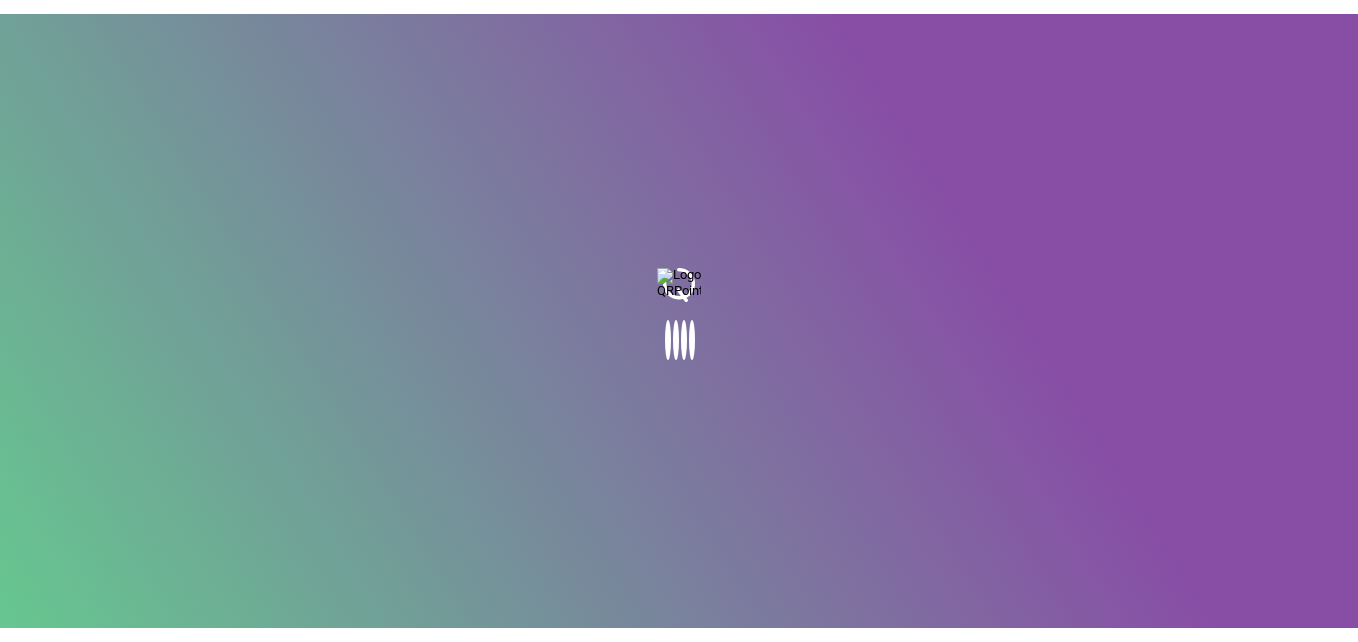 scroll, scrollTop: 0, scrollLeft: 0, axis: both 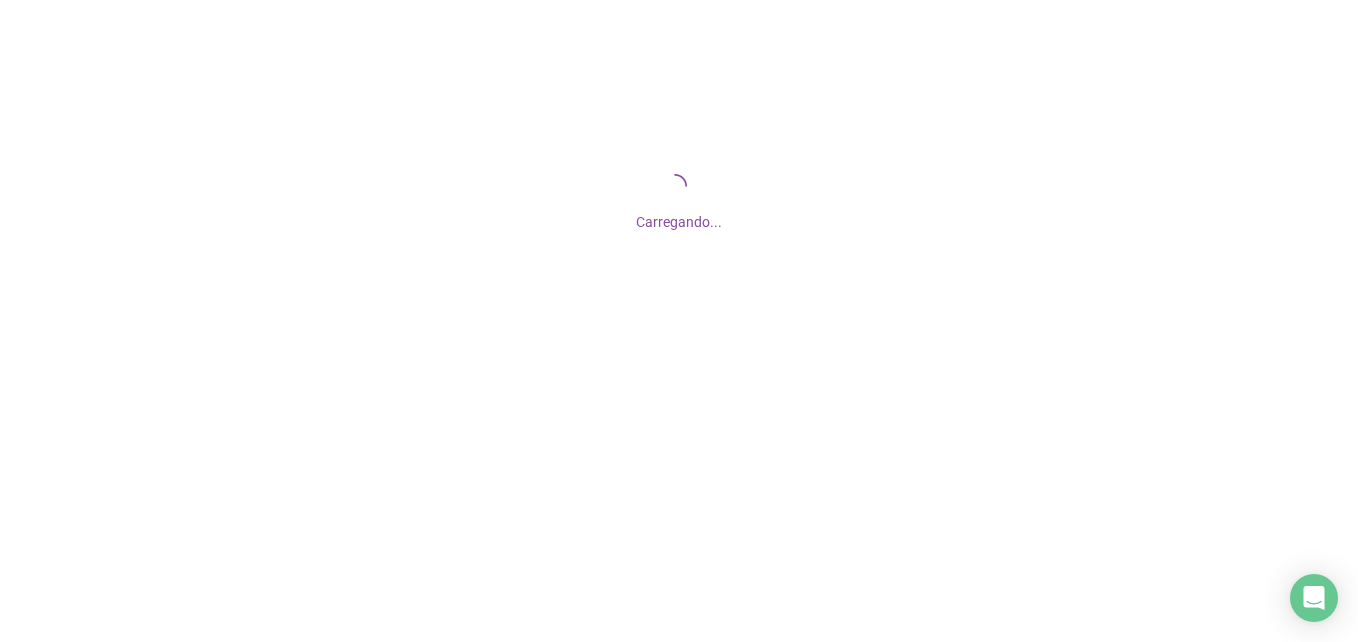 click on "Carregando..." at bounding box center [679, 216] 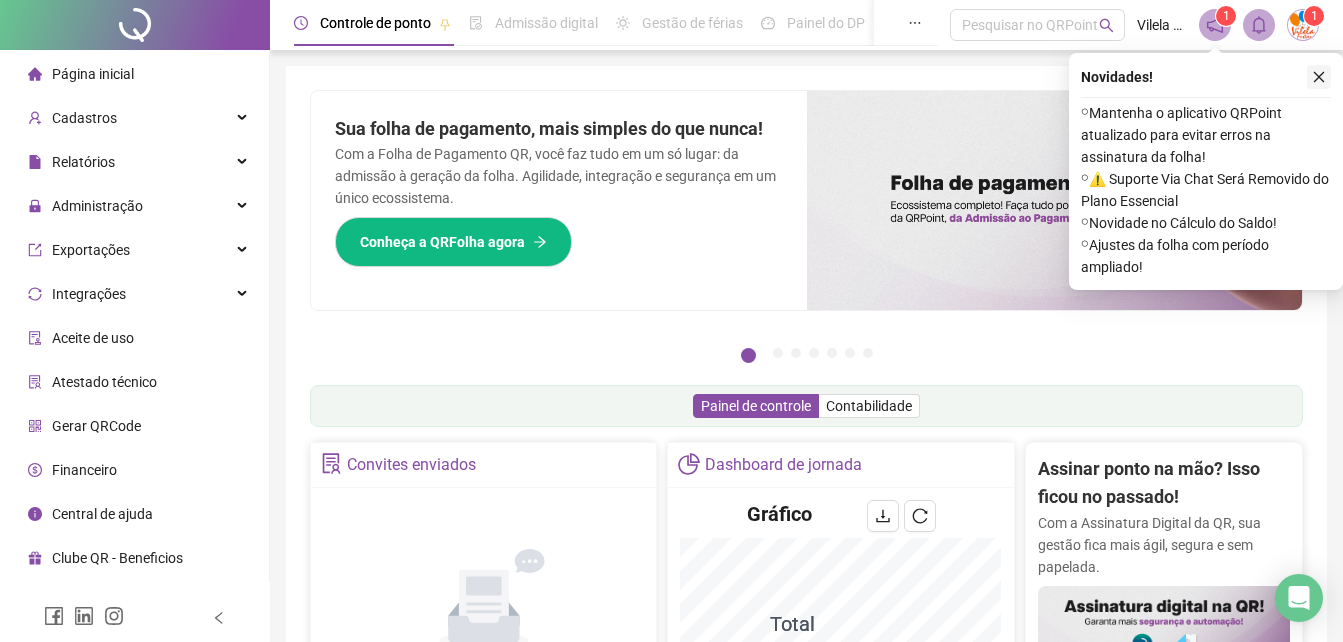 click 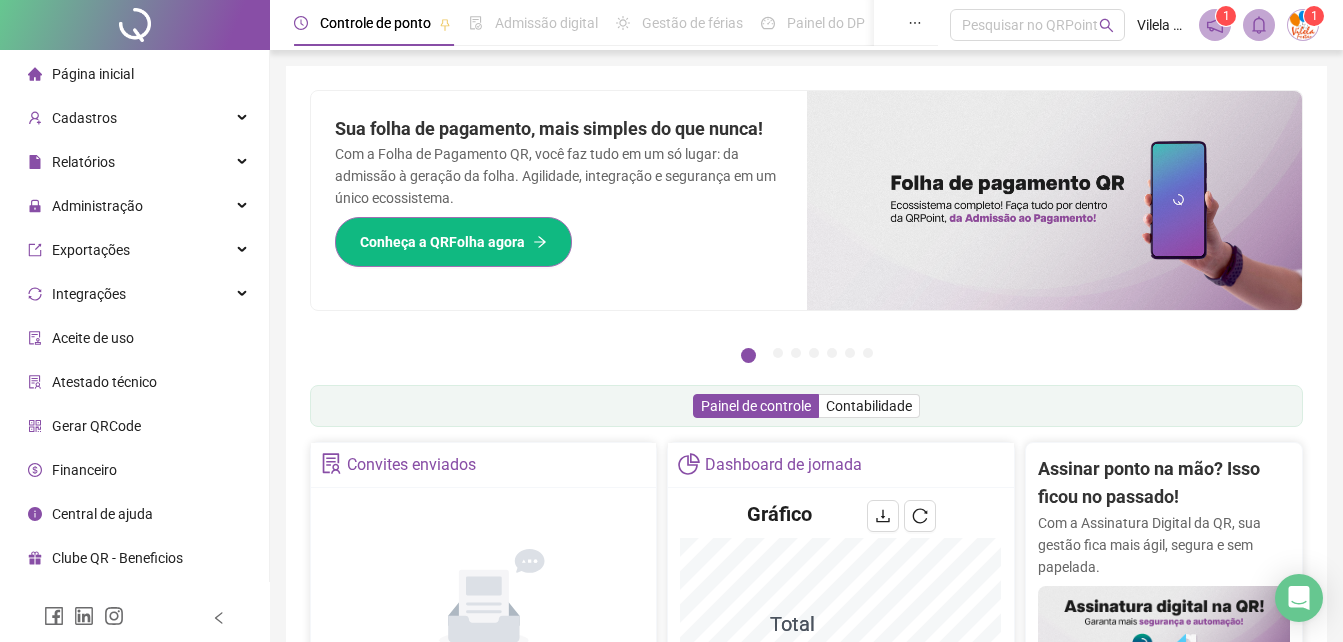 click on "Conheça a QRFolha agora" at bounding box center [453, 242] 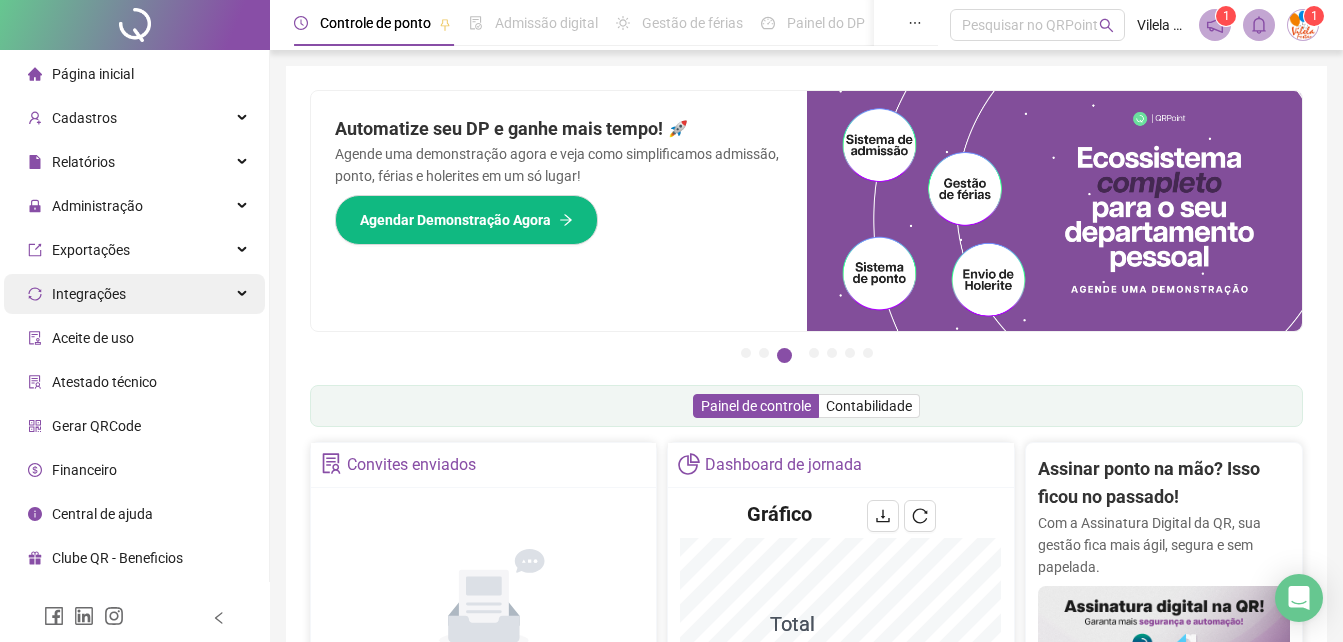 click on "Integrações" at bounding box center (134, 294) 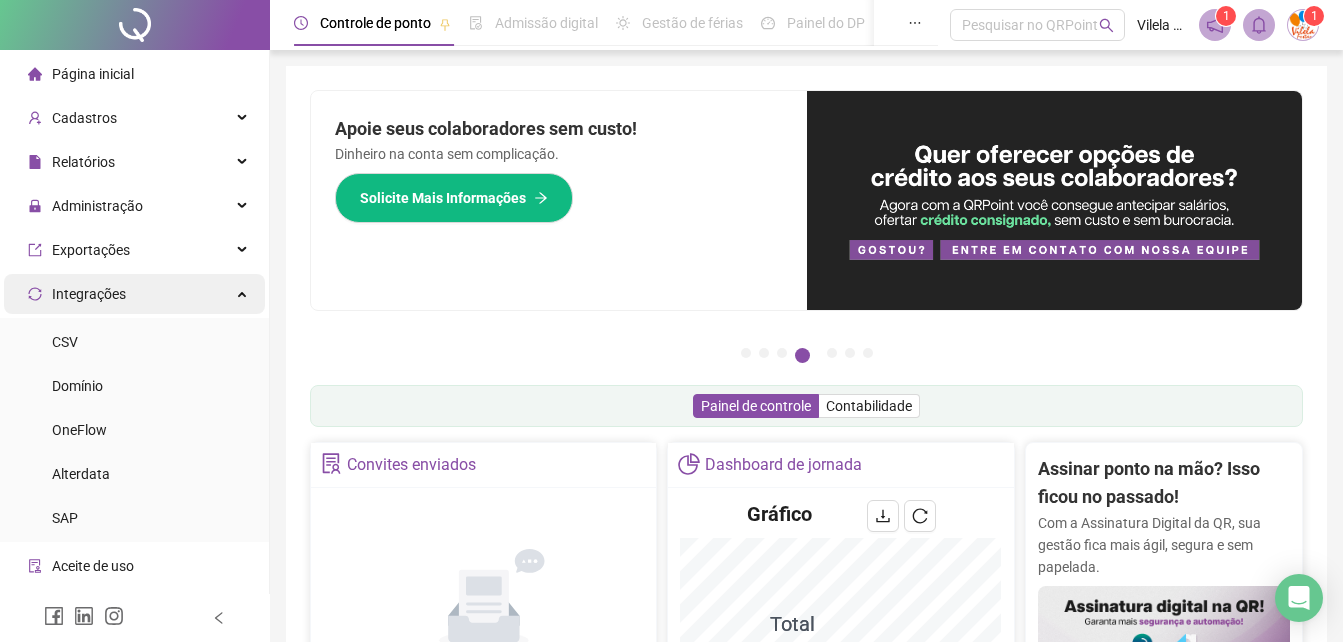 click on "Integrações" at bounding box center (134, 294) 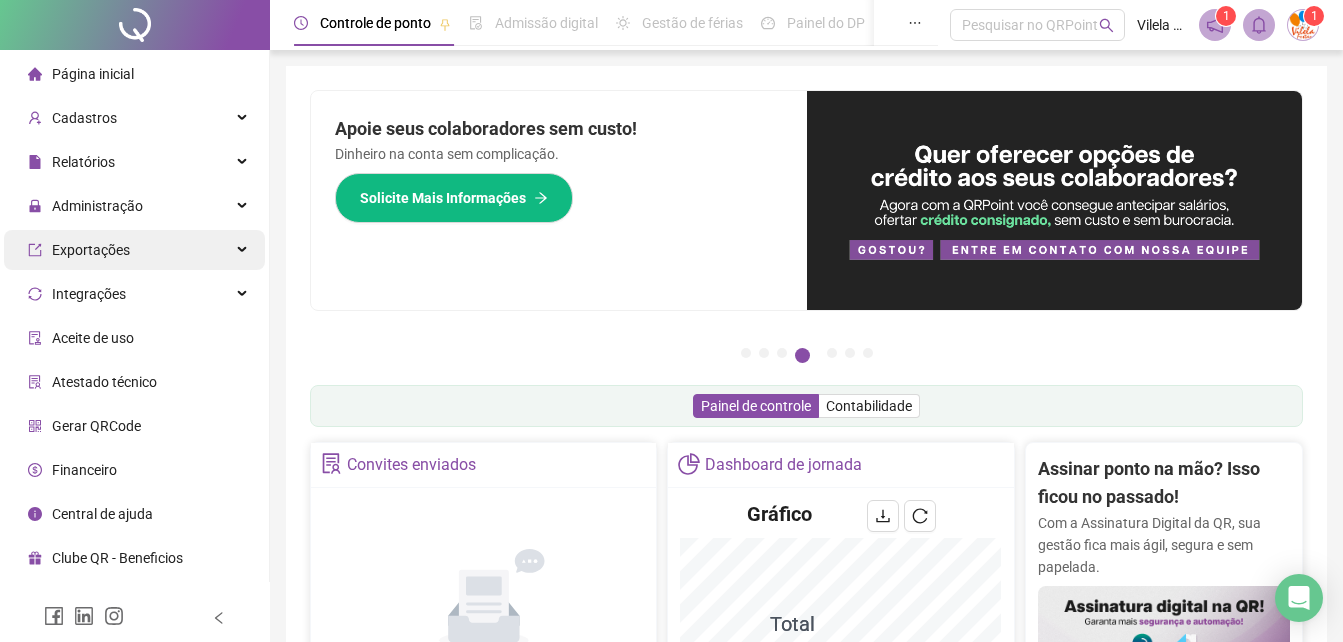 click on "Exportações" at bounding box center [134, 250] 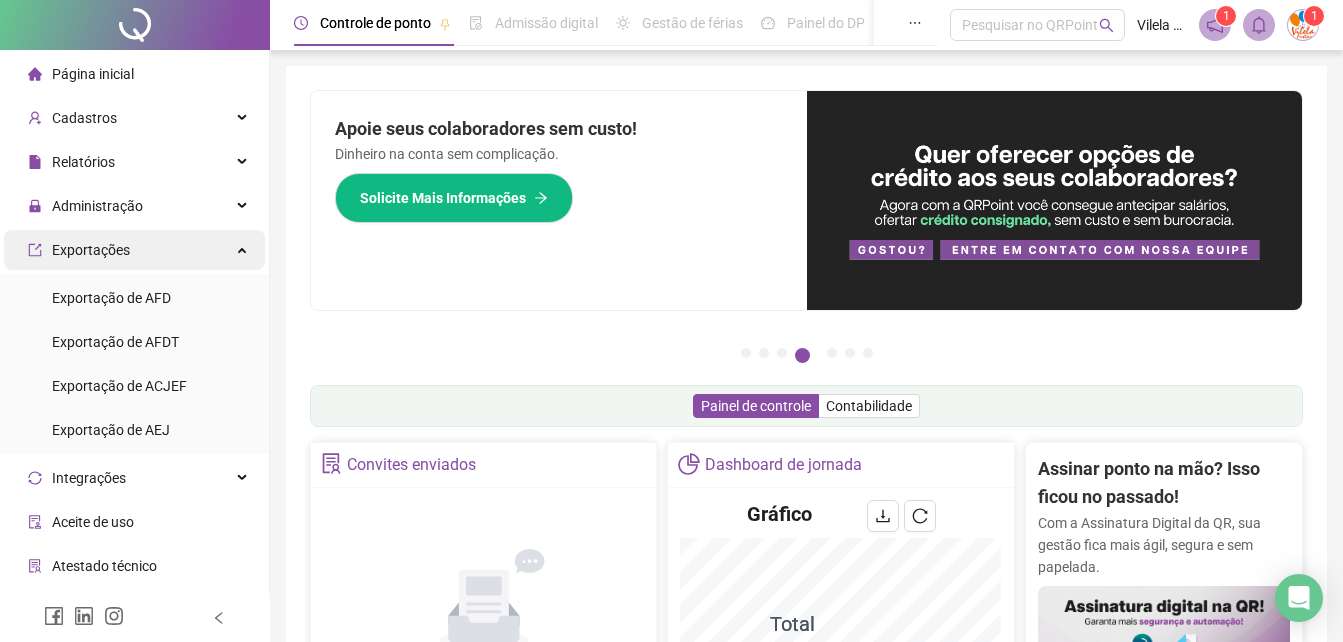 click on "Exportações" at bounding box center [134, 250] 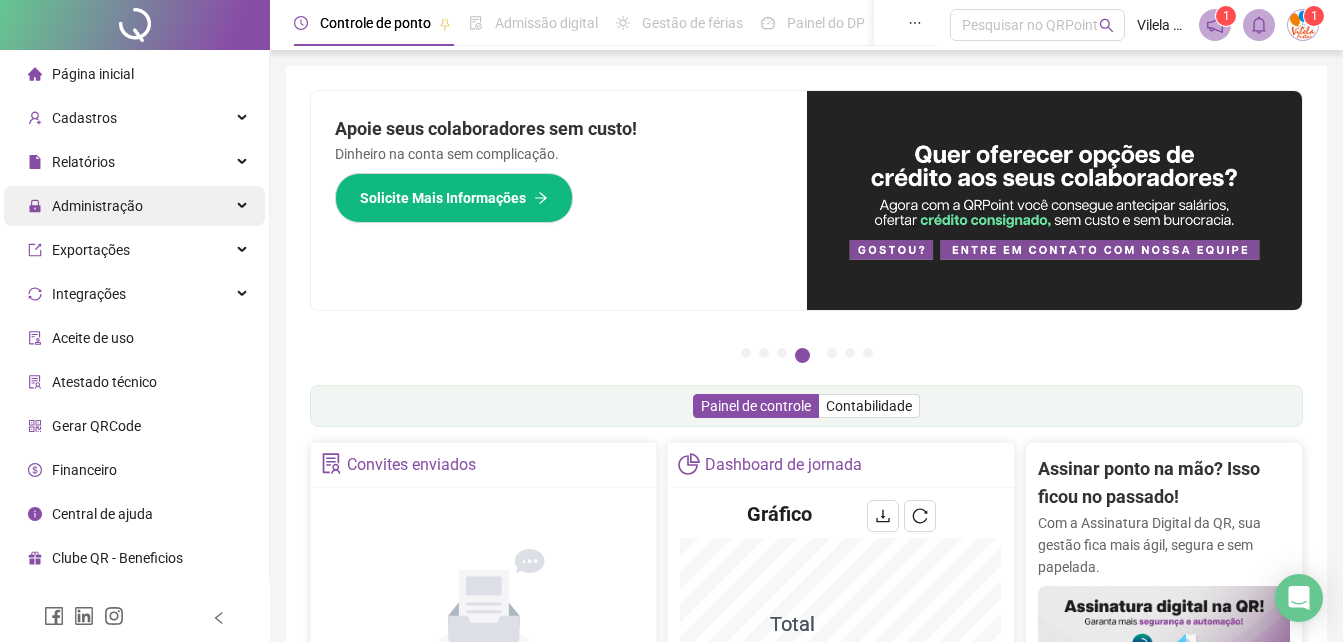 click on "Administração" at bounding box center (134, 206) 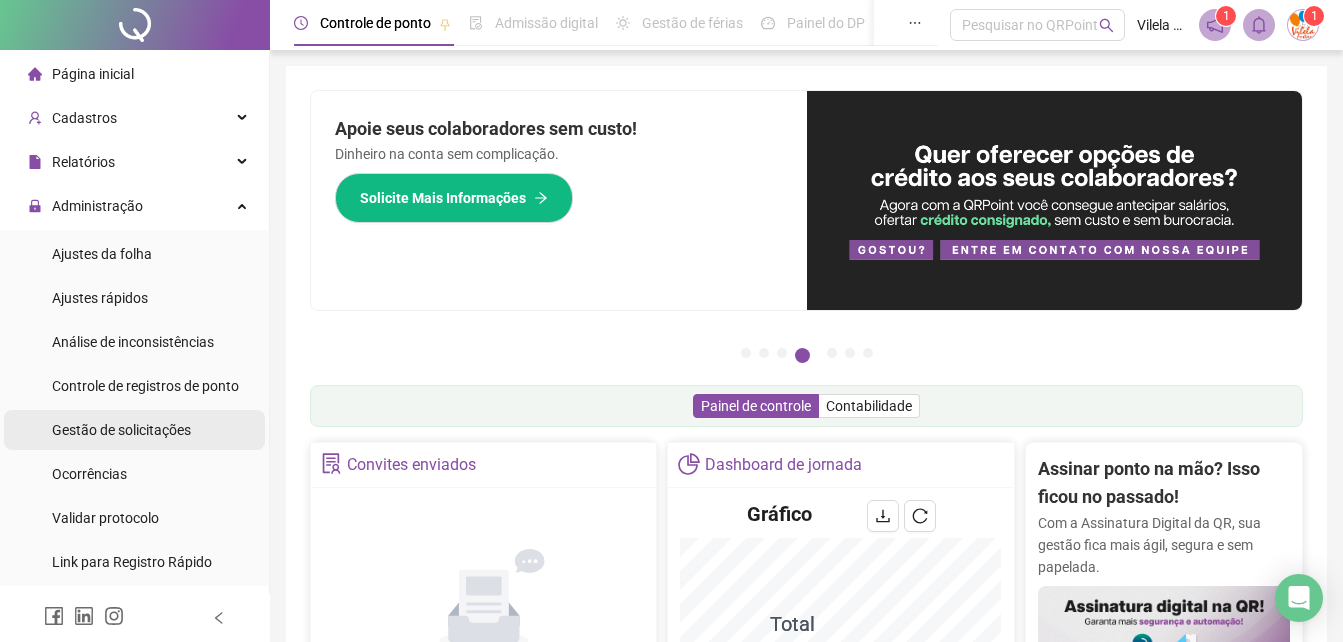 click on "Gestão de solicitações" at bounding box center (134, 430) 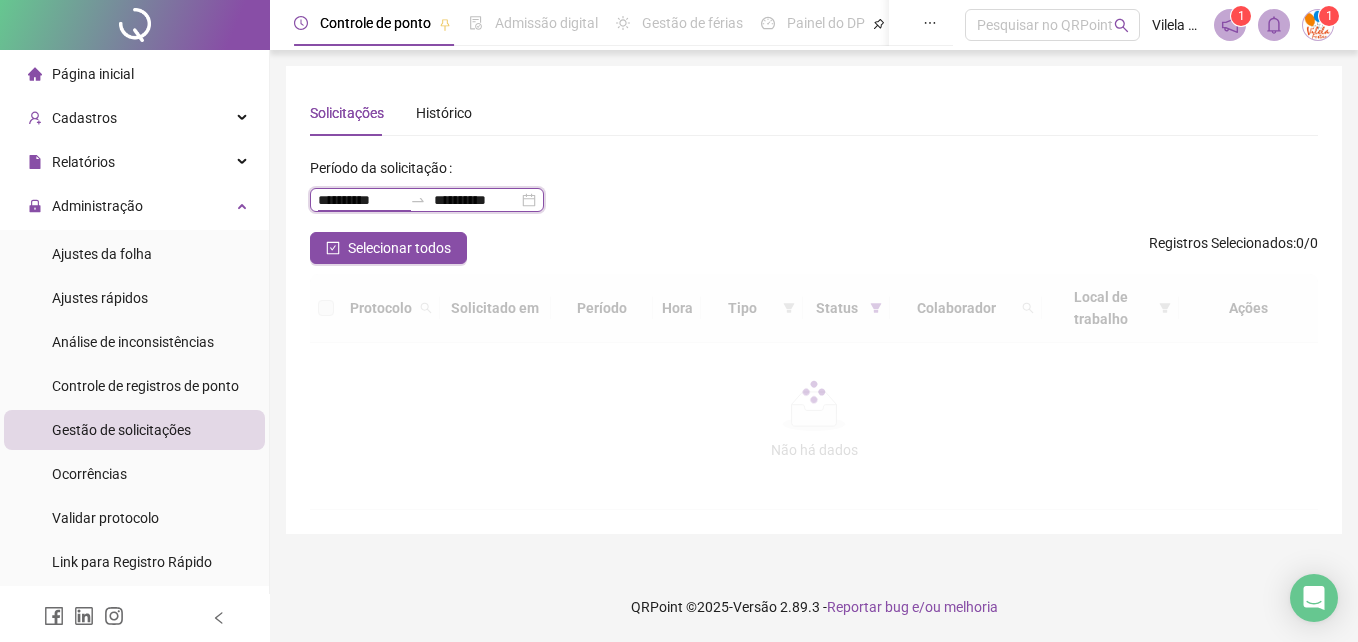 click on "**********" at bounding box center (360, 200) 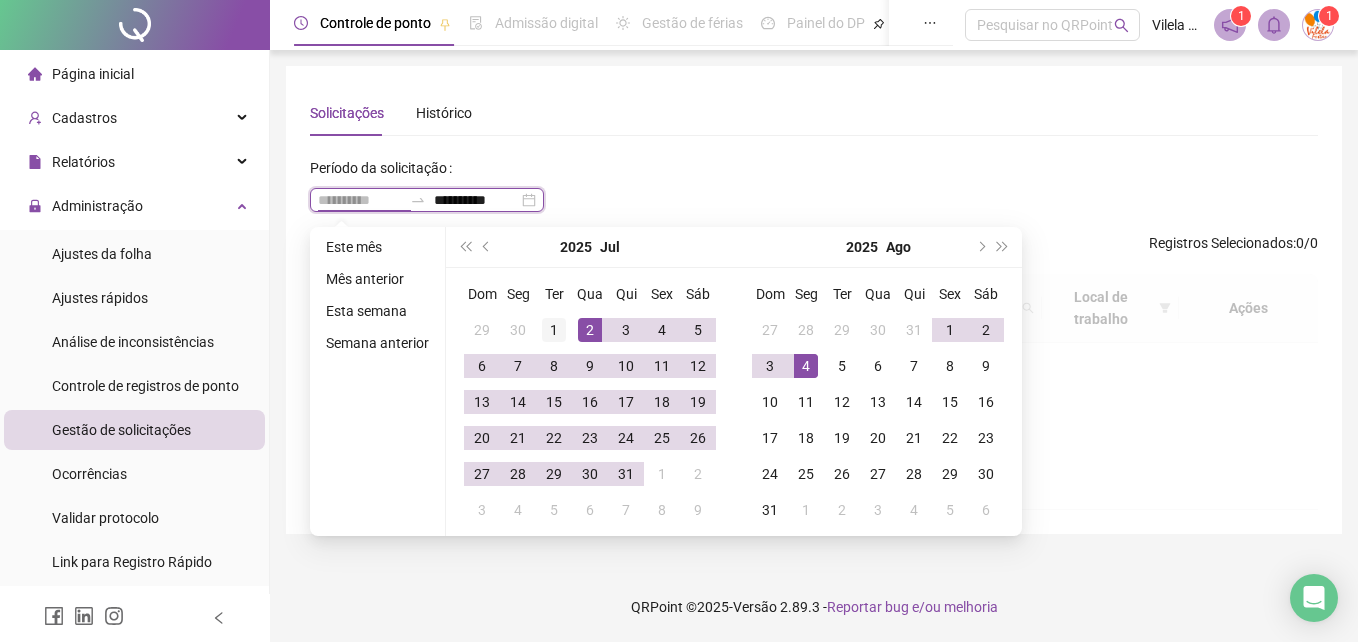 type on "**********" 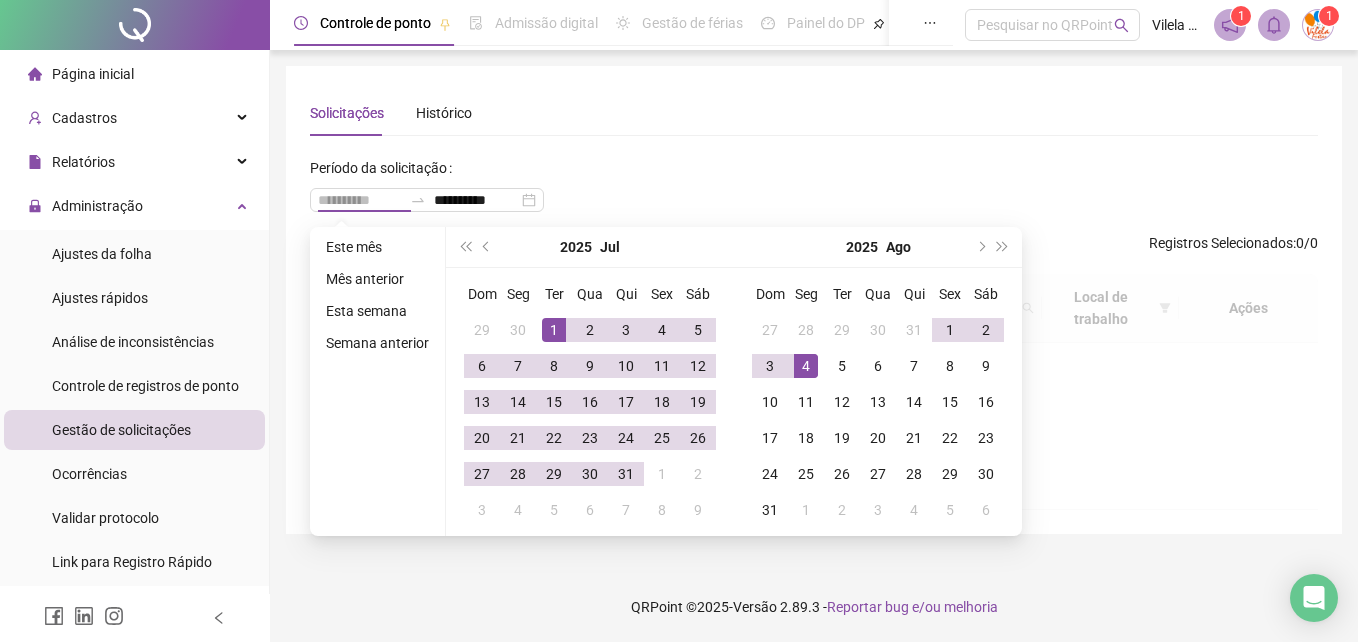 click on "1" at bounding box center (554, 330) 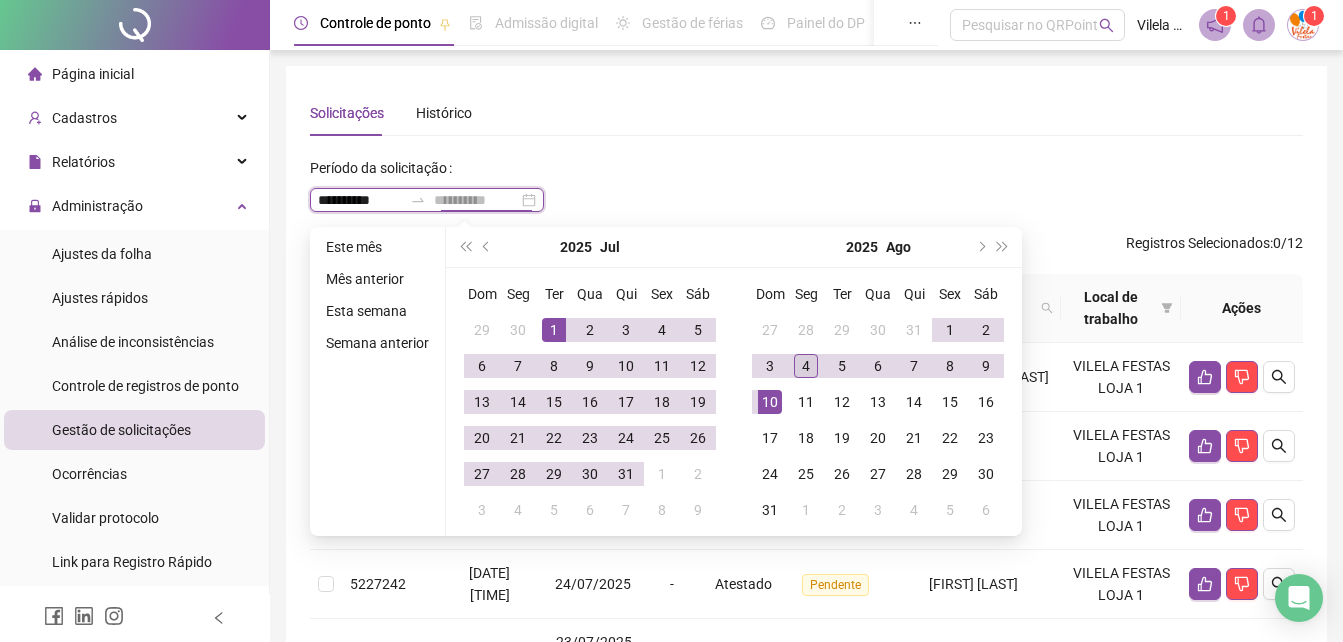 type on "**********" 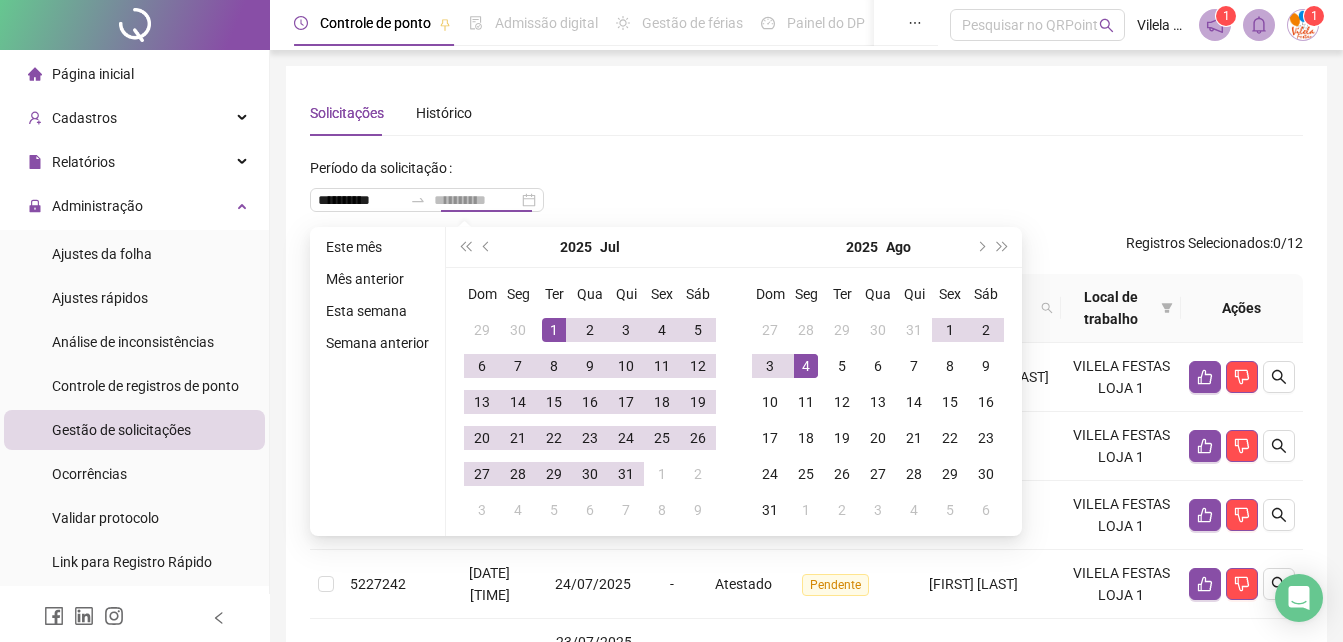 click on "4" at bounding box center [806, 366] 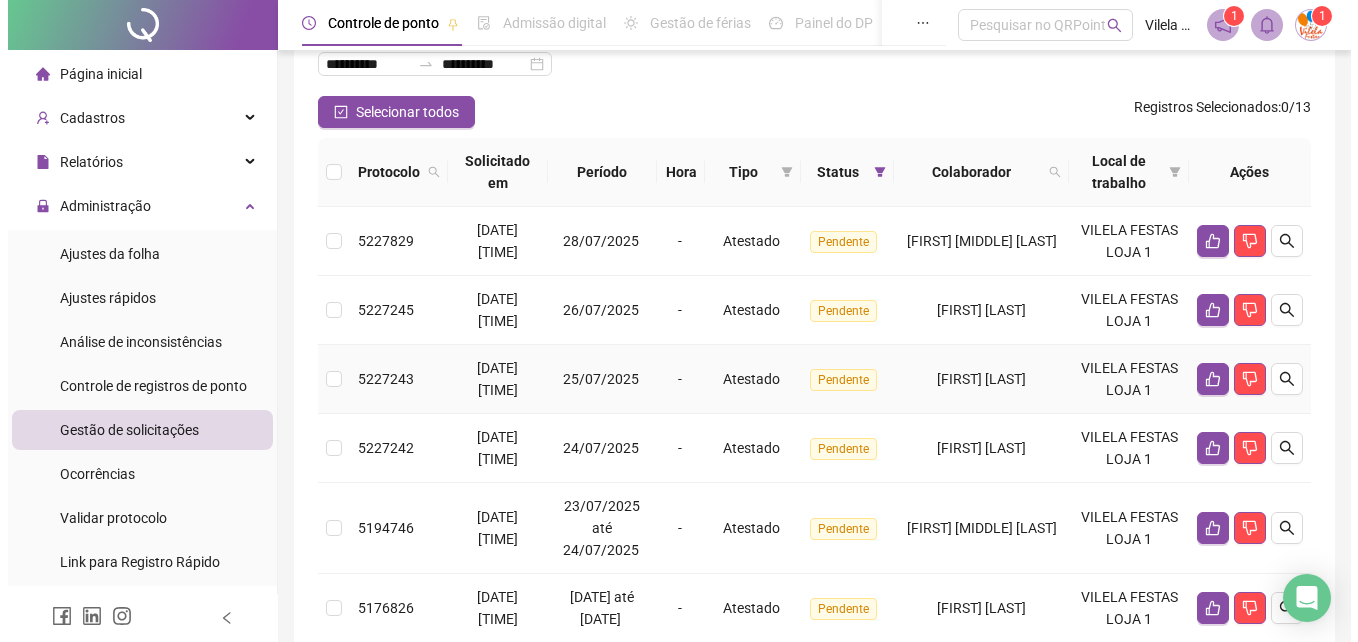 scroll, scrollTop: 100, scrollLeft: 0, axis: vertical 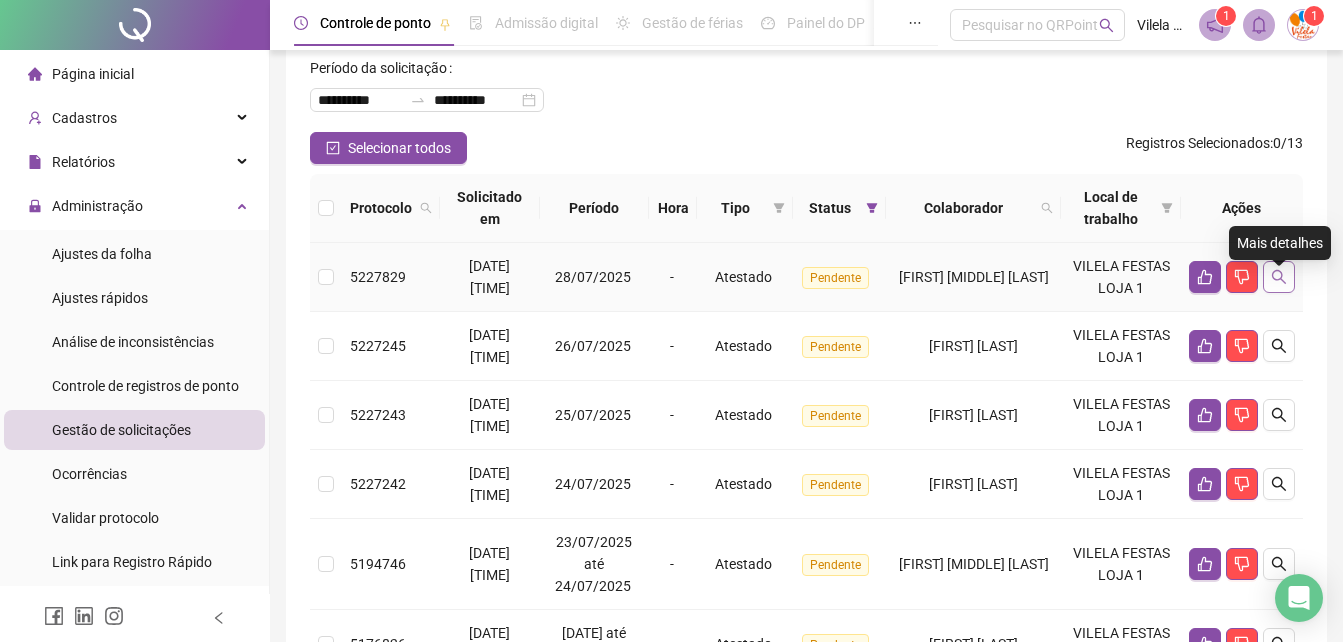 click at bounding box center [1279, 277] 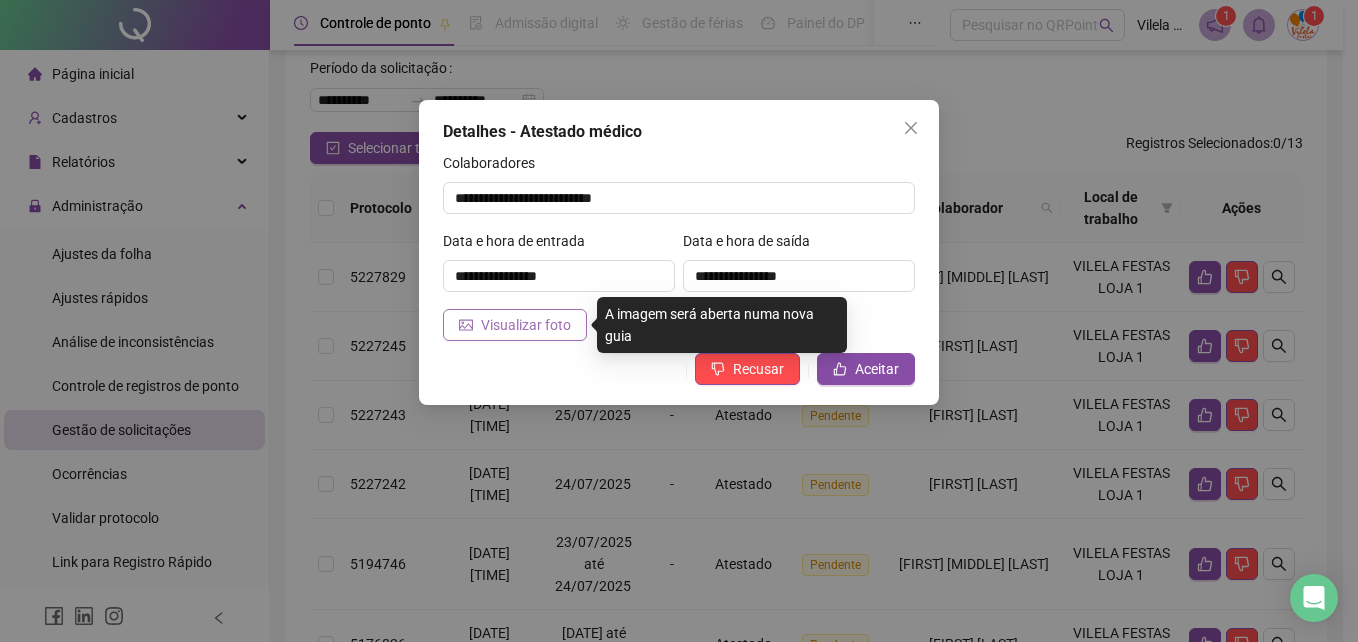 click on "Visualizar foto" at bounding box center (526, 325) 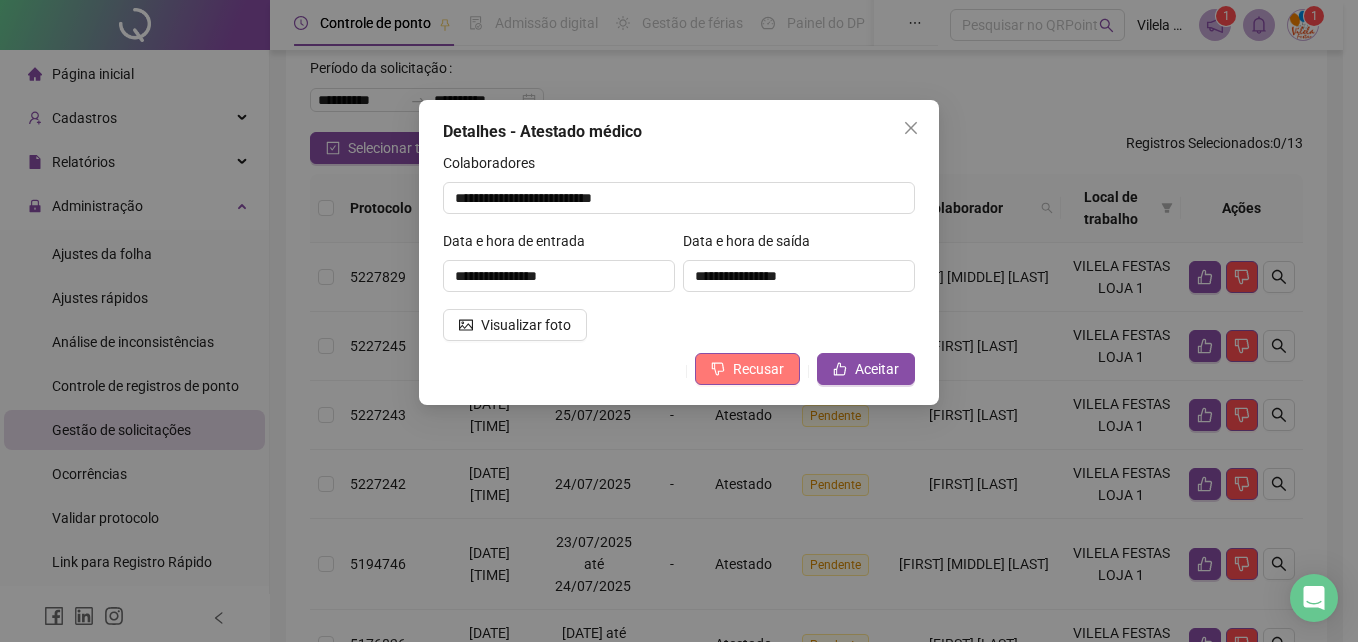 click on "Recusar" at bounding box center (758, 369) 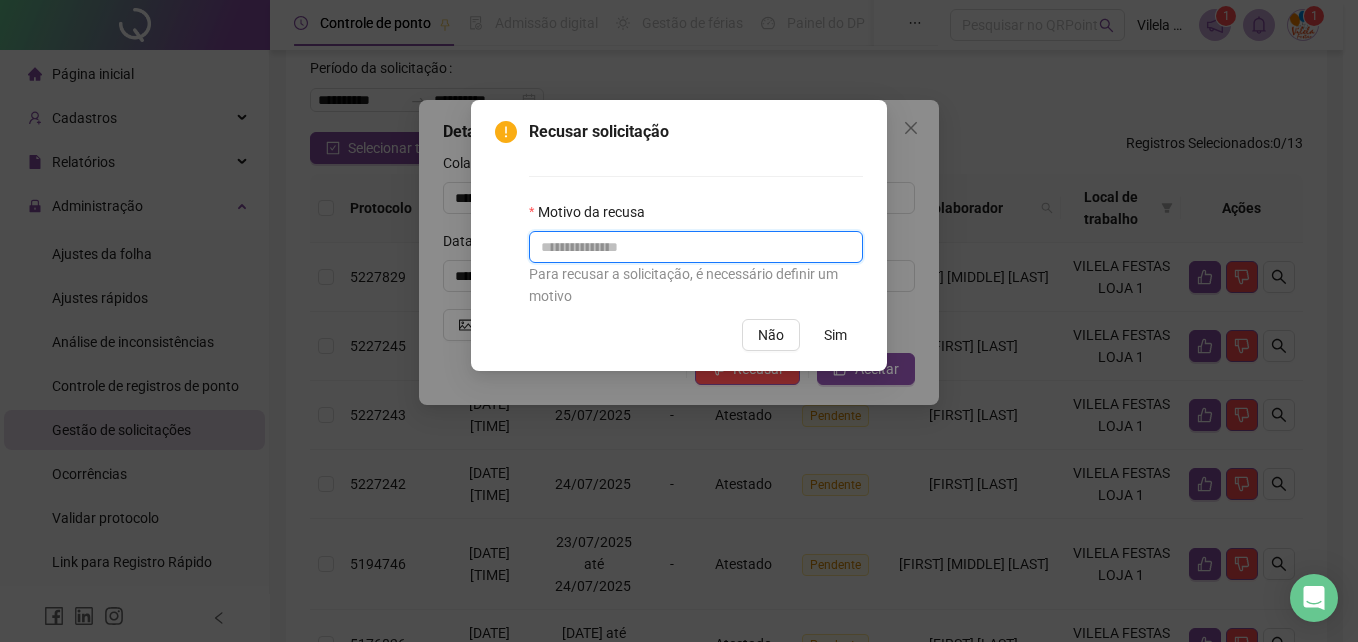 click at bounding box center [696, 247] 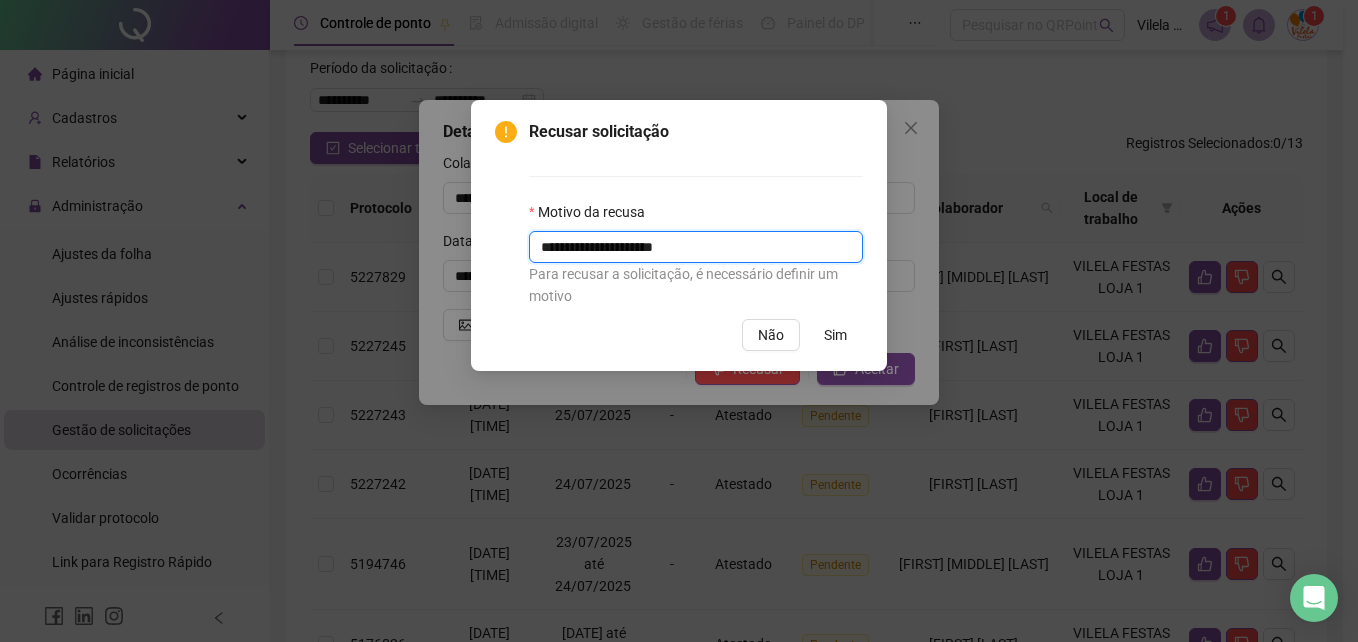 type on "**********" 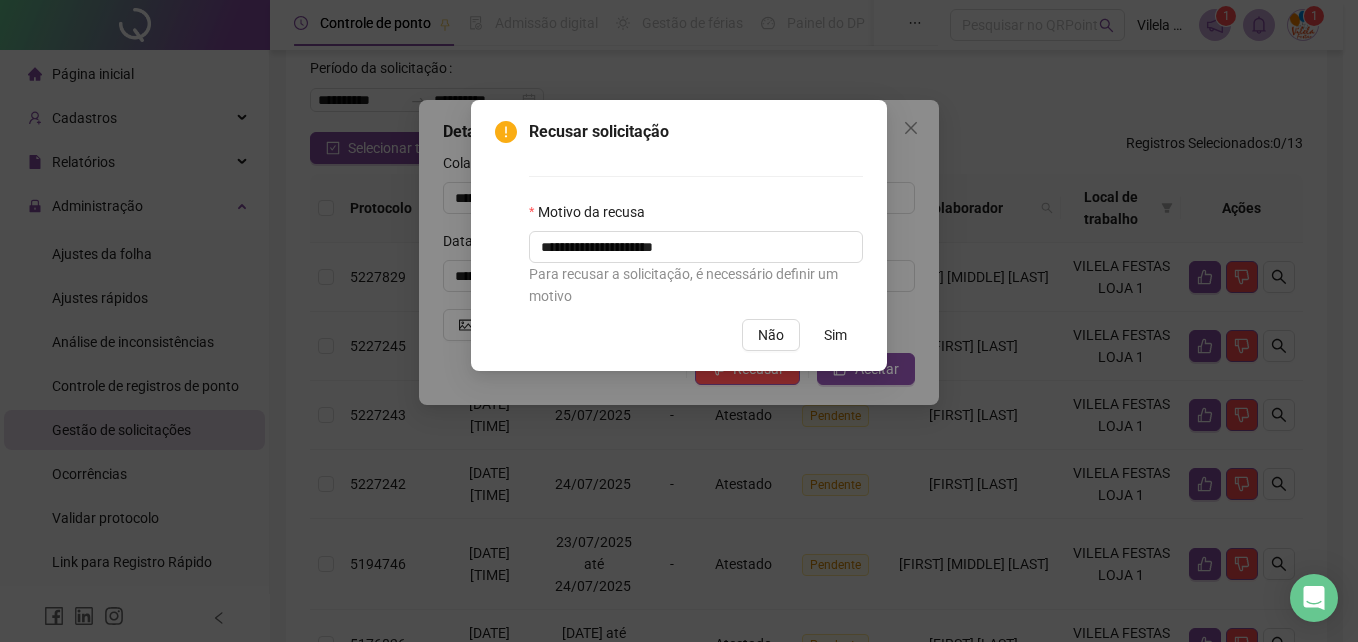 click on "Sim" at bounding box center (835, 335) 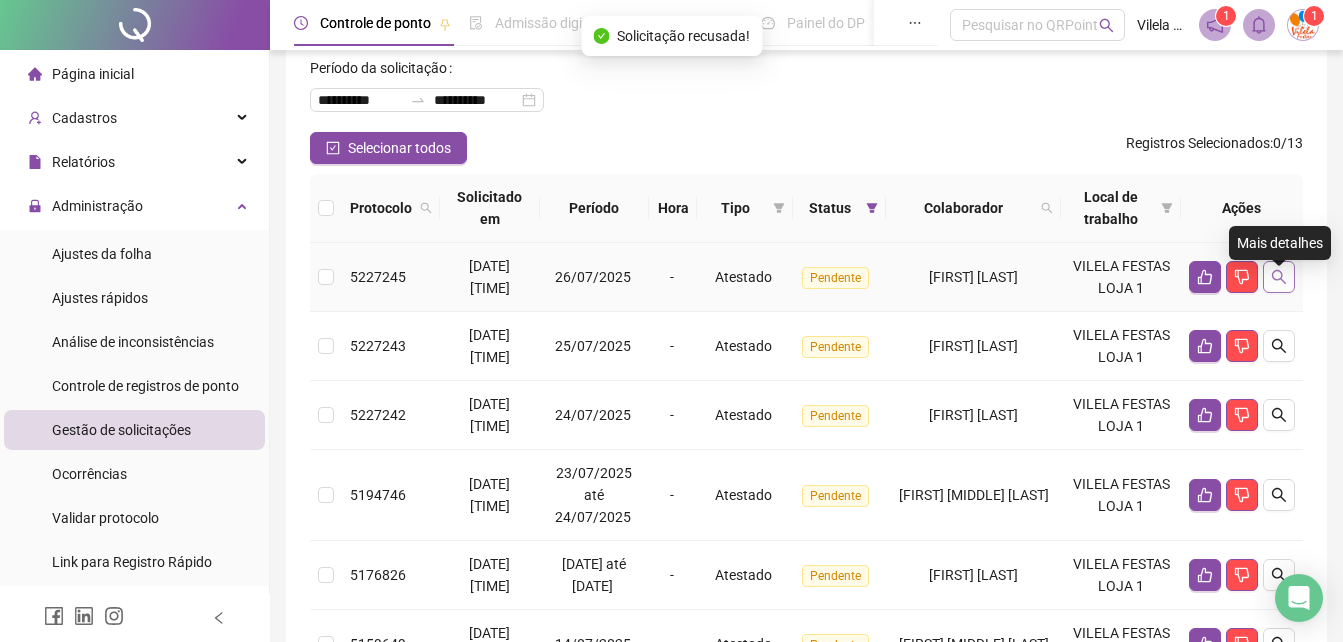 click 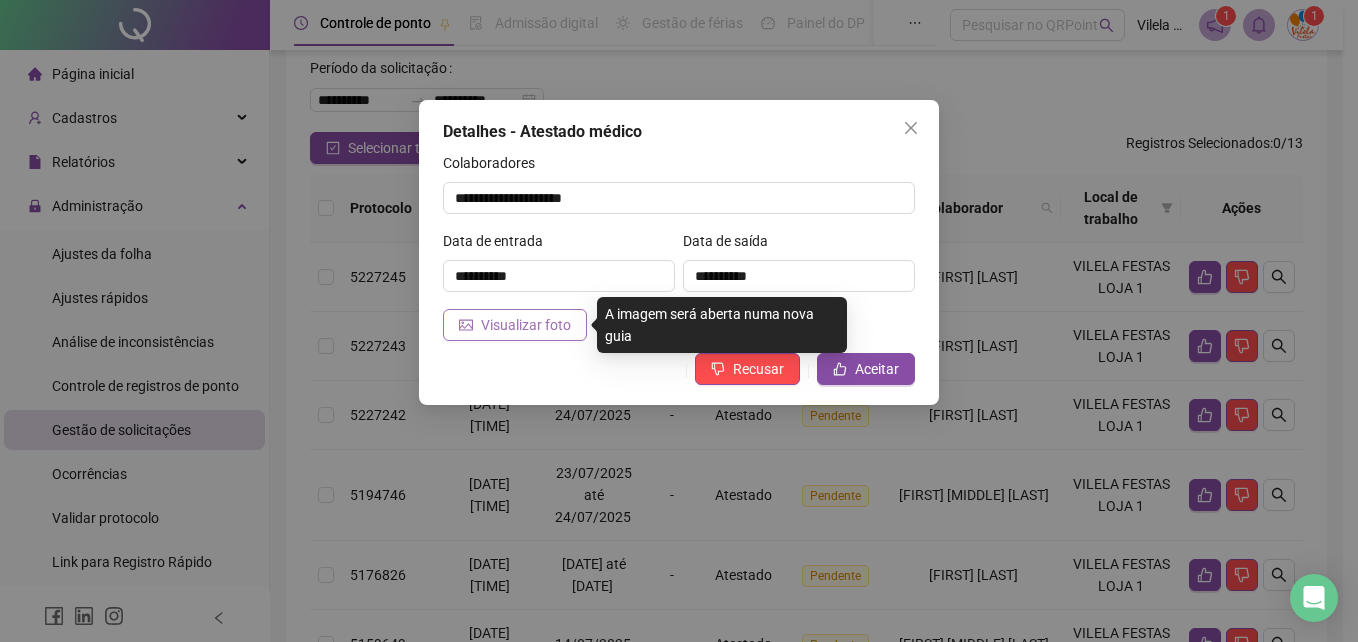 click on "Visualizar foto" at bounding box center (526, 325) 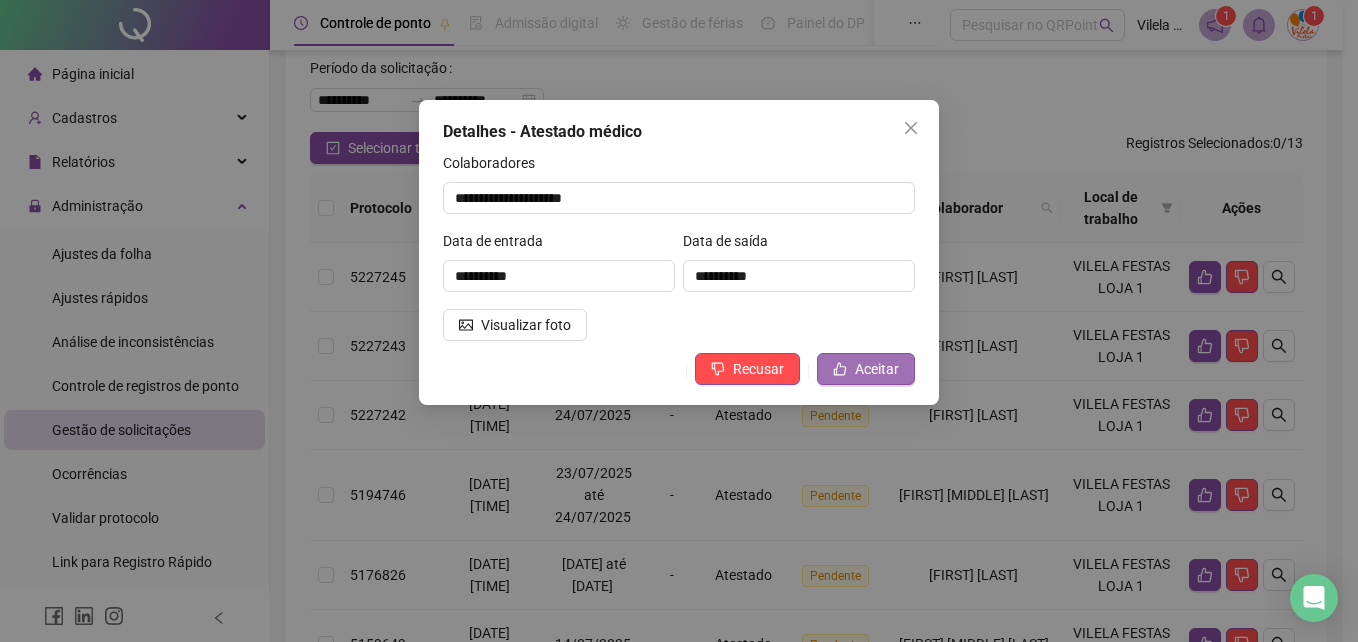 click on "Aceitar" at bounding box center (866, 369) 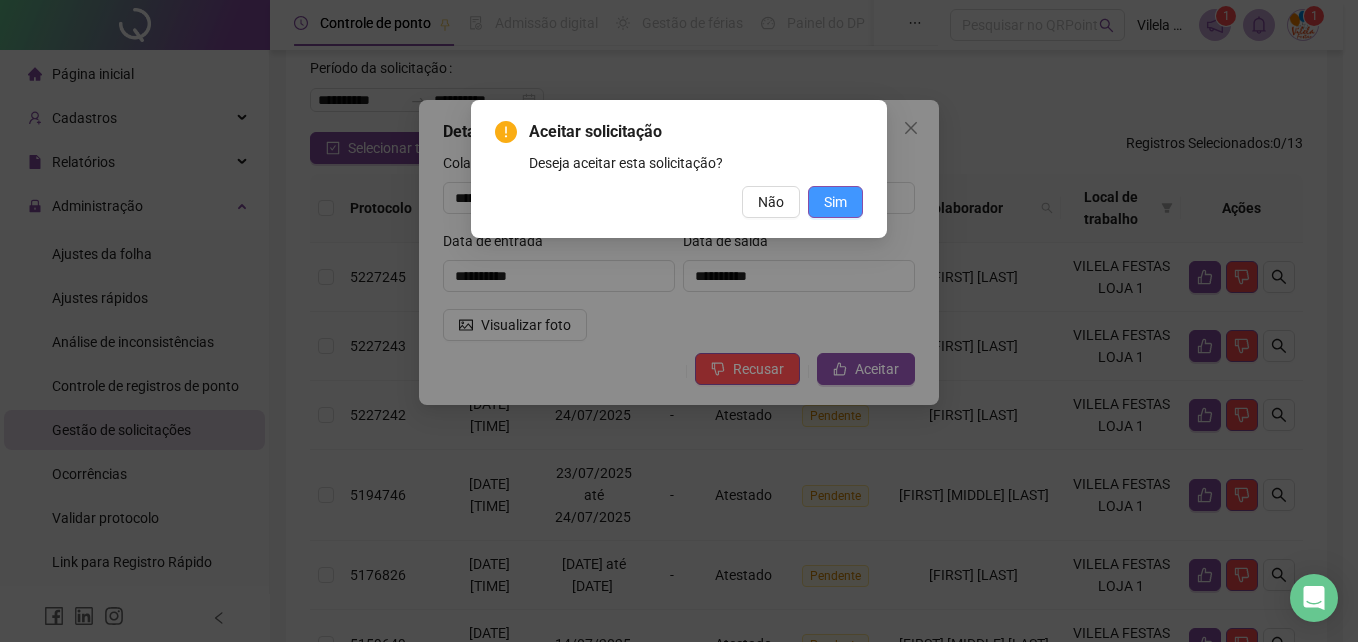 click on "Sim" at bounding box center (835, 202) 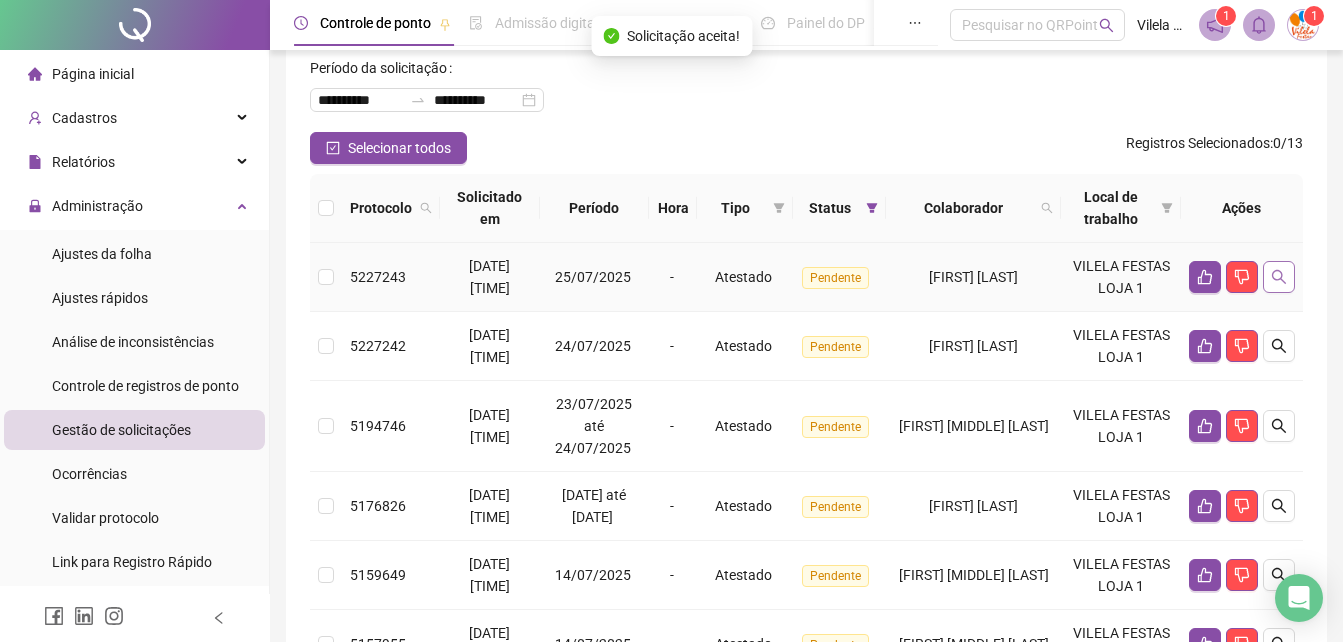 click 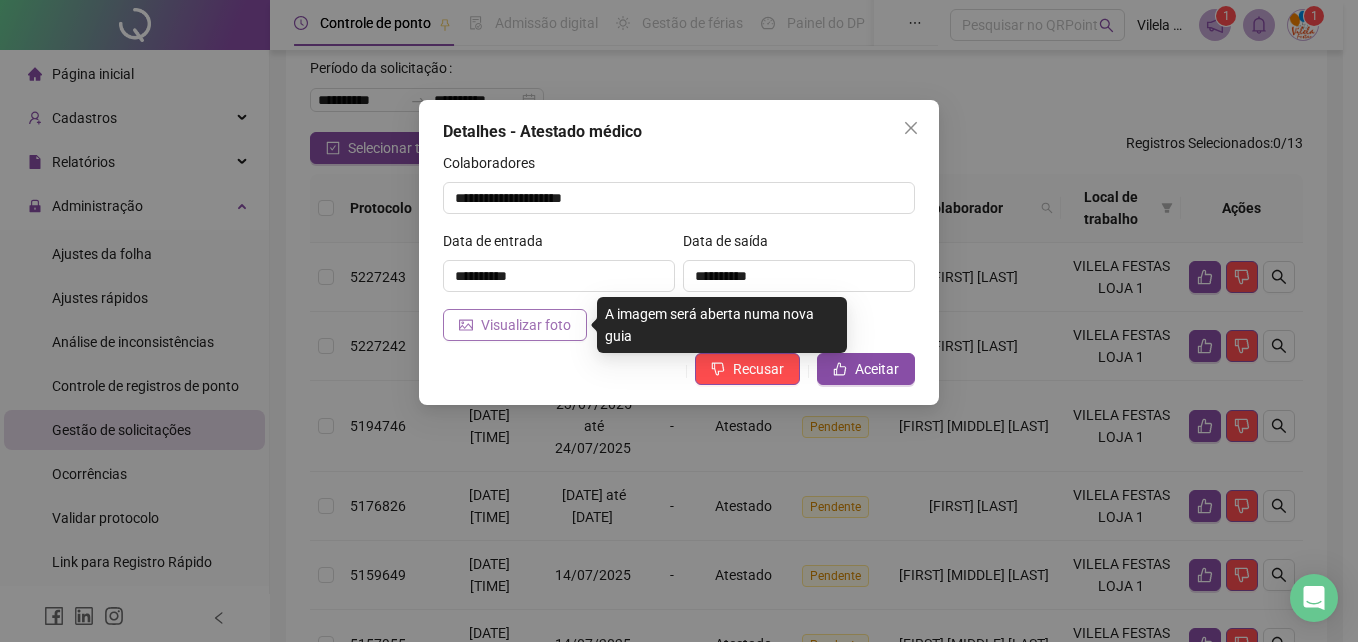 click on "Visualizar foto" at bounding box center (515, 325) 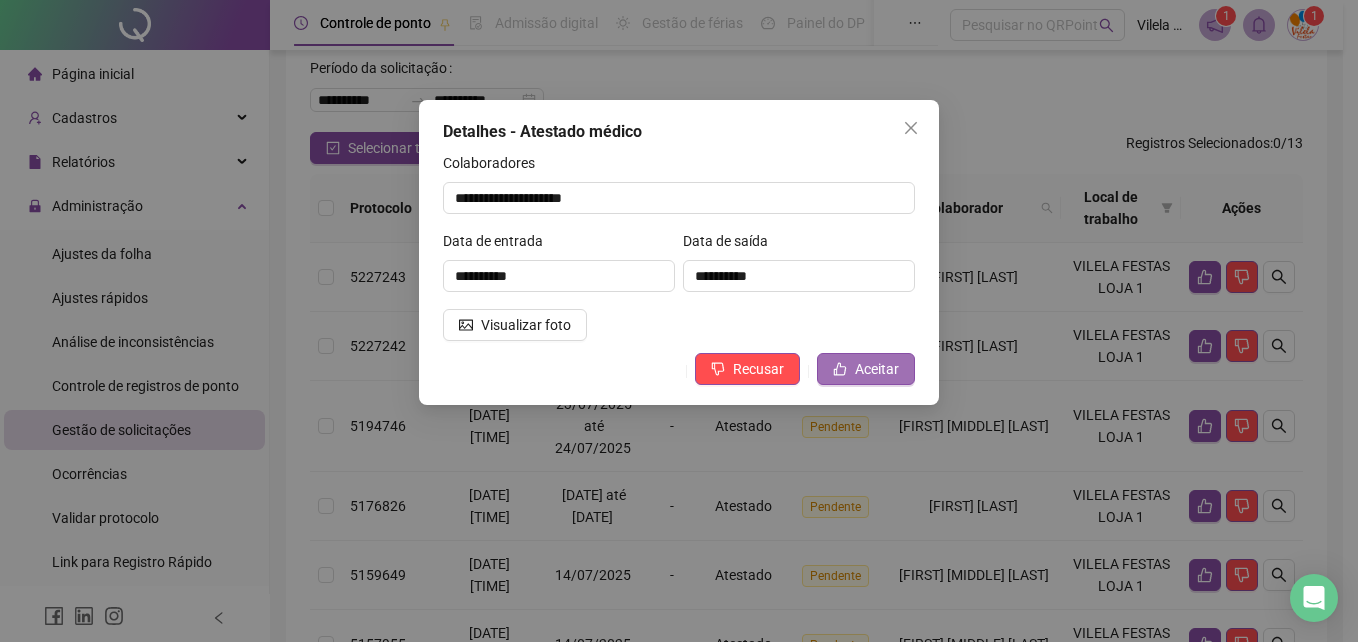 click on "Aceitar" at bounding box center [866, 369] 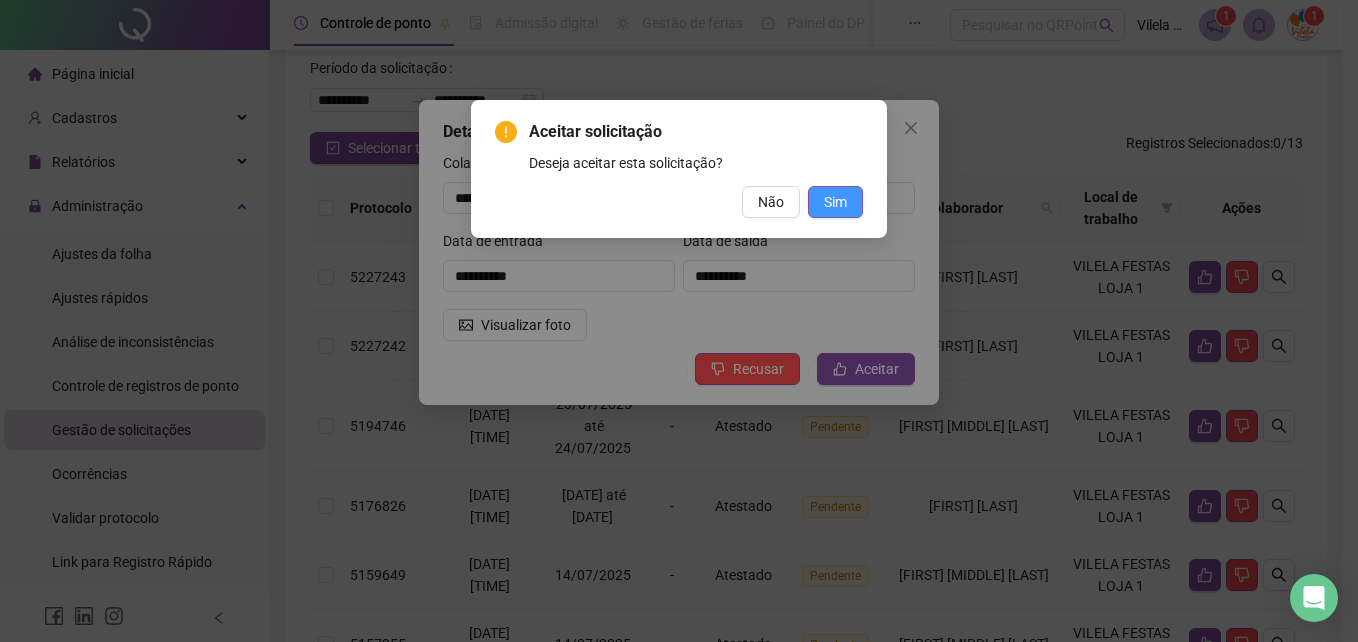 click on "Sim" at bounding box center (835, 202) 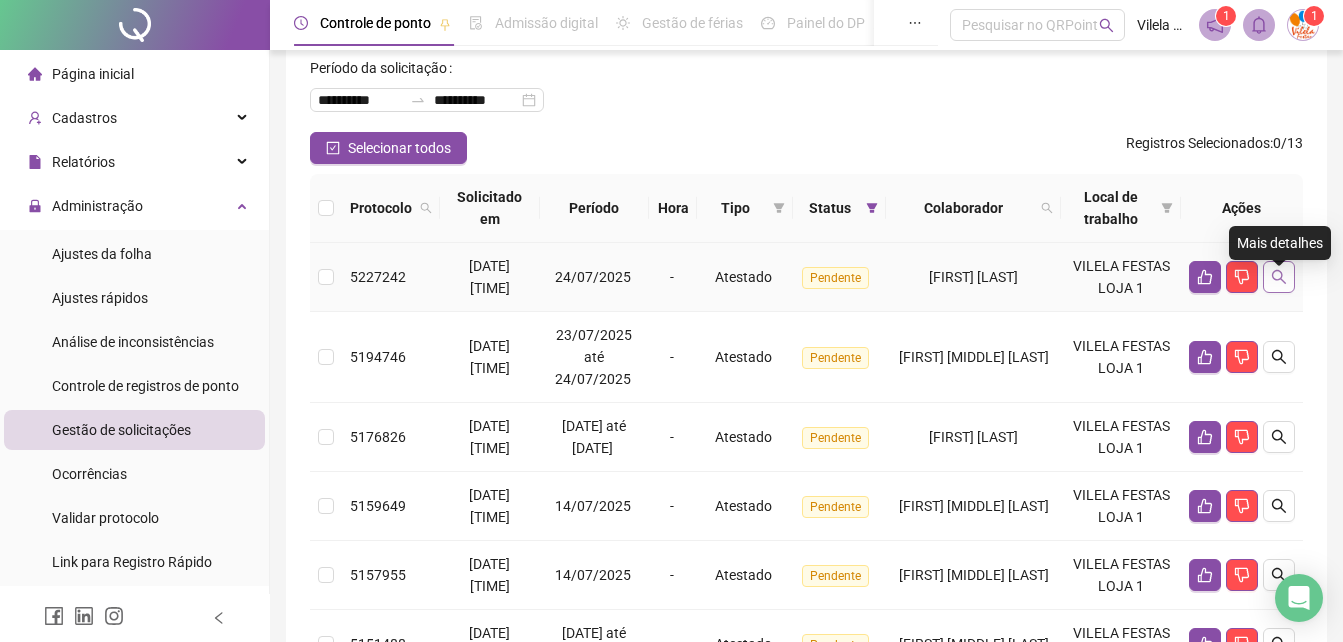 click at bounding box center (1279, 277) 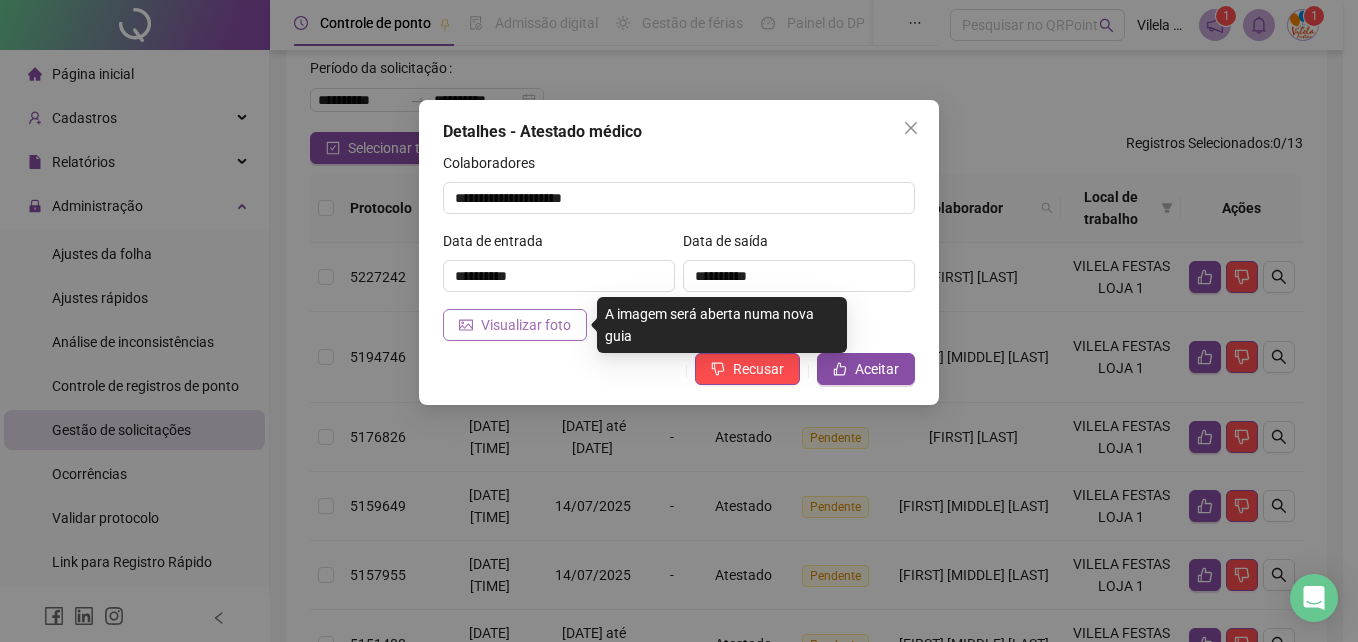 click on "Visualizar foto" at bounding box center (526, 325) 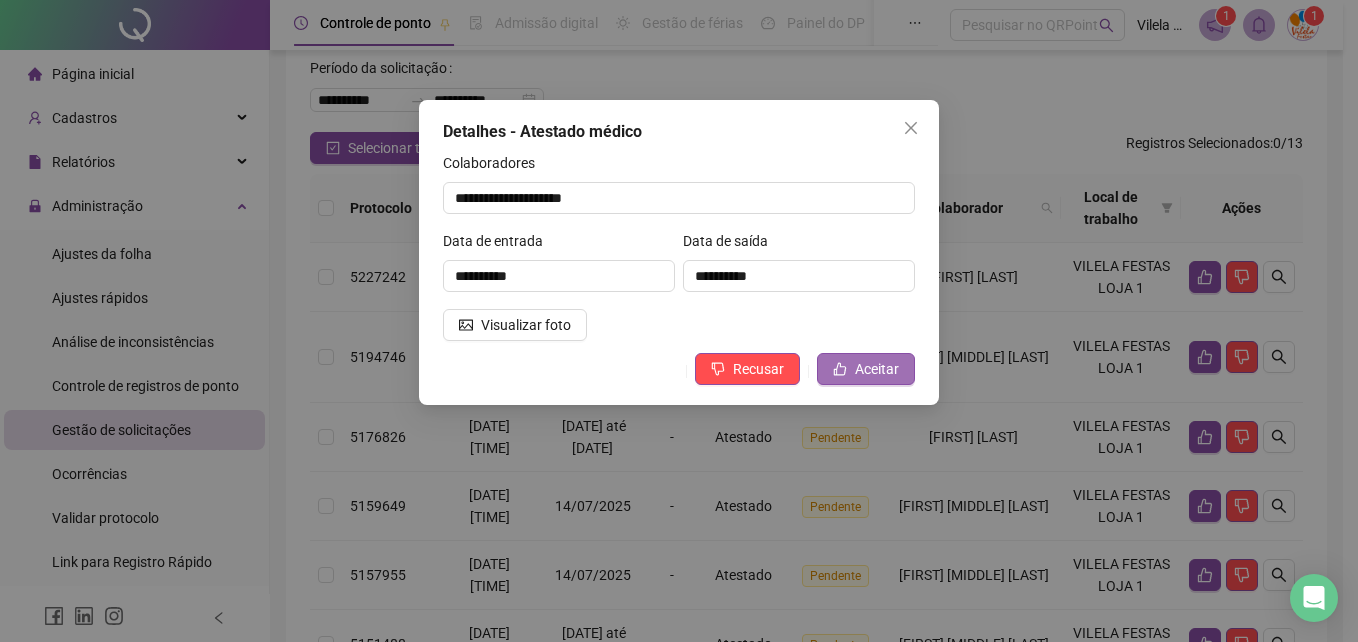 click on "Aceitar" at bounding box center (877, 369) 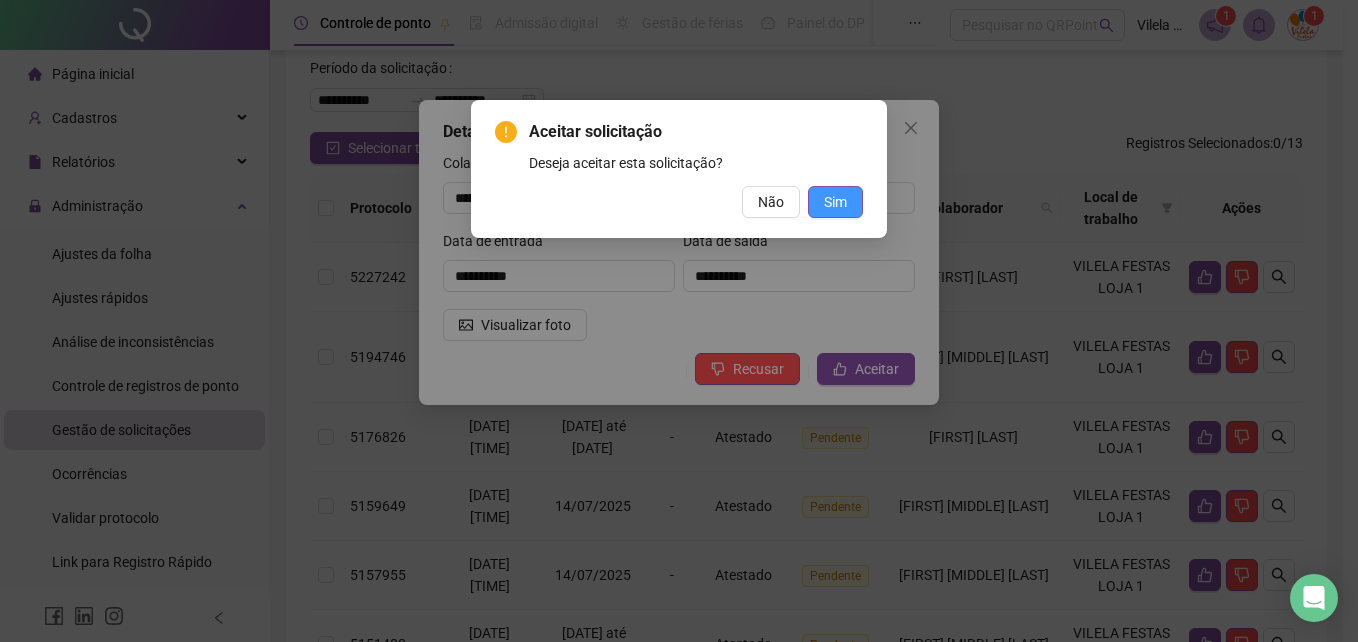 click on "Sim" at bounding box center [835, 202] 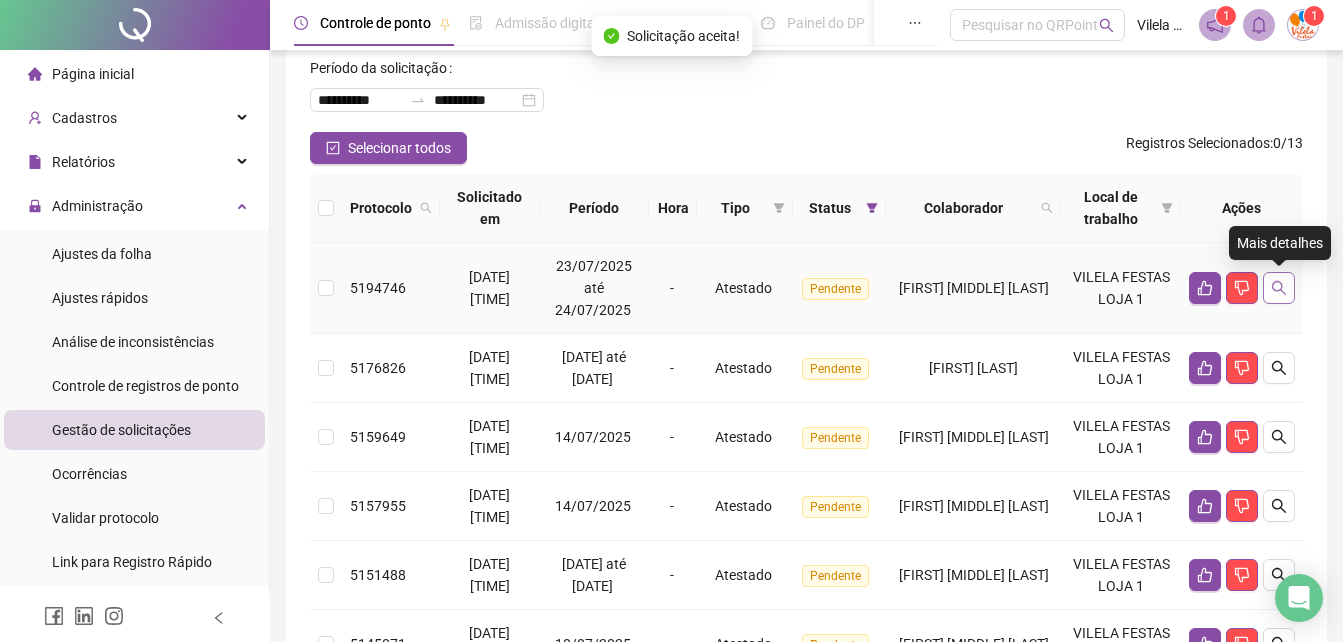 click 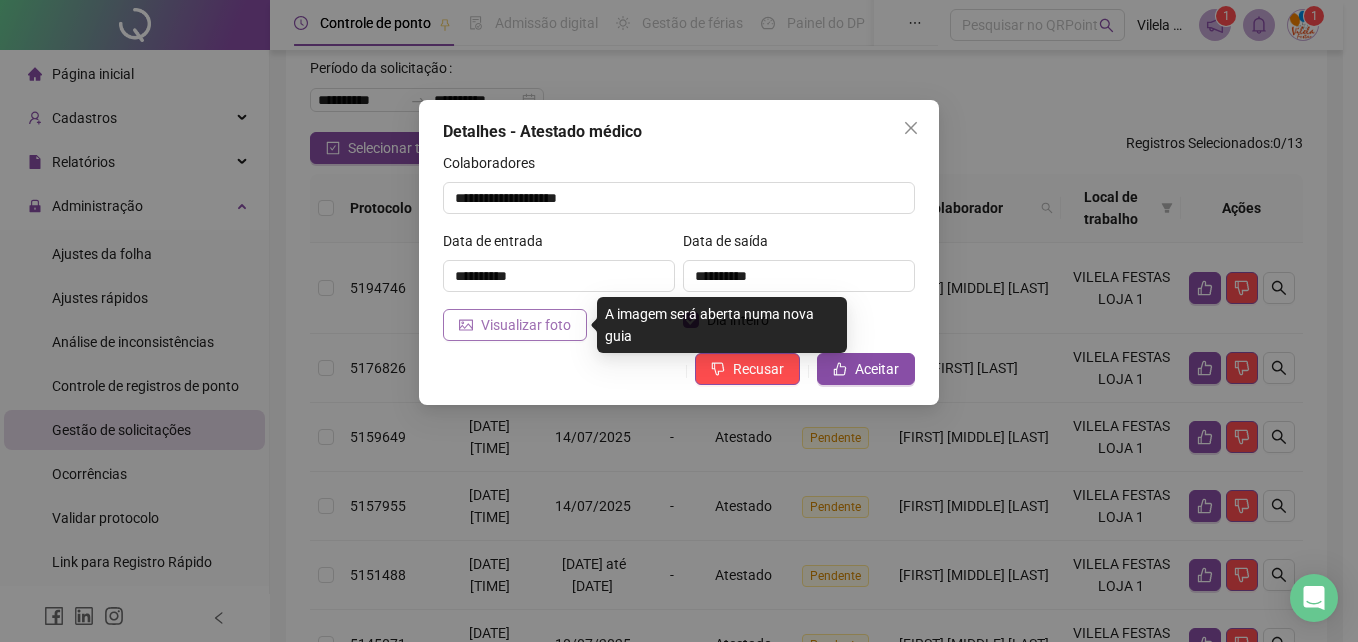 click on "Visualizar foto" at bounding box center (526, 325) 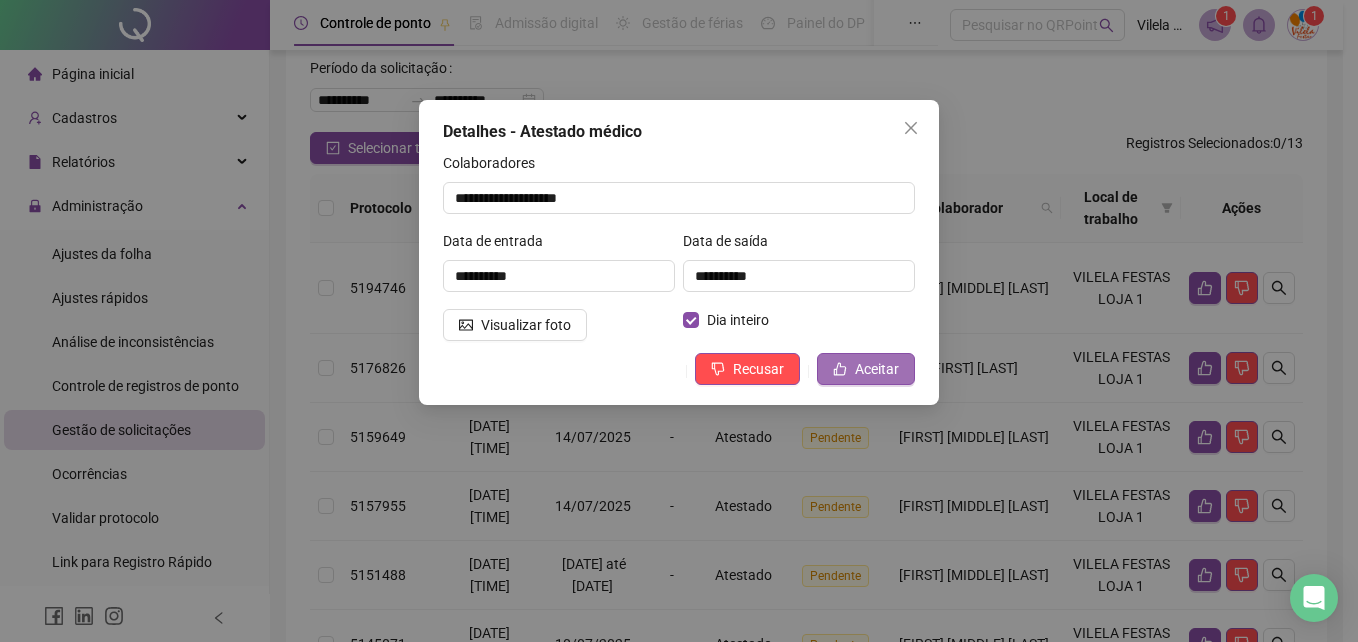 click on "Aceitar" at bounding box center (866, 369) 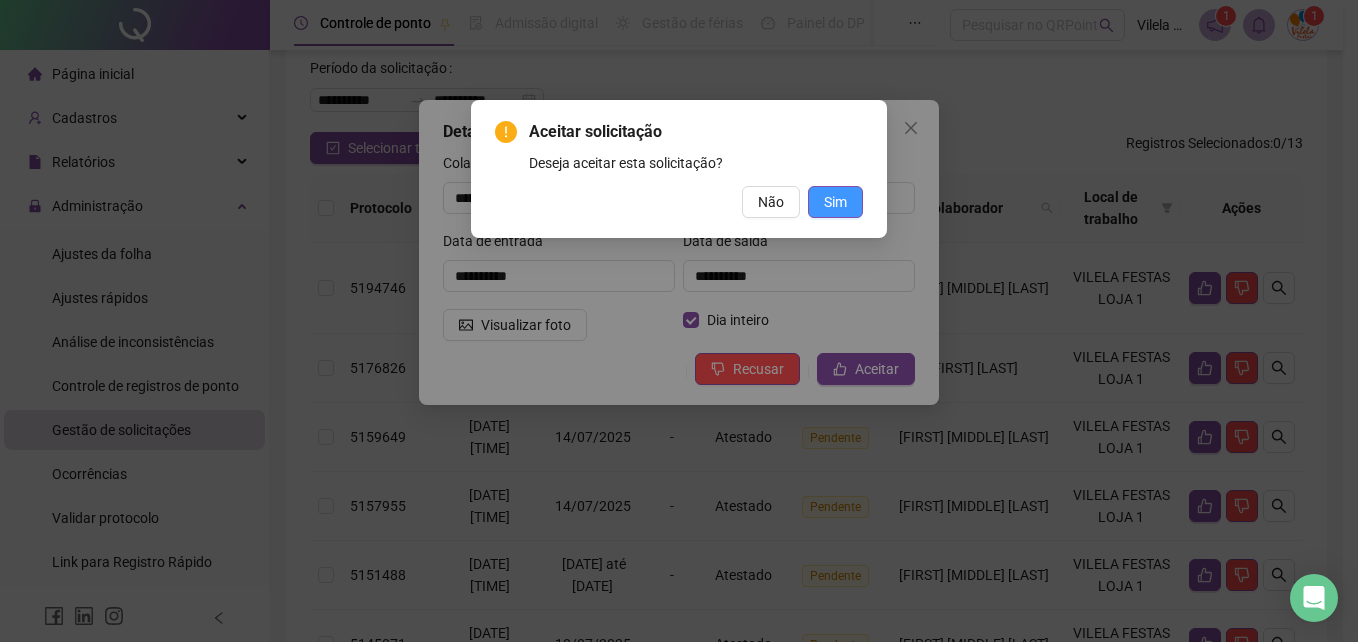 click on "Sim" at bounding box center (835, 202) 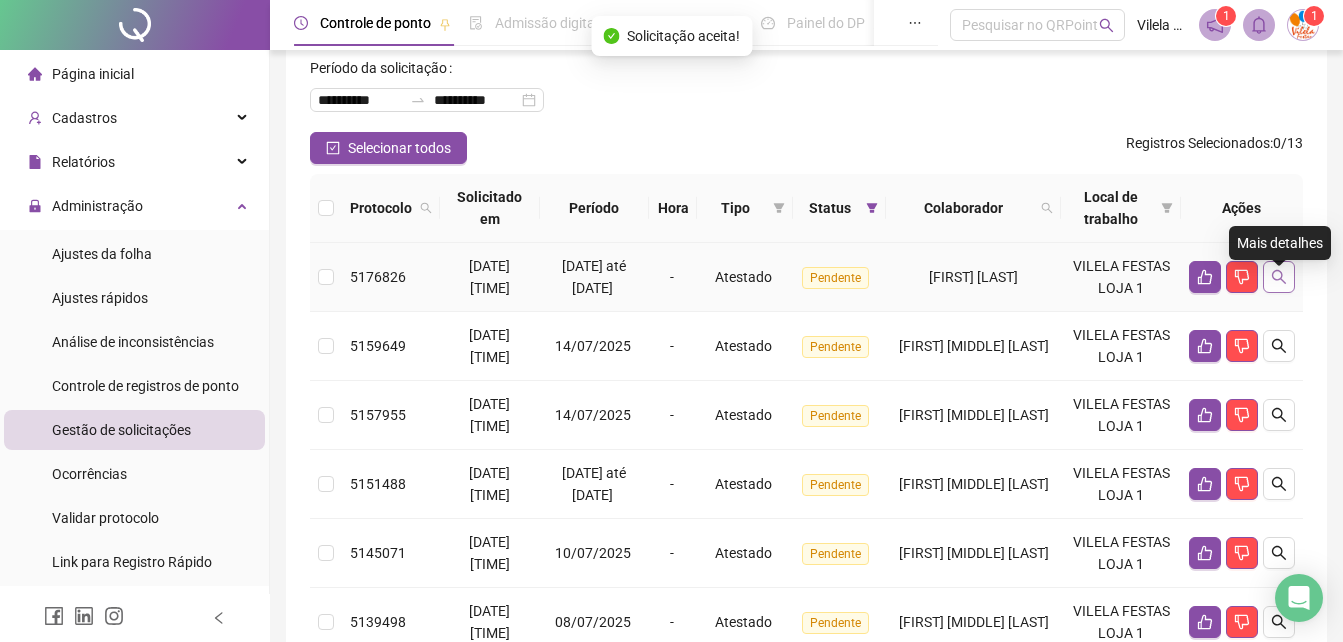 click 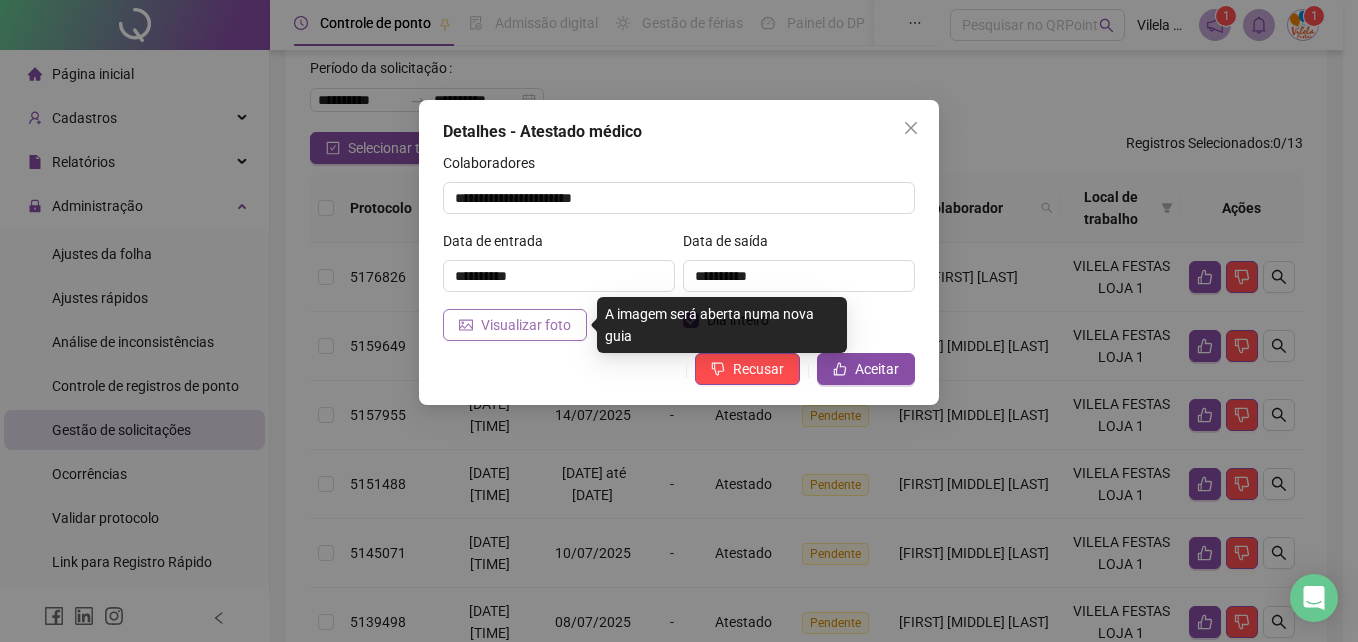 click on "Visualizar foto" at bounding box center (515, 325) 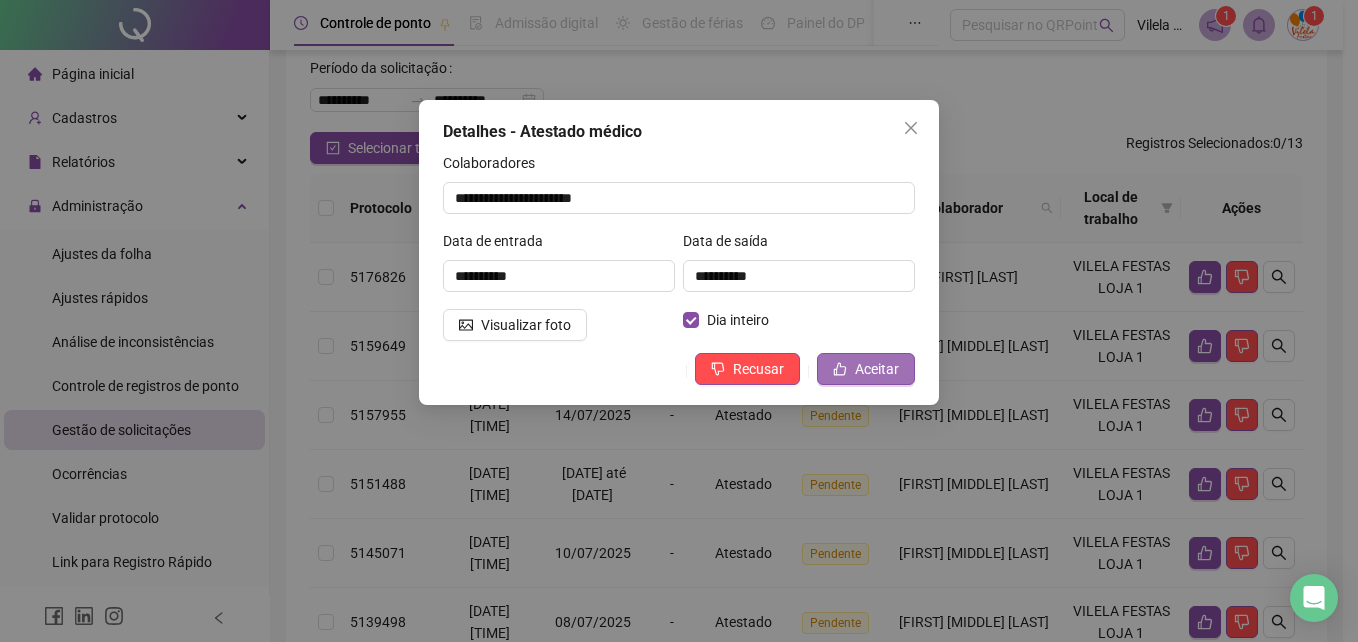 click on "Aceitar" at bounding box center [877, 369] 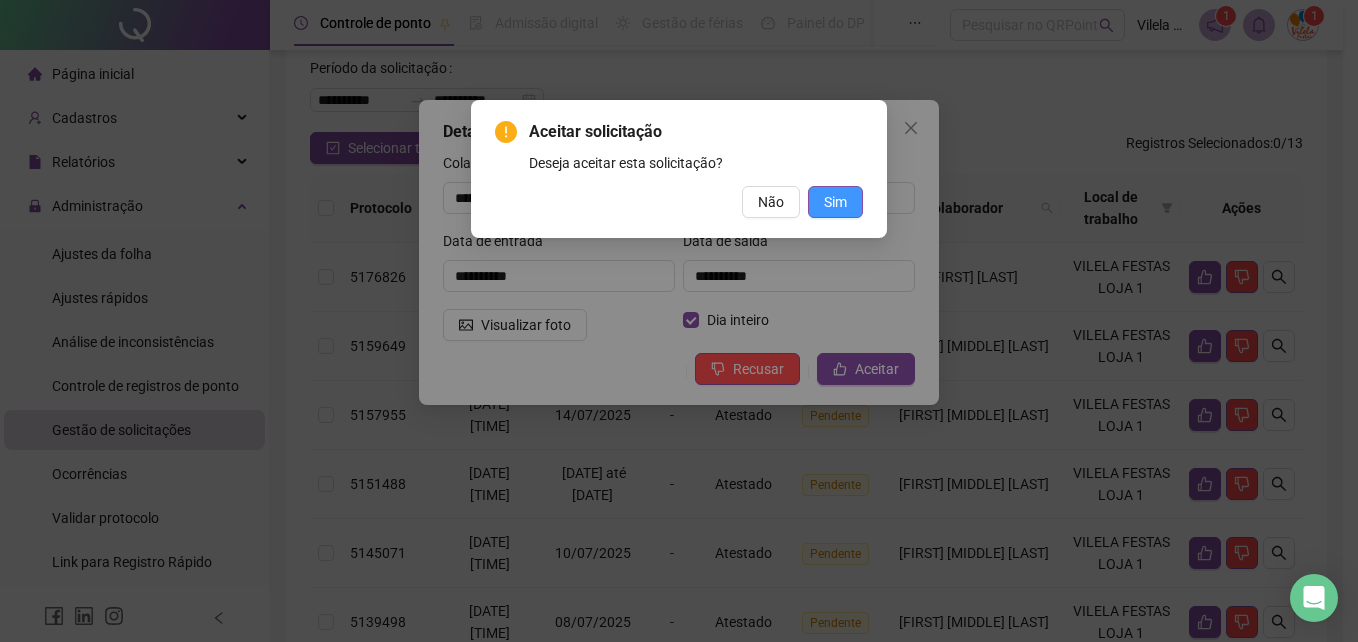 click on "Sim" at bounding box center [835, 202] 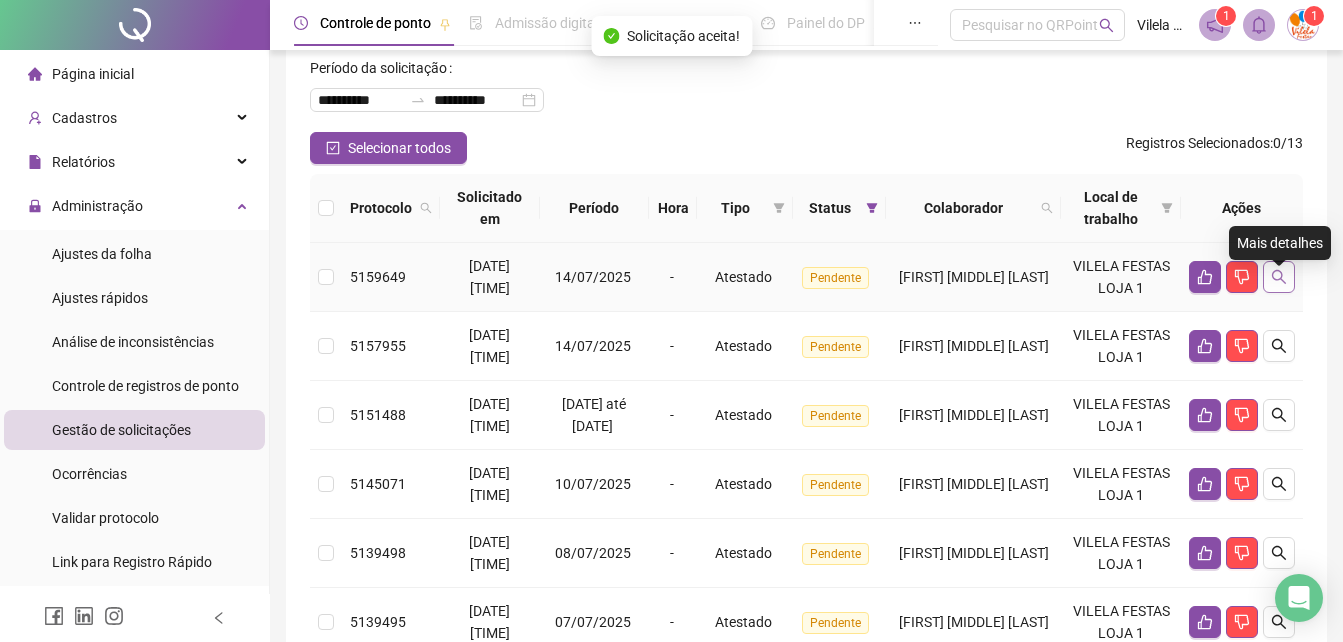click 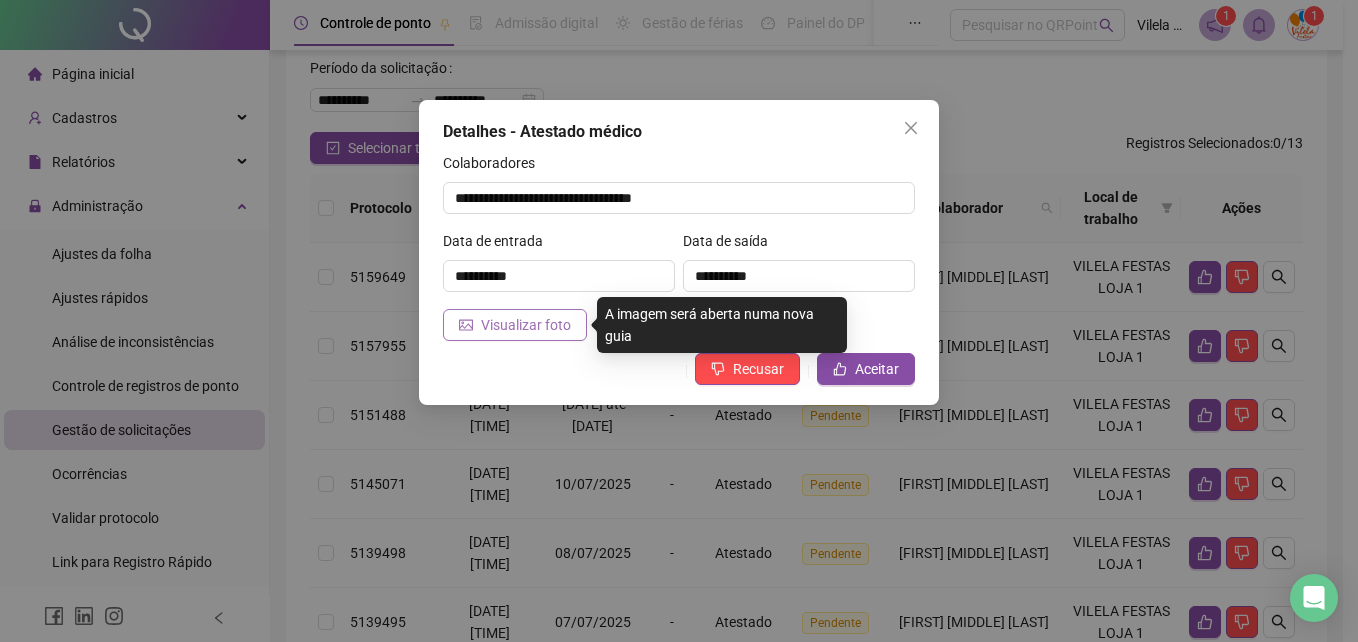 click on "Visualizar foto" at bounding box center [526, 325] 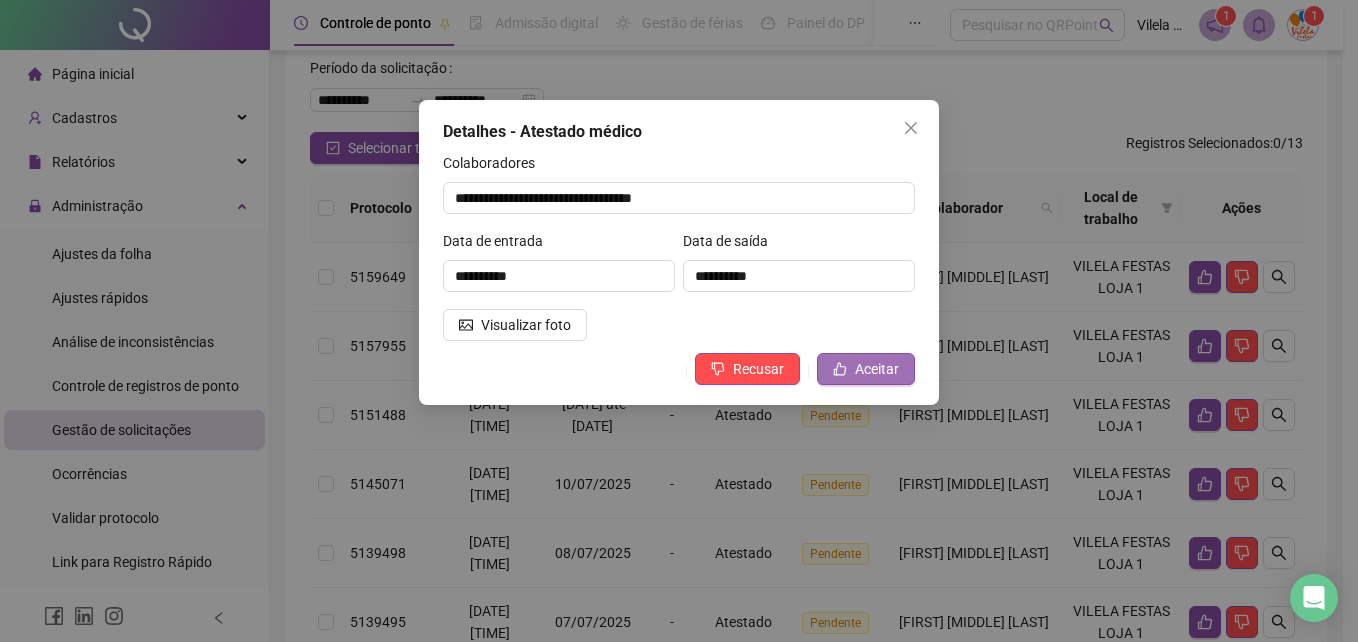 click on "Aceitar" at bounding box center (866, 369) 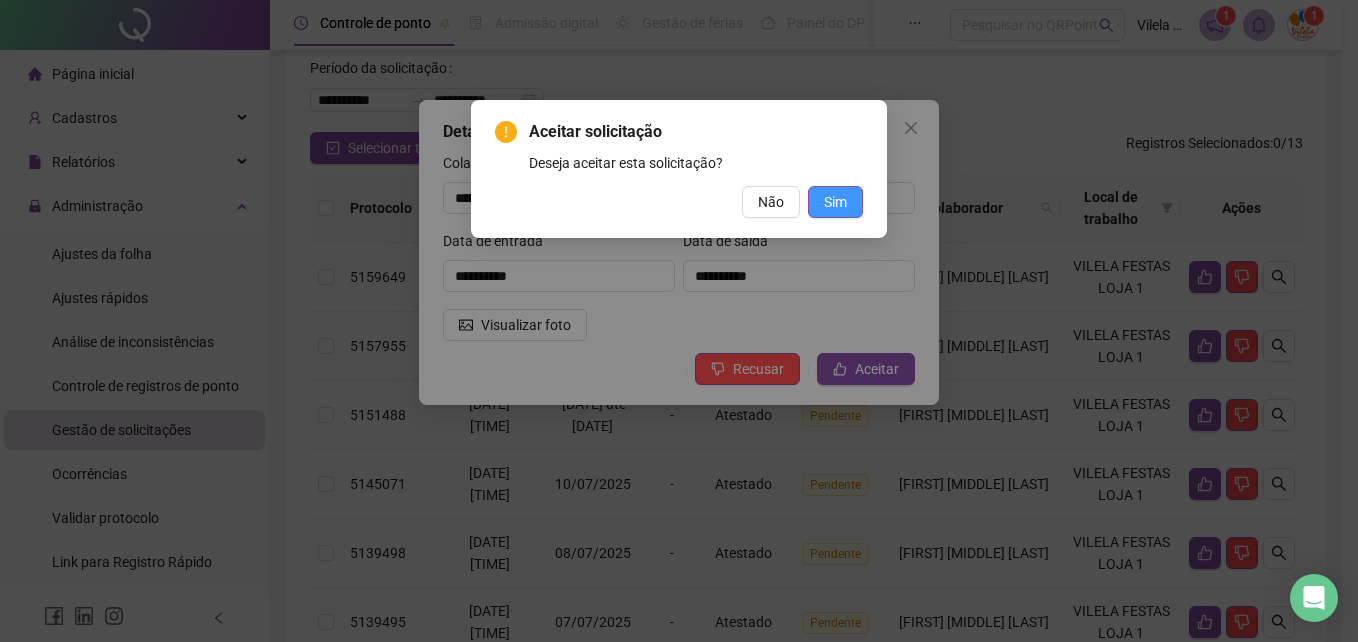 click on "Sim" at bounding box center (835, 202) 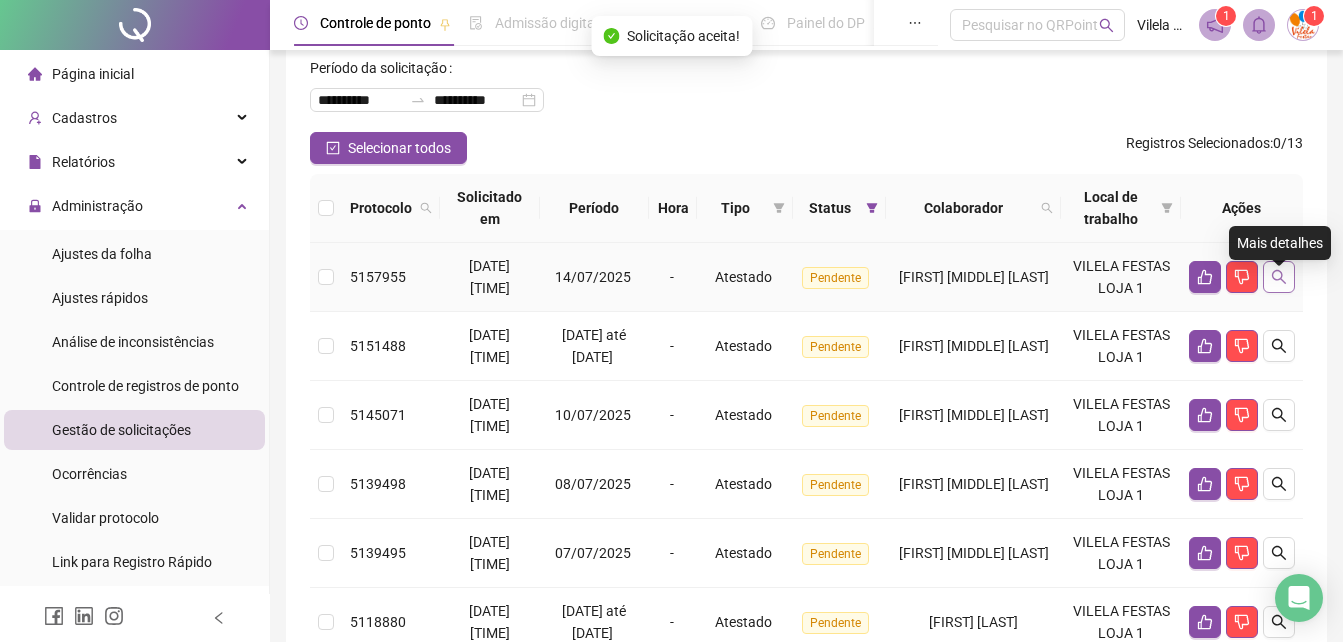 click at bounding box center [1279, 277] 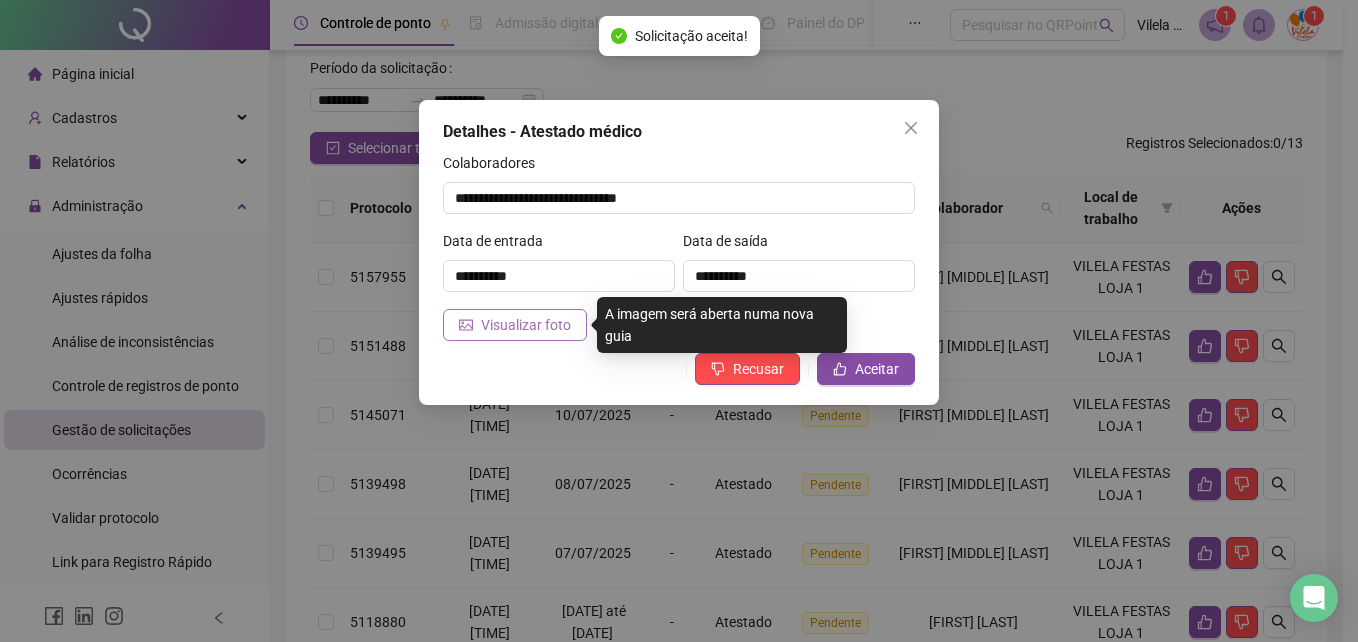 click on "Visualizar foto" at bounding box center (526, 325) 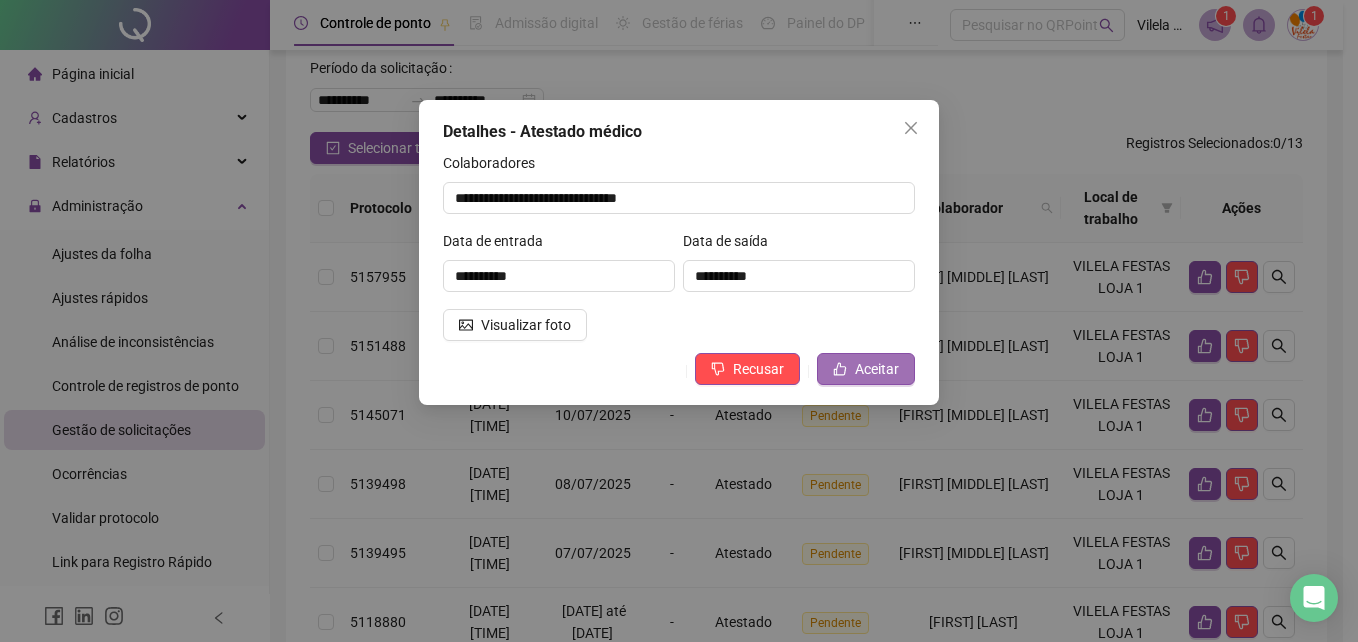 click on "Aceitar" at bounding box center [866, 369] 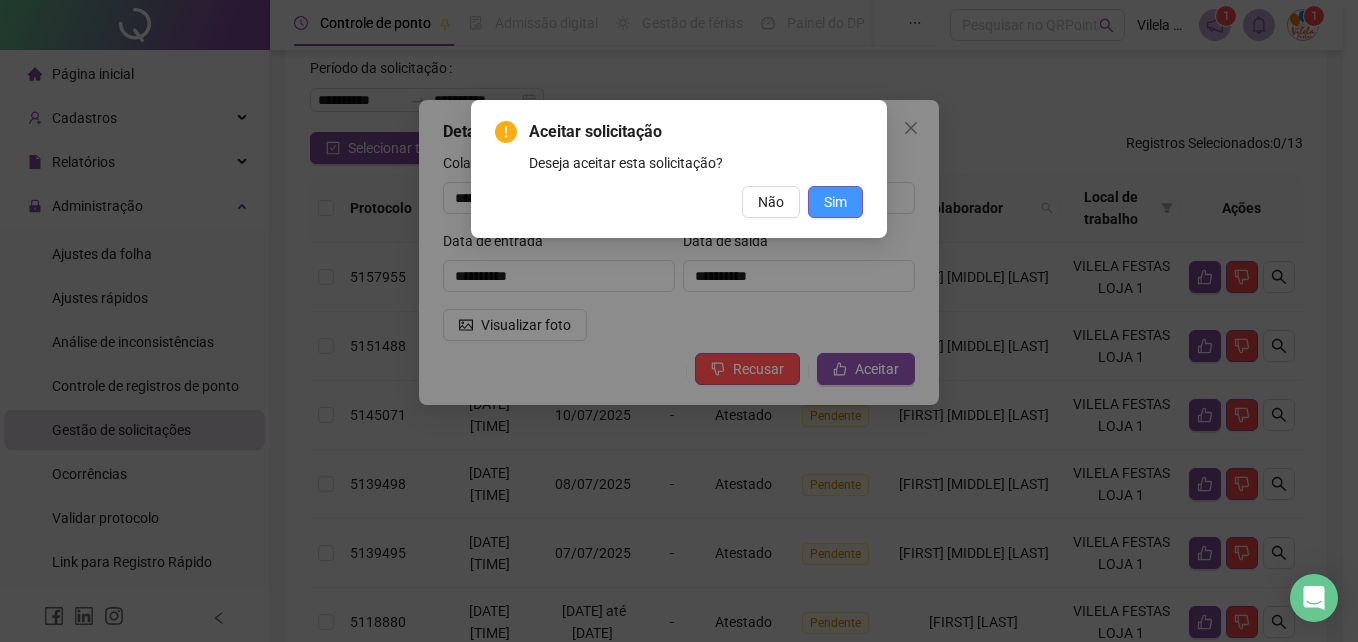 click on "Sim" at bounding box center [835, 202] 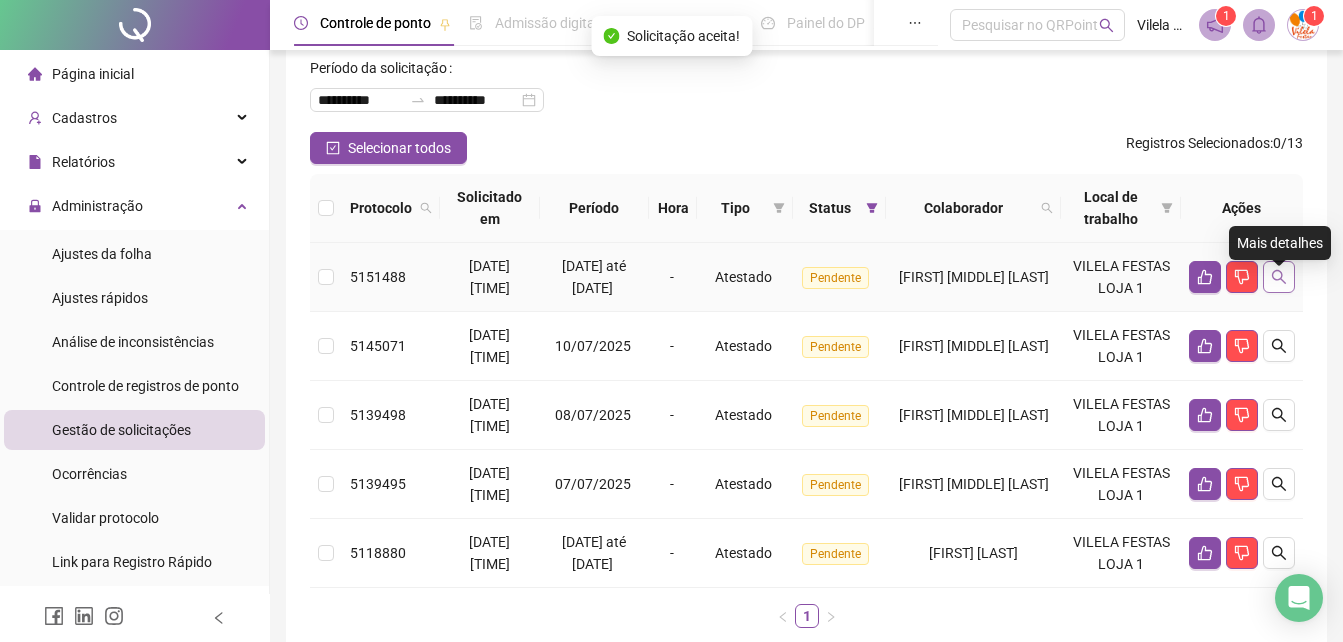 click 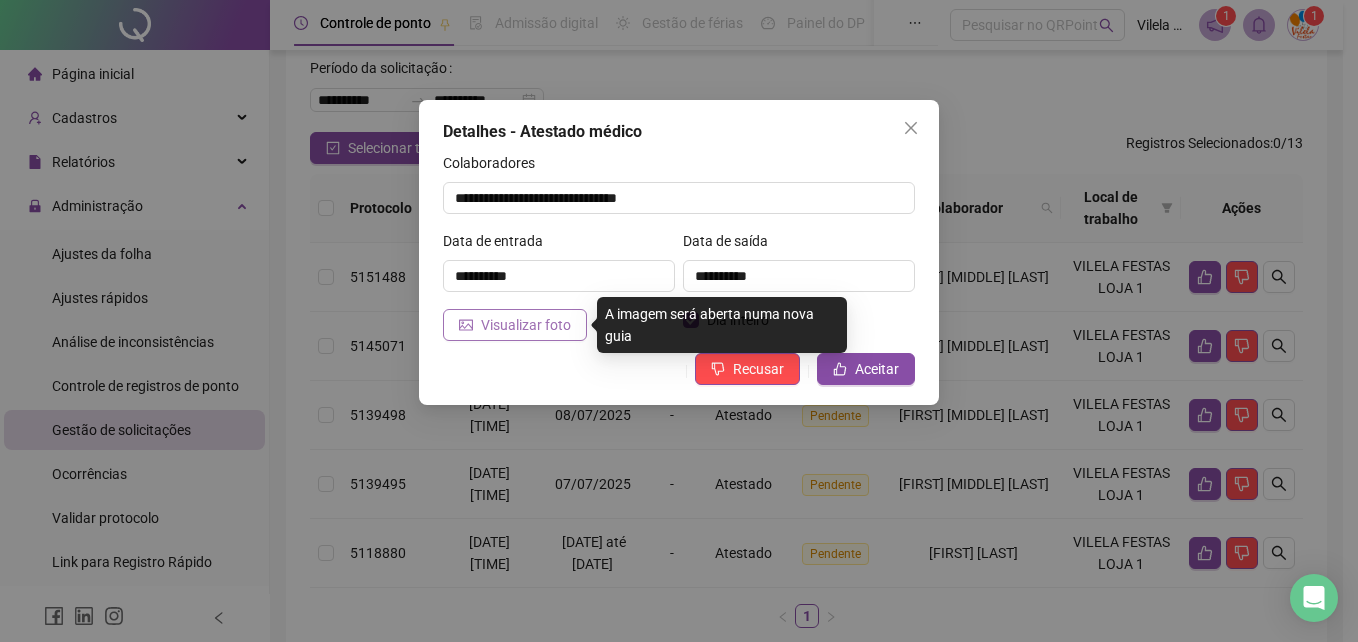 click on "Visualizar foto" at bounding box center [526, 325] 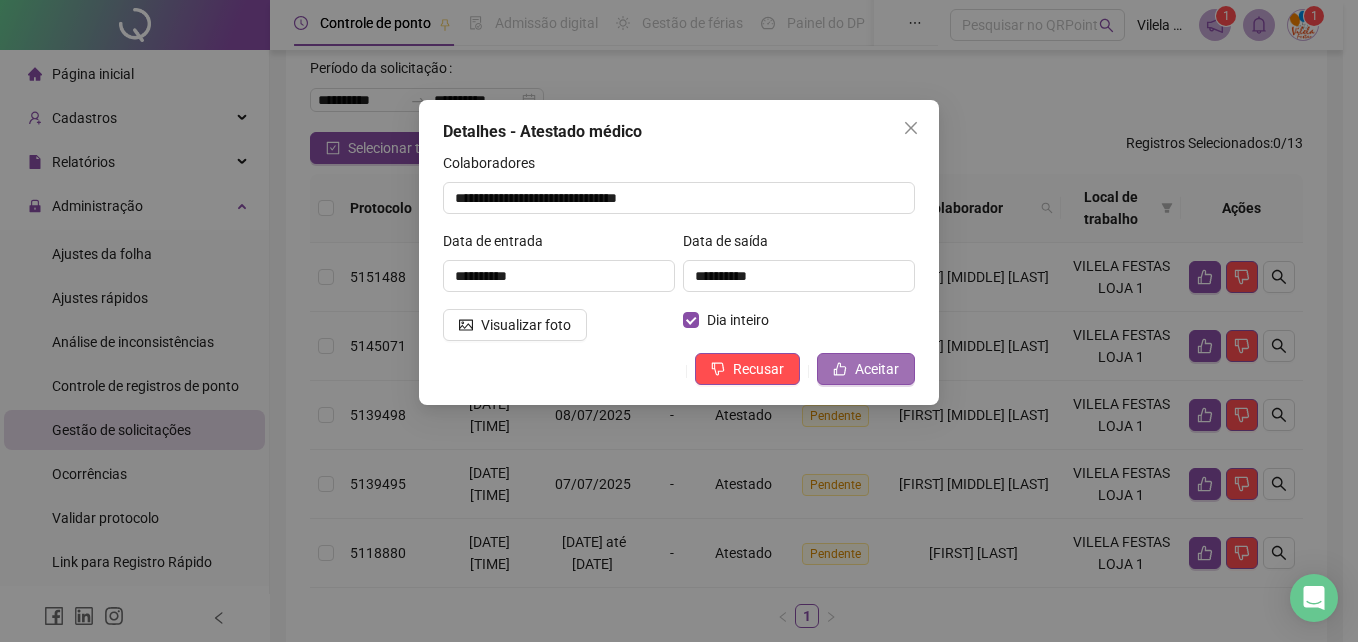 click on "Aceitar" at bounding box center (866, 369) 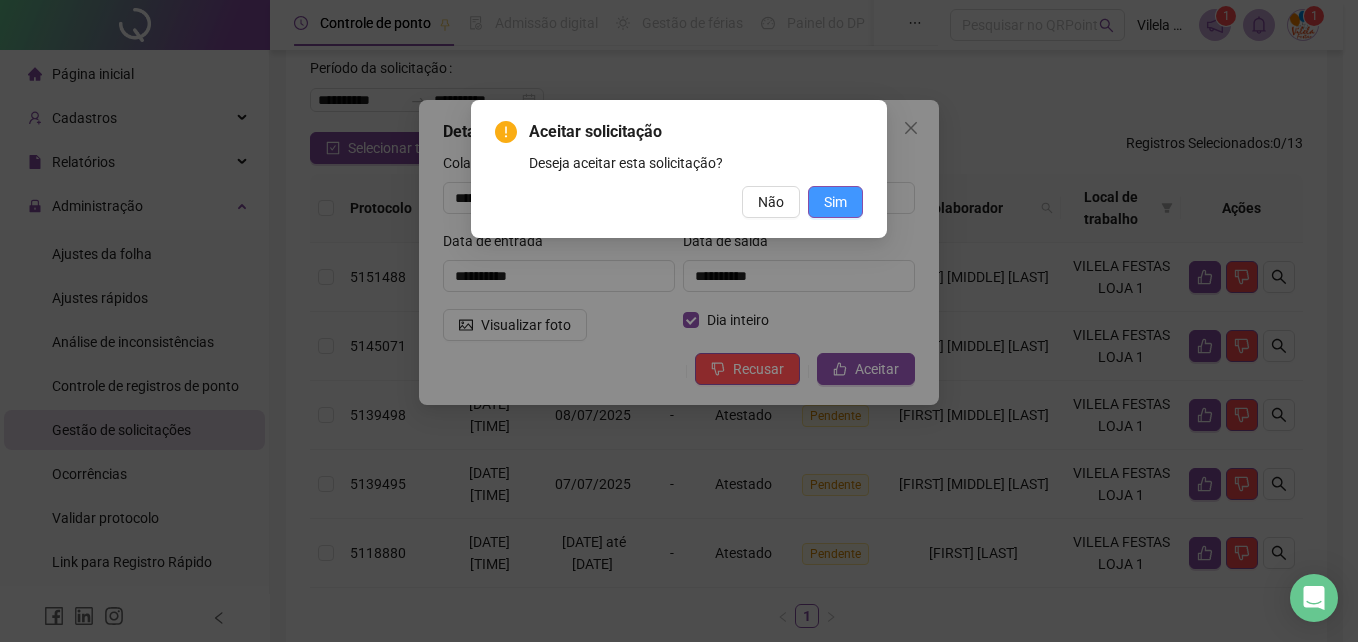 click on "Sim" at bounding box center (835, 202) 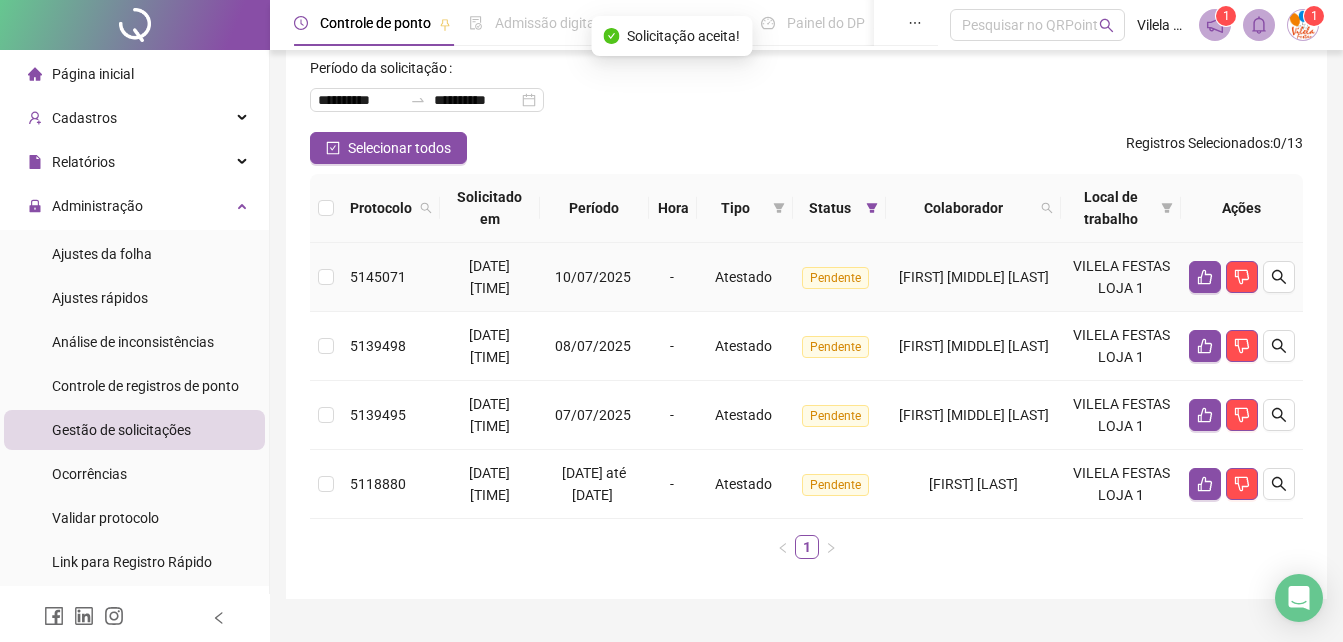 click at bounding box center [1242, 277] 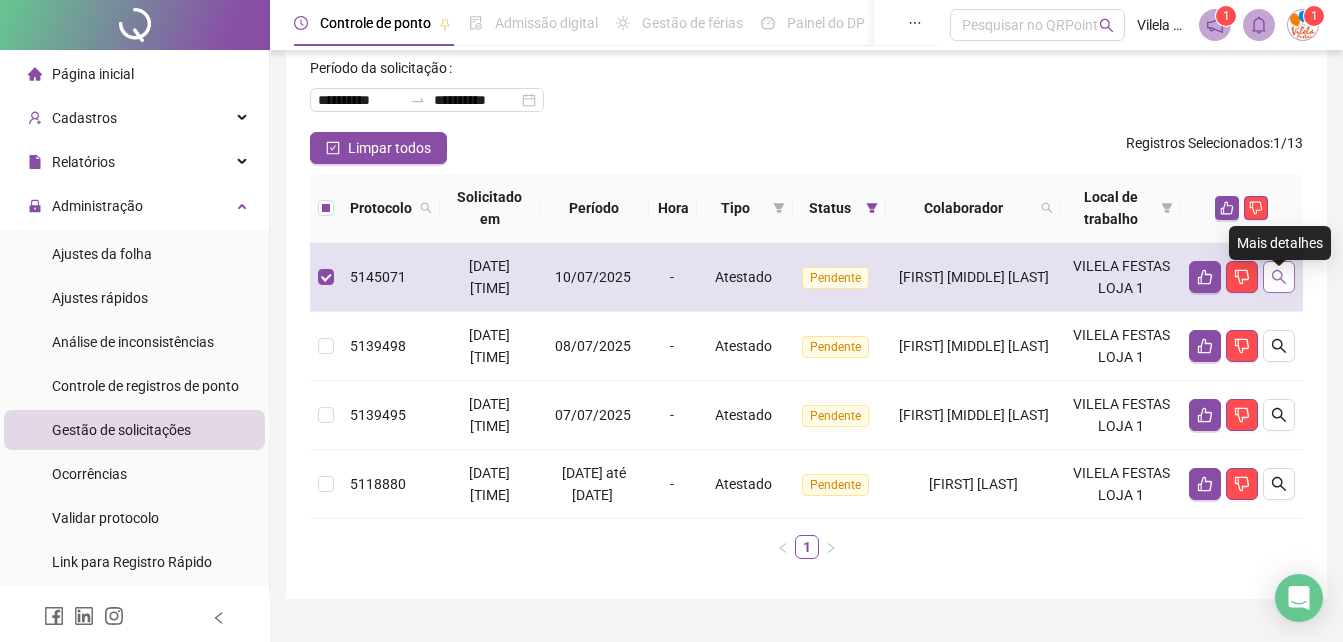 click 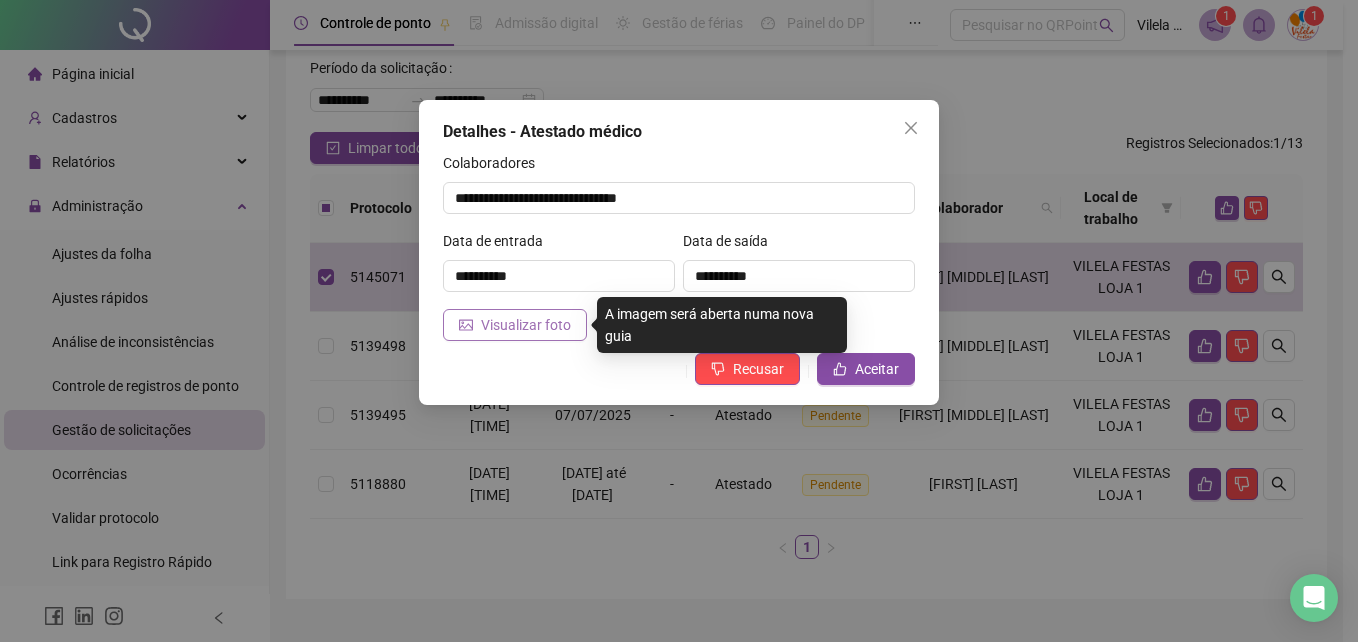 click on "Visualizar foto" at bounding box center [526, 325] 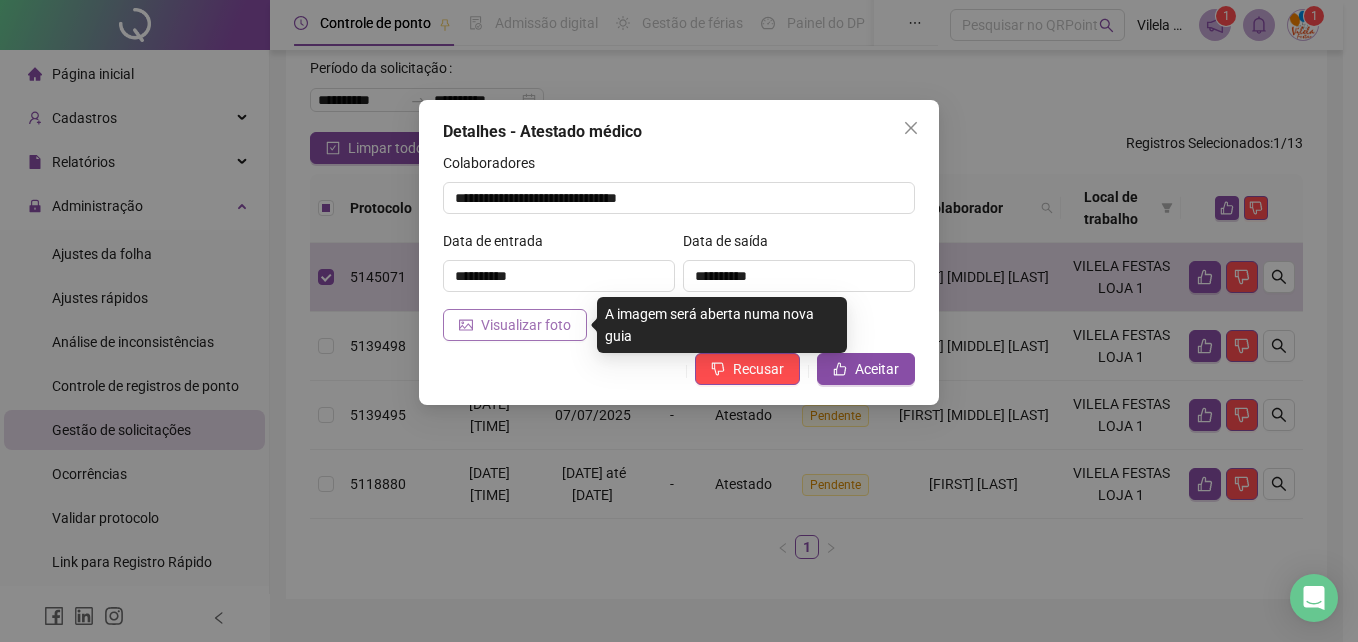 click on "Visualizar foto" at bounding box center (526, 325) 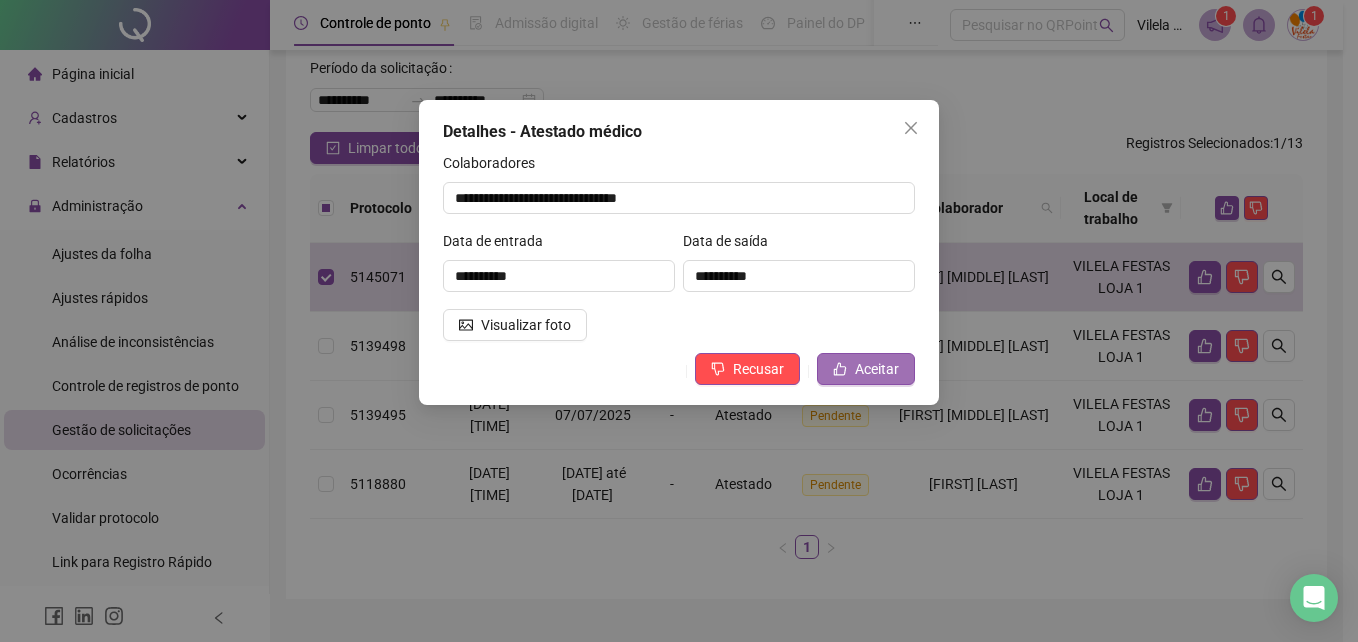click on "Aceitar" at bounding box center [877, 369] 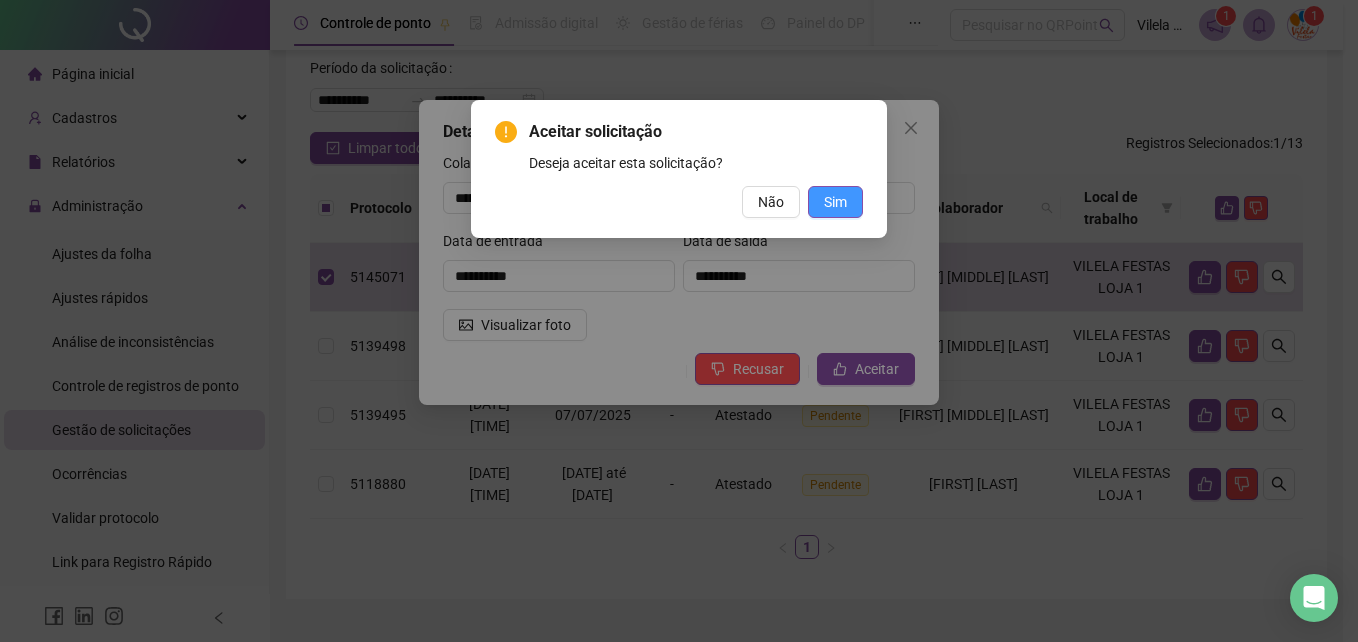 click on "Sim" at bounding box center (835, 202) 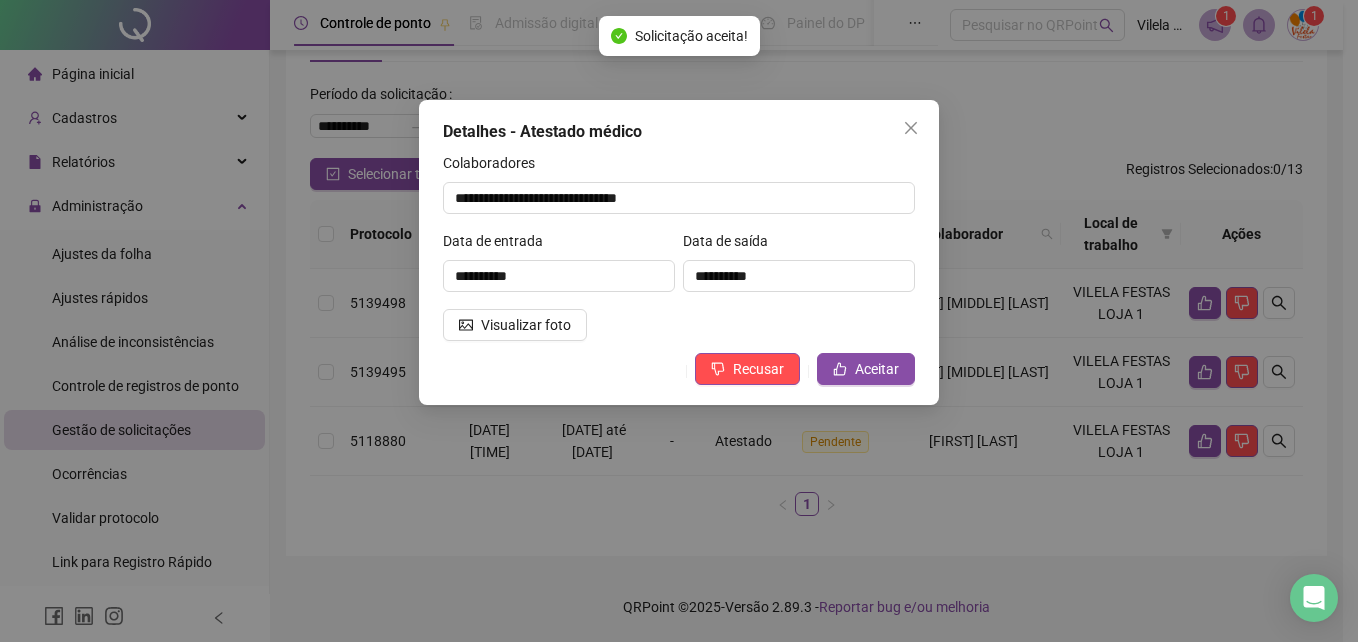scroll, scrollTop: 96, scrollLeft: 0, axis: vertical 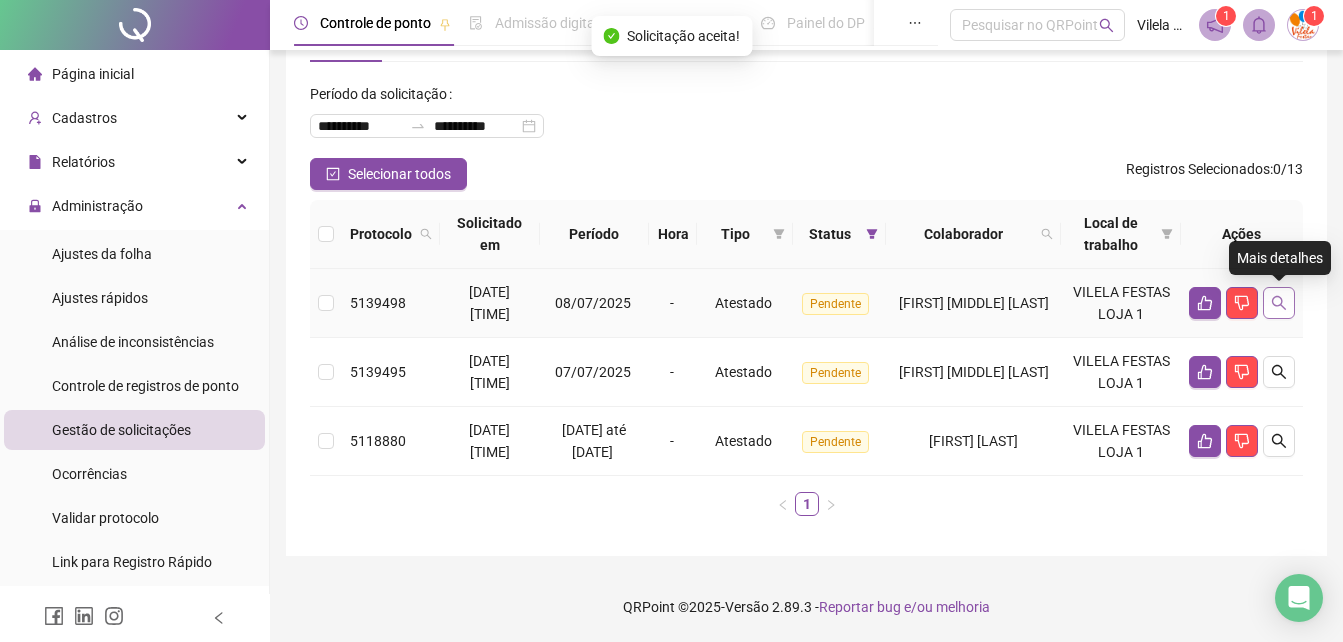 click at bounding box center (1279, 303) 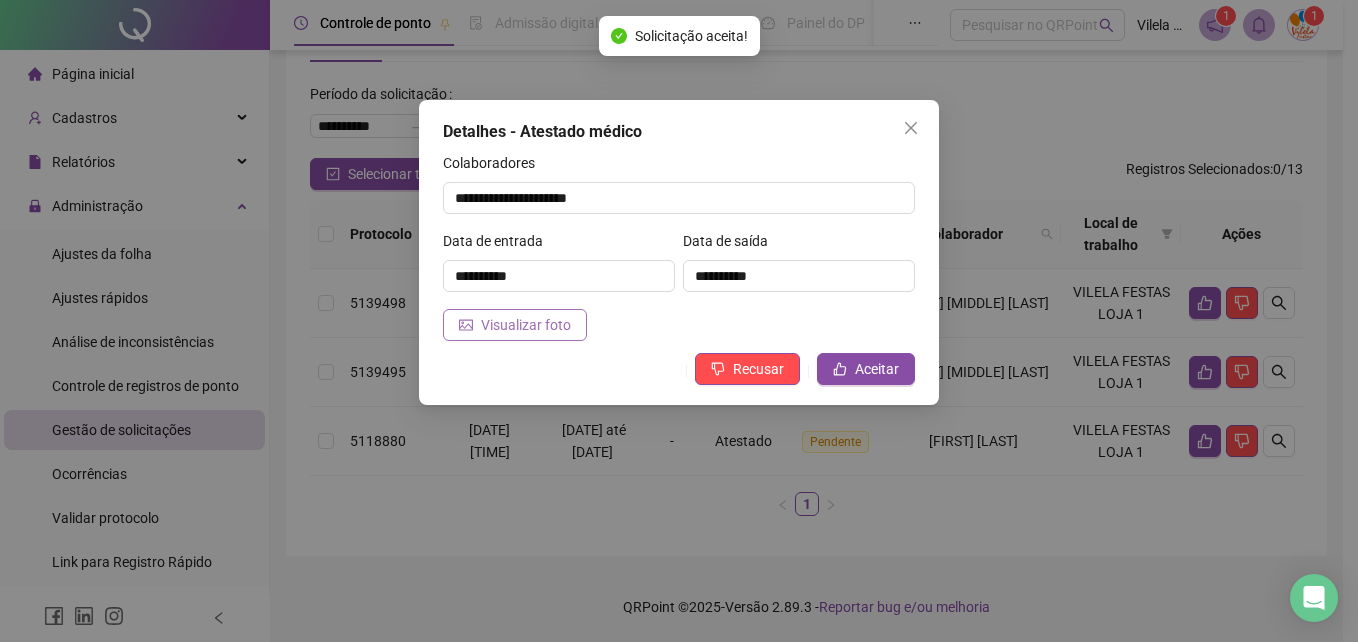 click on "Visualizar foto" at bounding box center (526, 325) 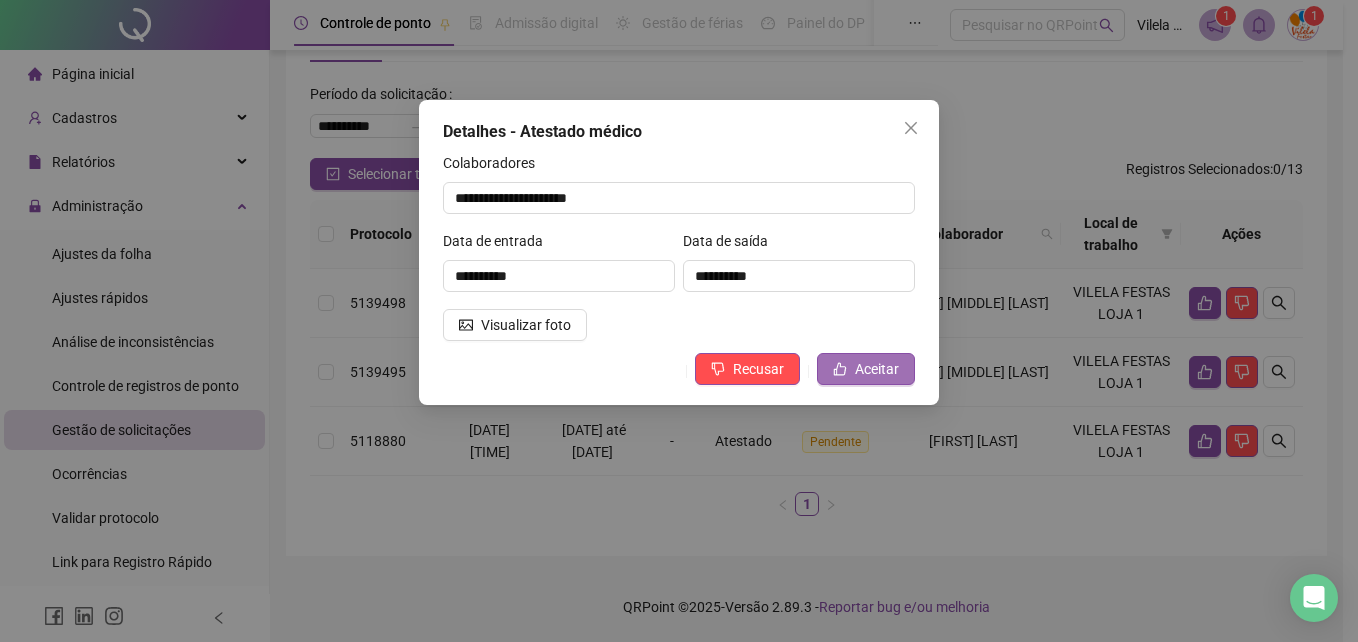 click on "Aceitar" at bounding box center [866, 369] 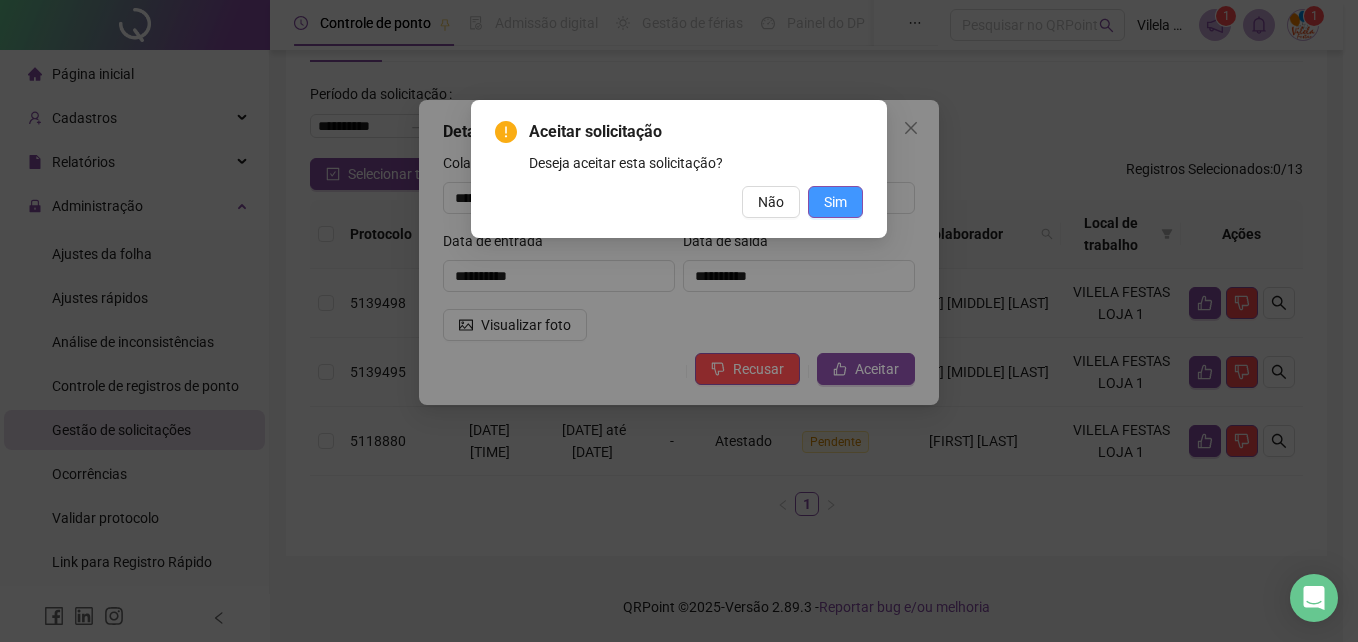 click on "Sim" at bounding box center (835, 202) 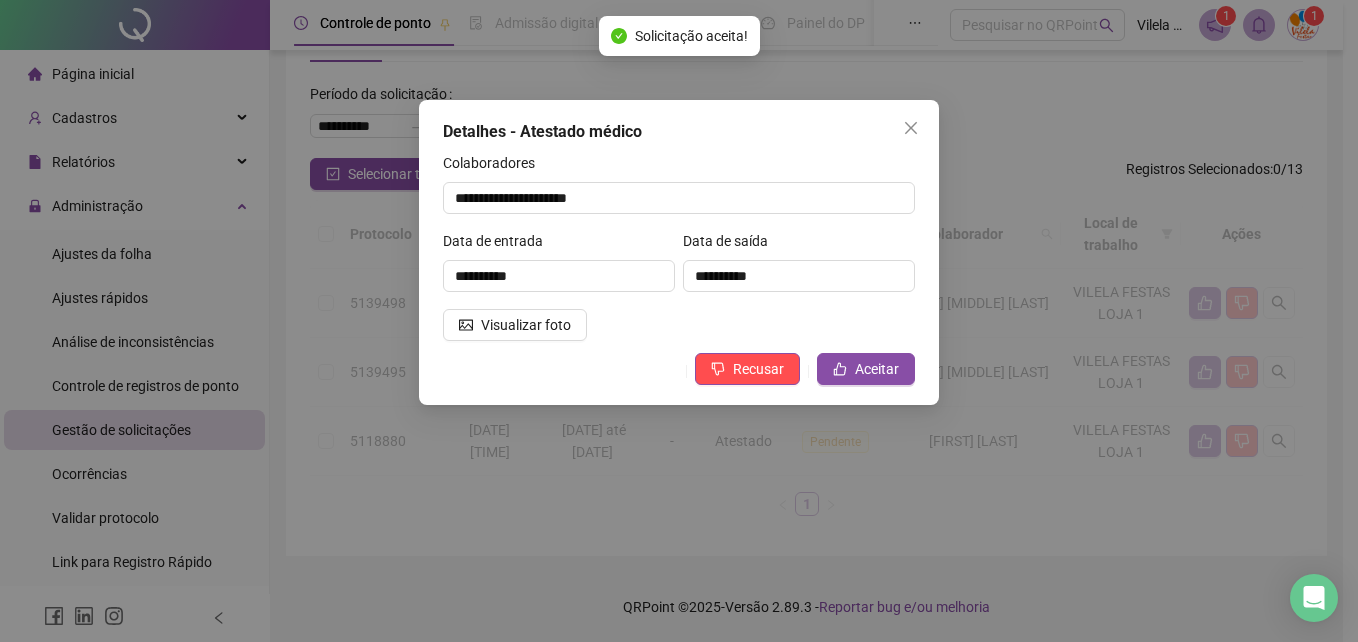 scroll, scrollTop: 27, scrollLeft: 0, axis: vertical 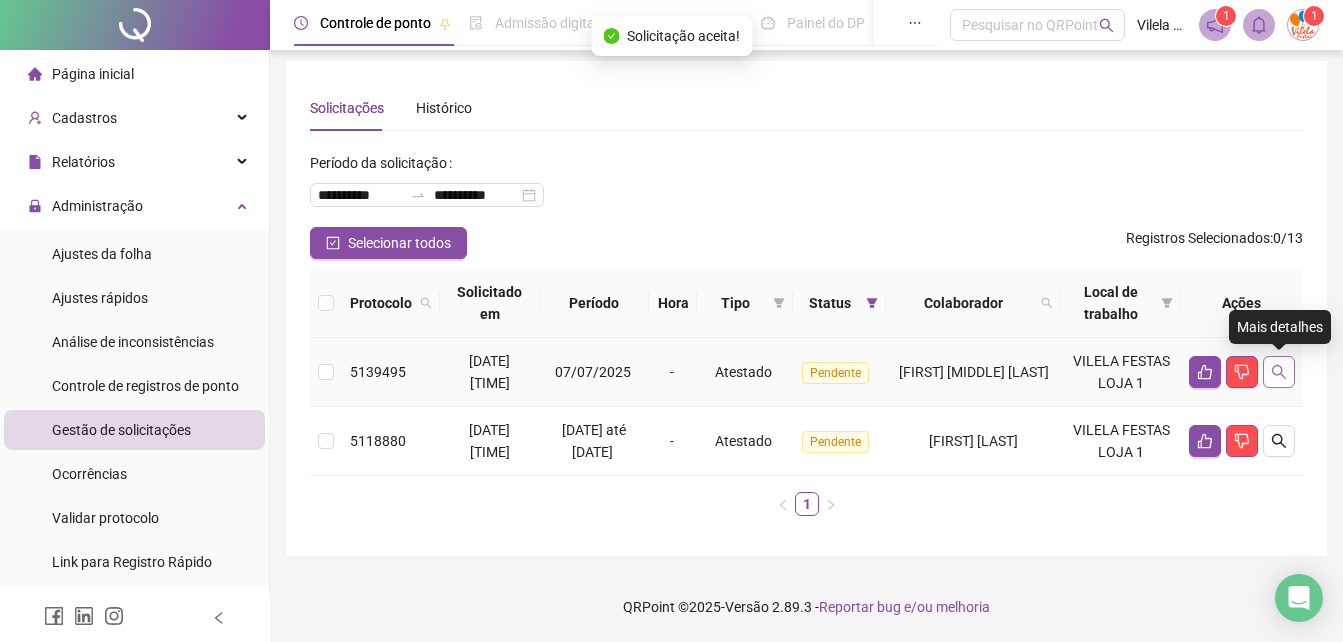 click 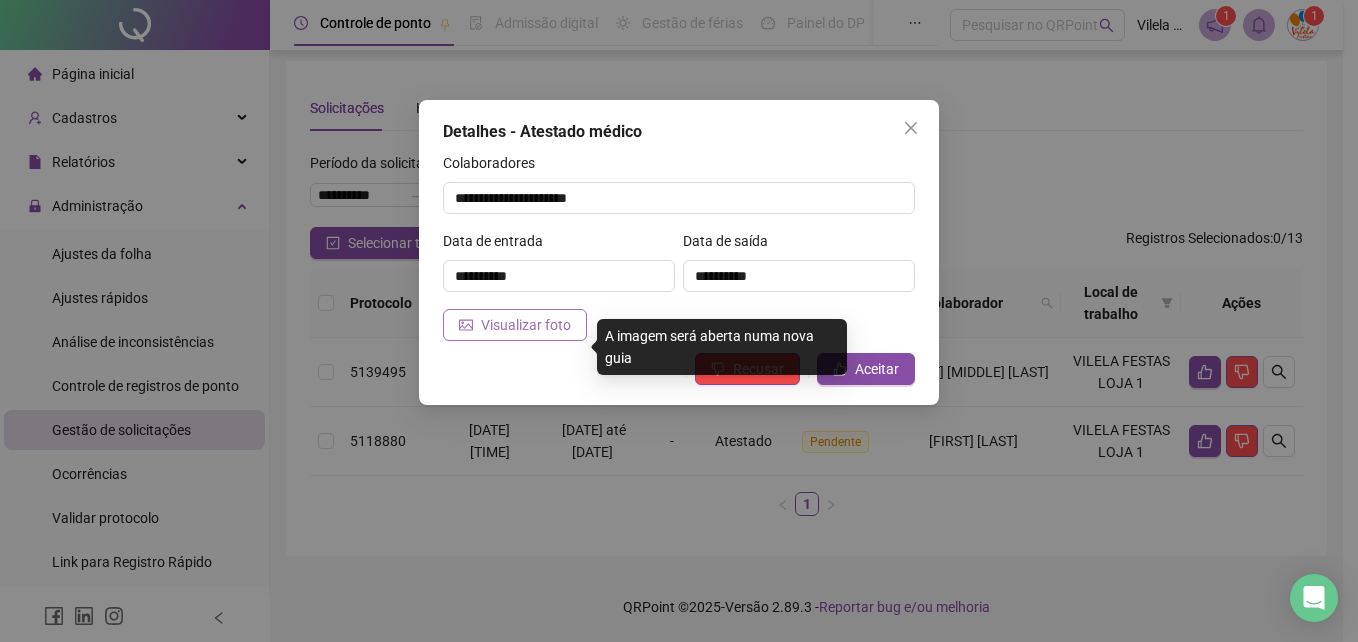 click on "Visualizar foto" at bounding box center [526, 325] 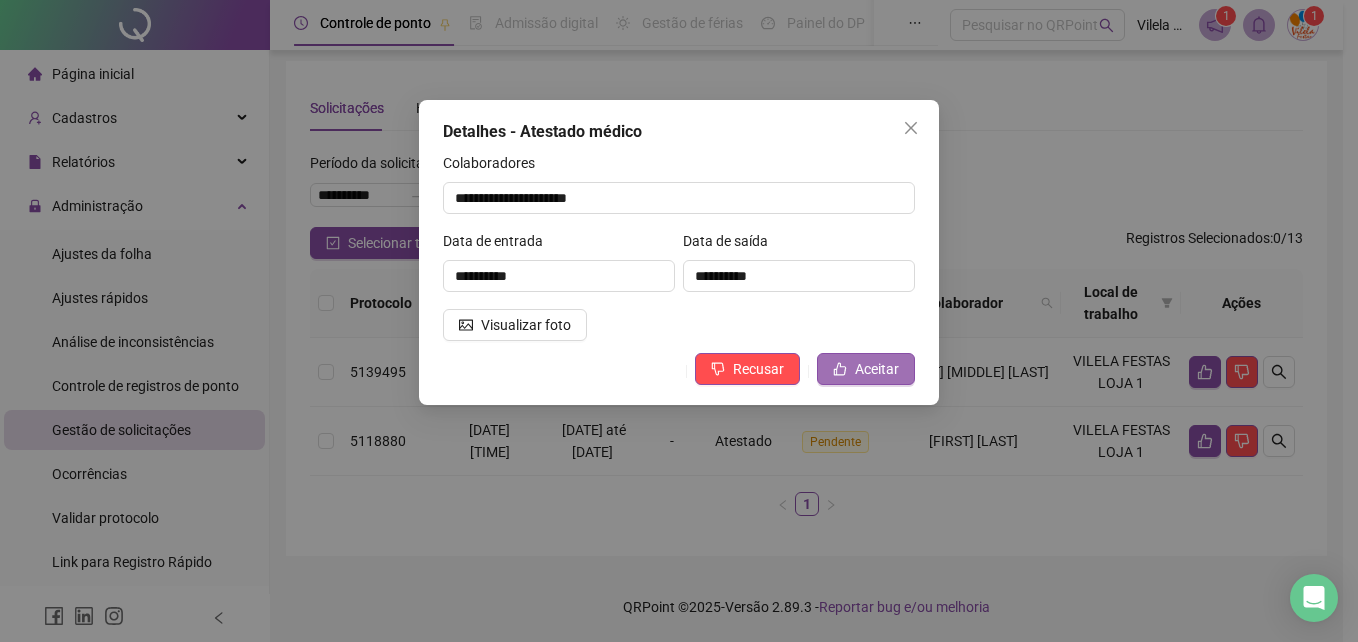 click on "Aceitar" at bounding box center [866, 369] 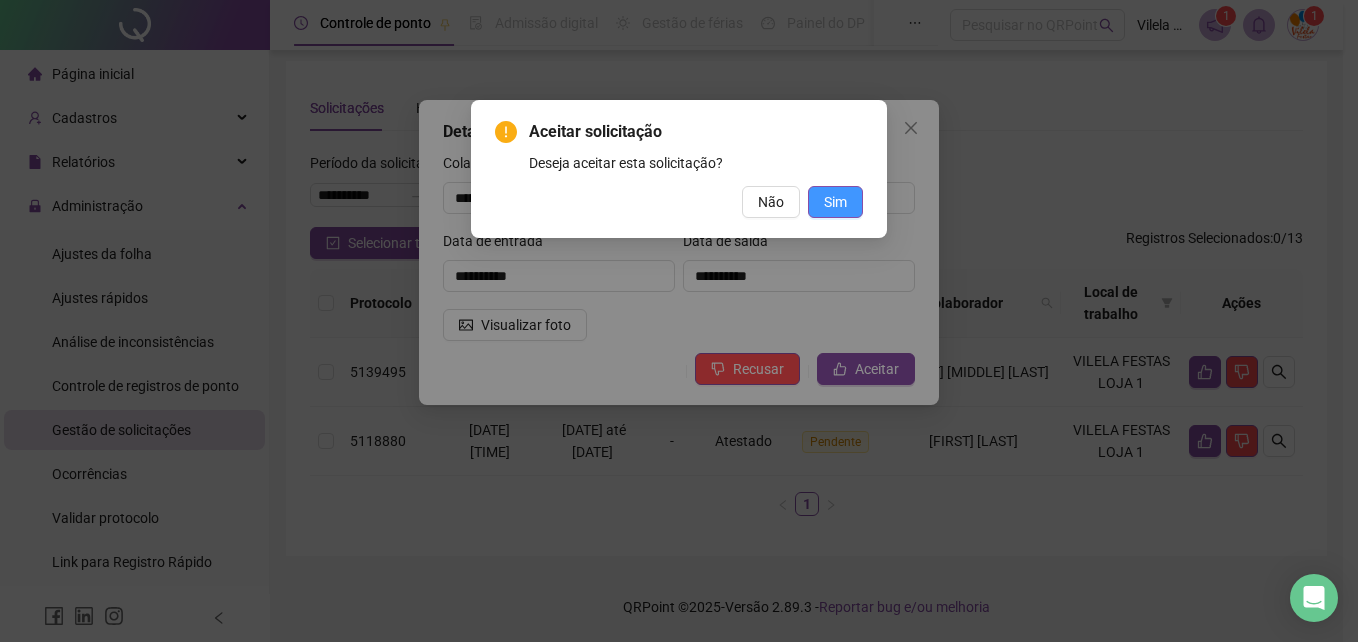 click on "Sim" at bounding box center (835, 202) 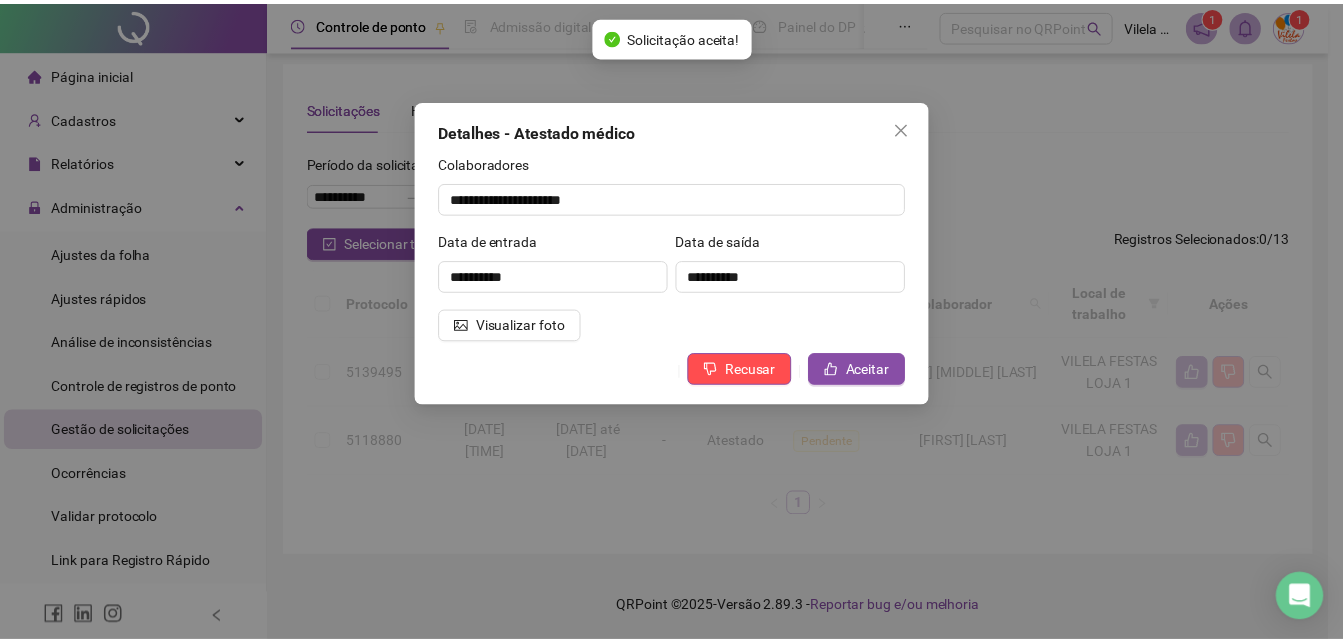 scroll, scrollTop: 0, scrollLeft: 0, axis: both 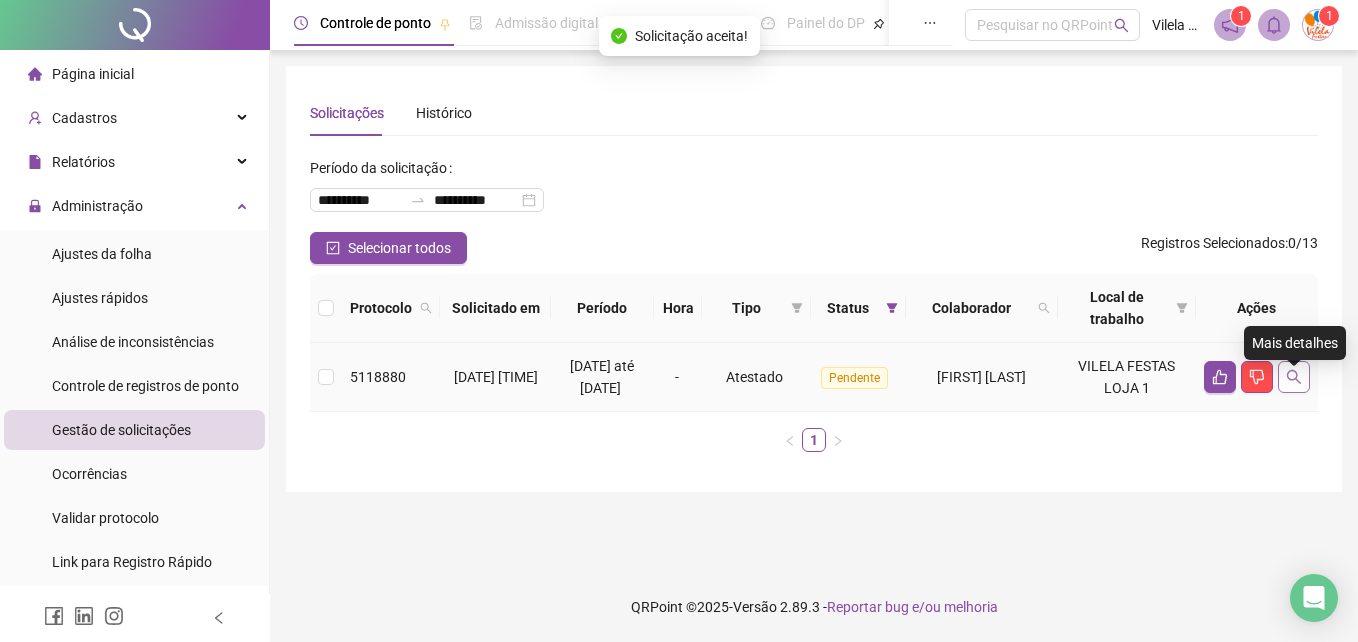 click at bounding box center [1294, 377] 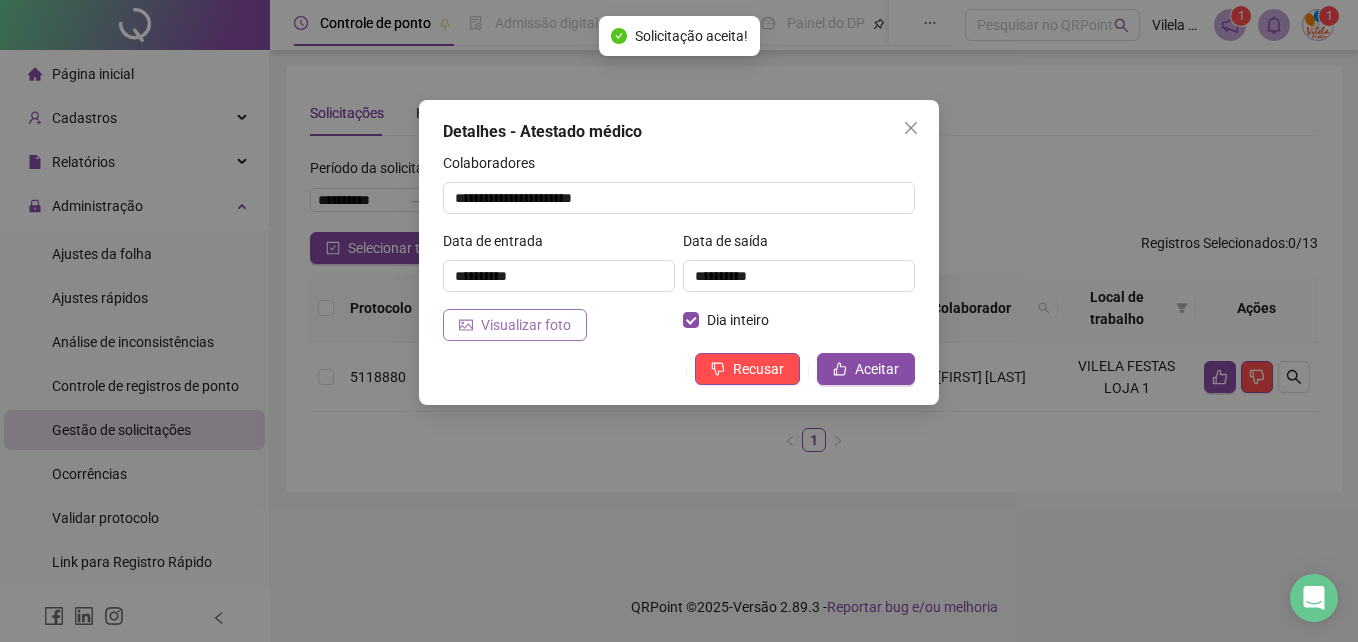 click on "Visualizar foto" at bounding box center (515, 325) 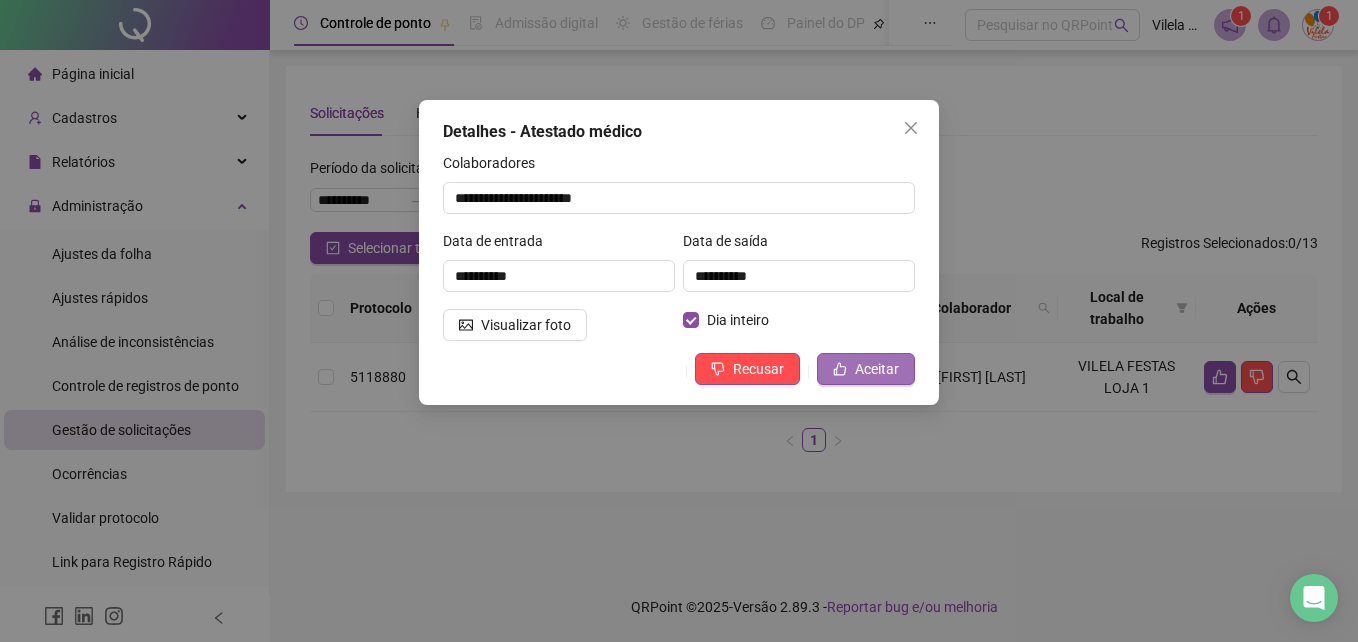 click on "Aceitar" at bounding box center [877, 369] 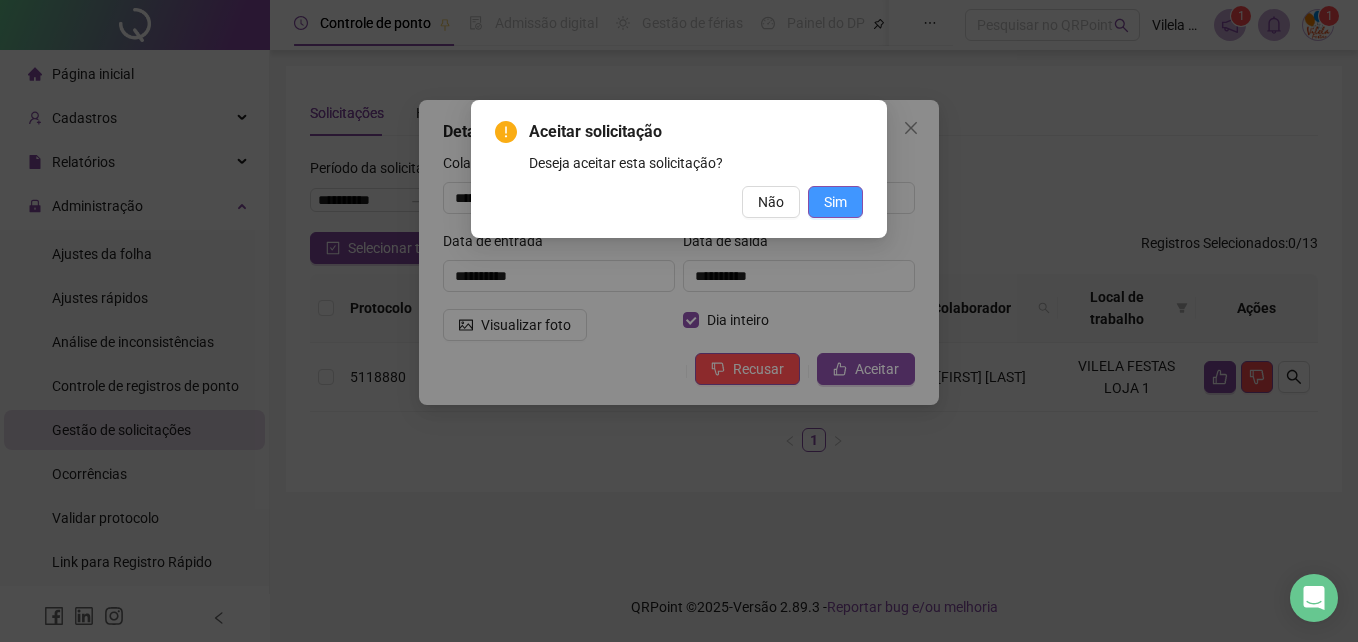 click on "Sim" at bounding box center [835, 202] 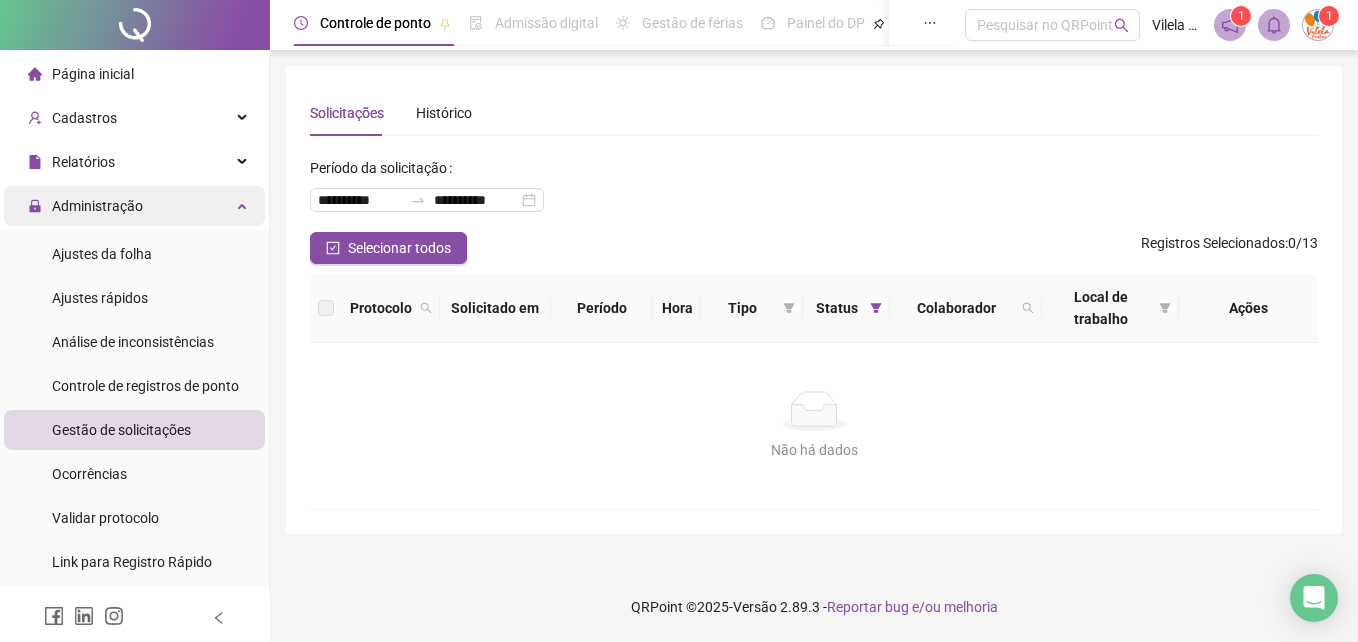click on "Administração" at bounding box center (134, 206) 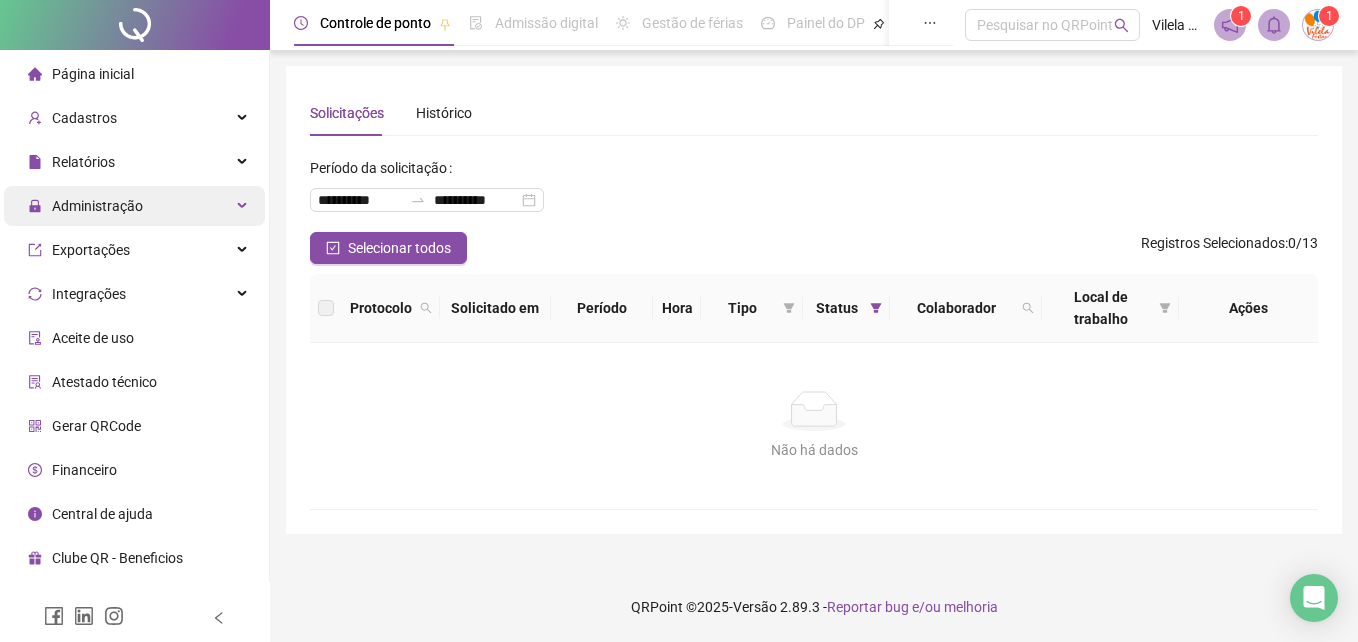 click on "Administração" at bounding box center [134, 206] 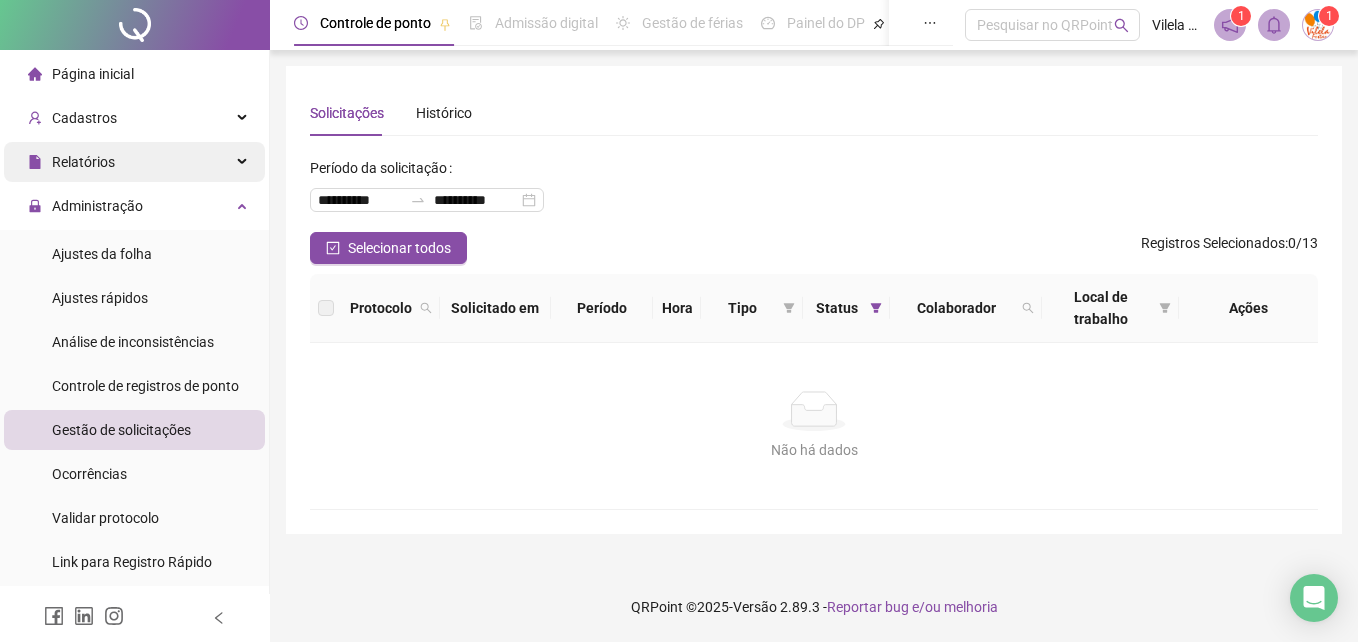 click on "Relatórios" at bounding box center [134, 162] 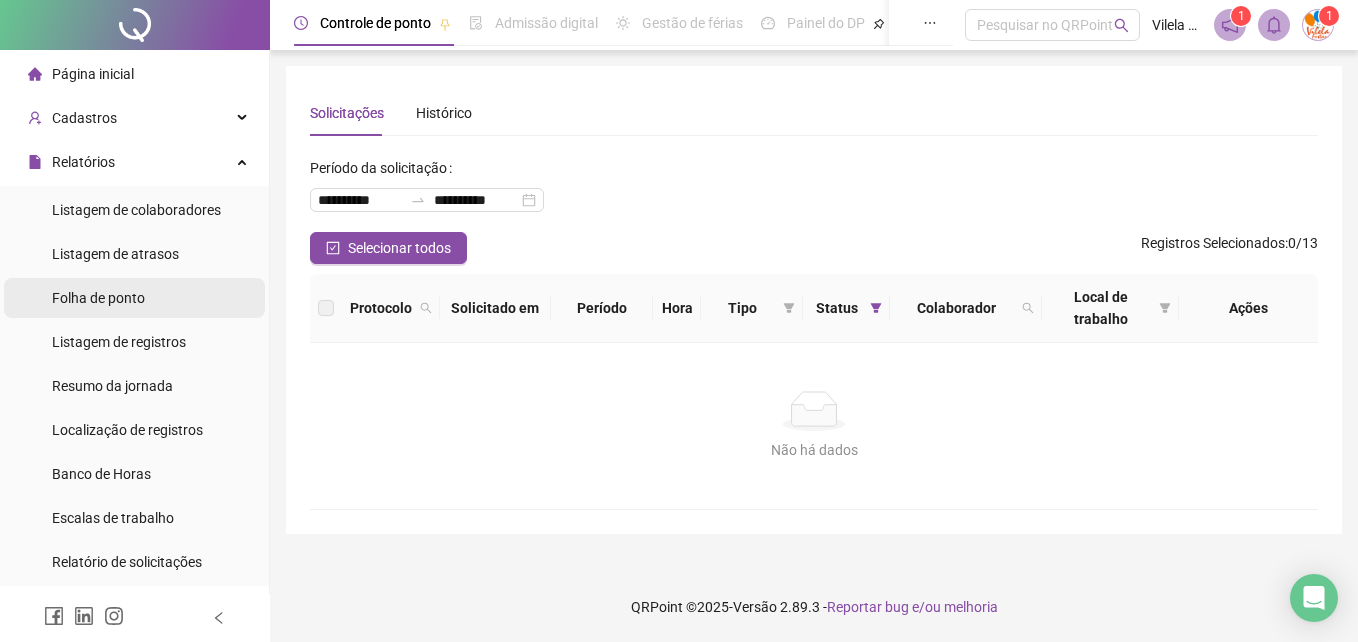 click on "Folha de ponto" at bounding box center (134, 298) 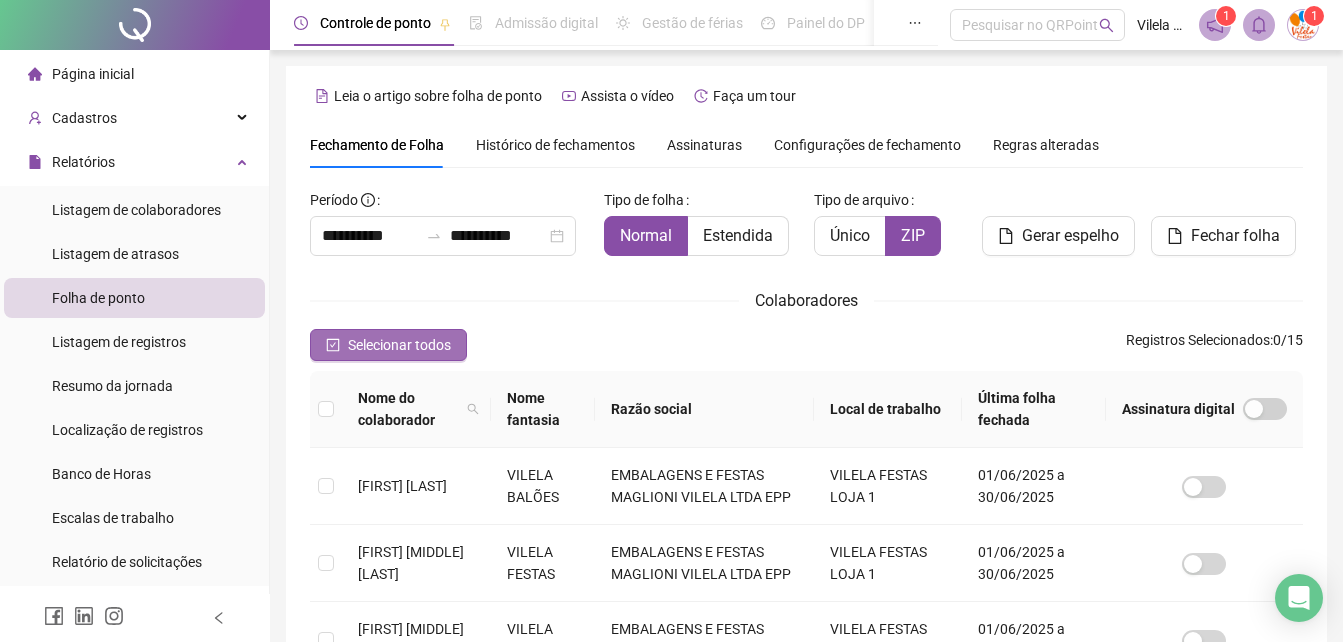 click on "Selecionar todos" at bounding box center (399, 345) 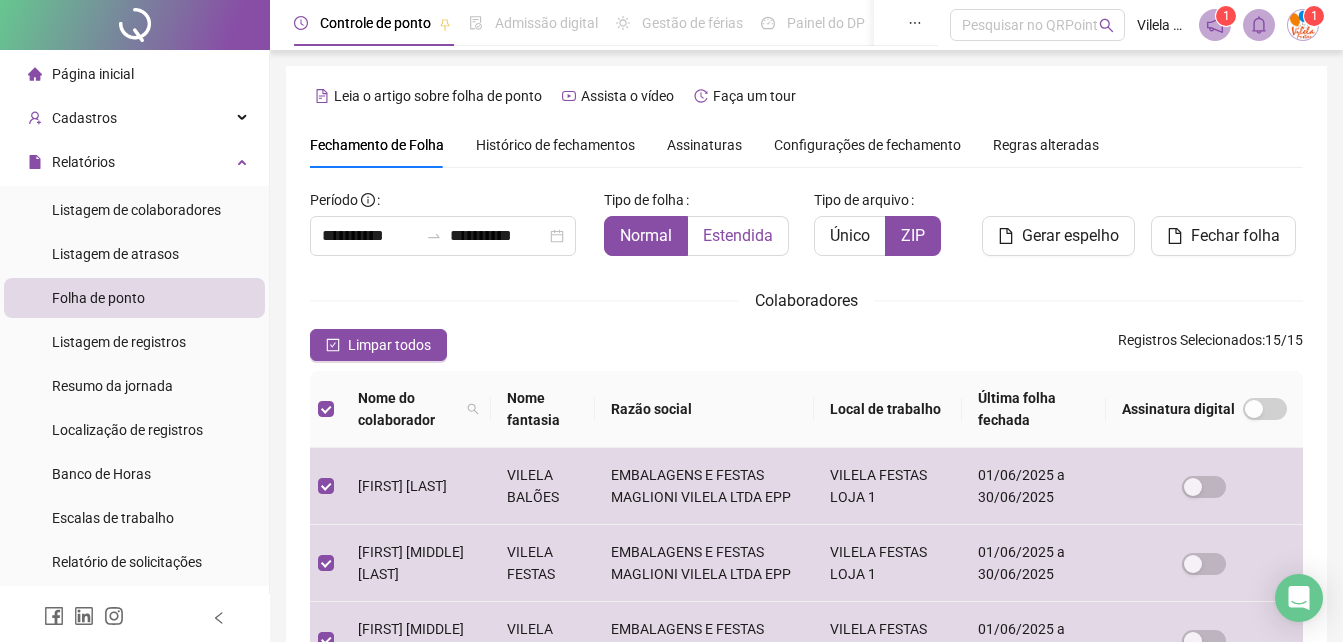click on "Estendida" at bounding box center [738, 235] 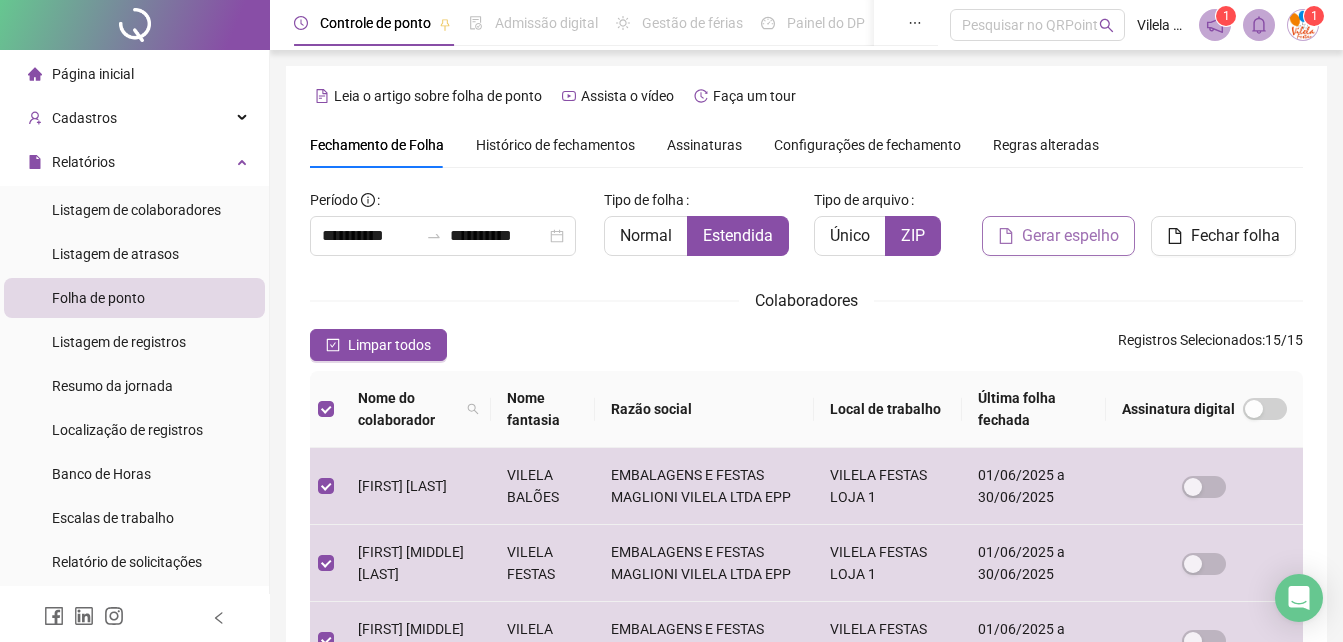 click on "Gerar espelho" at bounding box center [1058, 236] 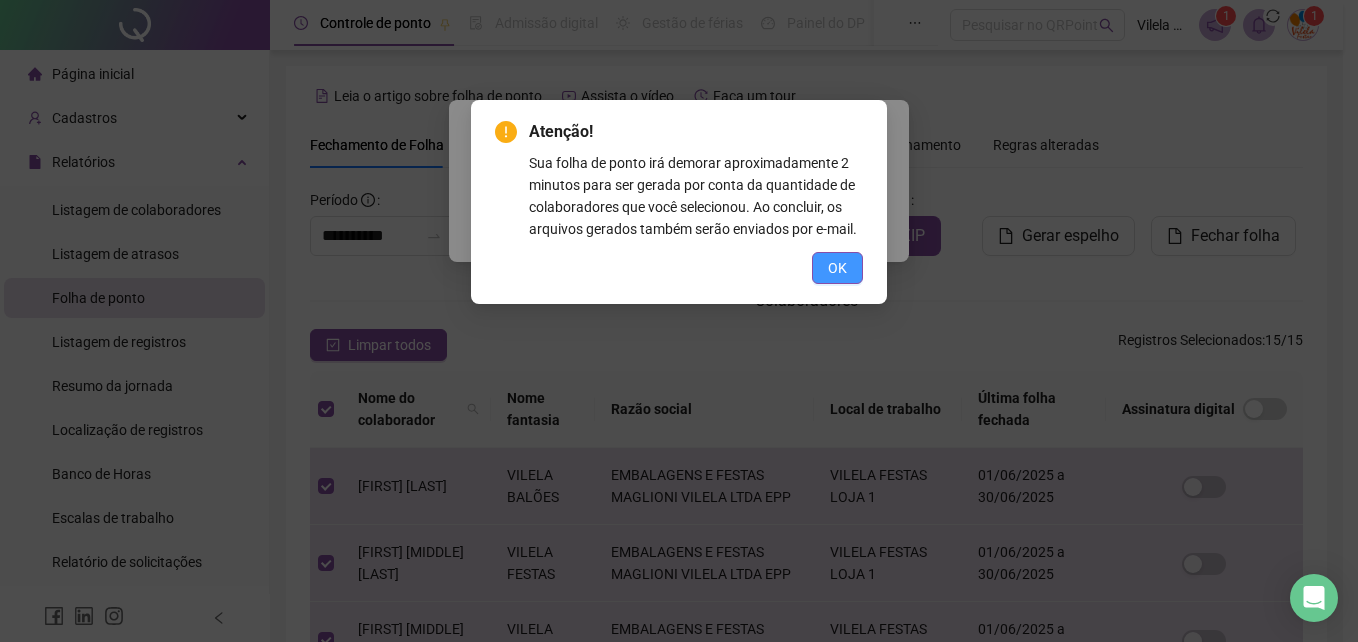 click on "OK" at bounding box center [837, 268] 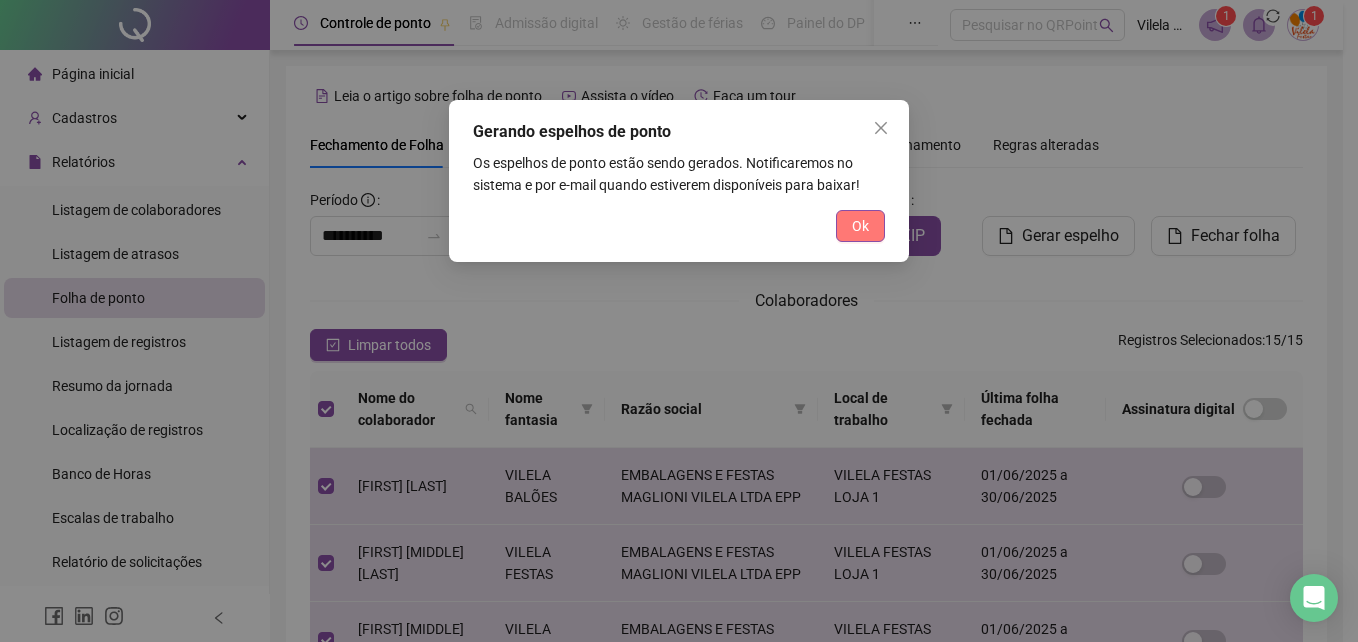 click on "Ok" at bounding box center [860, 226] 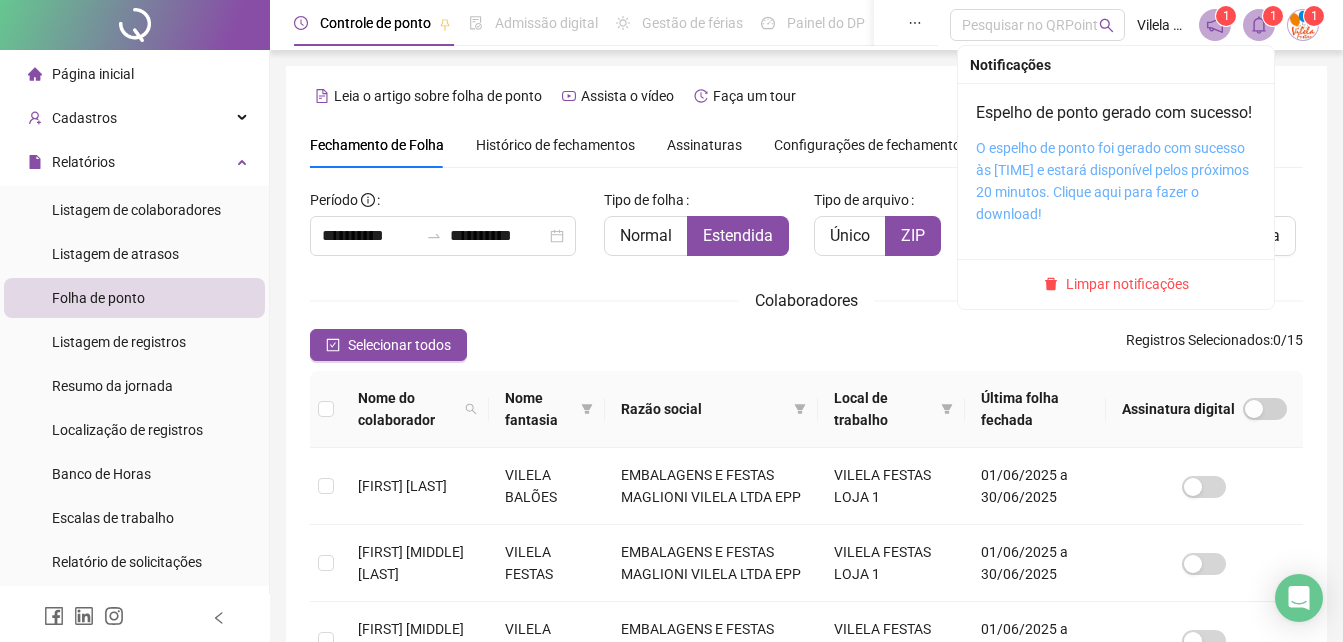 click on "O espelho de ponto foi gerado com sucesso às 14:24:59 e estará disponível pelos próximos 20 minutos.
Clique aqui para fazer o download!" at bounding box center (1112, 181) 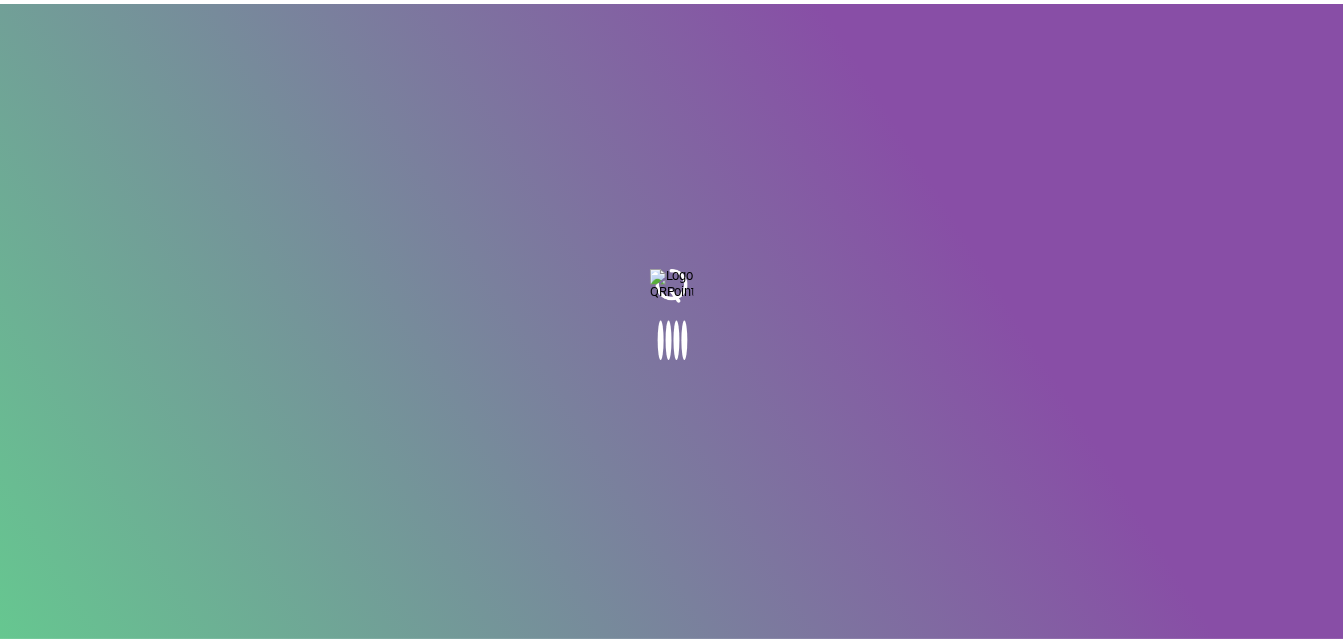 scroll, scrollTop: 0, scrollLeft: 0, axis: both 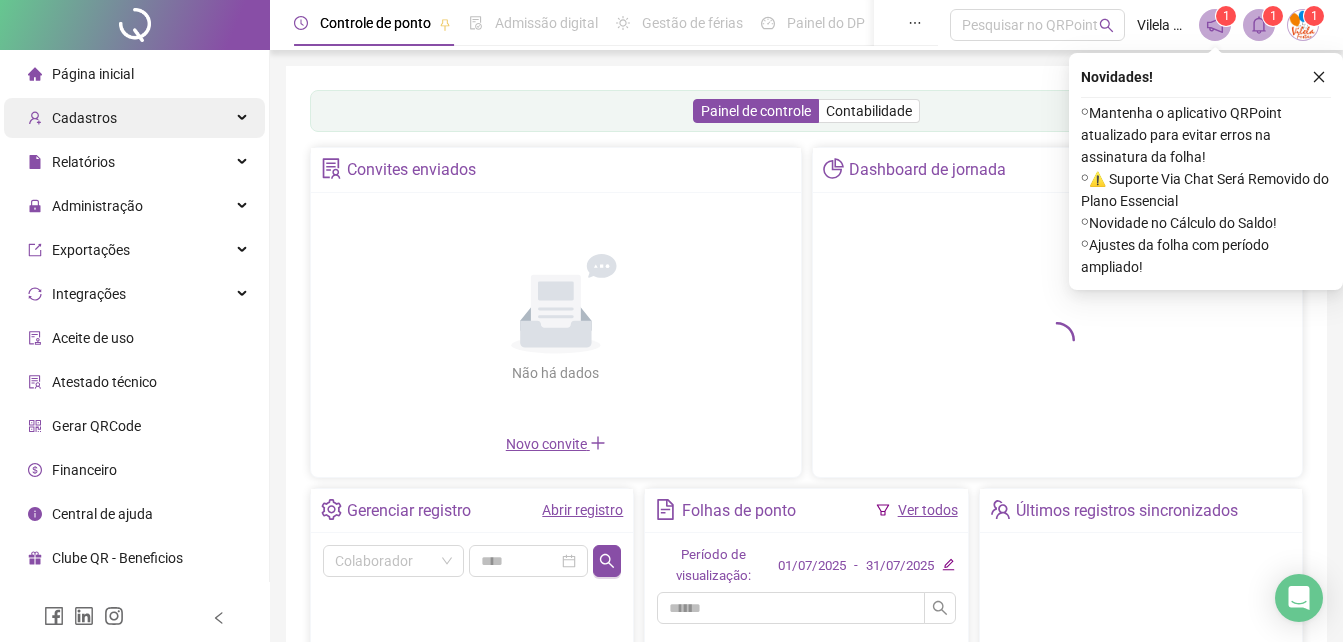 click on "Cadastros" at bounding box center (134, 118) 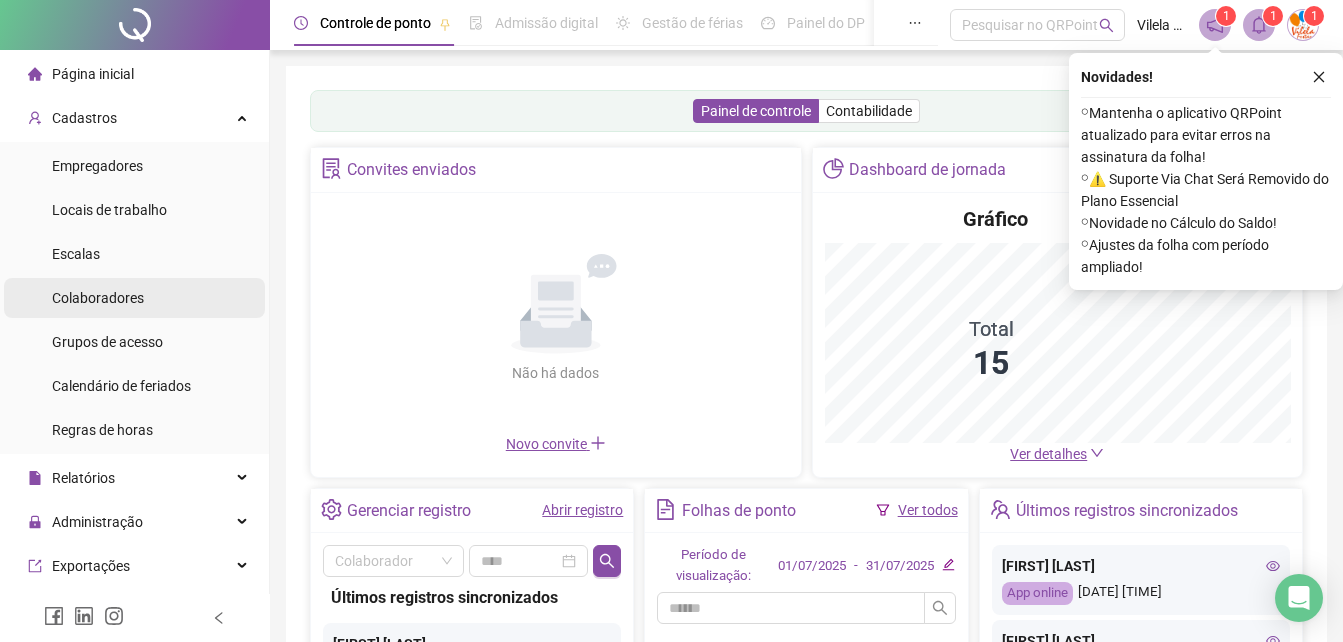 click on "Colaboradores" at bounding box center (134, 298) 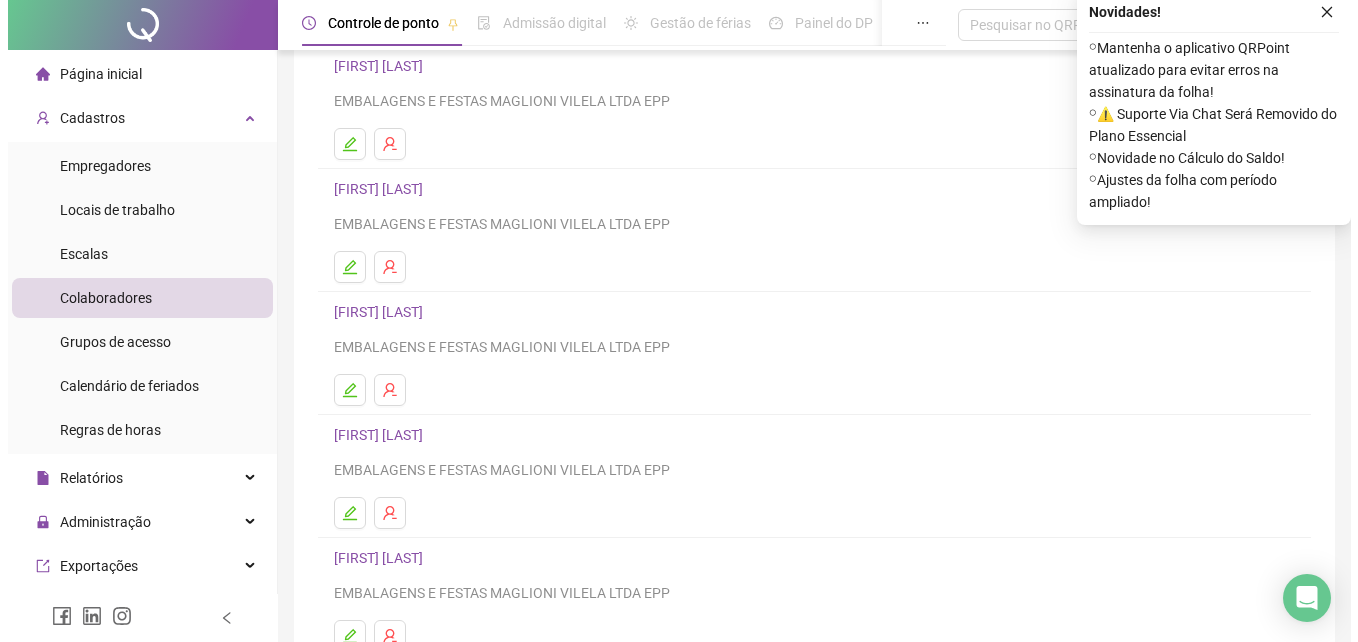 scroll, scrollTop: 200, scrollLeft: 0, axis: vertical 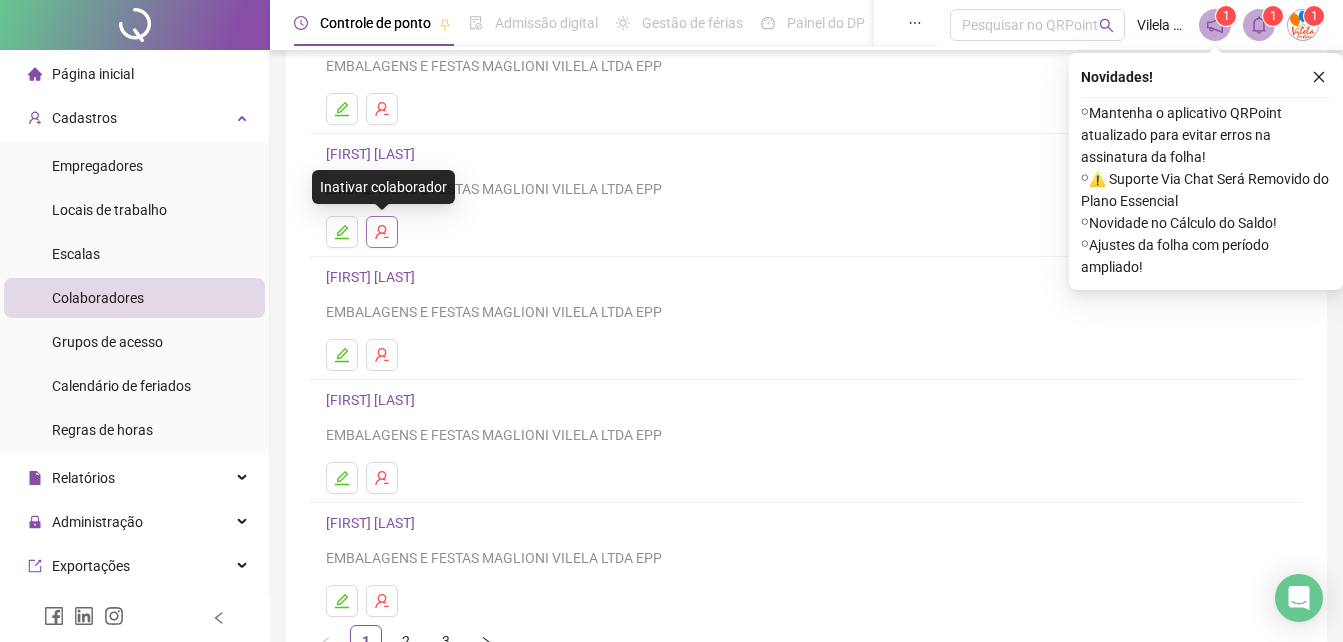 click at bounding box center [382, 232] 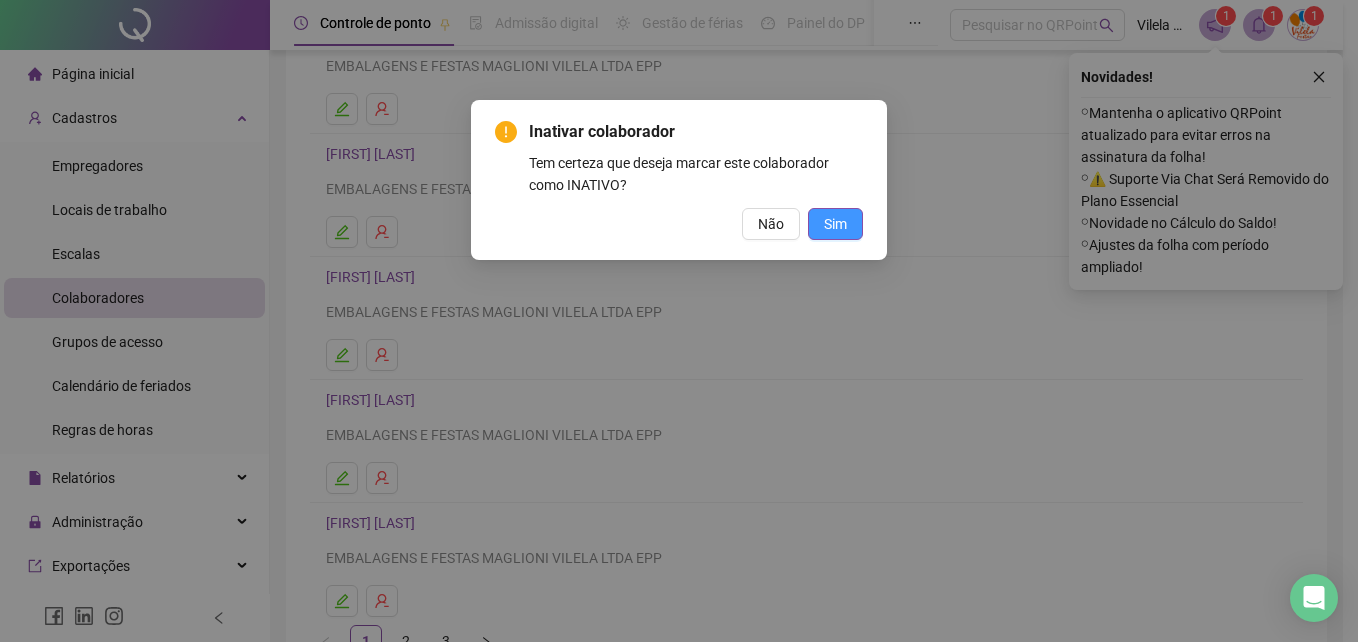 click on "Sim" at bounding box center (835, 224) 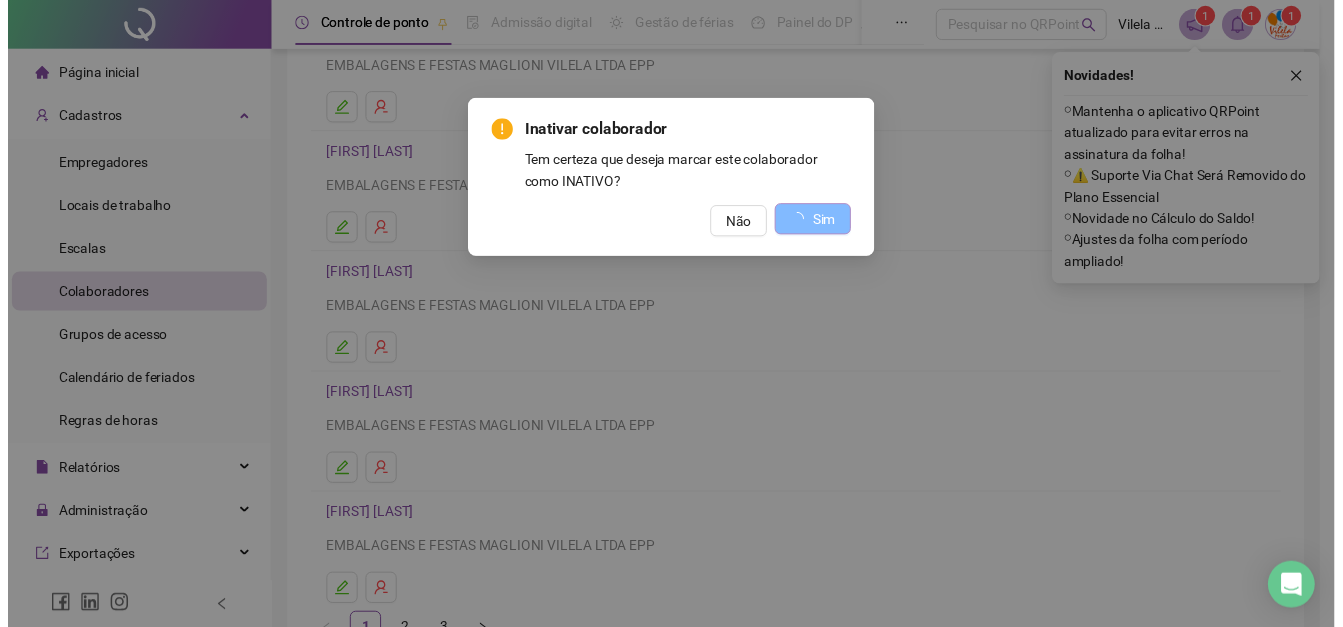 scroll, scrollTop: 0, scrollLeft: 0, axis: both 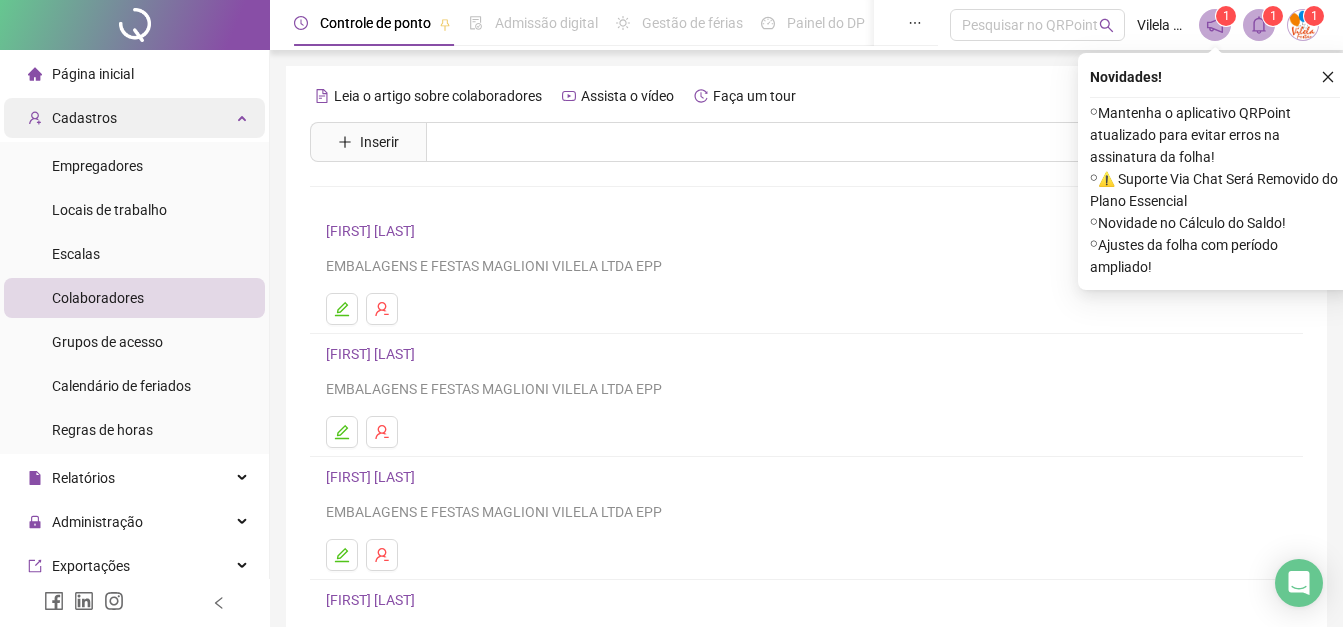 click on "Cadastros" at bounding box center (134, 118) 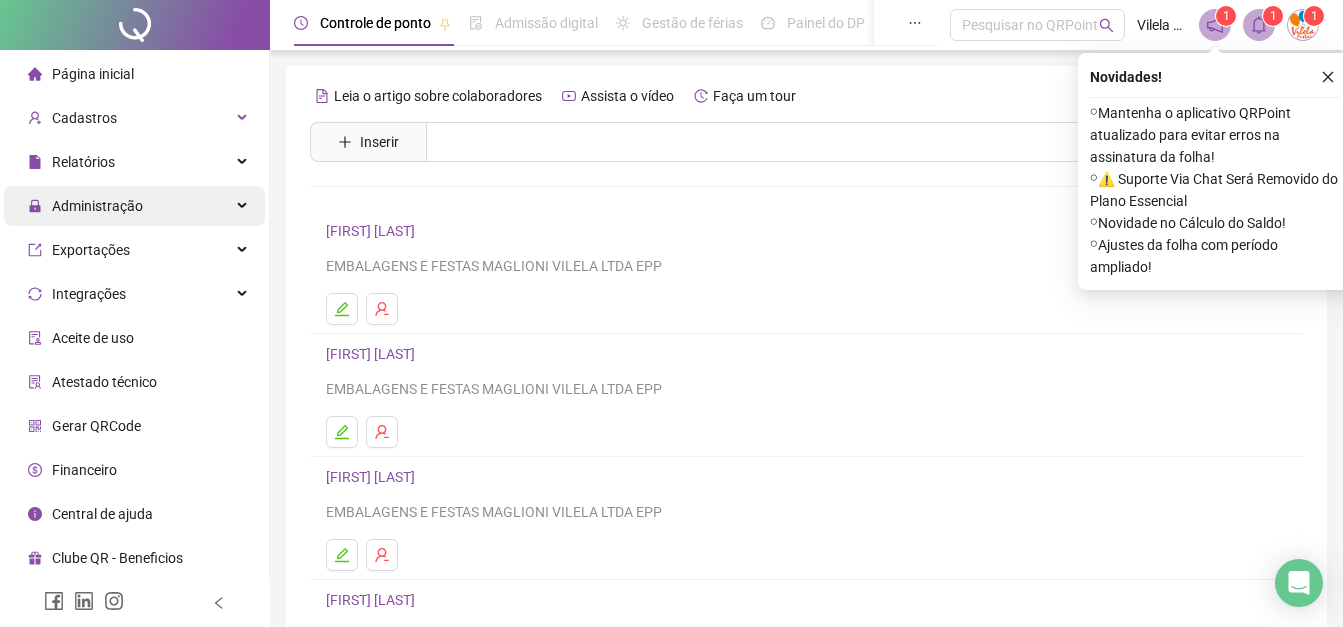 click on "Administração" at bounding box center (134, 206) 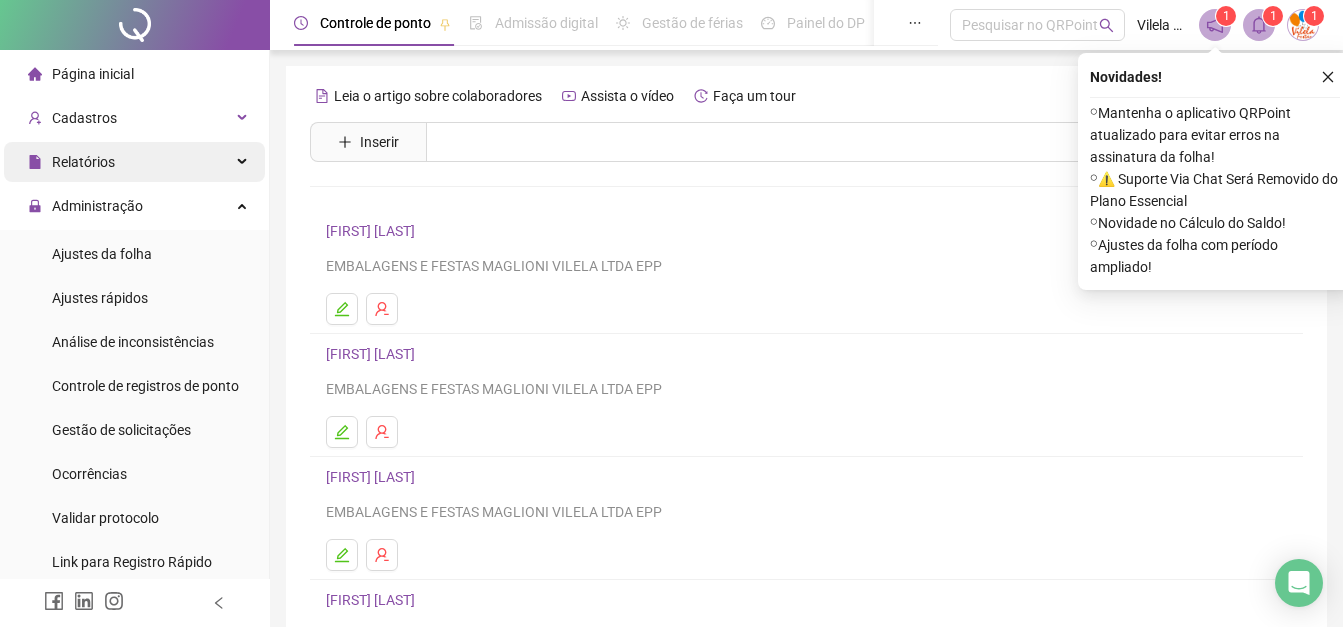 click on "Relatórios" at bounding box center (134, 162) 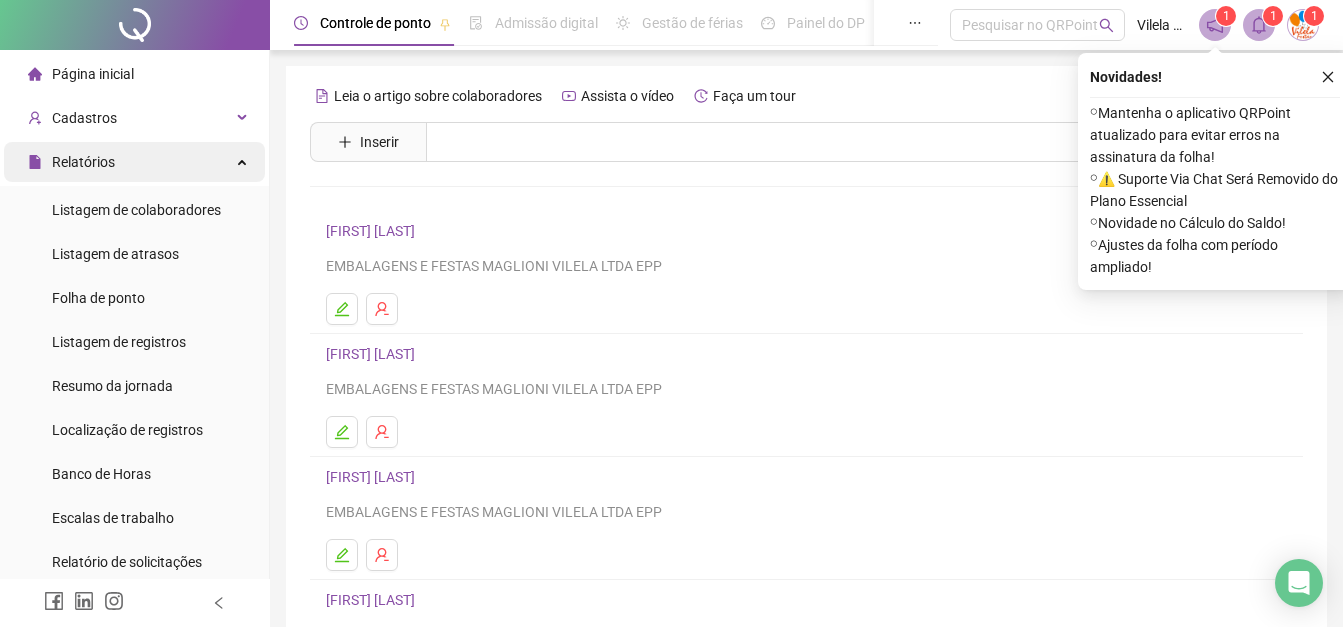 click on "Relatórios" at bounding box center [134, 162] 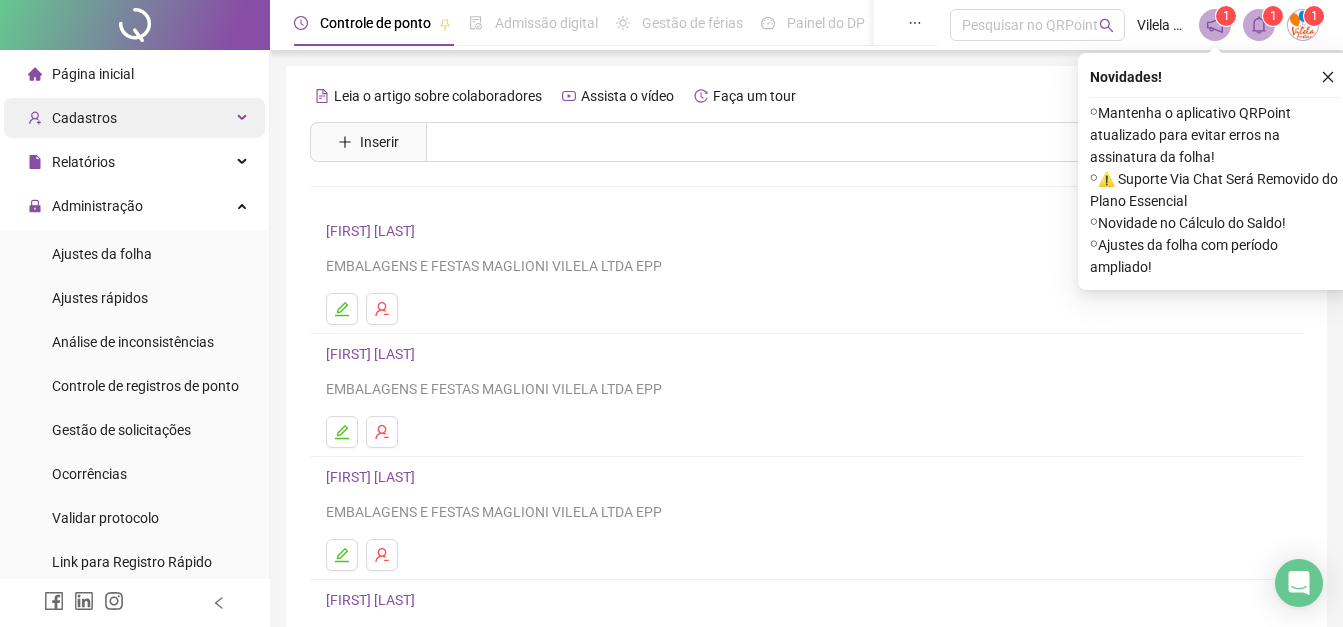 click on "Cadastros" at bounding box center [134, 118] 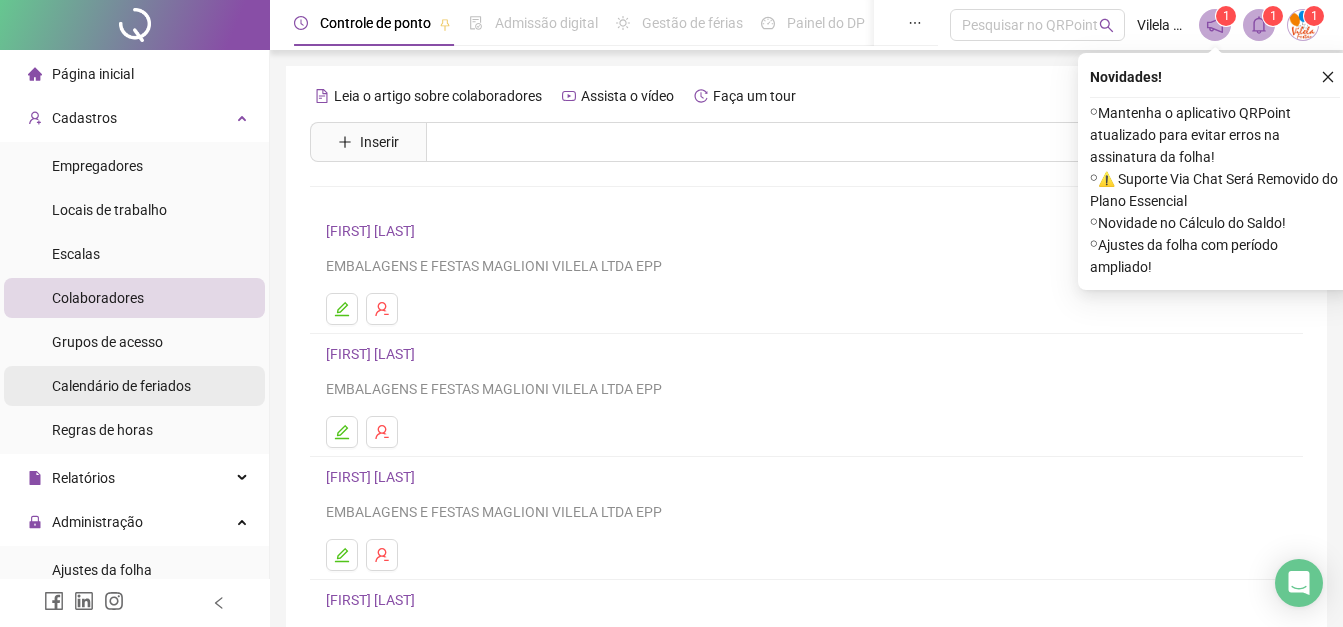 click on "Calendário de feriados" at bounding box center (121, 386) 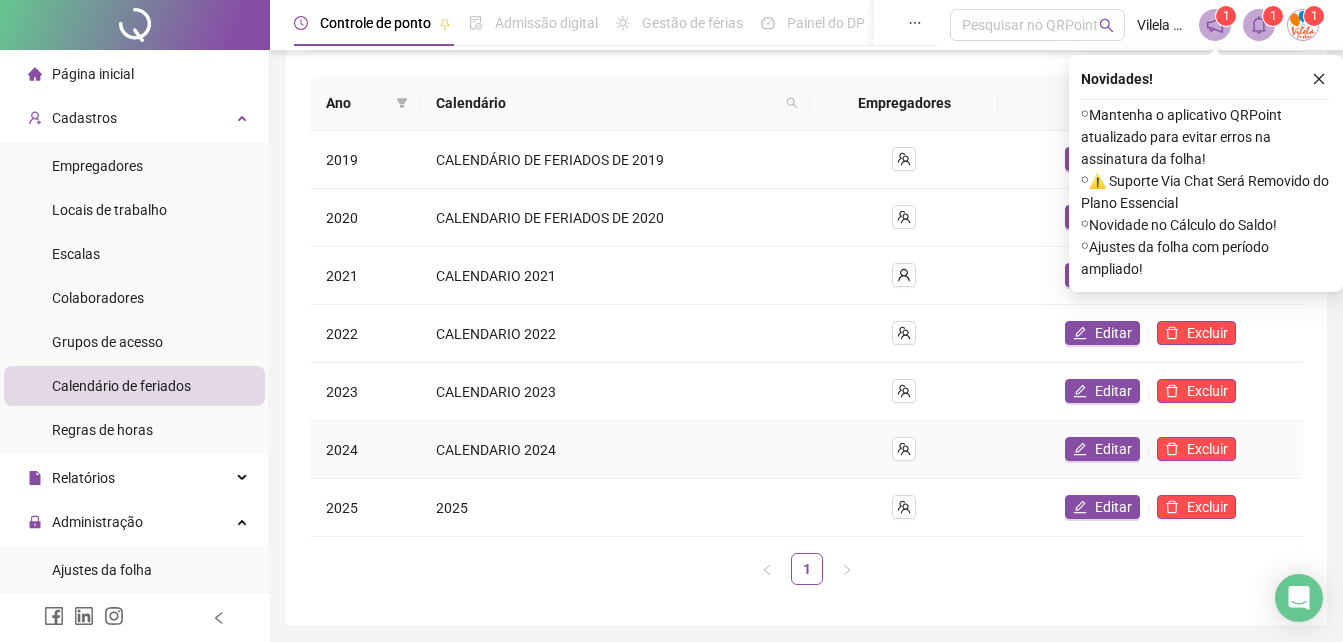 scroll, scrollTop: 200, scrollLeft: 0, axis: vertical 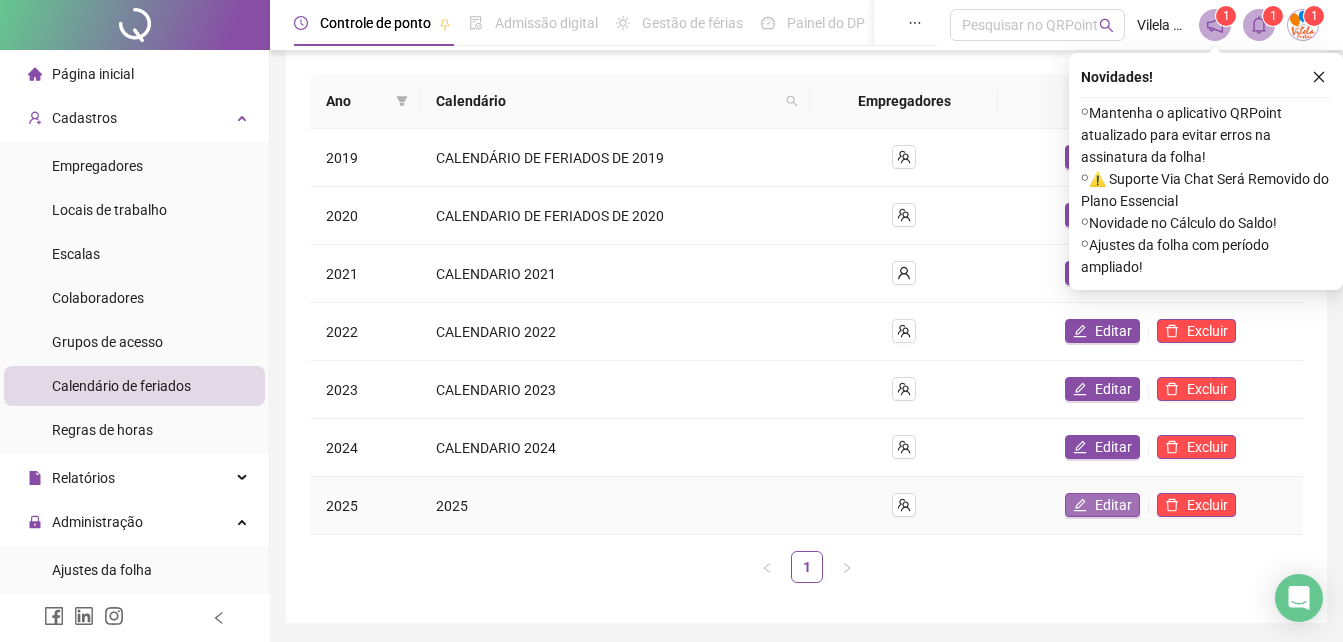 click on "Editar" at bounding box center [1102, 505] 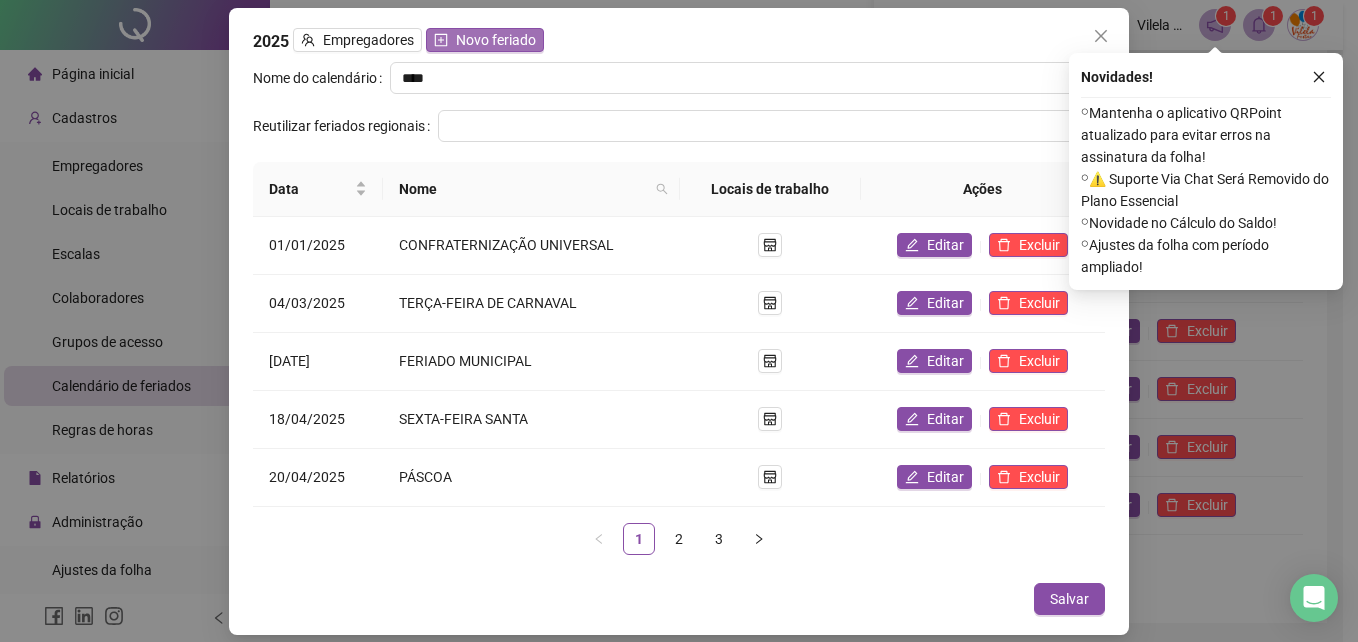 click on "Novo feriado" at bounding box center (496, 40) 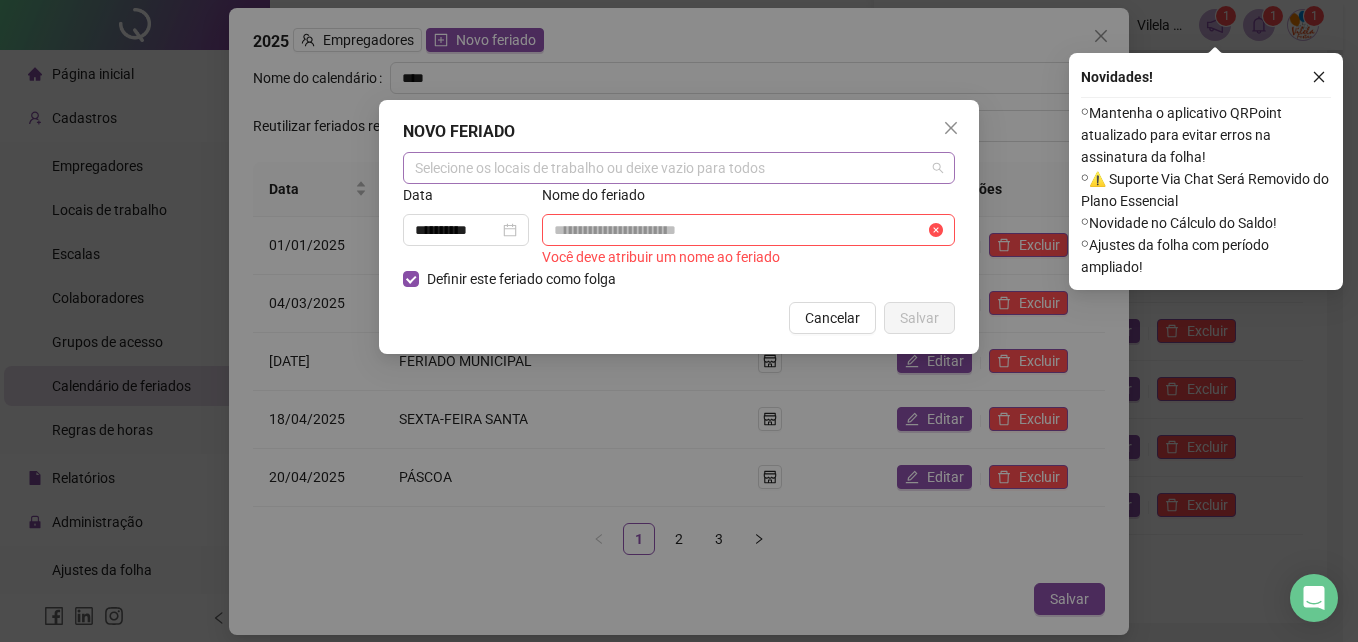 click on "Selecione os locais de trabalho ou deixe vazio para todos" at bounding box center (679, 168) 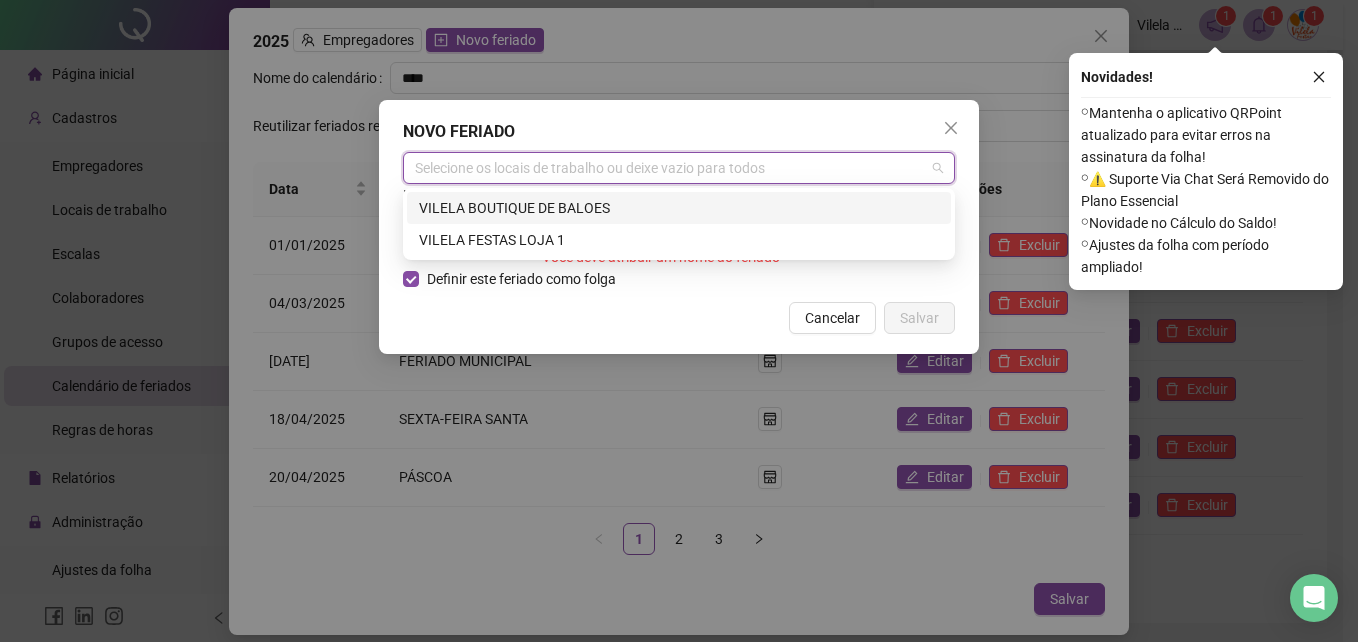 click on "VILELA BOUTIQUE DE BALOES" at bounding box center [679, 208] 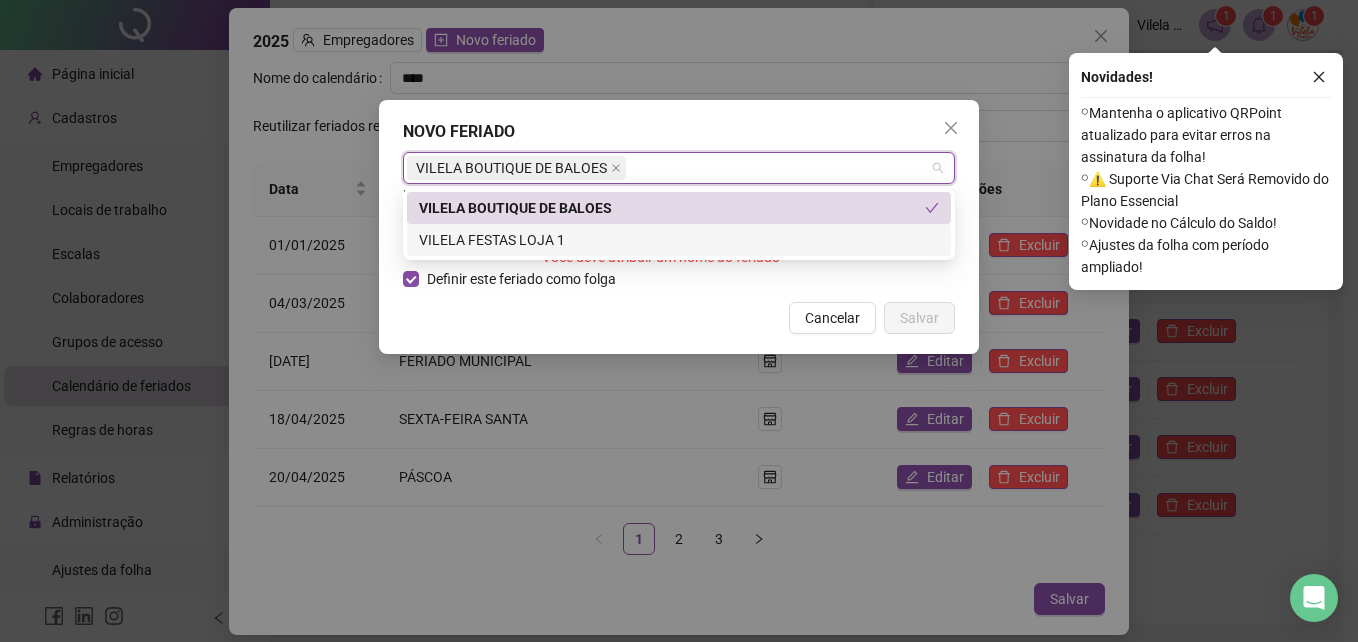 click on "VILELA FESTAS LOJA 1" at bounding box center (679, 240) 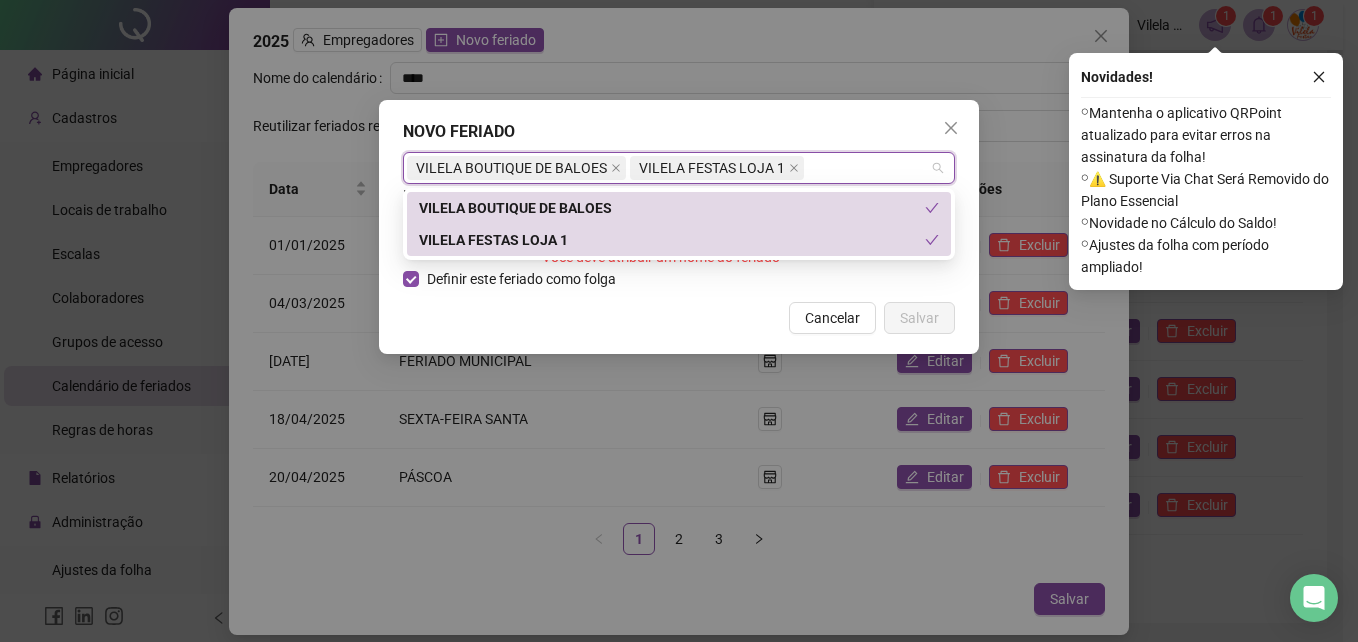 click on "Cancelar Salvar" at bounding box center [679, 318] 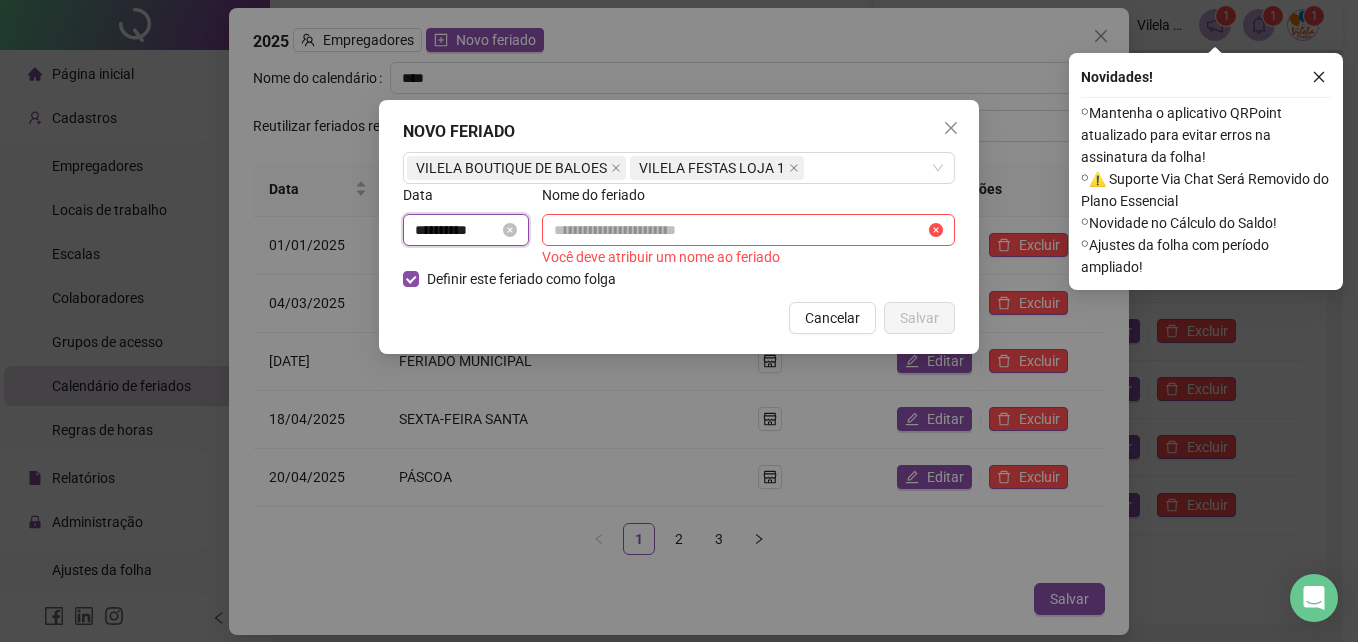 click on "**********" at bounding box center [457, 230] 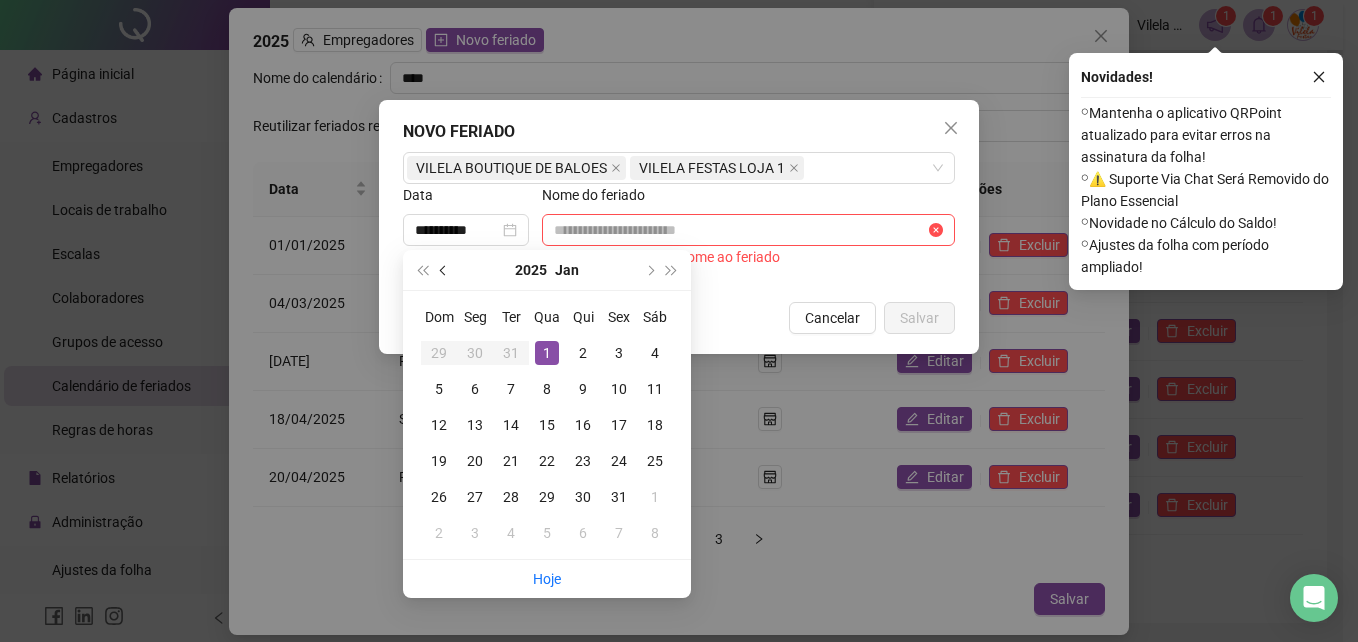 click at bounding box center (445, 270) 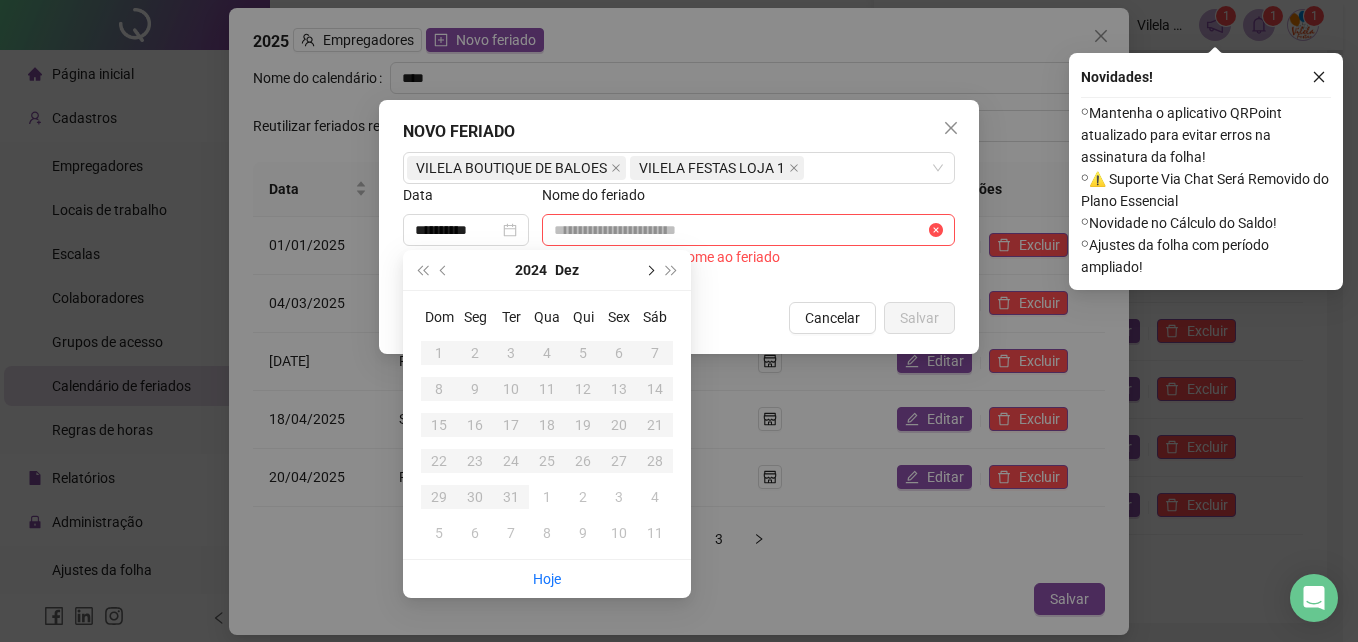 click at bounding box center (649, 270) 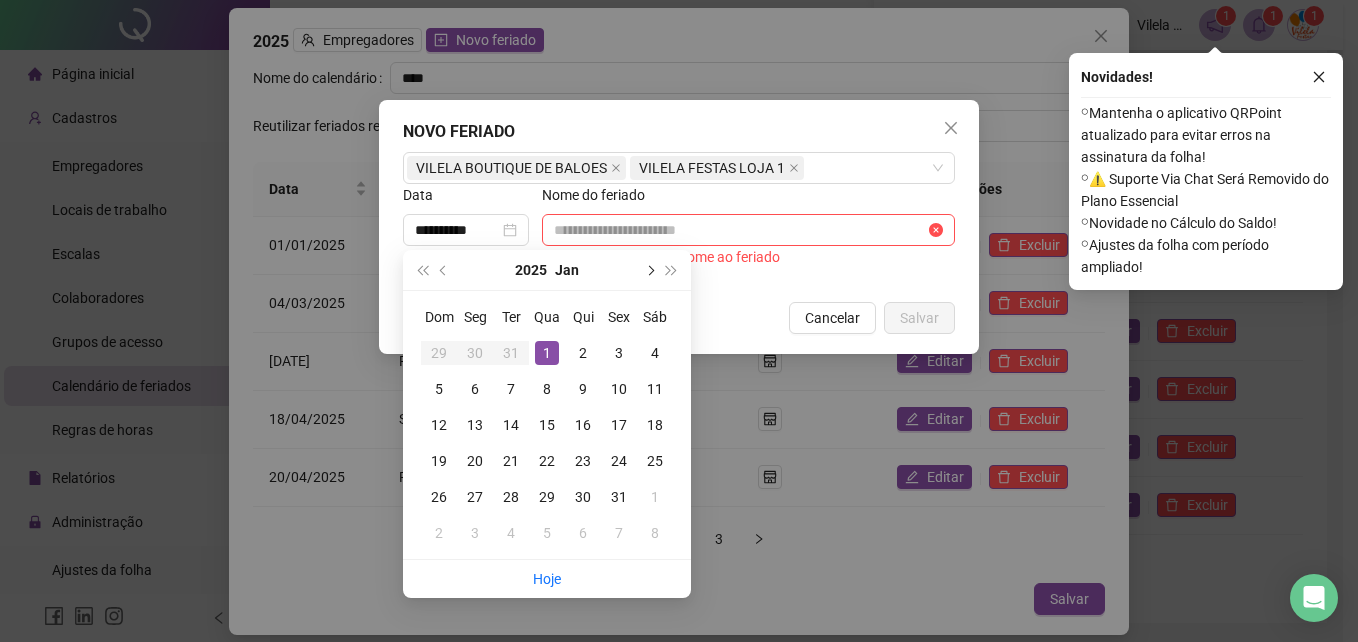 click at bounding box center (649, 270) 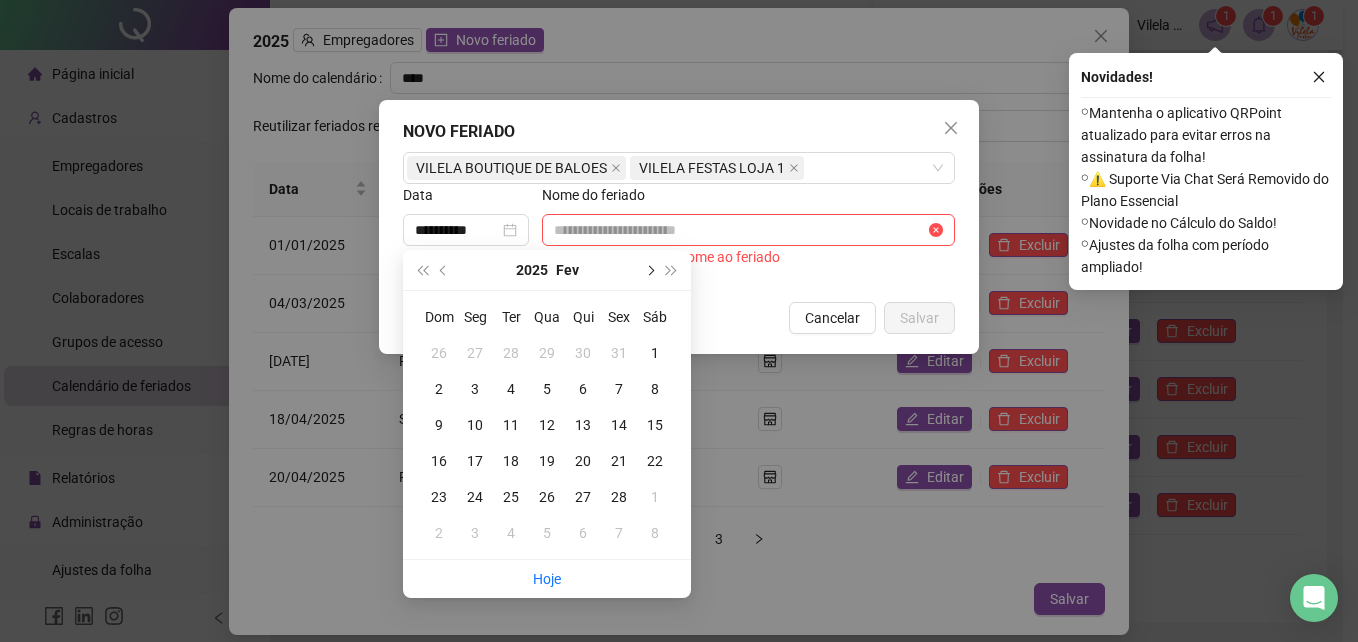 click at bounding box center [649, 270] 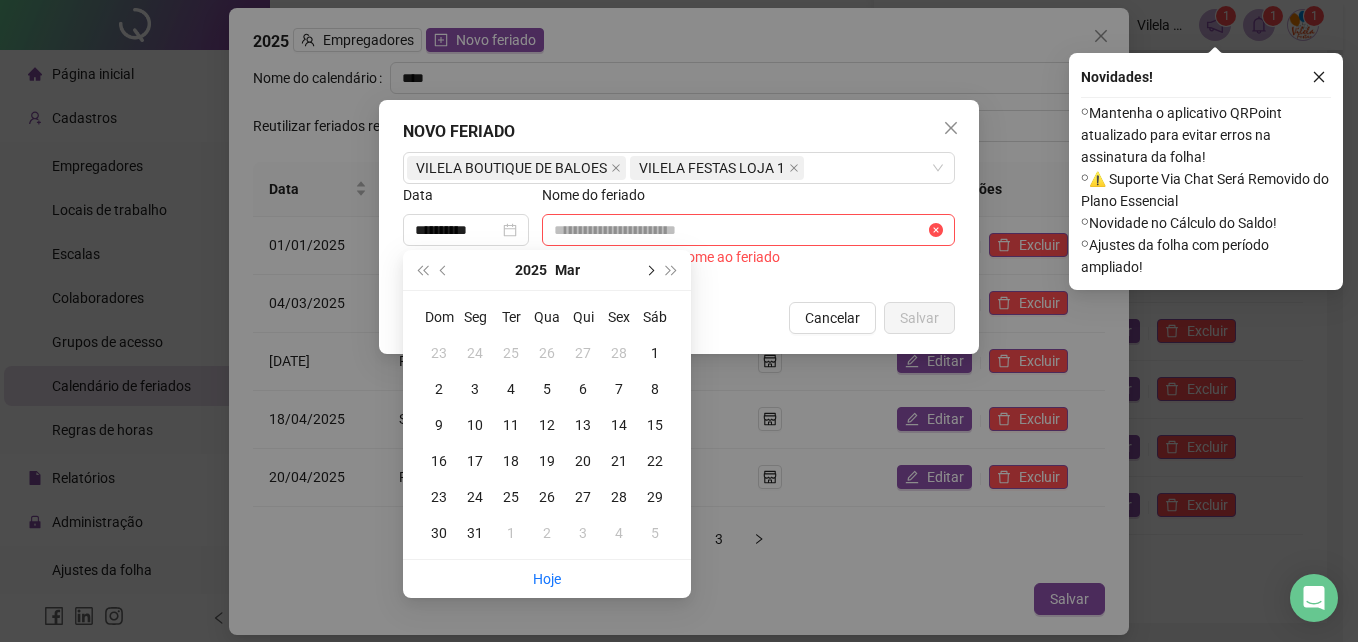 click at bounding box center [649, 270] 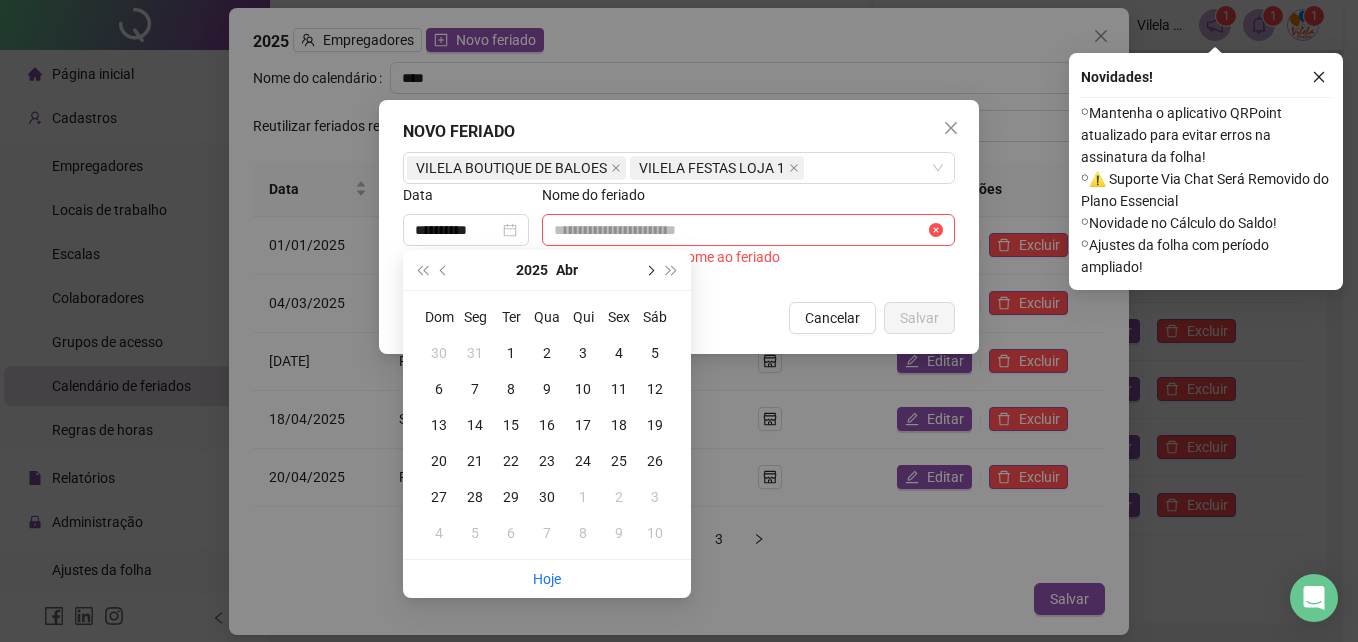 click at bounding box center [649, 270] 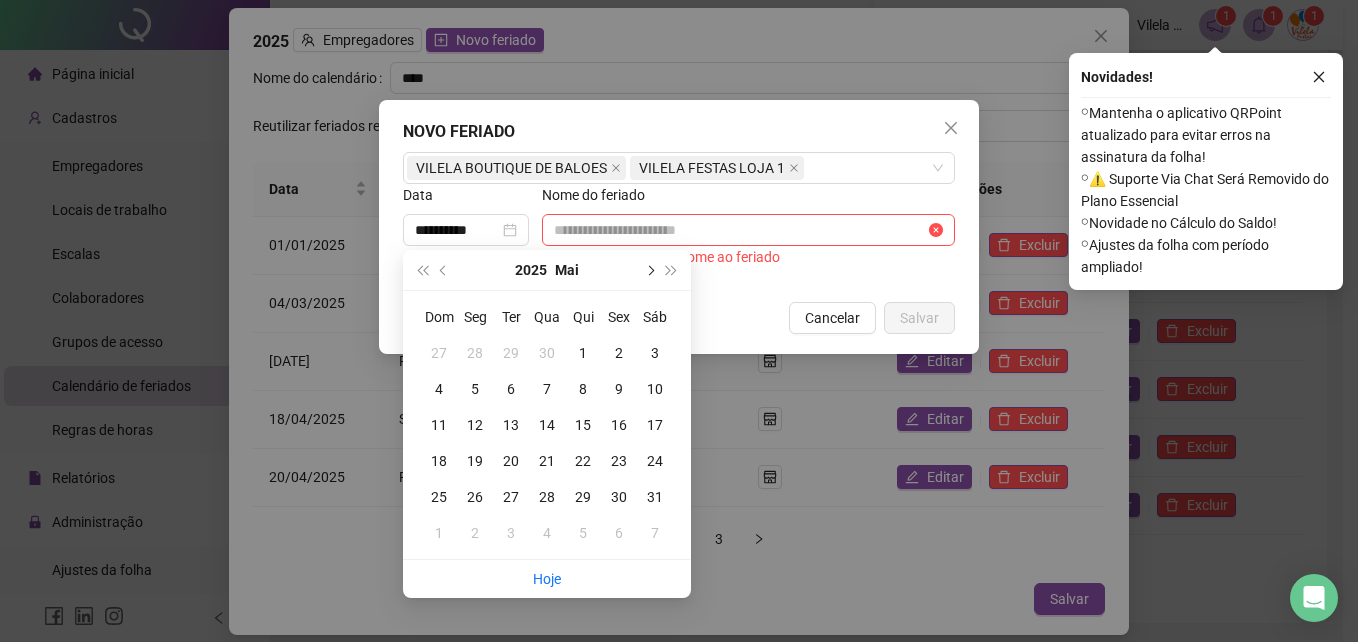 click at bounding box center (649, 270) 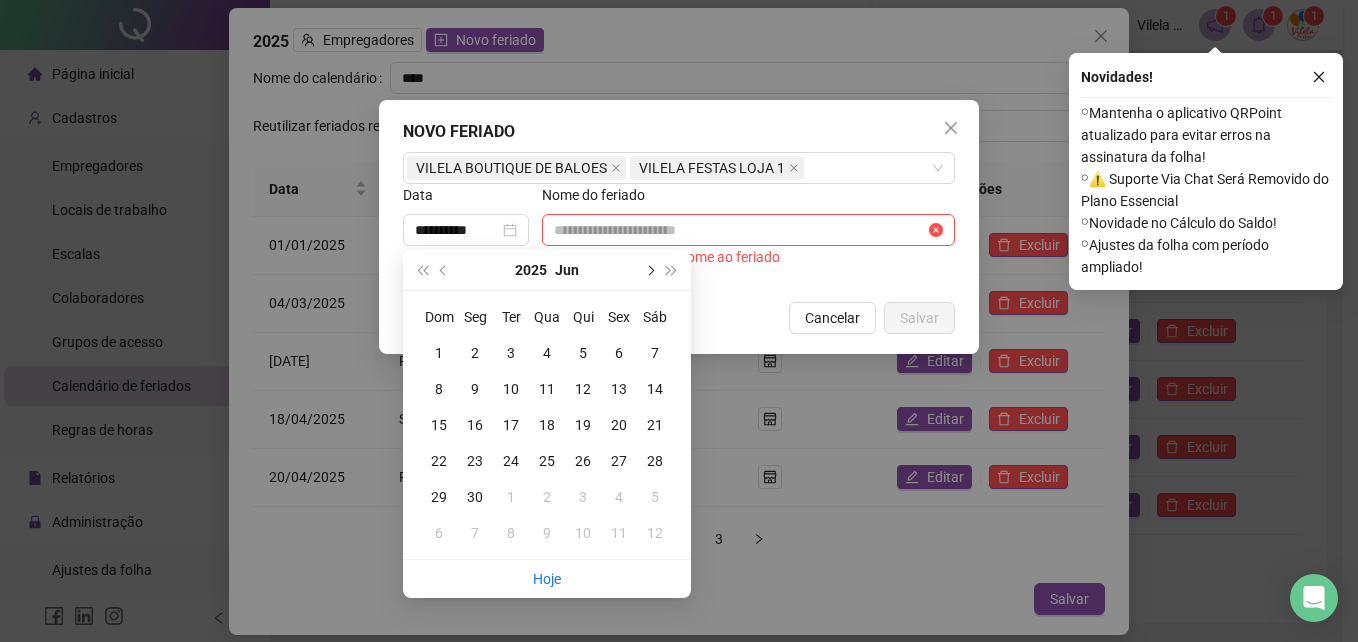 click at bounding box center [649, 270] 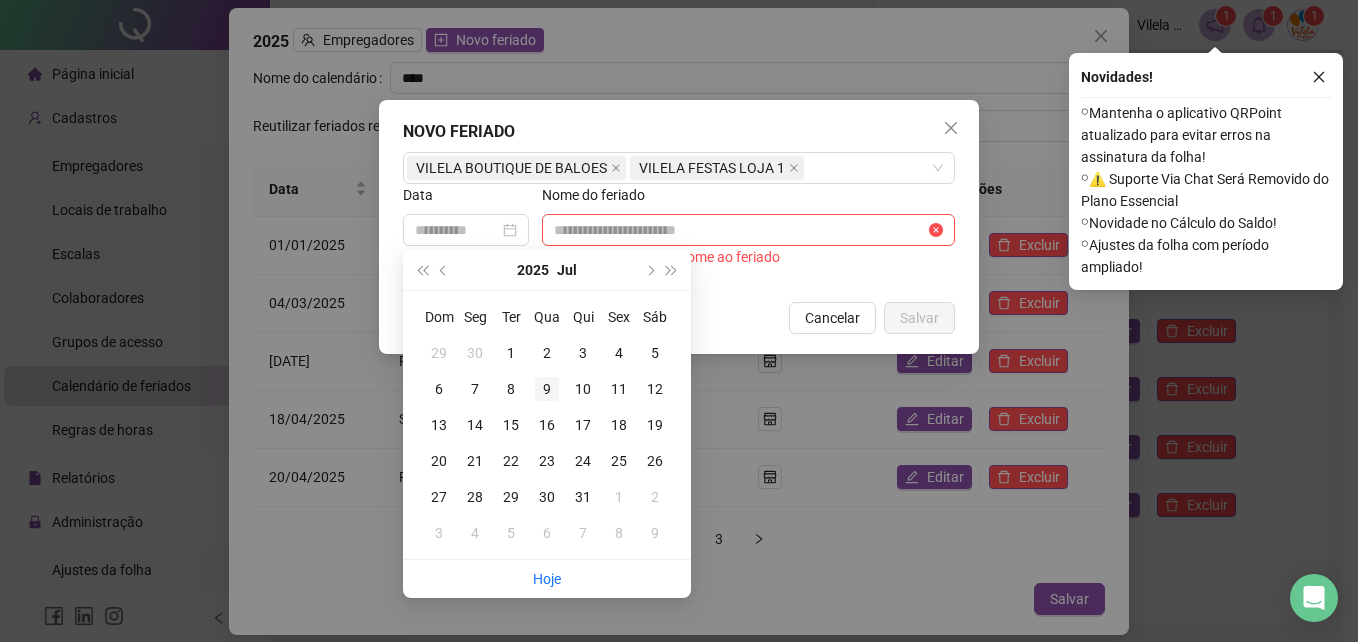 type on "**********" 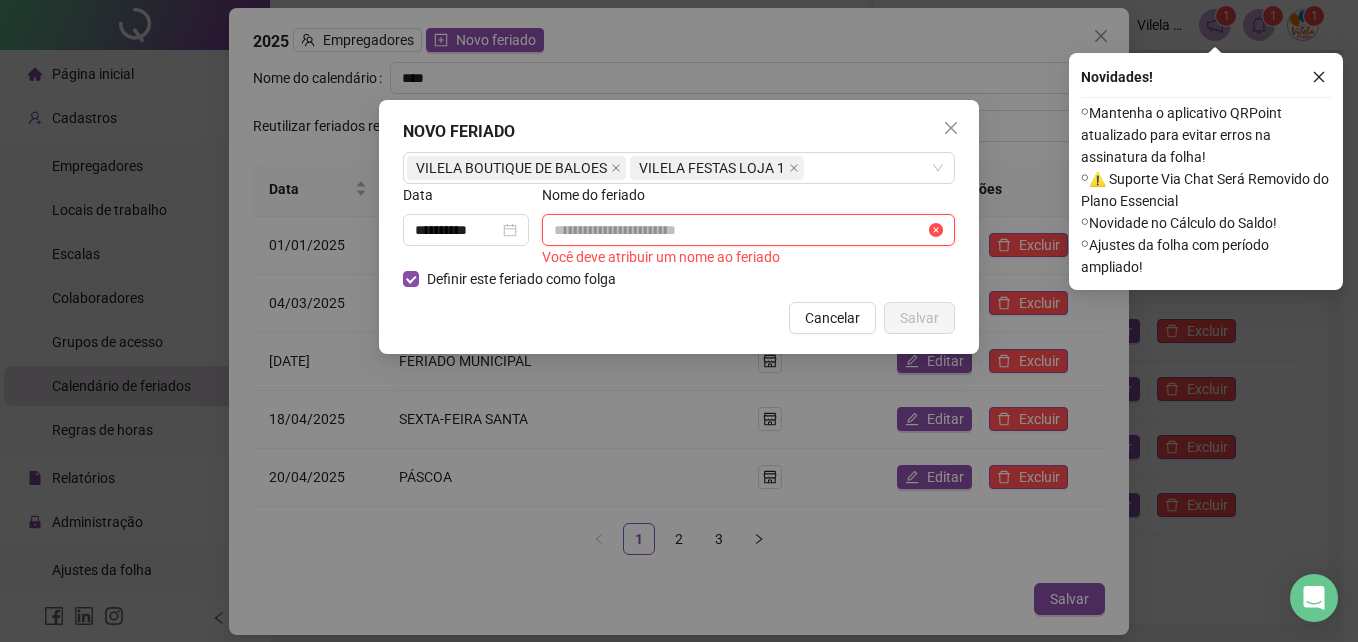 click at bounding box center (739, 230) 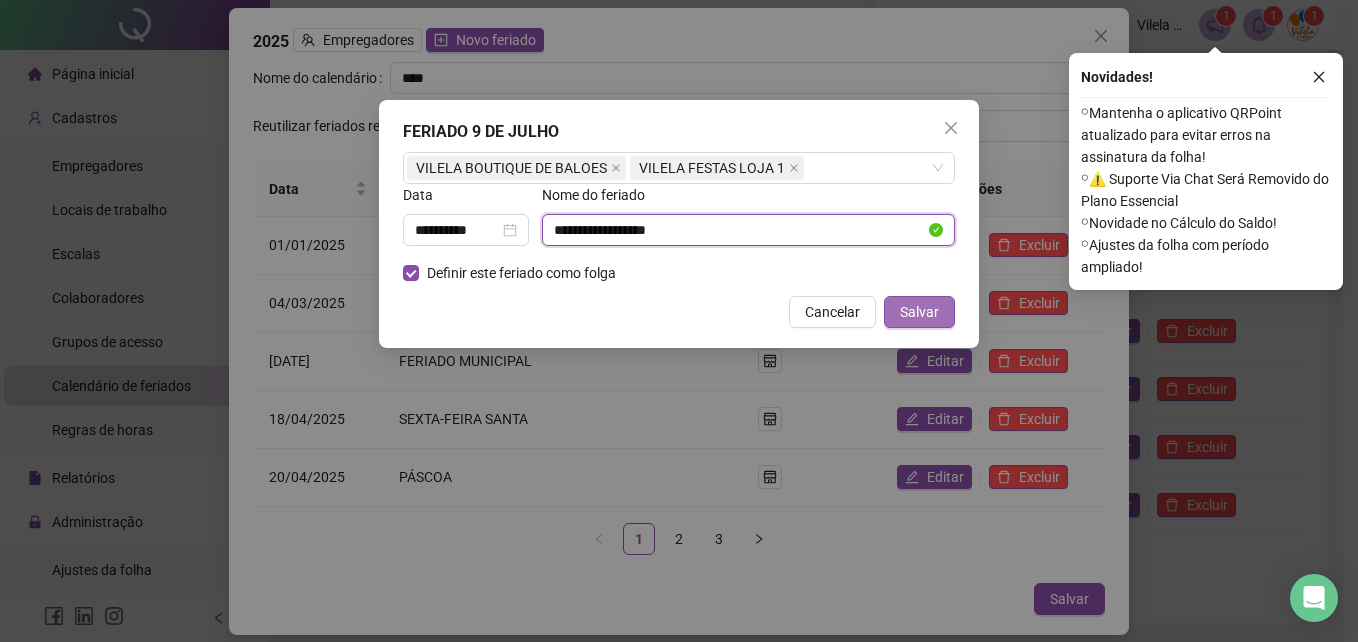 type on "**********" 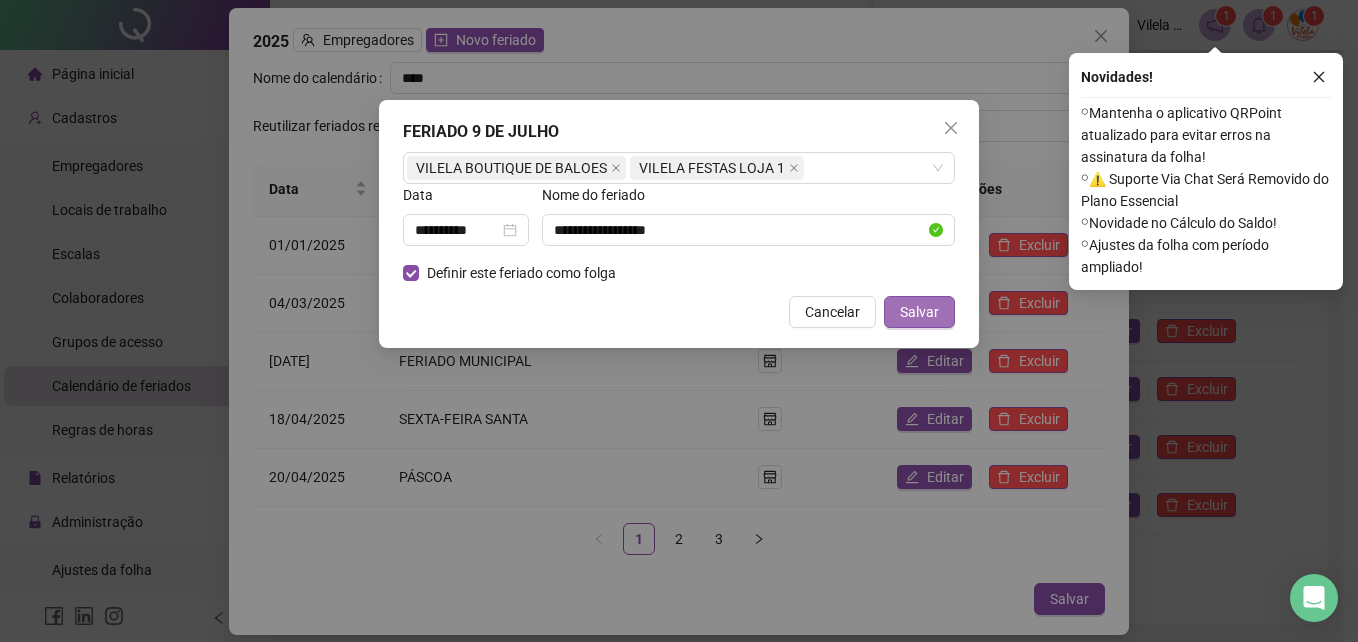 click on "Salvar" at bounding box center [919, 312] 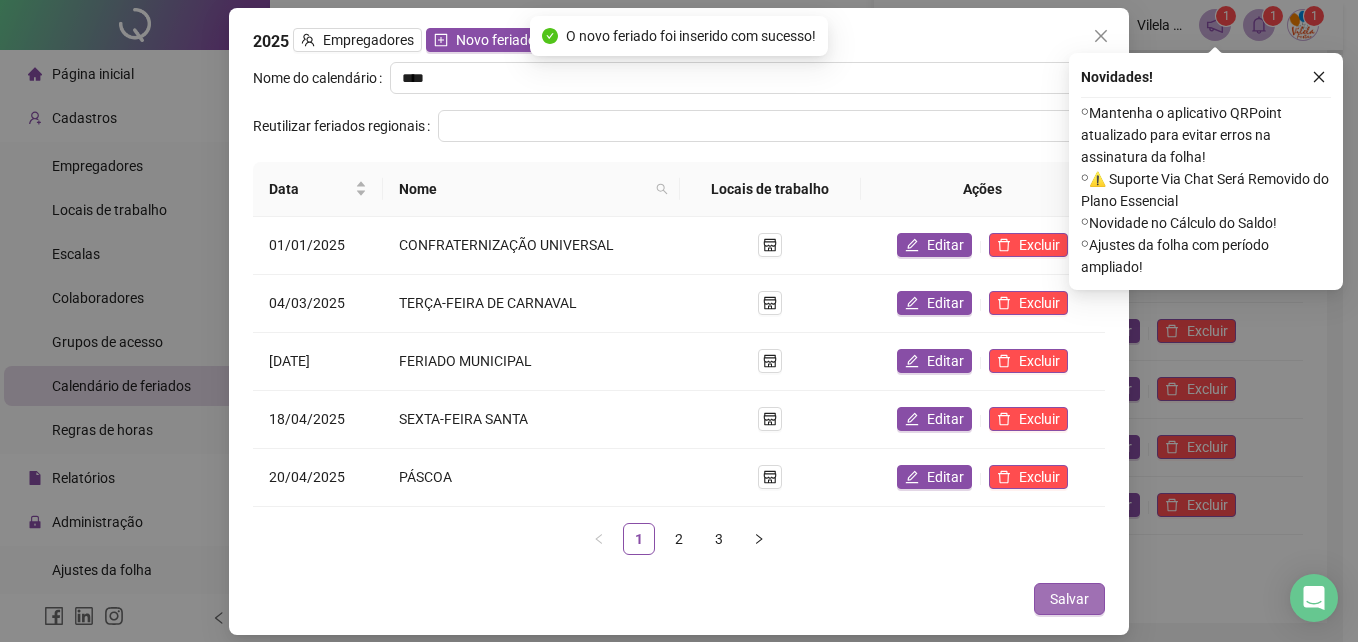 click on "Salvar" at bounding box center (1069, 599) 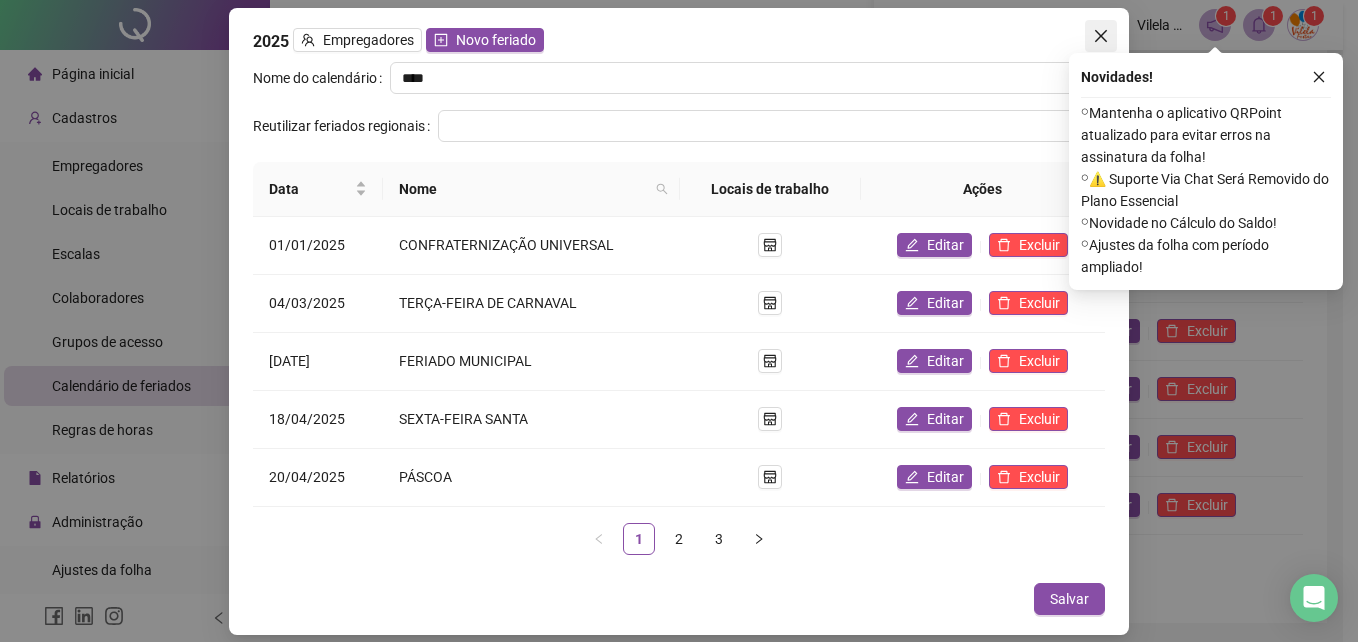 click 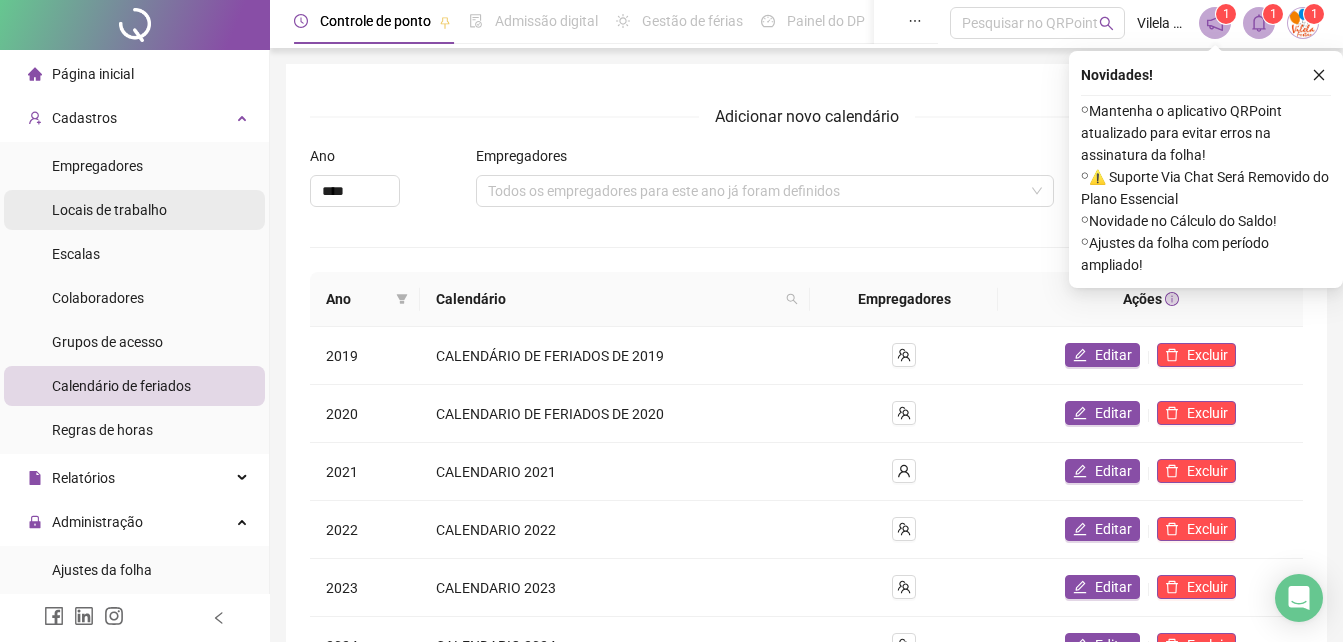 scroll, scrollTop: 0, scrollLeft: 0, axis: both 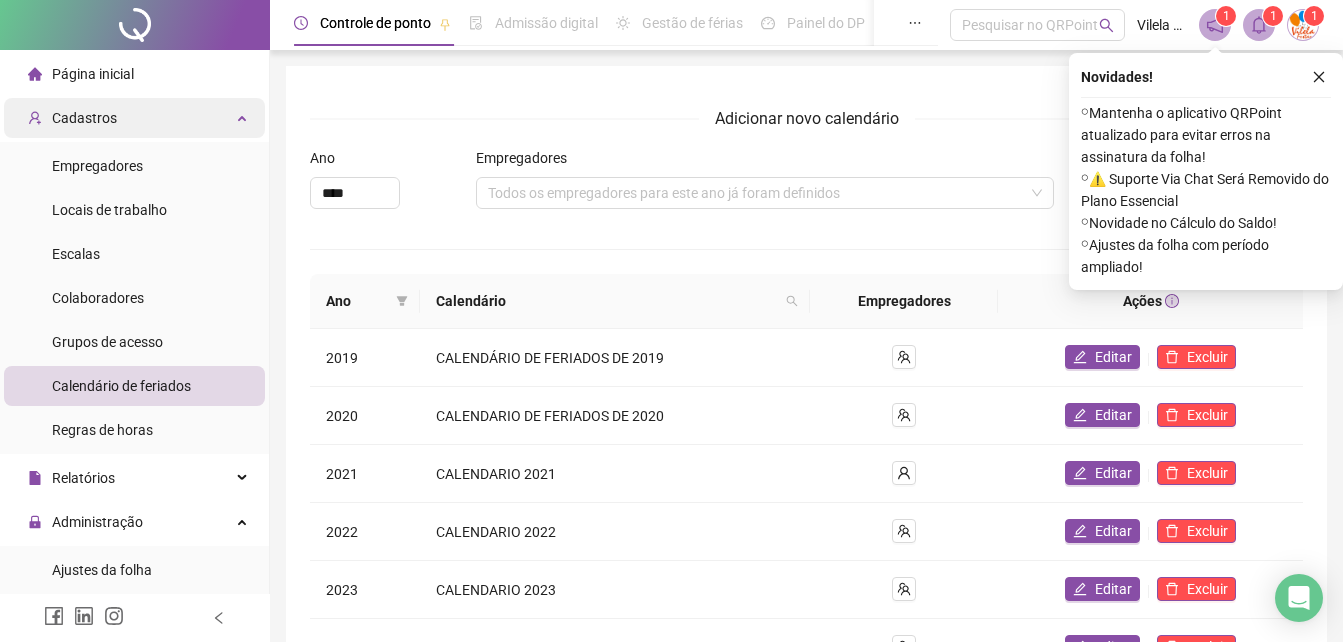 click on "Cadastros" at bounding box center (134, 118) 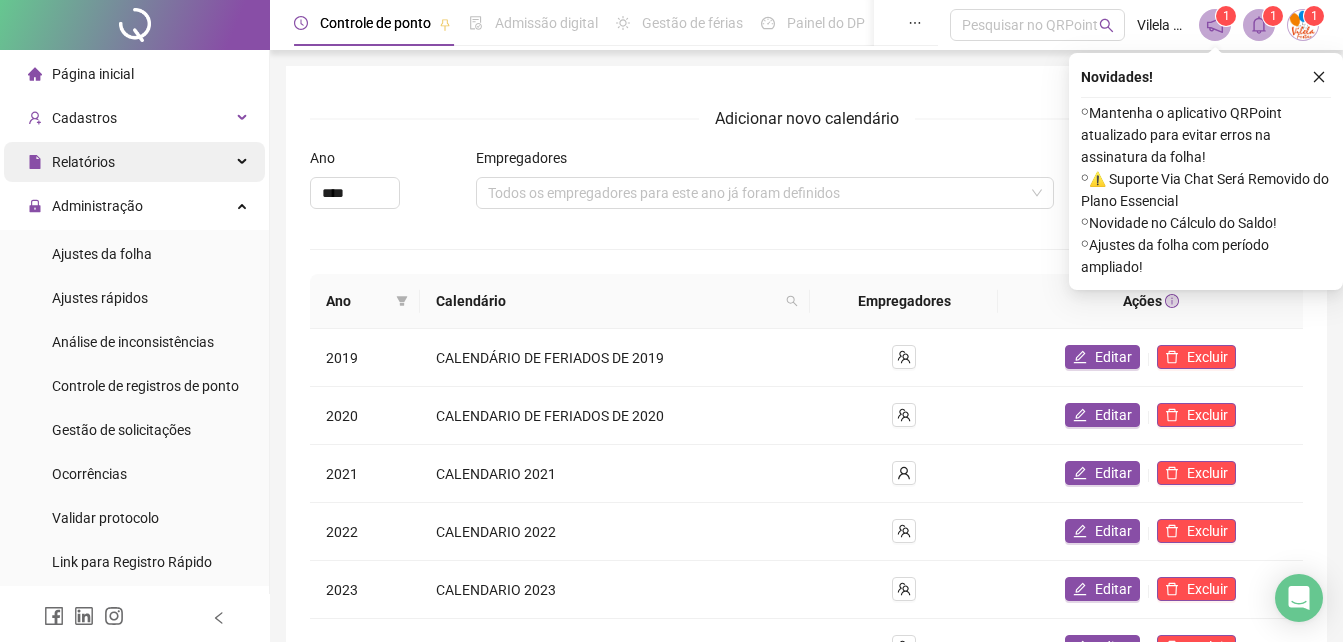 click on "Relatórios" at bounding box center (134, 162) 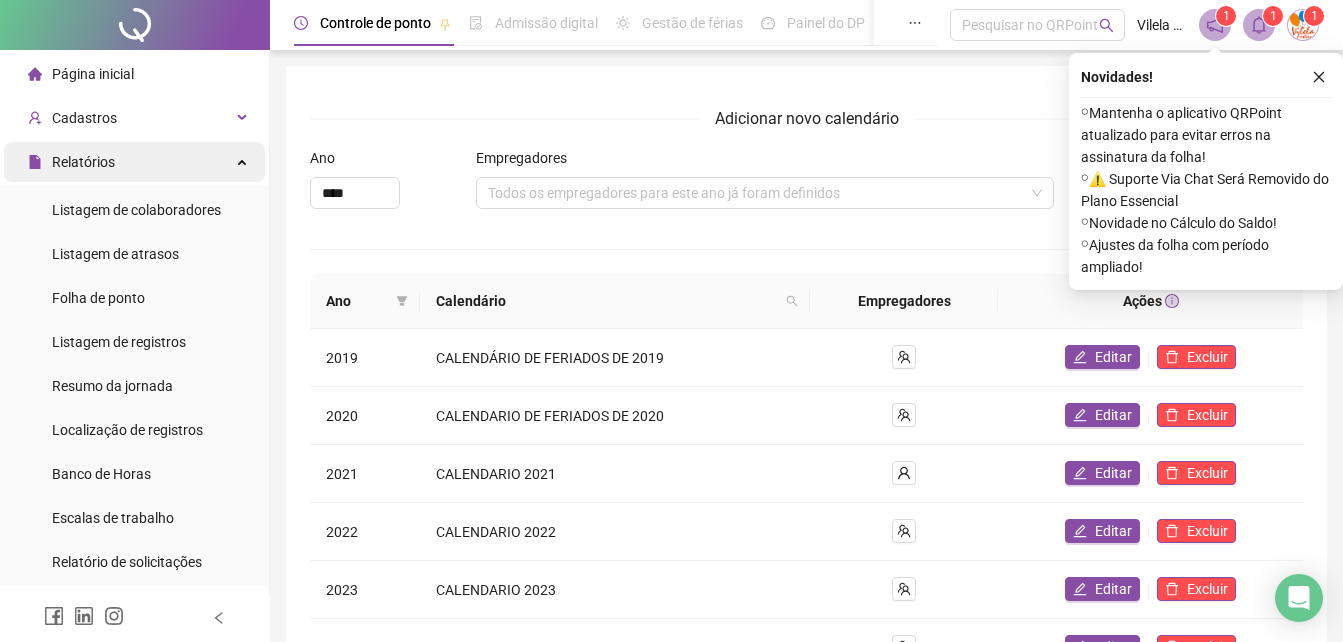click on "Relatórios" at bounding box center (134, 162) 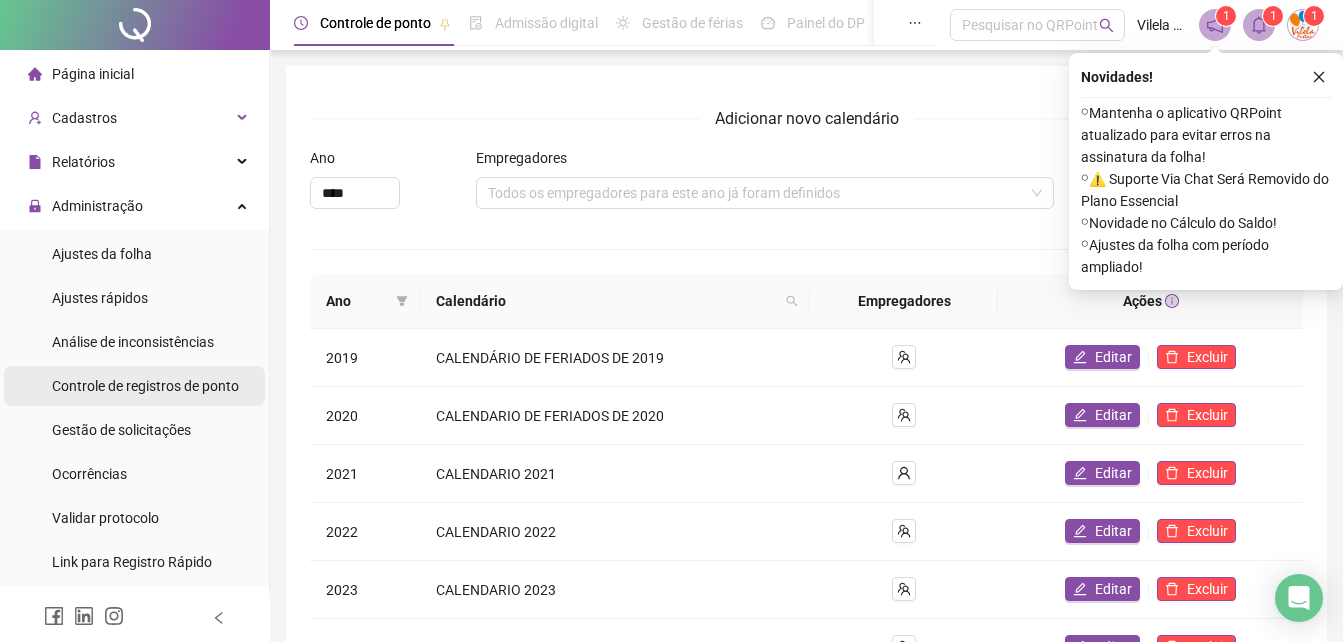 click on "Controle de registros de ponto" at bounding box center (145, 386) 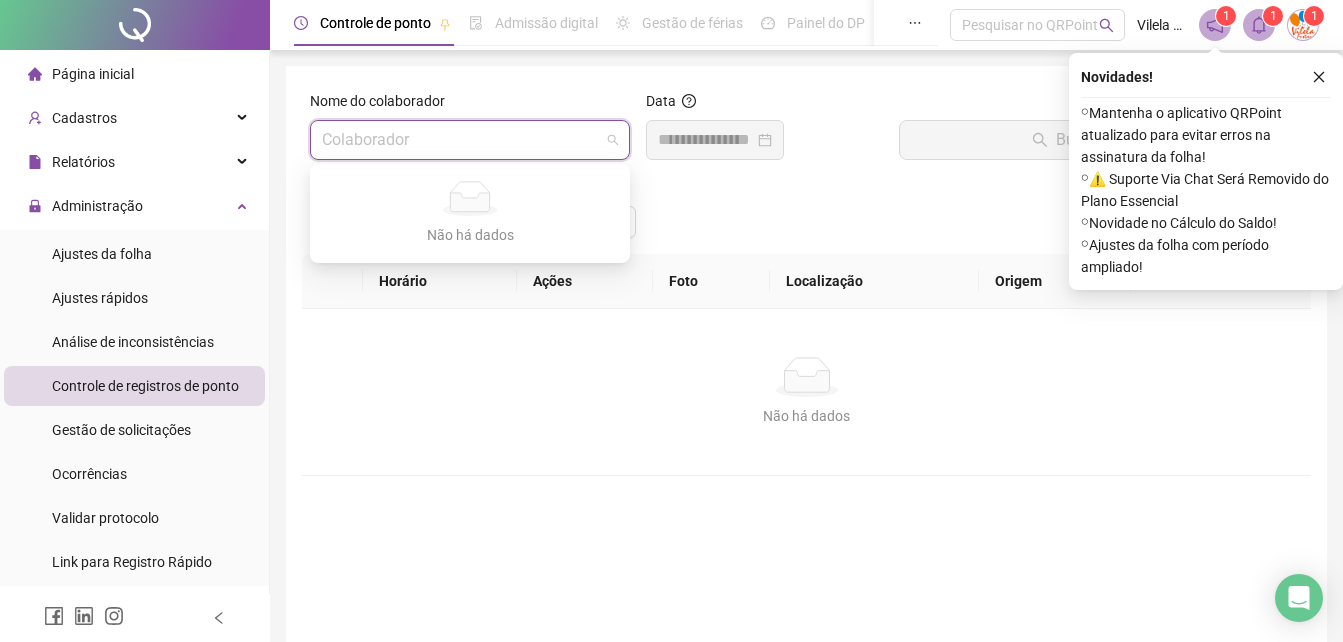click at bounding box center [461, 140] 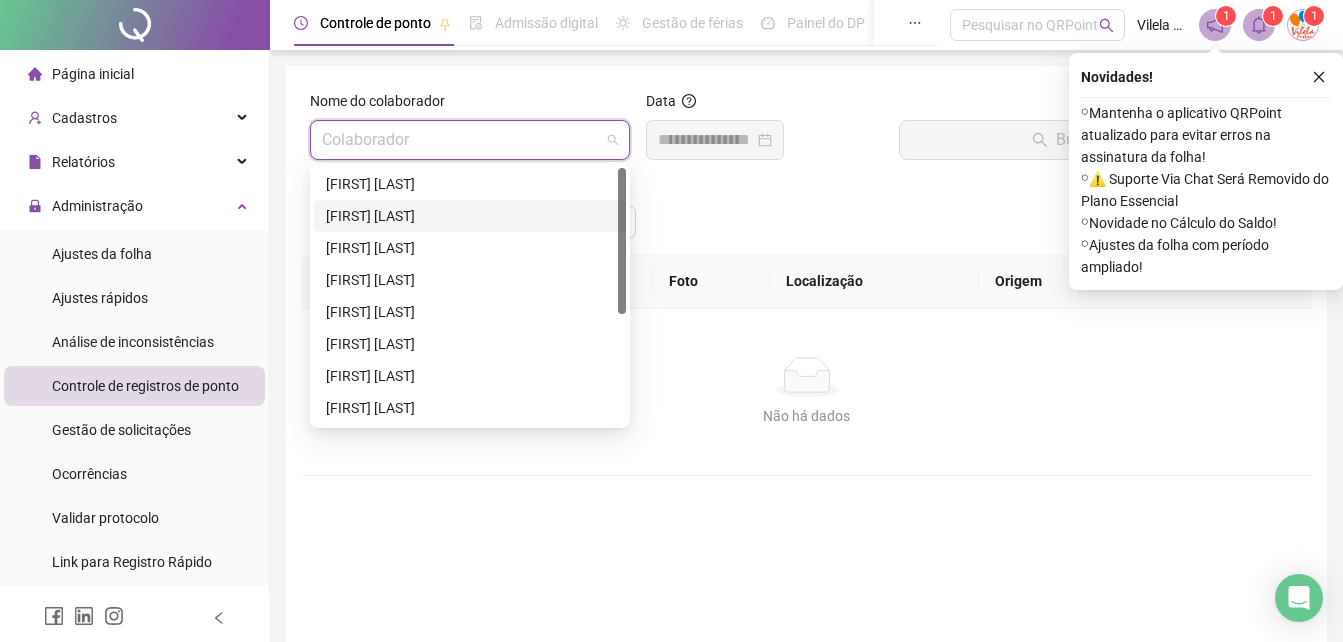 click on "[FIRST] [LAST]" at bounding box center [470, 216] 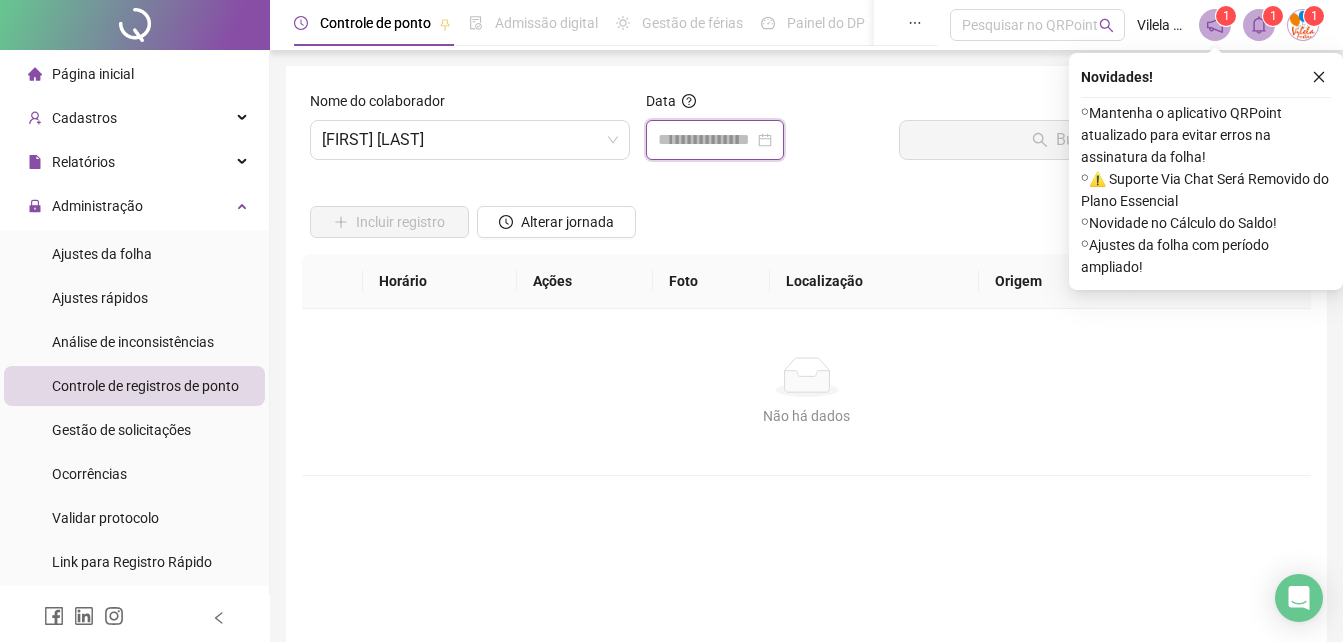 click at bounding box center (706, 140) 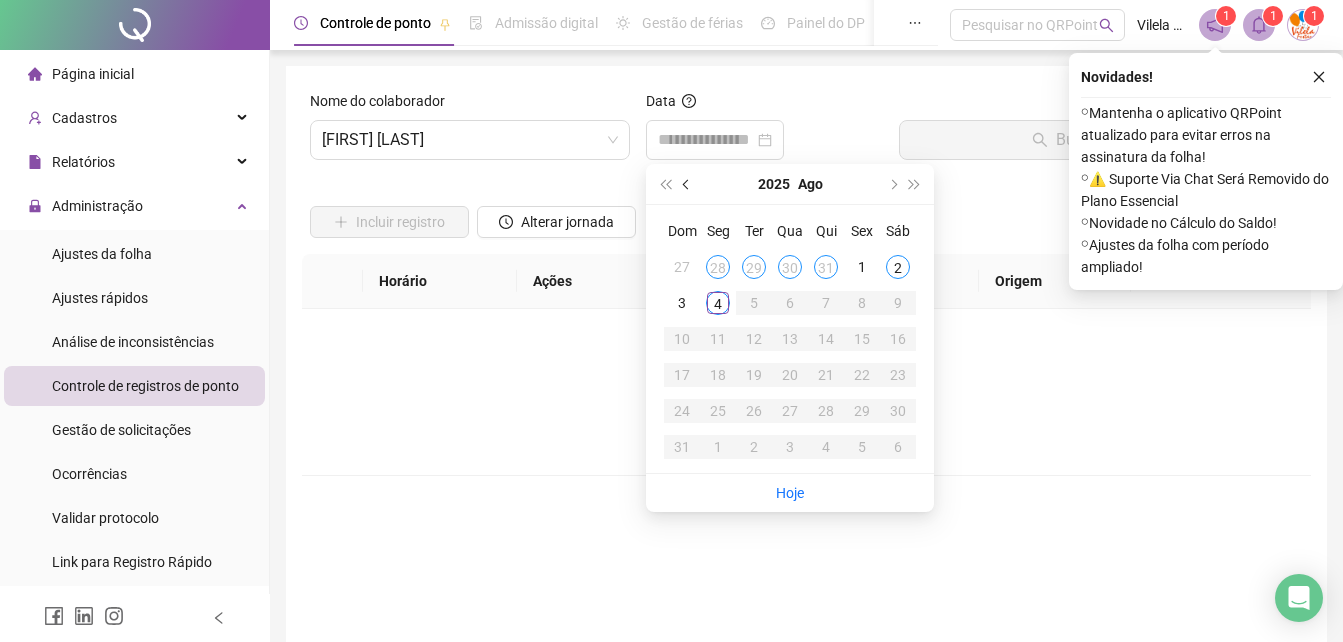 click at bounding box center (687, 184) 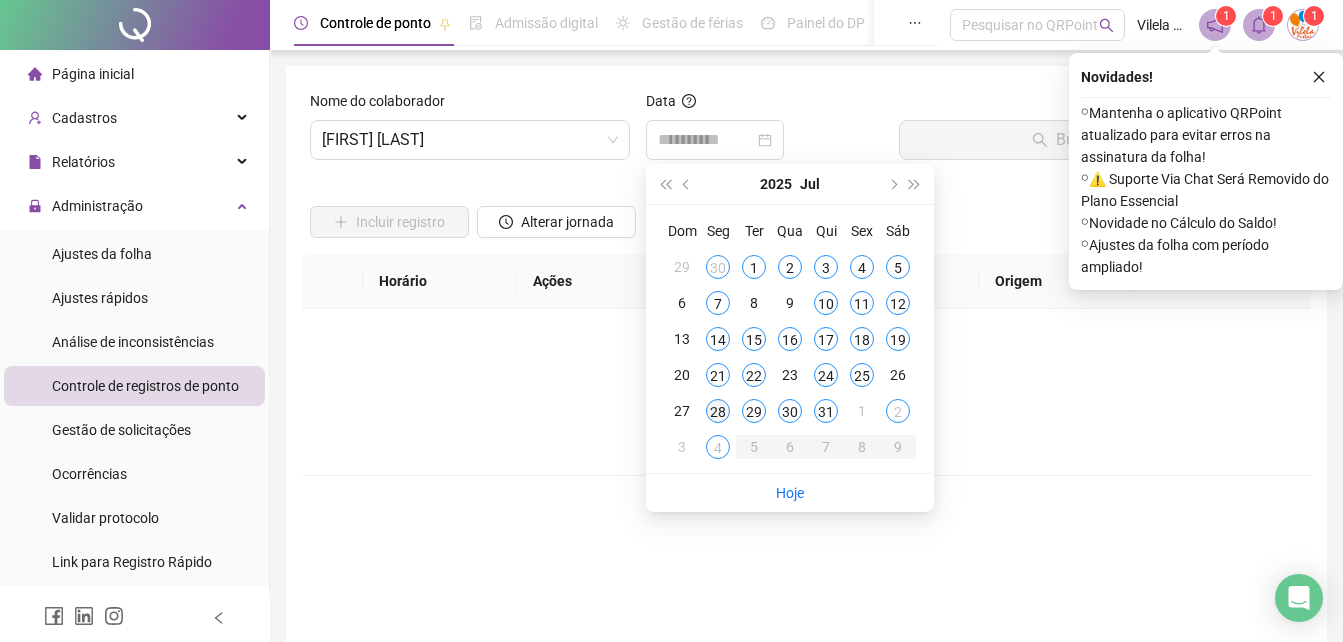 type on "**********" 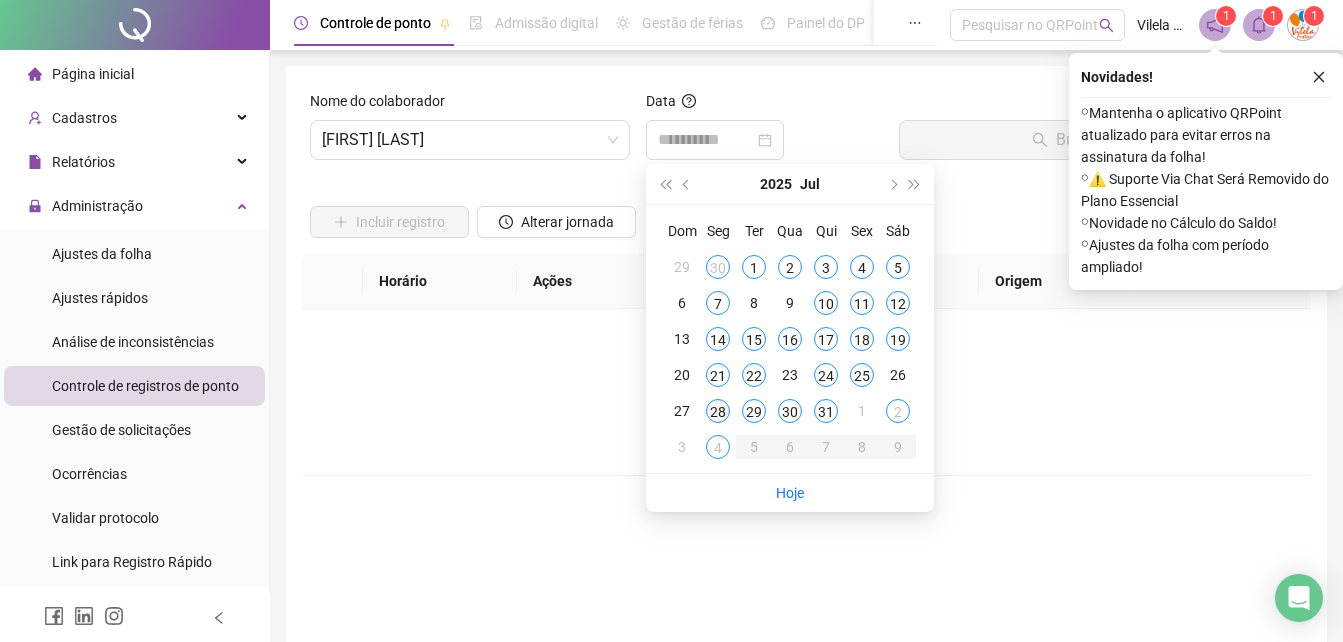 click on "28" at bounding box center [718, 411] 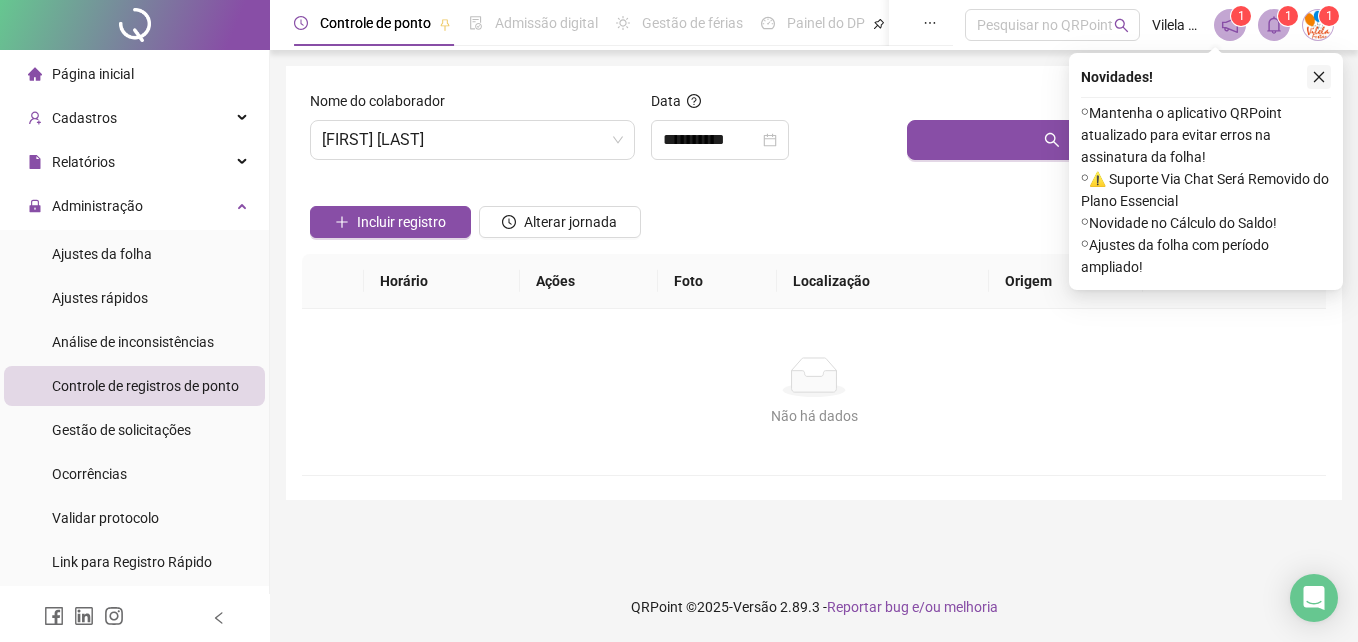 click 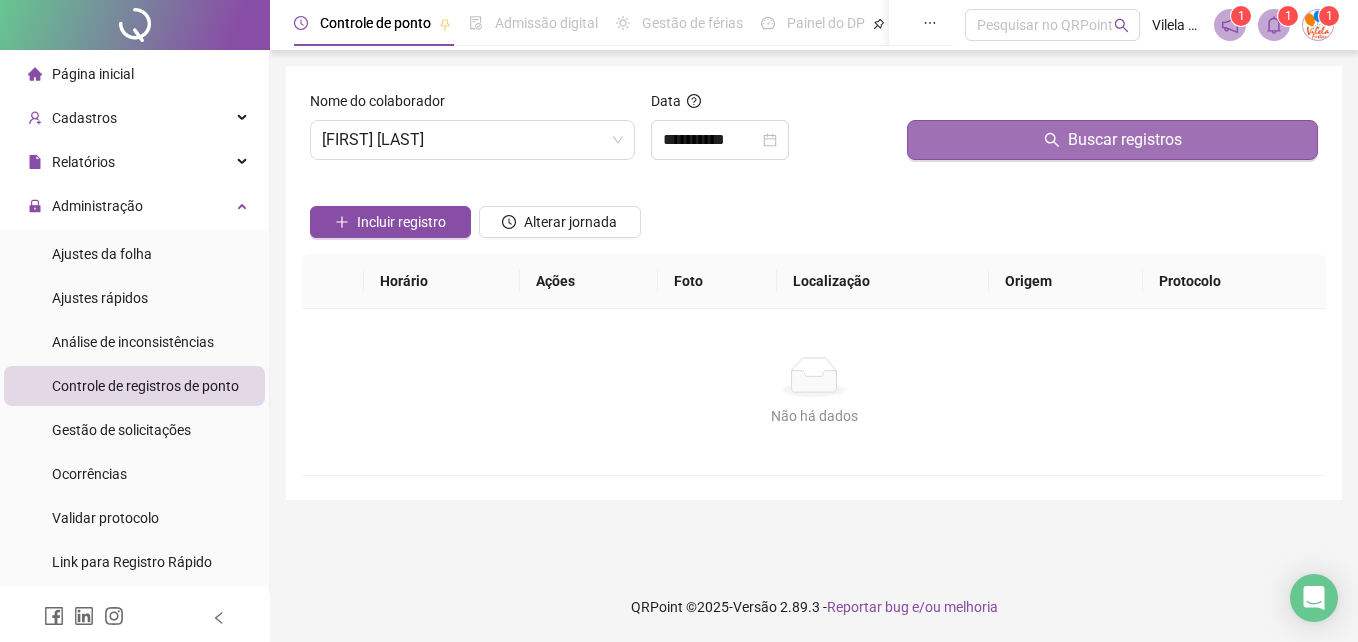 click on "Buscar registros" at bounding box center (1112, 140) 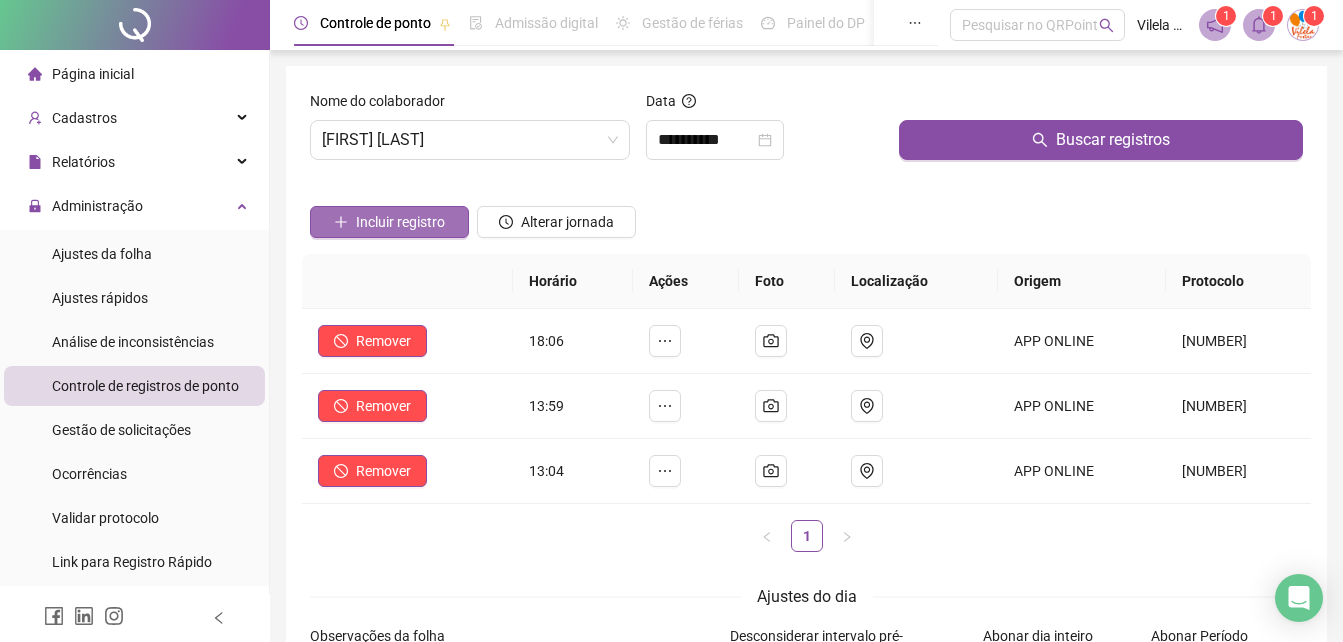 click on "Incluir registro" at bounding box center [400, 222] 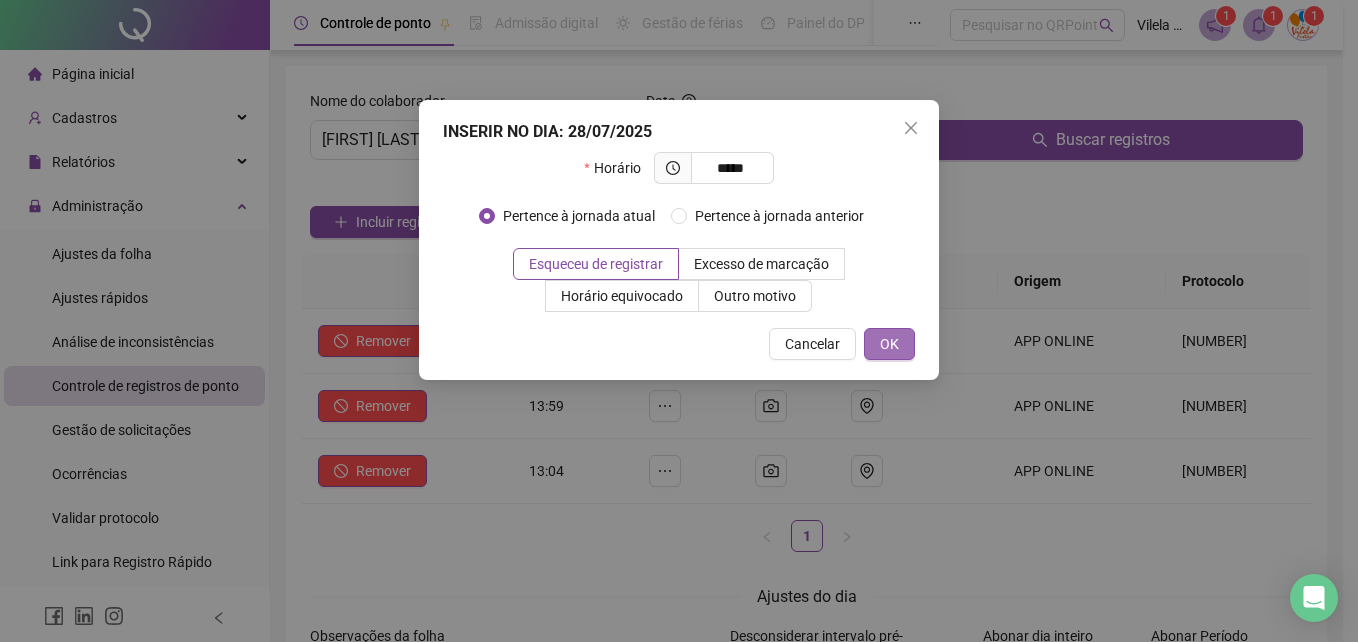 type on "*****" 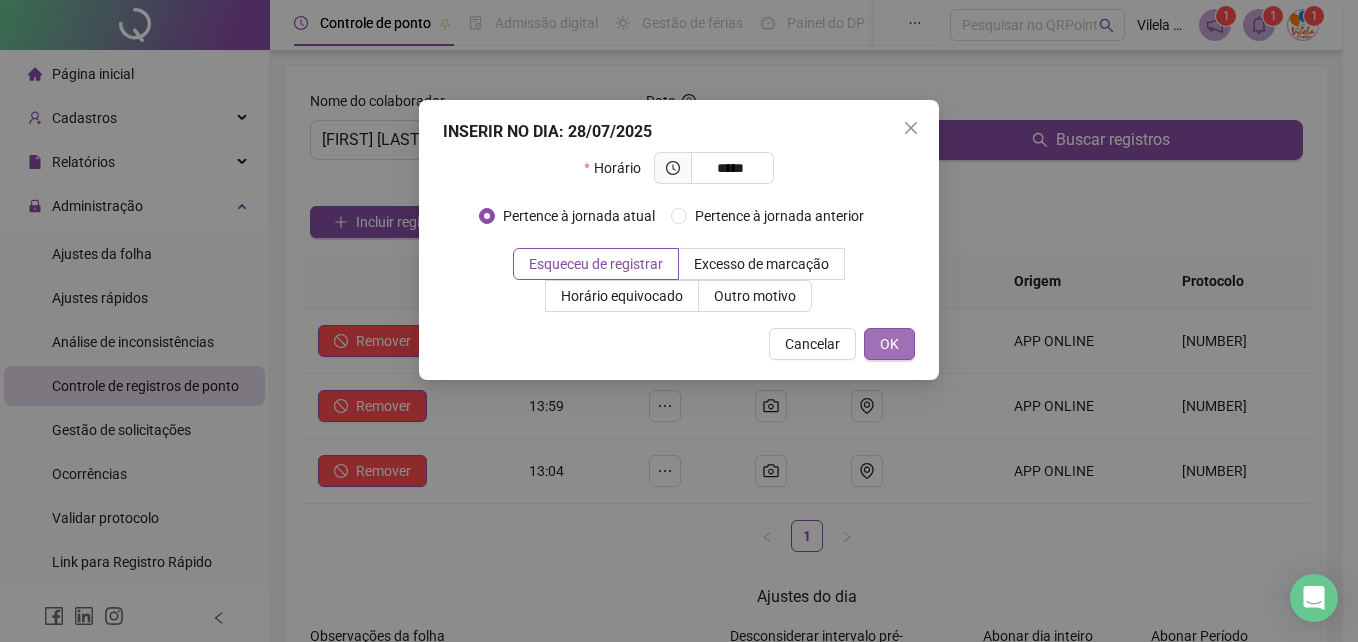 click on "OK" at bounding box center [889, 344] 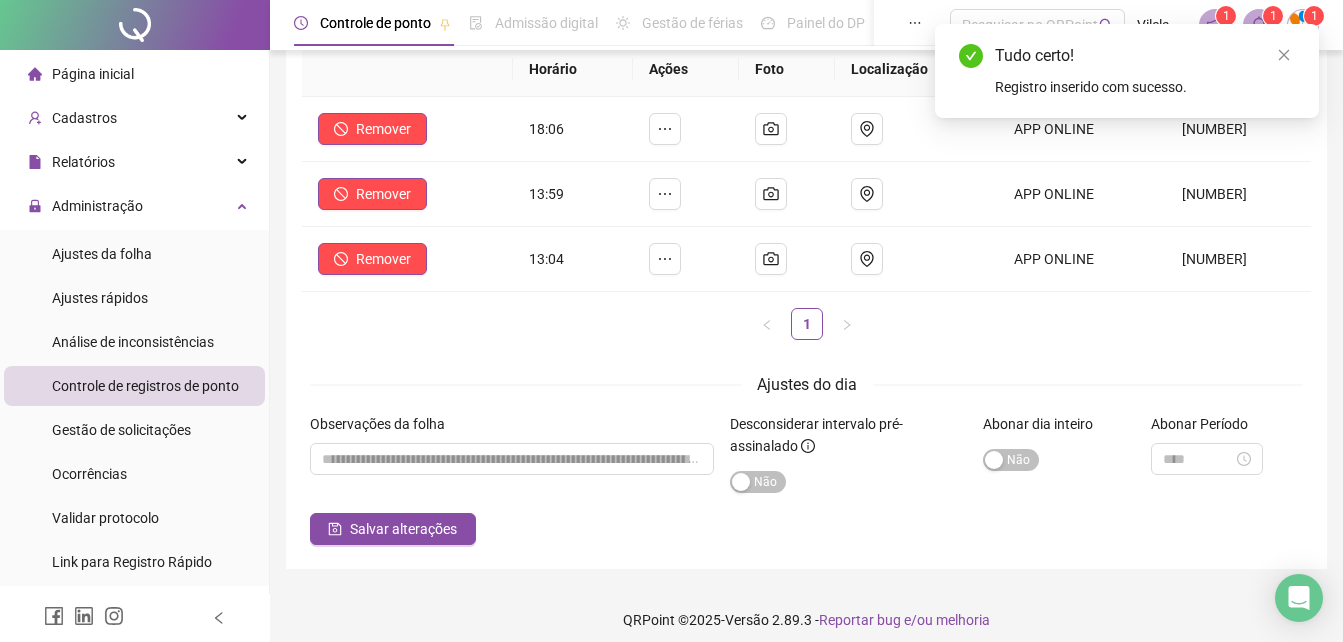 scroll, scrollTop: 225, scrollLeft: 0, axis: vertical 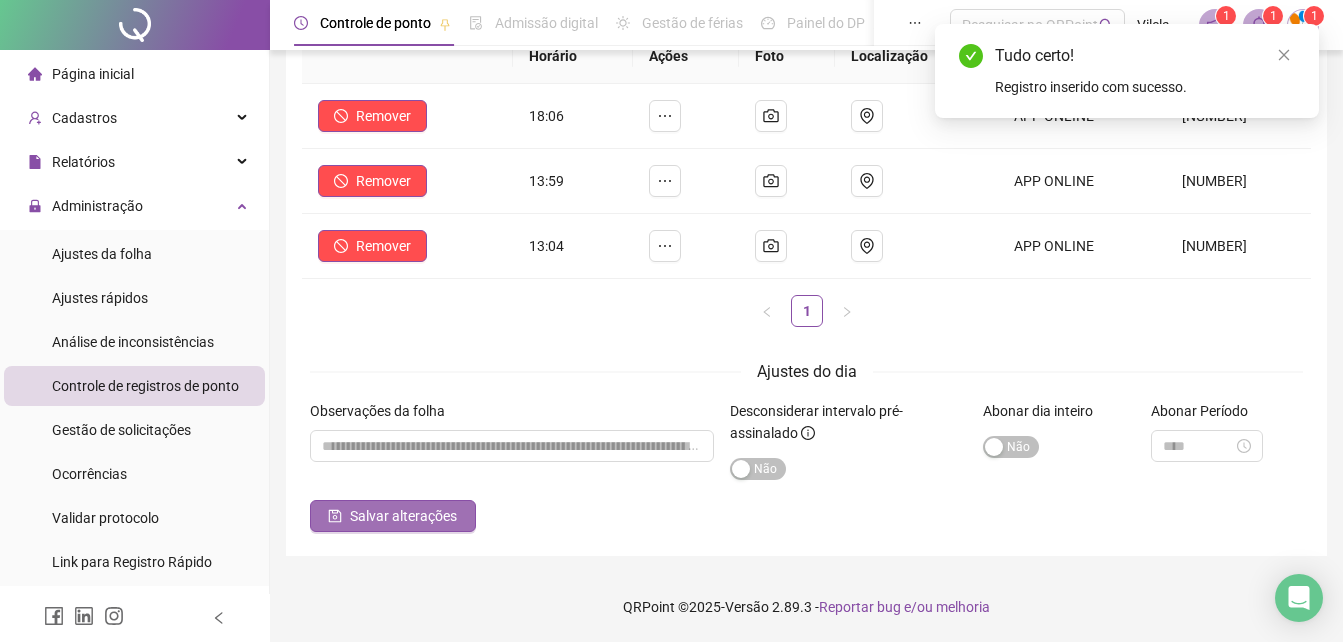 click on "Salvar alterações" at bounding box center [393, 516] 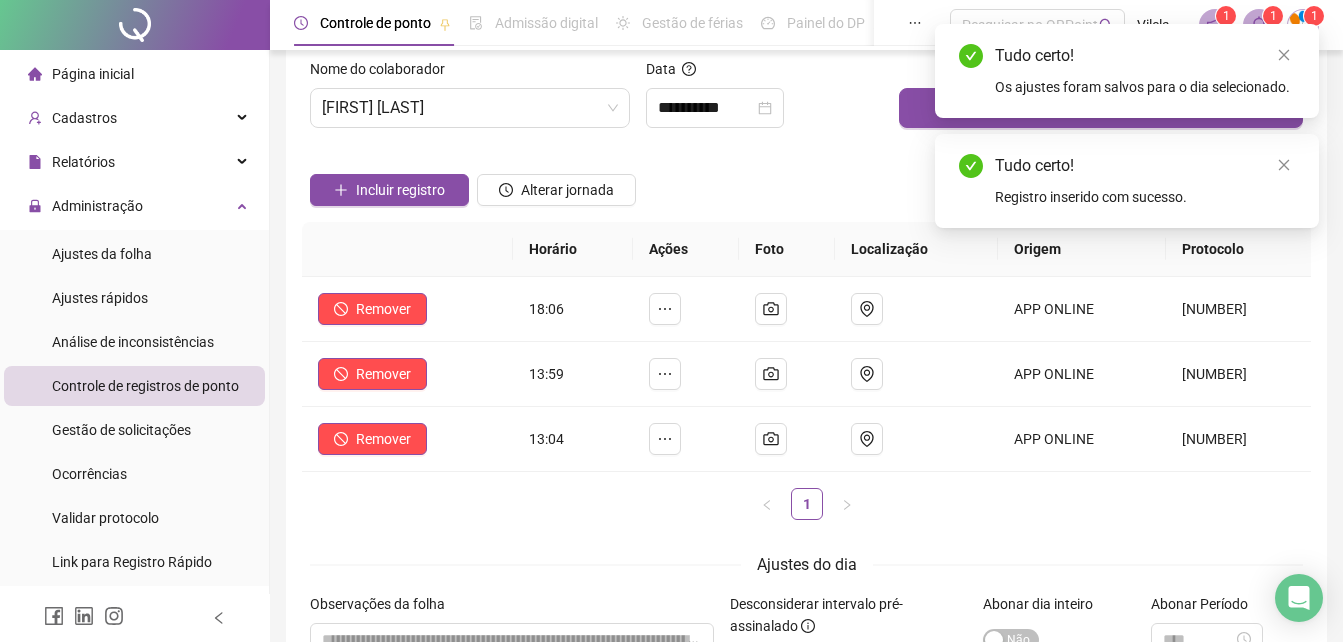 scroll, scrollTop: 0, scrollLeft: 0, axis: both 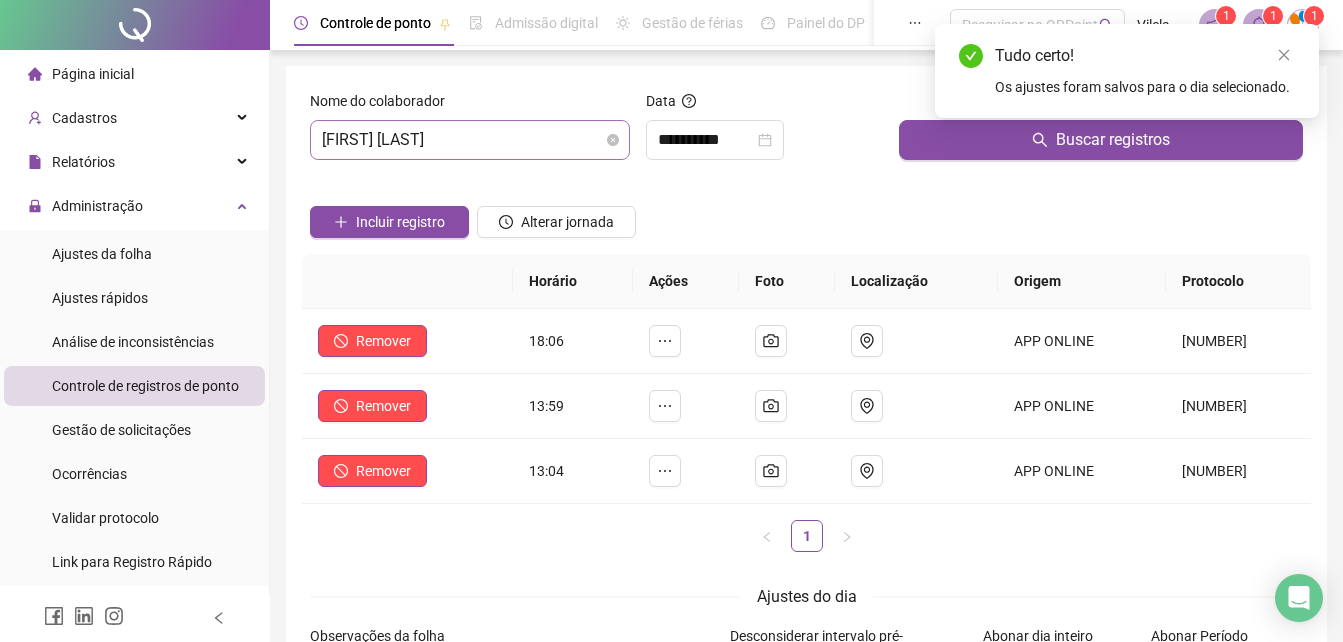 click on "[FIRST] [LAST]" at bounding box center (470, 140) 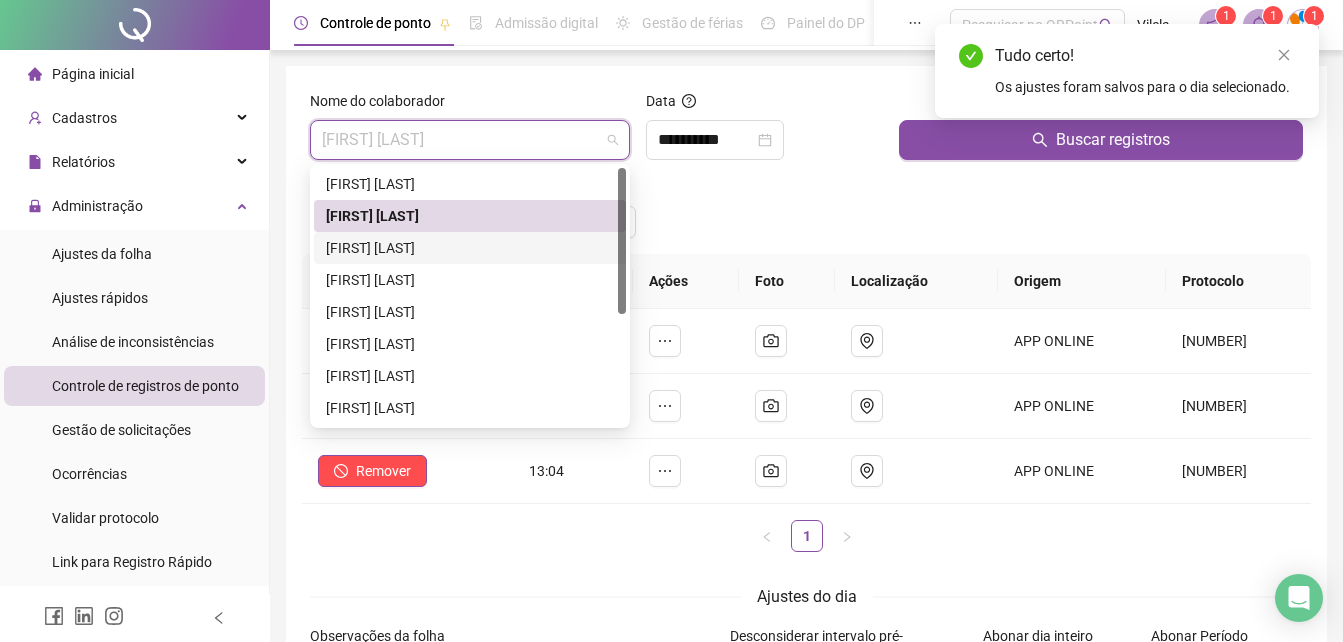 click on "[FIRST] [LAST]" at bounding box center [470, 248] 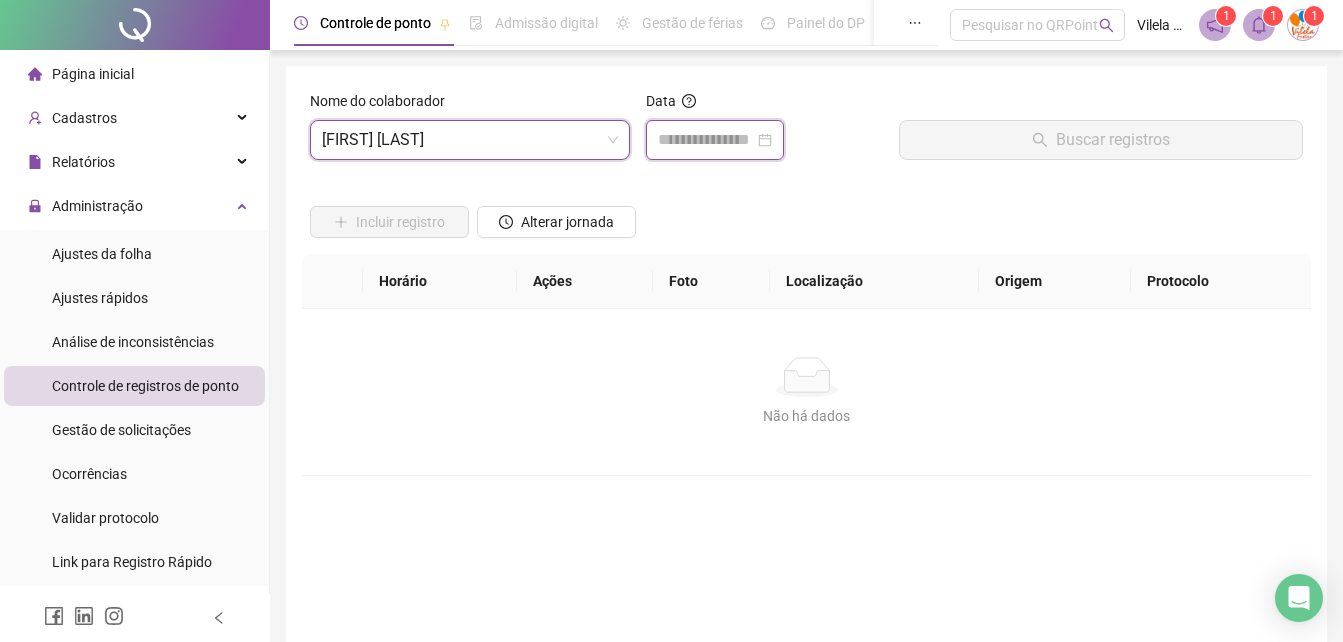 click at bounding box center (706, 140) 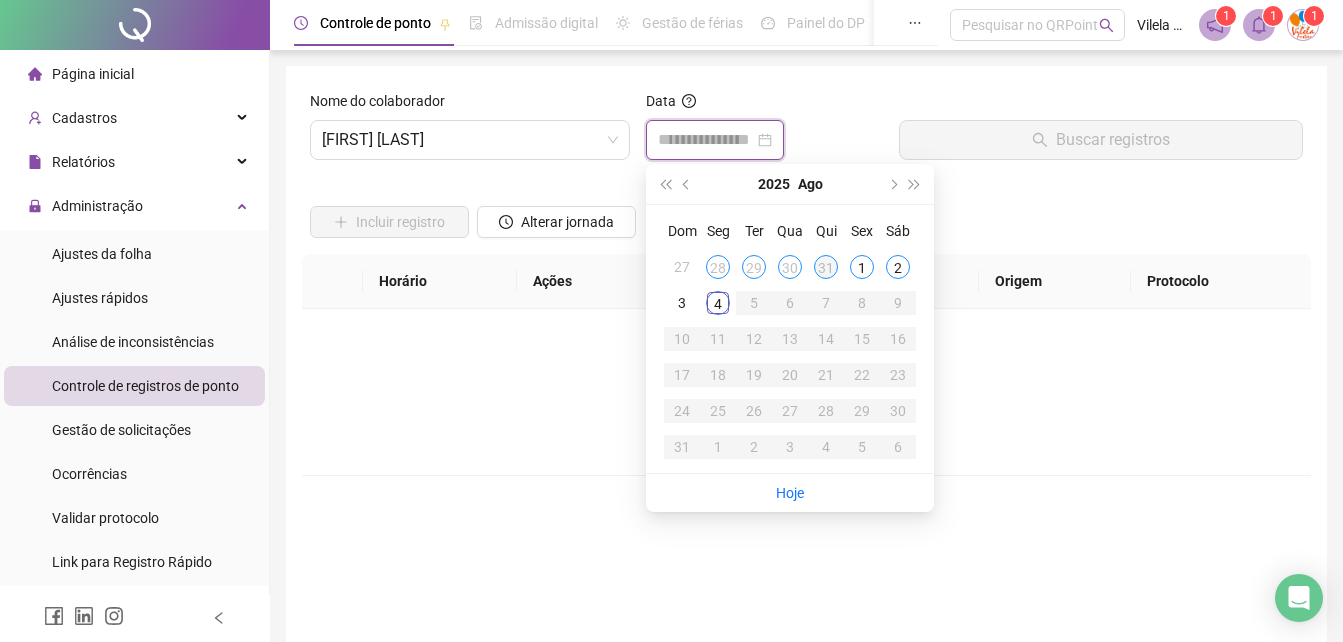 type on "**********" 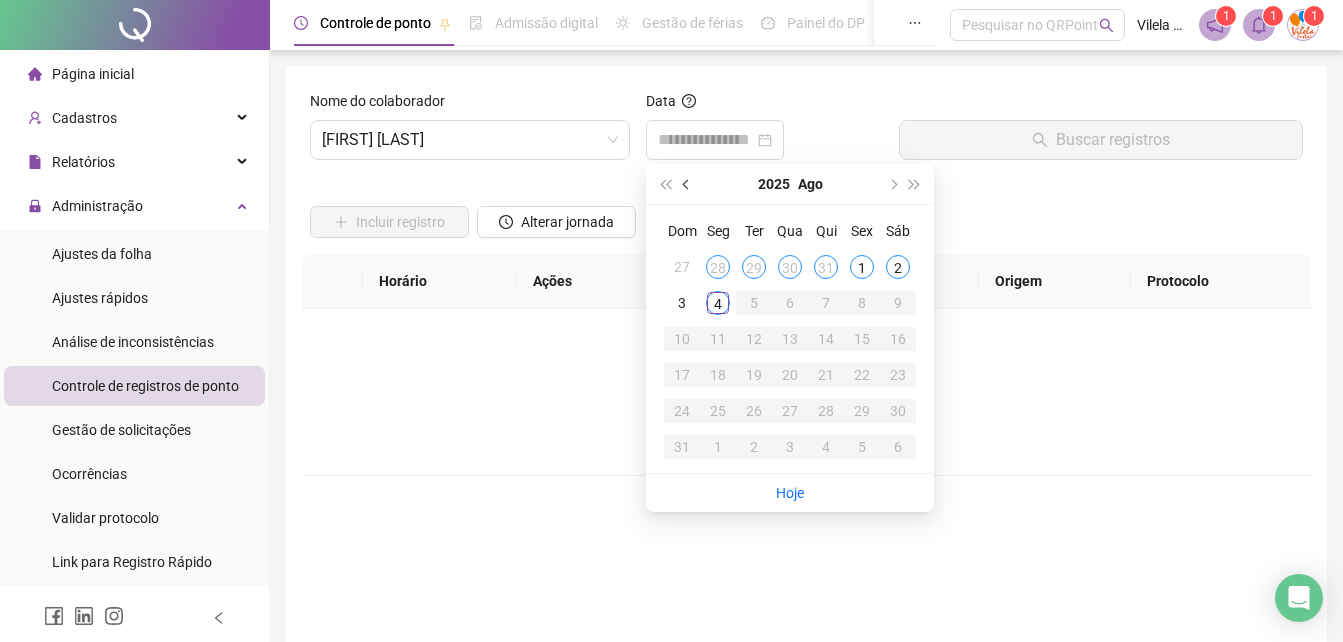 click at bounding box center (688, 184) 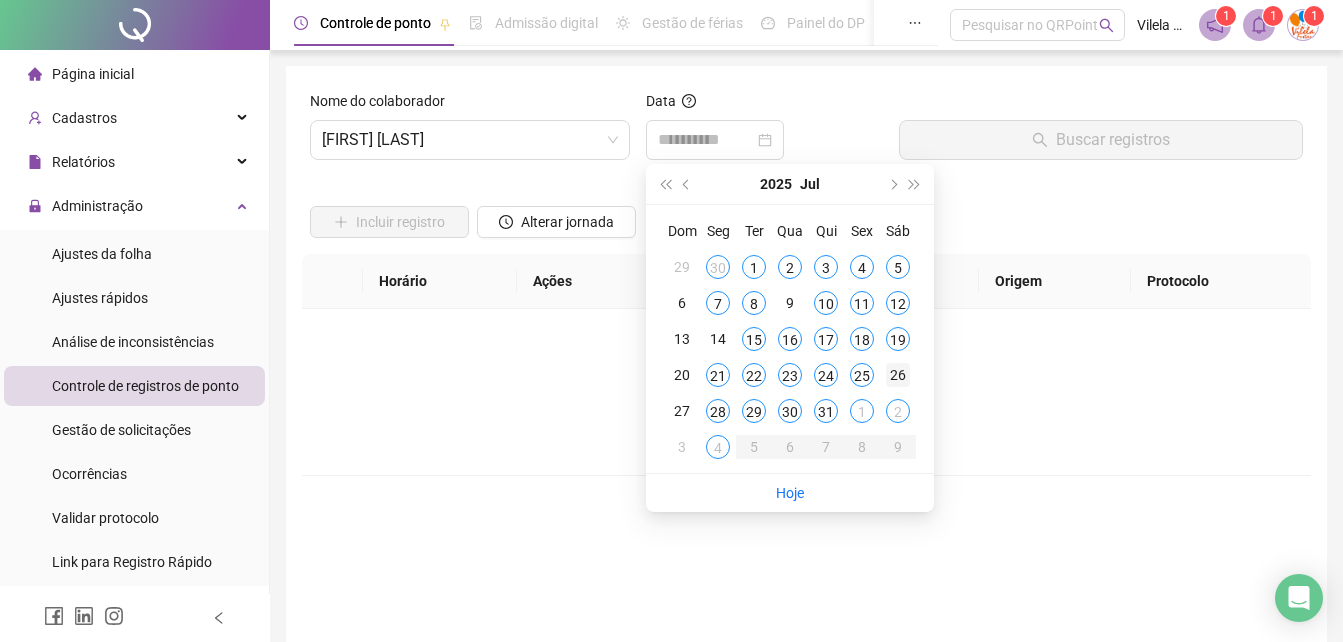 type on "**********" 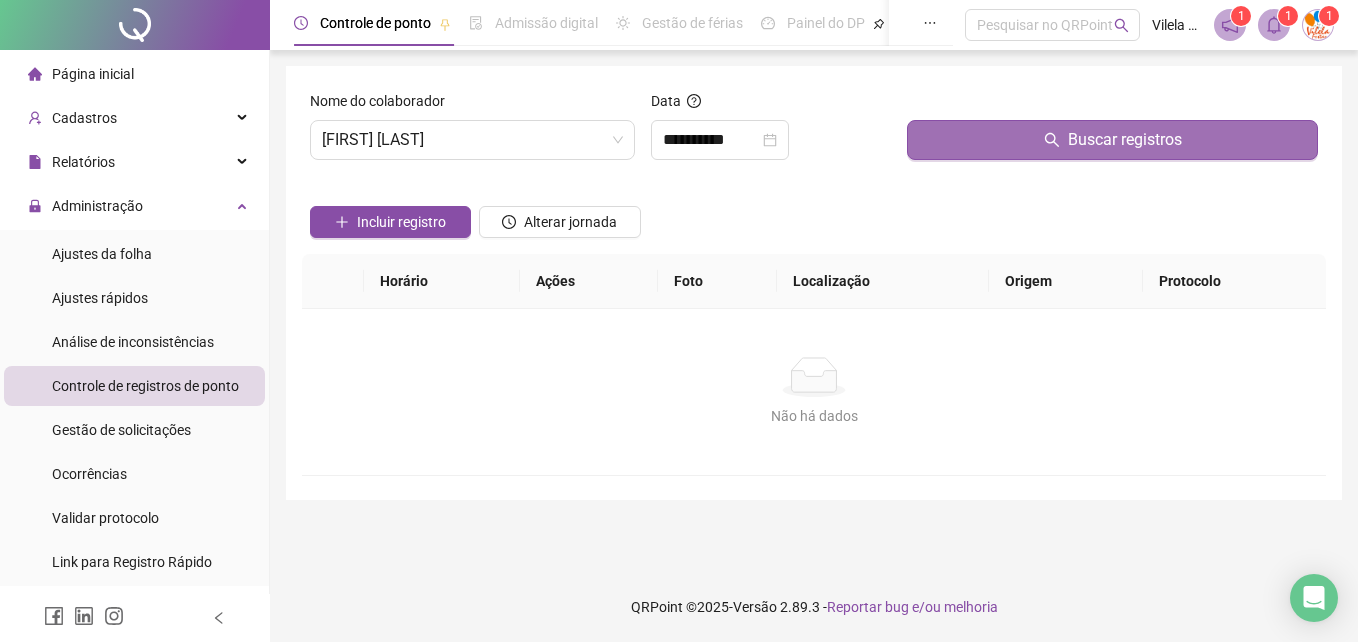 click on "Buscar registros" at bounding box center [1112, 140] 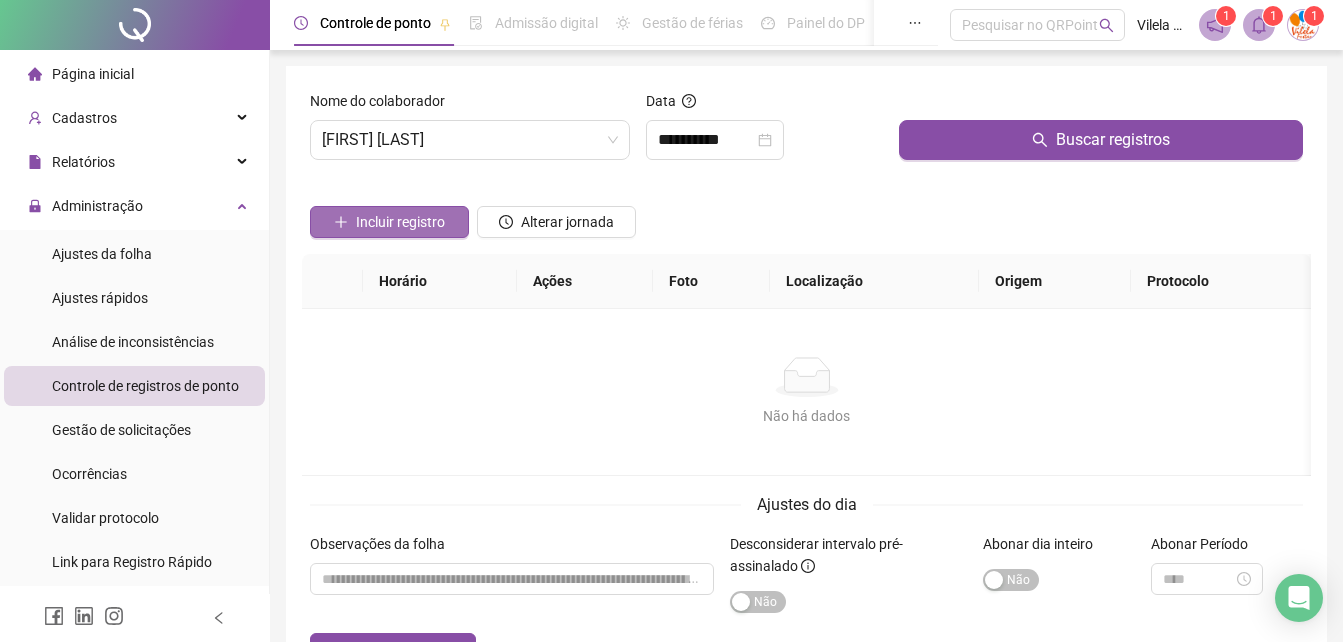 click on "Incluir registro" at bounding box center [400, 222] 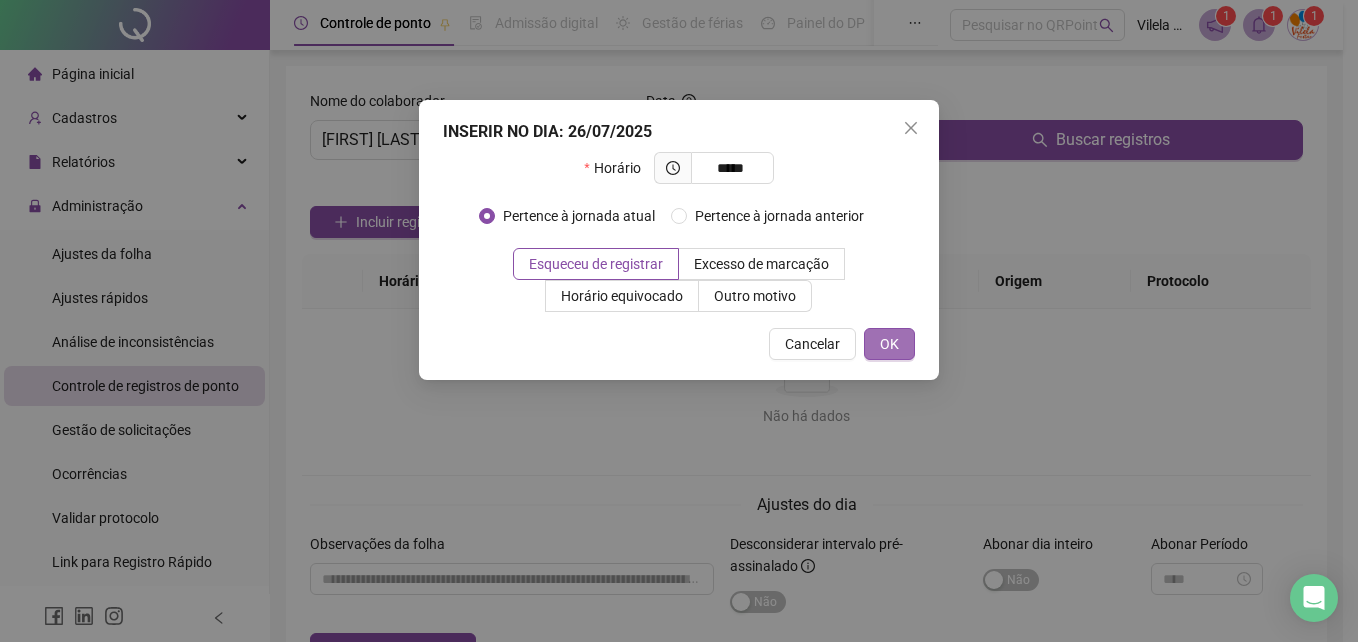 type on "*****" 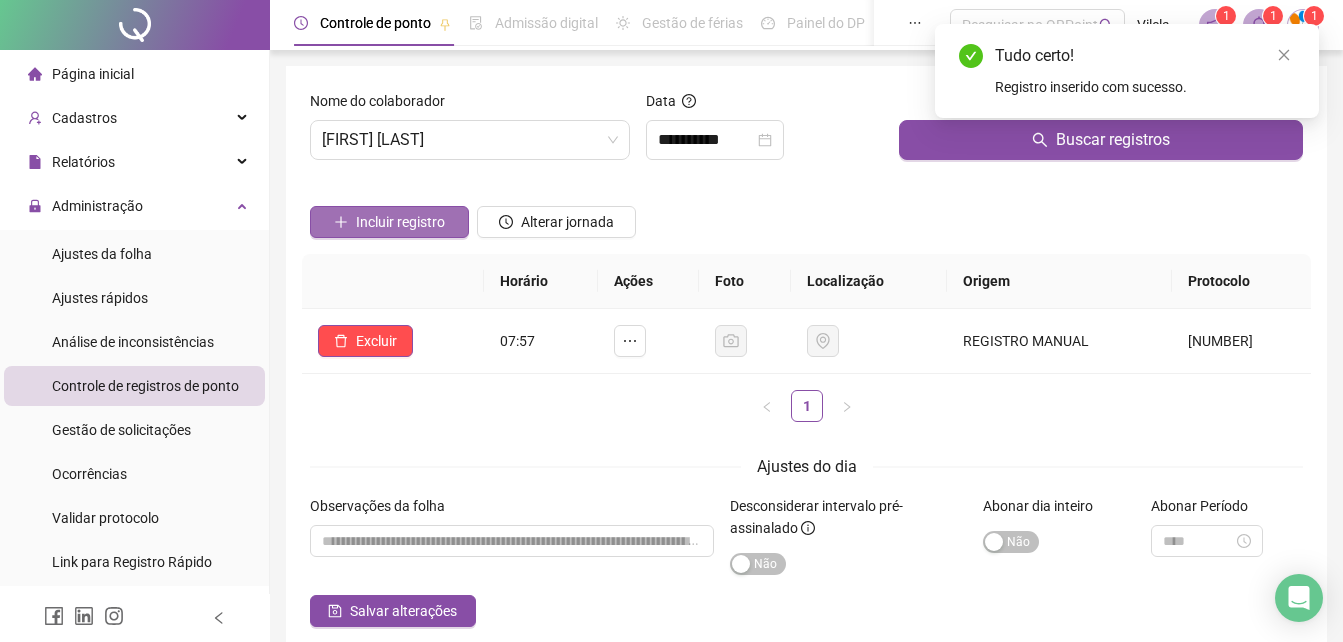 click on "Incluir registro" at bounding box center (400, 222) 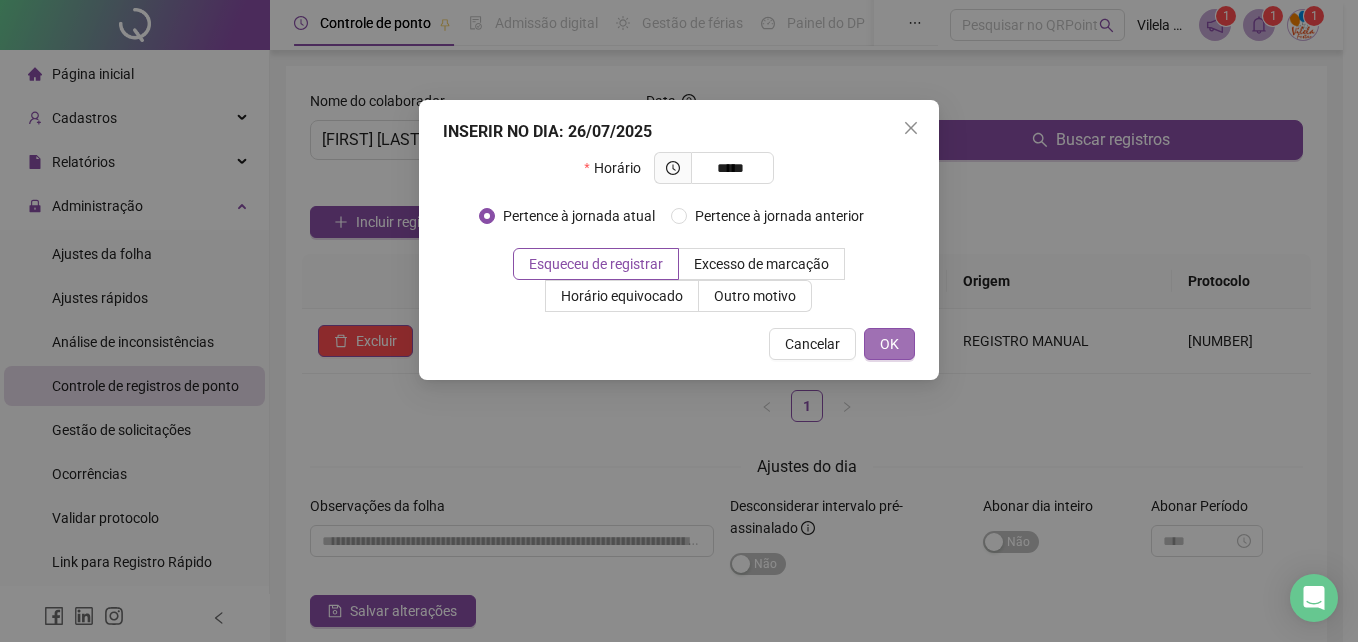 type on "*****" 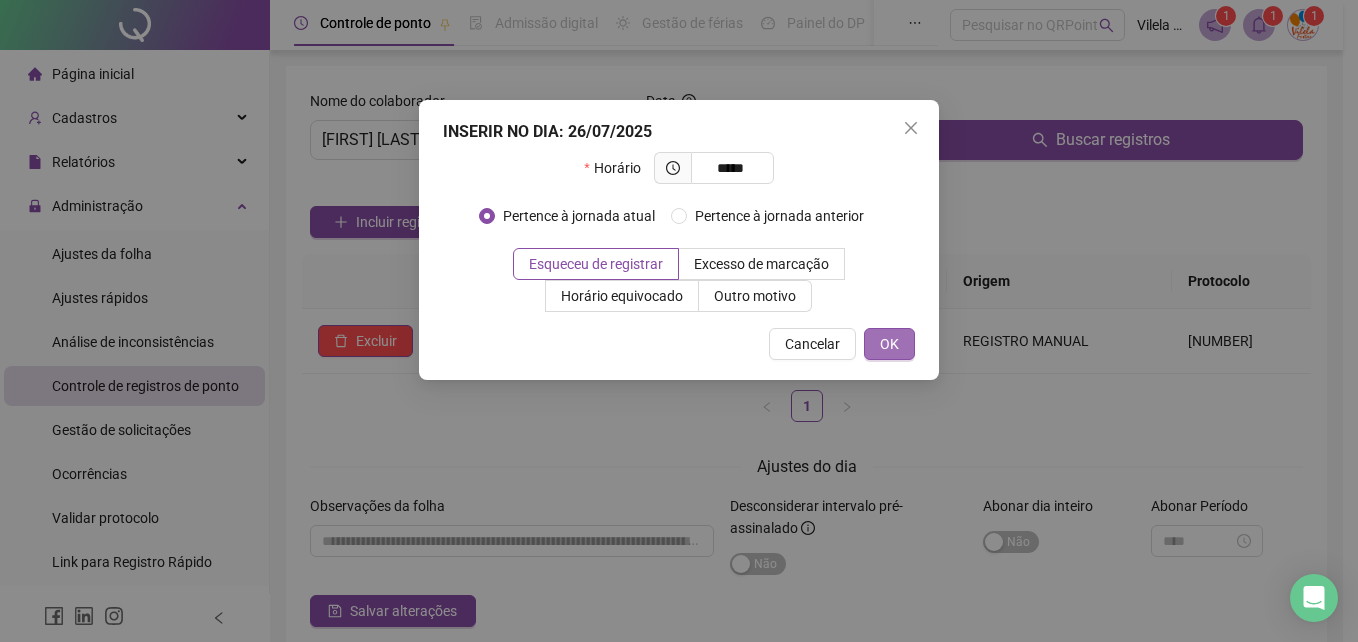 click on "OK" at bounding box center (889, 344) 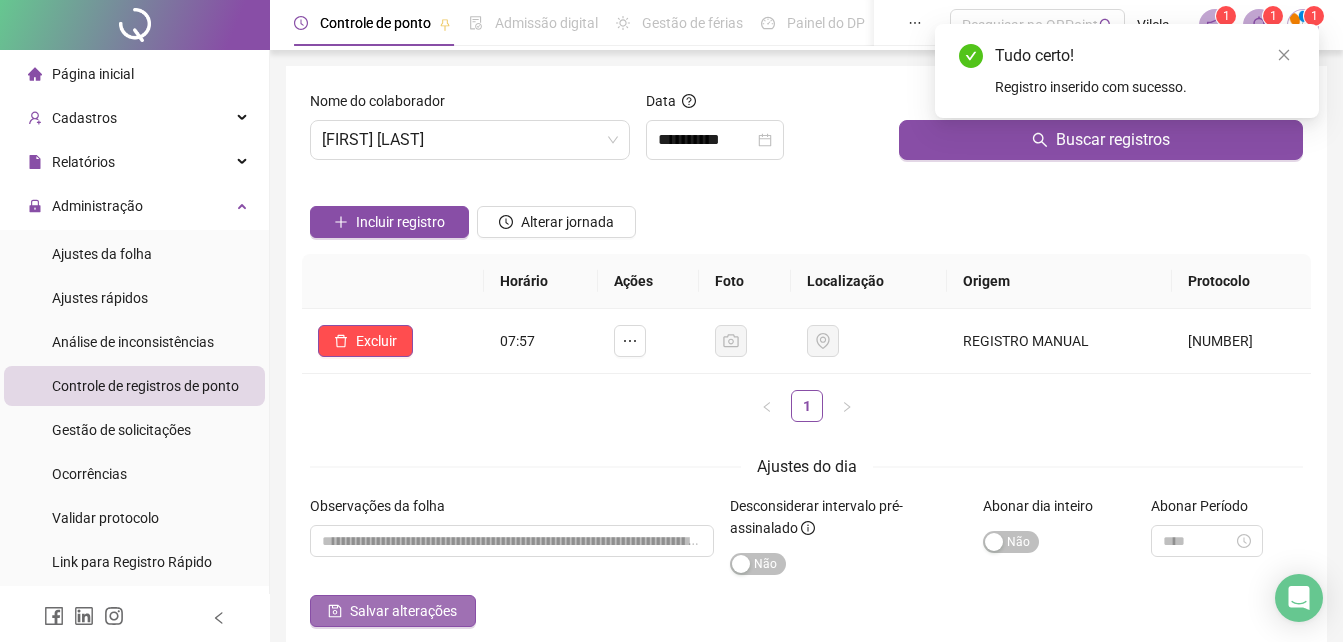click on "Salvar alterações" at bounding box center [403, 611] 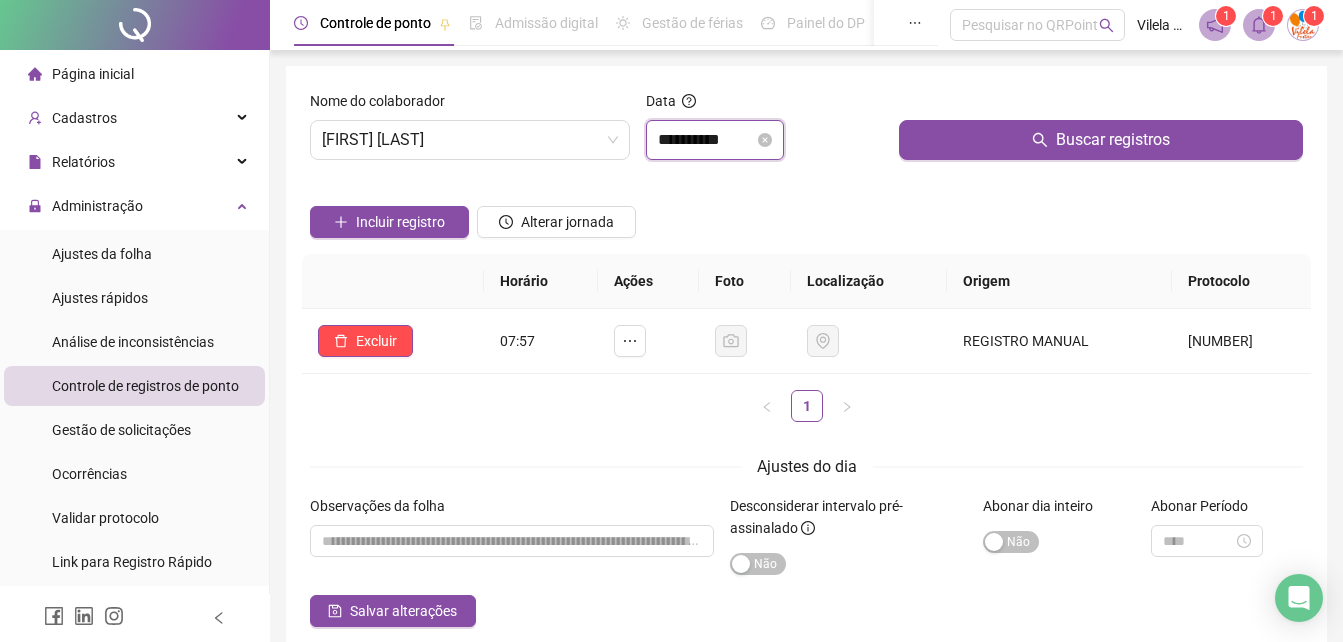 click on "**********" at bounding box center (706, 140) 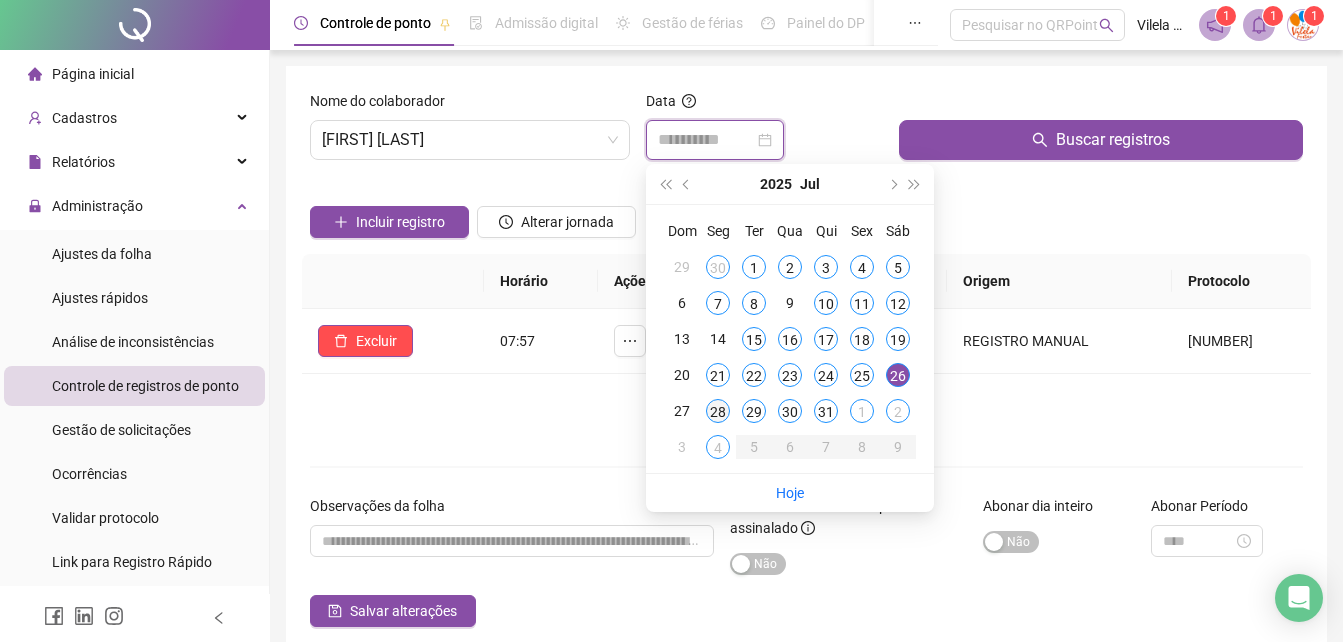 type on "**********" 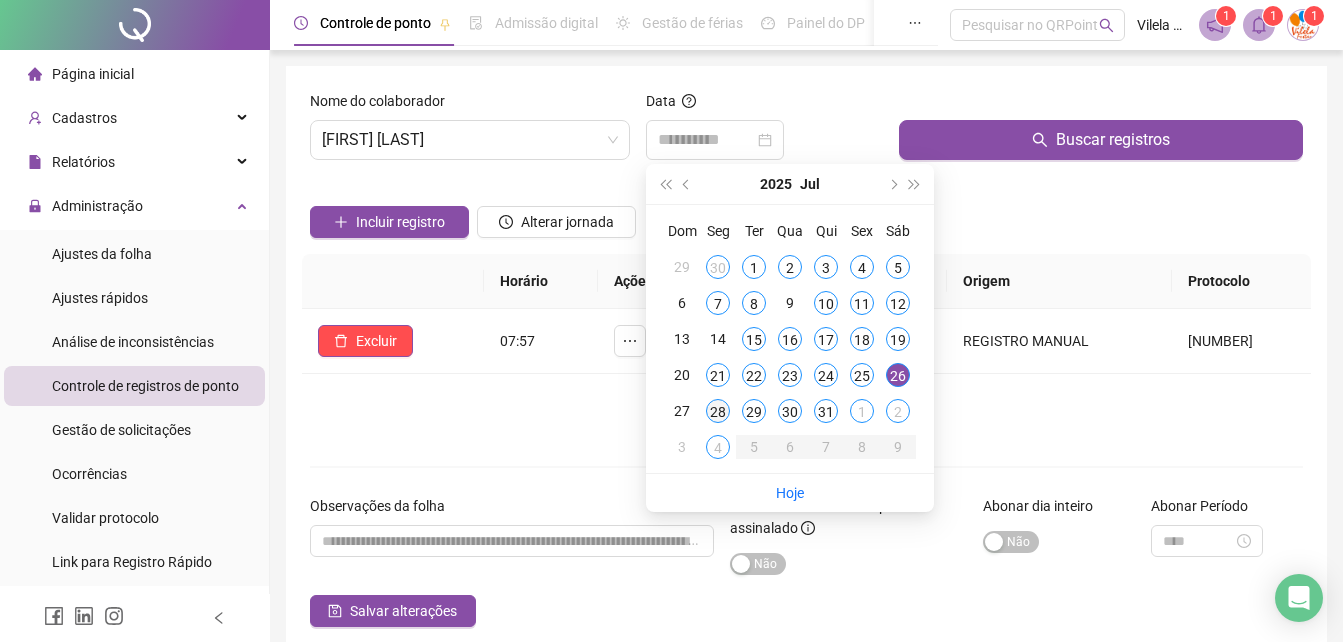 click on "28" at bounding box center (718, 411) 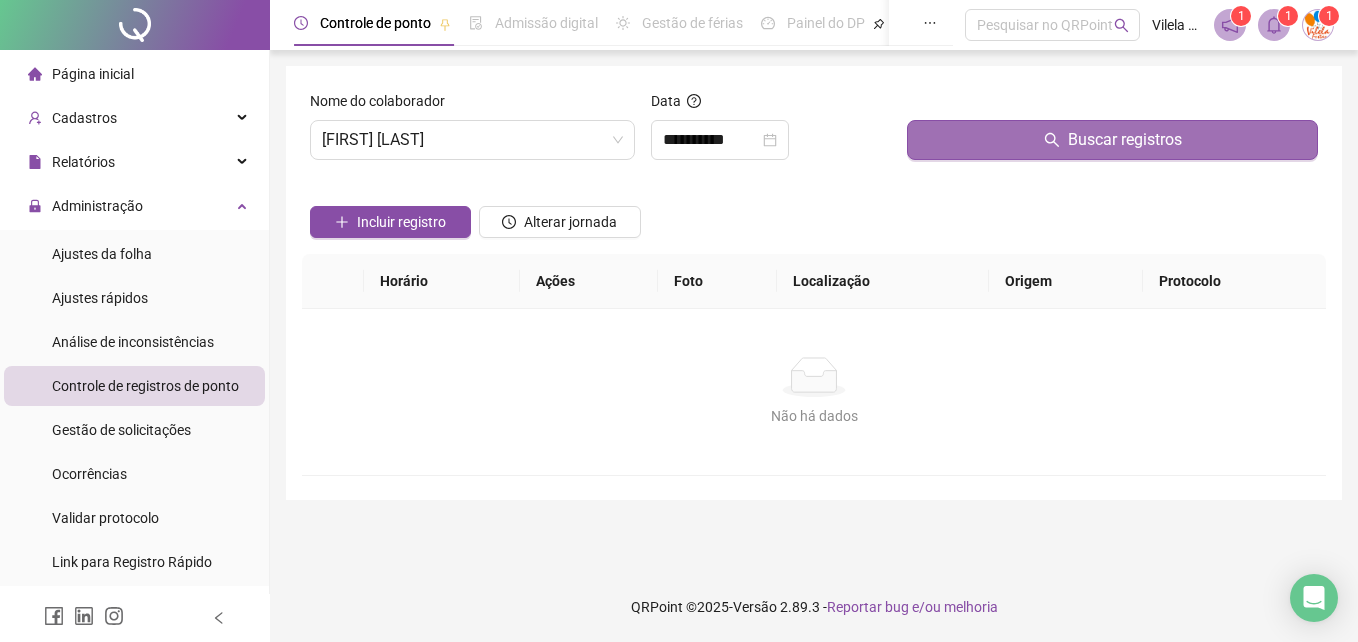 click on "Buscar registros" at bounding box center [1112, 140] 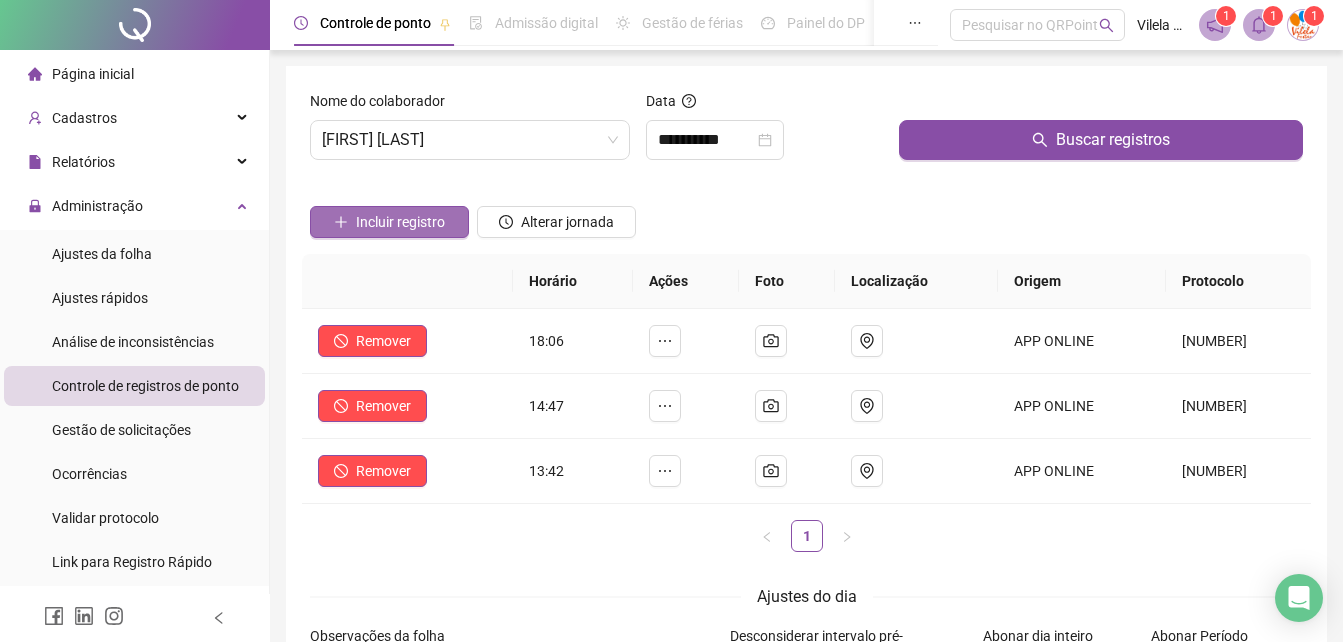 click on "Incluir registro" at bounding box center (400, 222) 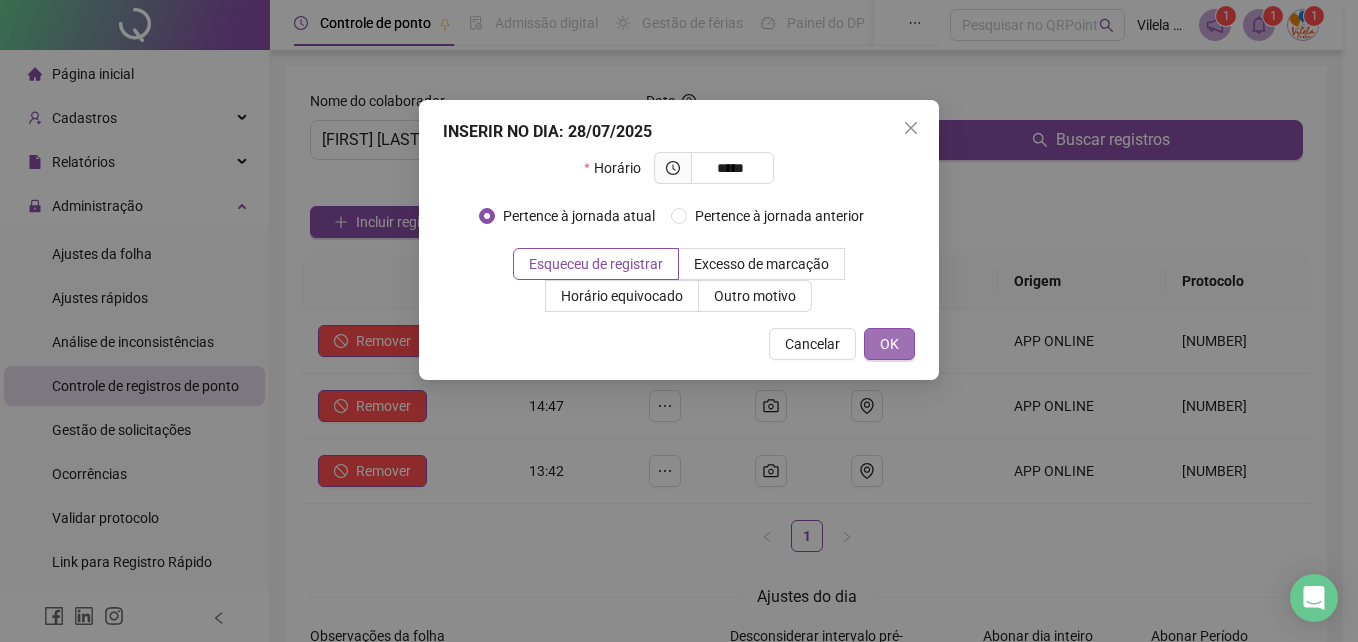 type on "*****" 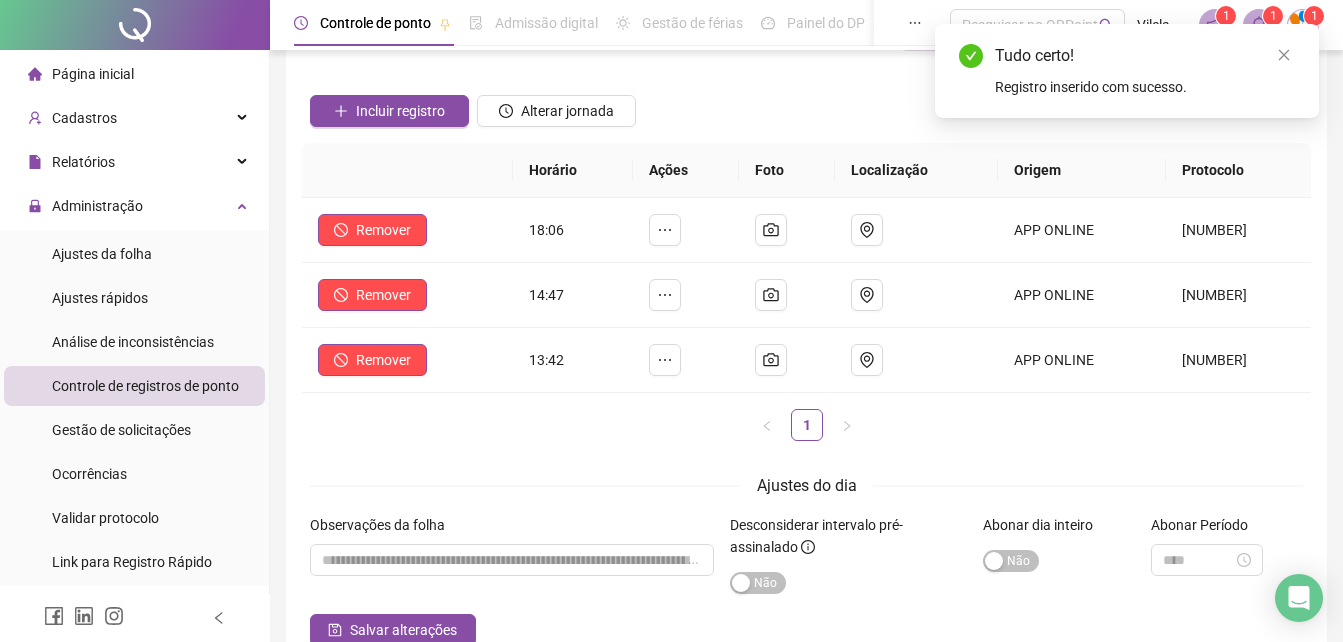 scroll, scrollTop: 200, scrollLeft: 0, axis: vertical 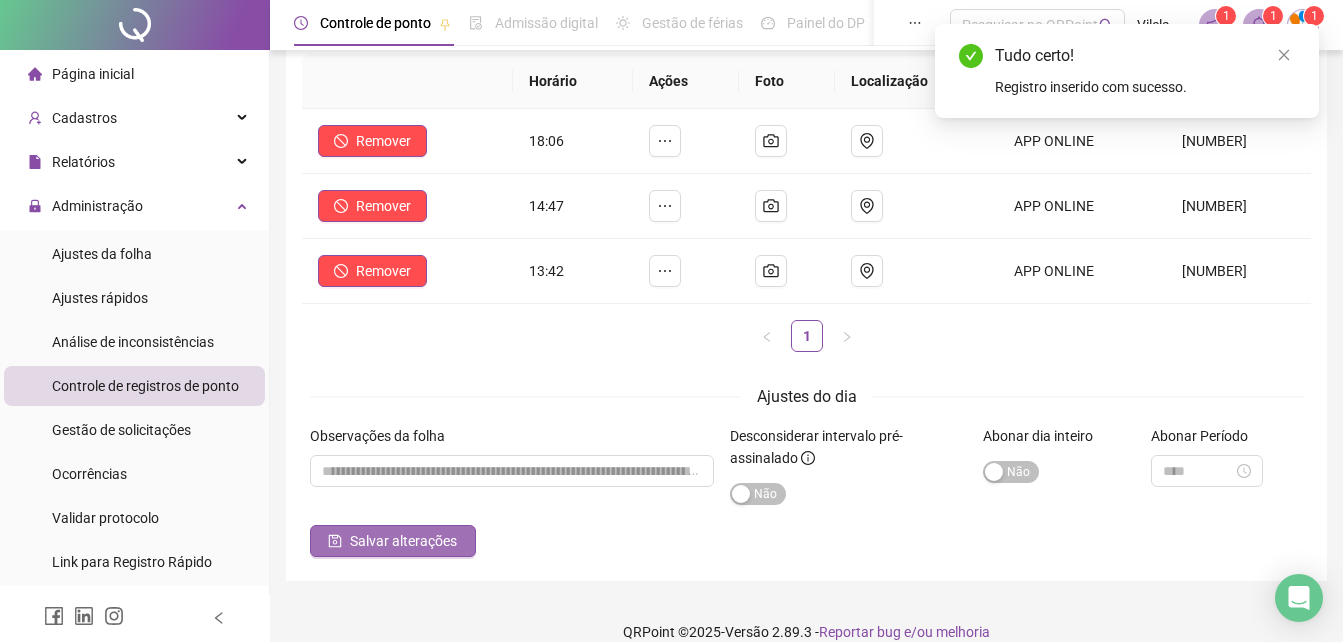 click on "Salvar alterações" at bounding box center (393, 541) 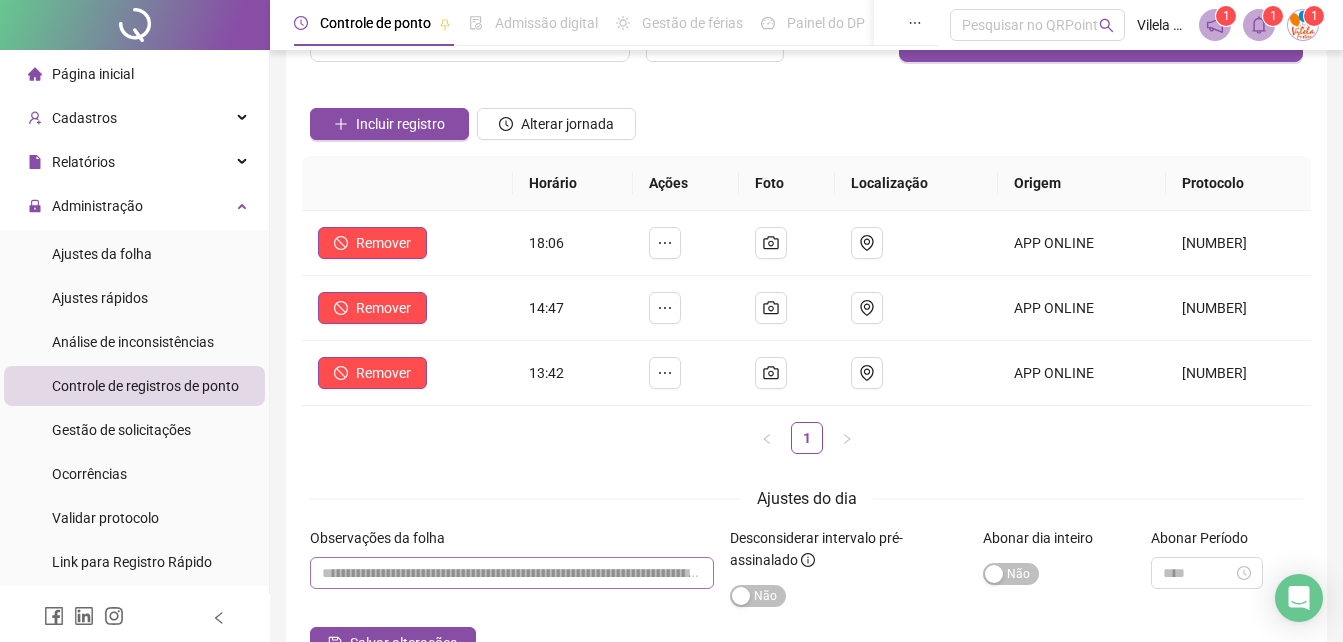 scroll, scrollTop: 0, scrollLeft: 0, axis: both 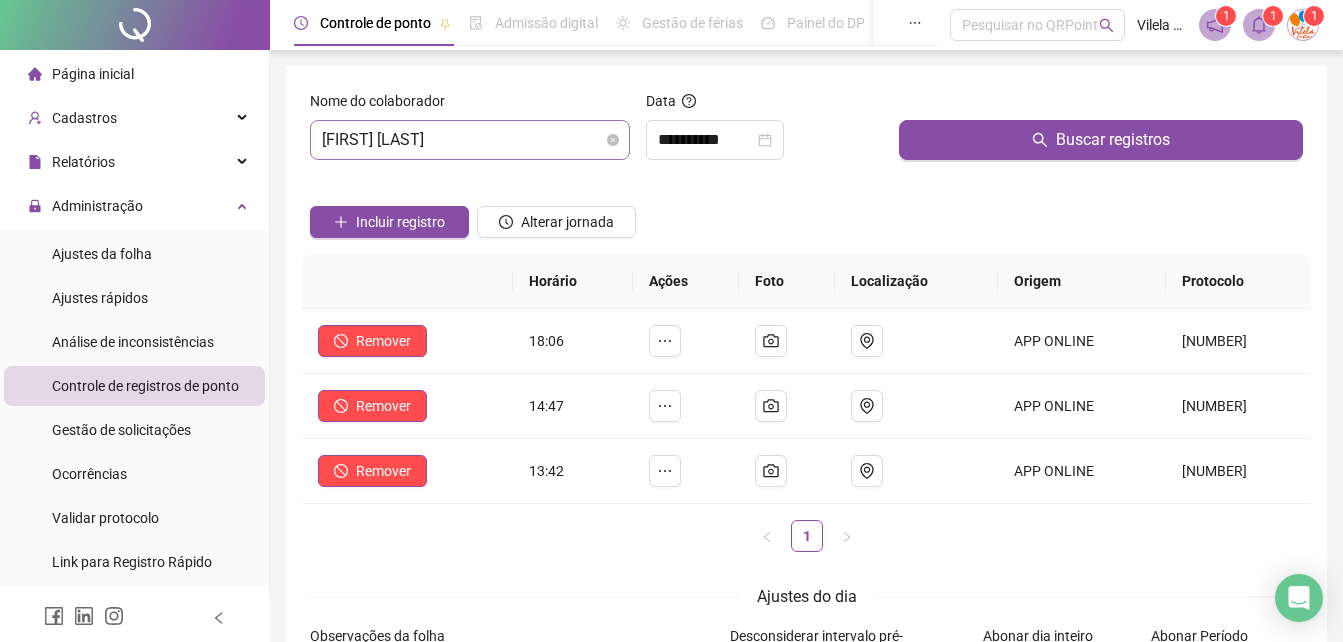 click on "[FIRST] [LAST]" at bounding box center (470, 140) 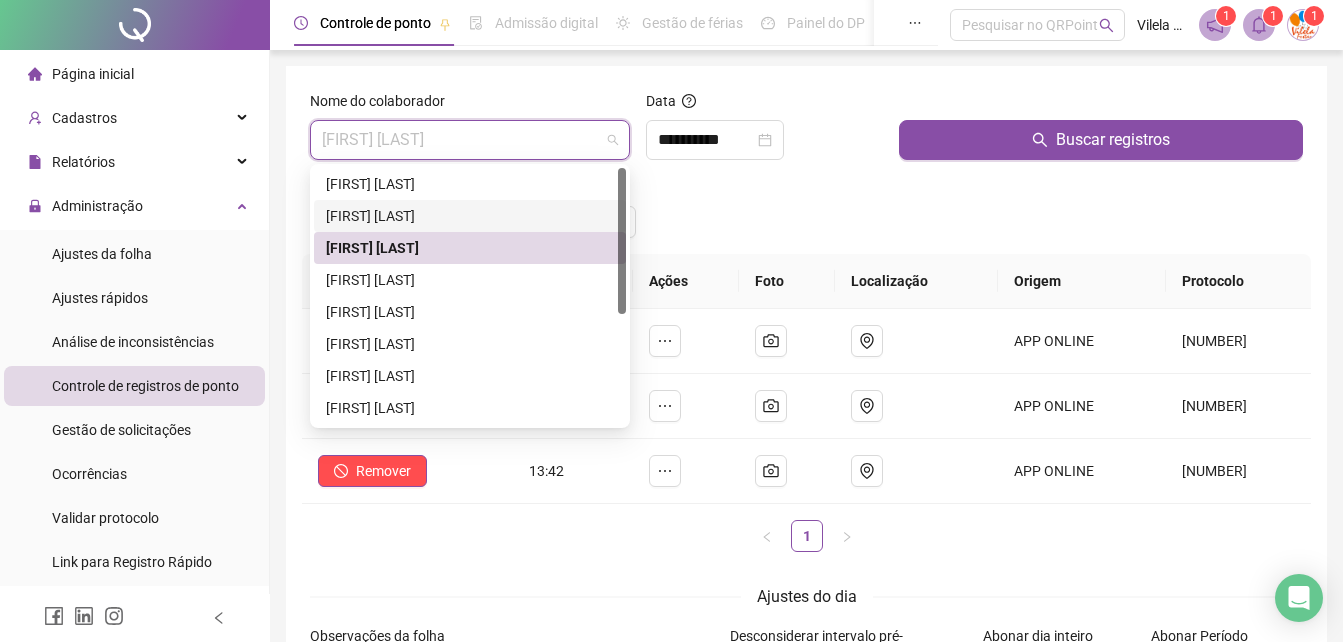 click on "[FIRST] [LAST]" at bounding box center (470, 216) 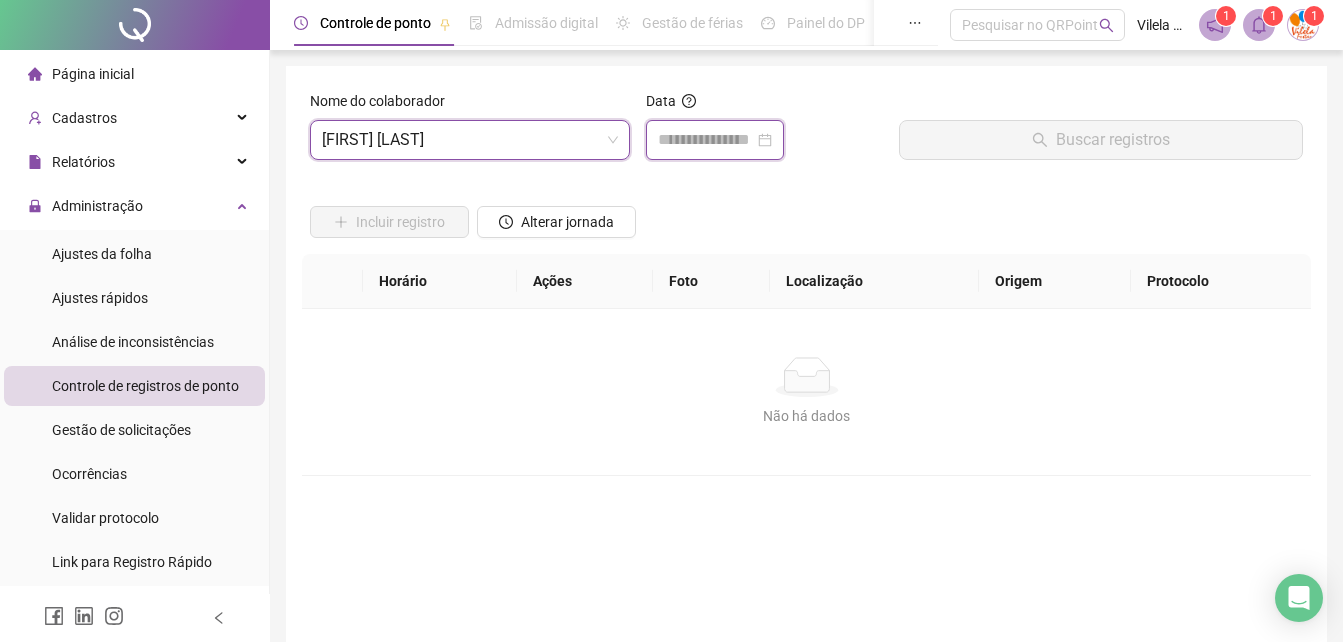click at bounding box center (706, 140) 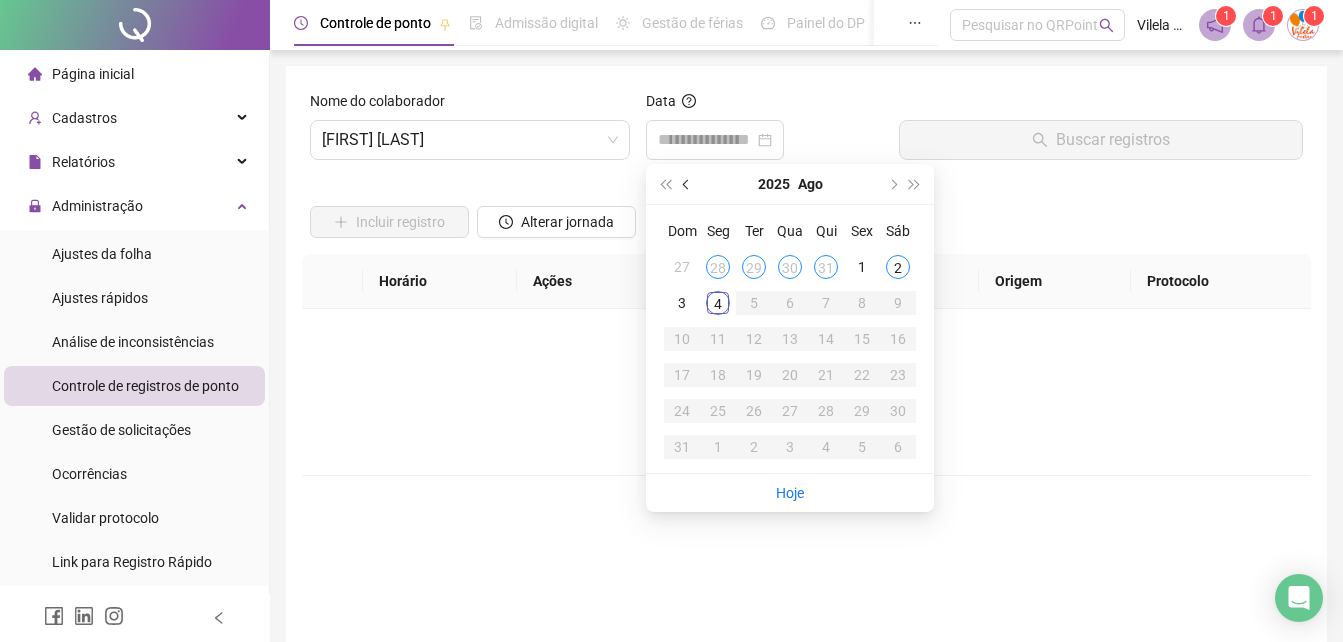 click at bounding box center [688, 184] 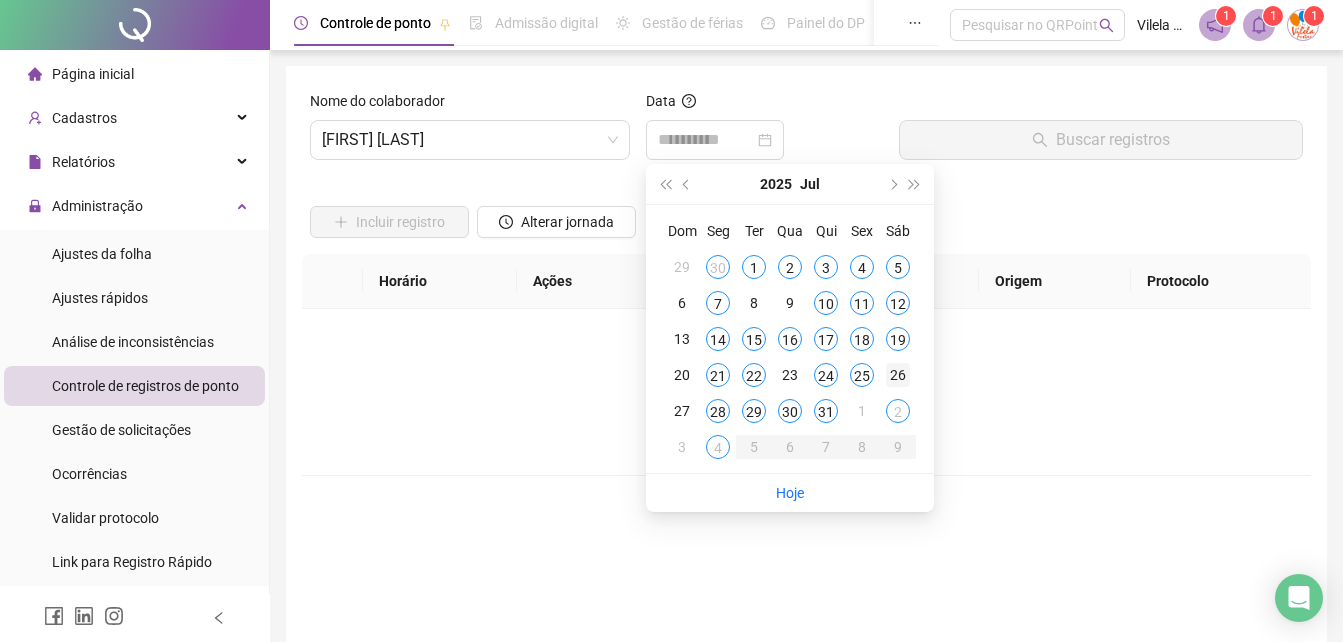 type on "**********" 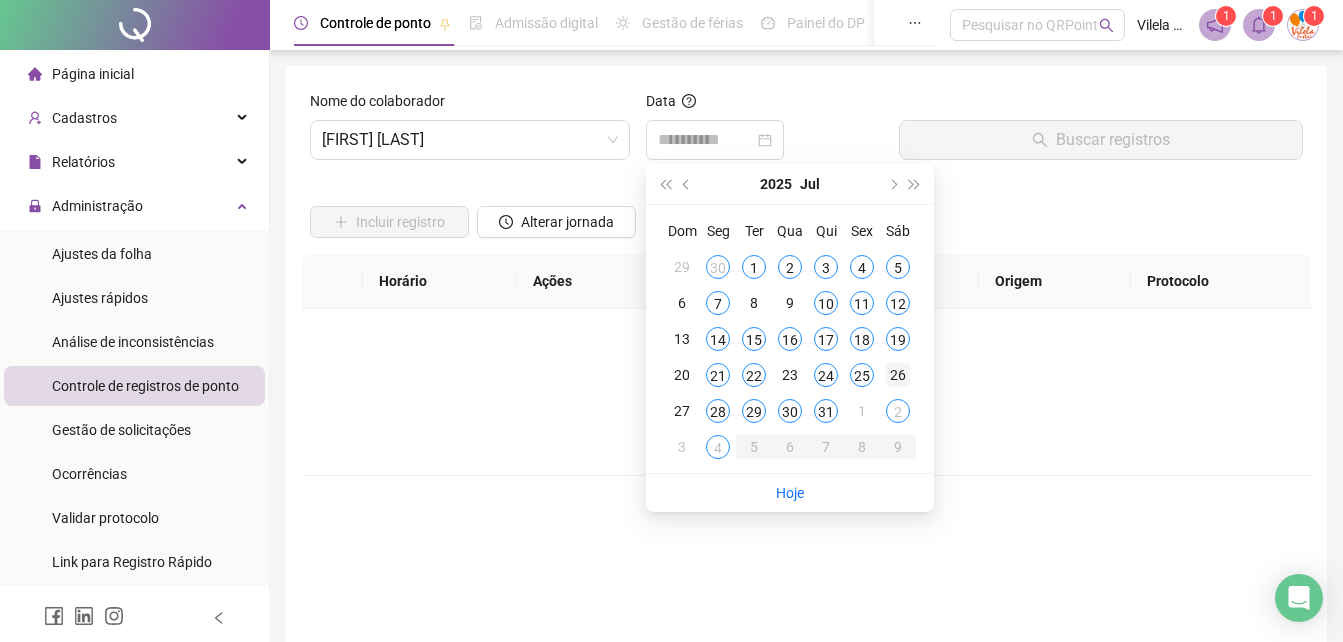 click on "26" at bounding box center (898, 375) 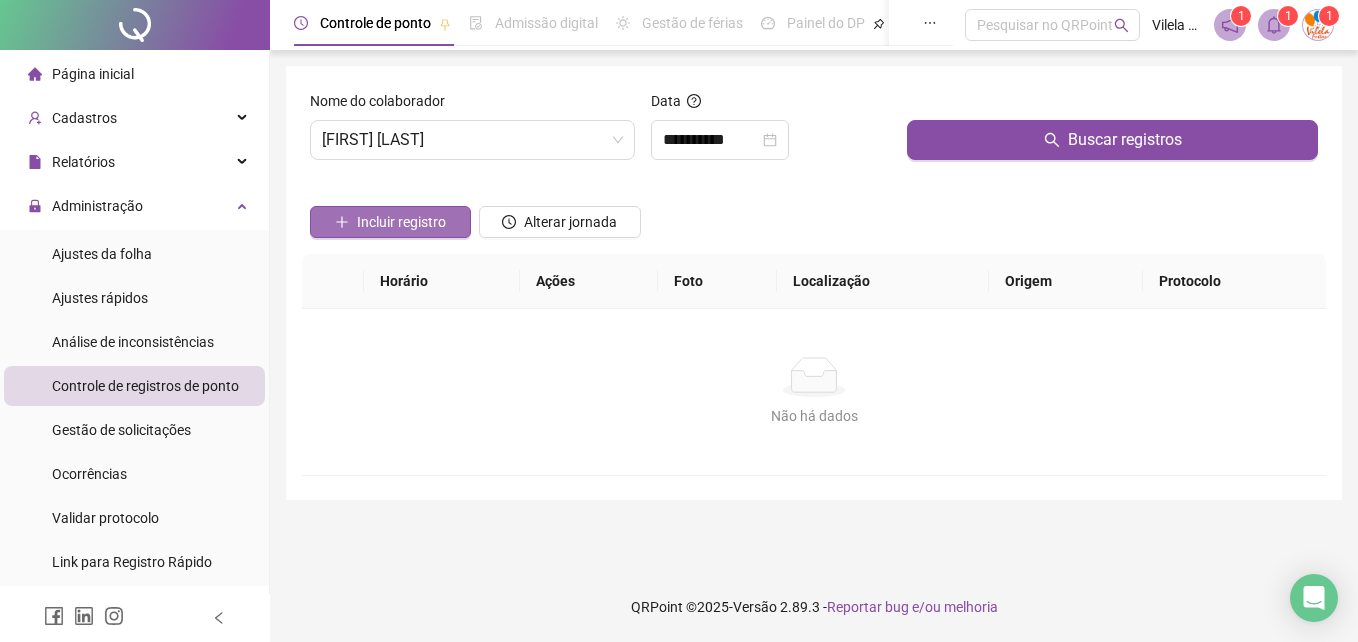 click on "Incluir registro" at bounding box center (401, 222) 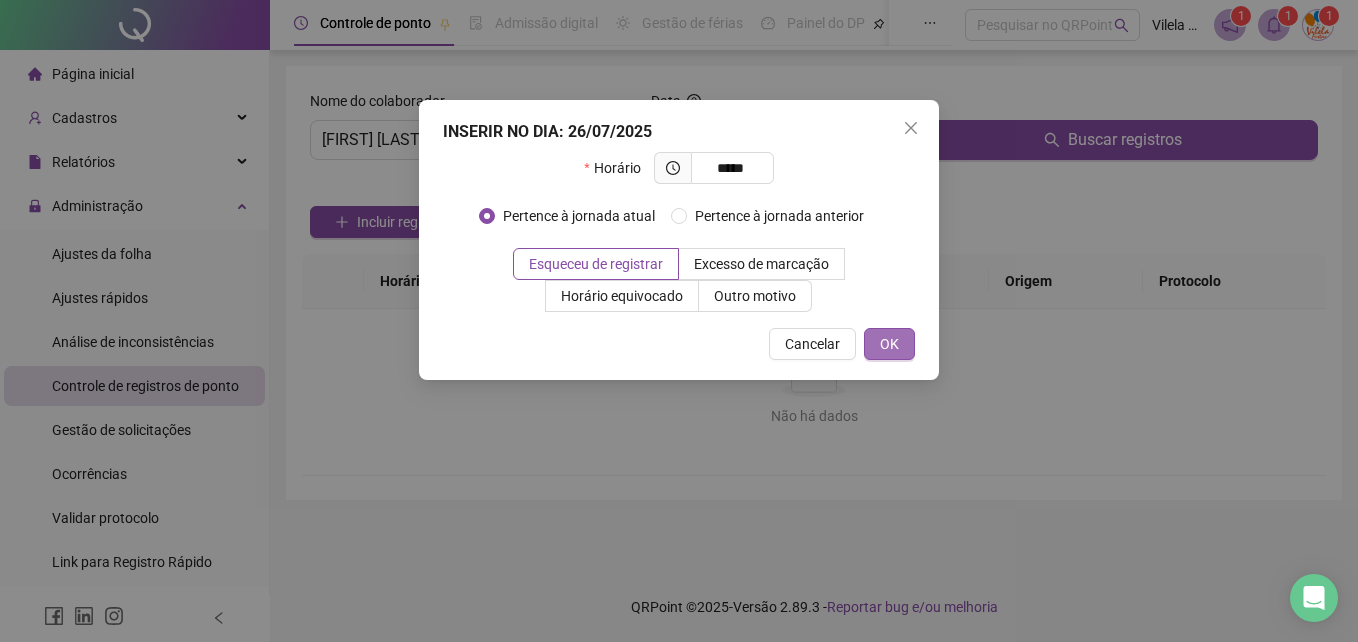 type on "*****" 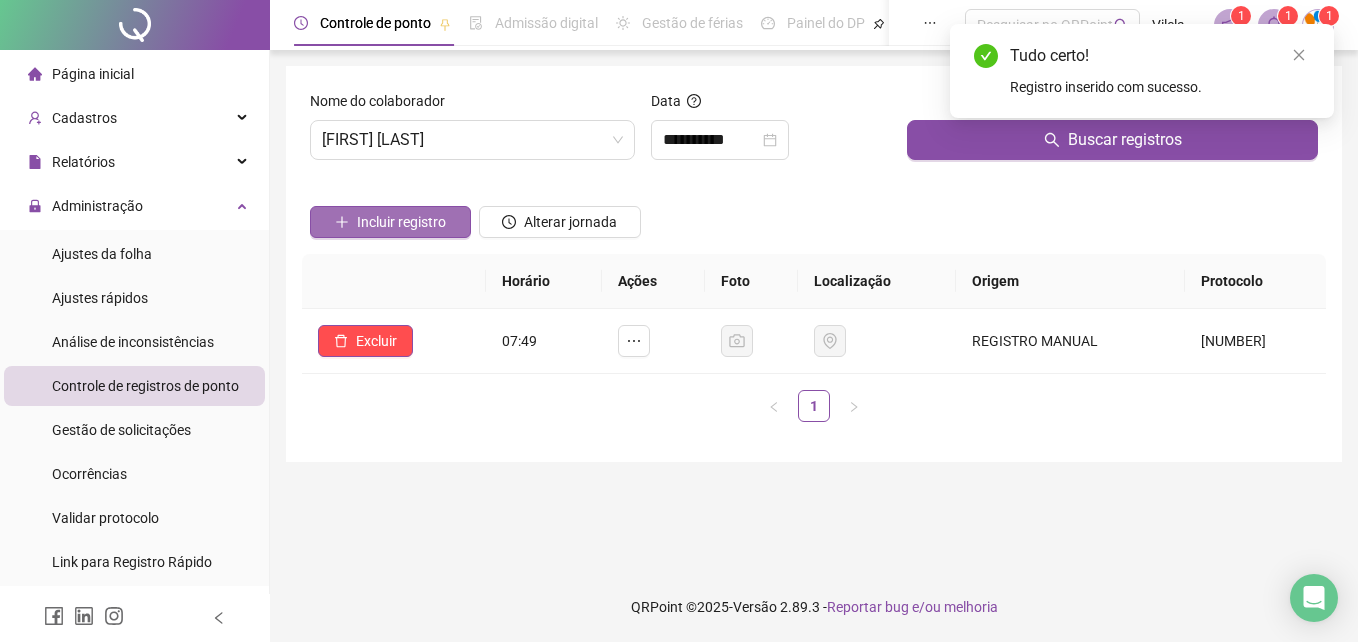 click on "Incluir registro" at bounding box center [401, 222] 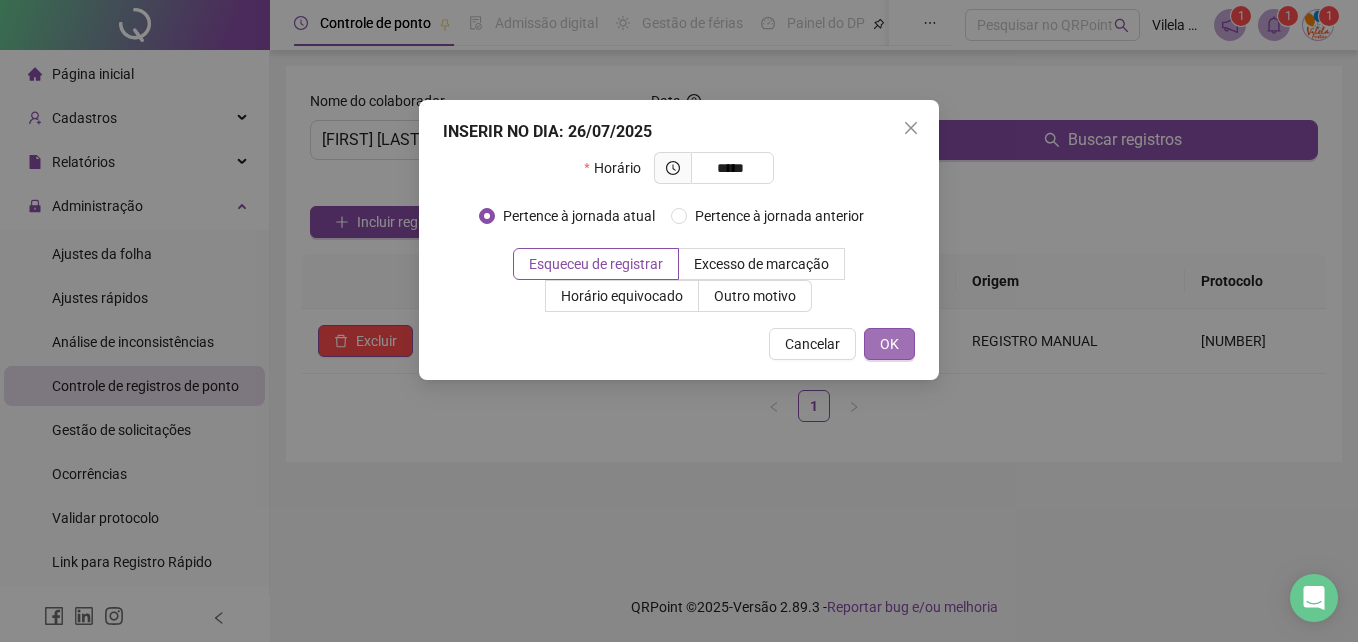 type on "*****" 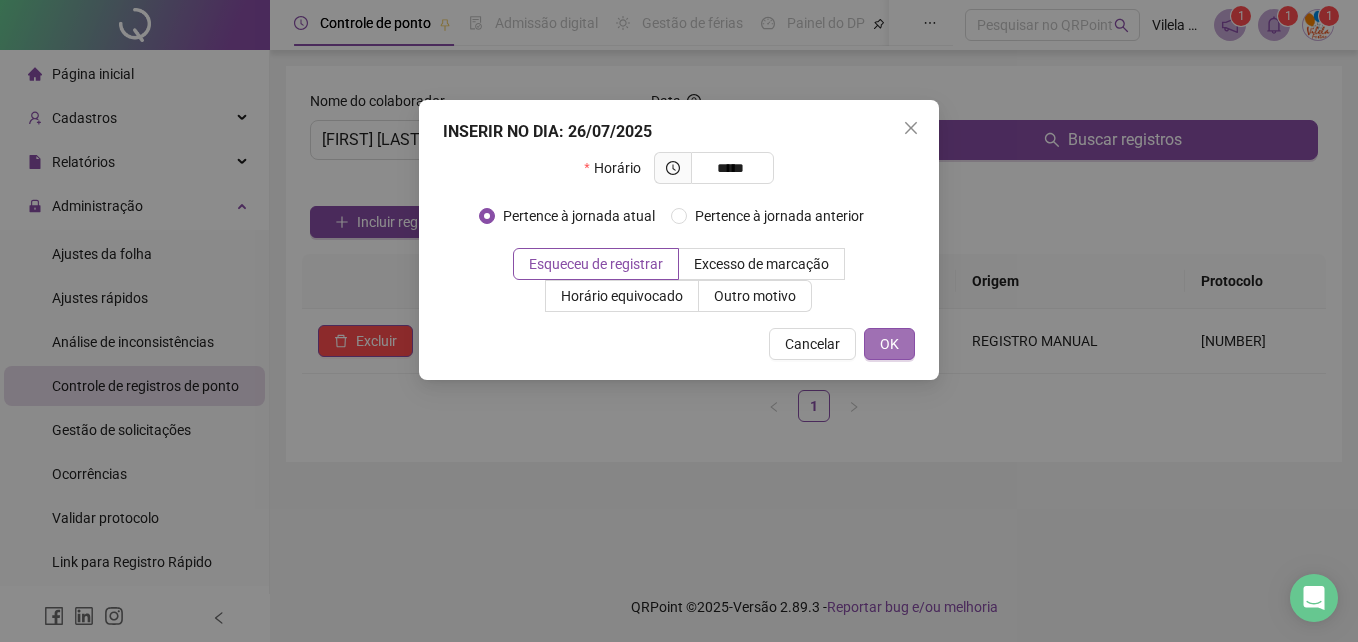 click on "OK" at bounding box center [889, 344] 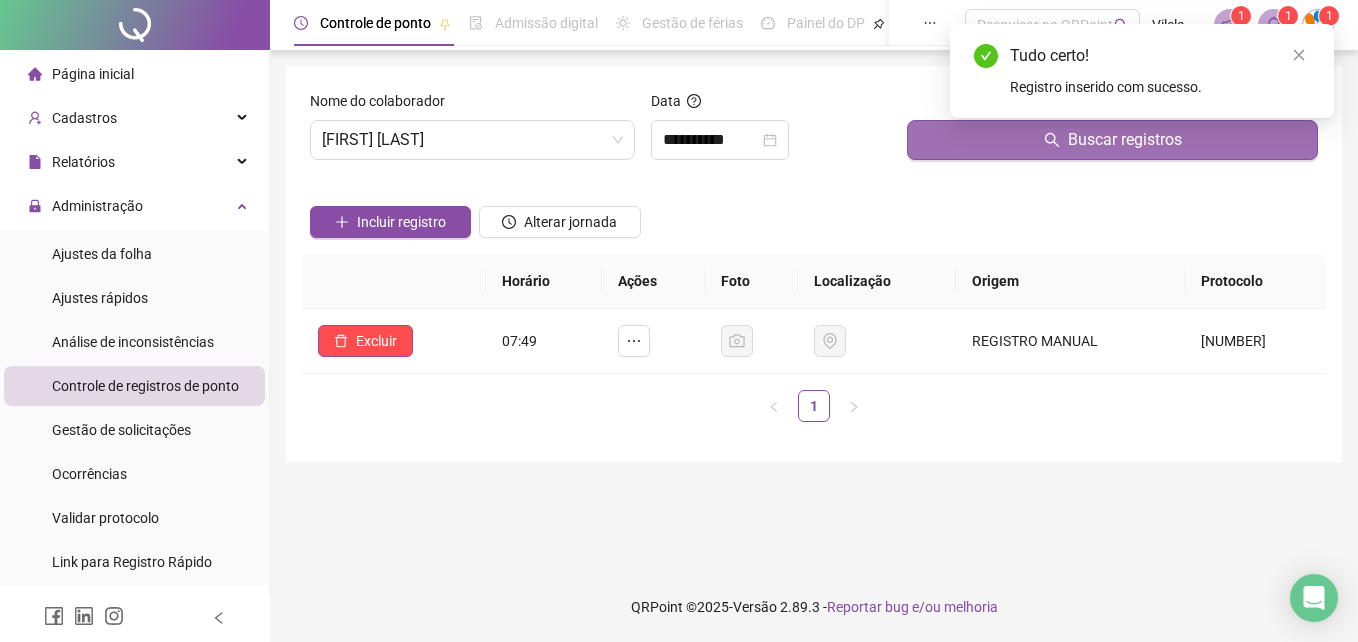 click on "Buscar registros" at bounding box center [1112, 140] 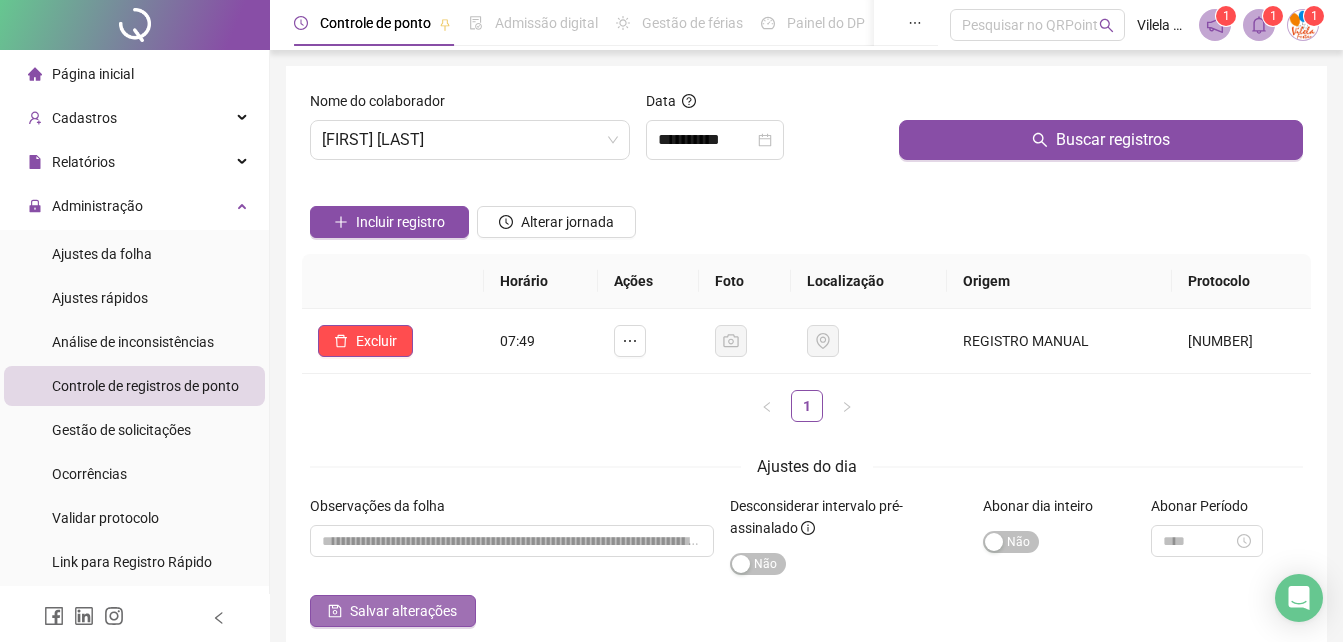 click on "Salvar alterações" at bounding box center (393, 611) 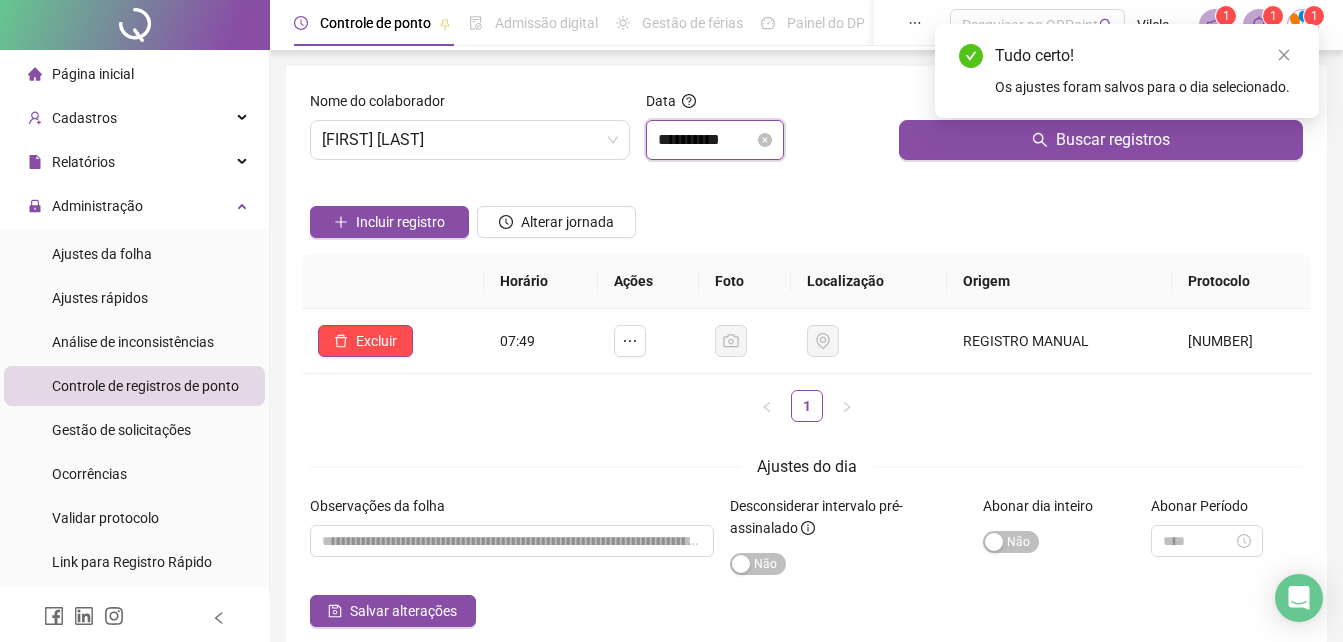 click on "**********" at bounding box center [706, 140] 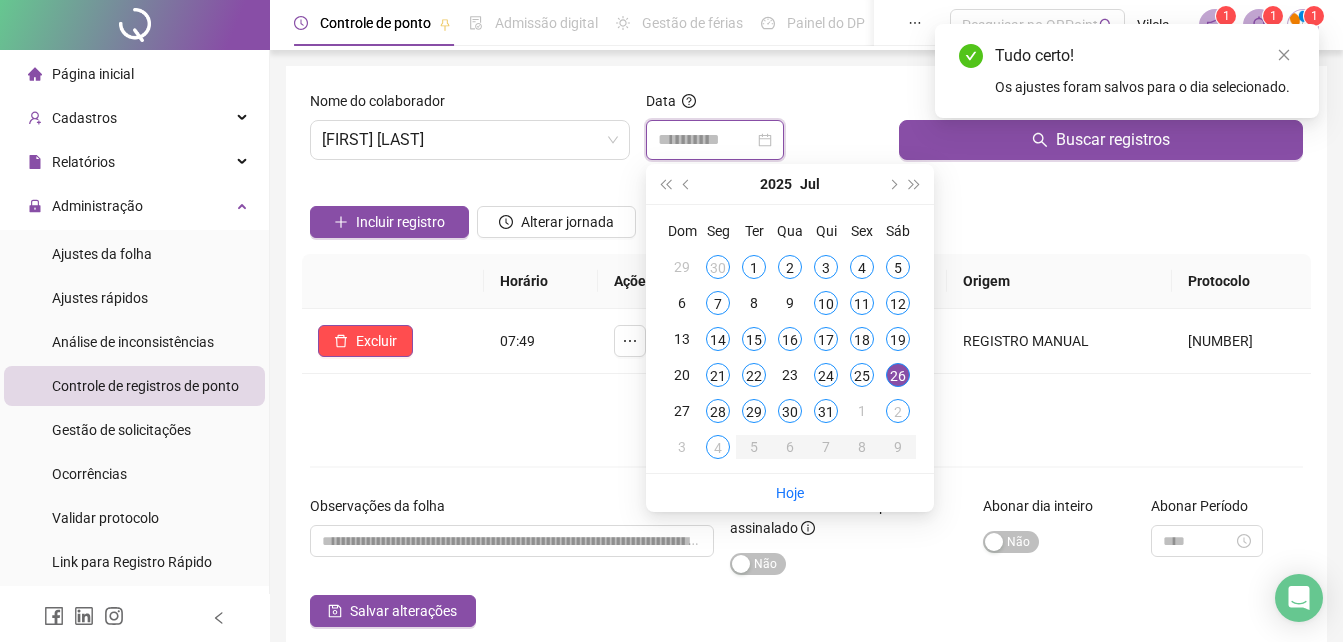 type on "**********" 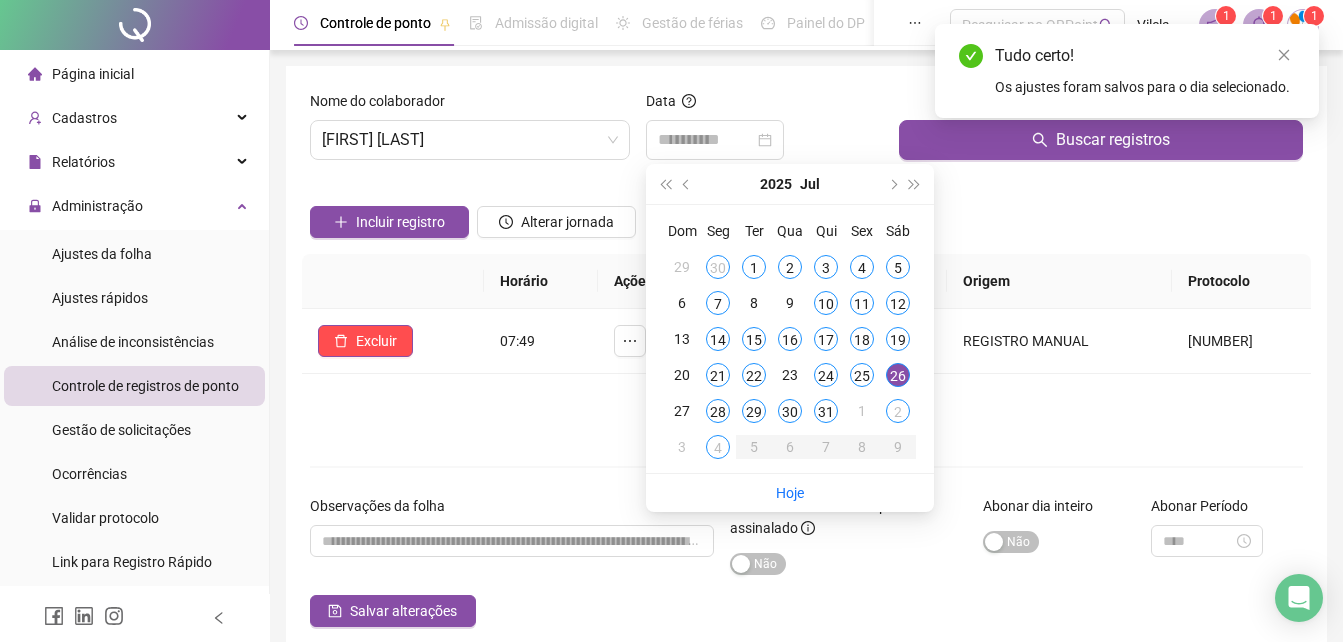 click on "26" at bounding box center (898, 375) 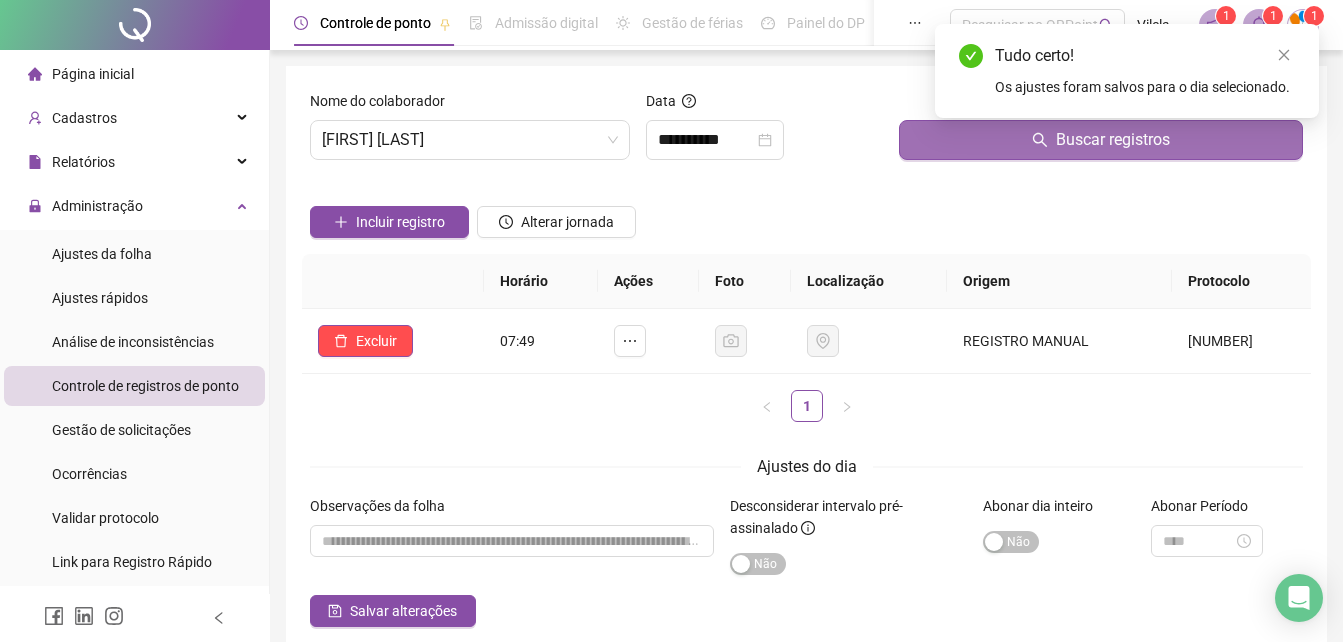 click on "Buscar registros" at bounding box center [1101, 140] 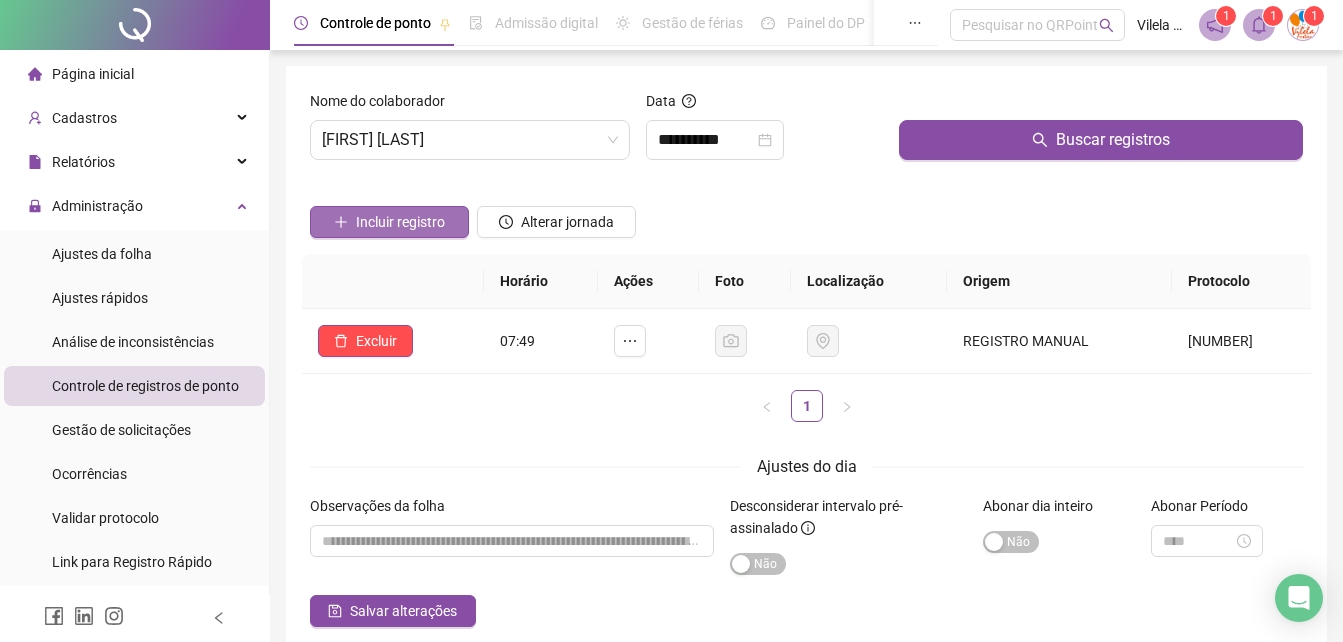 click on "Incluir registro" at bounding box center (400, 222) 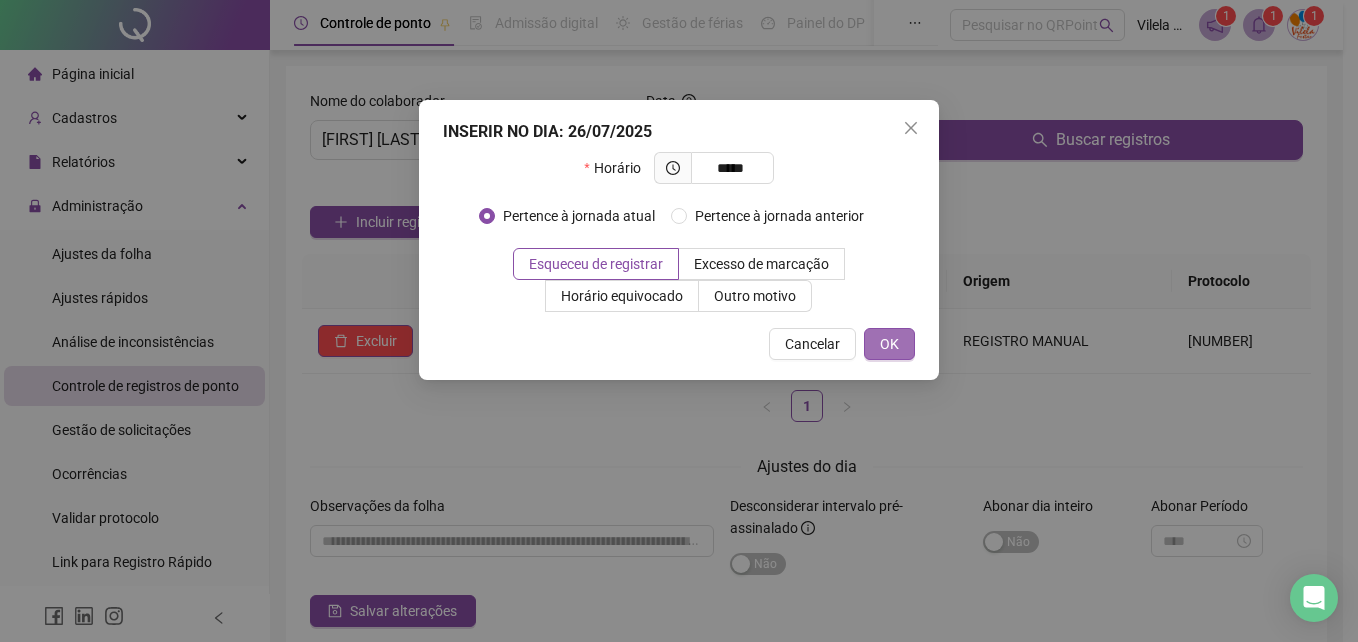 type on "*****" 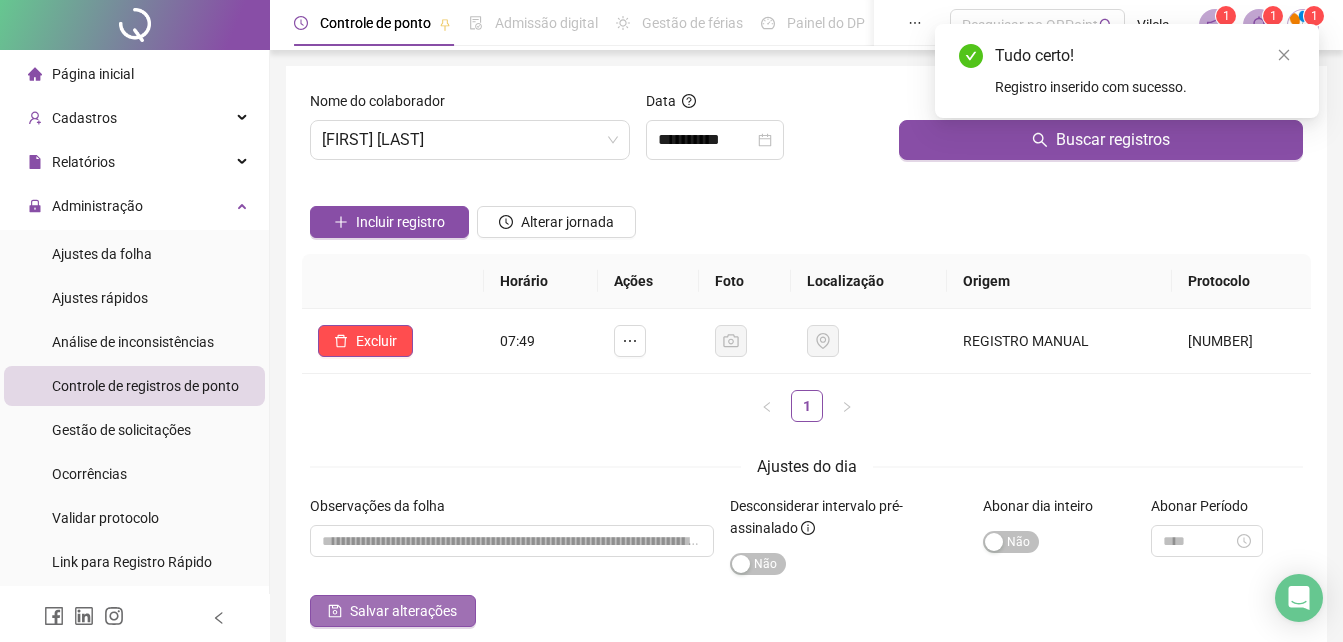 click on "Salvar alterações" at bounding box center (403, 611) 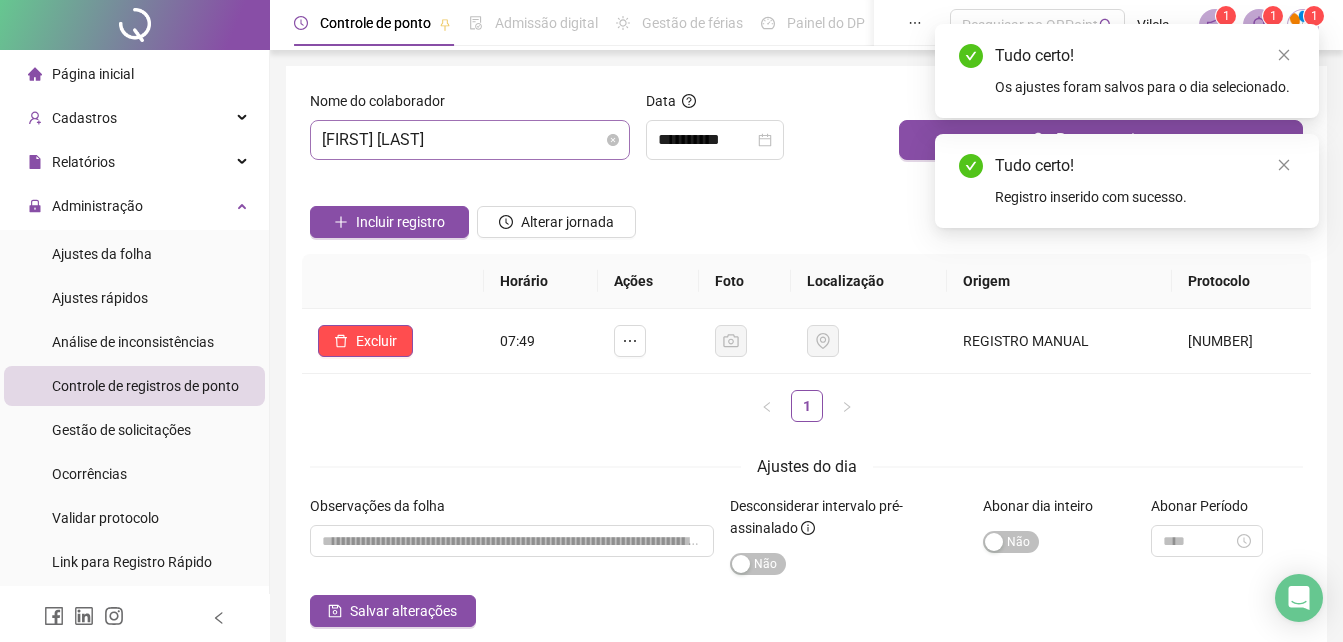 click on "[FIRST] [LAST]" at bounding box center (470, 140) 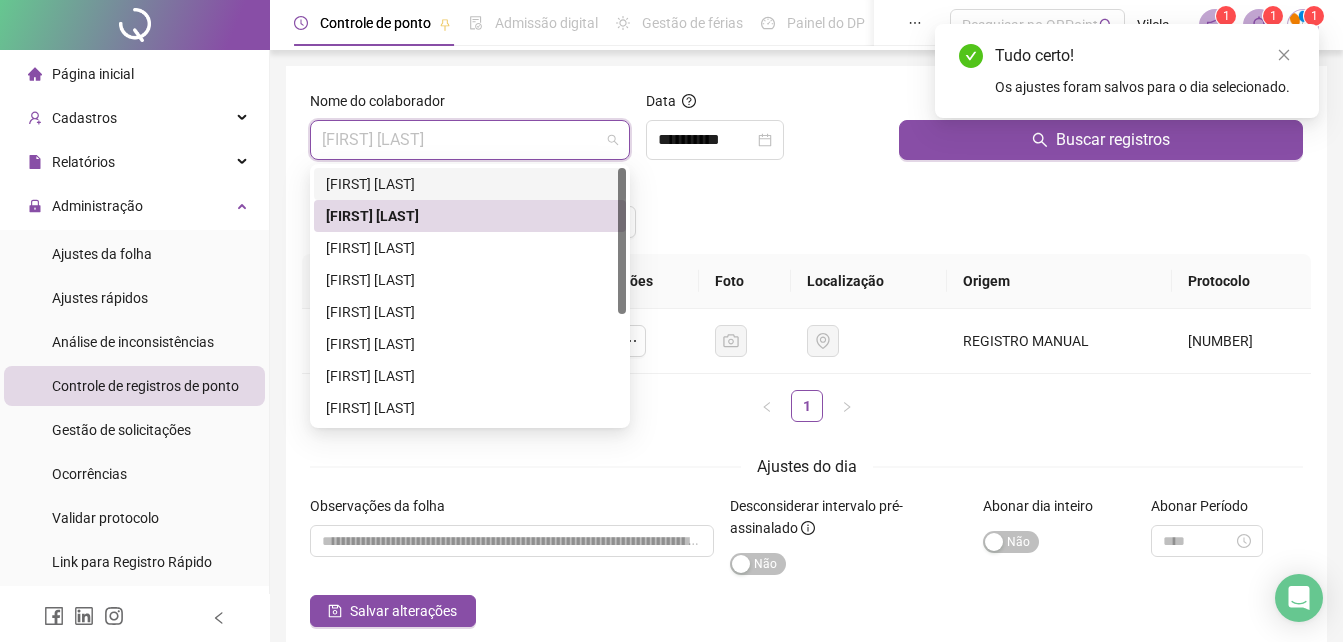 click on "[FIRST] [LAST]" at bounding box center (470, 184) 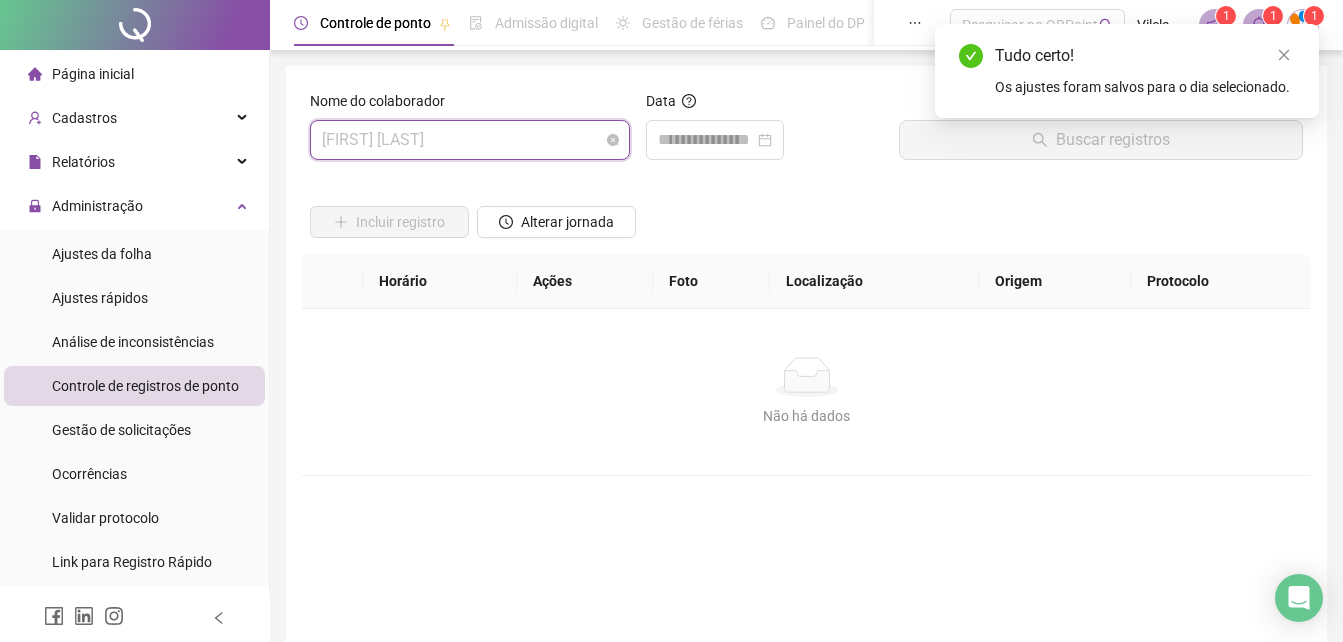 click on "[FIRST] [LAST]" at bounding box center (470, 140) 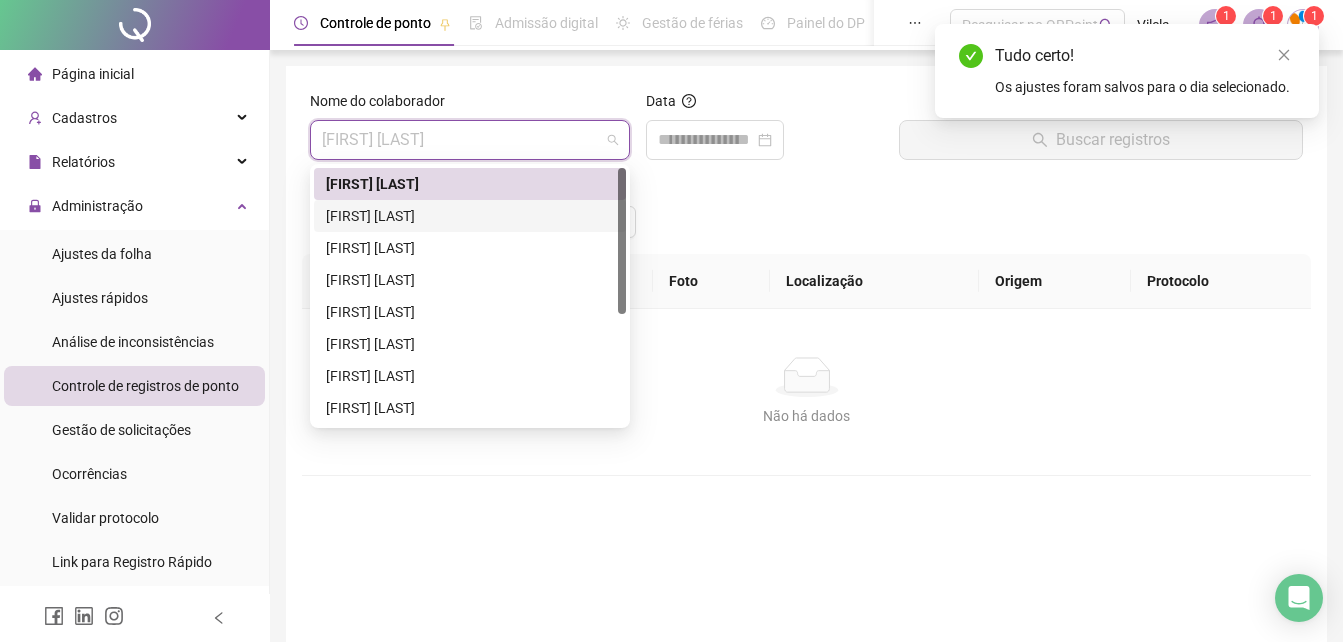 click on "[FIRST] [LAST]" at bounding box center (470, 216) 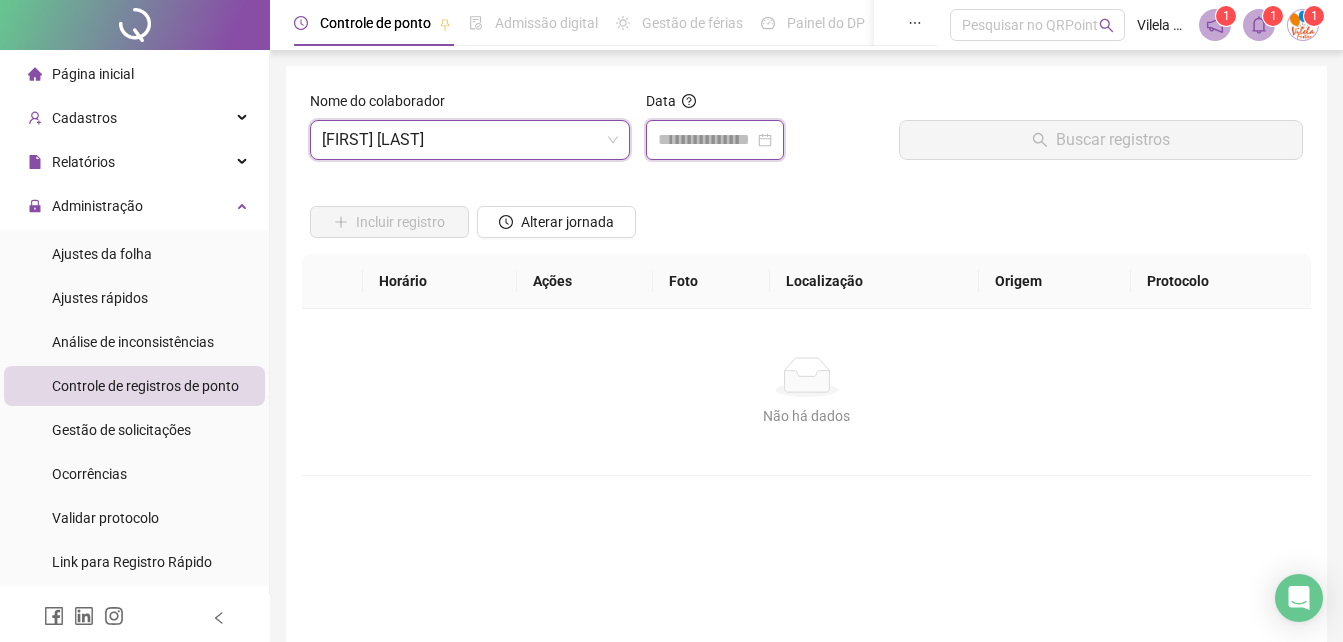 click at bounding box center [706, 140] 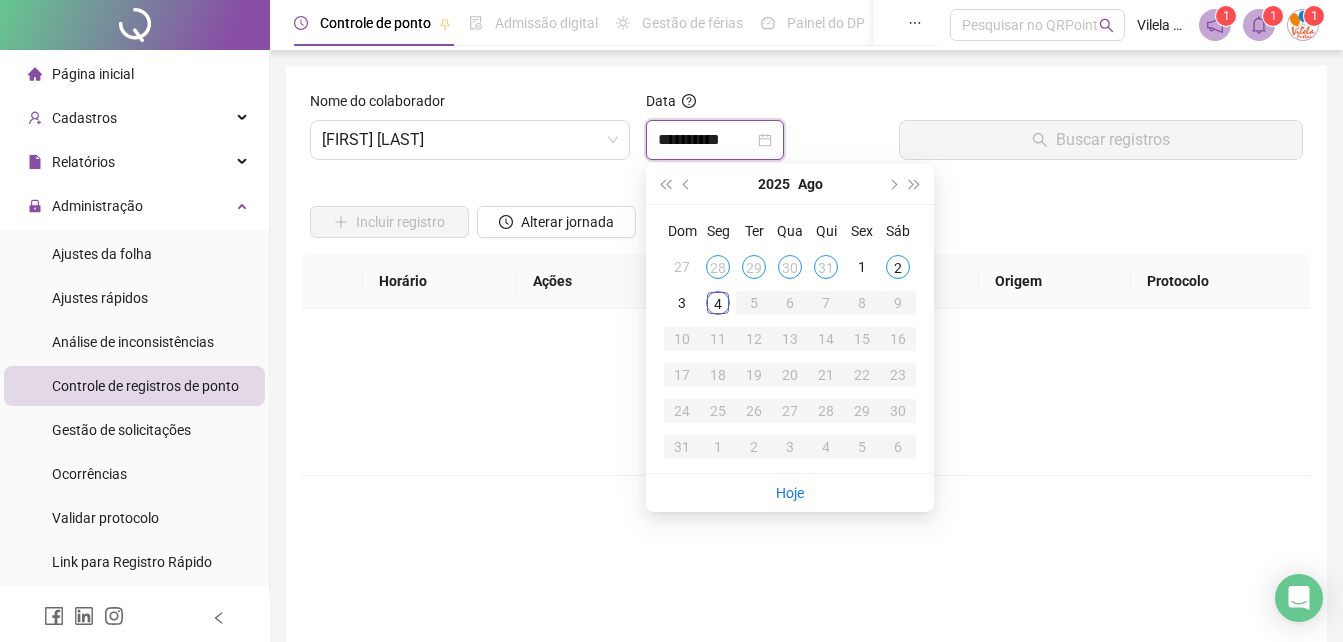 type on "**********" 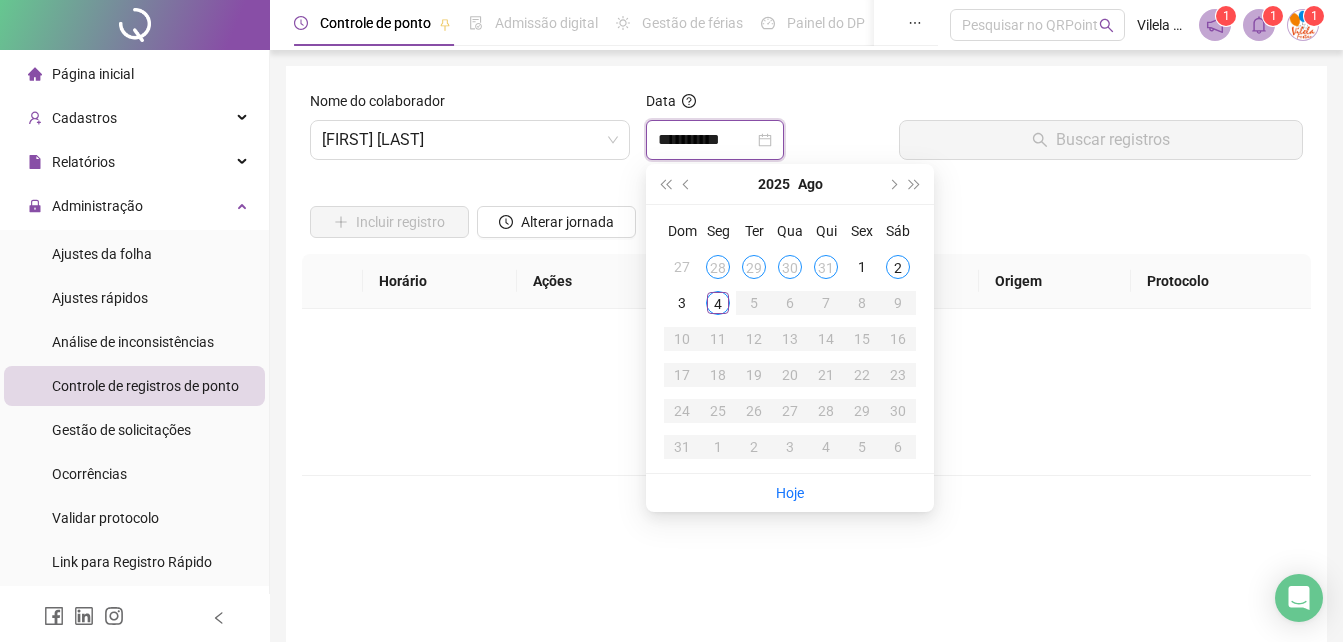 type on "**********" 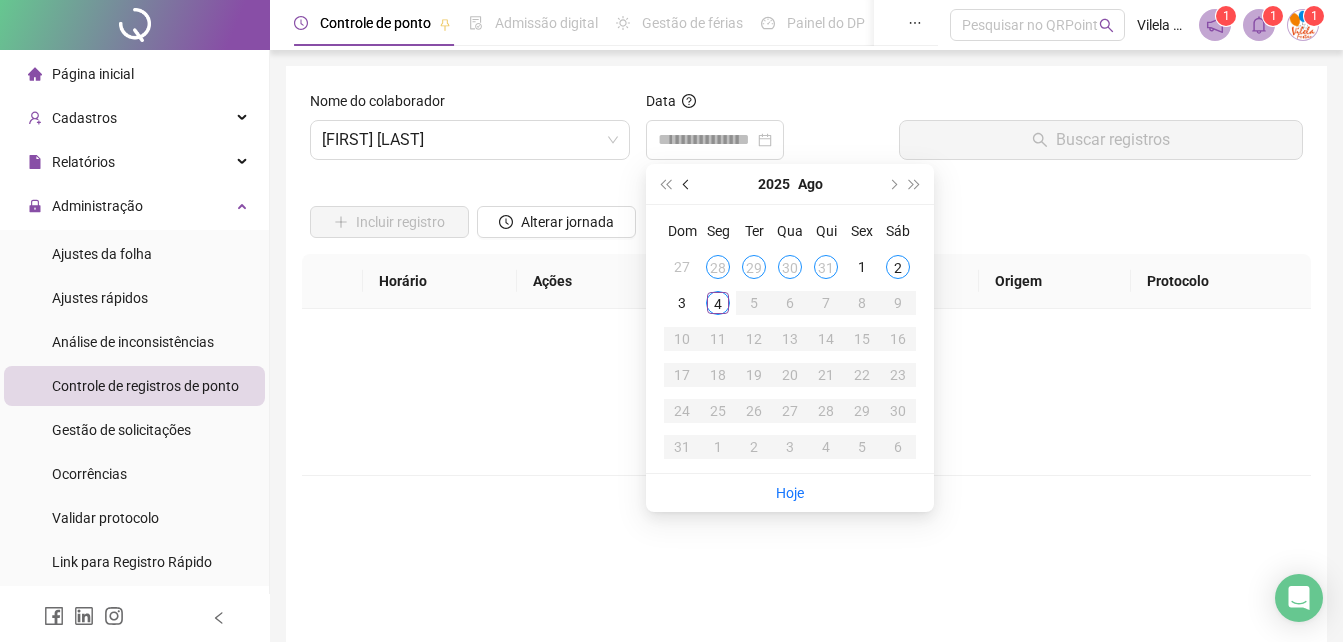 click at bounding box center (687, 184) 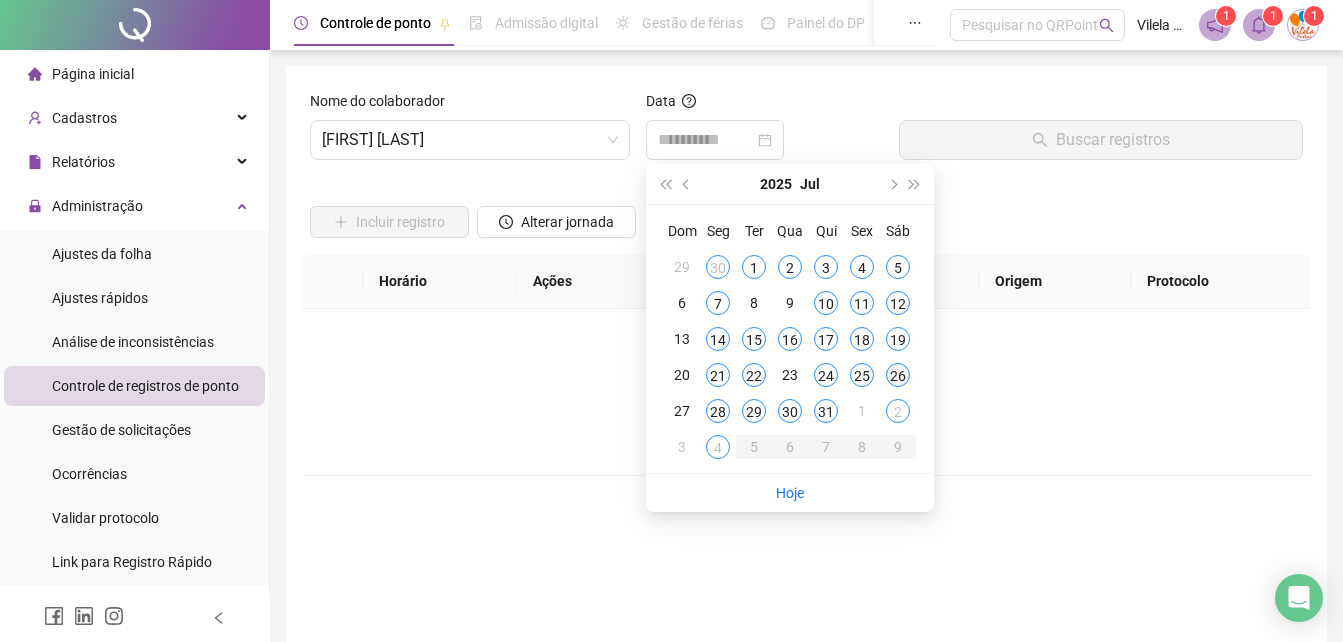 click on "26" at bounding box center [898, 375] 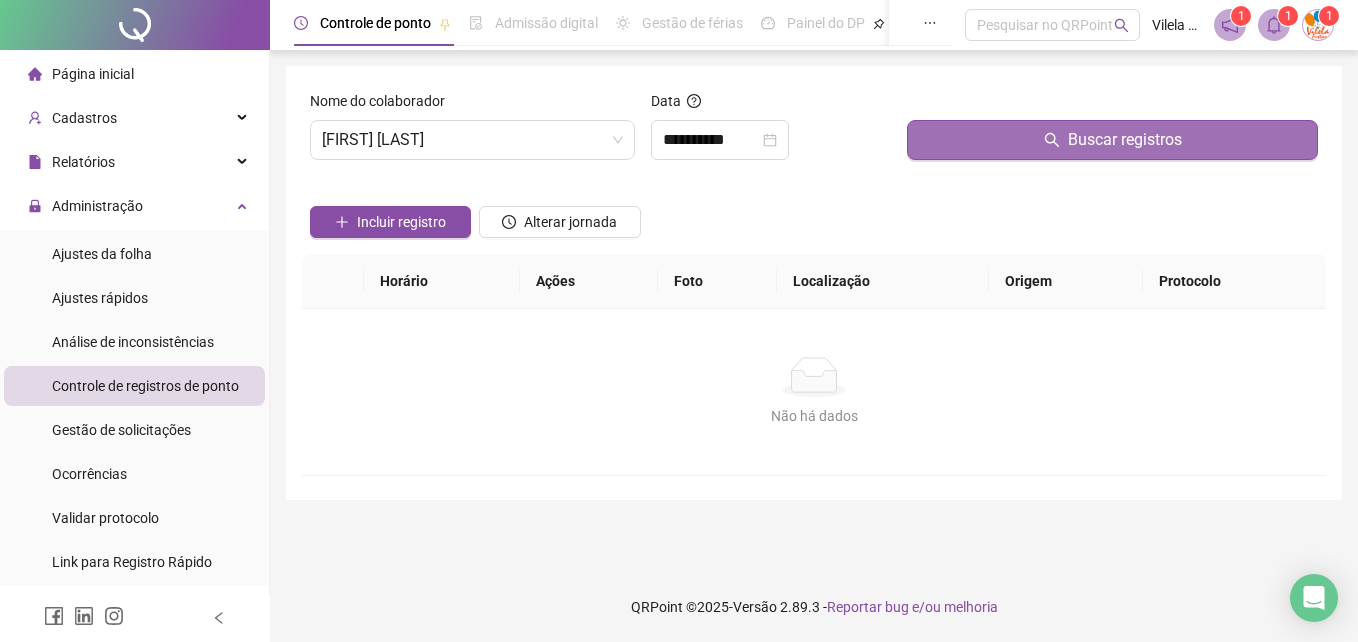 click on "Buscar registros" at bounding box center [1112, 140] 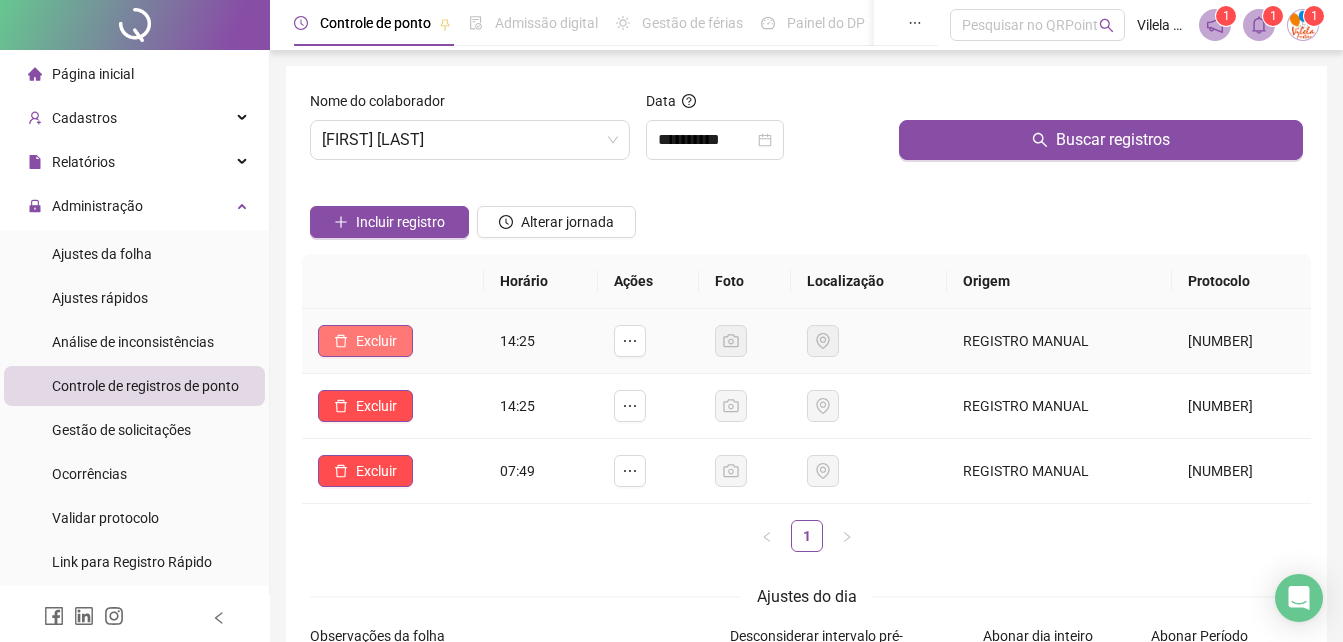 click on "Excluir" at bounding box center [365, 341] 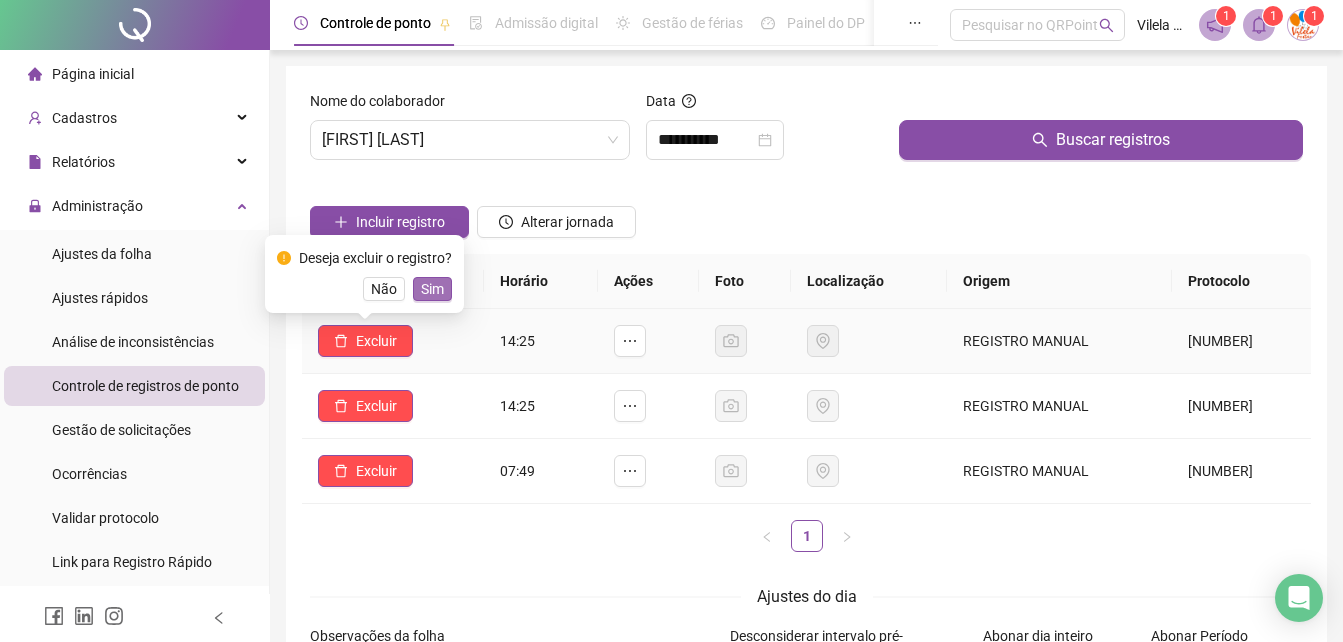 click on "Sim" at bounding box center (432, 289) 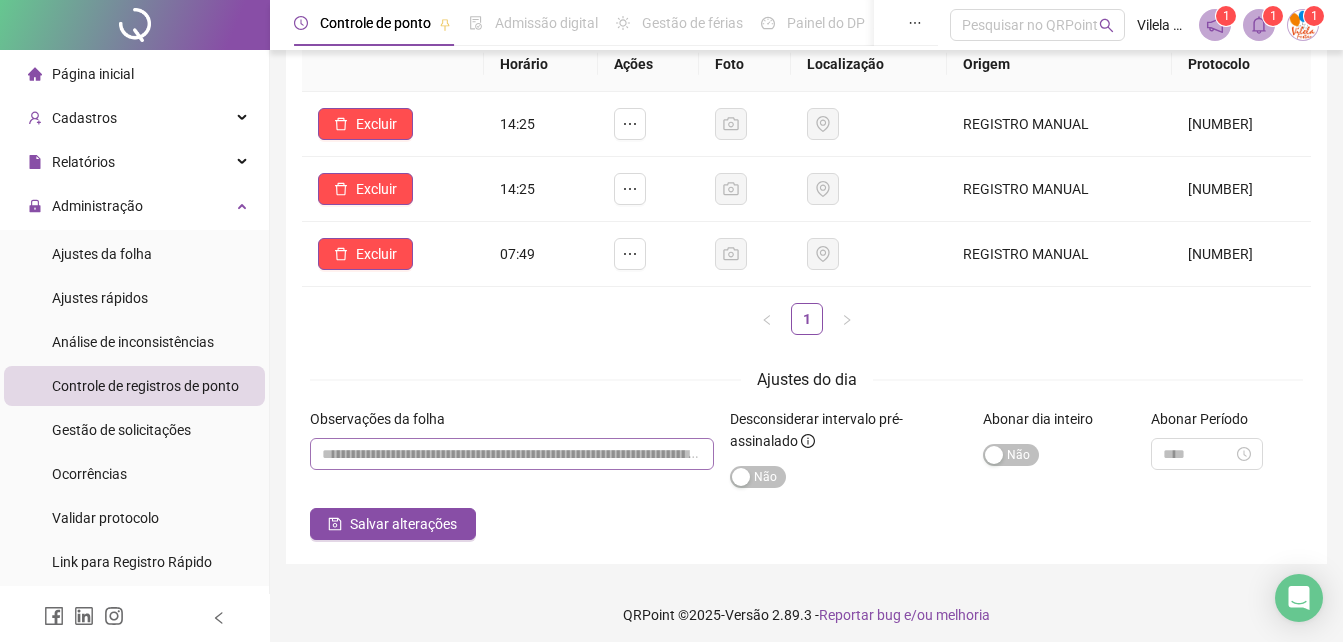 scroll, scrollTop: 225, scrollLeft: 0, axis: vertical 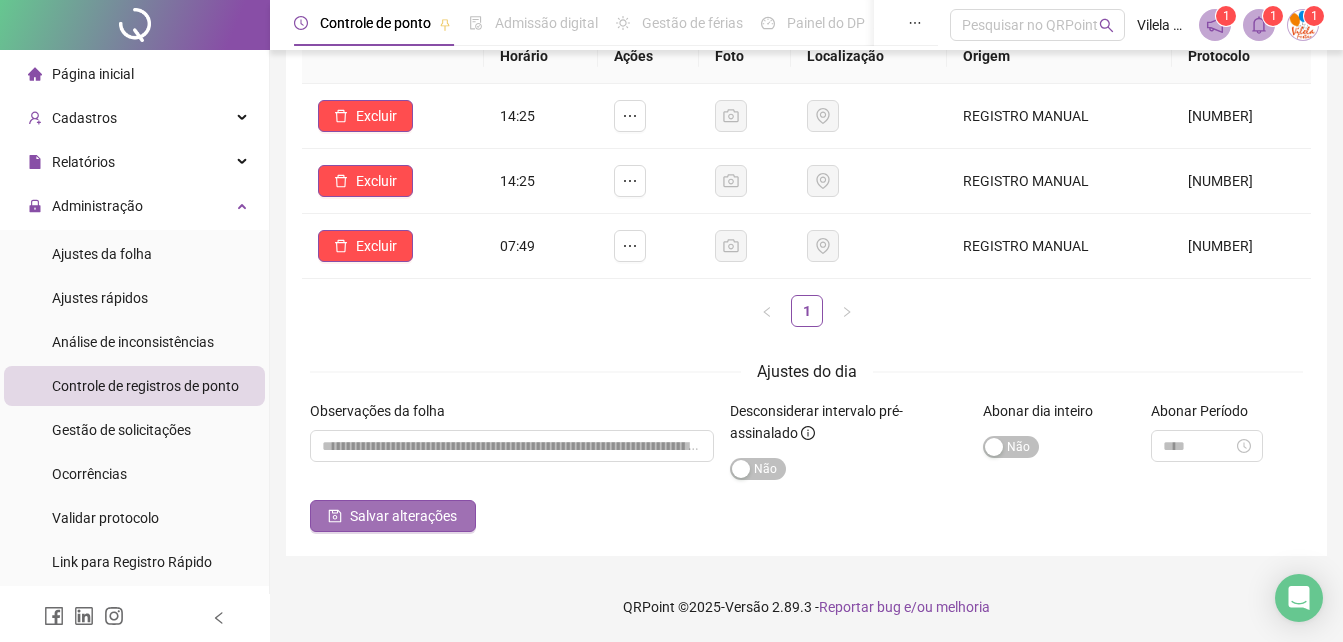 click on "Salvar alterações" at bounding box center [403, 516] 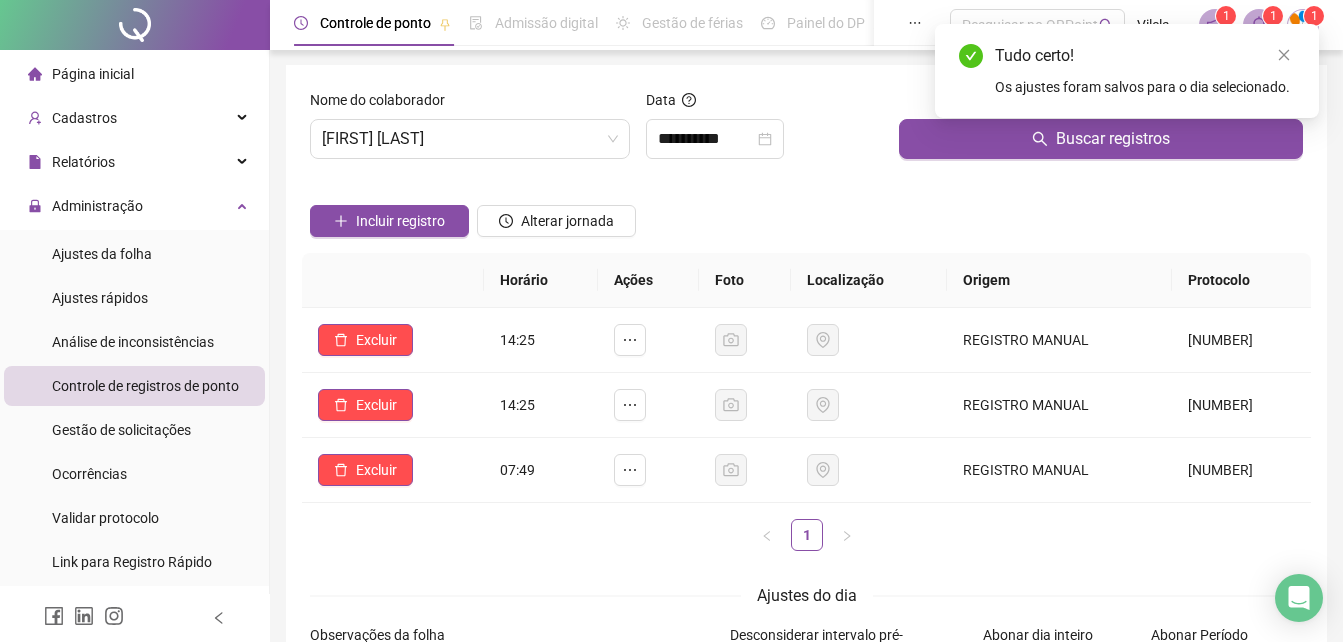 scroll, scrollTop: 0, scrollLeft: 0, axis: both 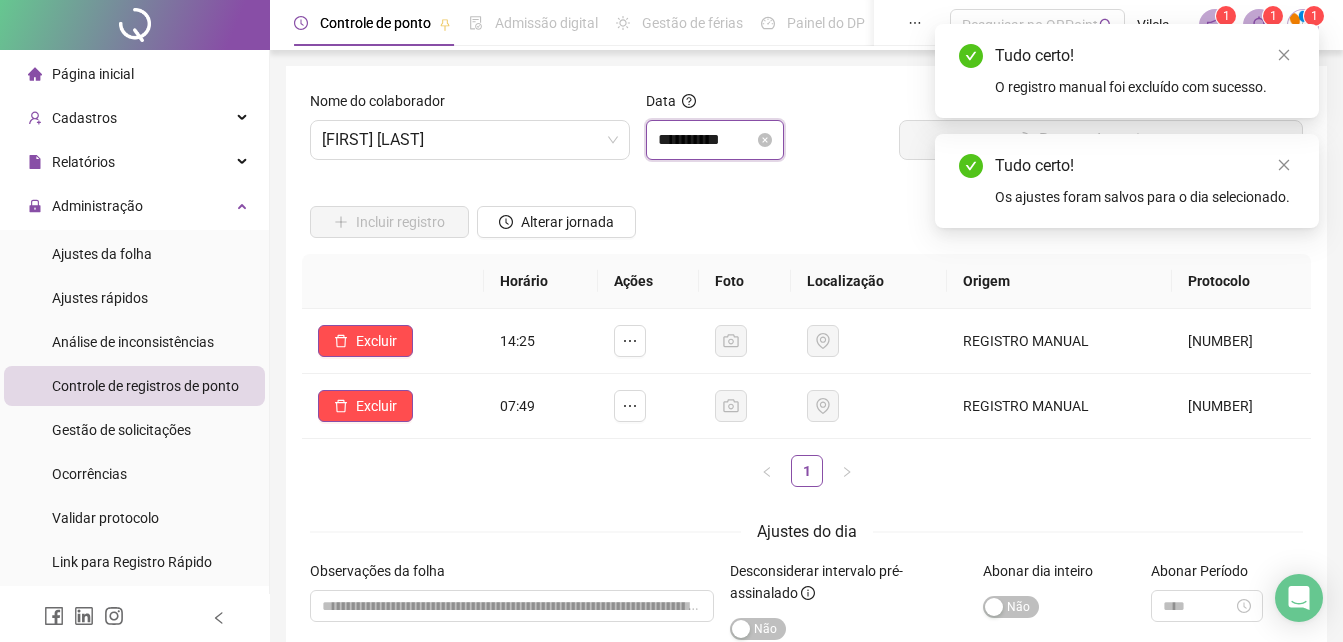 click on "**********" at bounding box center (706, 140) 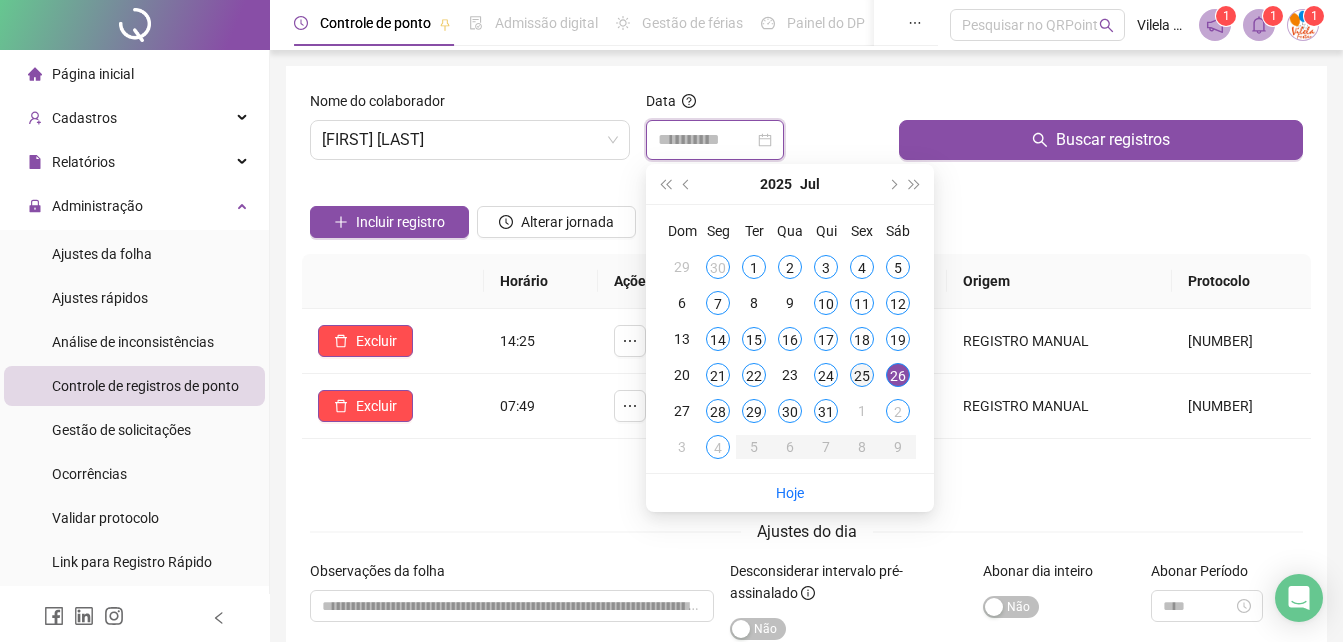 type on "**********" 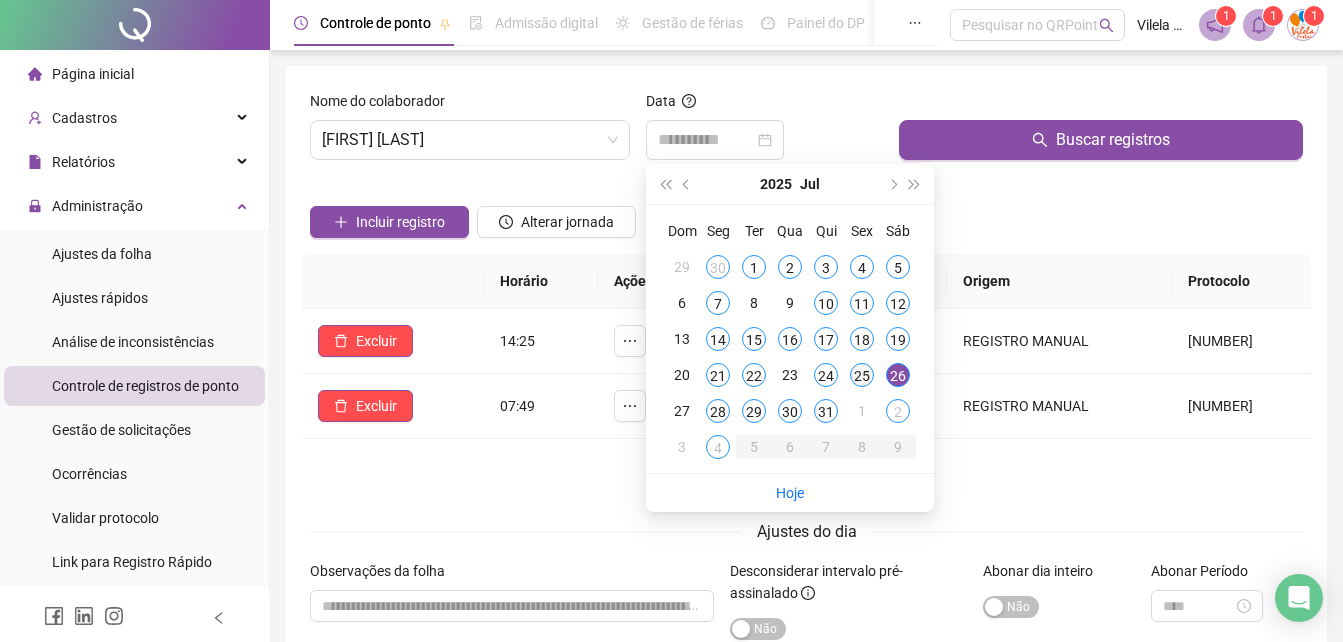 click on "25" at bounding box center (862, 375) 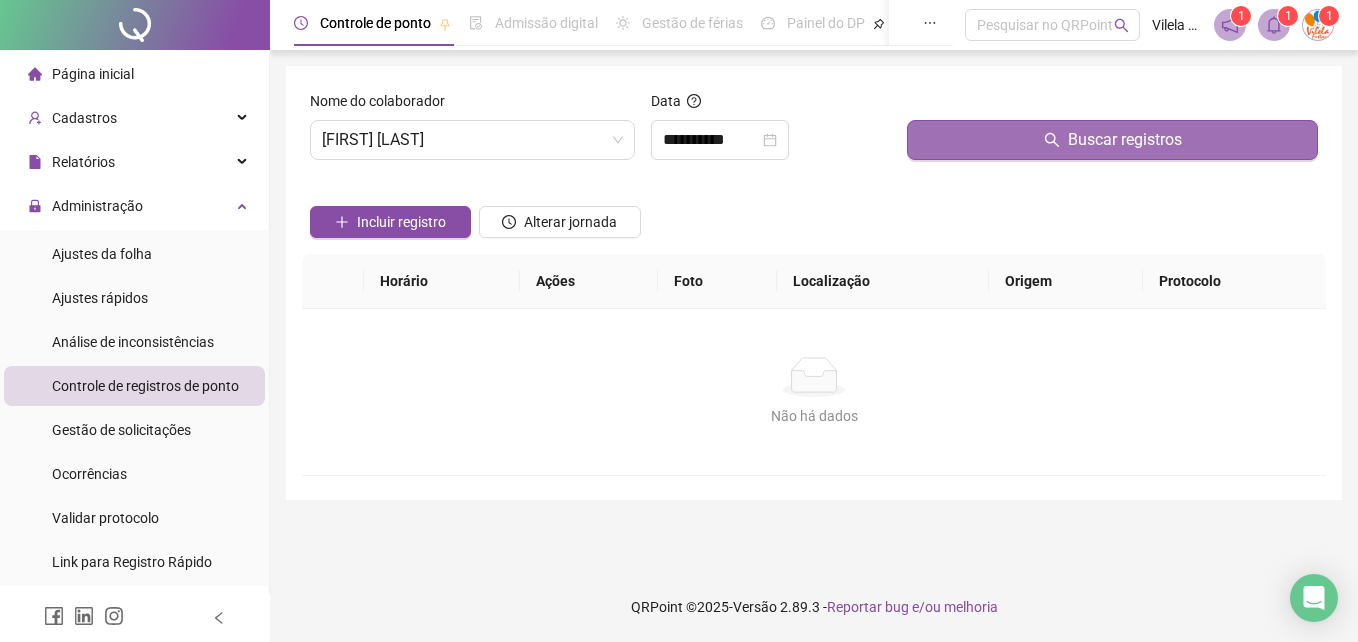 click on "Buscar registros" at bounding box center [1112, 140] 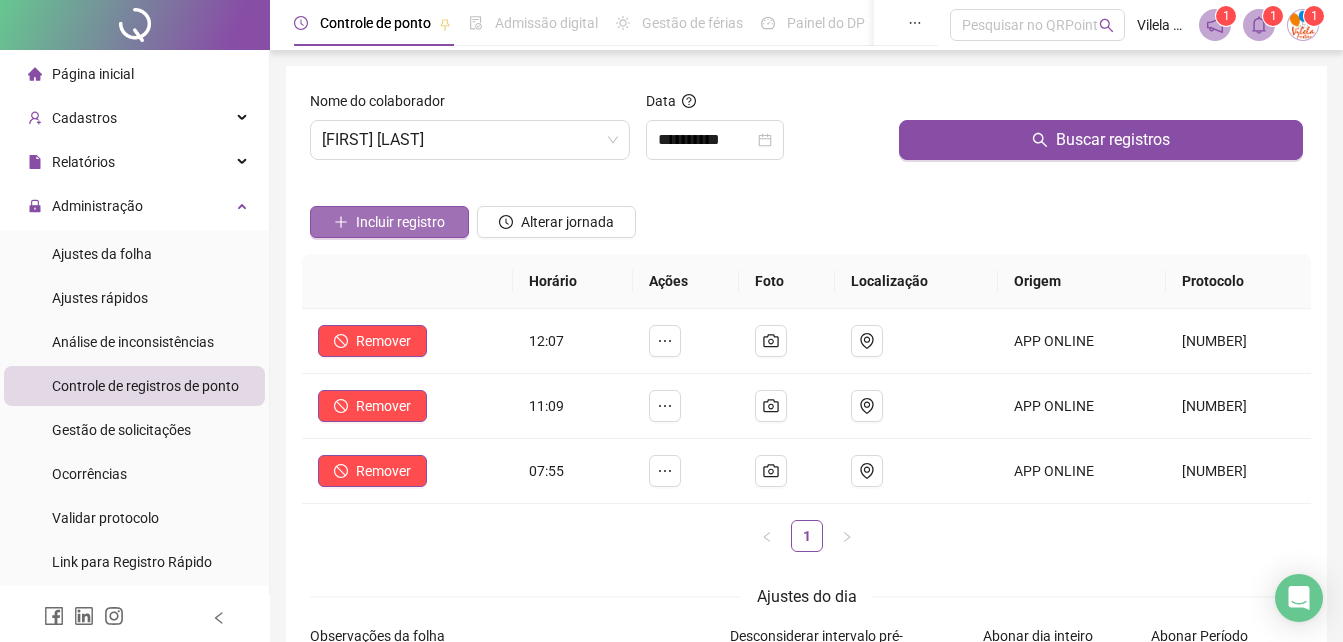 click on "Incluir registro" at bounding box center [389, 222] 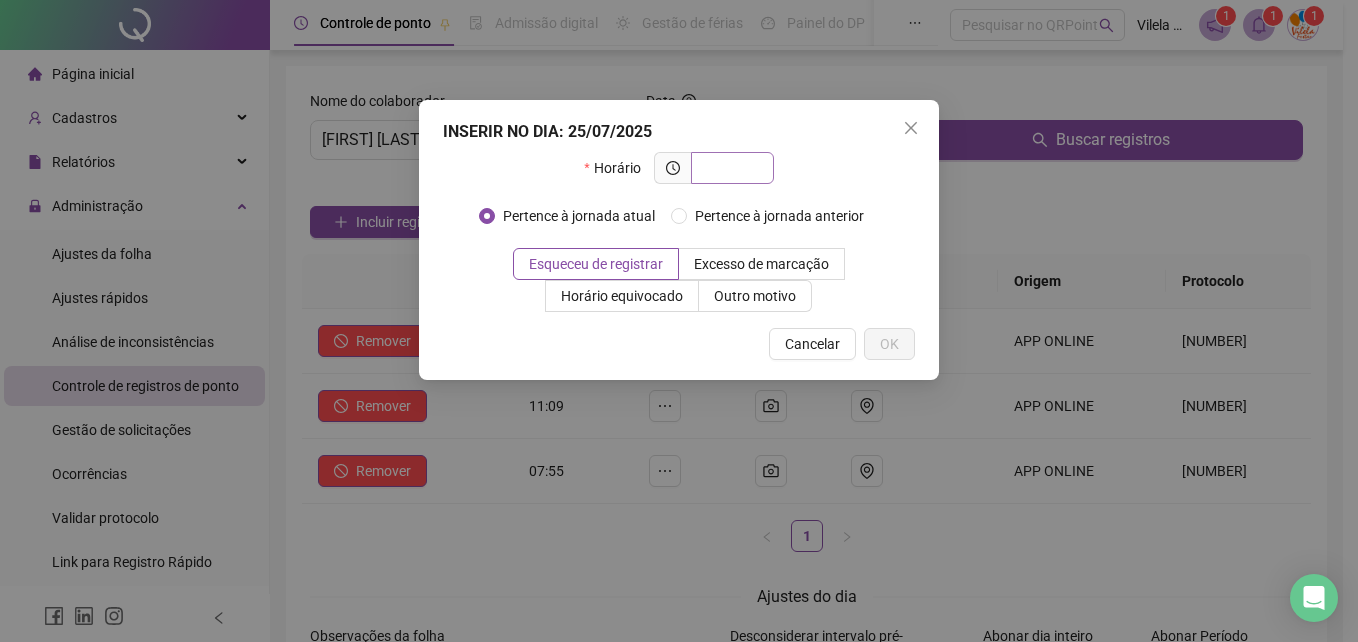 click at bounding box center [730, 168] 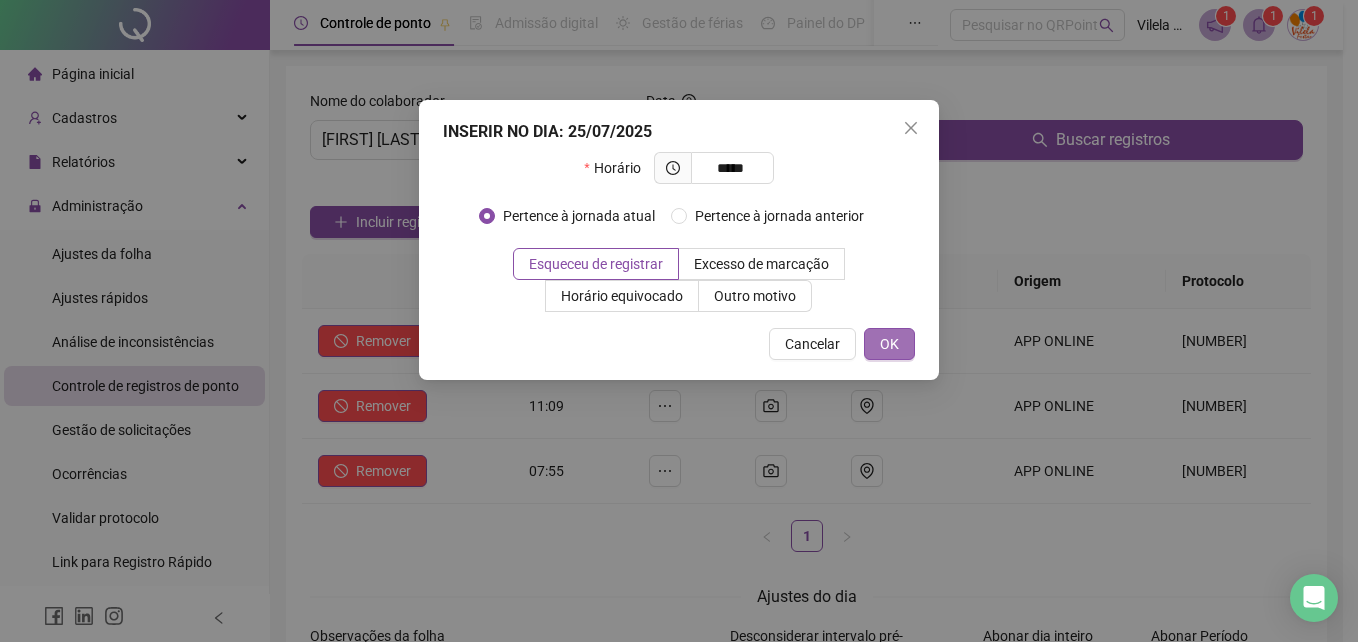 type on "*****" 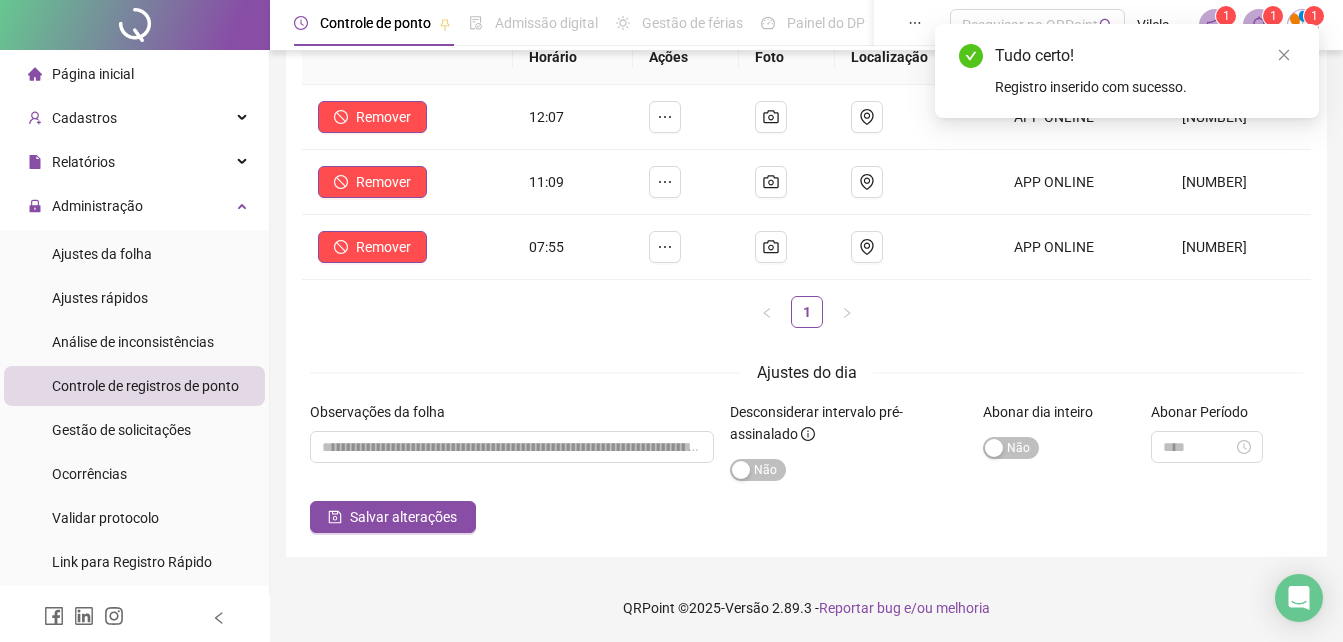 scroll, scrollTop: 225, scrollLeft: 0, axis: vertical 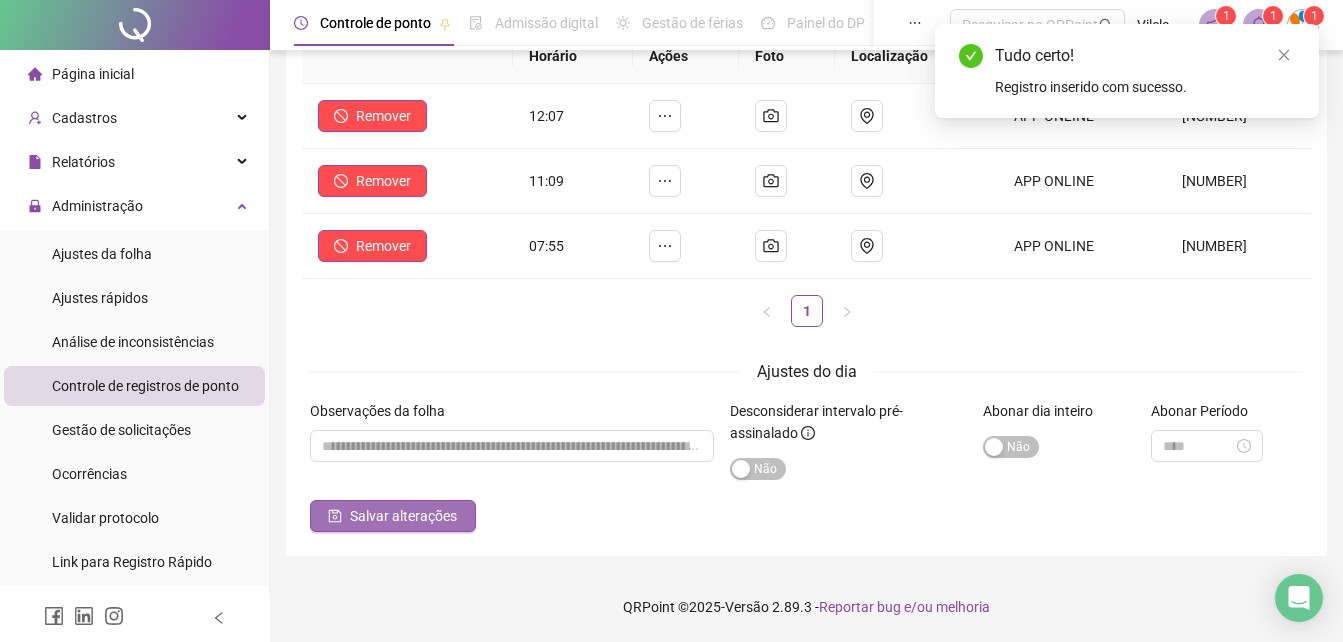 click on "Salvar alterações" at bounding box center (403, 516) 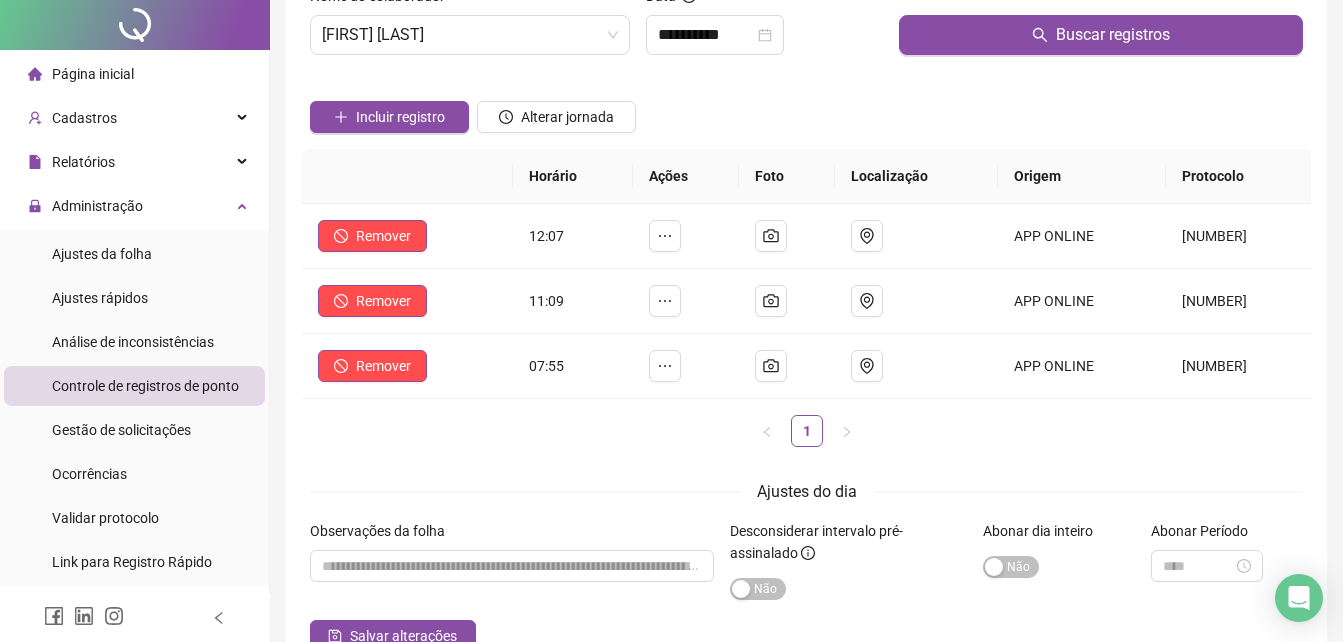 scroll, scrollTop: 0, scrollLeft: 0, axis: both 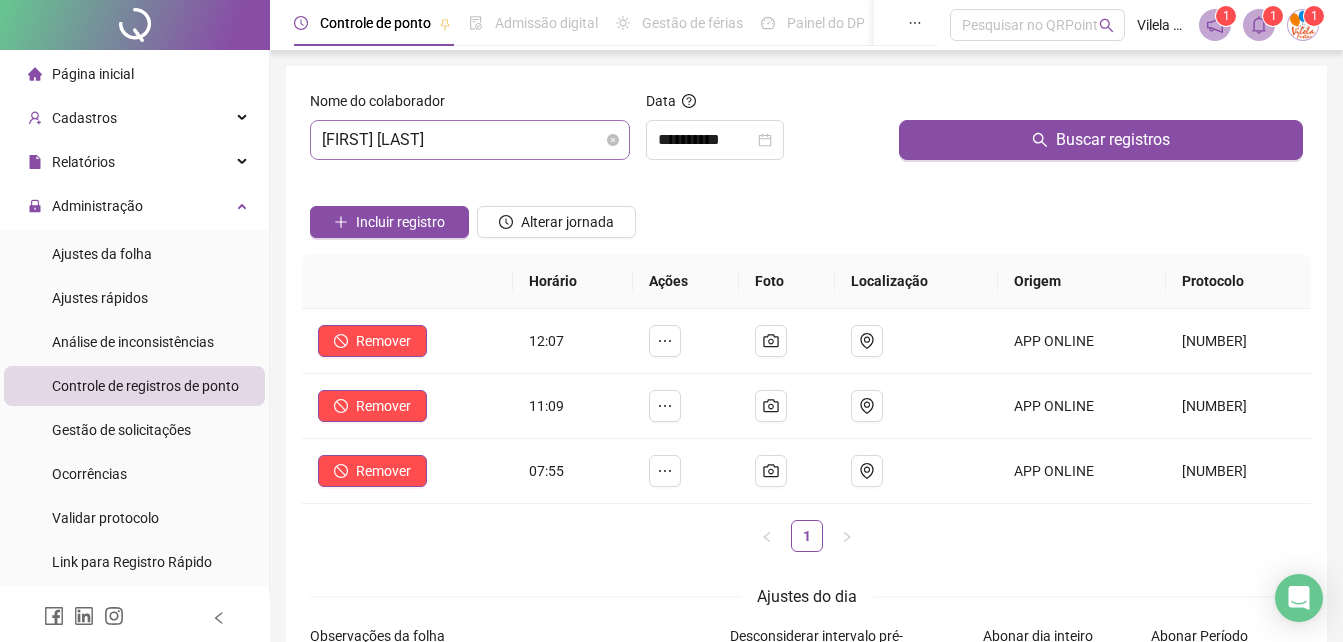 click on "[FIRST] [LAST]" at bounding box center [470, 140] 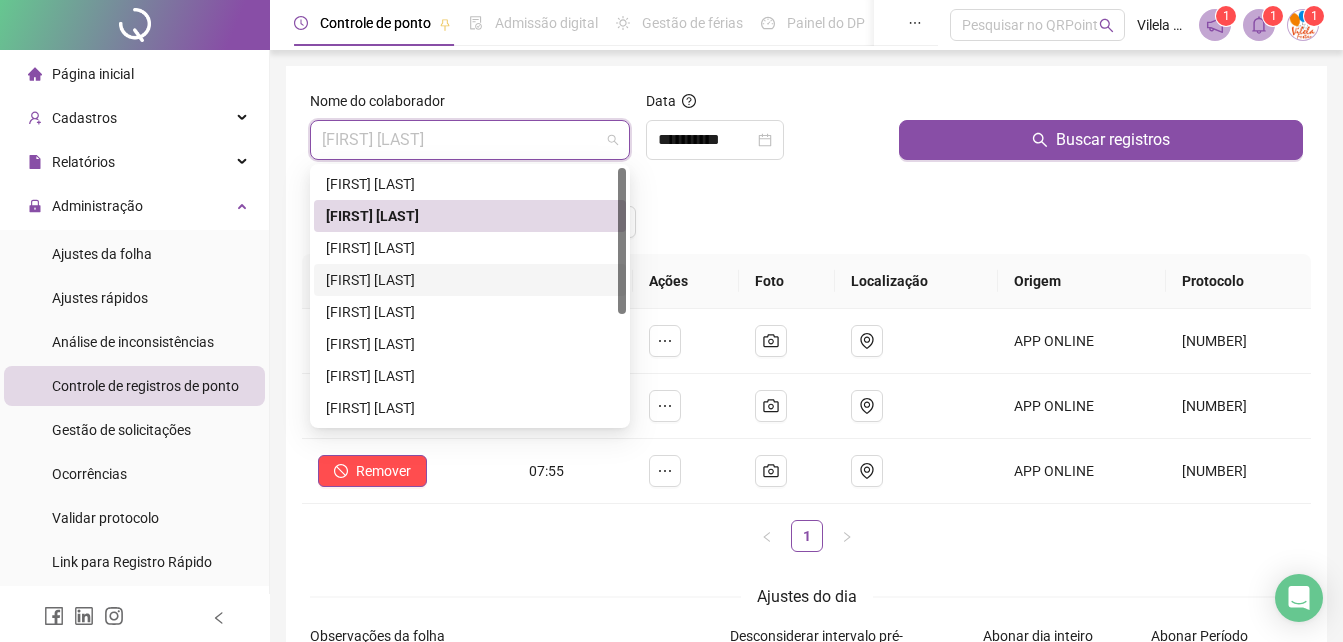click on "[FIRST] [LAST]" at bounding box center [470, 280] 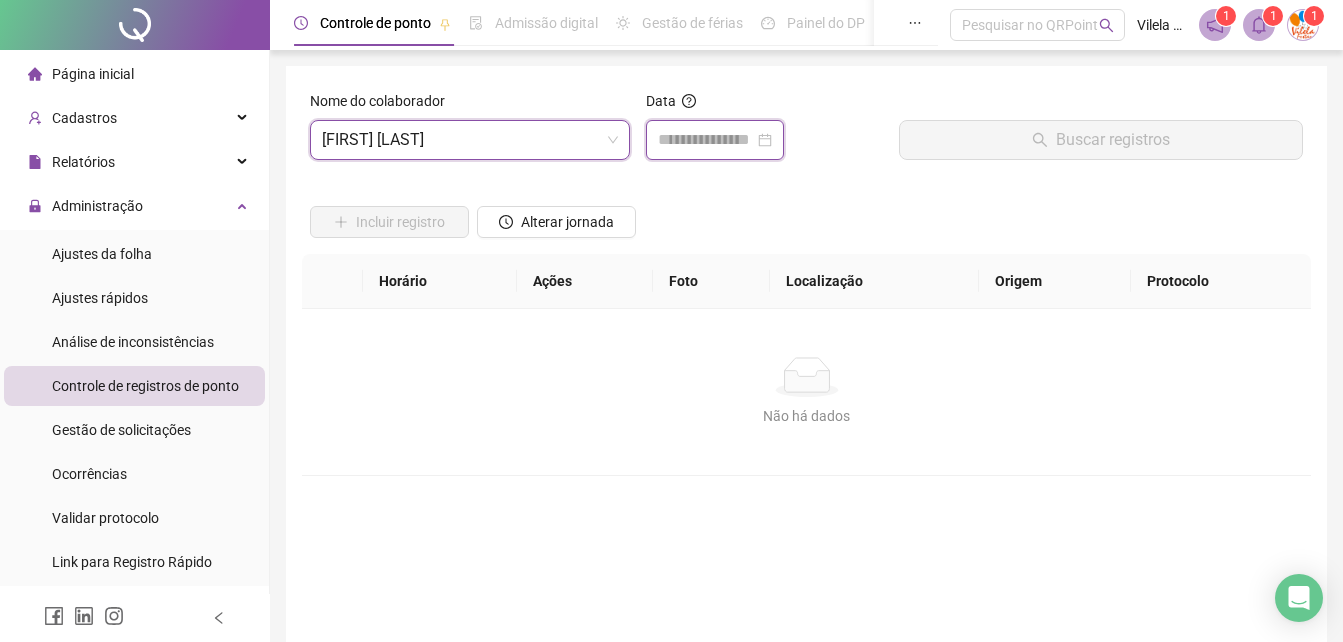 click at bounding box center [706, 140] 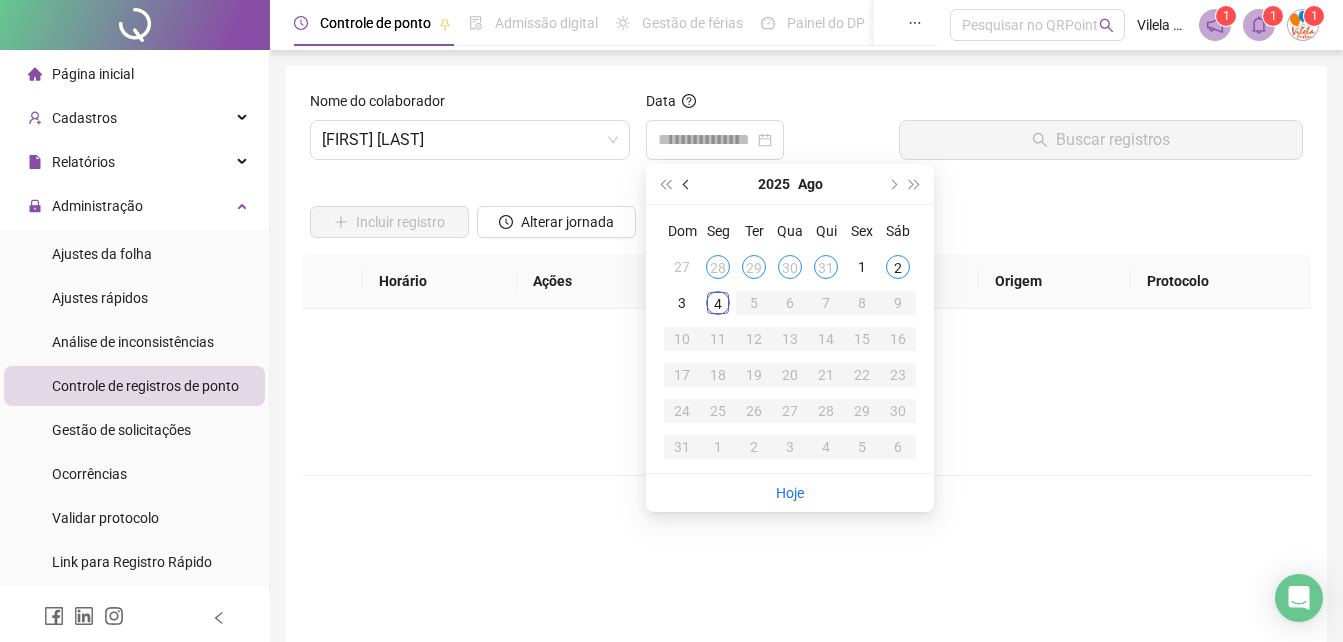 click at bounding box center (687, 184) 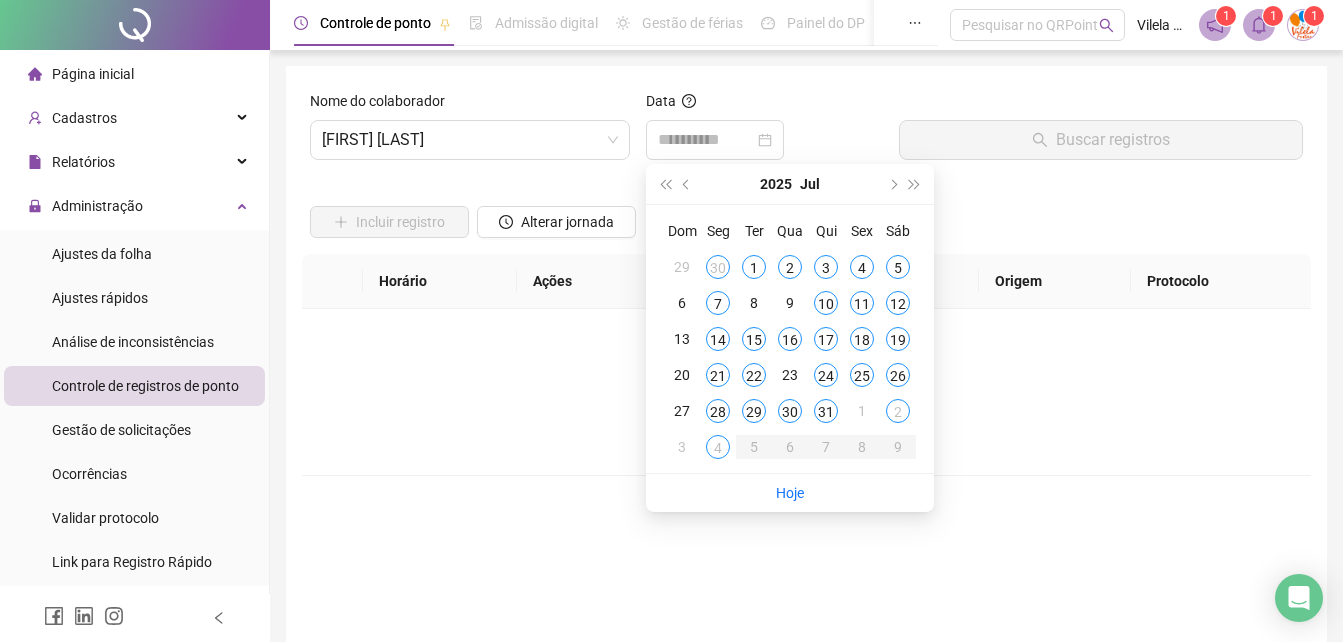 type on "**********" 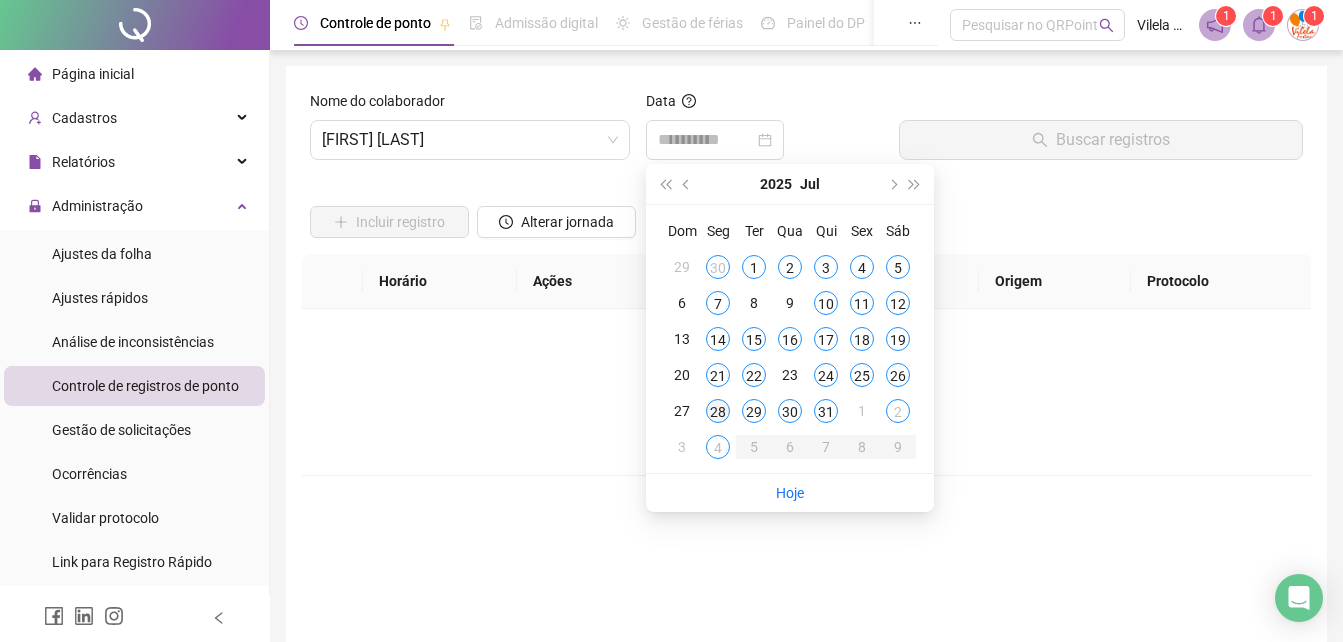type on "**********" 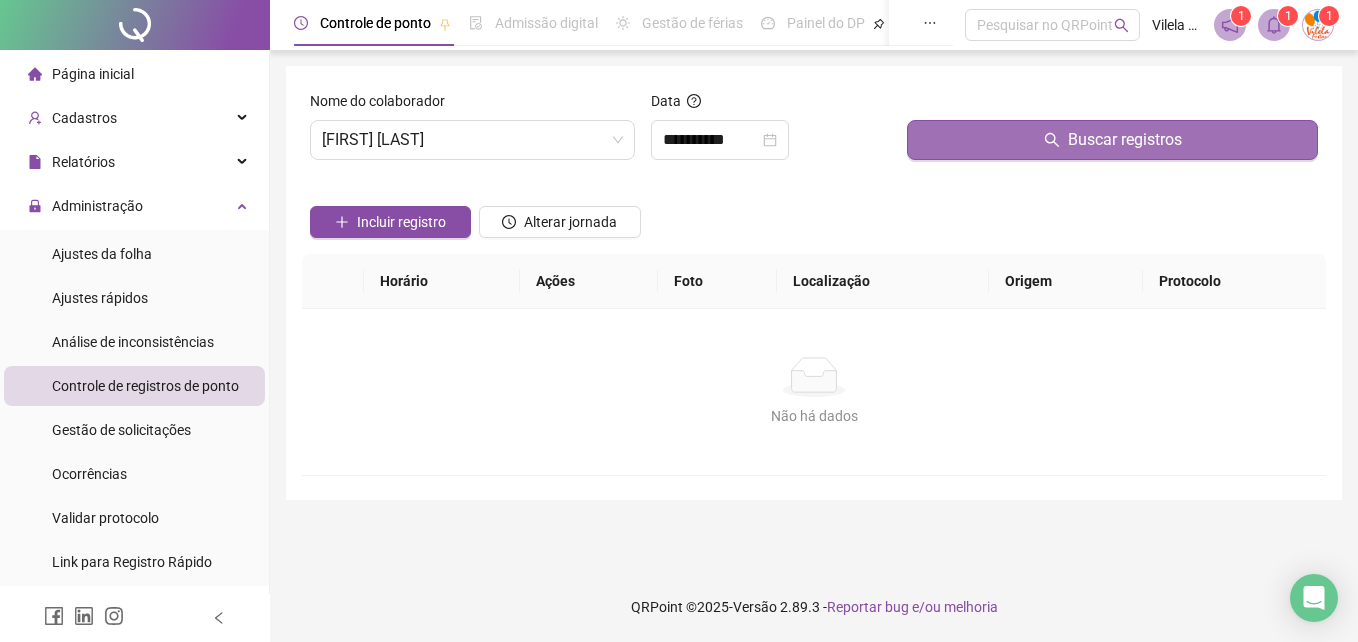 click on "Buscar registros" at bounding box center (1112, 140) 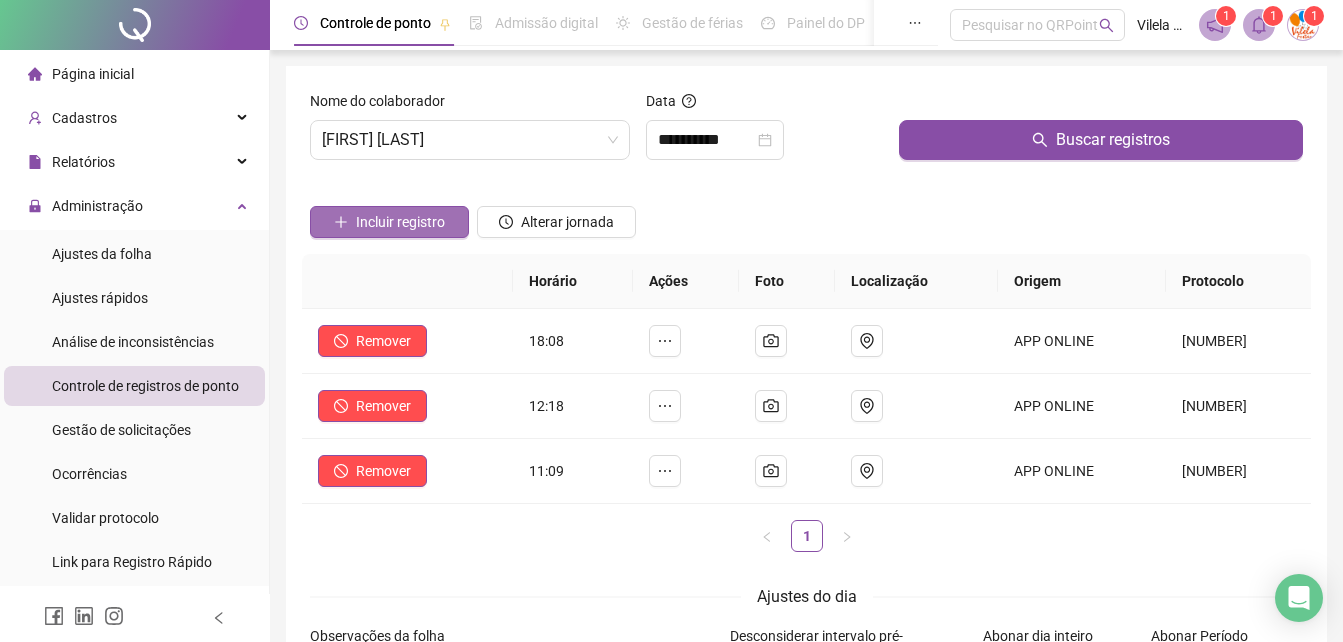 click on "Incluir registro" at bounding box center [389, 222] 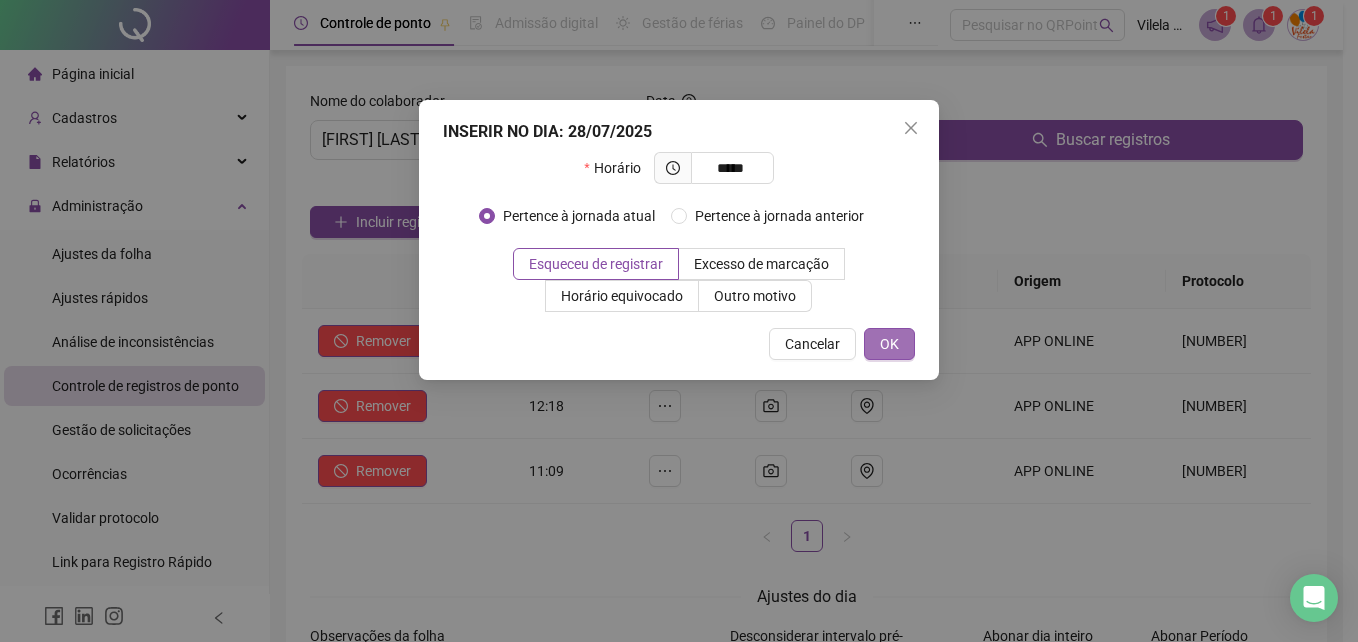 type on "*****" 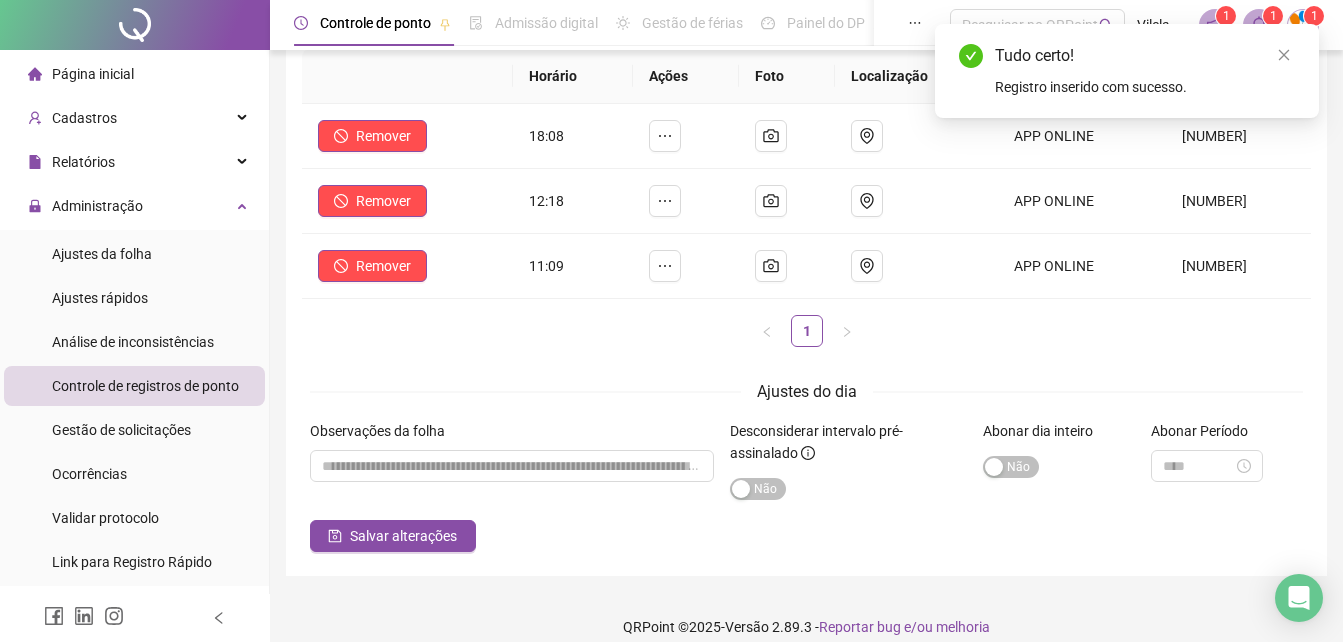 scroll, scrollTop: 225, scrollLeft: 0, axis: vertical 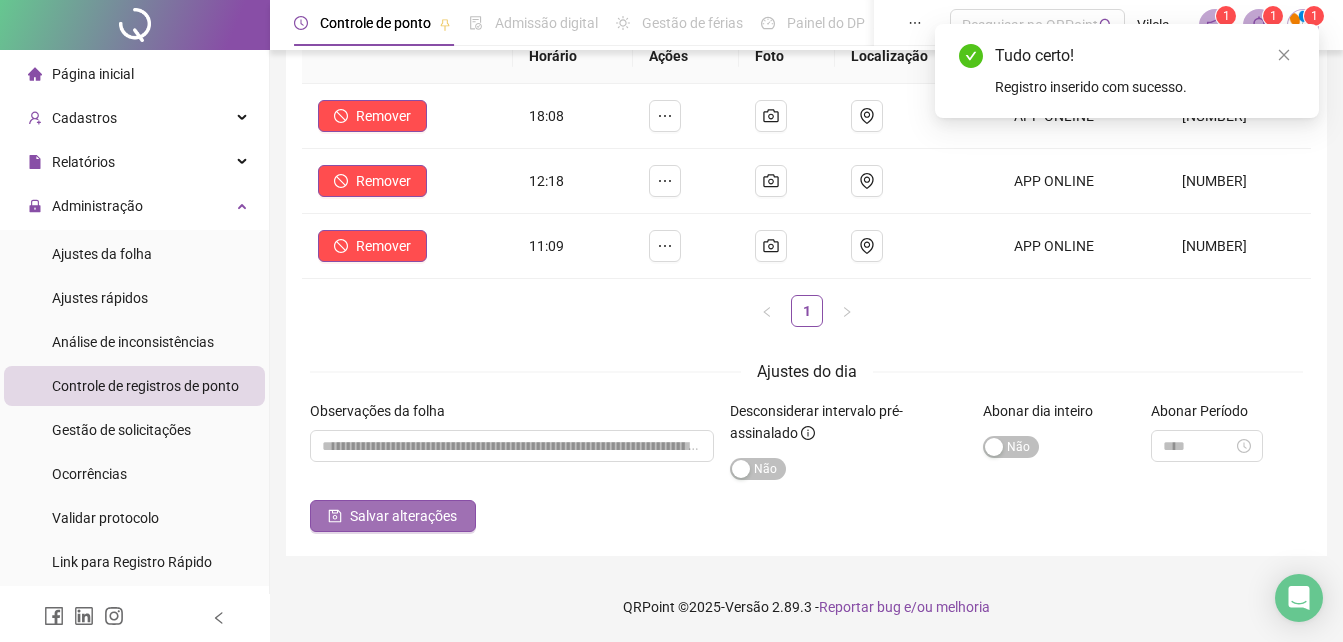 click on "Salvar alterações" at bounding box center [393, 516] 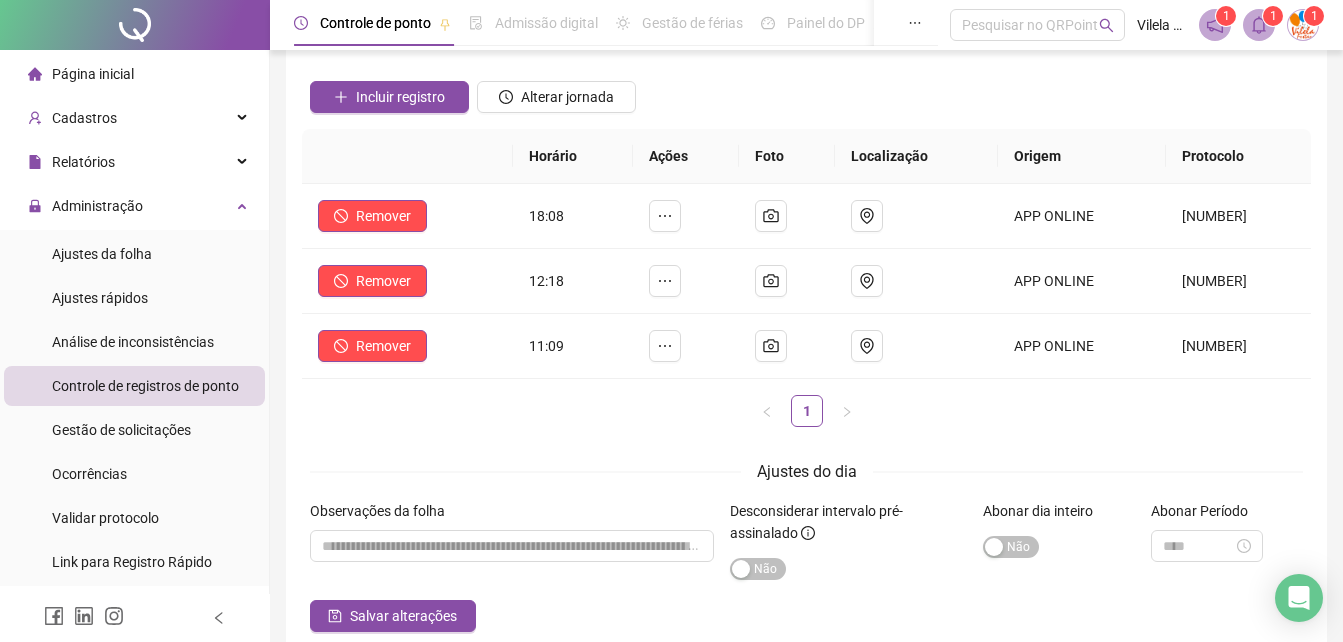 scroll, scrollTop: 0, scrollLeft: 0, axis: both 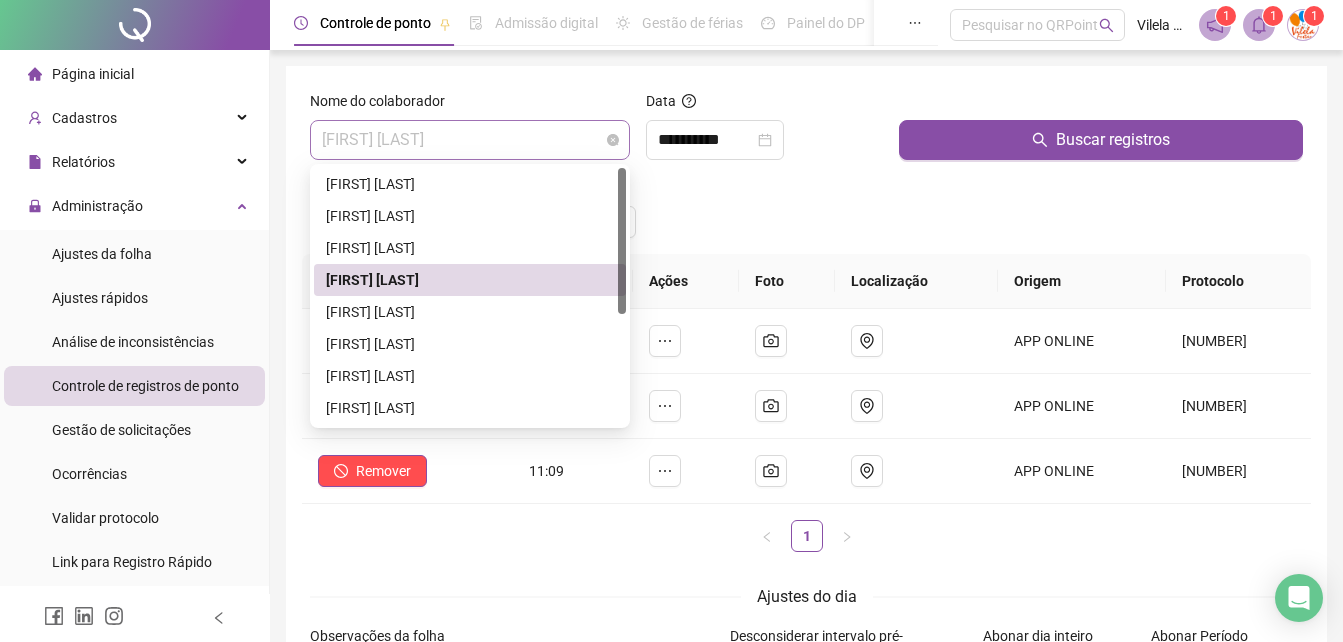 click on "[FIRST] [LAST]" at bounding box center [470, 140] 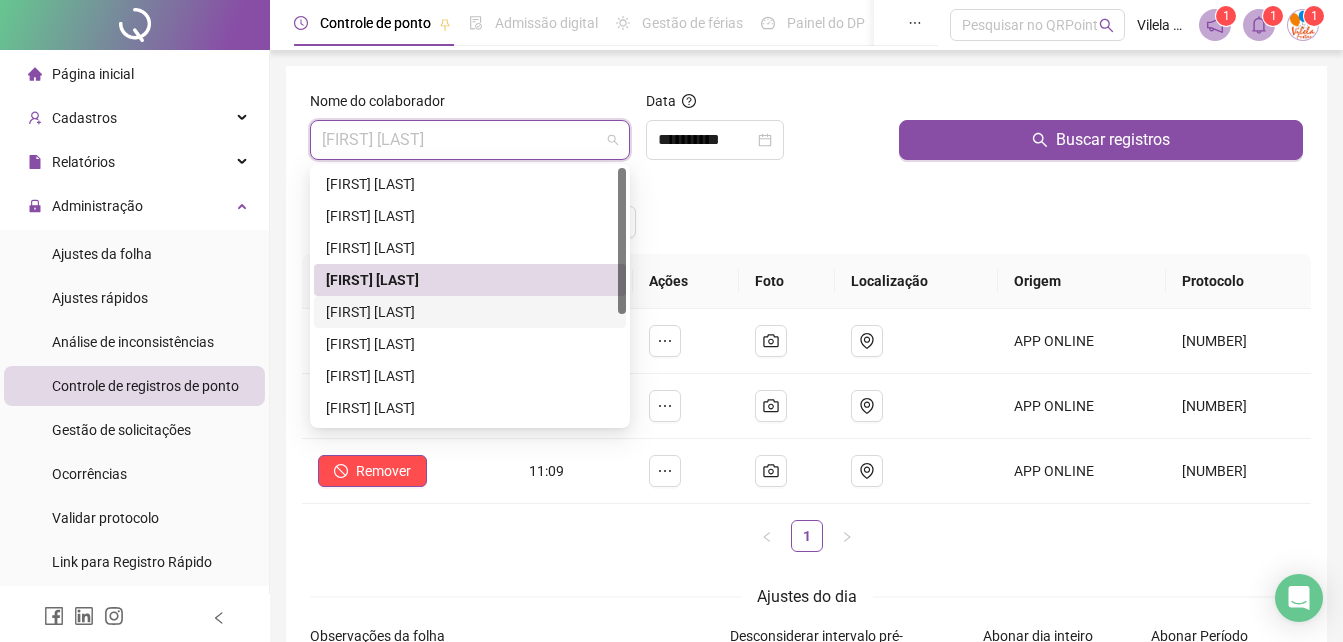 click on "JANAINA RODRIGUES" at bounding box center [470, 312] 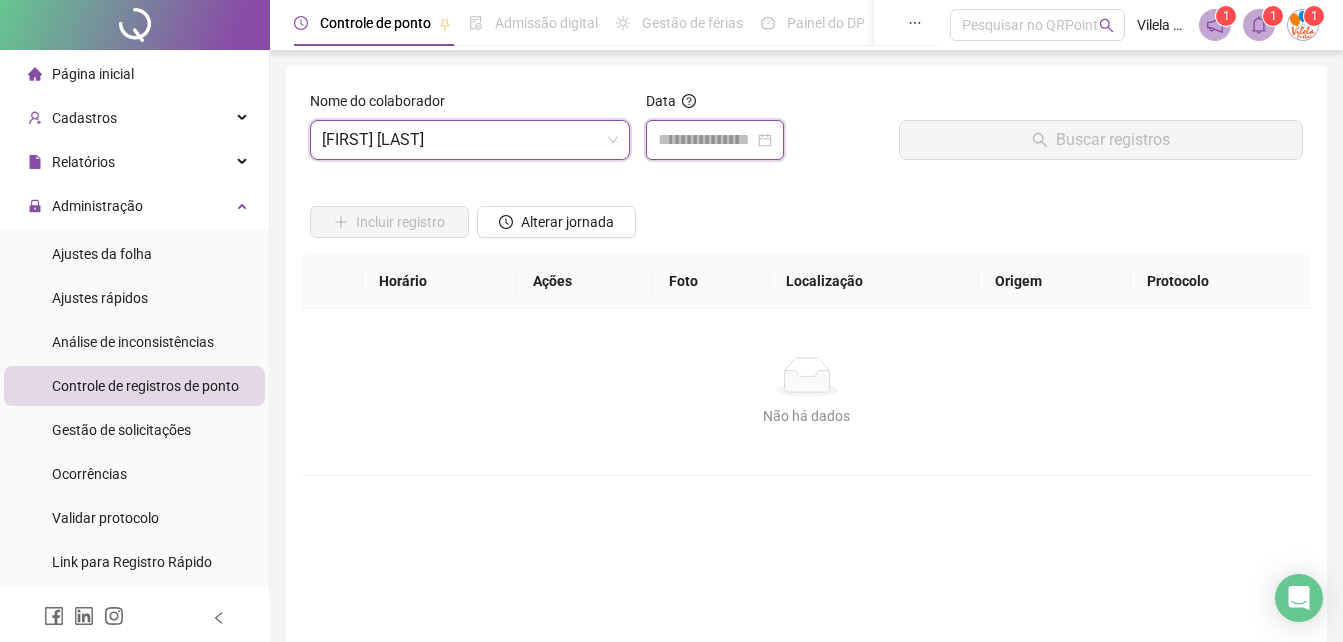 click at bounding box center (706, 140) 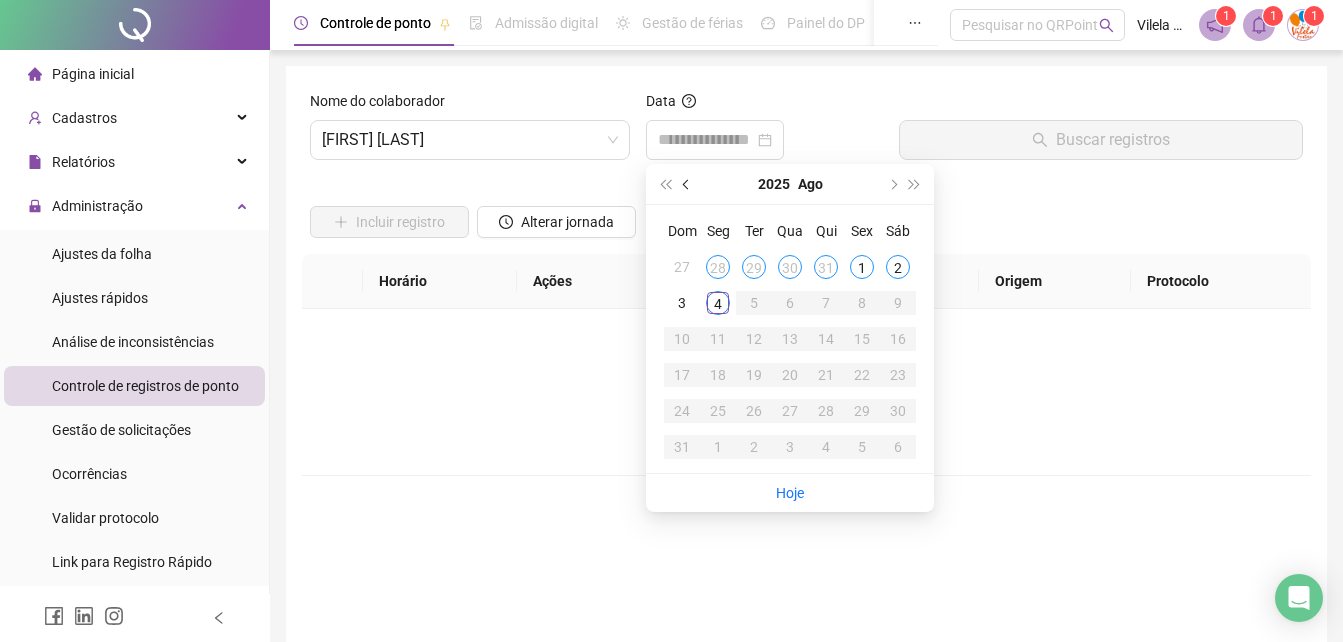 click at bounding box center [688, 184] 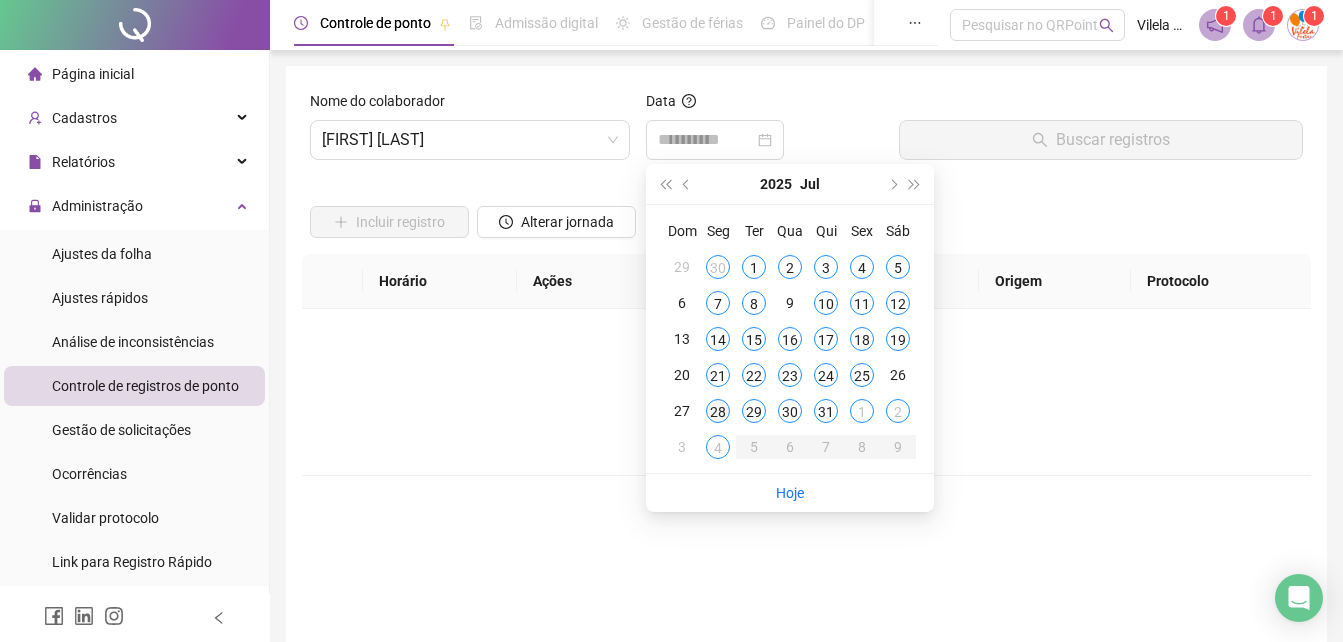 type on "**********" 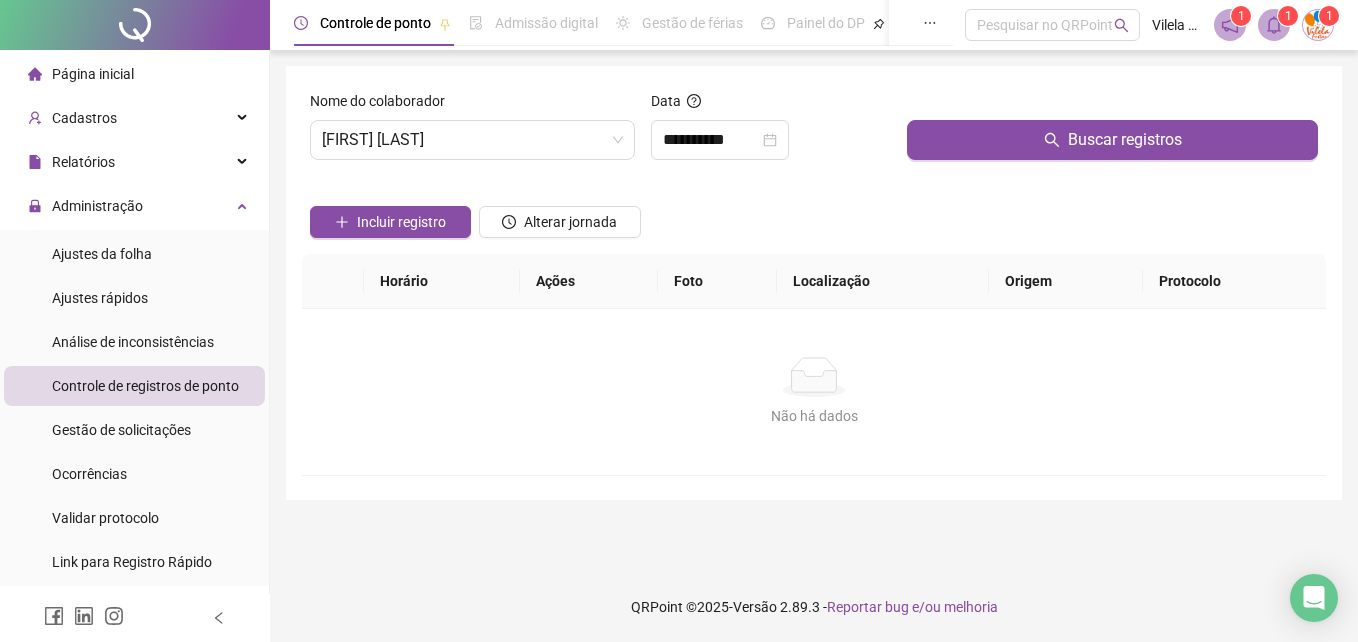 click at bounding box center [1112, 105] 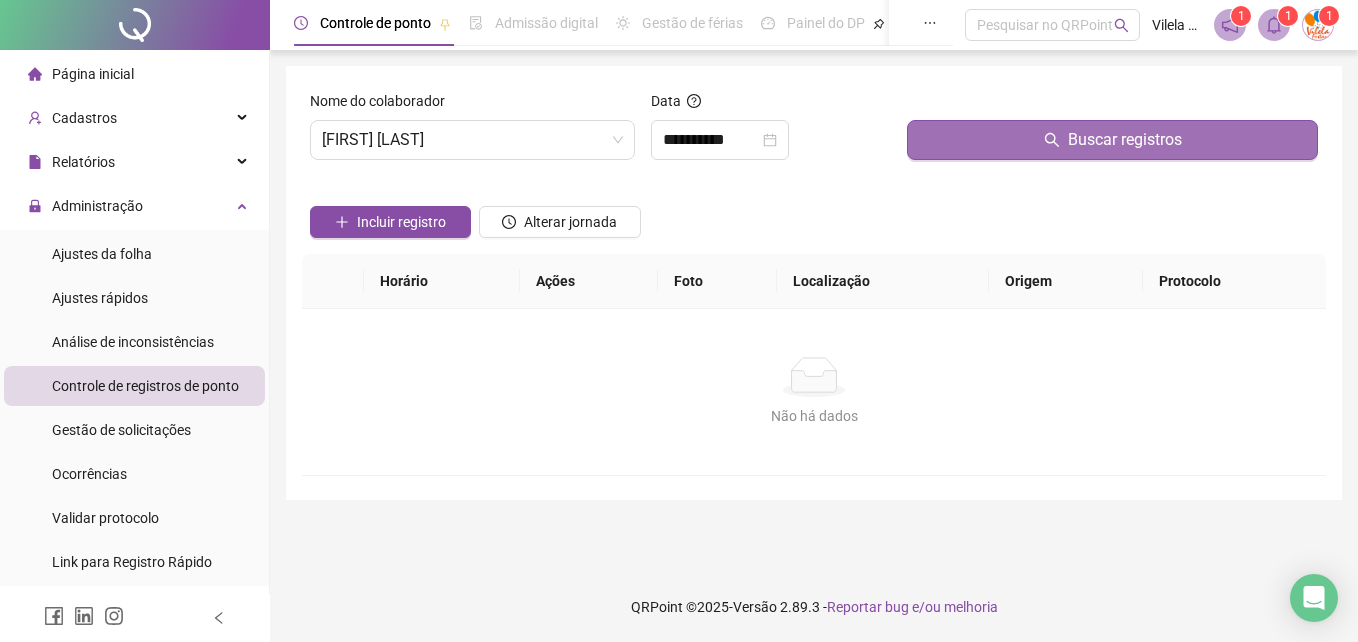 click on "Buscar registros" at bounding box center [1112, 140] 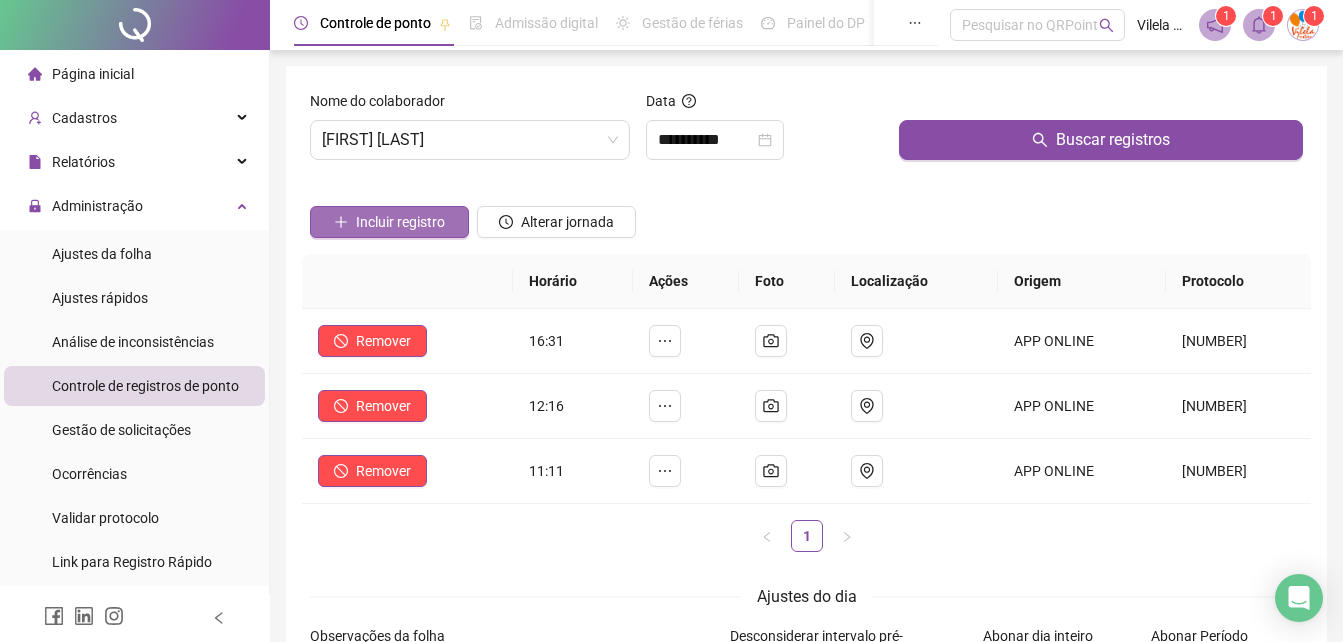 click on "Incluir registro" at bounding box center (400, 222) 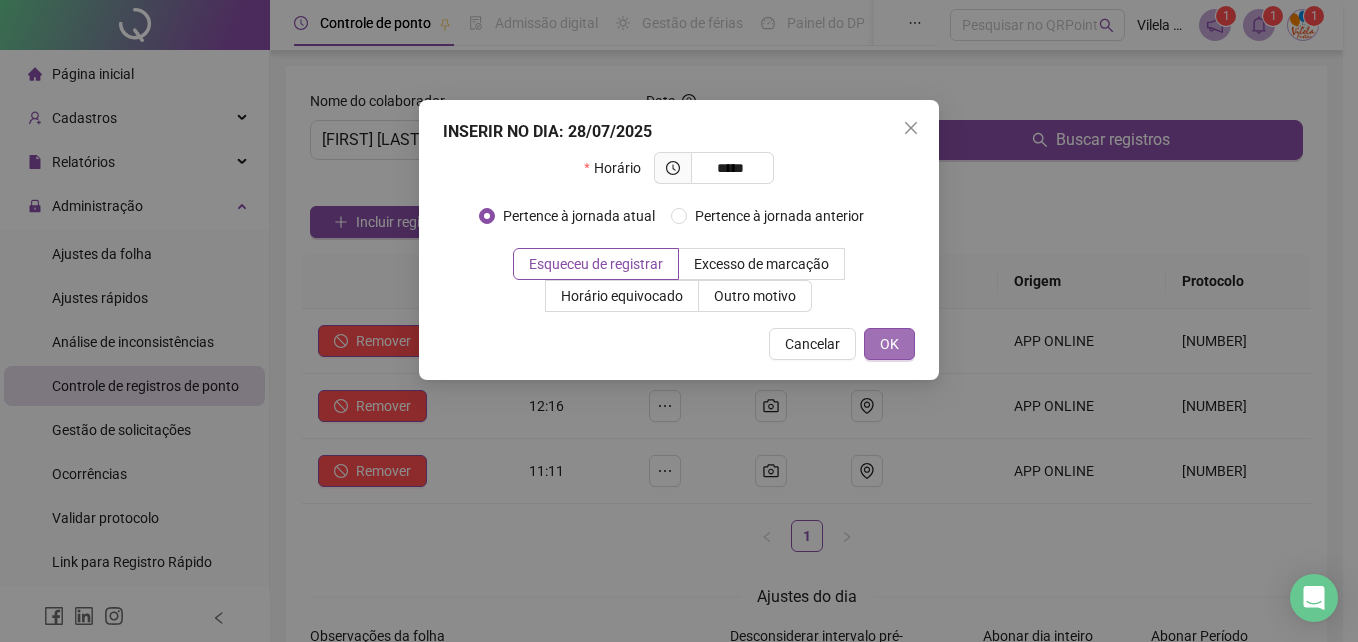 type on "*****" 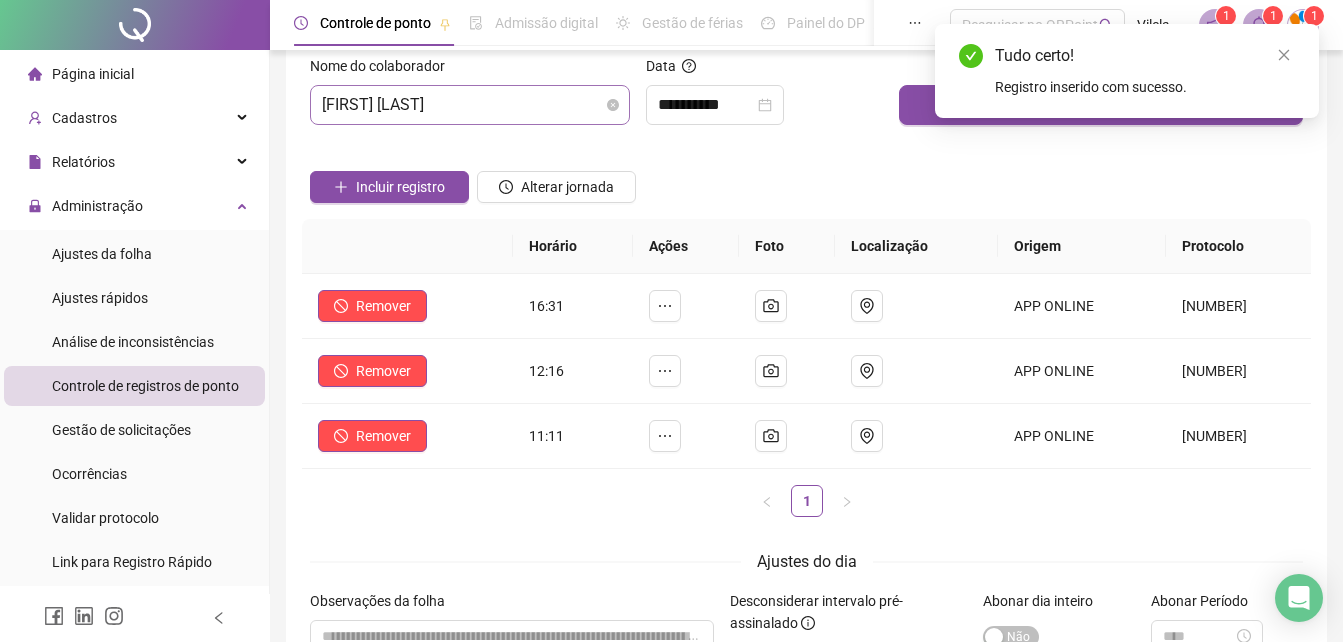 scroll, scrollTop: 0, scrollLeft: 0, axis: both 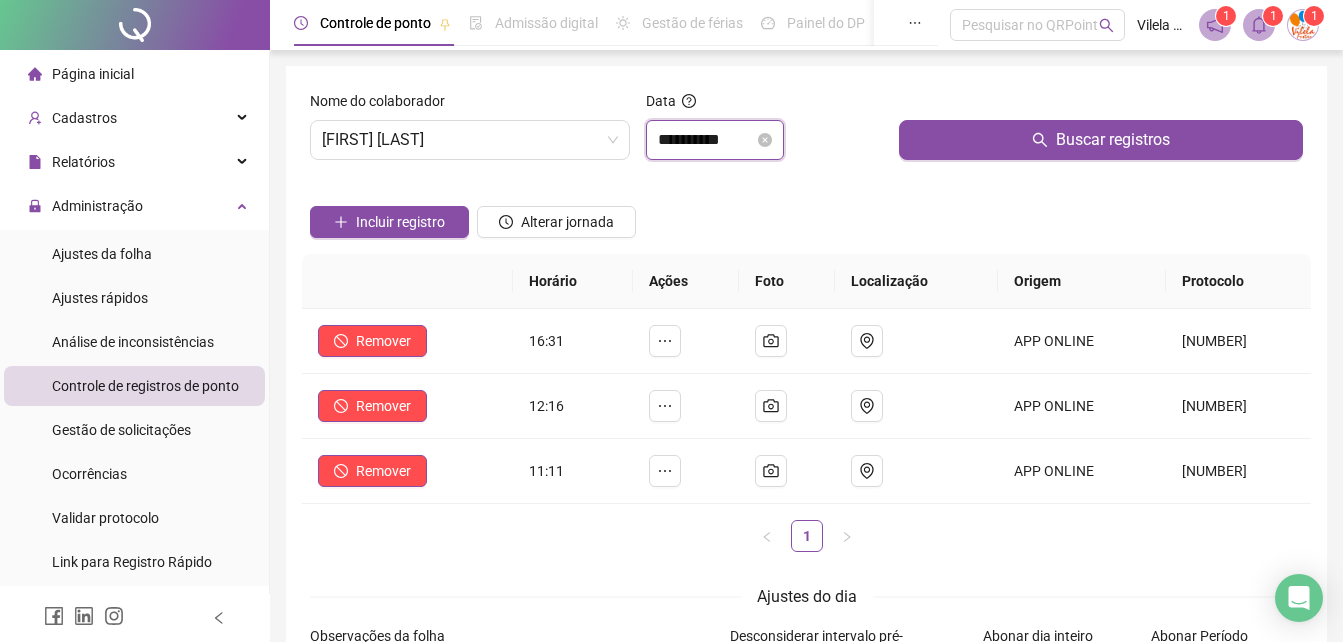 click on "**********" at bounding box center (706, 140) 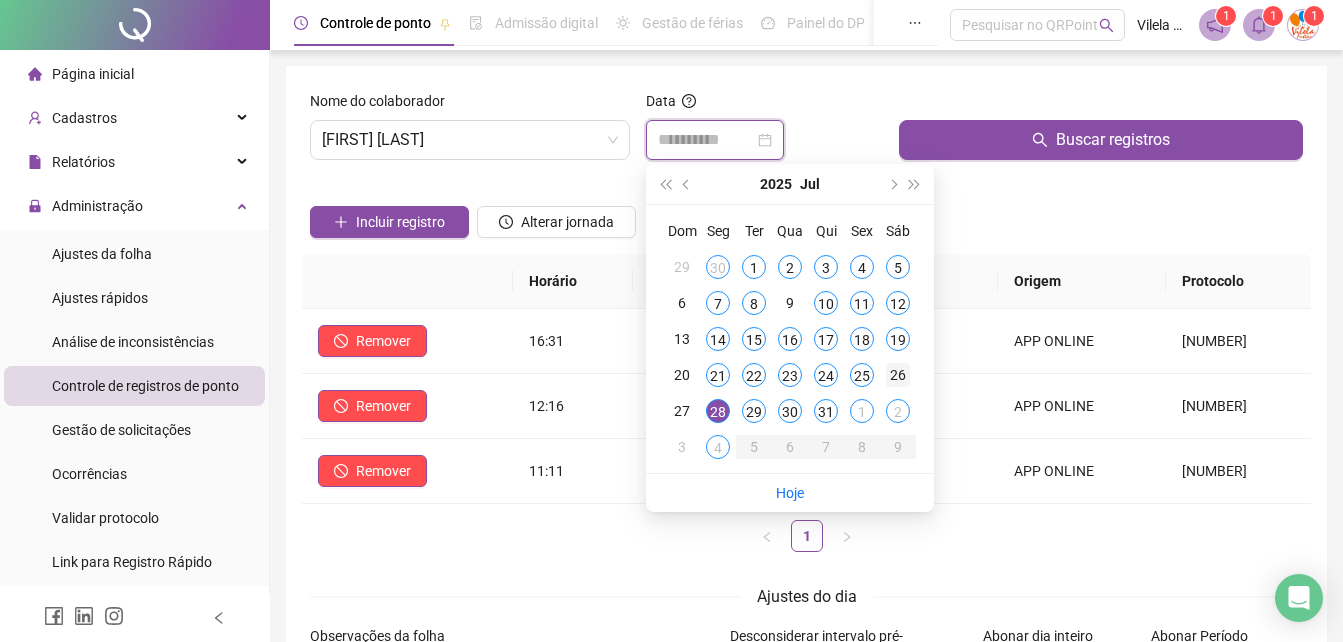 type on "**********" 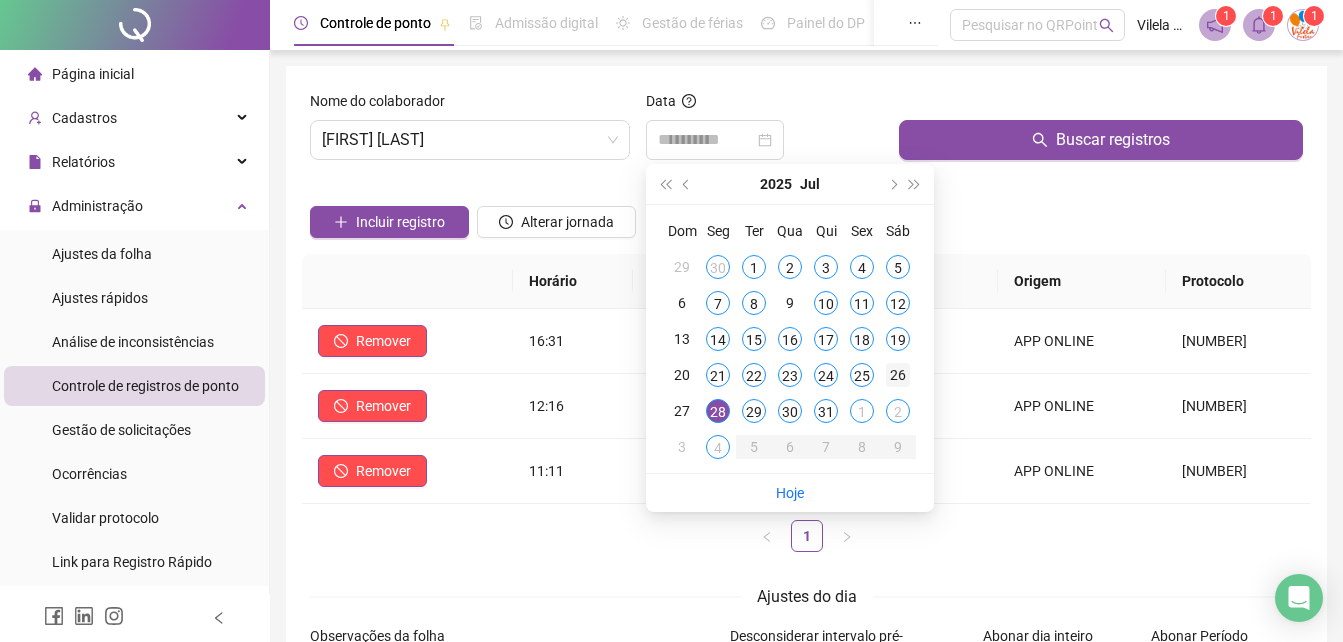 click on "26" at bounding box center [898, 375] 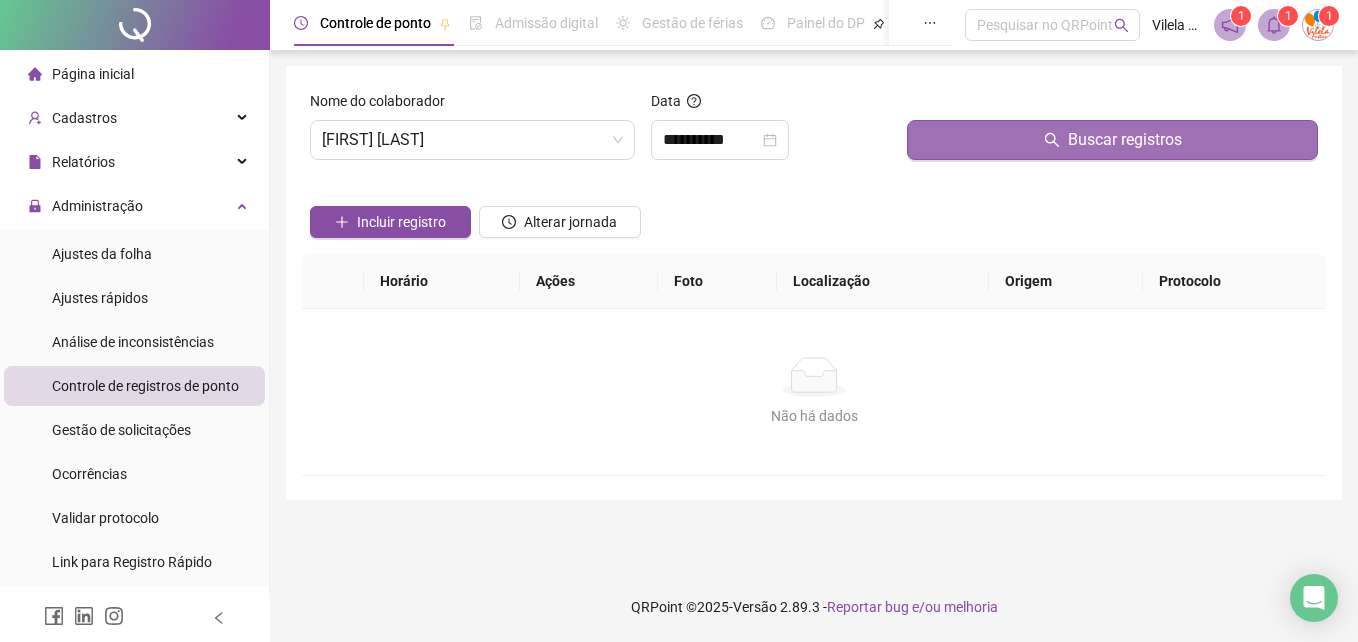 click on "Buscar registros" at bounding box center (1112, 140) 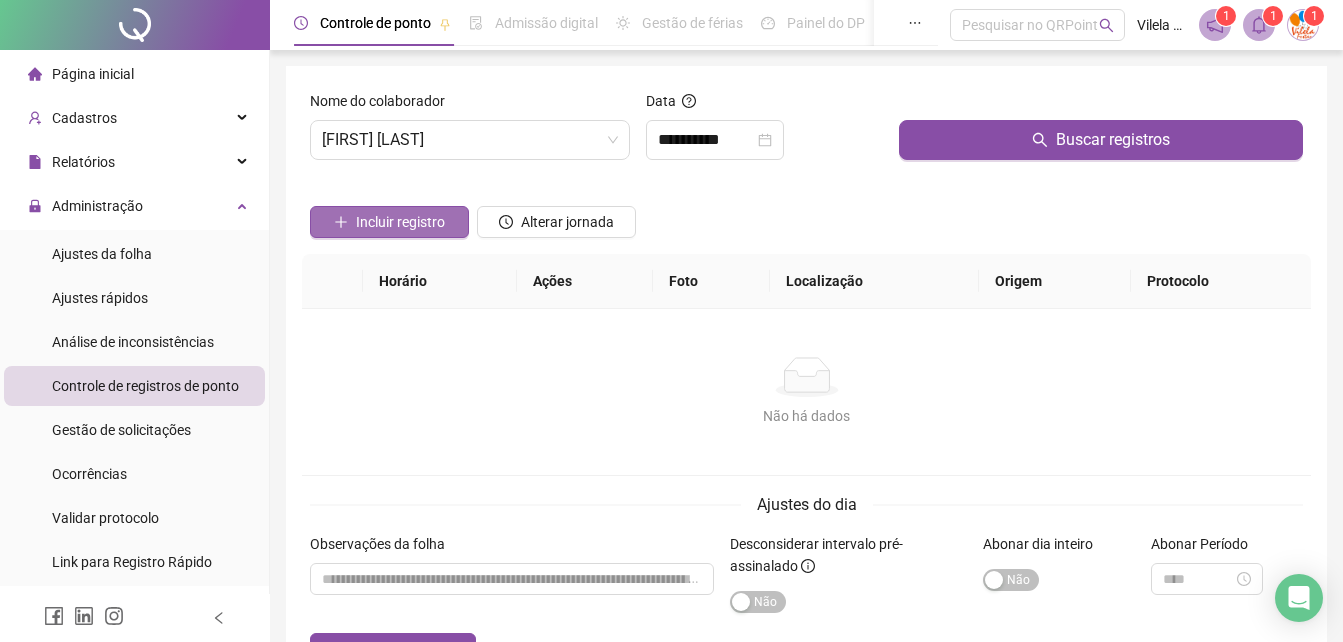 click on "Incluir registro" at bounding box center [389, 222] 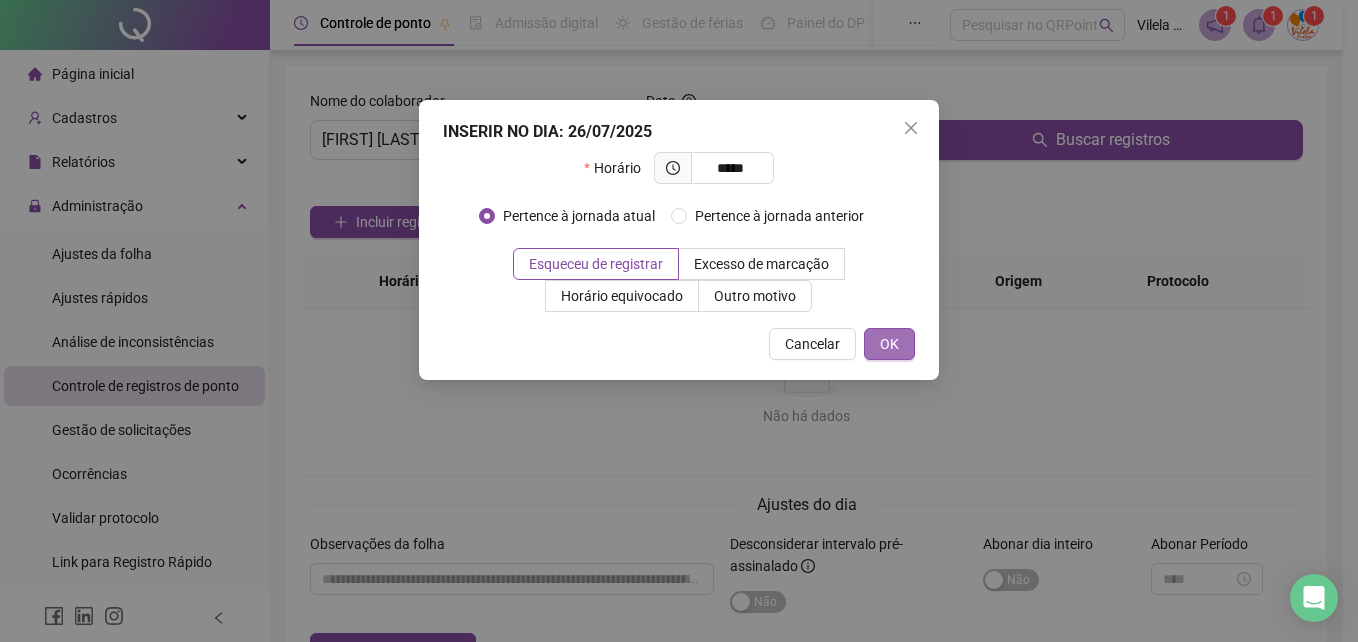 type on "*****" 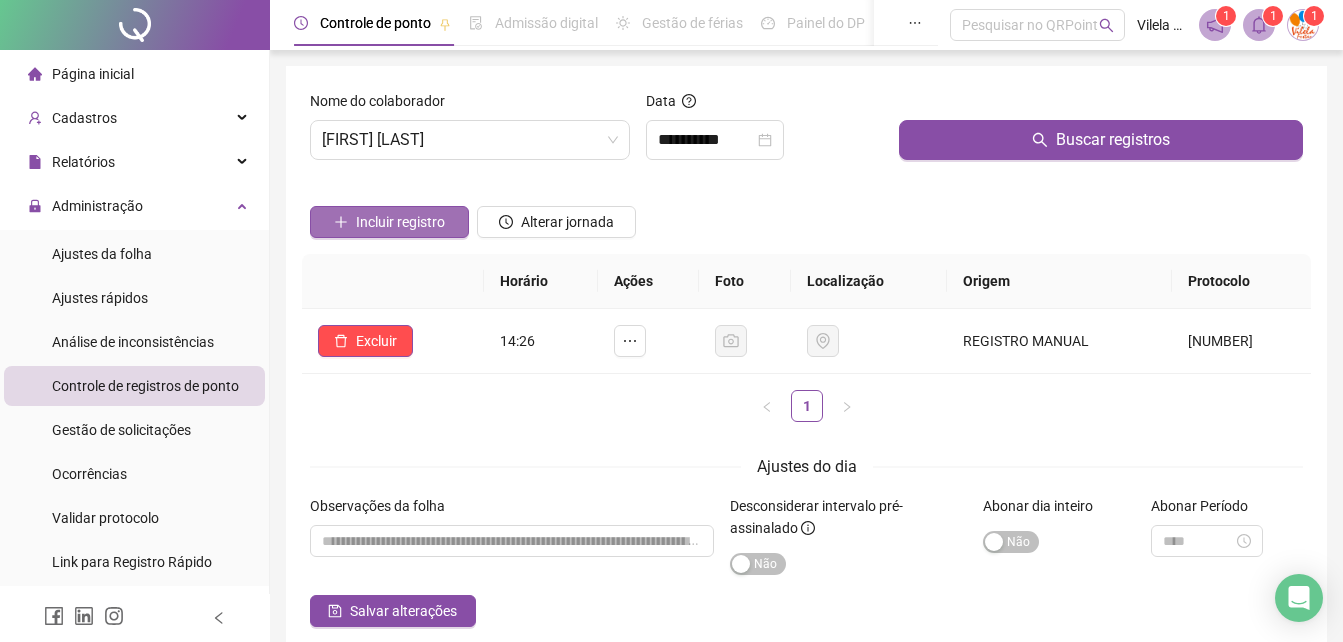 click on "Incluir registro" at bounding box center (400, 222) 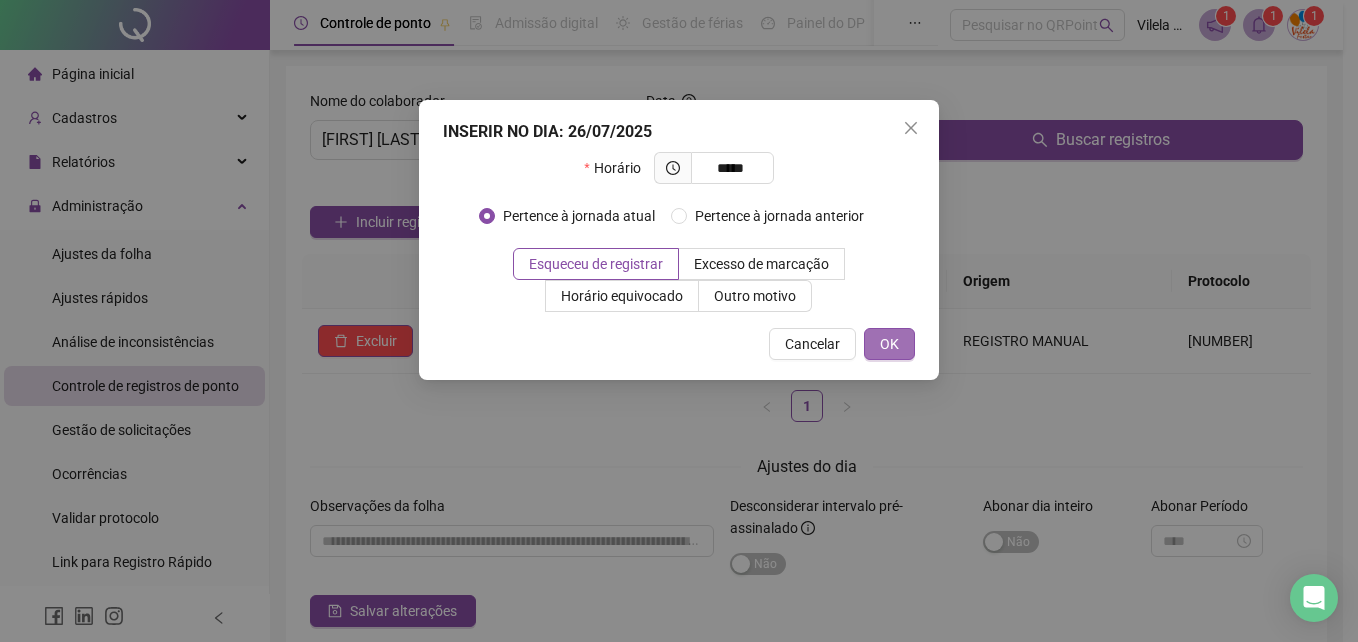 type on "*****" 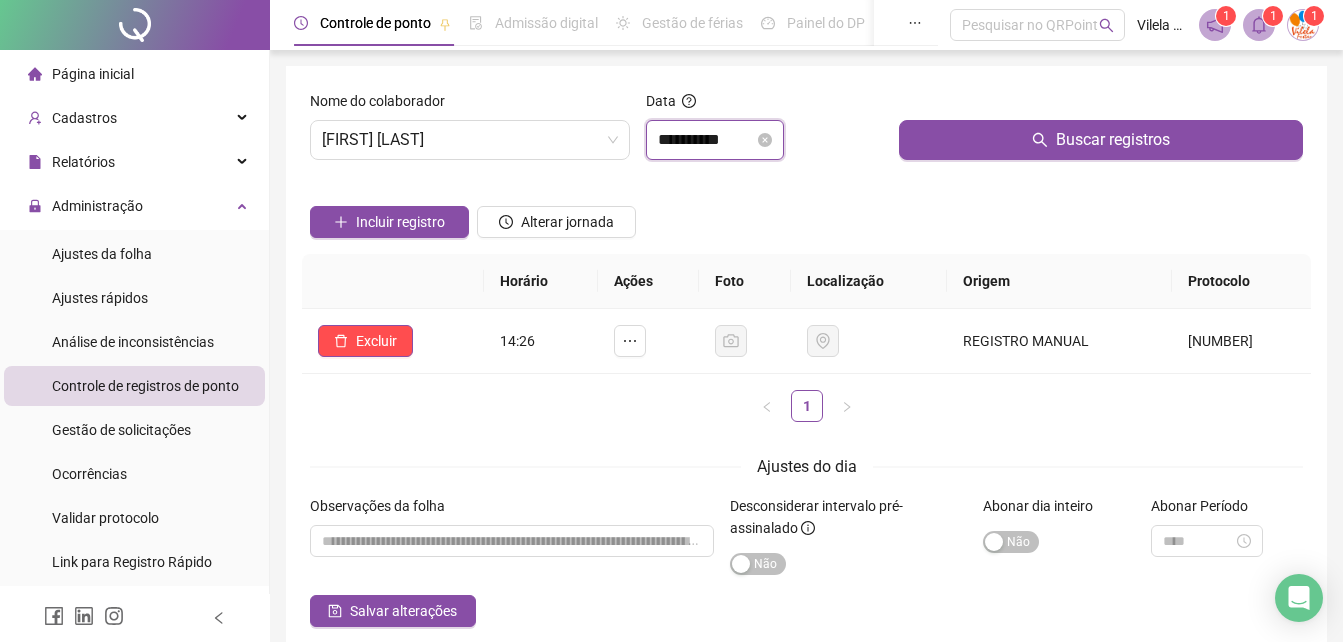 click on "**********" at bounding box center (706, 140) 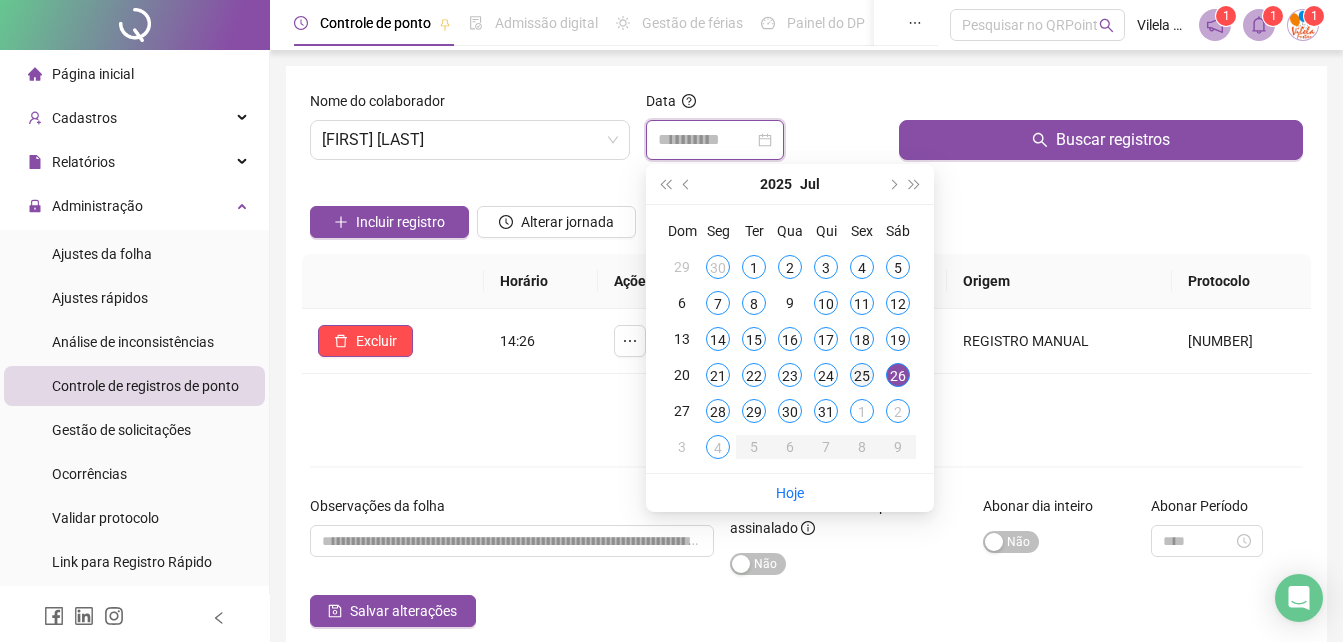 type on "**********" 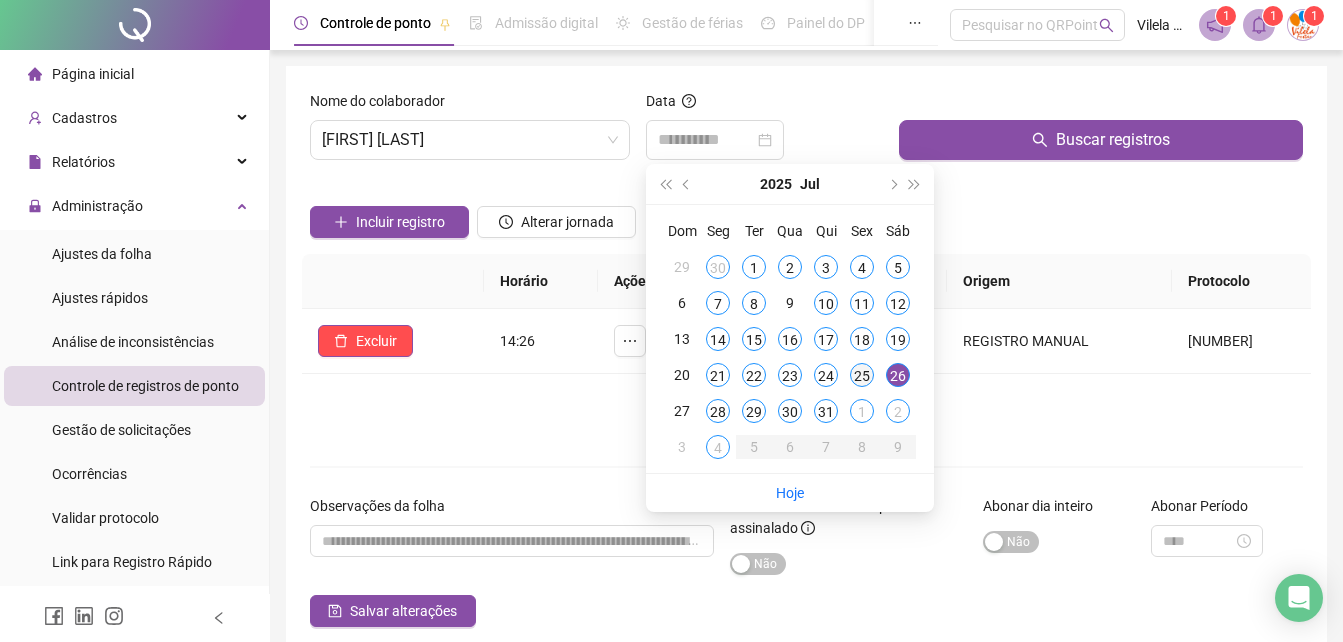 click on "25" at bounding box center (862, 375) 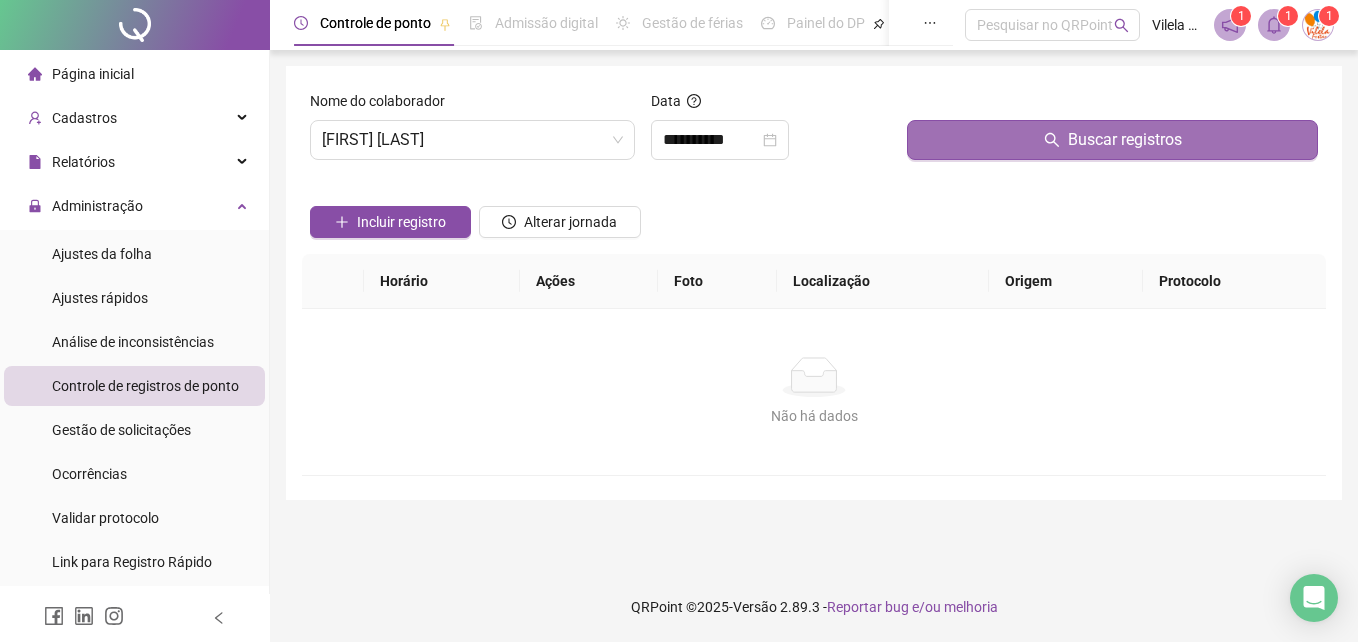 click on "Buscar registros" at bounding box center [1112, 140] 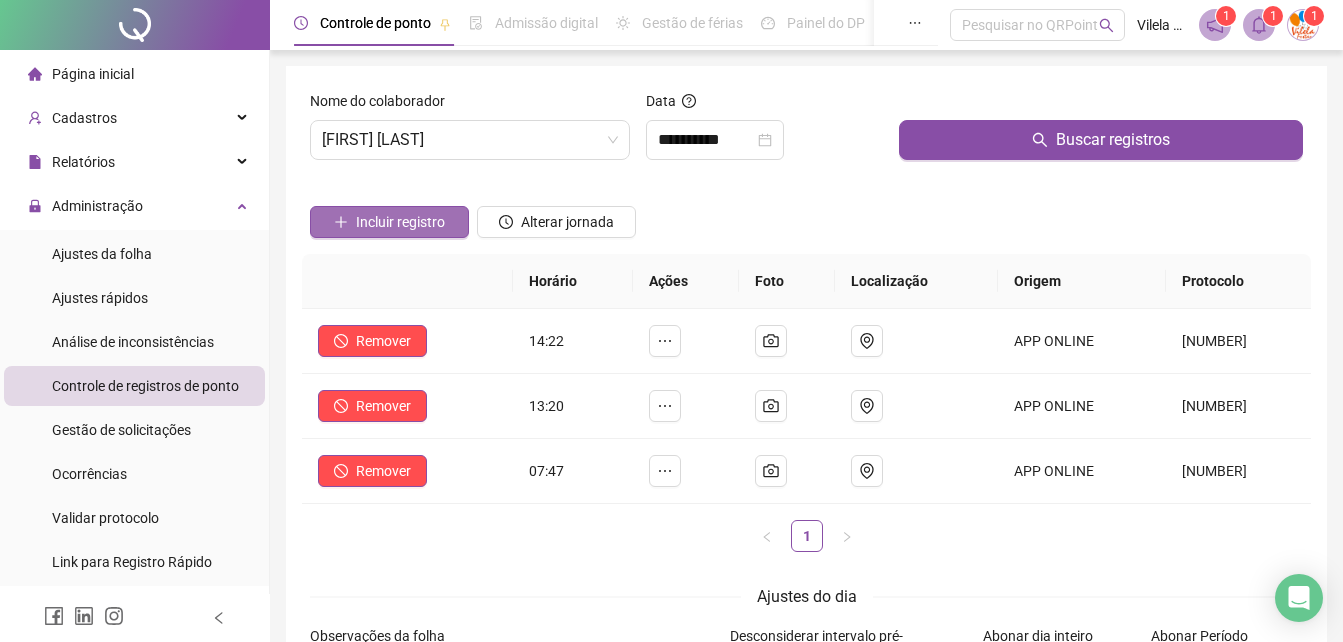click on "Incluir registro" at bounding box center (400, 222) 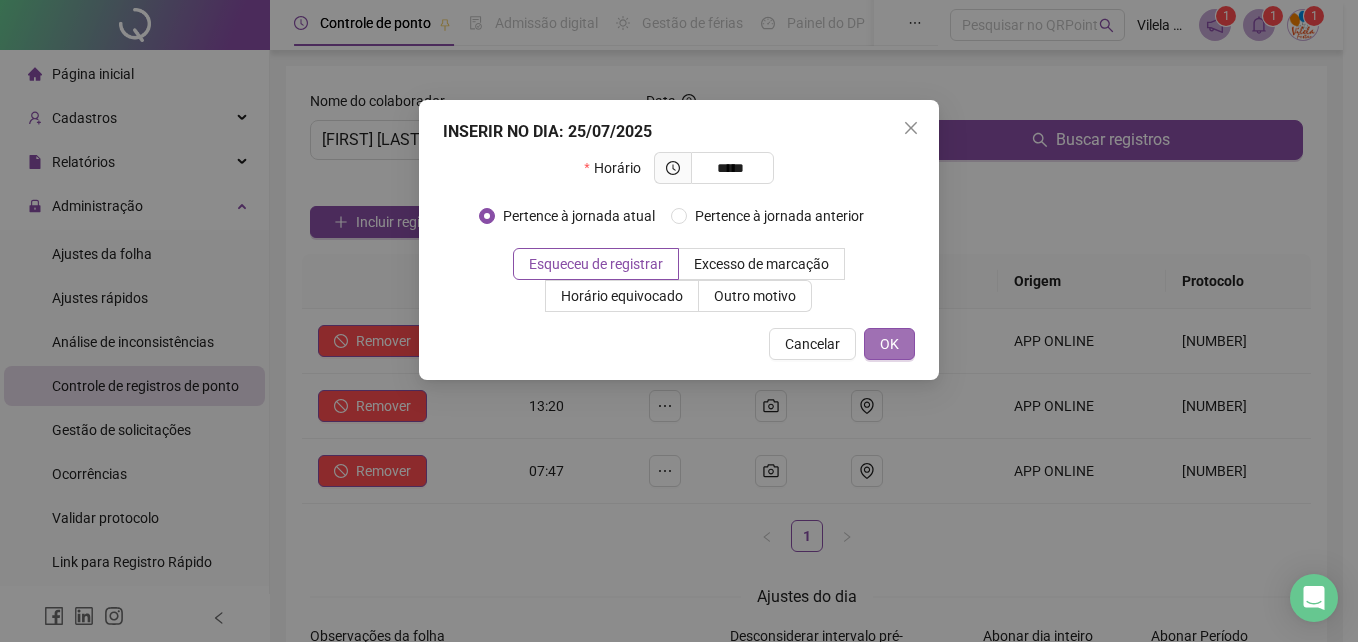 type on "*****" 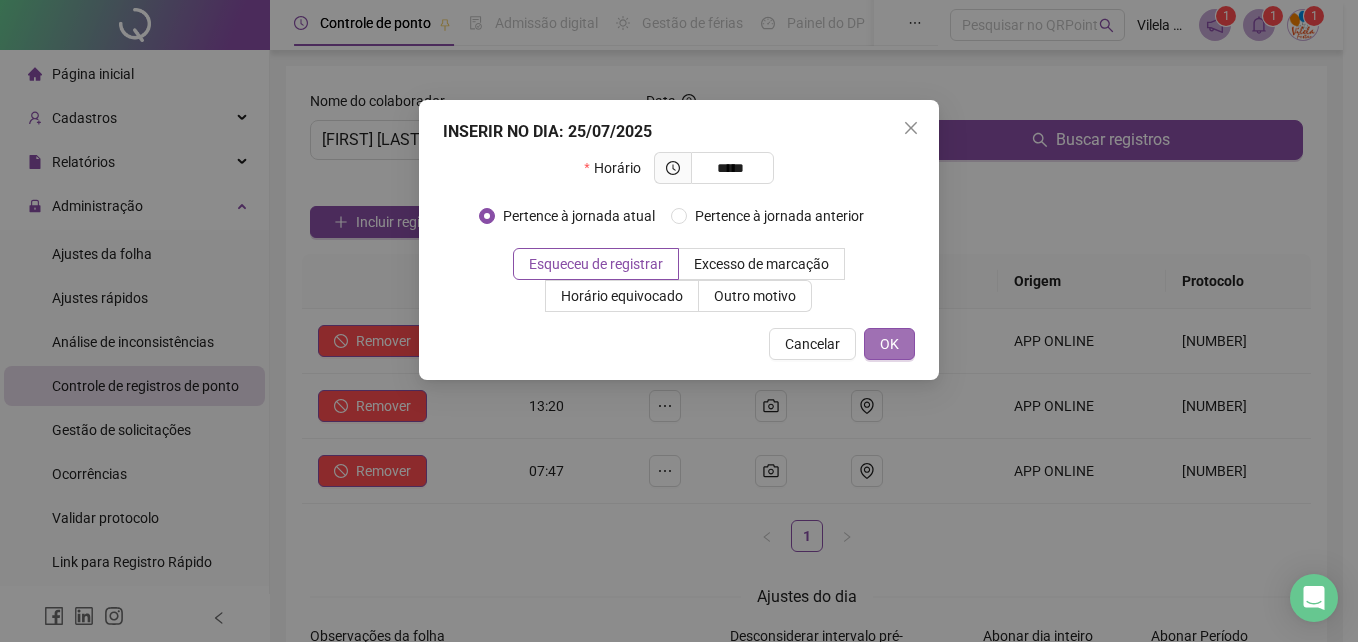 click on "OK" at bounding box center [889, 344] 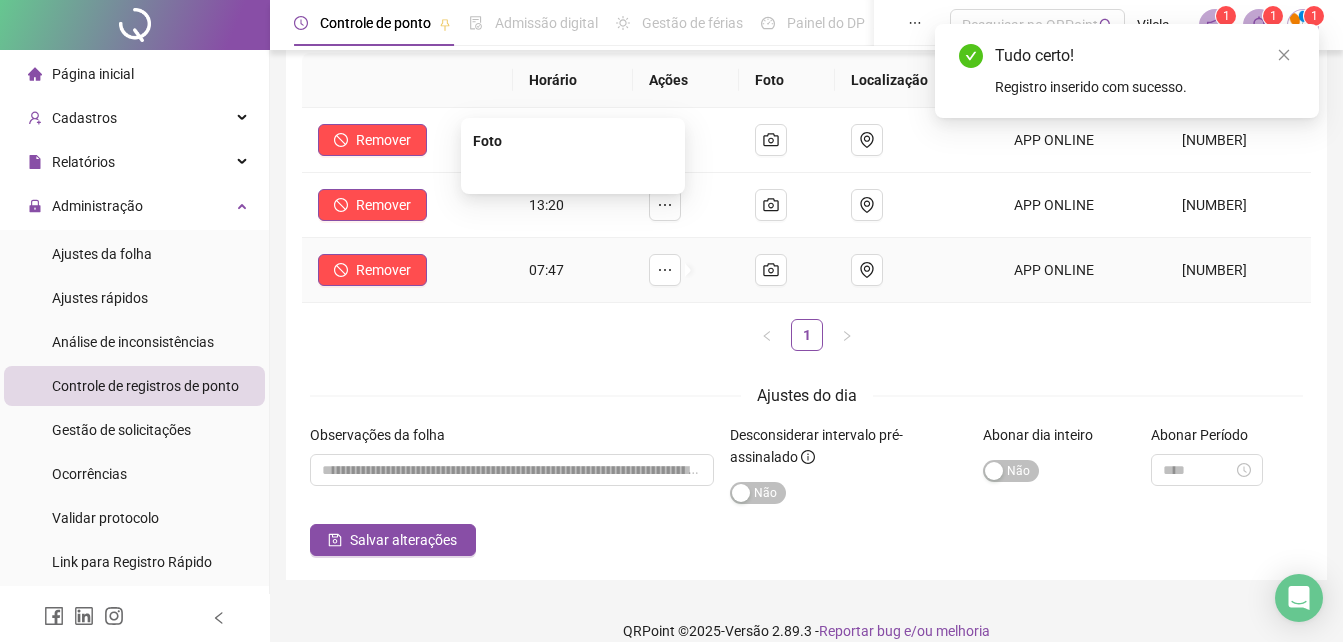 scroll, scrollTop: 225, scrollLeft: 0, axis: vertical 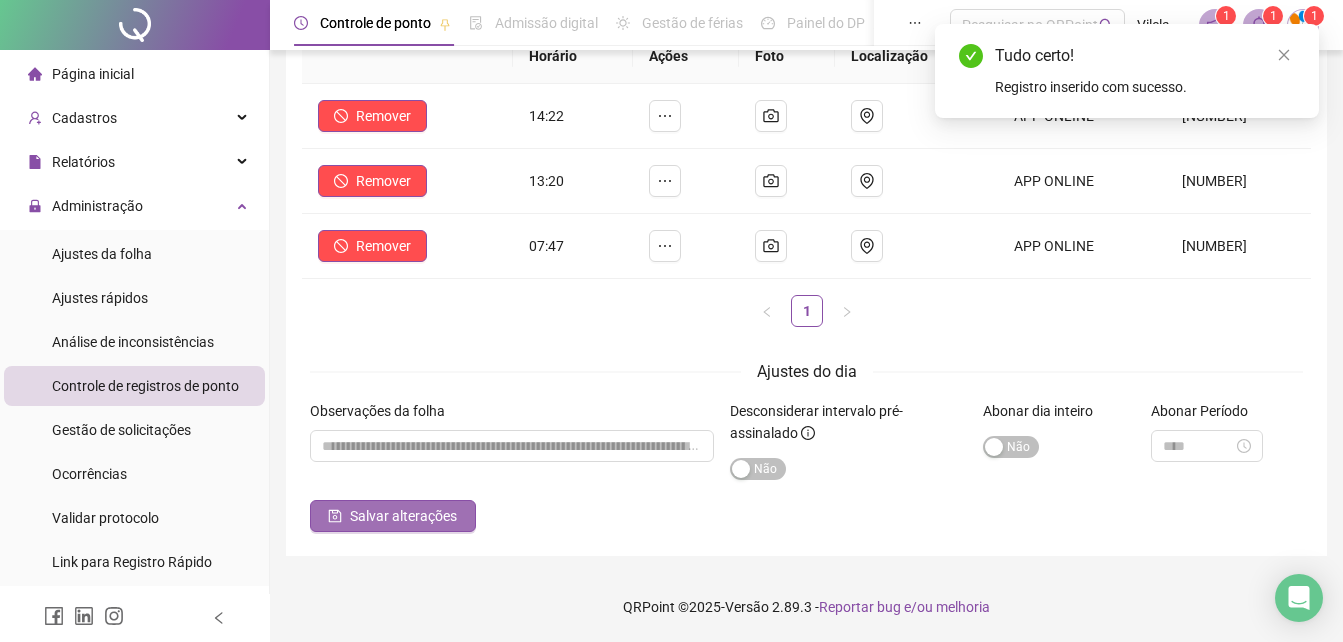 click on "Salvar alterações" at bounding box center [393, 516] 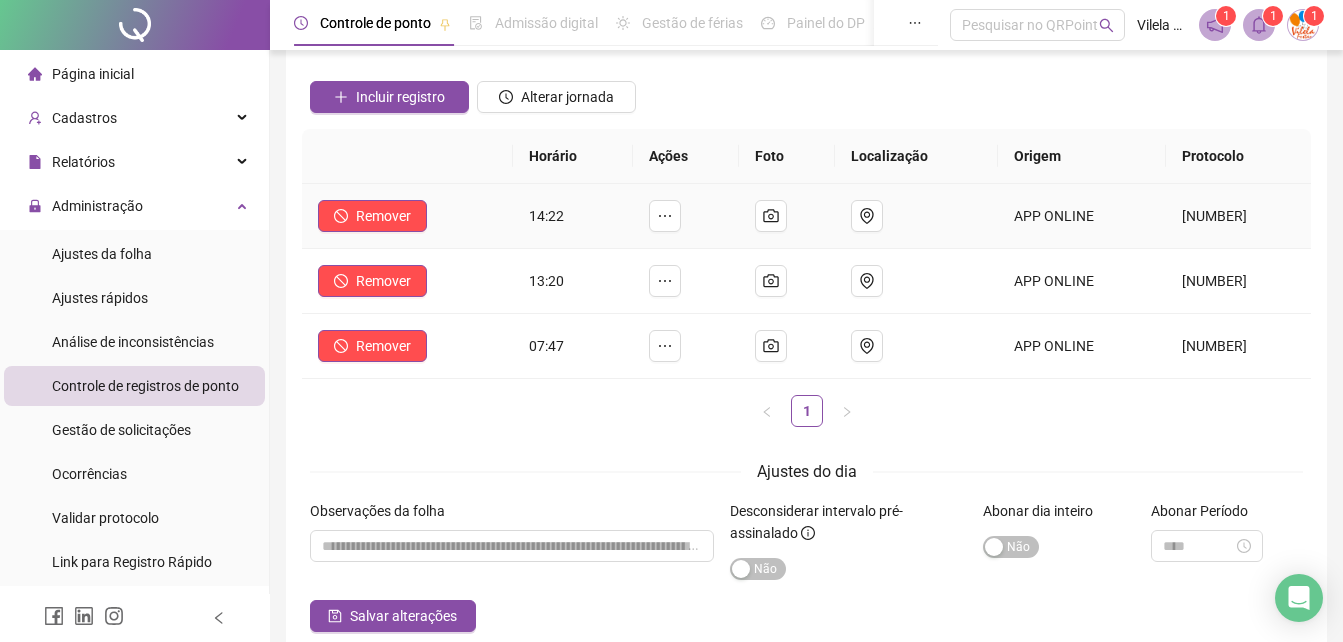 scroll, scrollTop: 0, scrollLeft: 0, axis: both 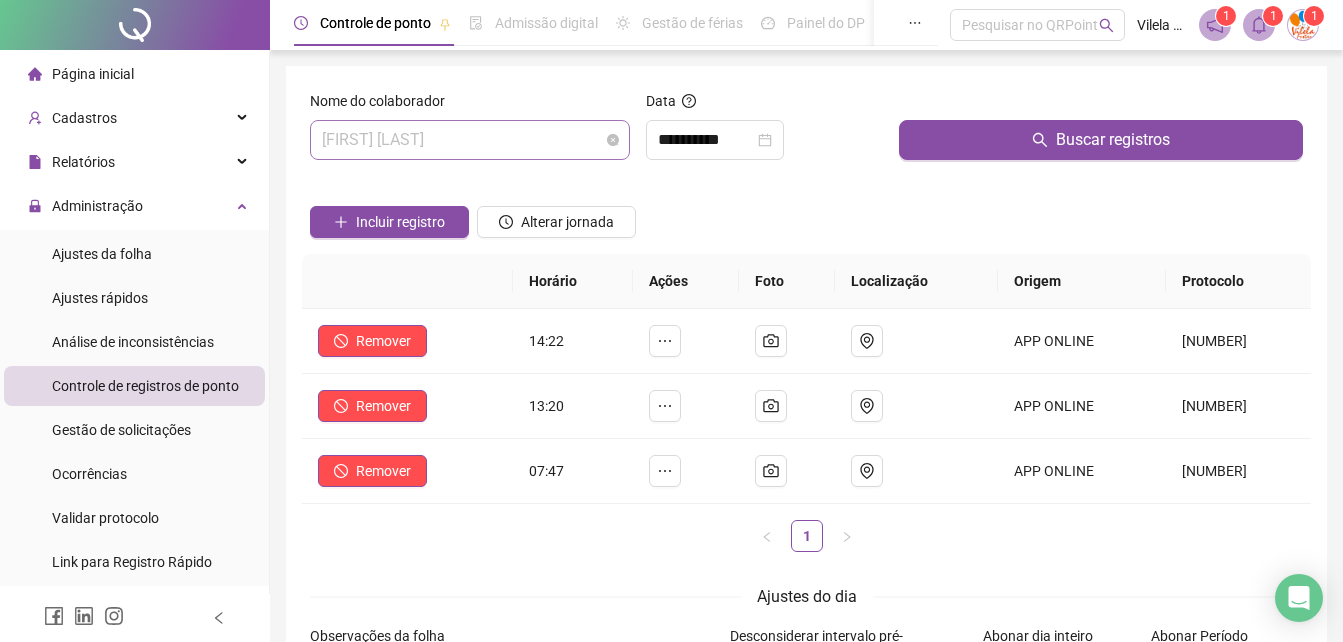 click on "JANAINA RODRIGUES" at bounding box center (470, 140) 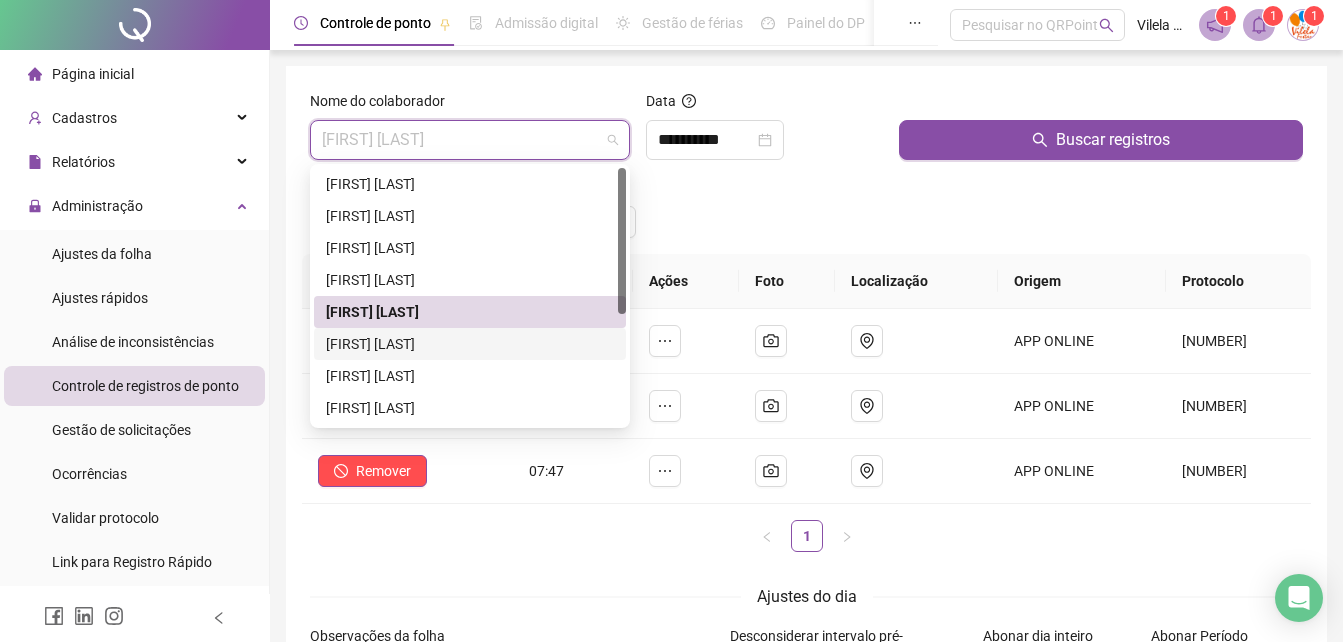 scroll, scrollTop: 100, scrollLeft: 0, axis: vertical 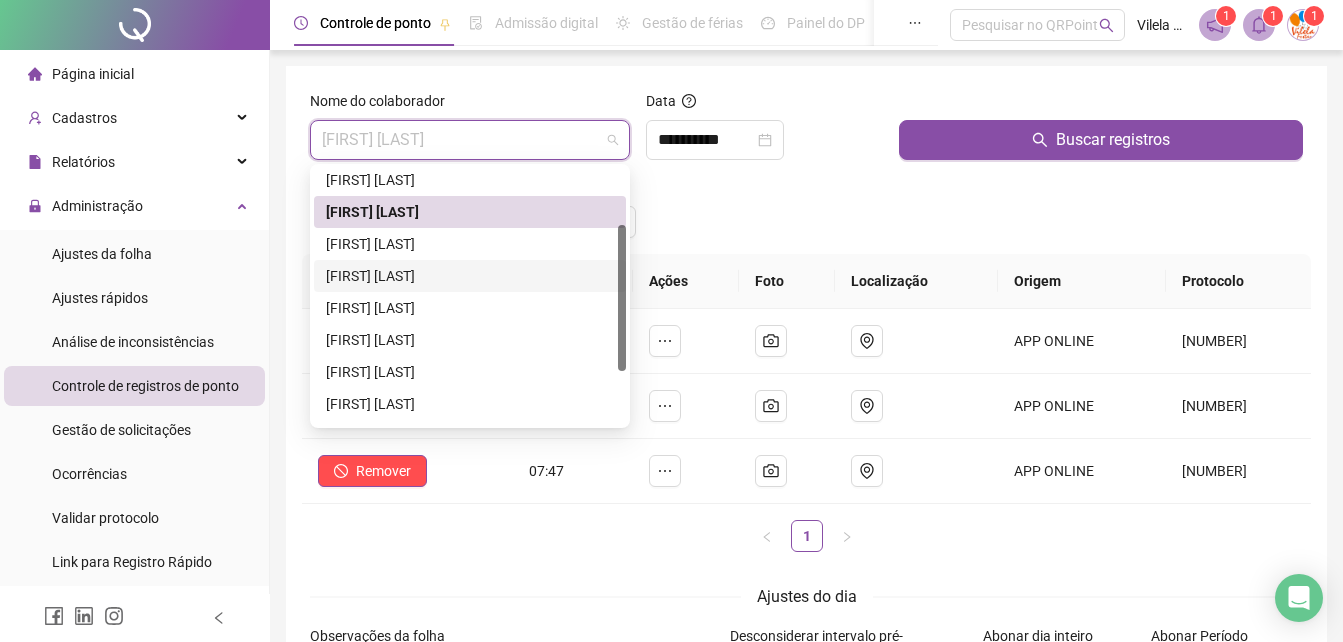 click on "[FIRST] [LAST]" at bounding box center [470, 276] 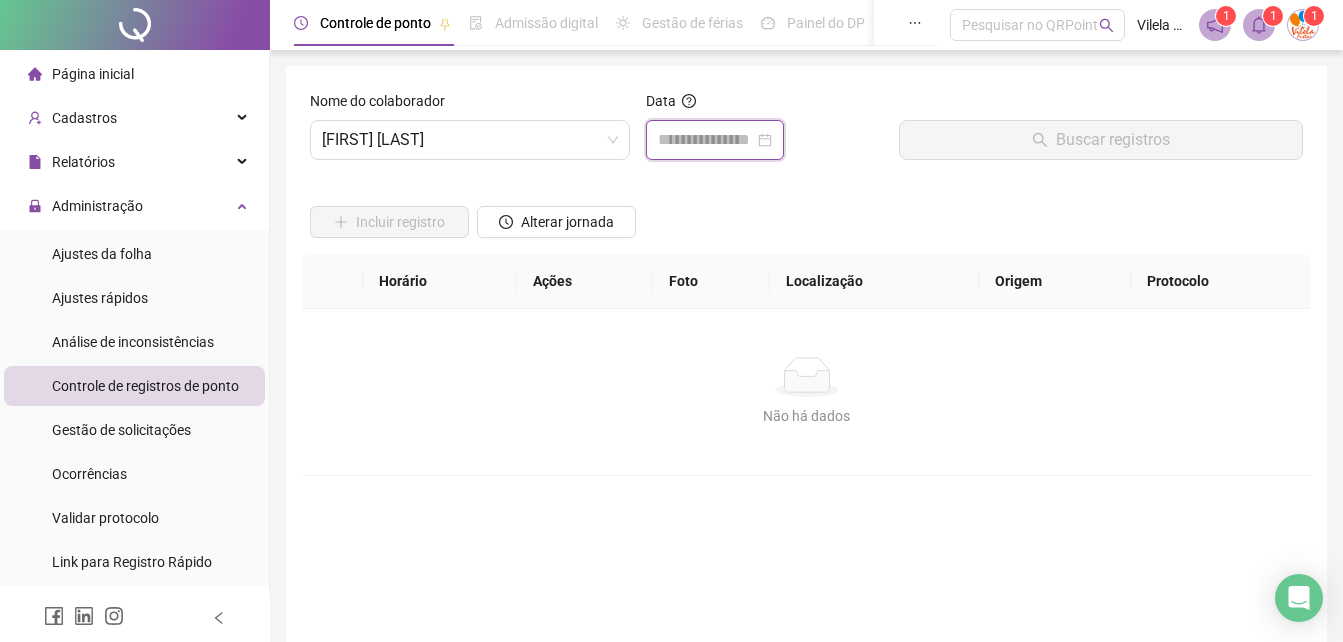 click at bounding box center (706, 140) 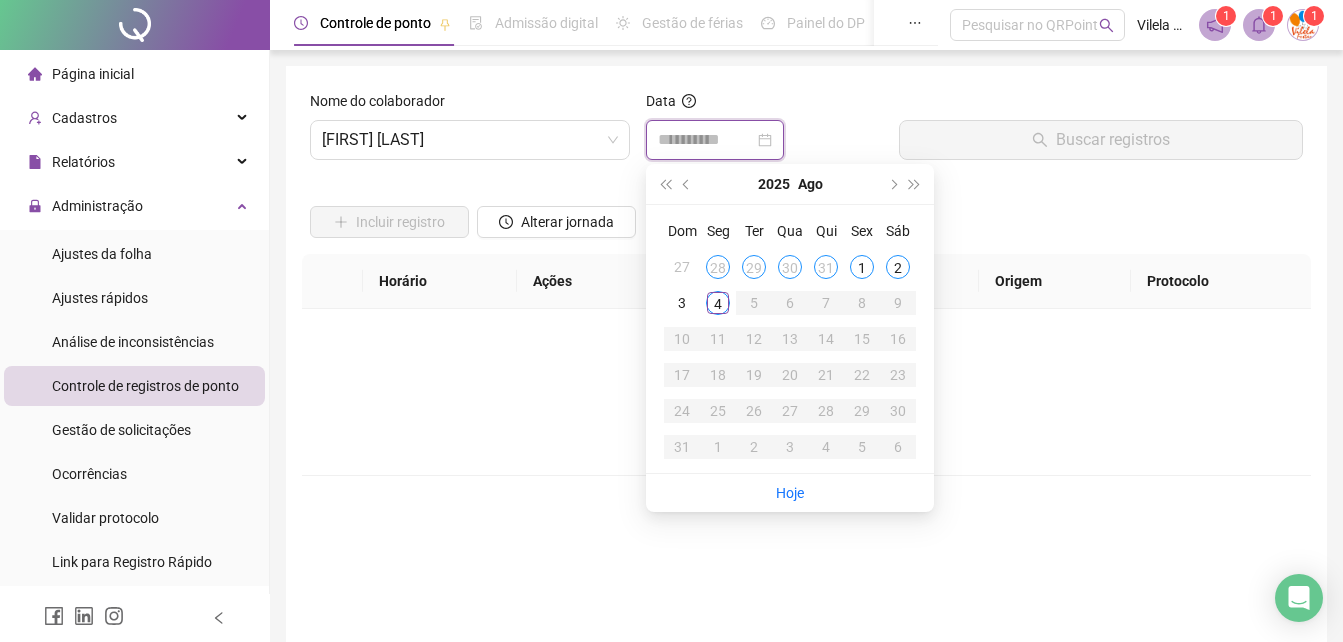 type on "**********" 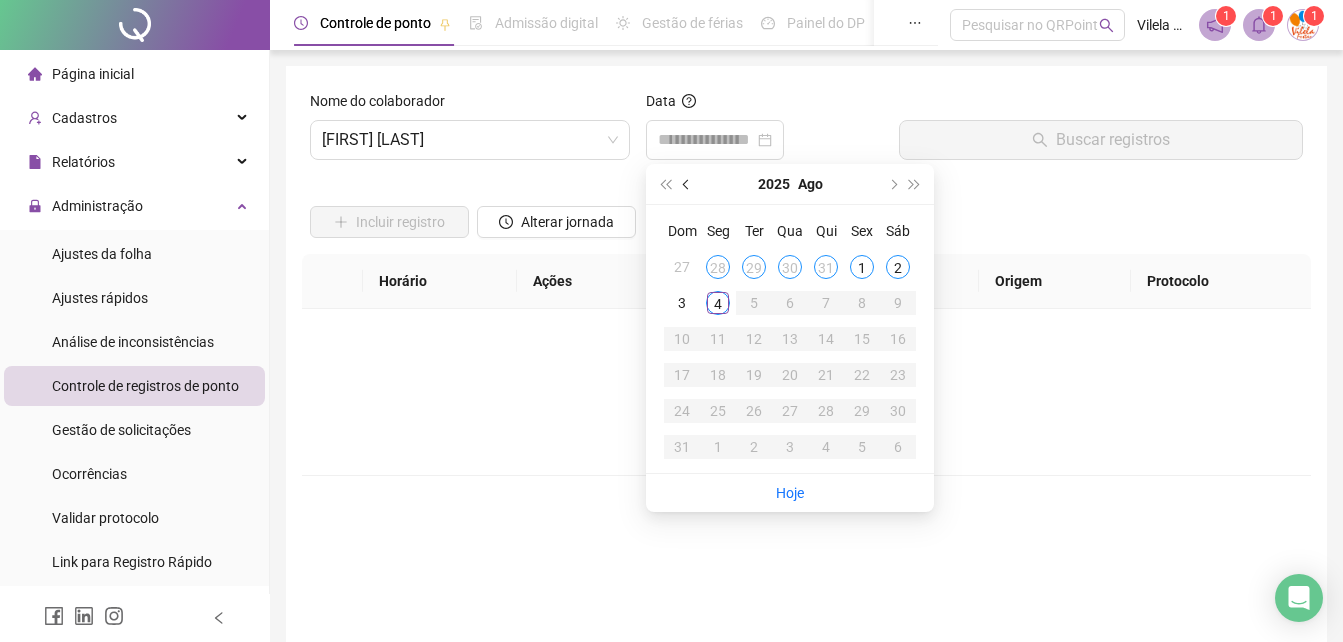 click at bounding box center (687, 184) 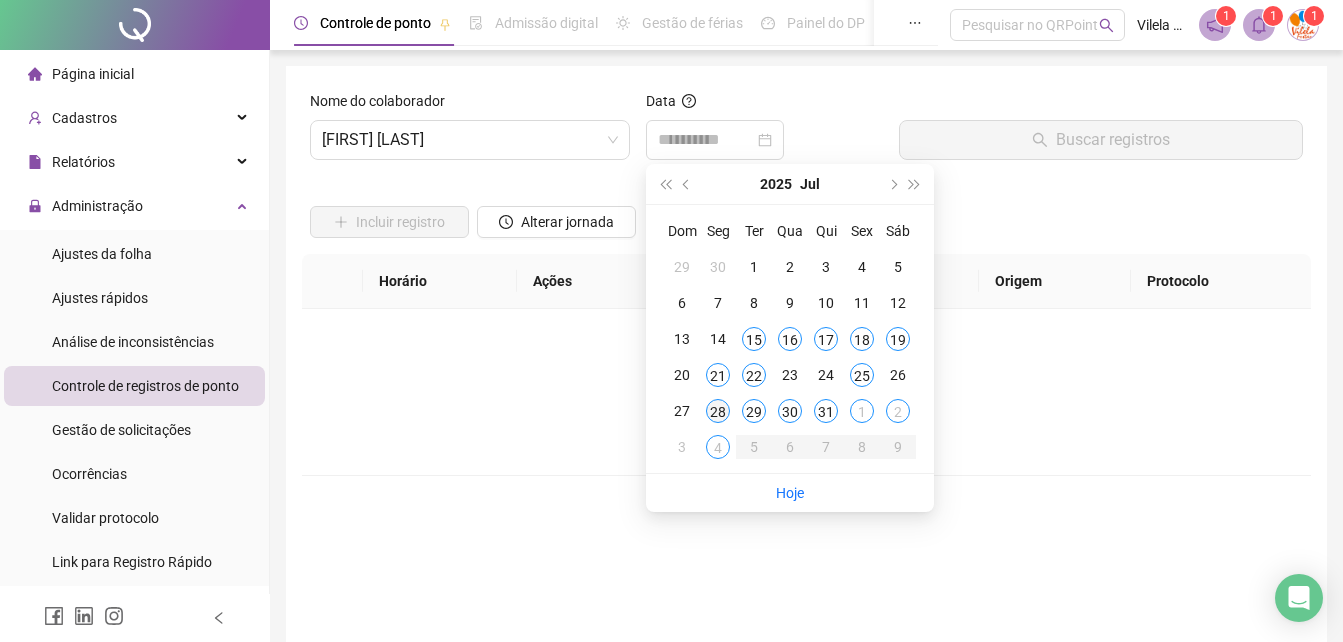 type on "**********" 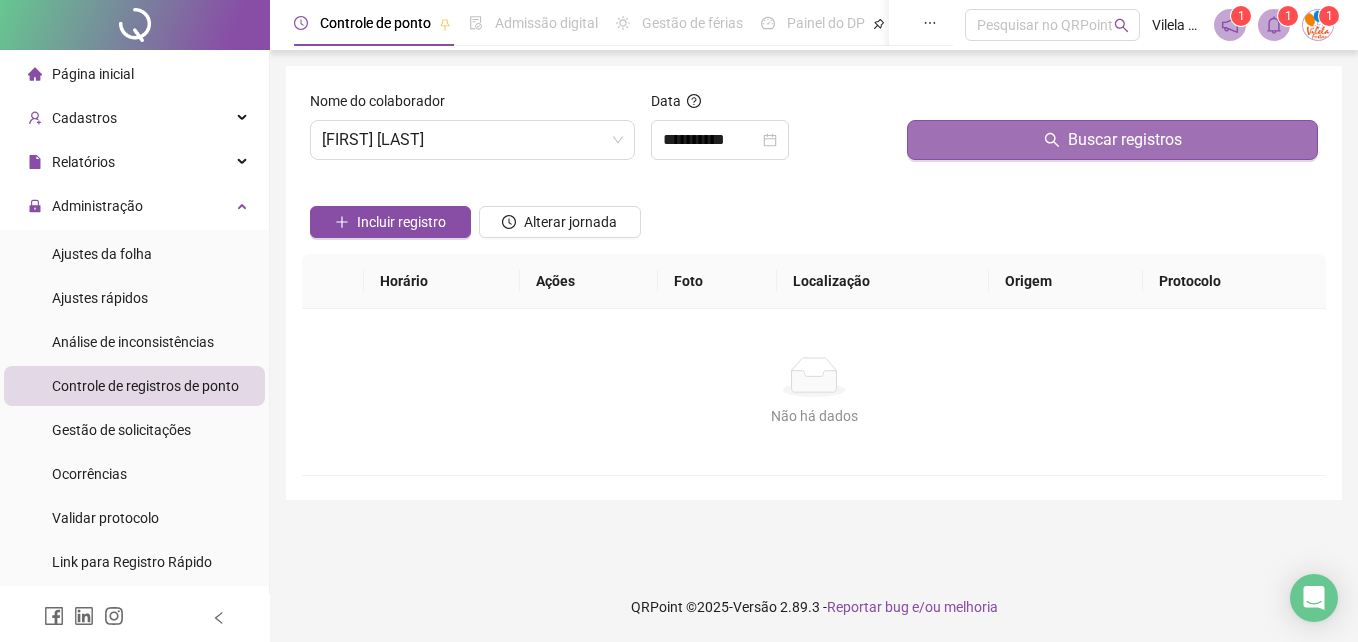 click on "Buscar registros" at bounding box center (1112, 140) 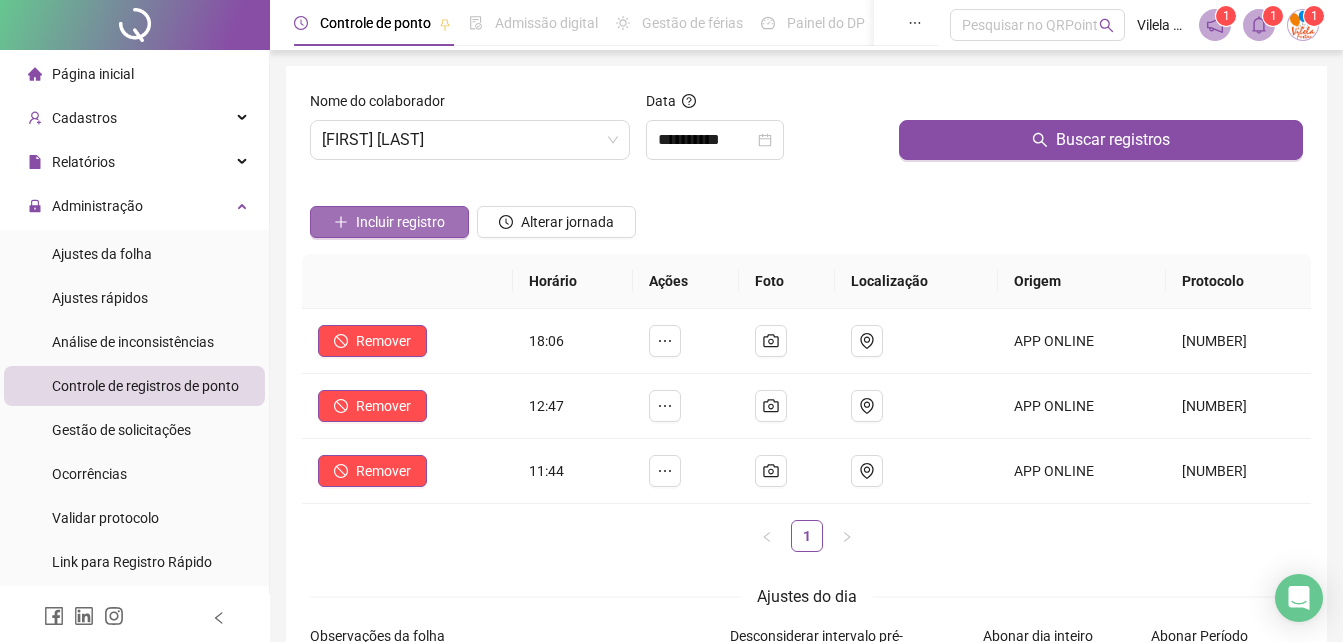 click on "Incluir registro" at bounding box center (400, 222) 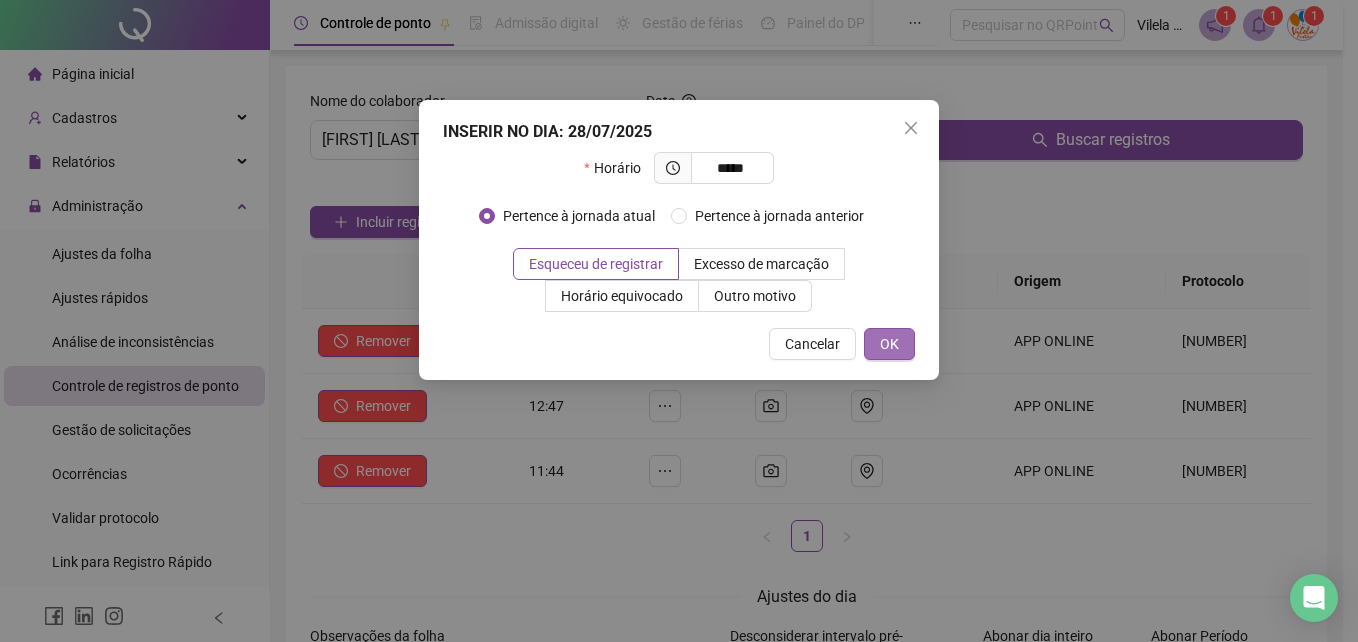 type on "*****" 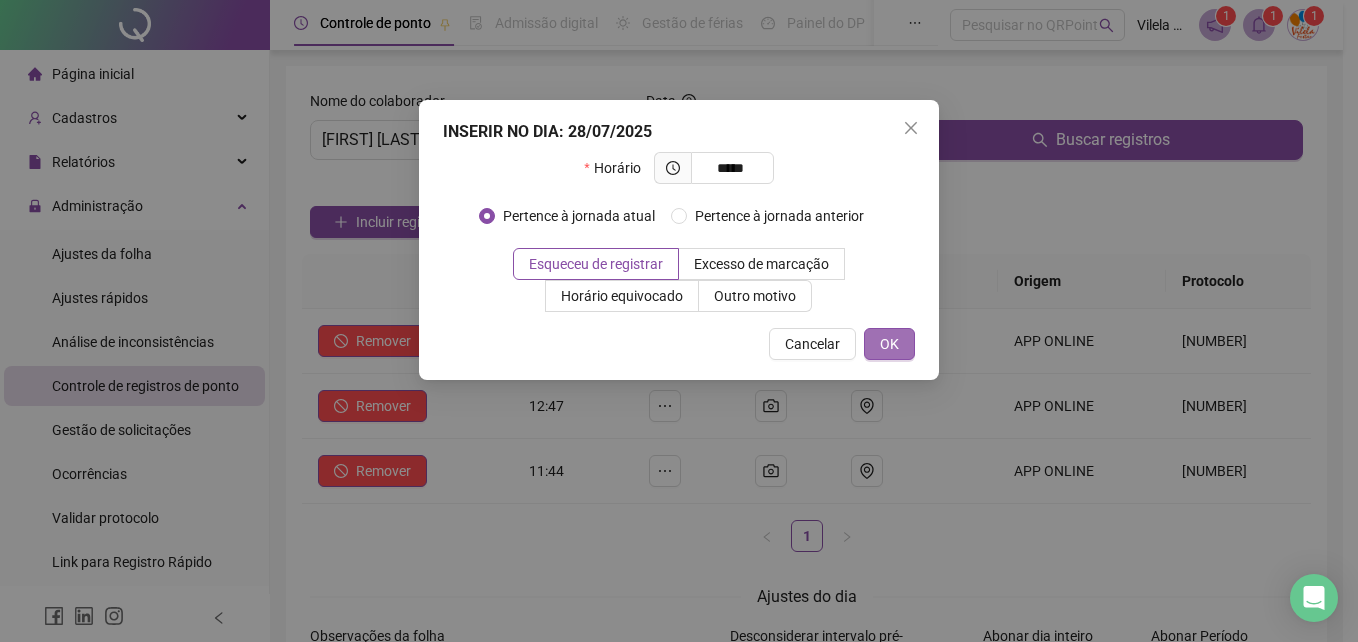 click on "OK" at bounding box center [889, 344] 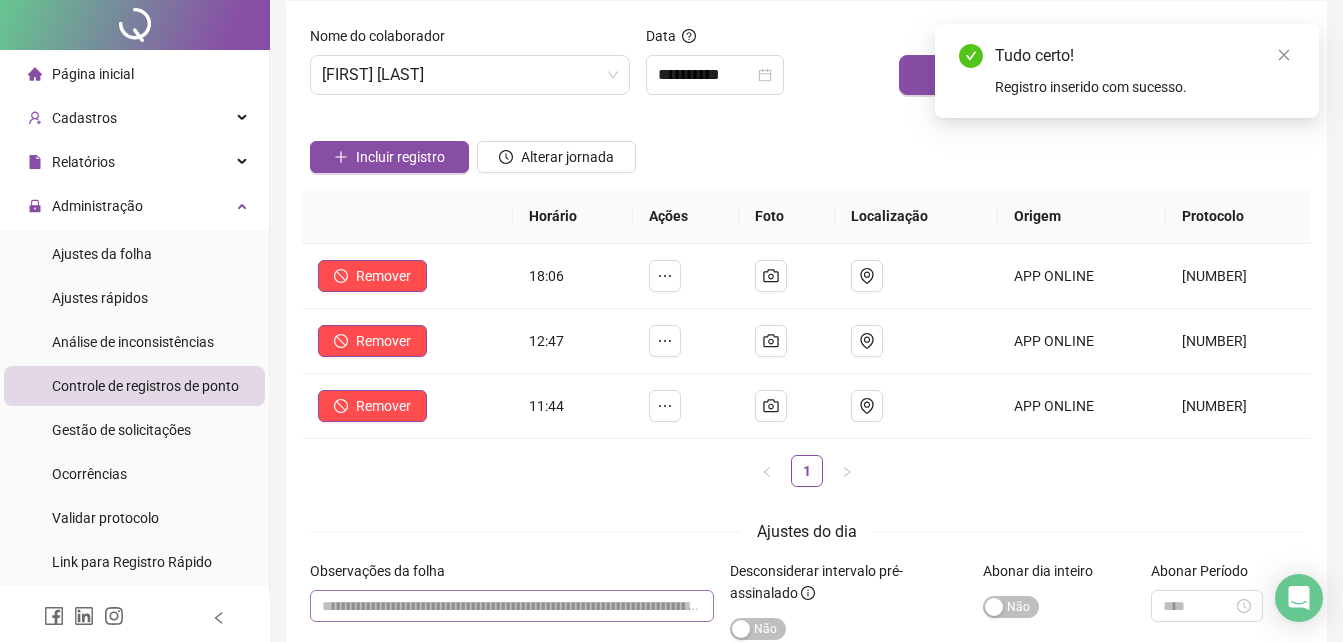 scroll, scrollTop: 100, scrollLeft: 0, axis: vertical 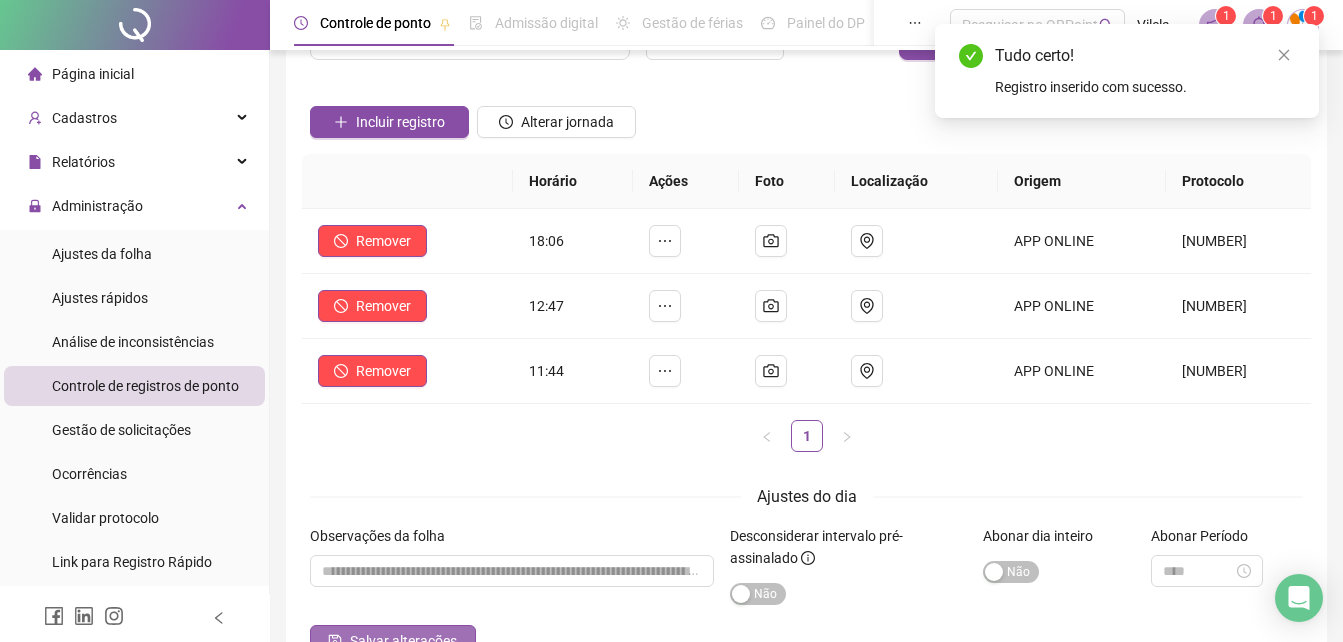 click on "Salvar alterações" at bounding box center (393, 641) 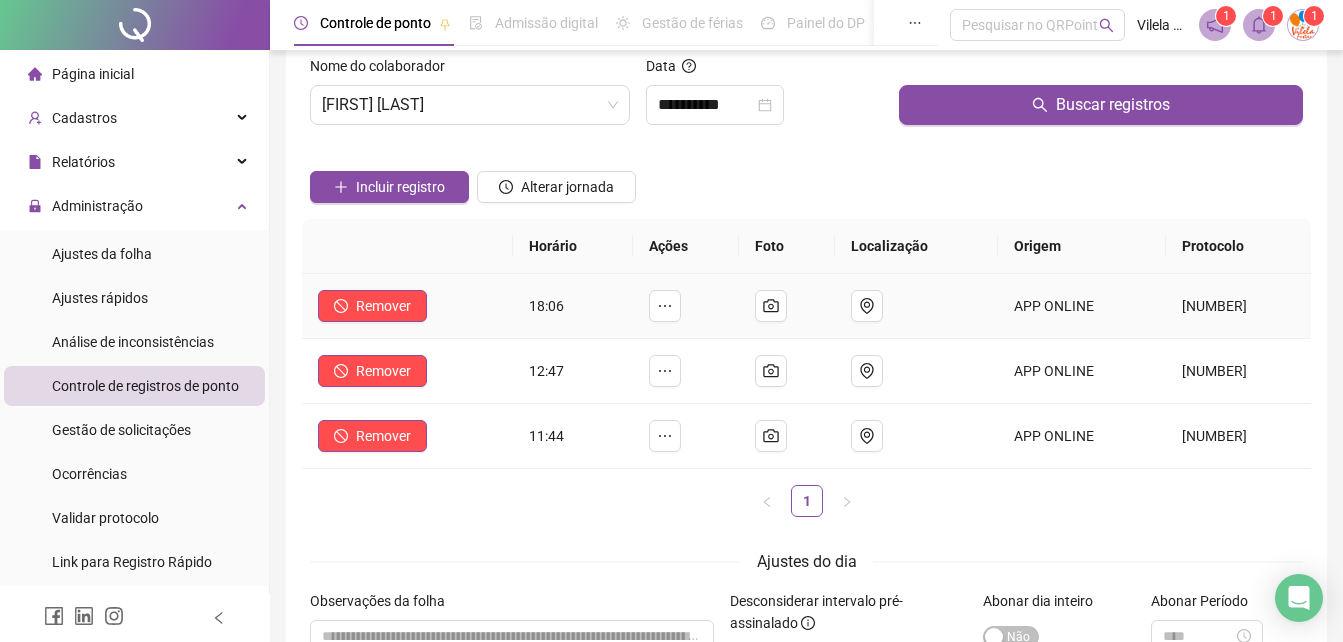 scroll, scrollTop: 0, scrollLeft: 0, axis: both 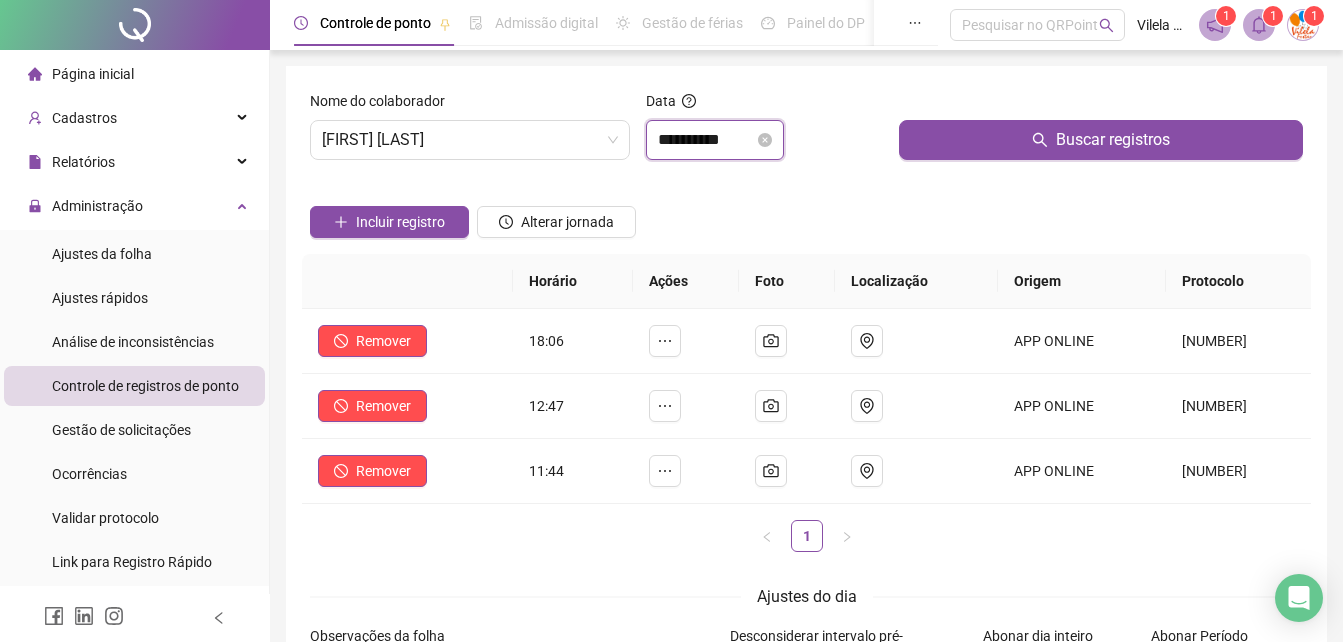 click on "**********" at bounding box center (706, 140) 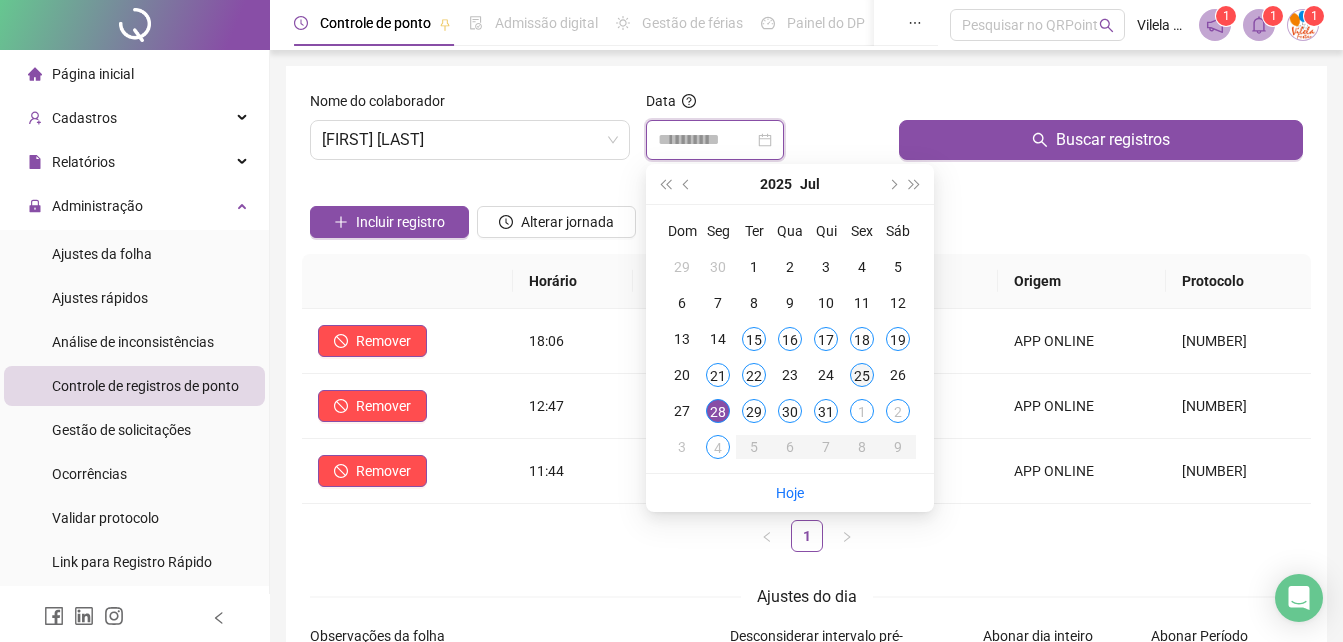 type on "**********" 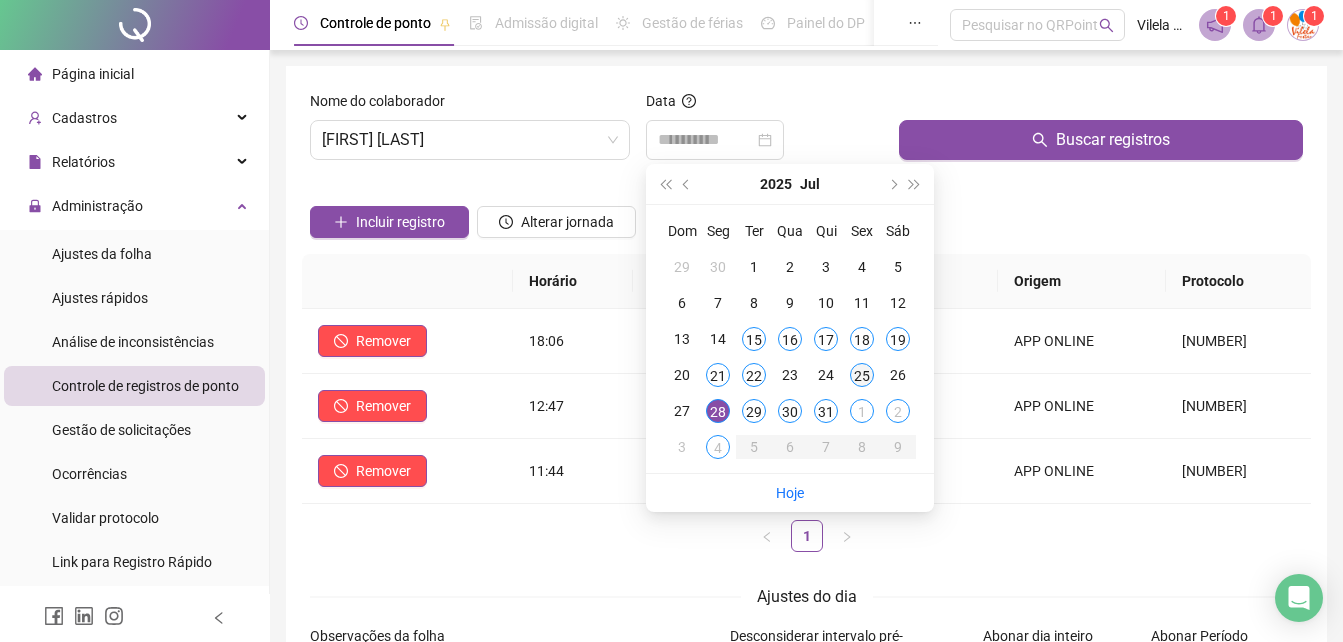 click on "25" at bounding box center (862, 375) 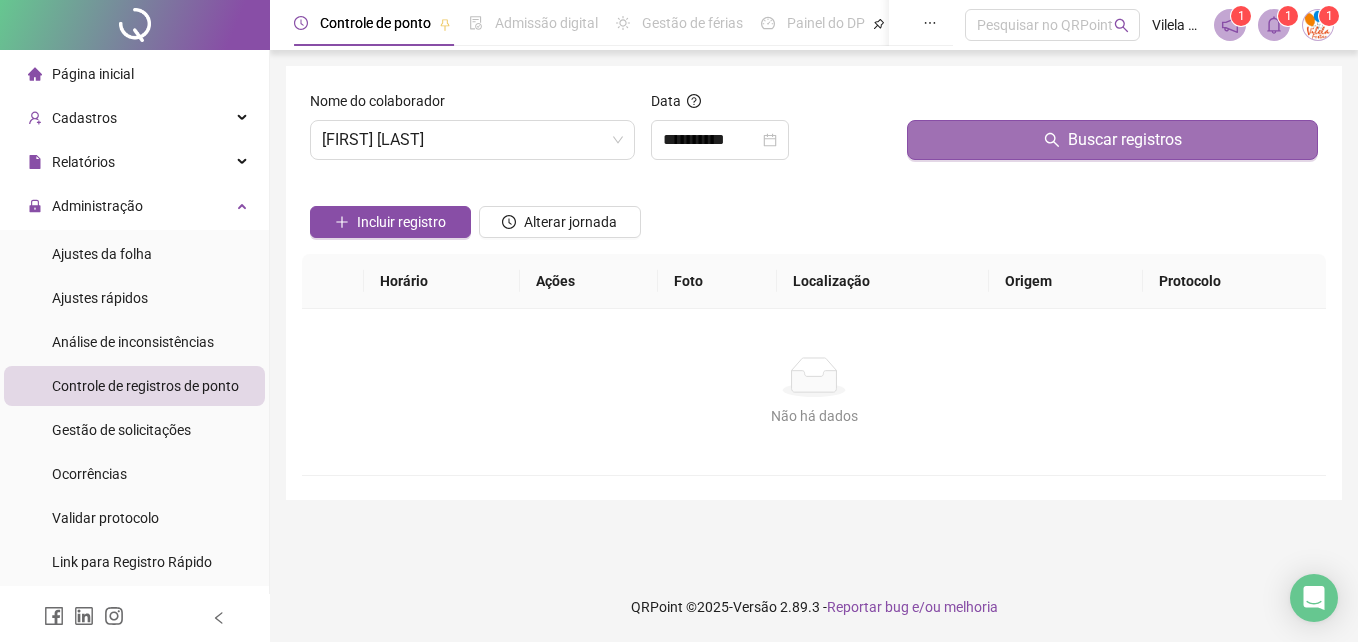 click on "Buscar registros" at bounding box center (1112, 140) 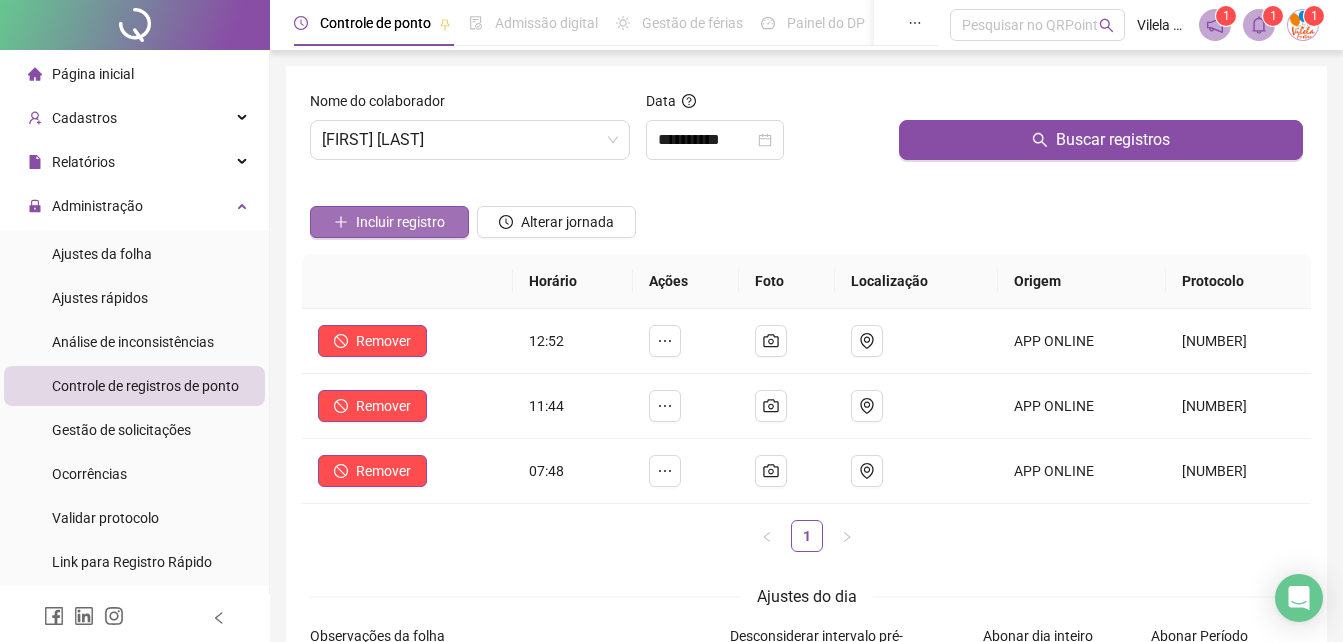 click on "Incluir registro" at bounding box center [400, 222] 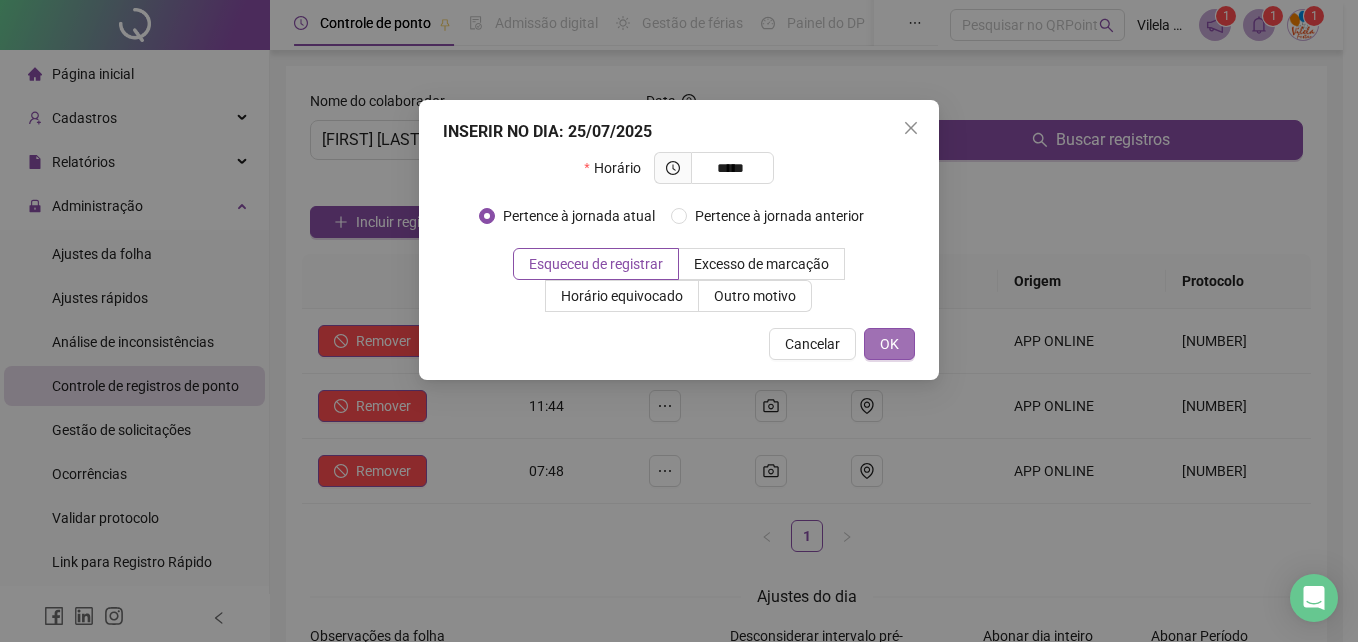 type on "*****" 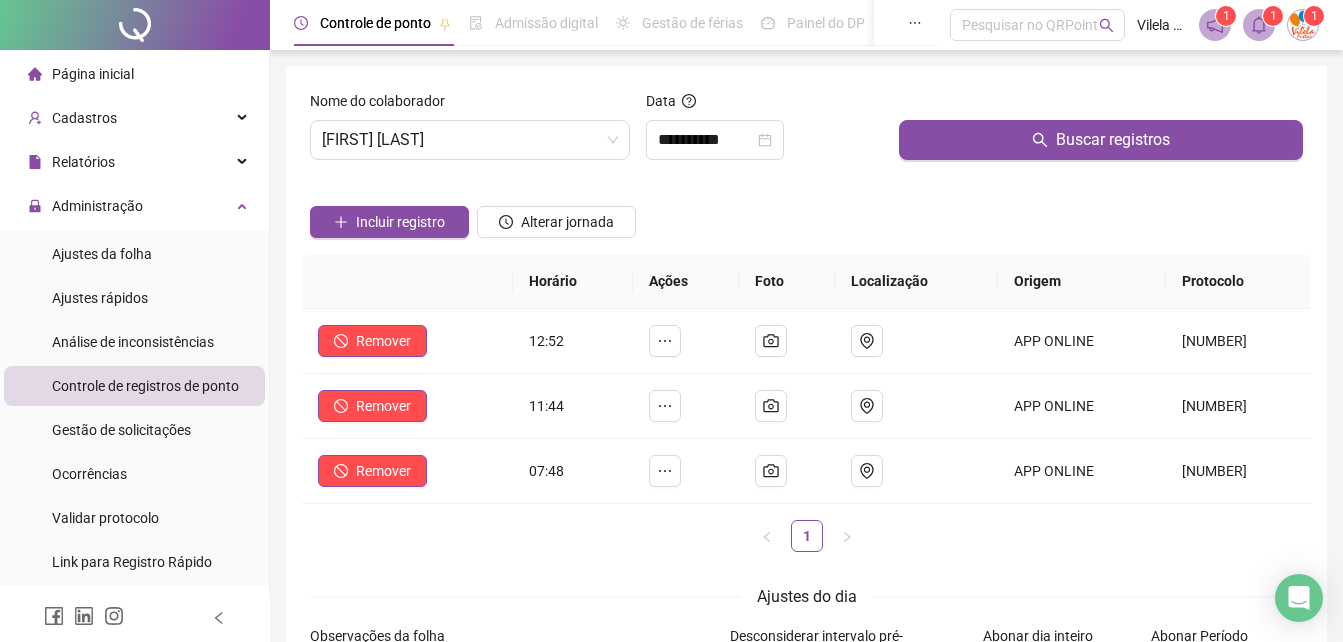 drag, startPoint x: 481, startPoint y: 133, endPoint x: 555, endPoint y: 87, distance: 87.13208 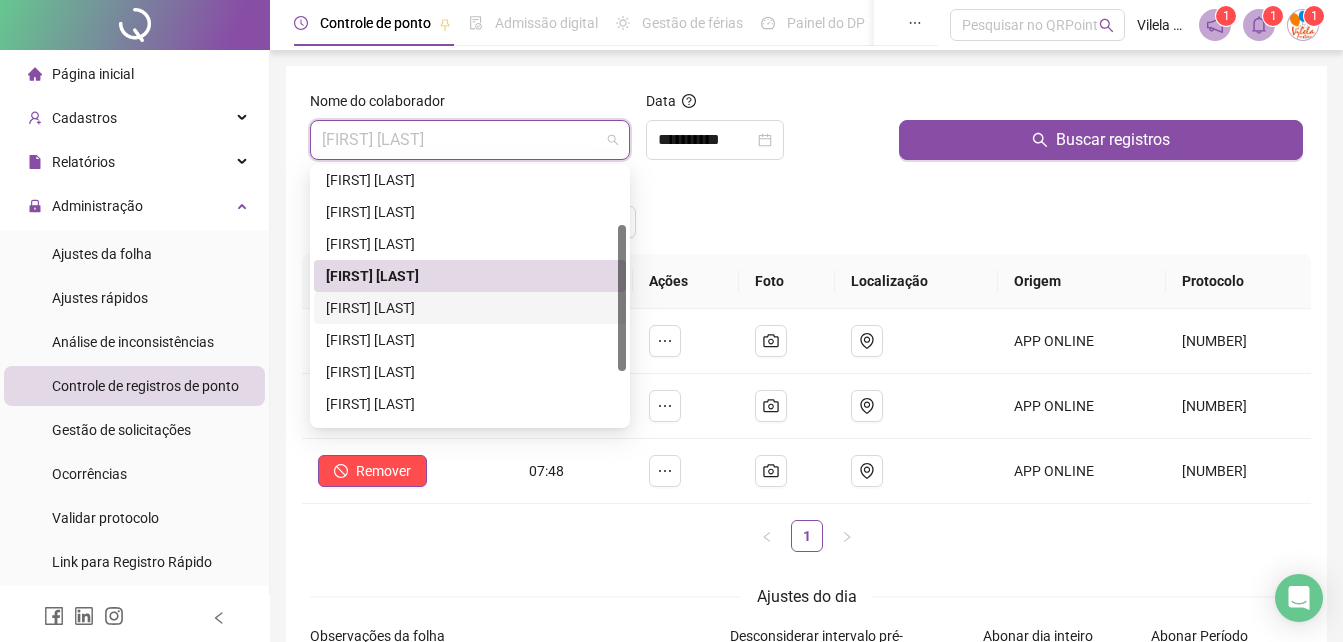 click on "[FIRST] [LAST]" at bounding box center (470, 308) 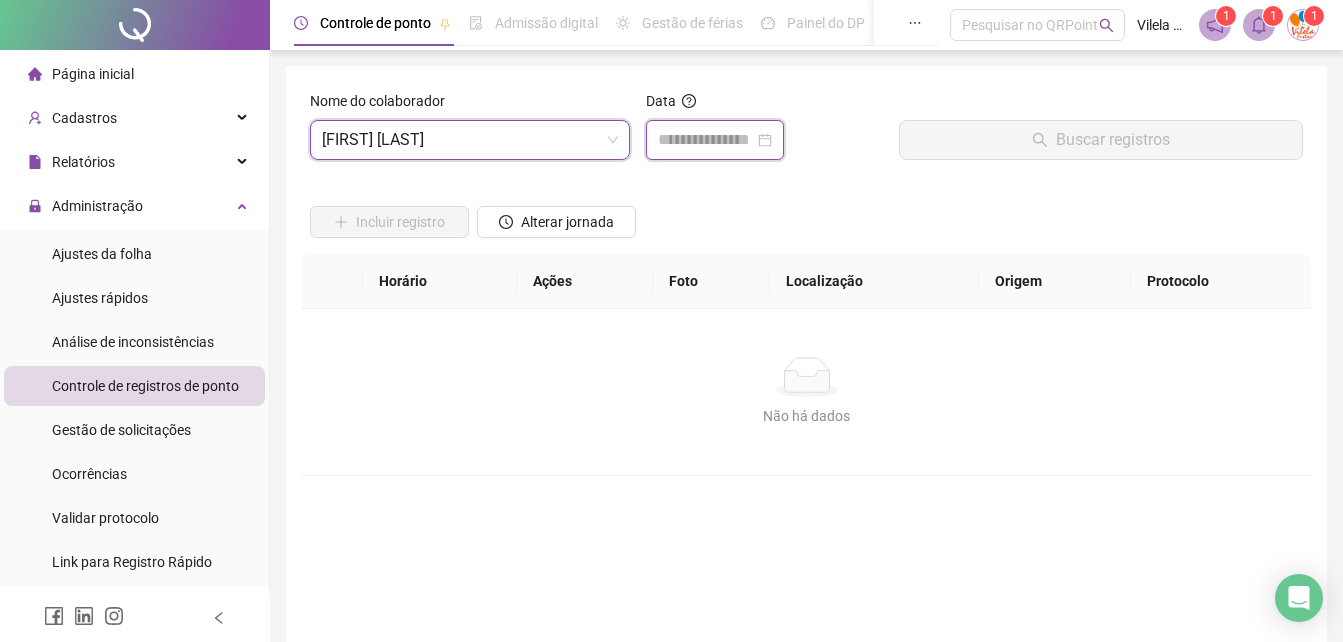 click at bounding box center [706, 140] 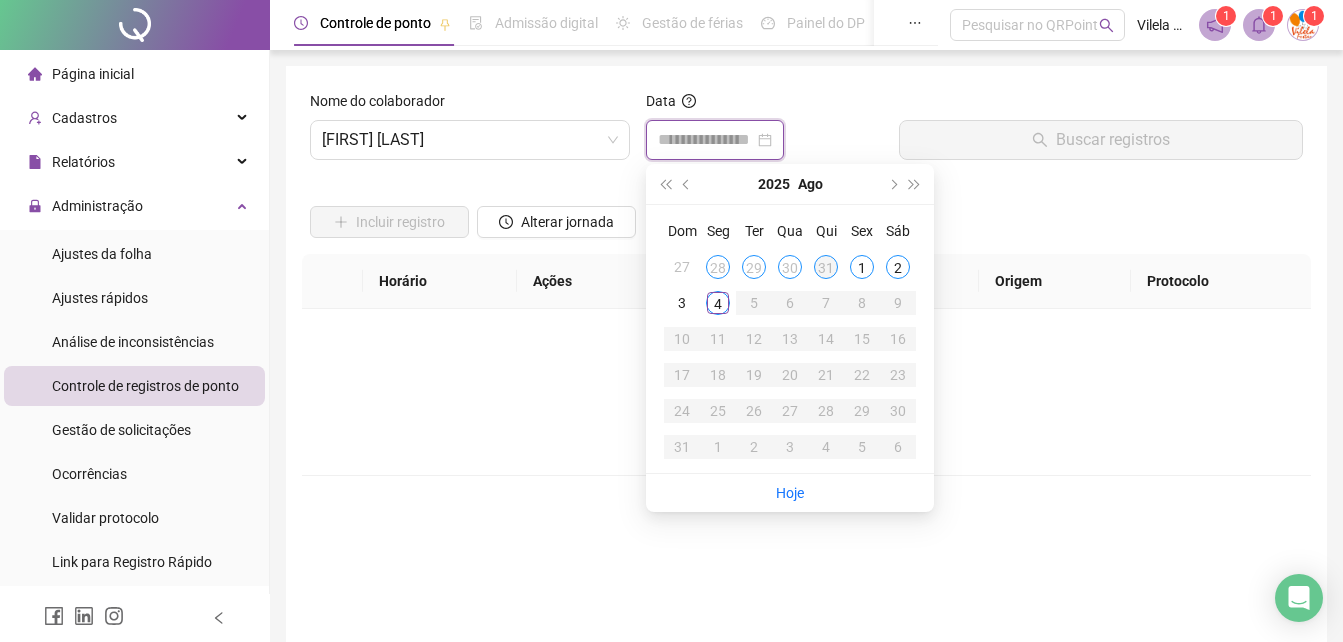 type on "**********" 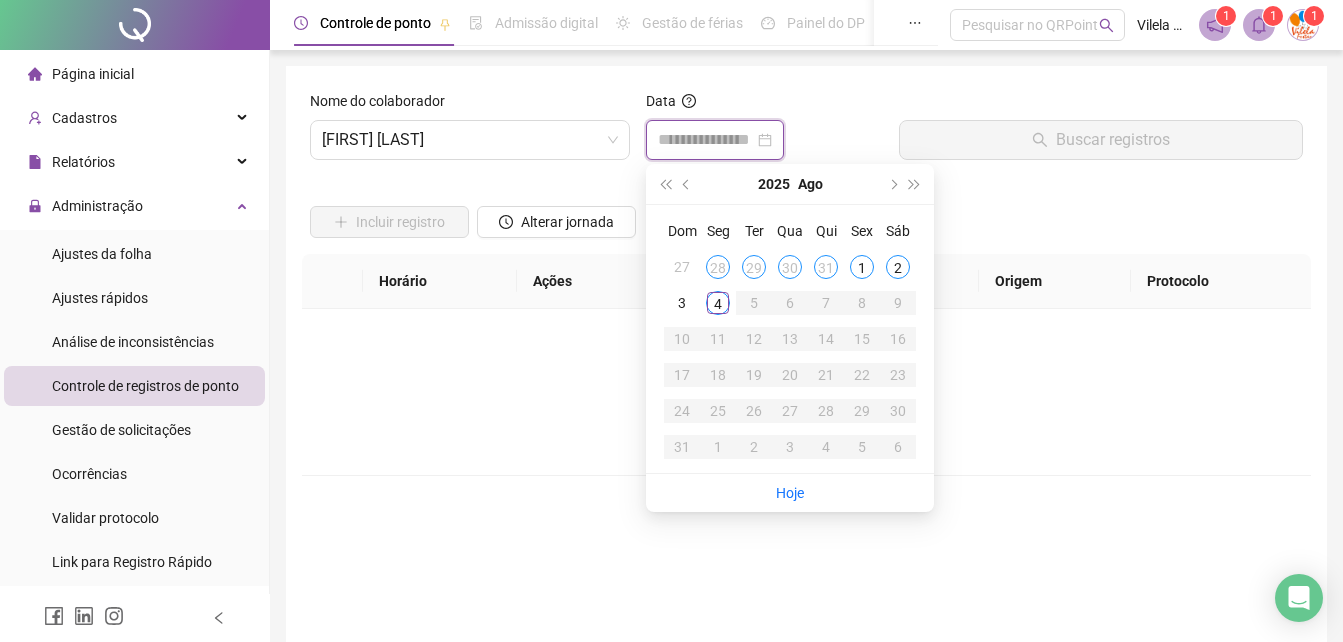type on "**********" 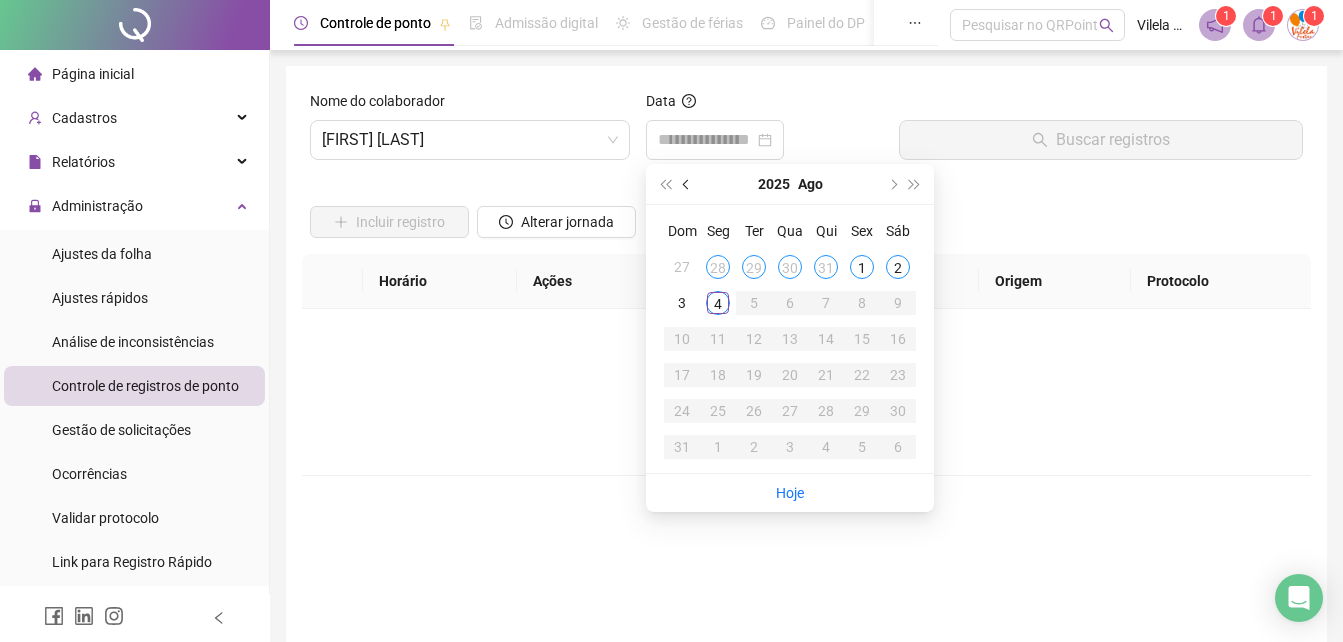 click at bounding box center (688, 184) 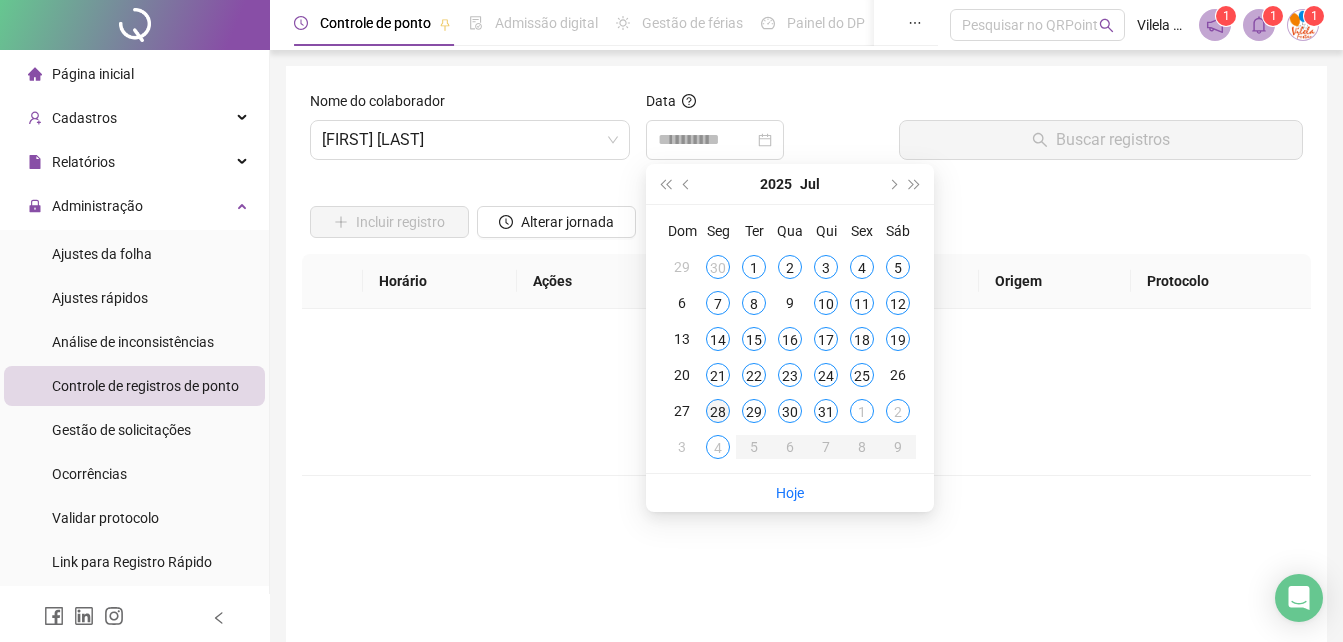 type on "**********" 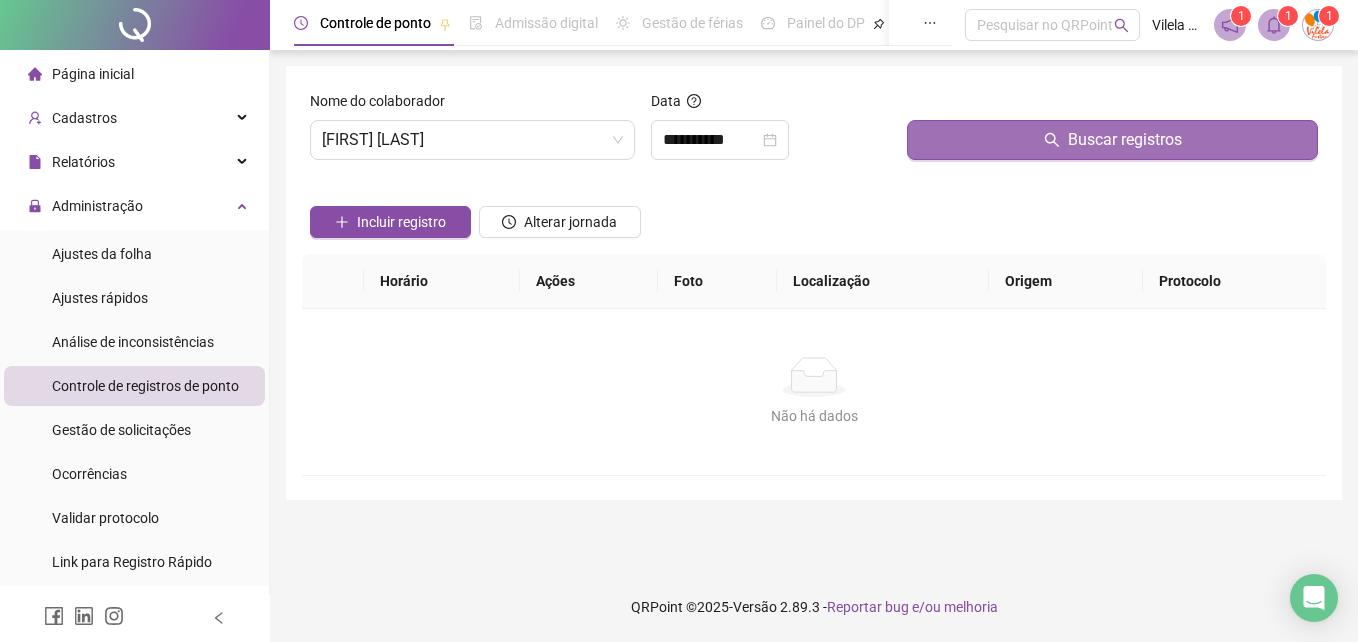 click on "Buscar registros" at bounding box center [1112, 140] 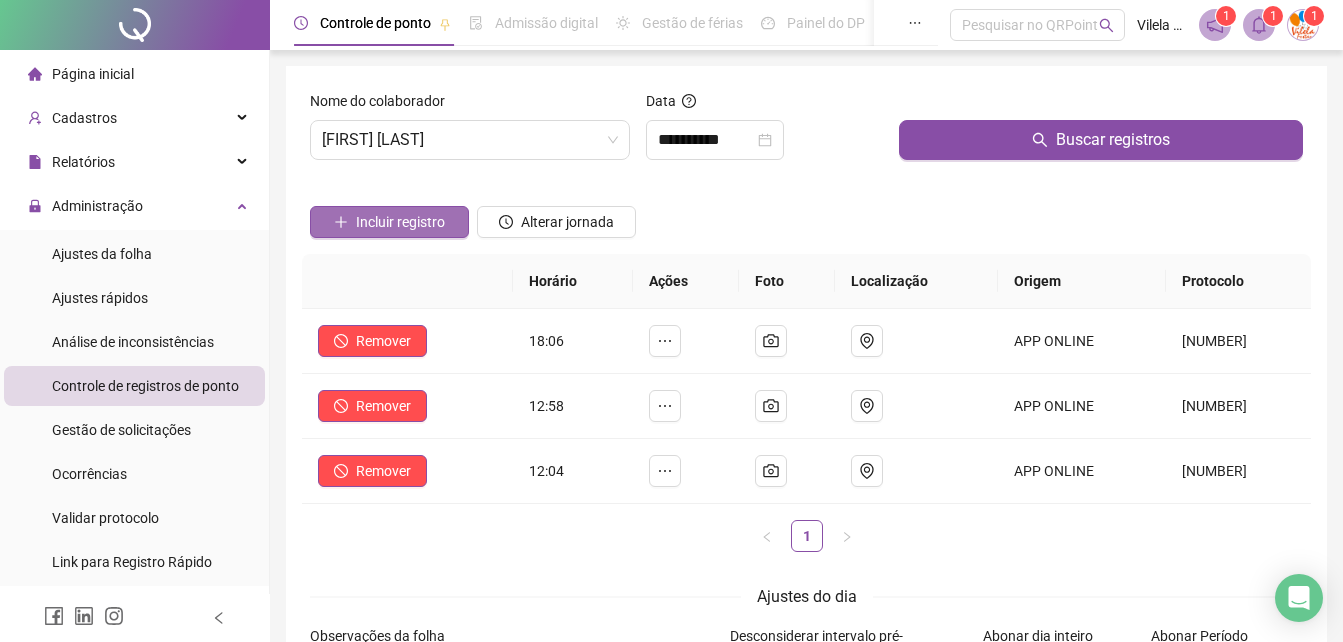 click on "Incluir registro" at bounding box center [389, 222] 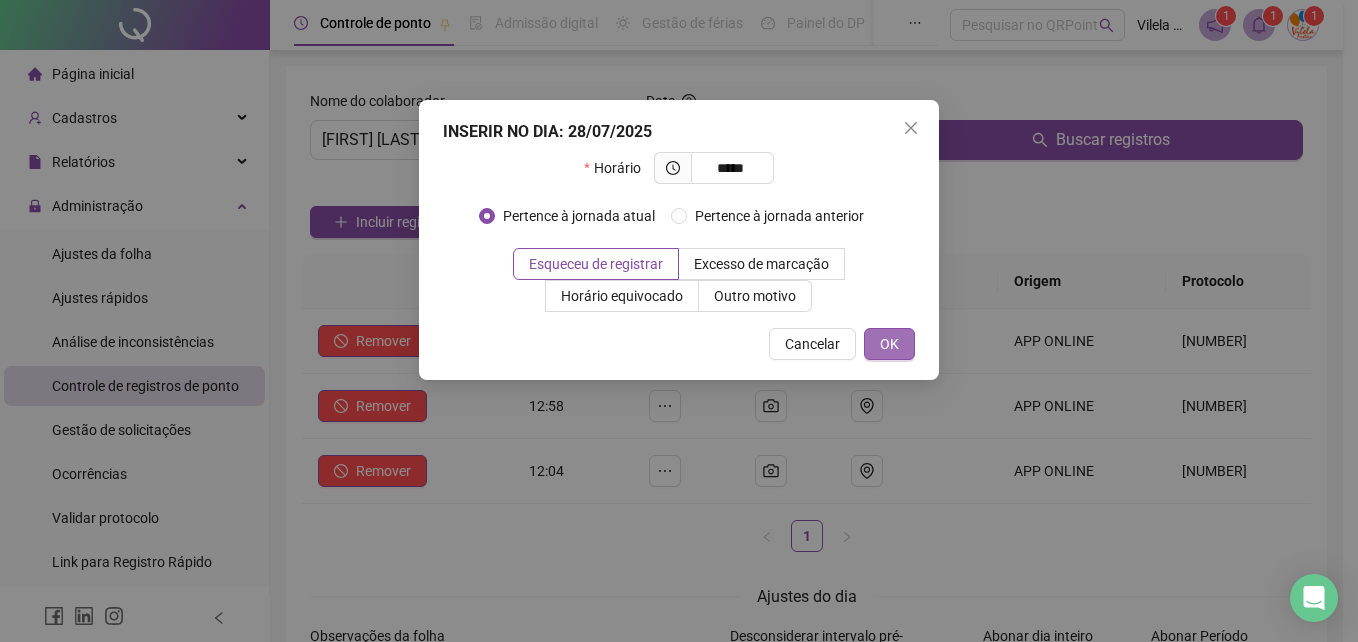 type on "*****" 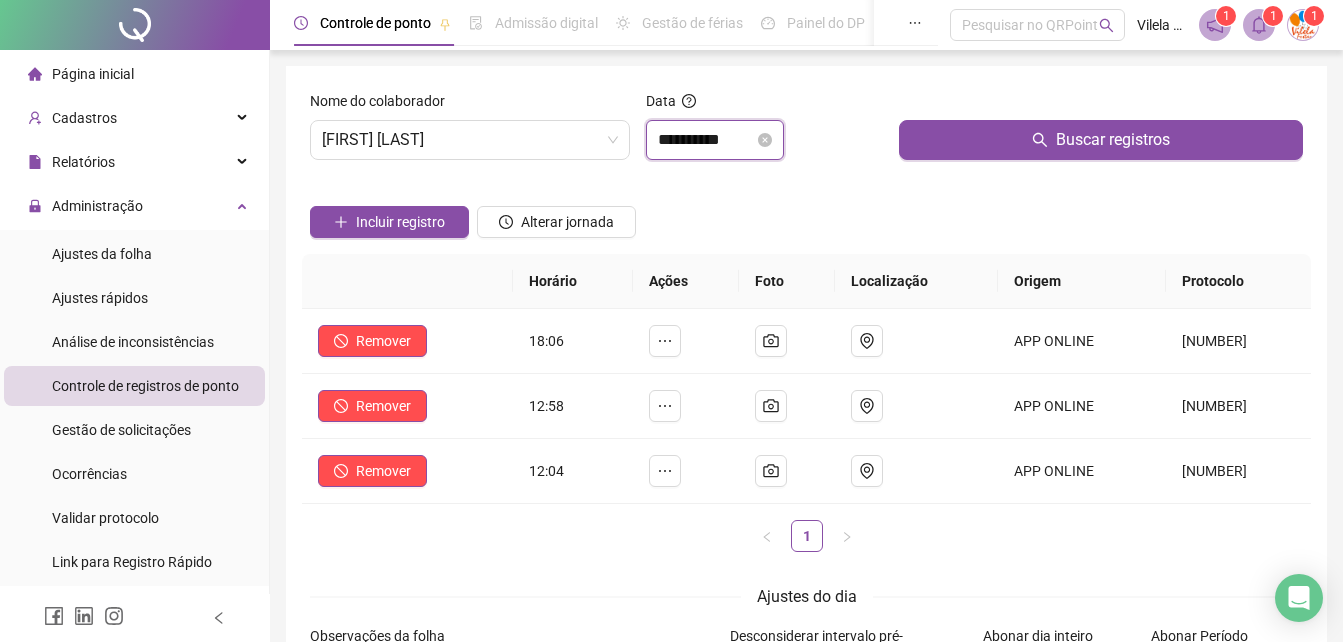 click on "**********" at bounding box center (706, 140) 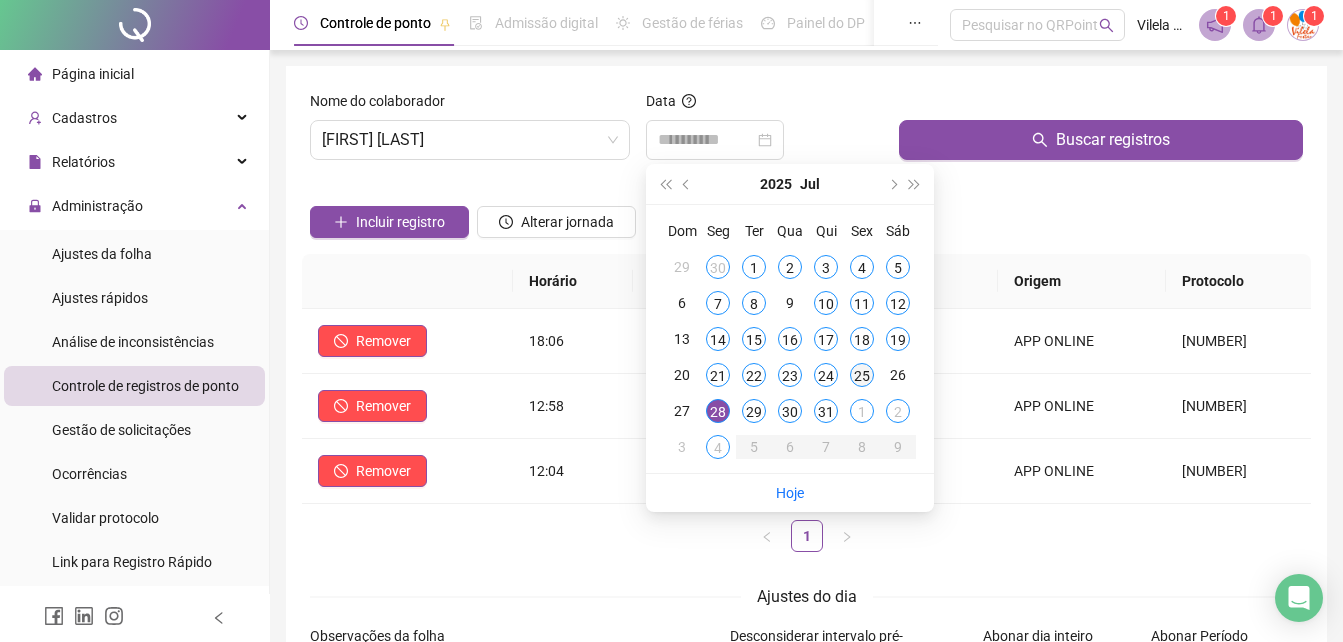 click on "25" at bounding box center [862, 375] 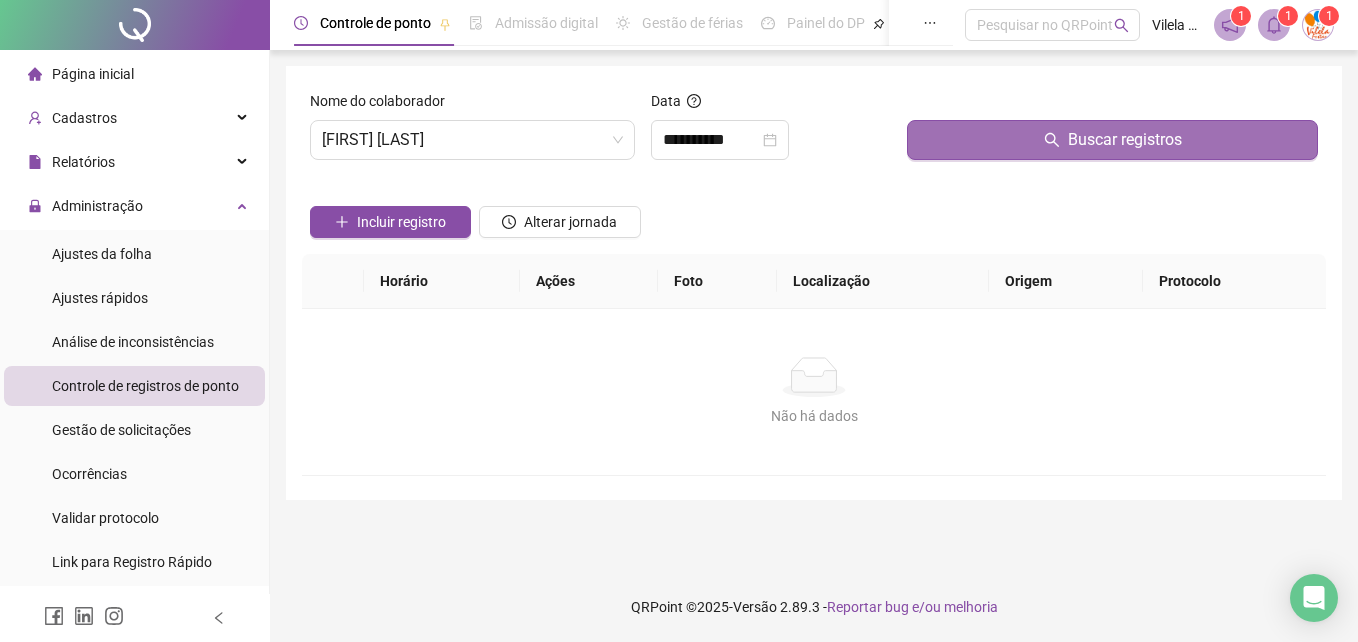 click on "Buscar registros" at bounding box center (1112, 140) 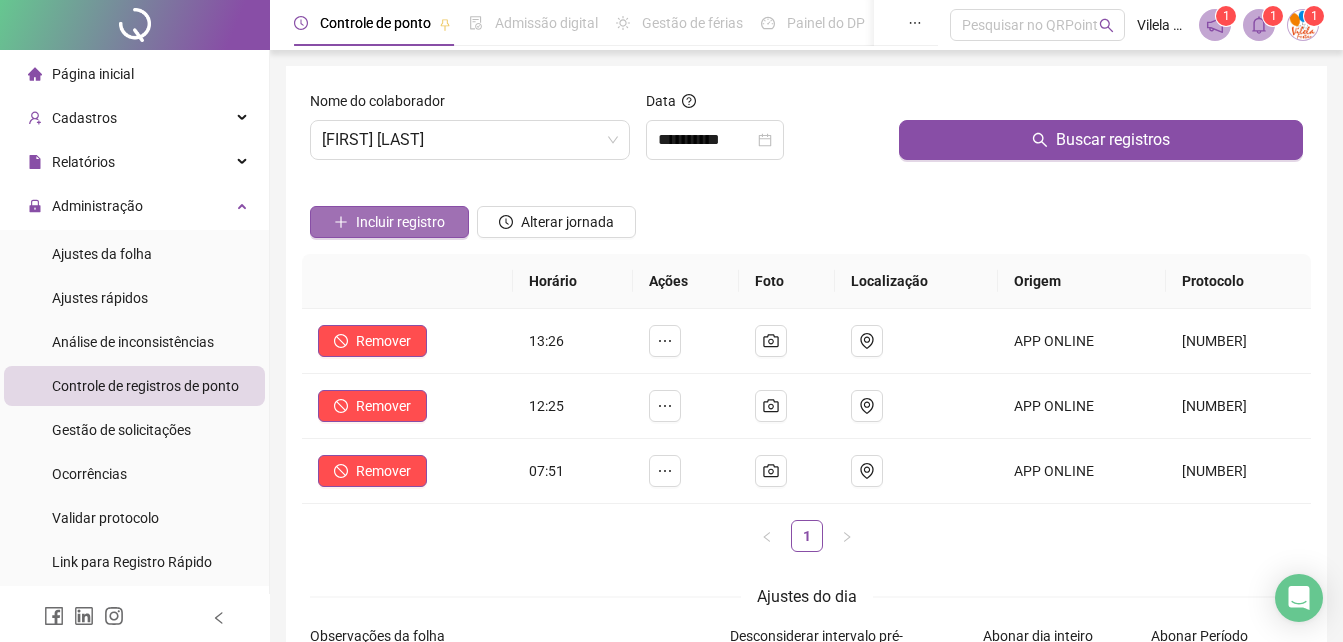 click on "Incluir registro" at bounding box center [400, 222] 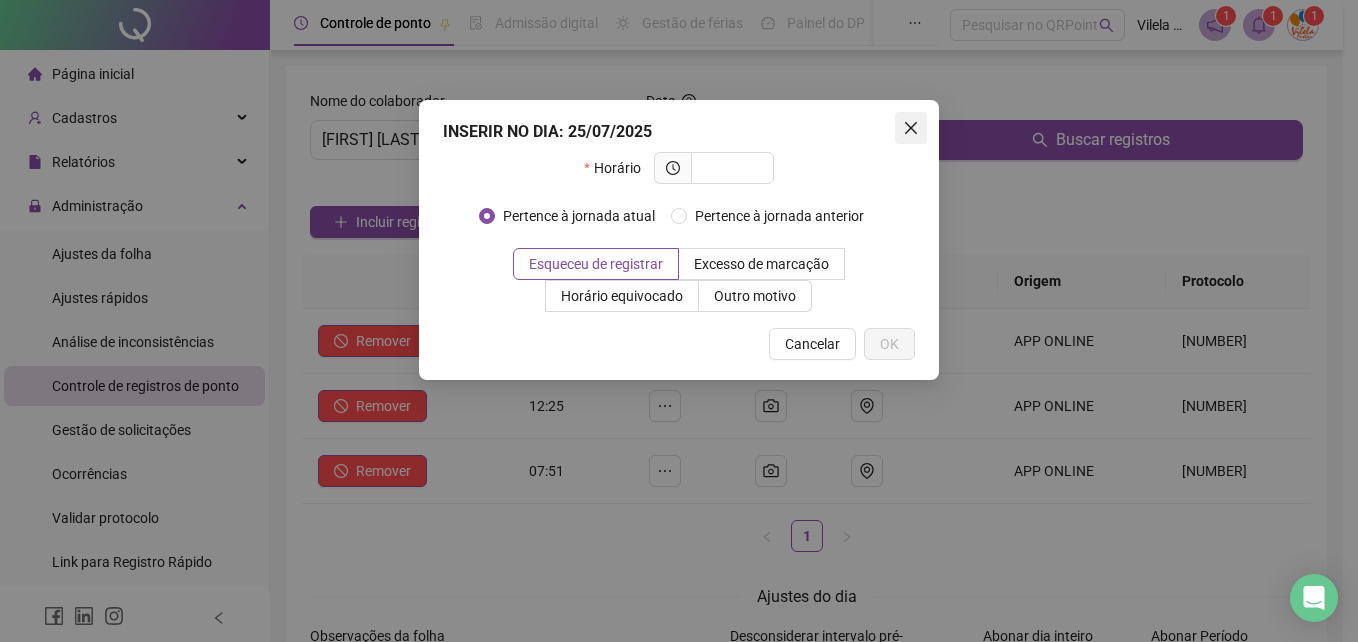 click at bounding box center (911, 128) 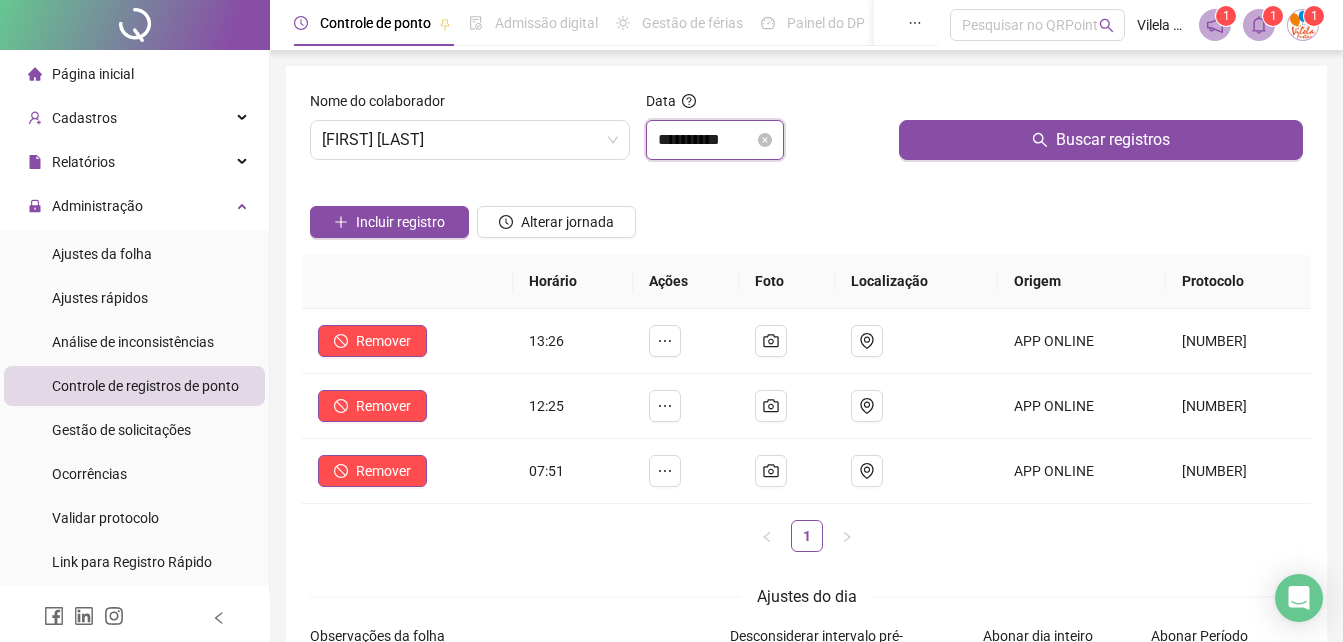 click on "**********" at bounding box center (706, 140) 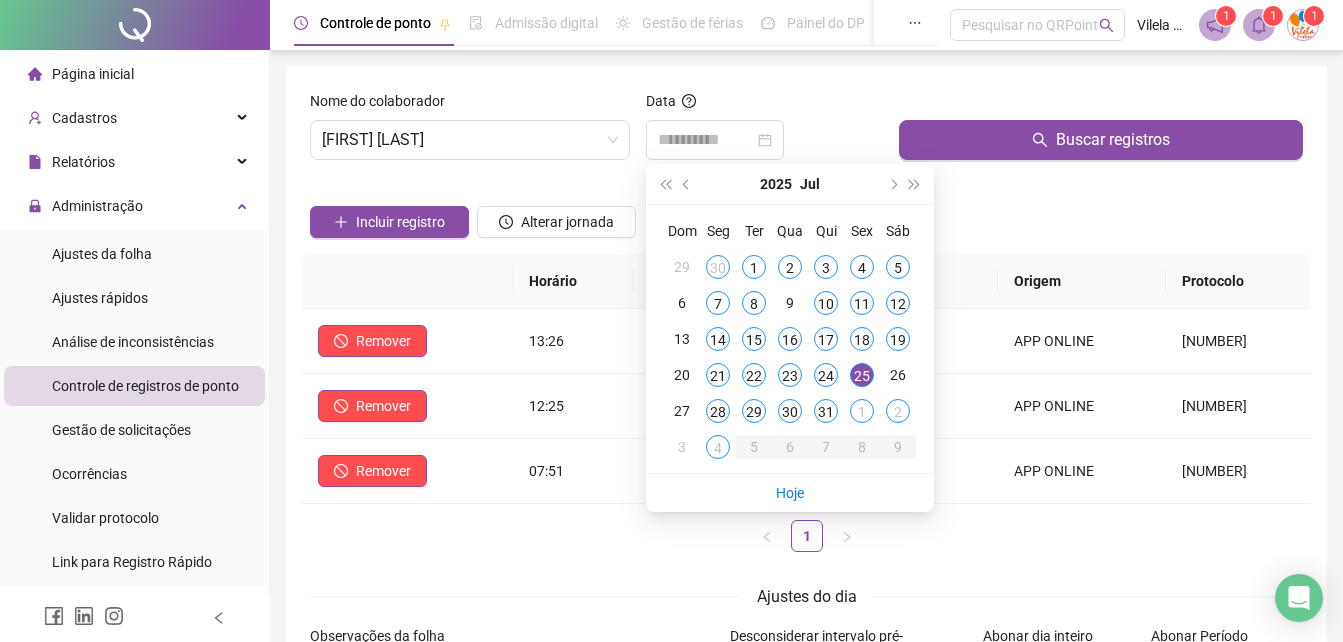 click on "25" at bounding box center (862, 375) 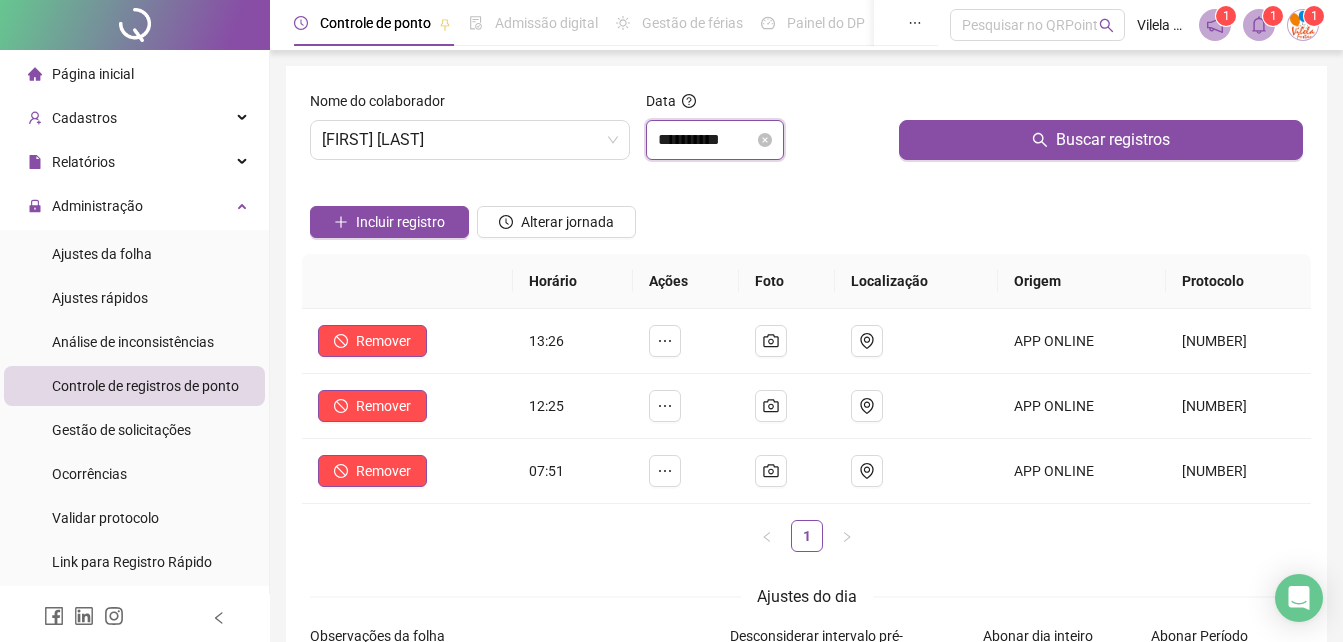 click on "**********" at bounding box center [706, 140] 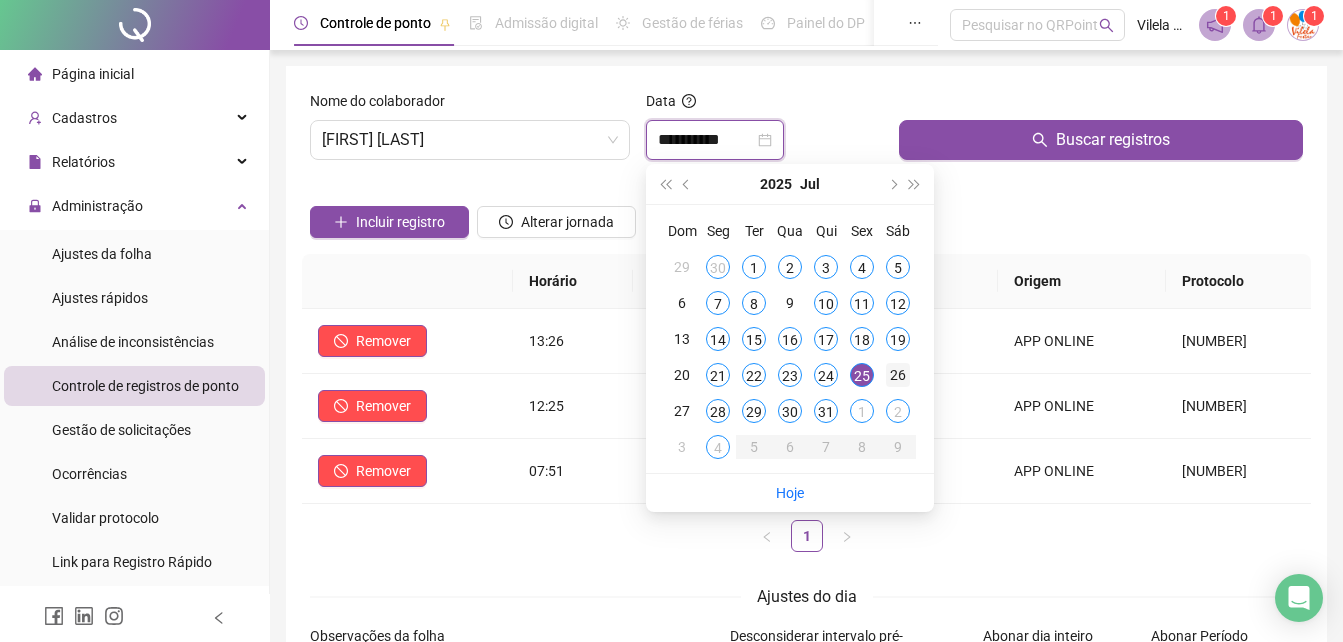 type on "**********" 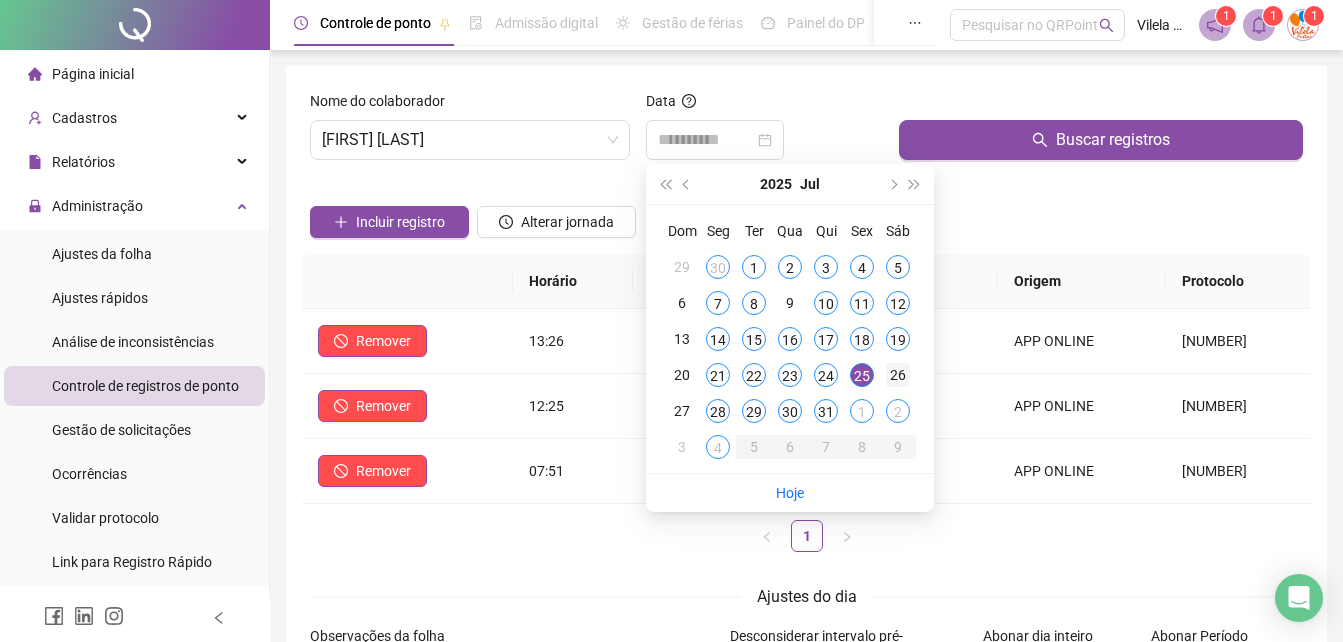 click on "26" at bounding box center (898, 375) 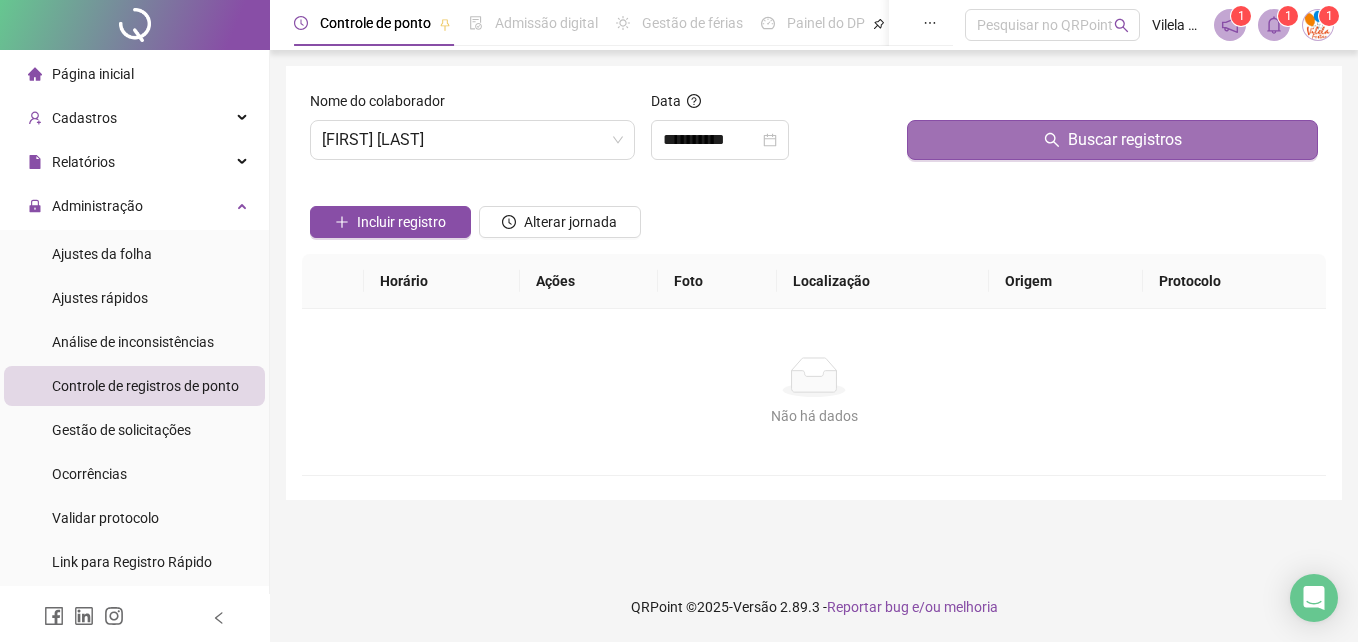 click on "Buscar registros" at bounding box center (1112, 140) 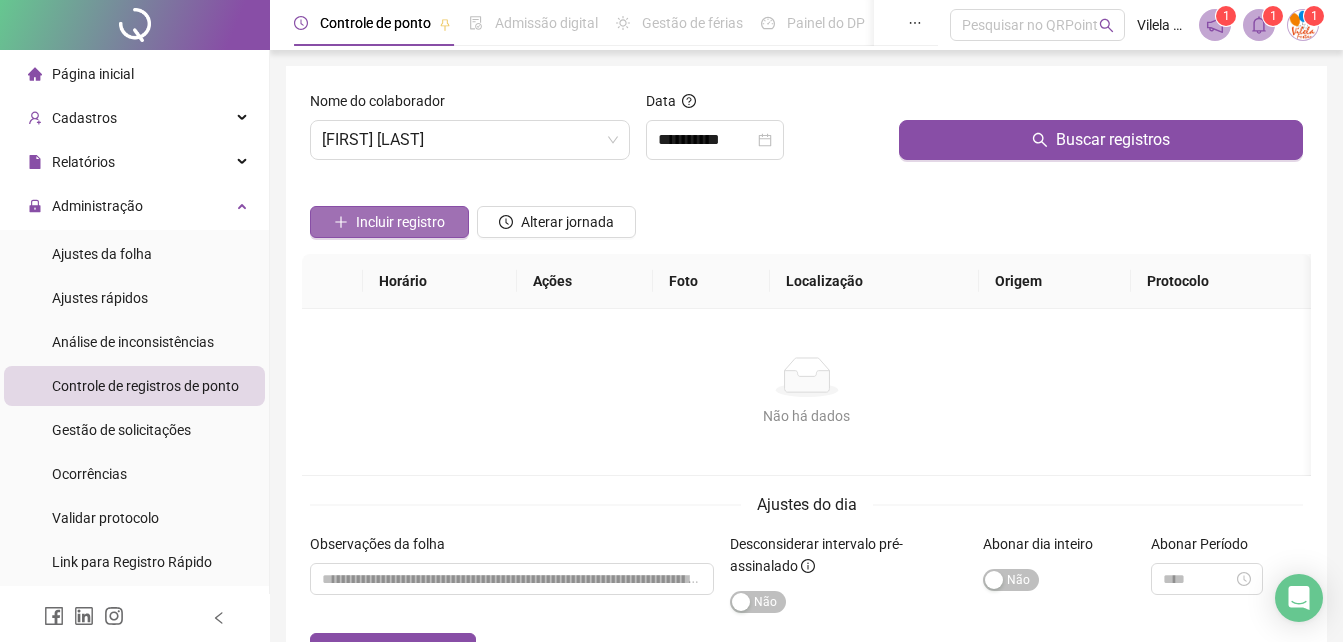 click on "Incluir registro" at bounding box center [400, 222] 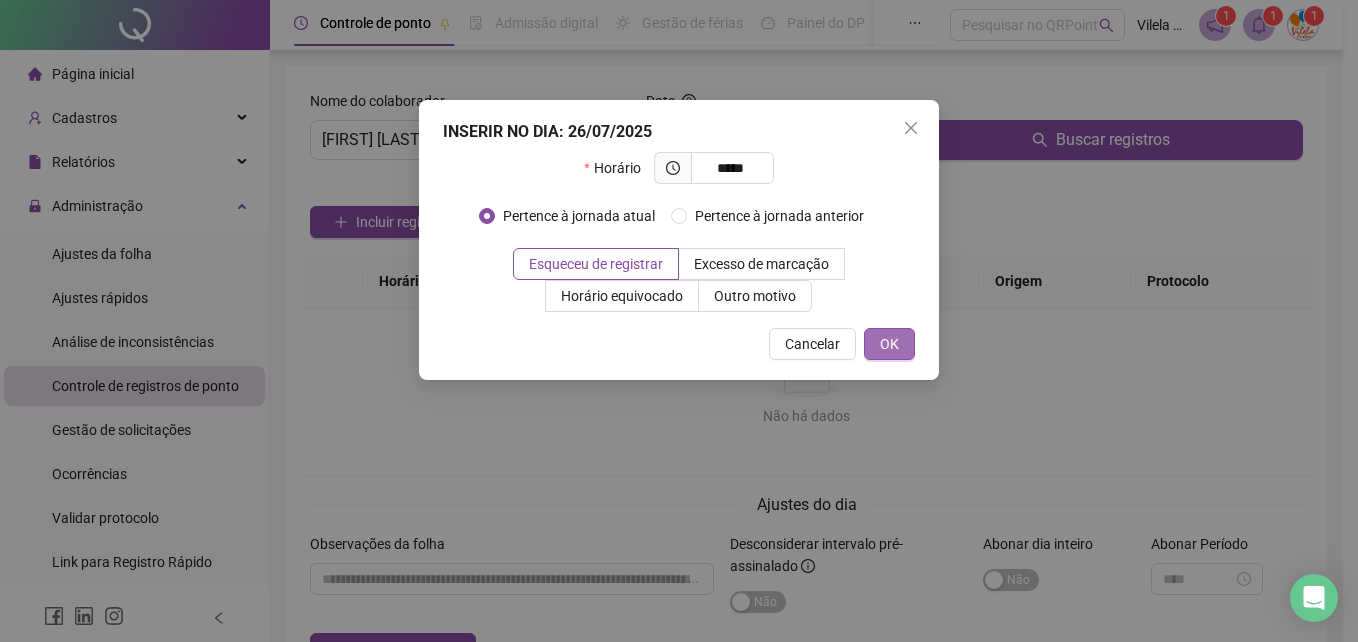 type on "*****" 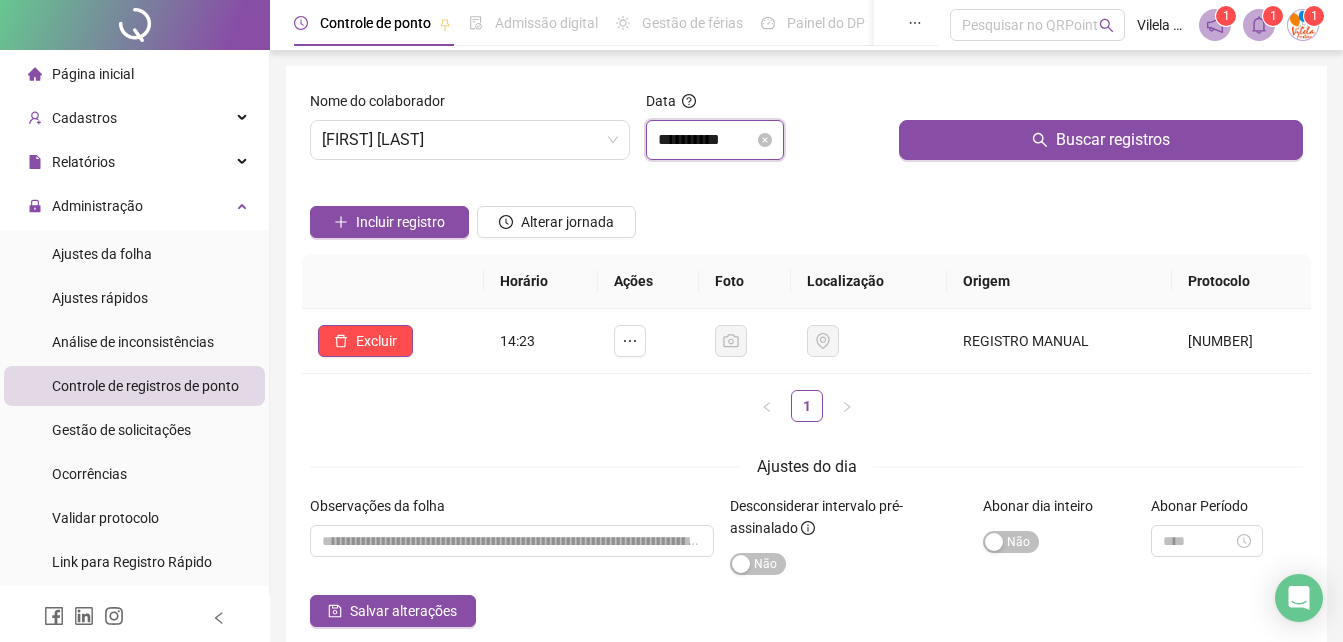 click on "**********" at bounding box center (706, 140) 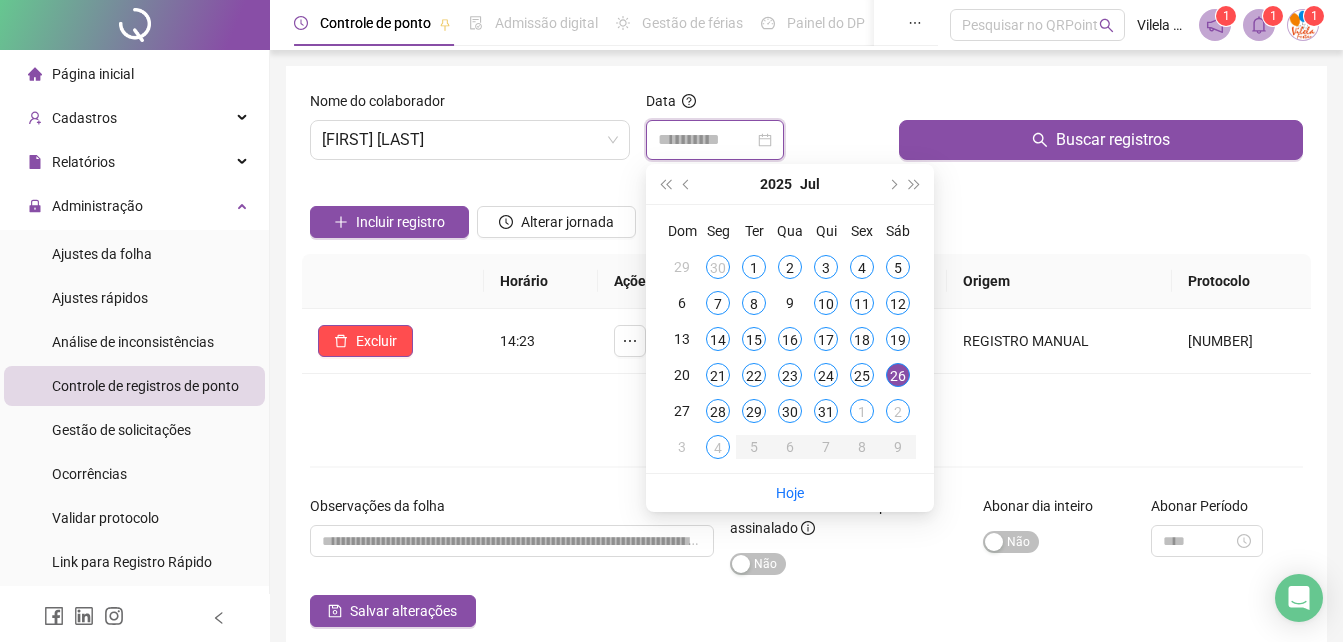 type on "**********" 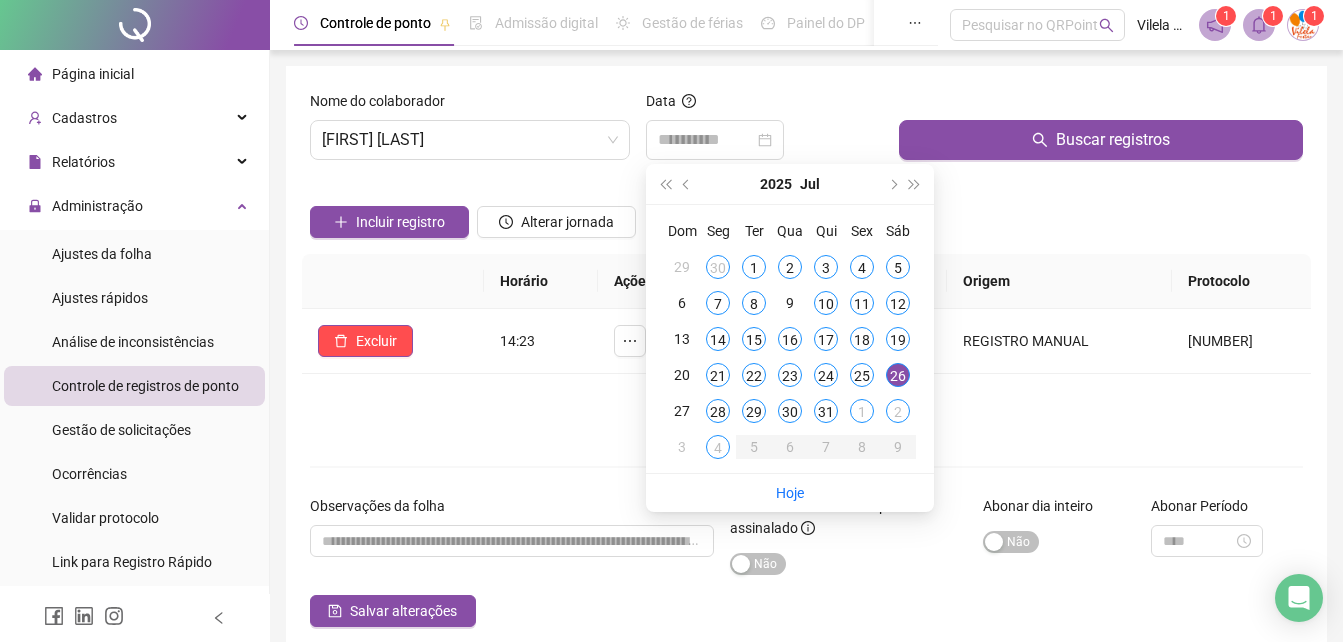 click on "26" at bounding box center [898, 375] 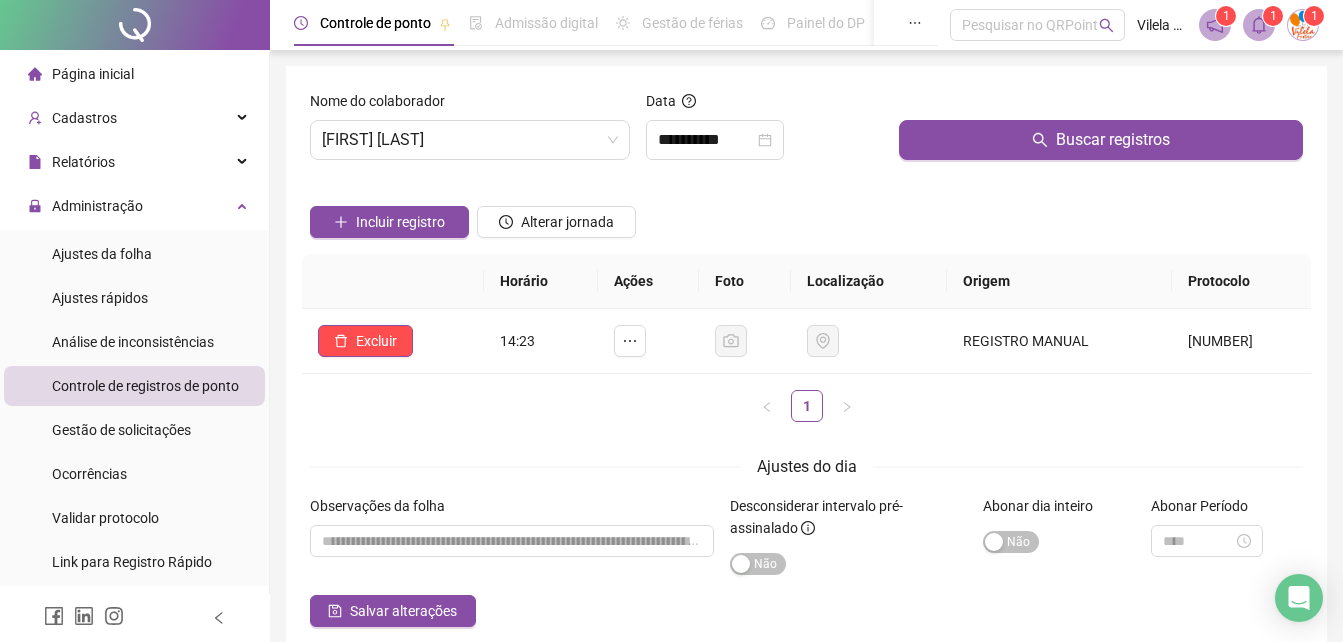 click at bounding box center (1101, 105) 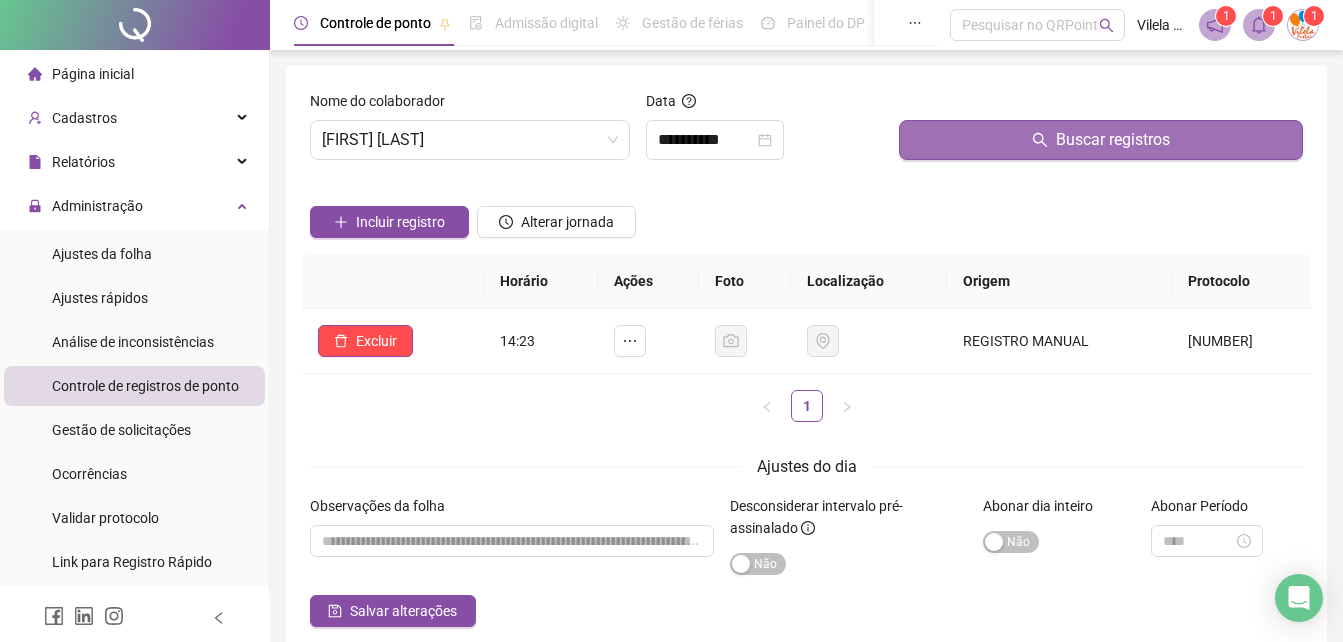 click on "Buscar registros" at bounding box center (1101, 140) 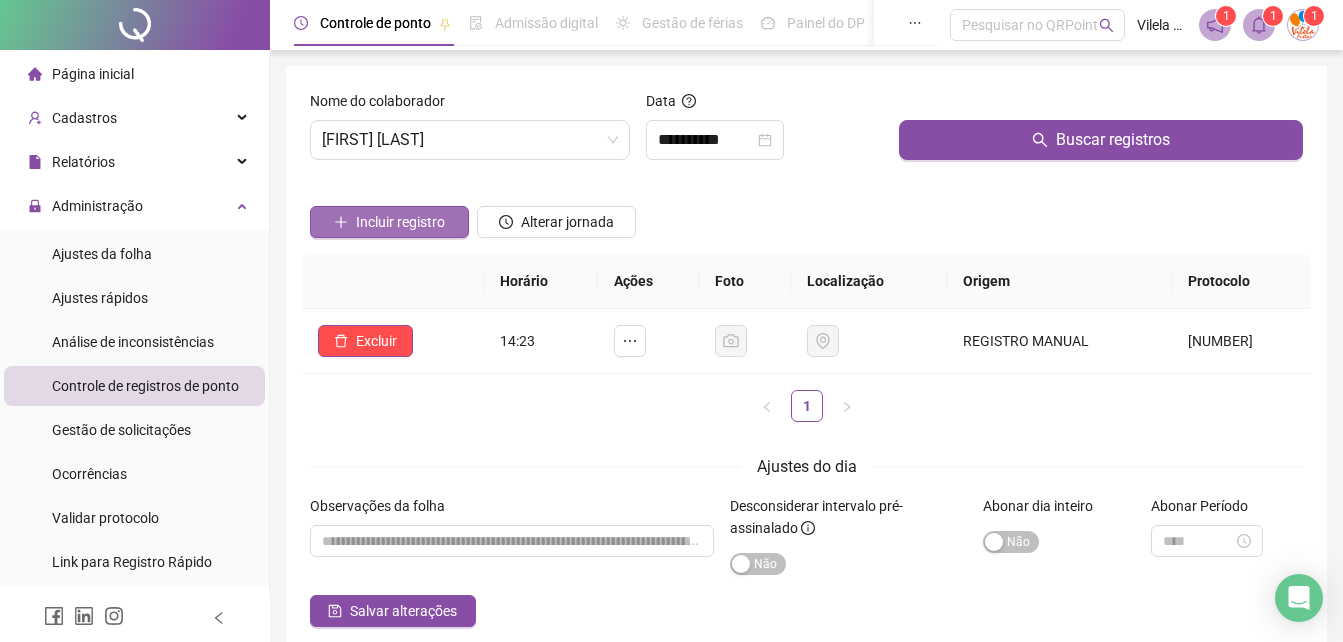 click on "Incluir registro" at bounding box center [400, 222] 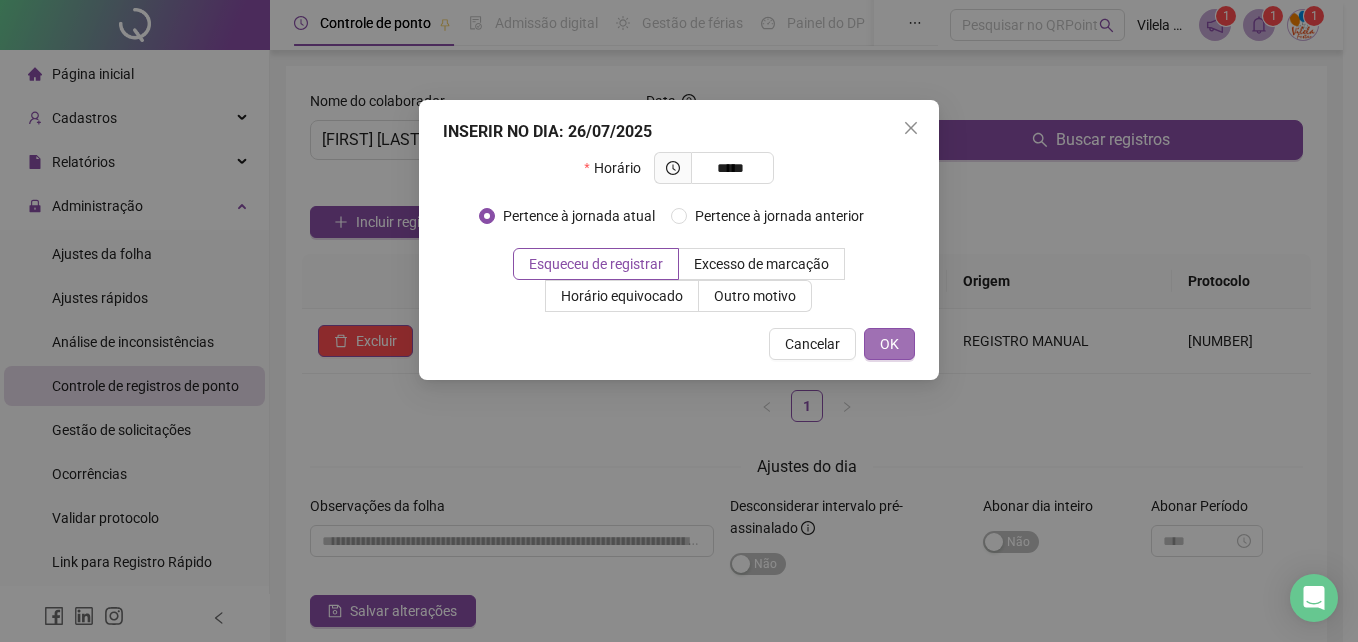 type on "*****" 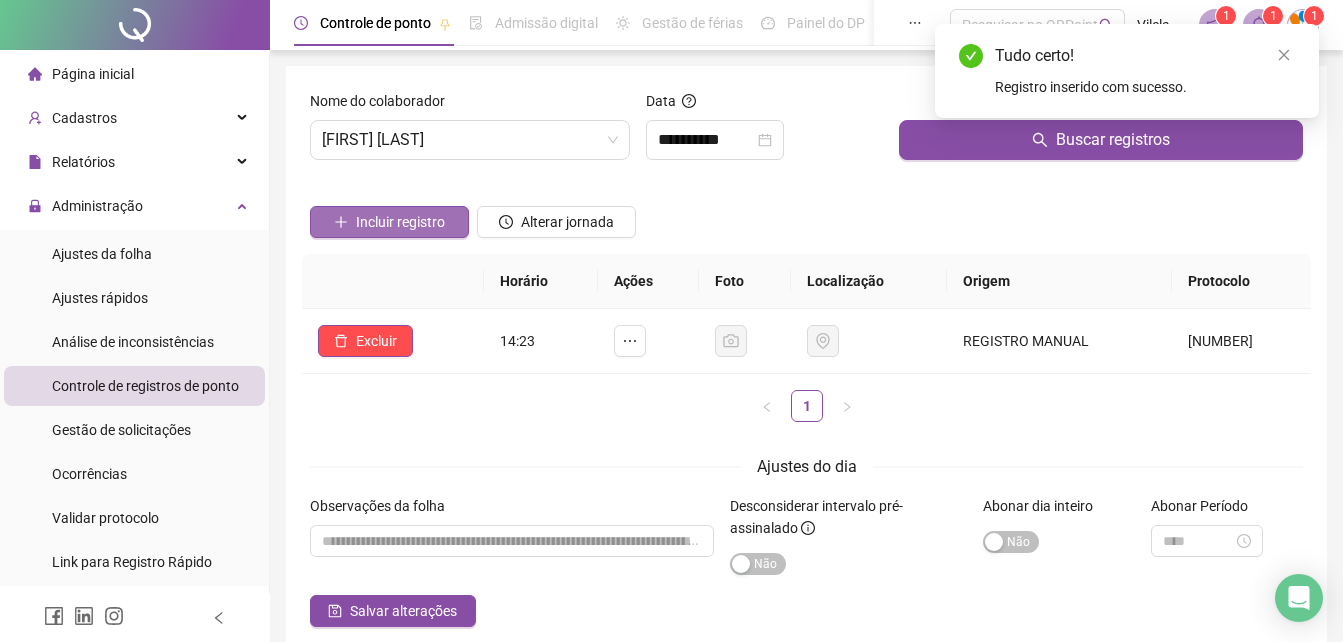 click on "Incluir registro" at bounding box center [400, 222] 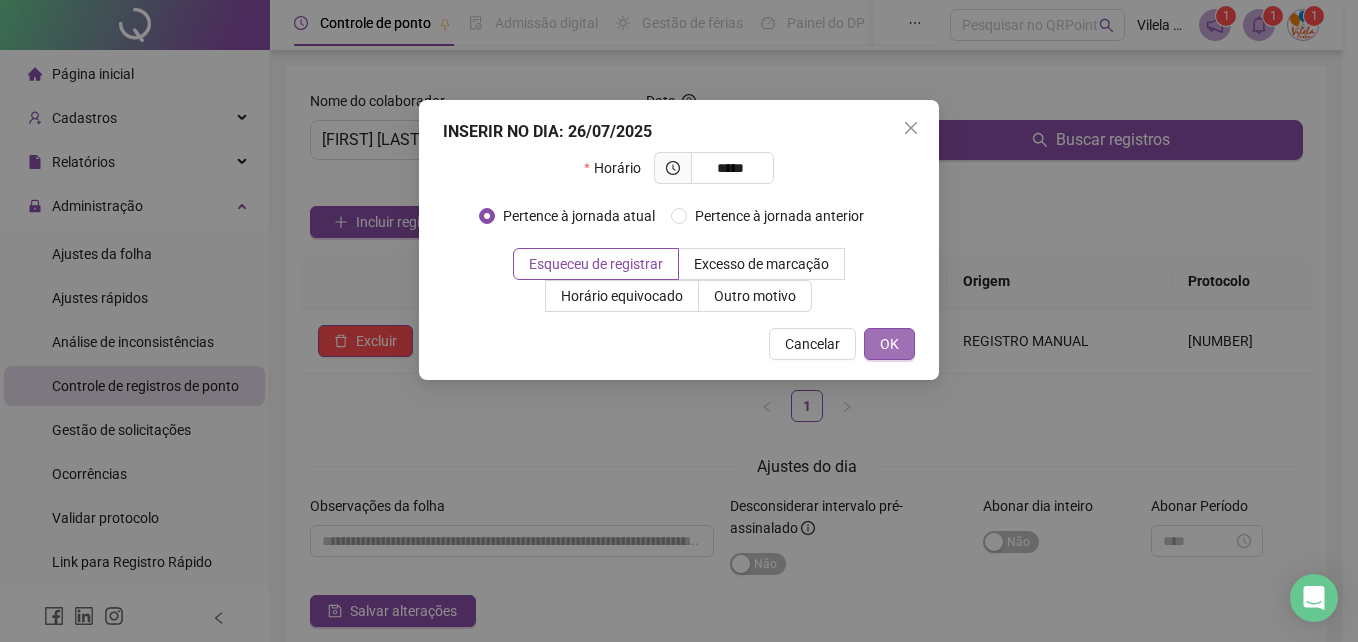 type on "*****" 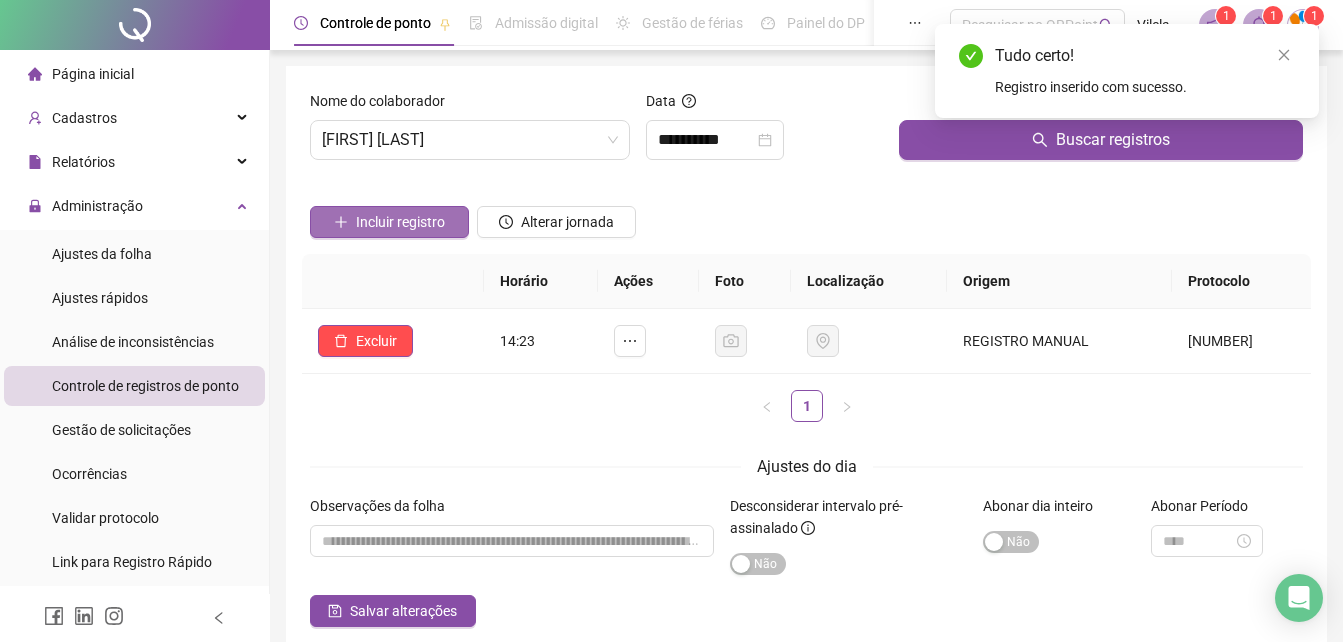 click on "Incluir registro" at bounding box center [400, 222] 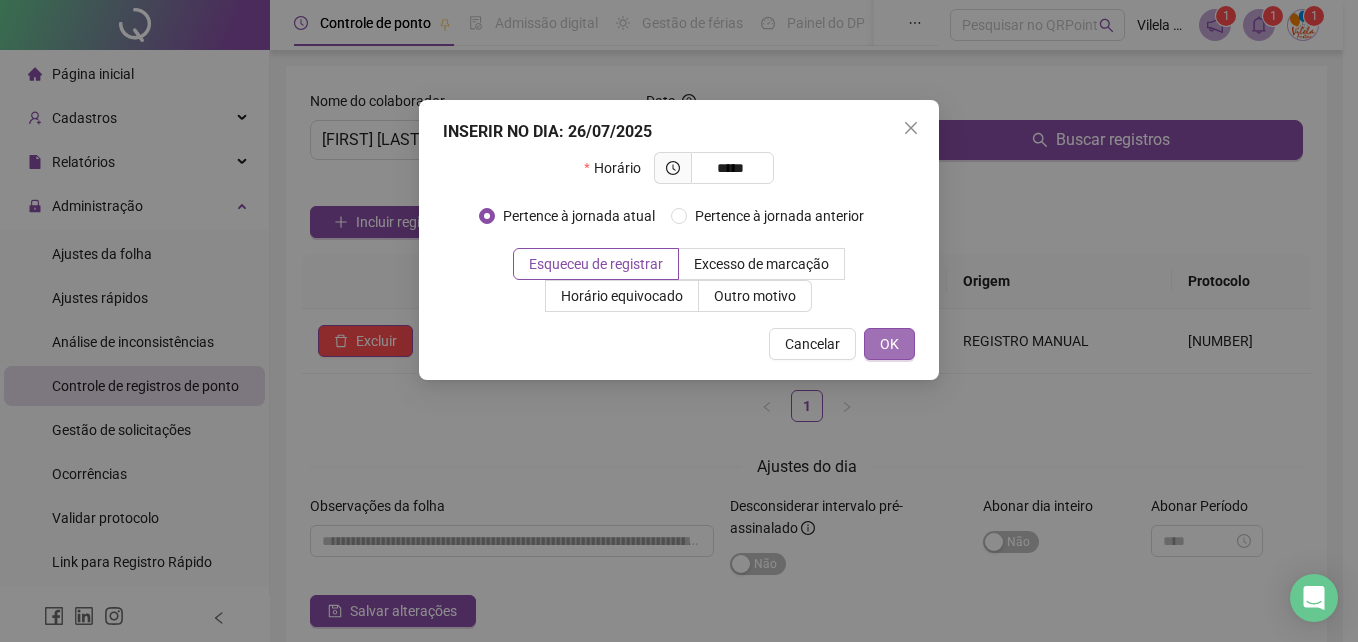 type on "*****" 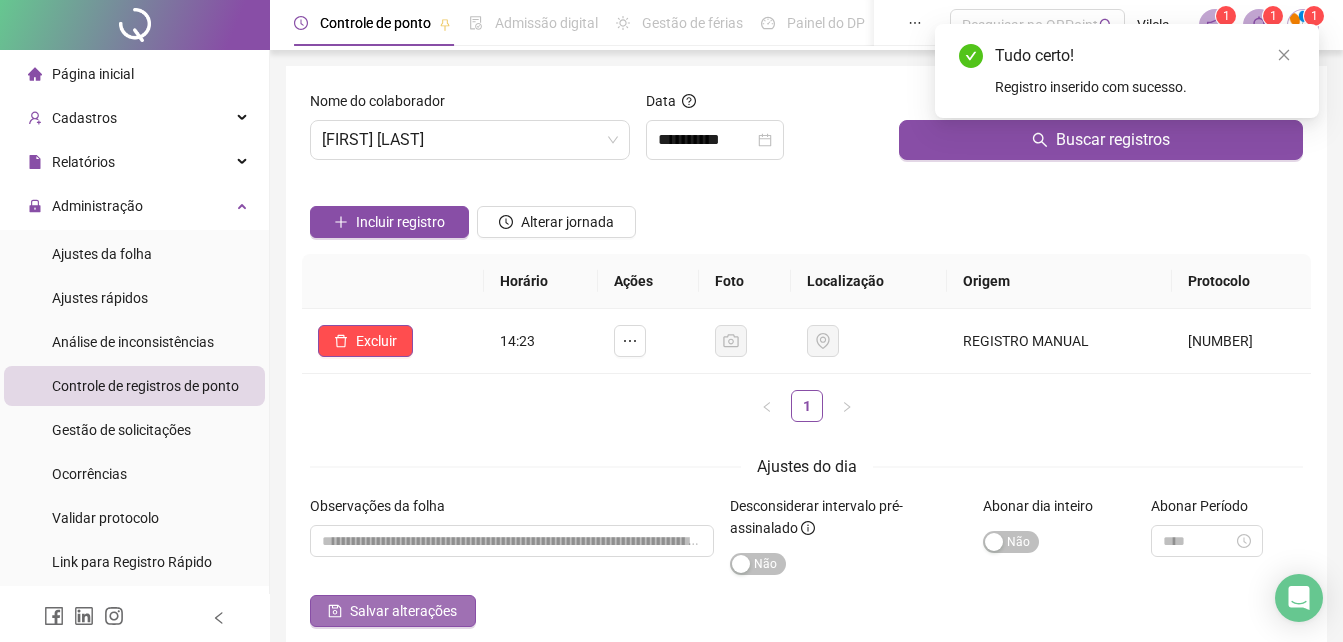 click on "Salvar alterações" at bounding box center (403, 611) 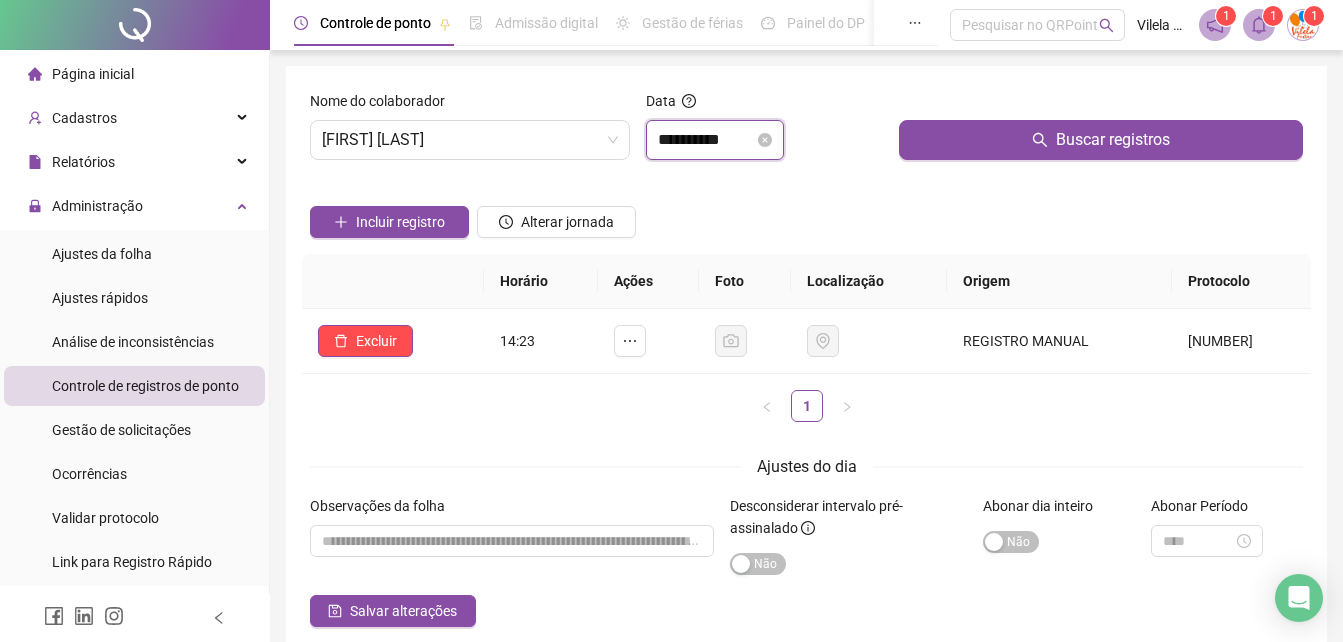click on "**********" at bounding box center (706, 140) 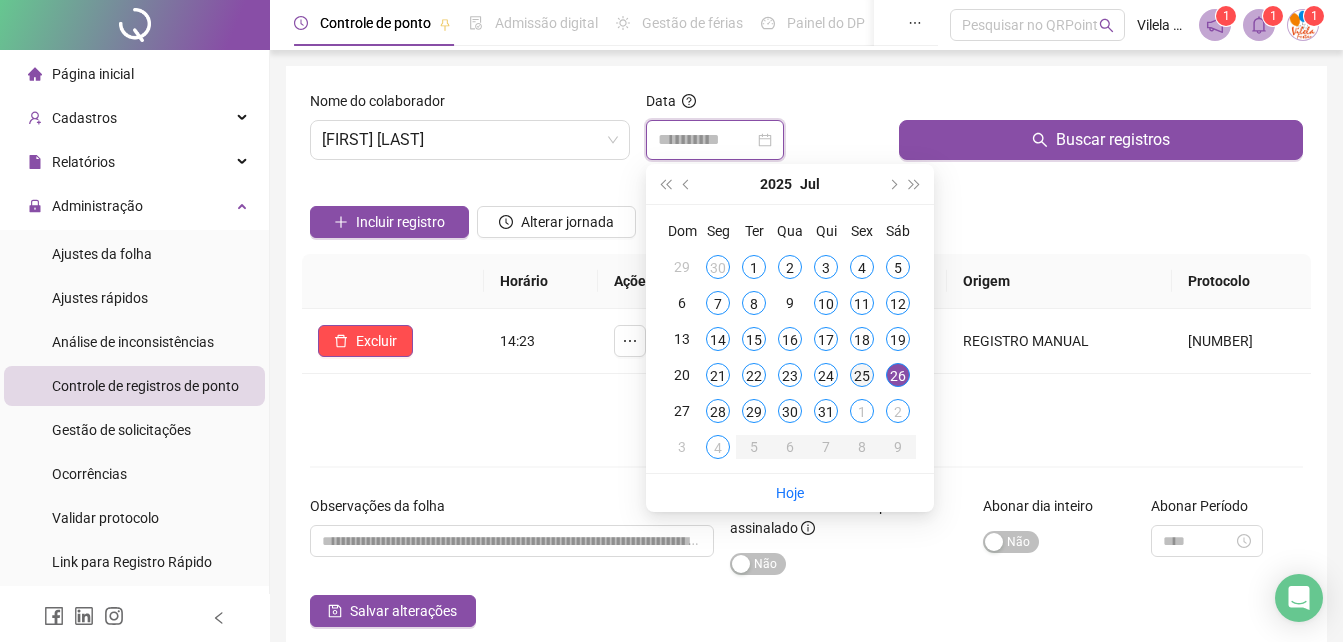 type on "**********" 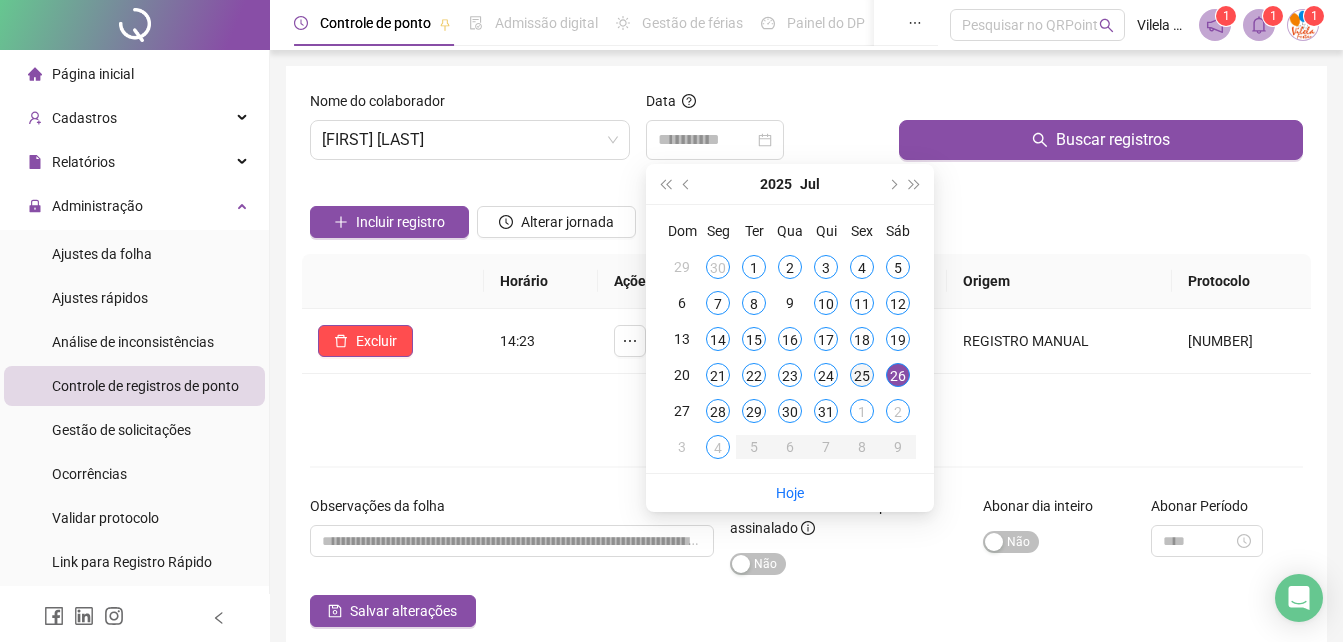 click on "25" at bounding box center (862, 375) 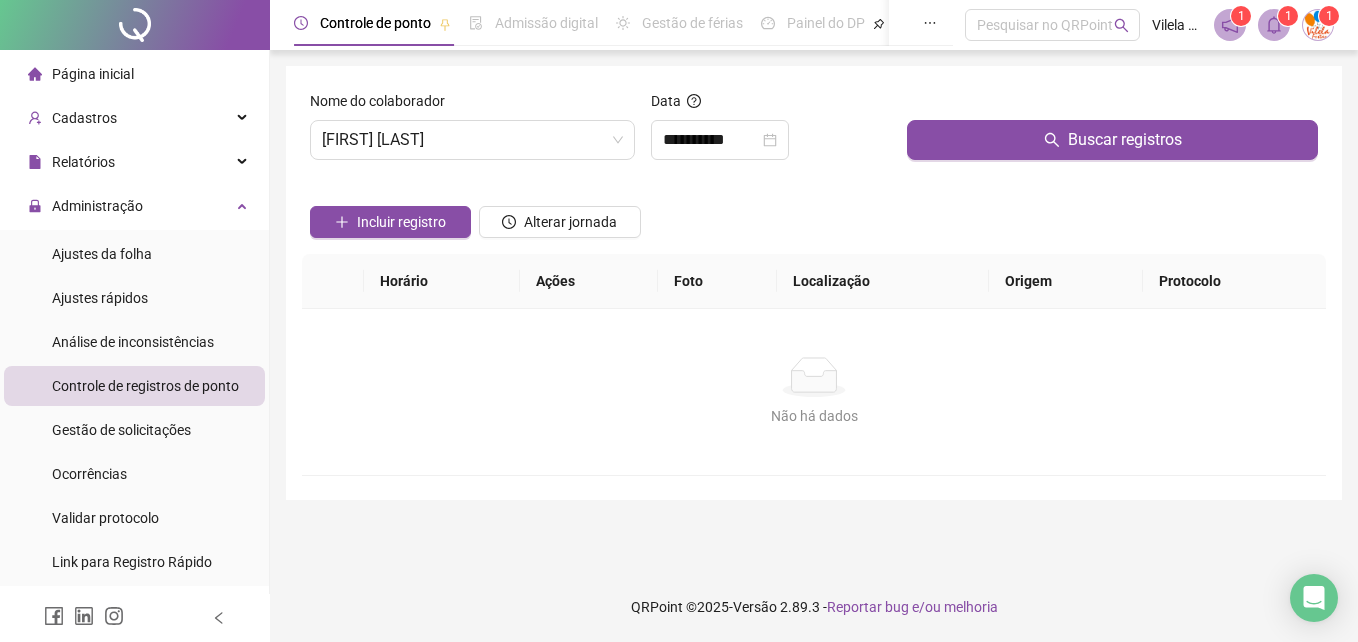 click at bounding box center (1112, 105) 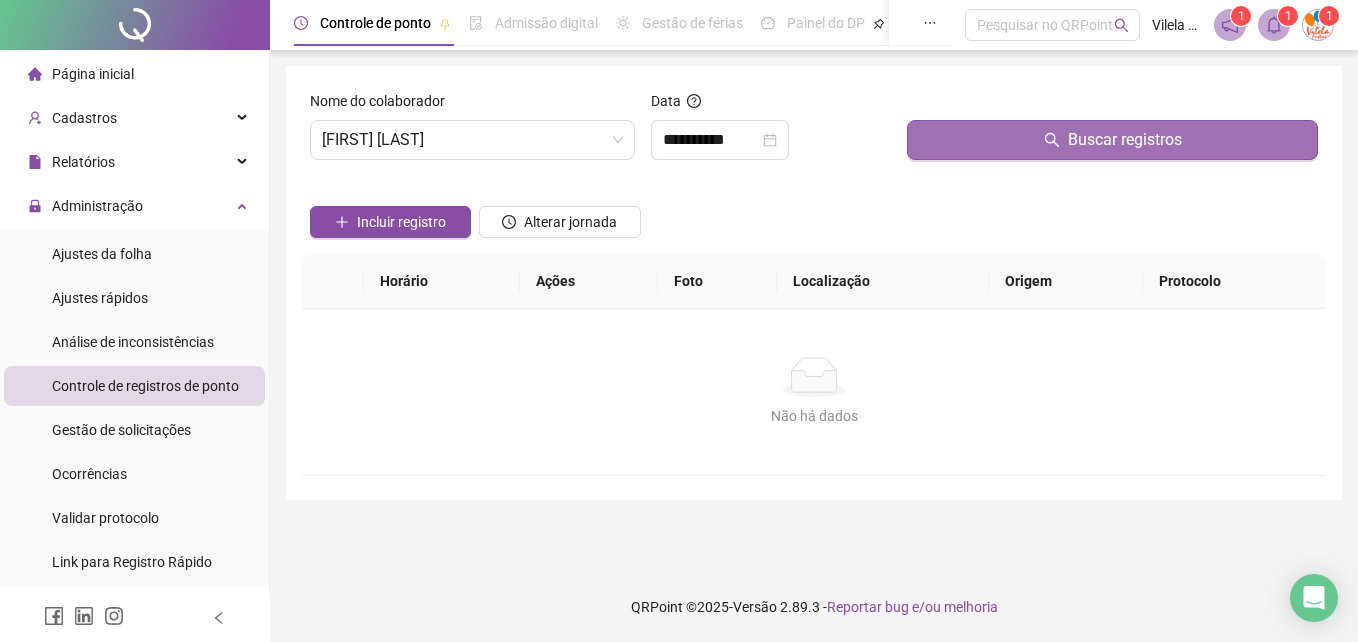 click on "Buscar registros" at bounding box center [1112, 140] 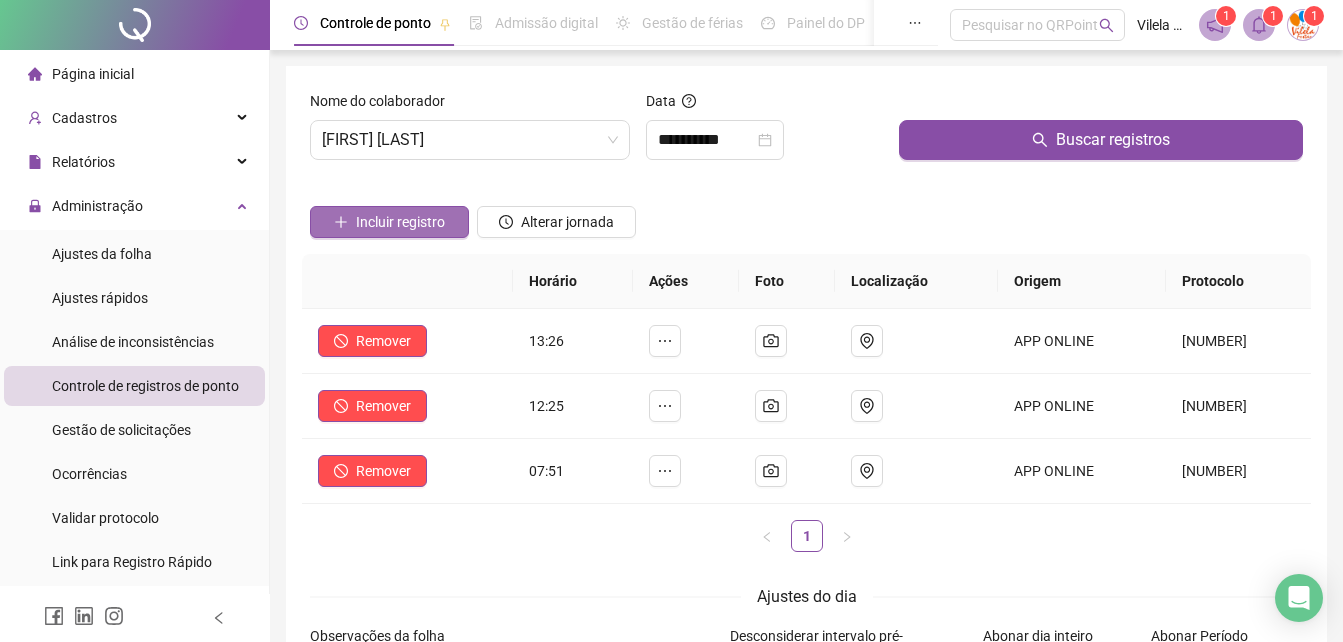 click on "Incluir registro" at bounding box center (389, 222) 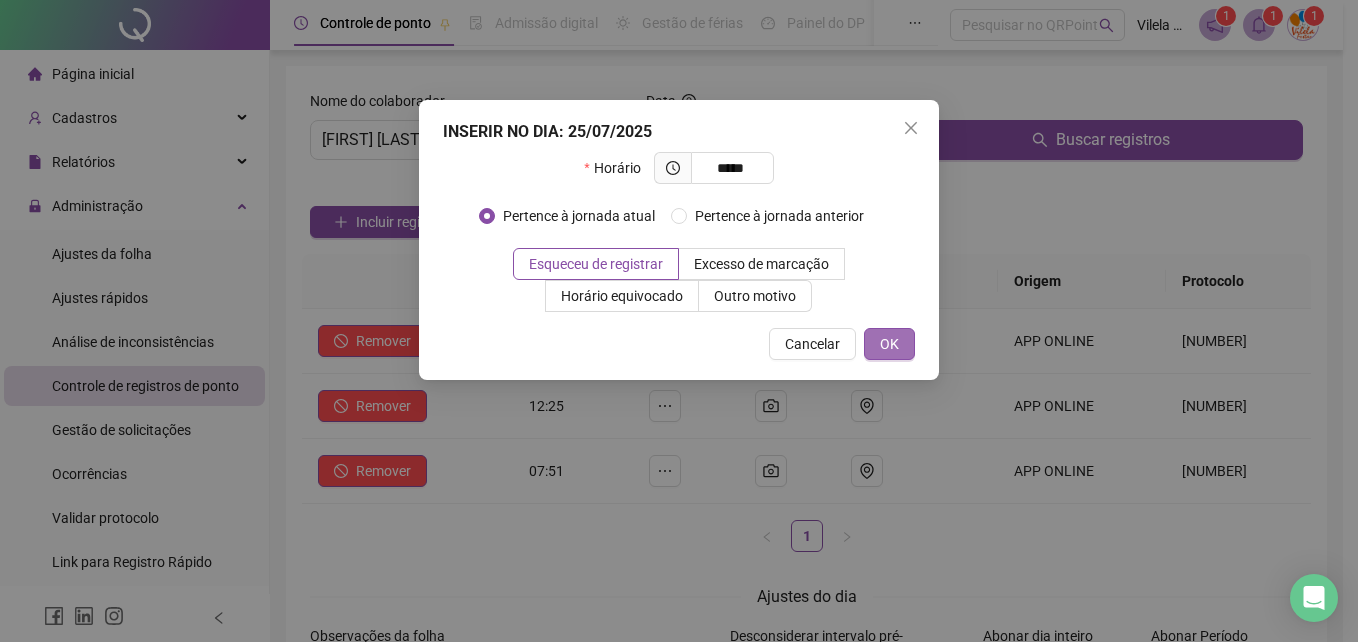 type on "*****" 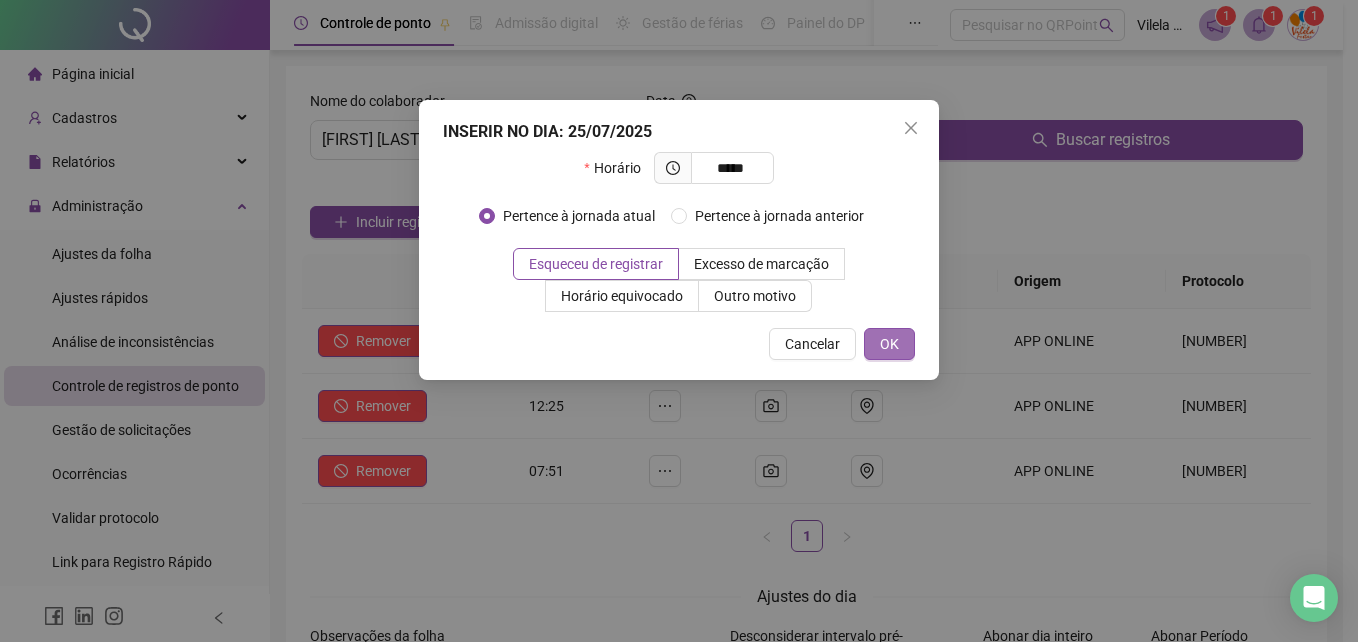 click on "OK" at bounding box center (889, 344) 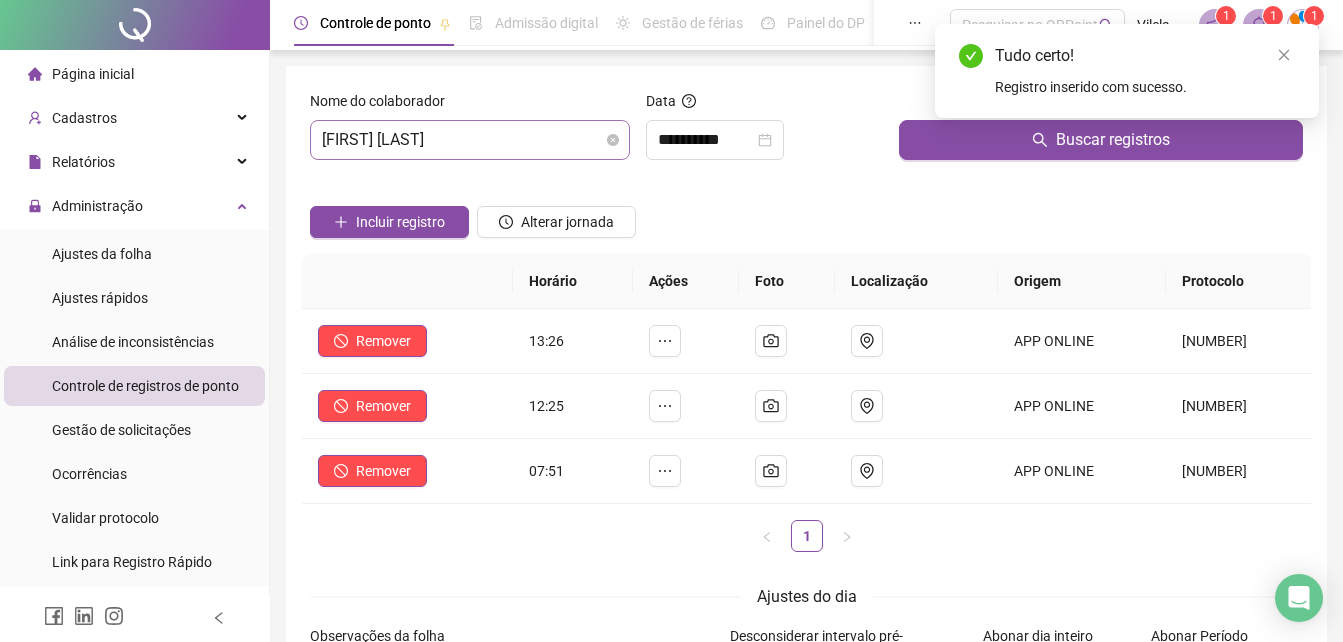 click on "[FIRST] [LAST]" at bounding box center (470, 140) 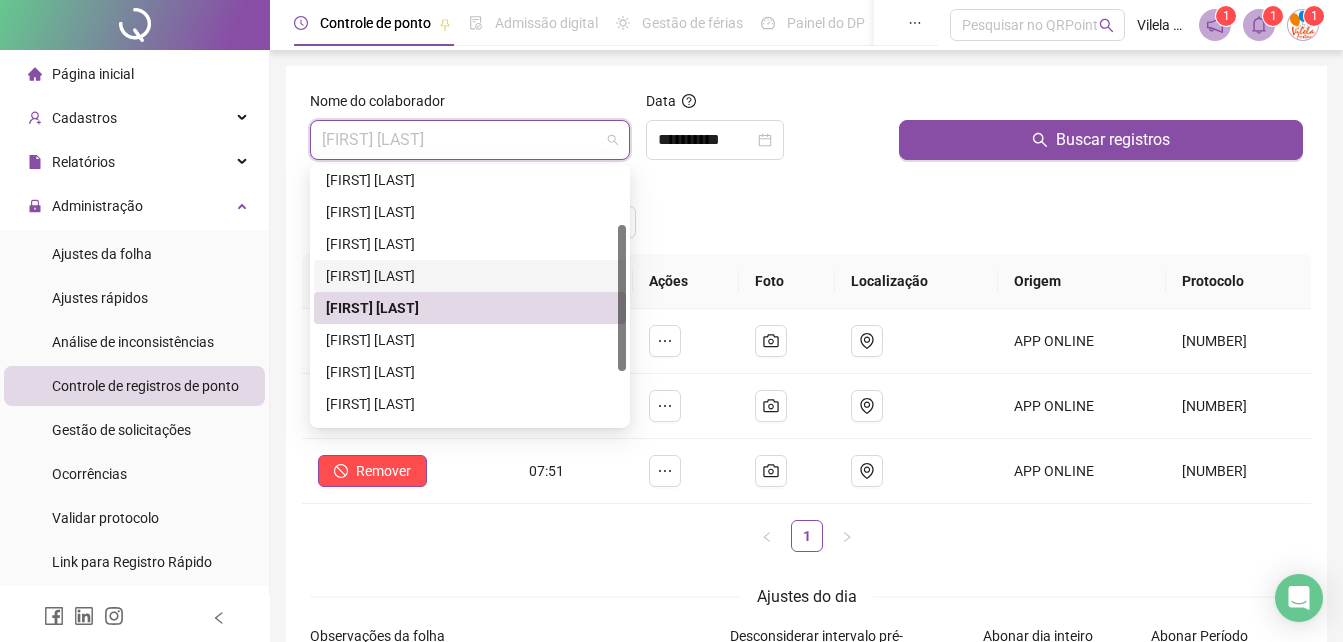 click on "[FIRST] [LAST]" at bounding box center (470, 276) 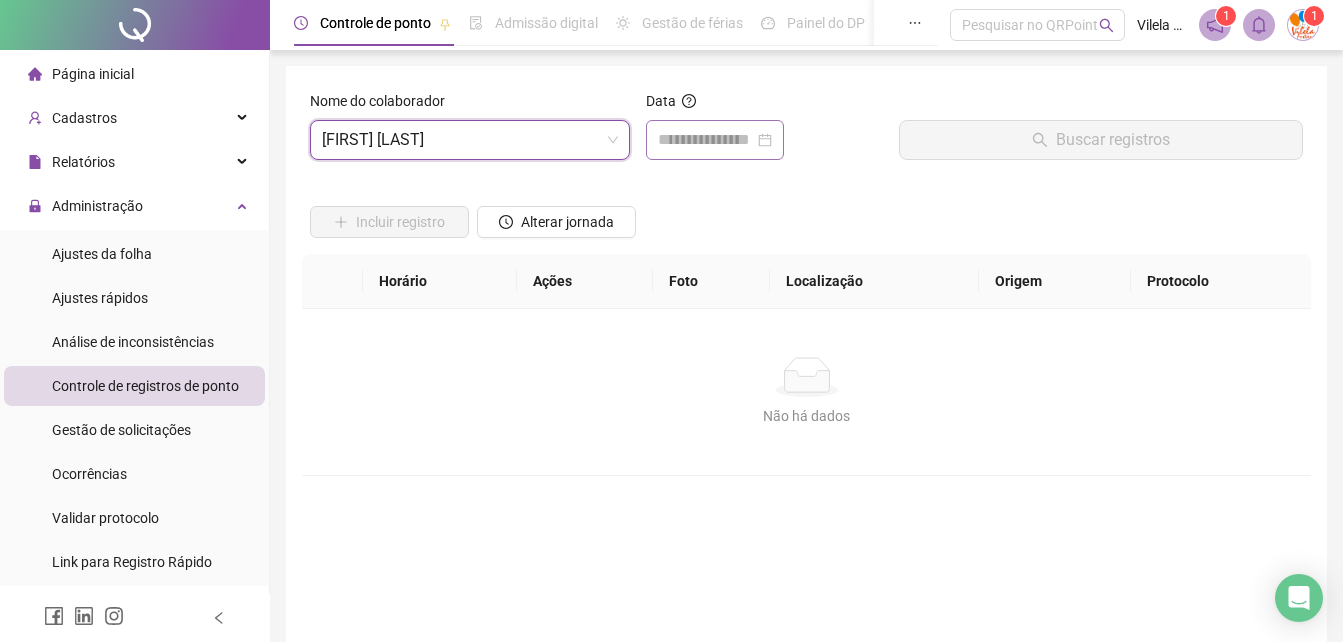 click at bounding box center (715, 140) 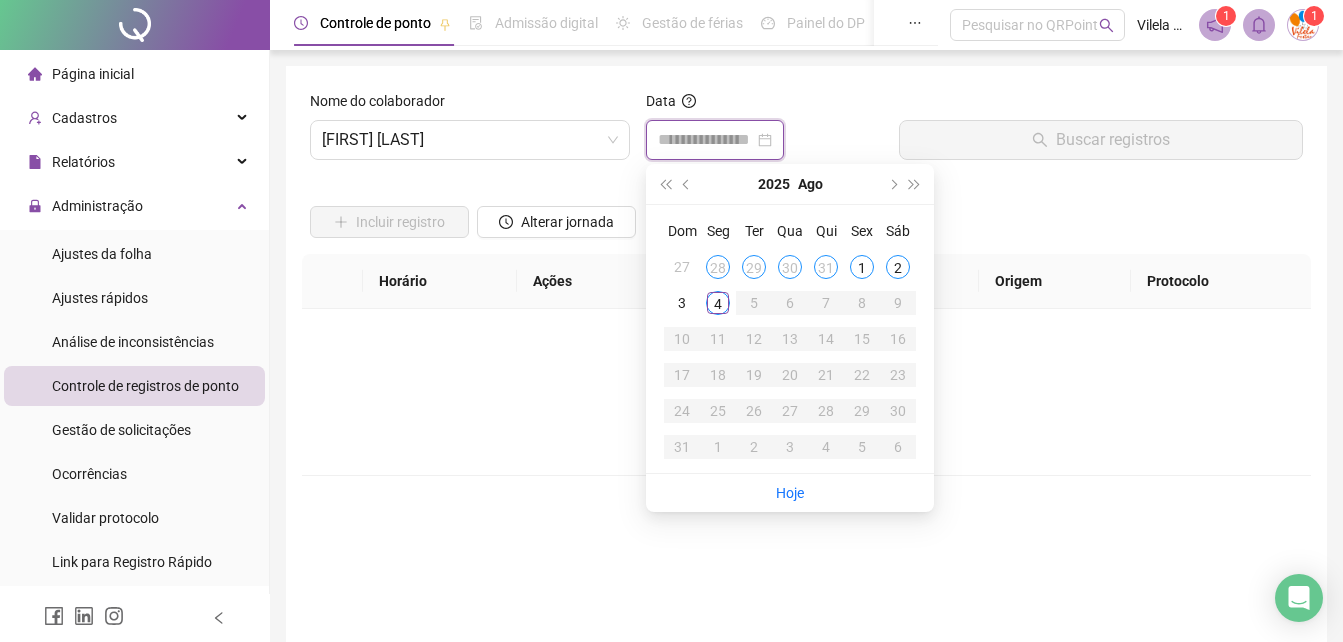 click at bounding box center [706, 140] 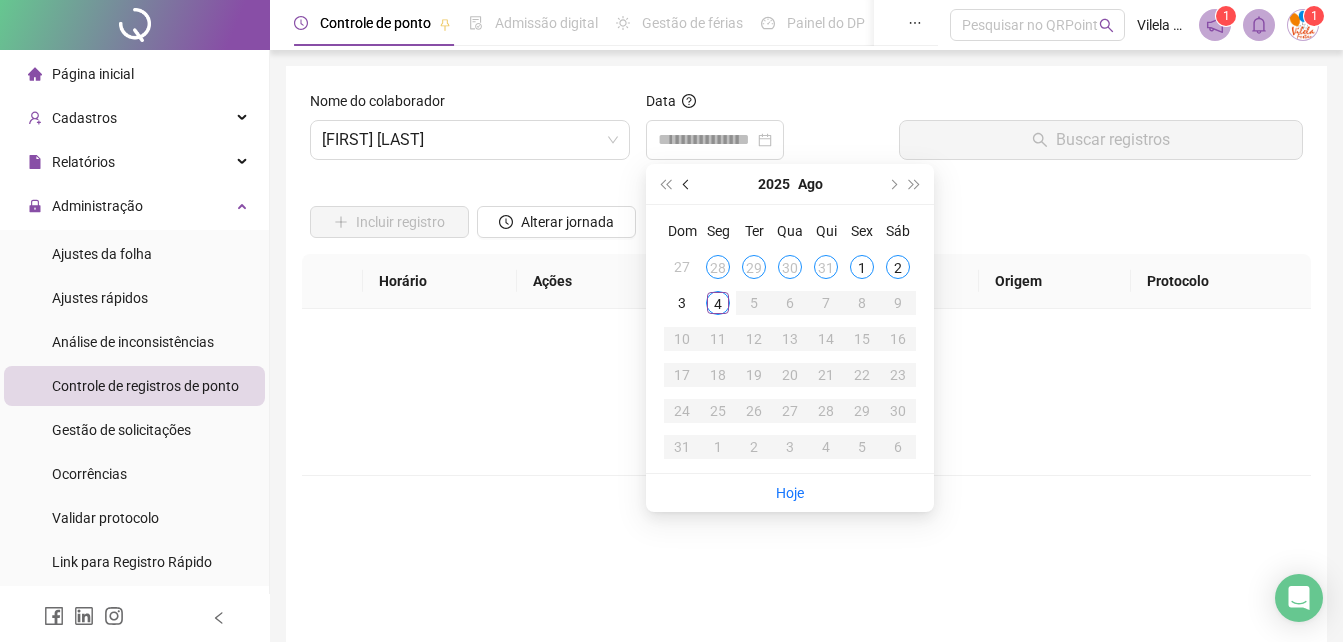 click at bounding box center [688, 184] 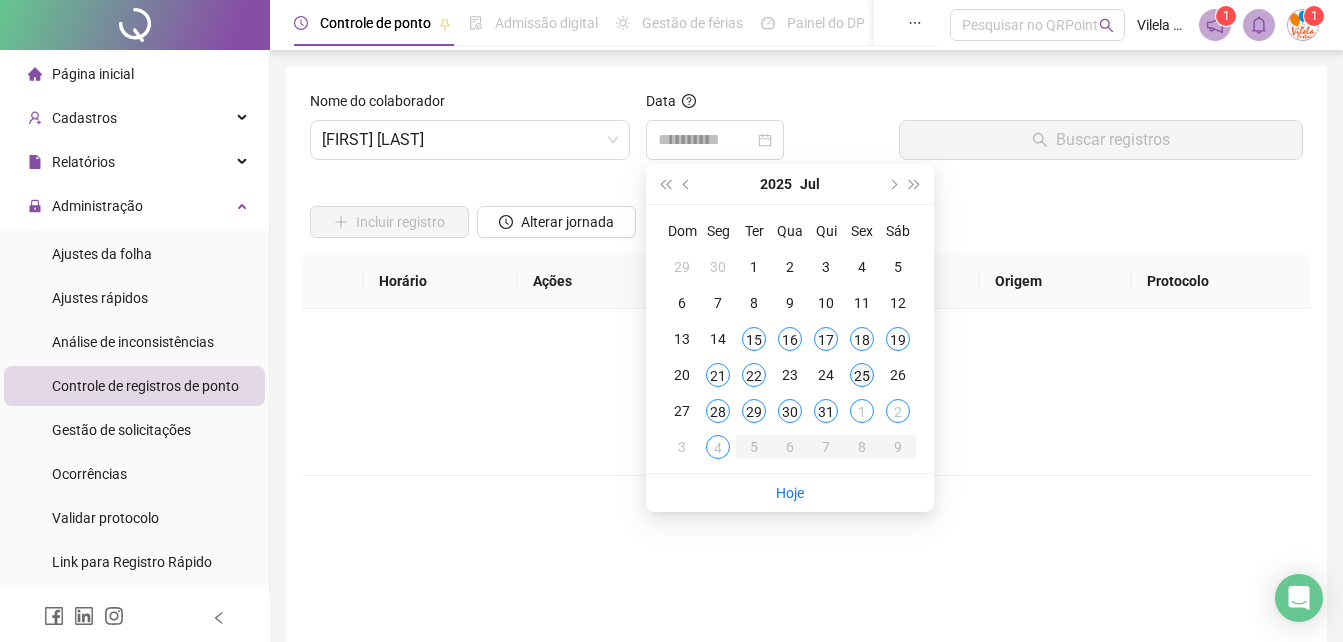 click on "25" at bounding box center [862, 375] 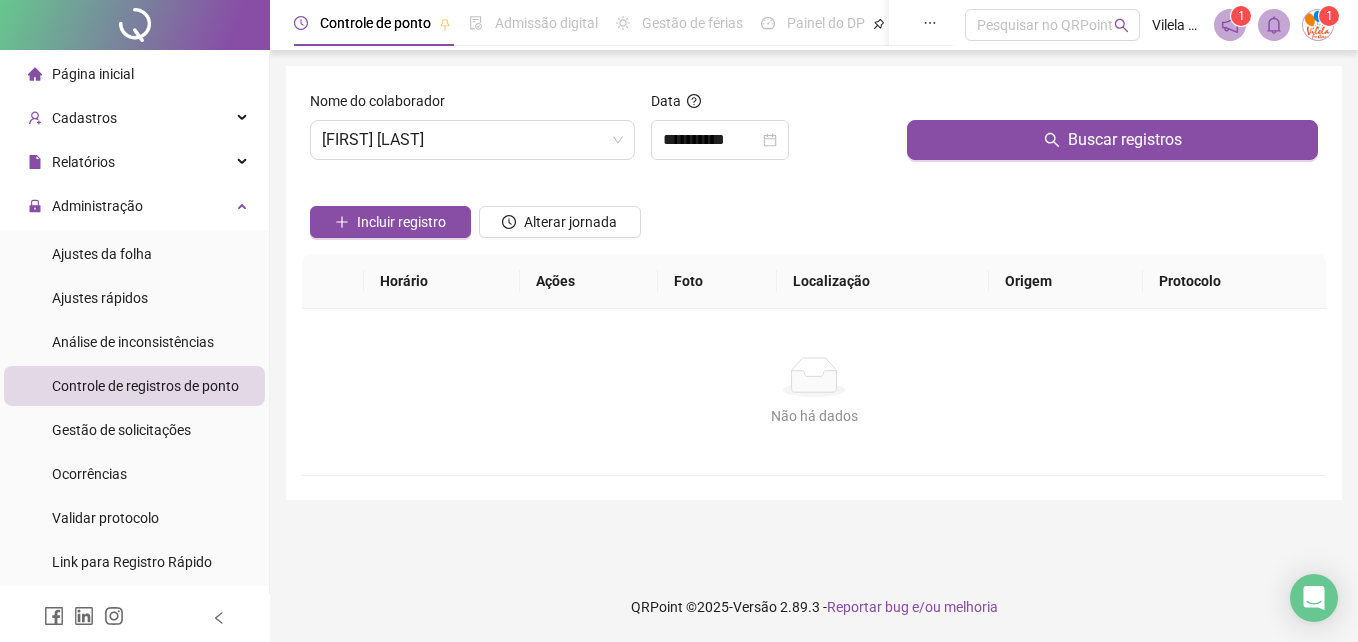 click at bounding box center [1112, 105] 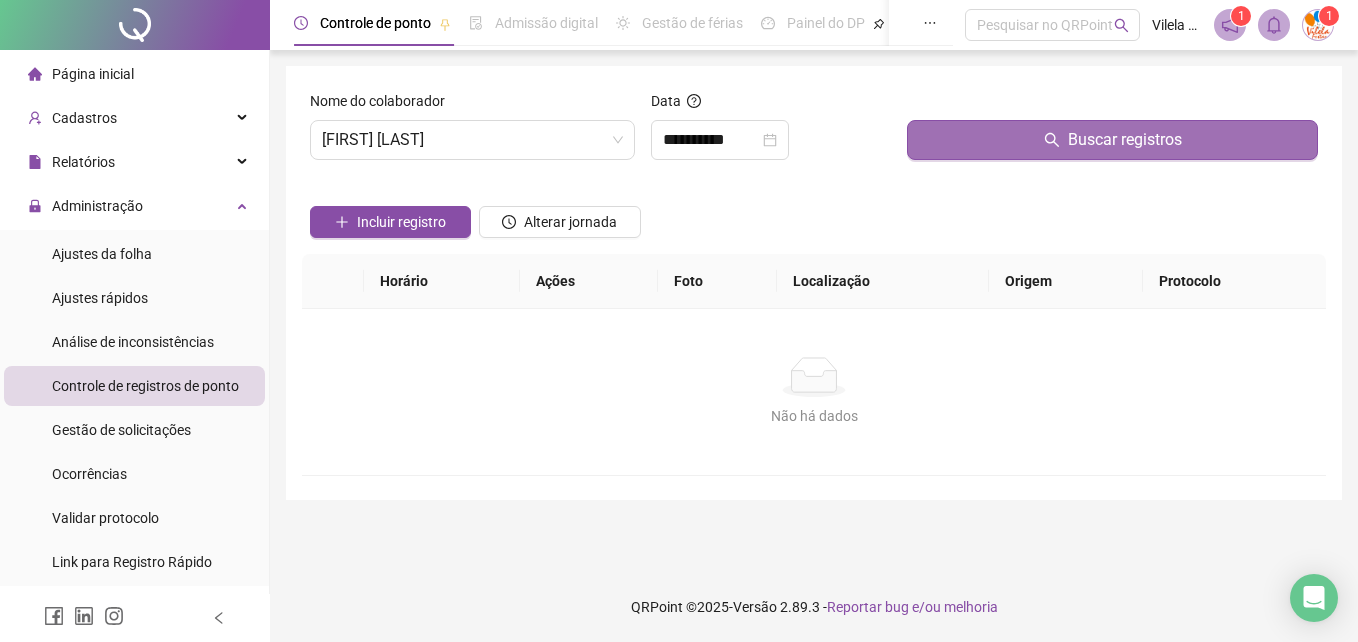 click on "Buscar registros" at bounding box center [1112, 140] 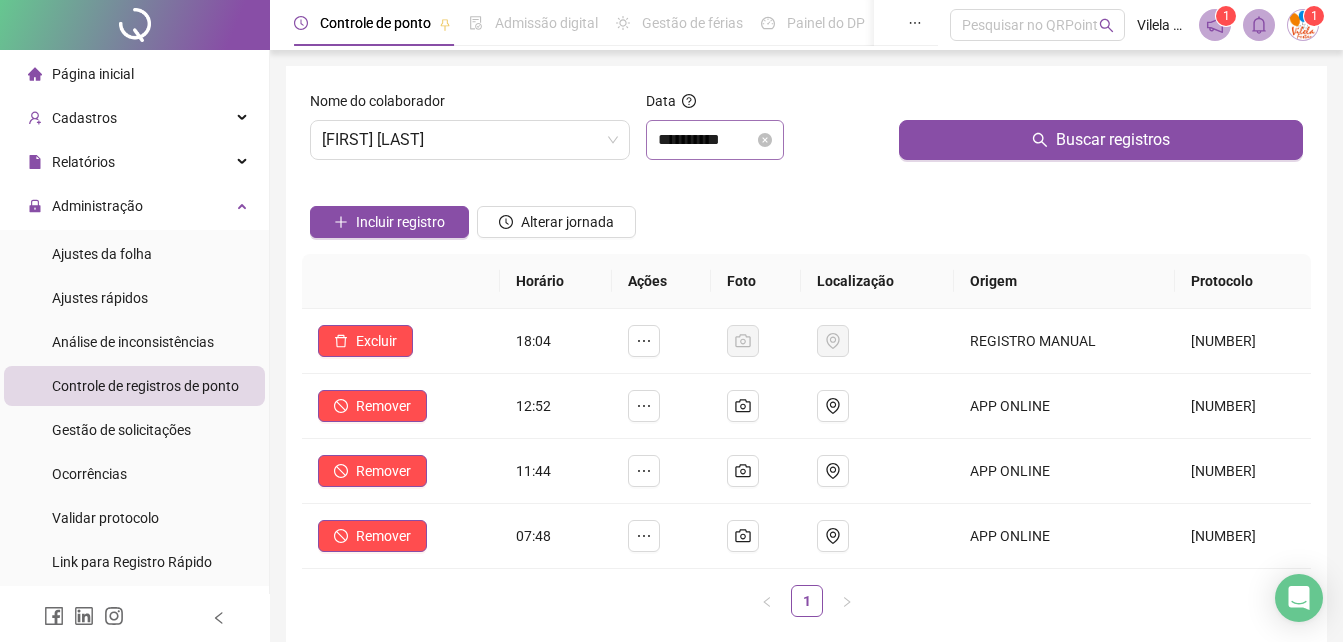 click on "**********" at bounding box center [715, 140] 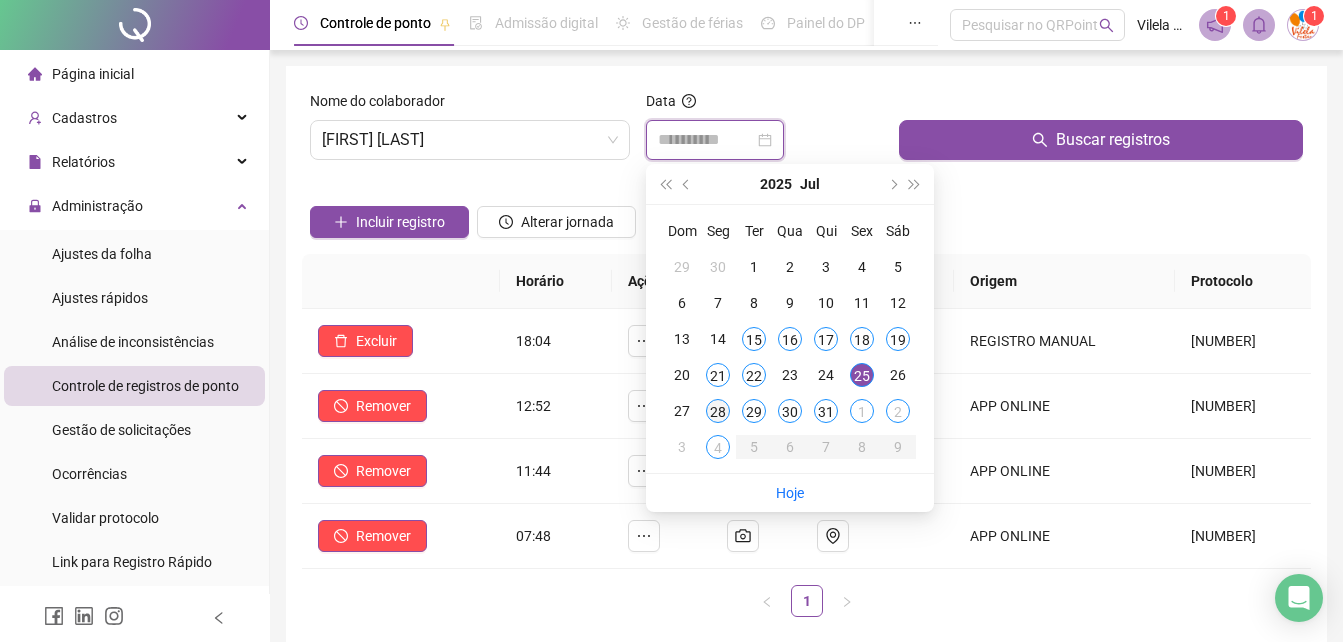 type on "**********" 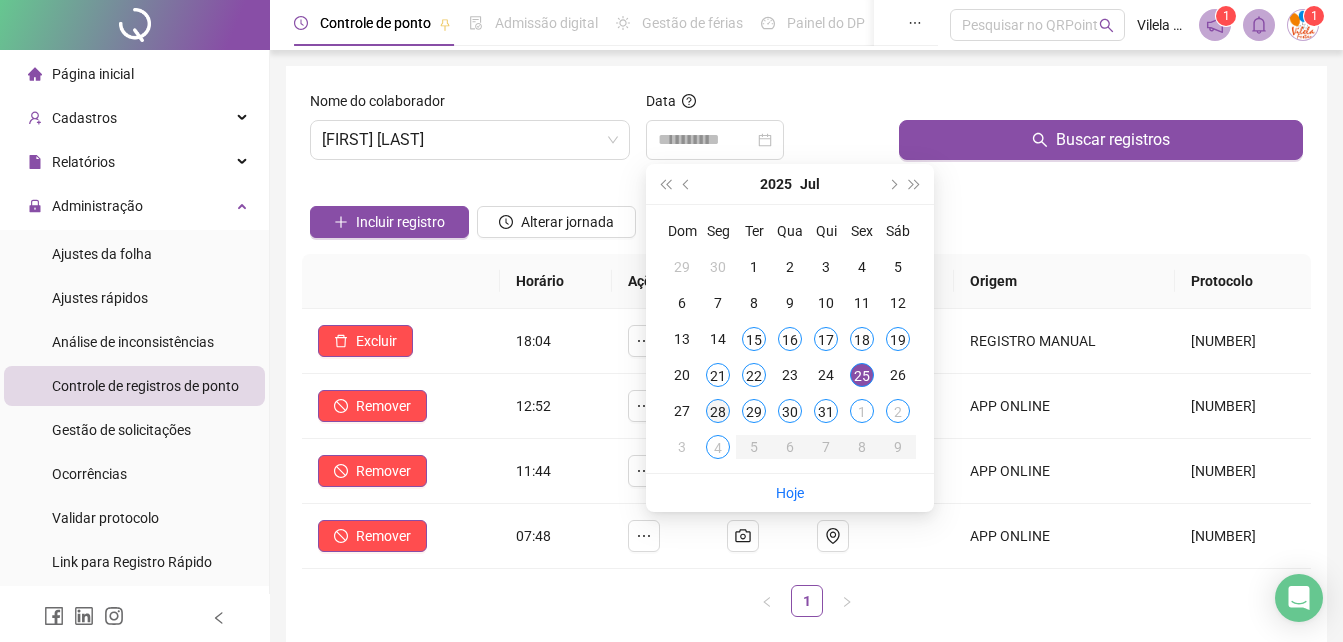 click on "28" at bounding box center (718, 411) 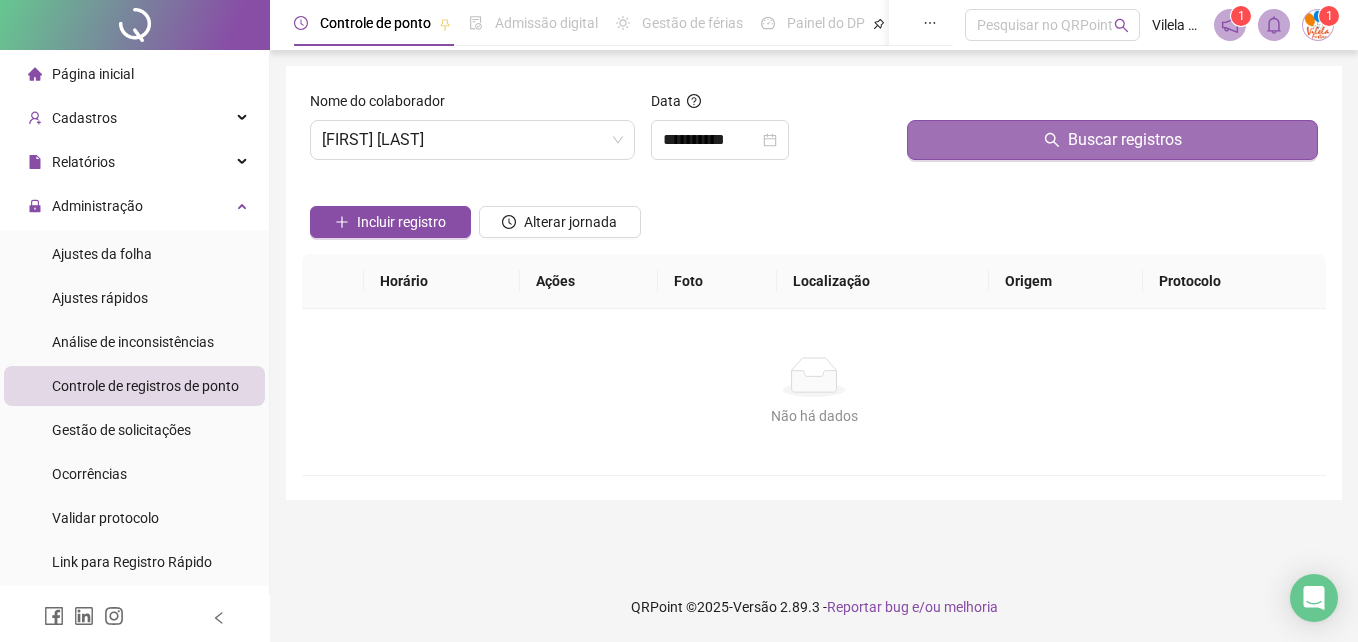 click on "Buscar registros" at bounding box center [1112, 140] 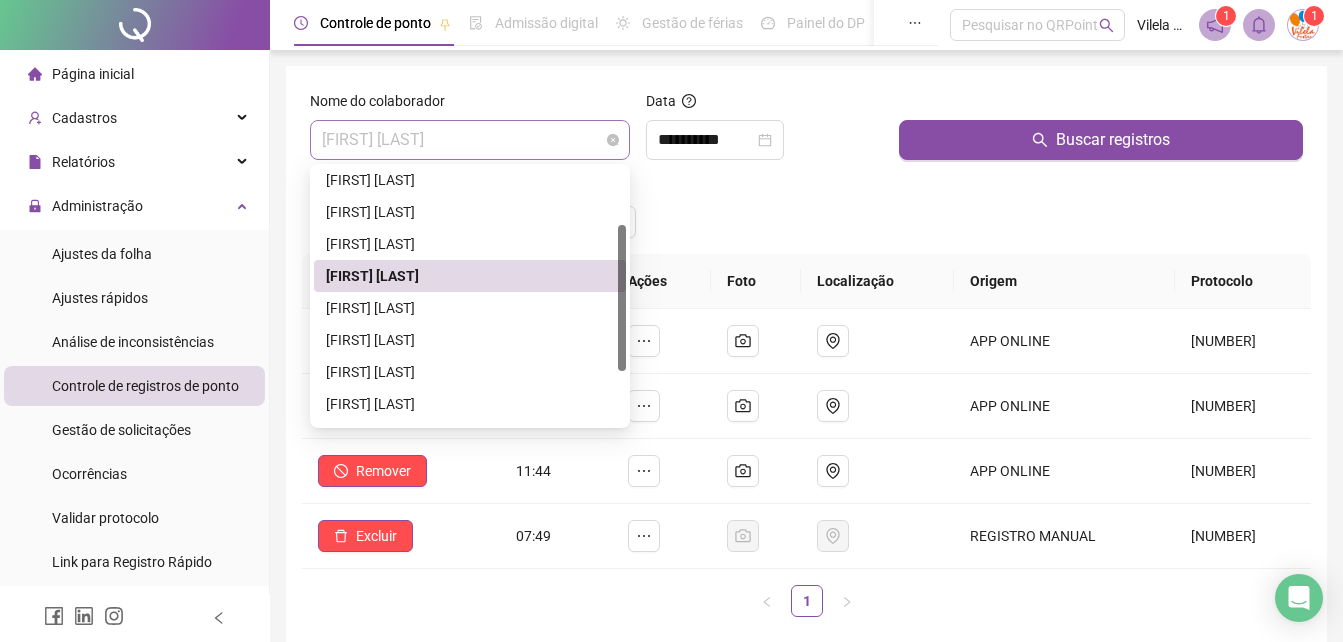 click on "[FIRST] [LAST]" at bounding box center (470, 140) 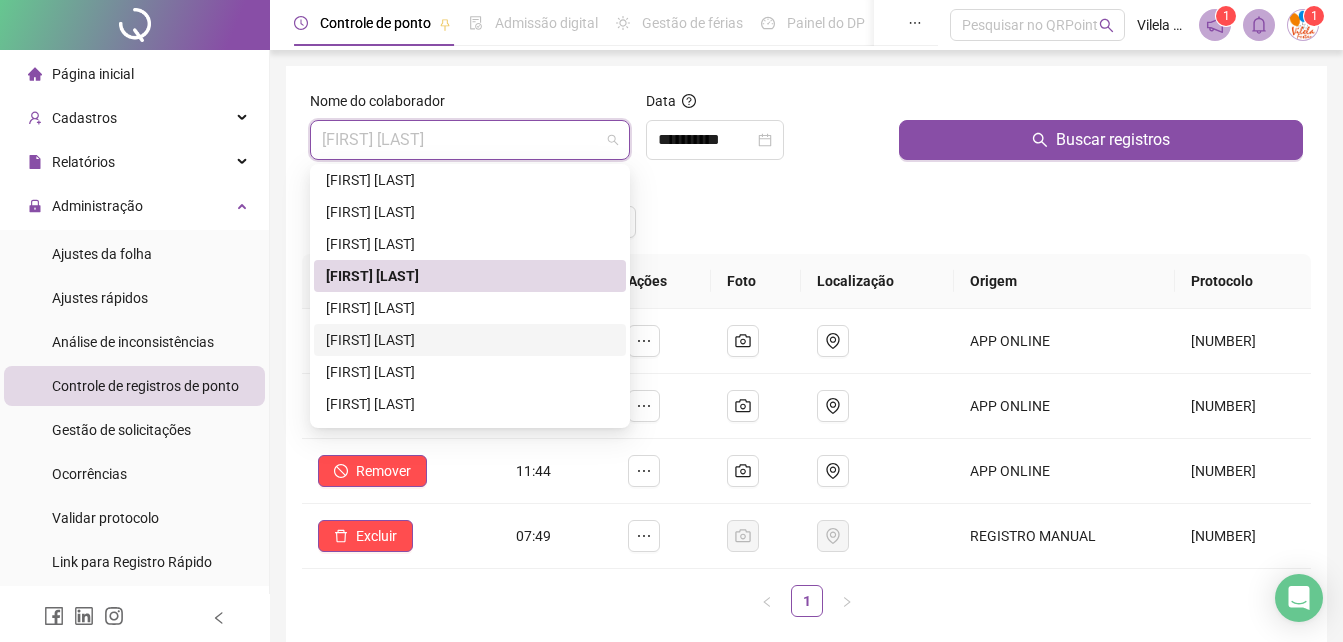 click on "[FIRST] [LAST]" at bounding box center (470, 340) 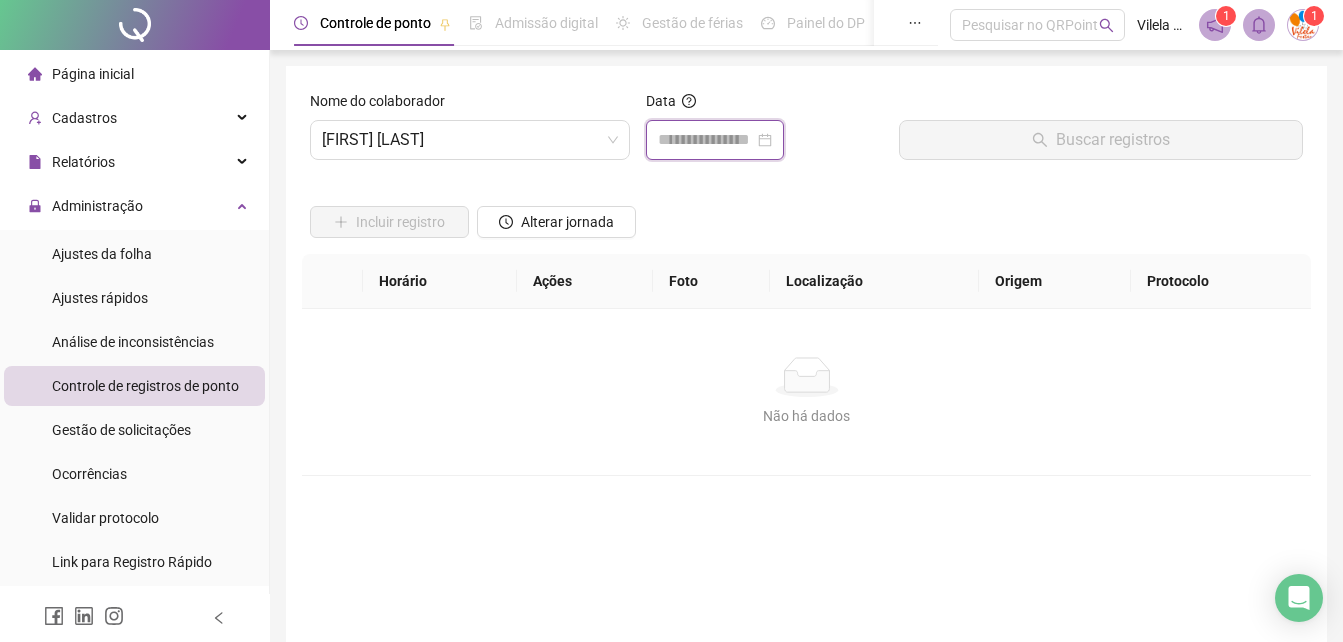 click at bounding box center [706, 140] 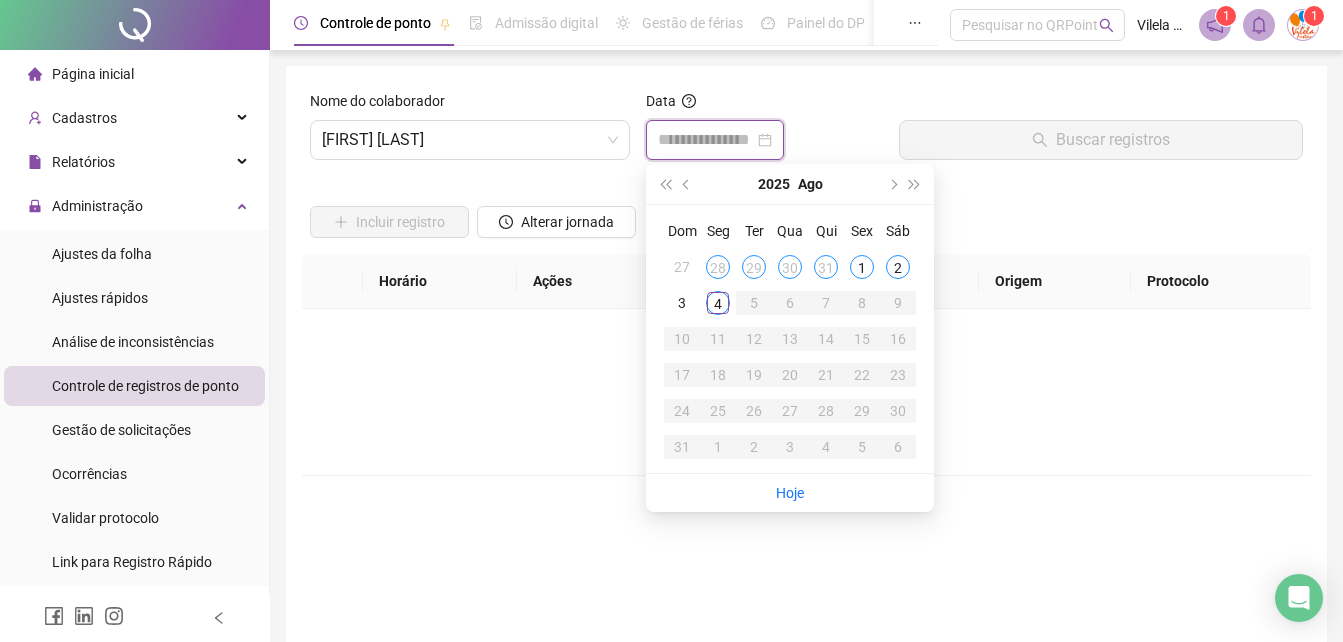 type on "**********" 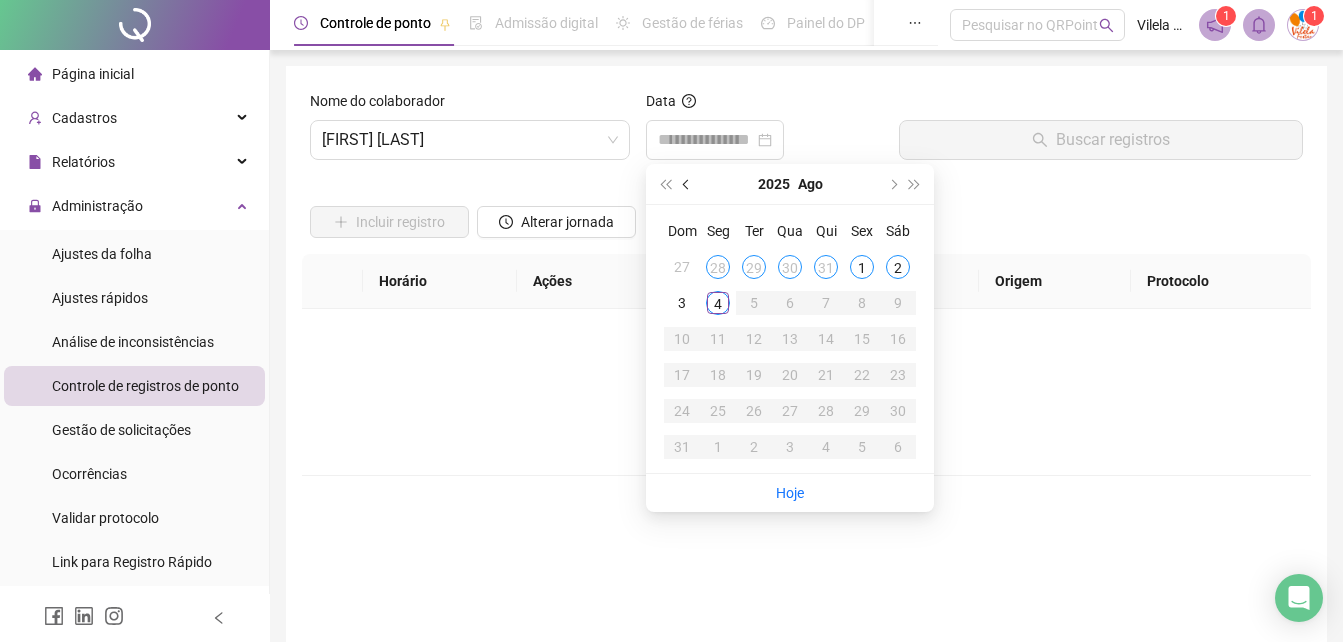 click at bounding box center (687, 184) 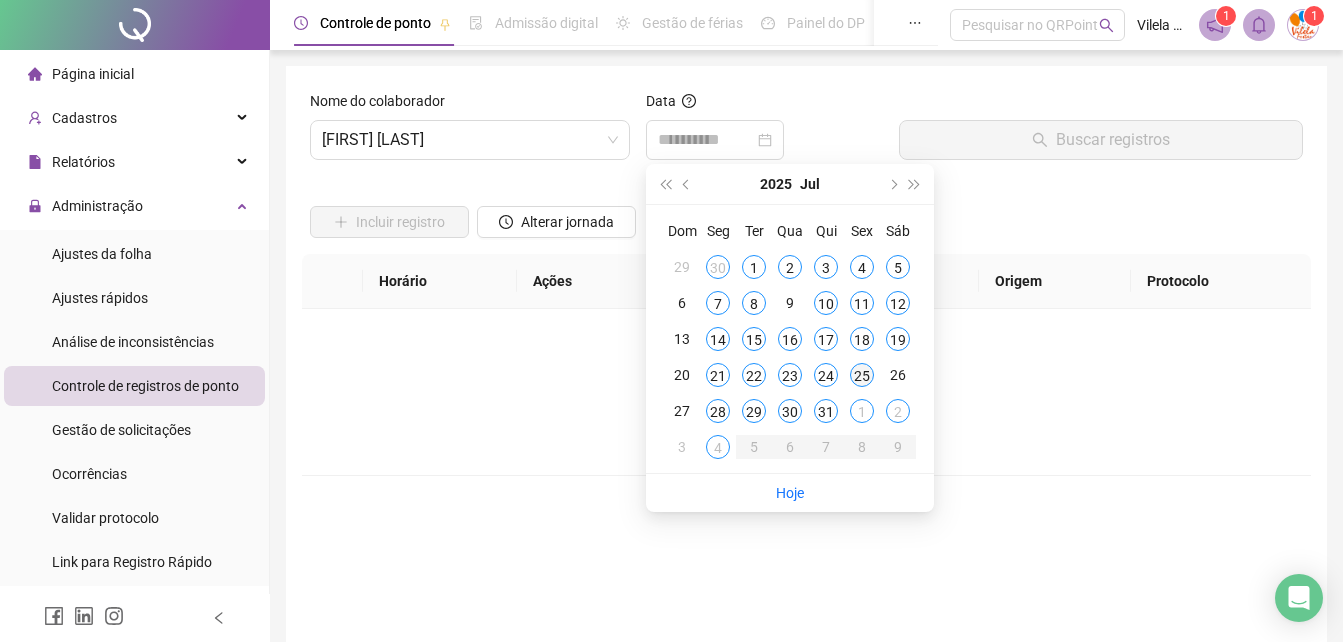type on "**********" 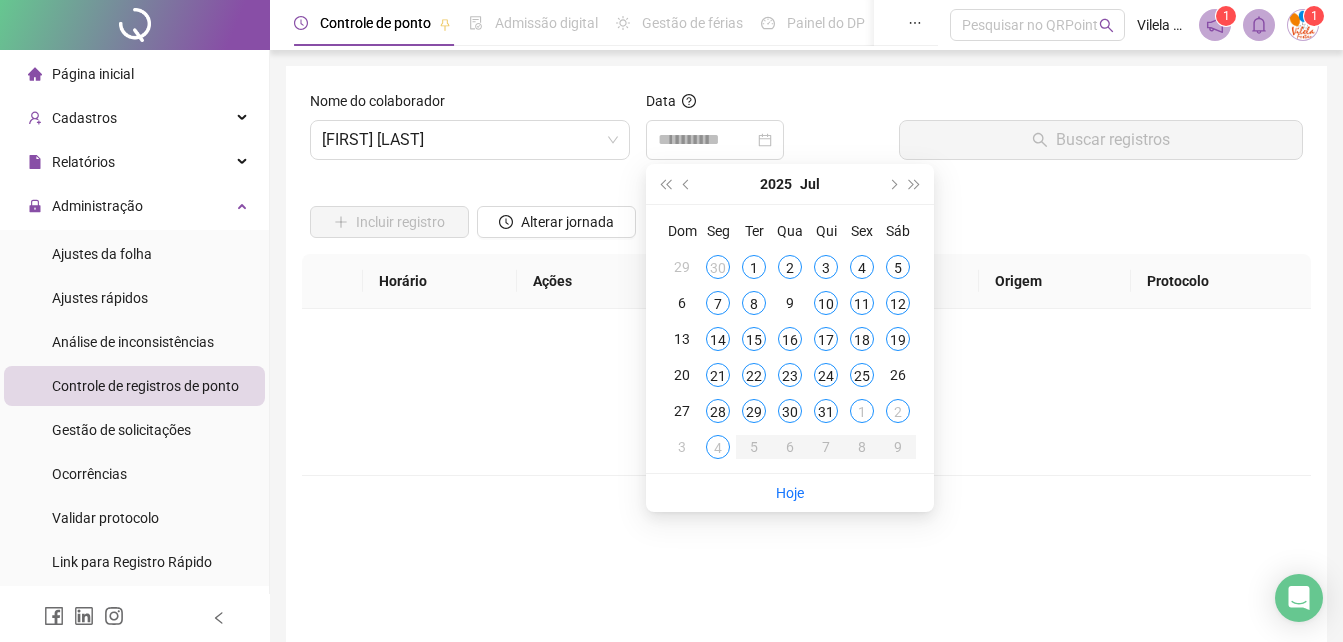 click on "25" at bounding box center (862, 375) 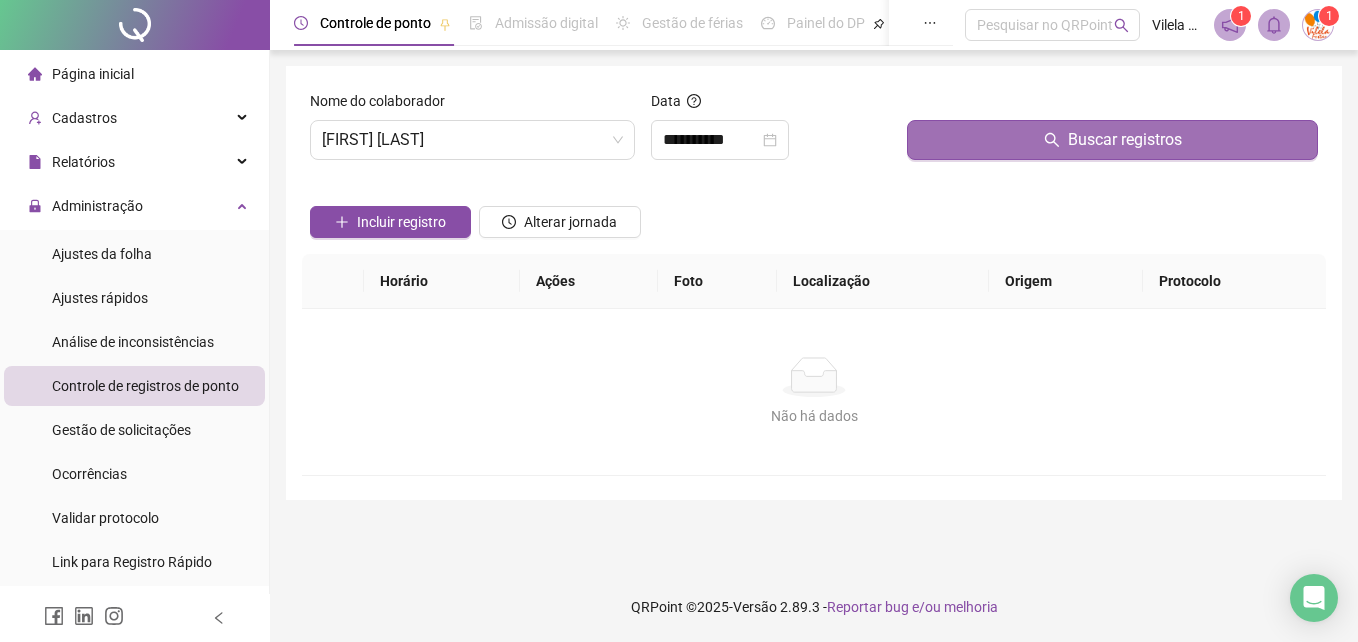 click on "Buscar registros" at bounding box center (1112, 133) 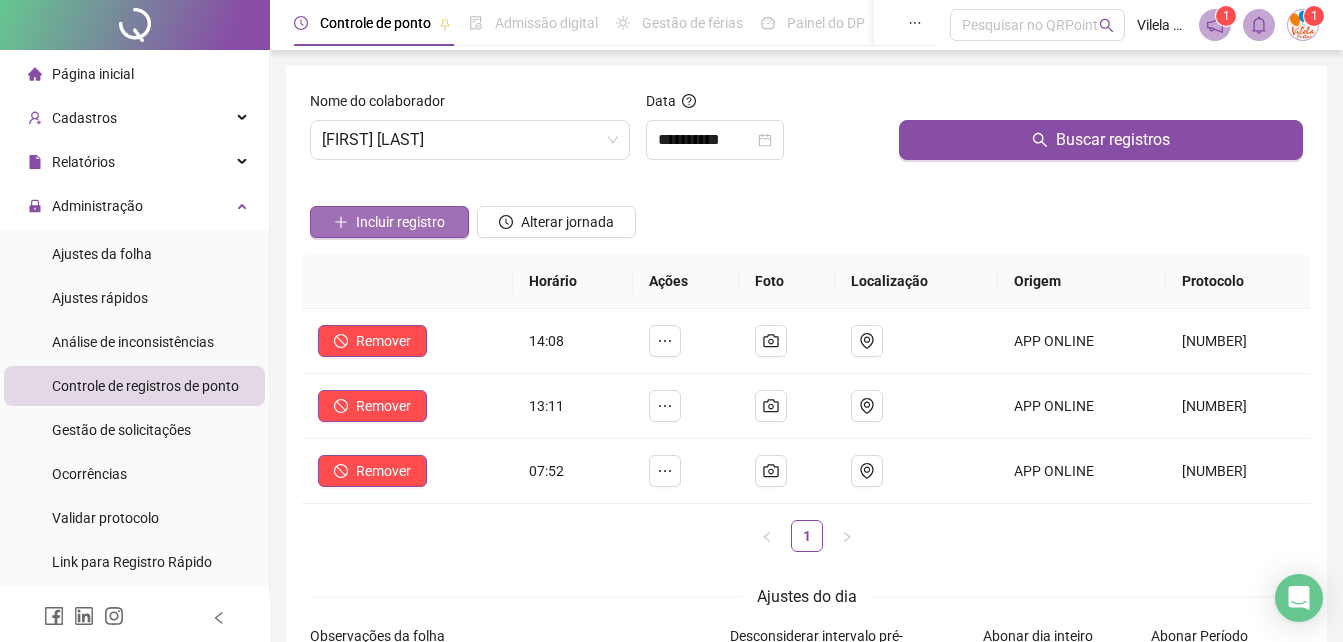 click on "Incluir registro" at bounding box center (400, 222) 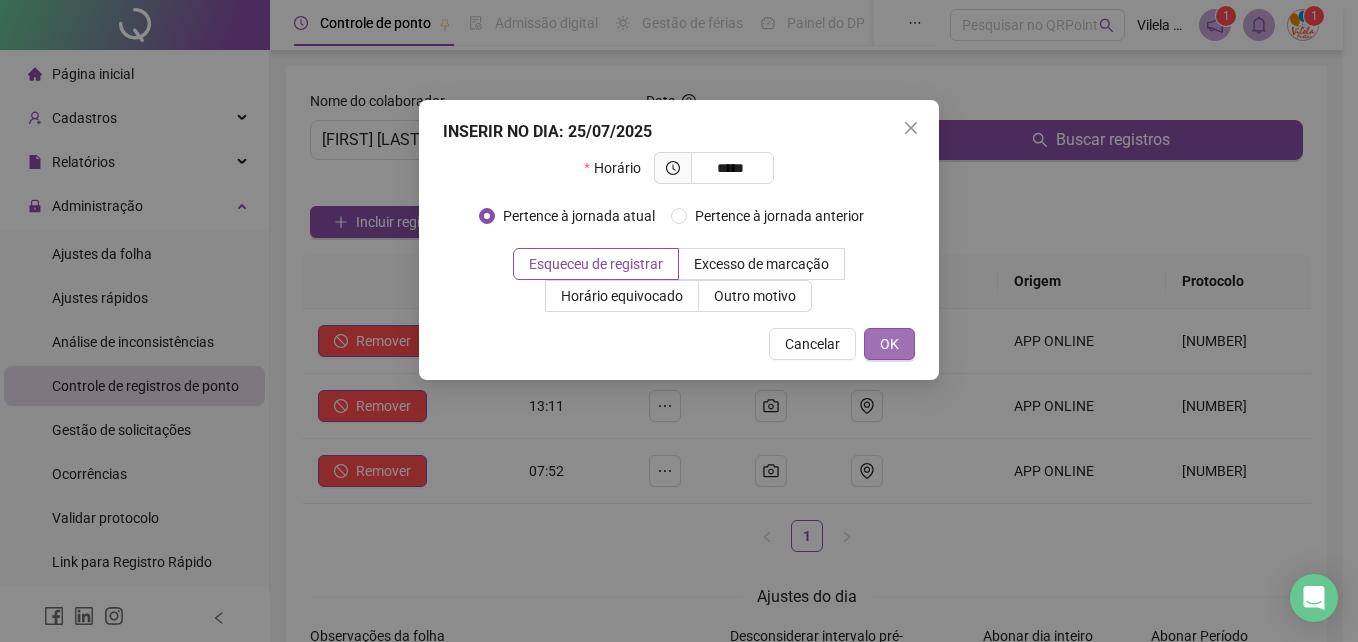 type on "*****" 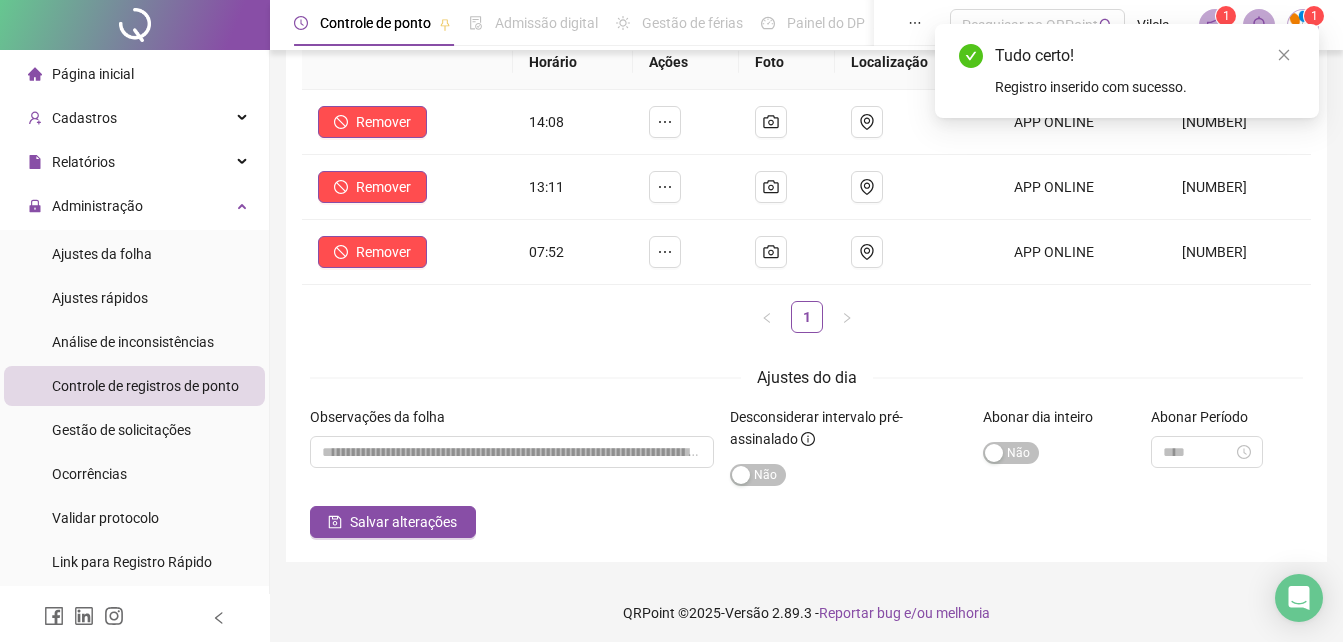 scroll, scrollTop: 225, scrollLeft: 0, axis: vertical 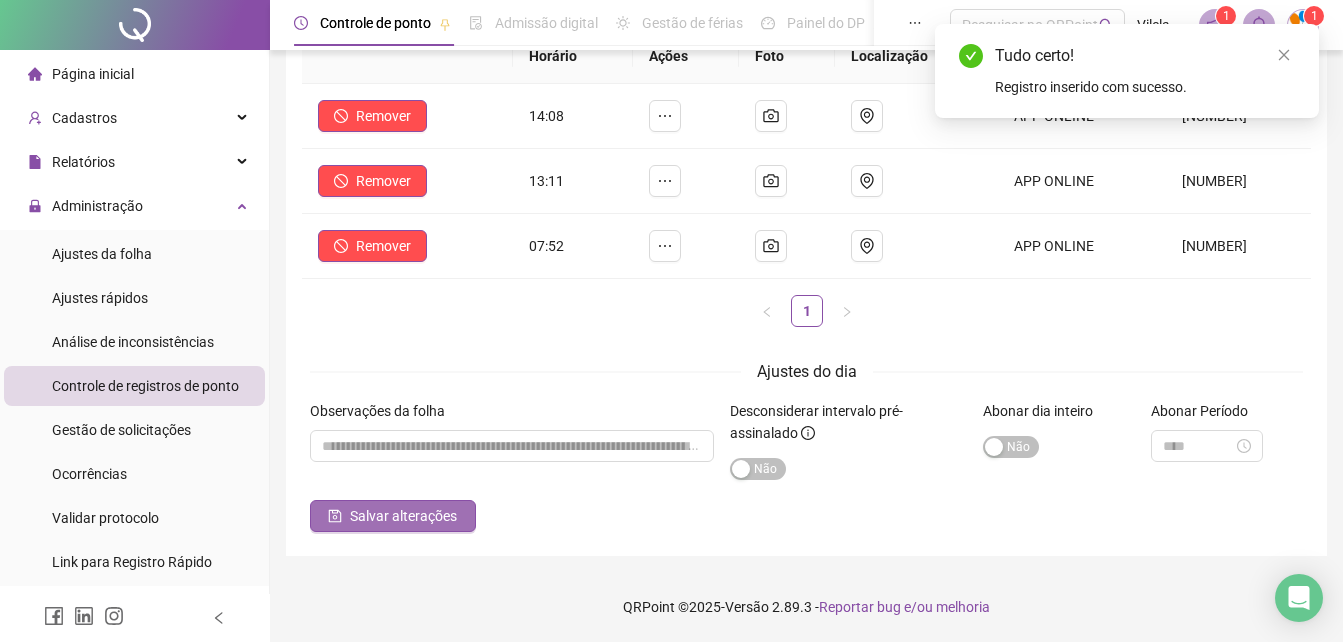 click on "Salvar alterações" at bounding box center [403, 516] 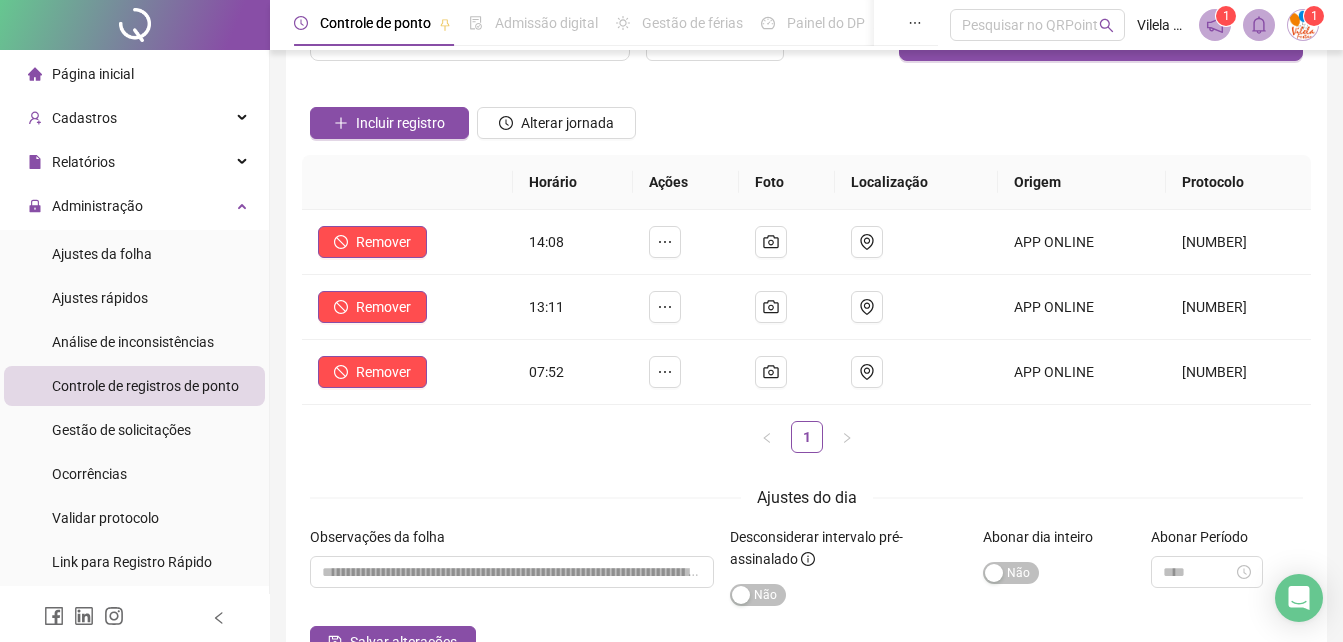 scroll, scrollTop: 0, scrollLeft: 0, axis: both 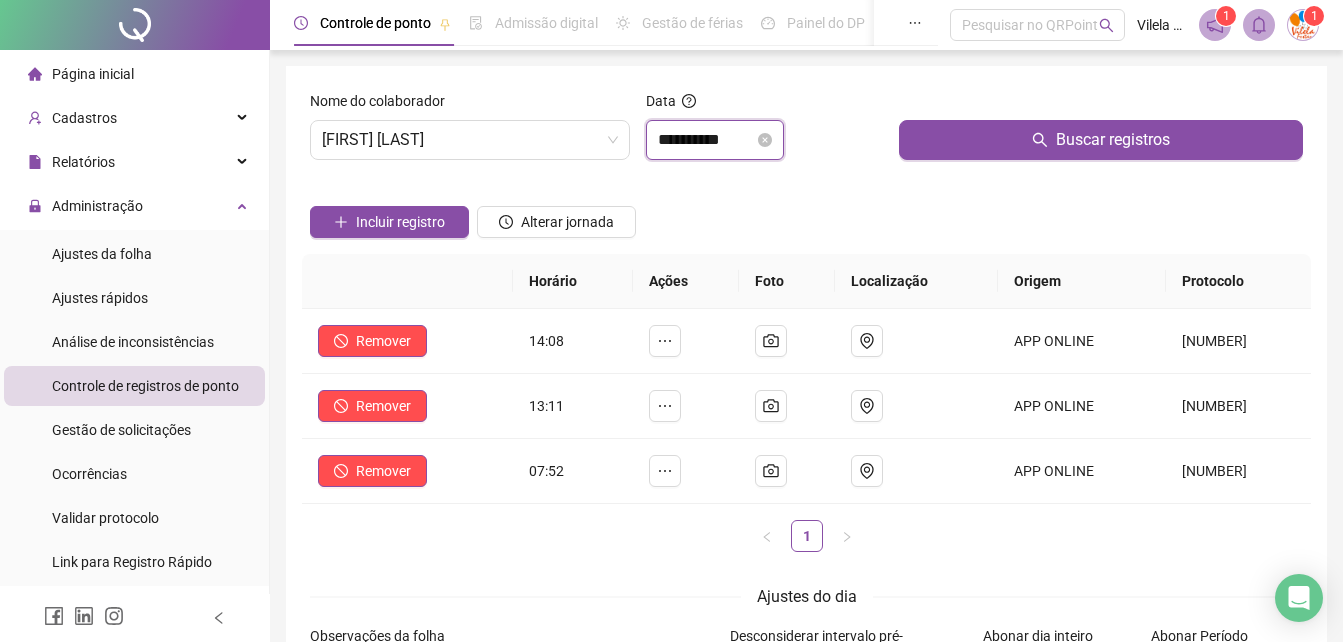 click on "**********" at bounding box center (706, 140) 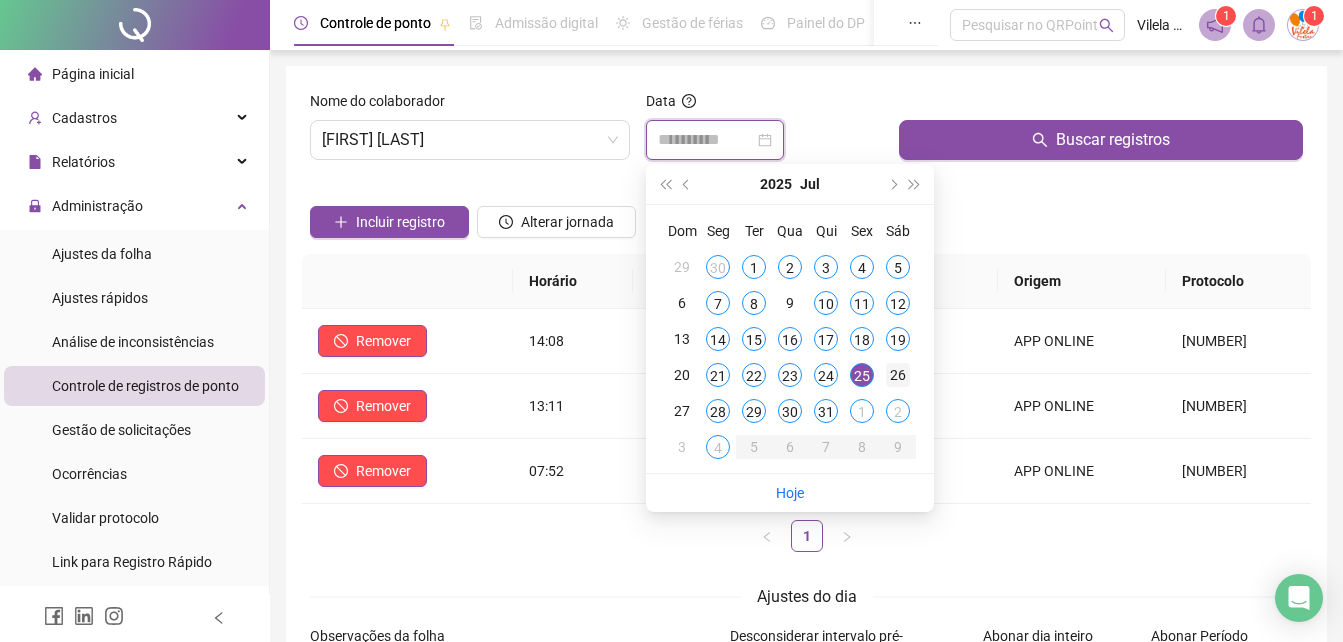 type on "**********" 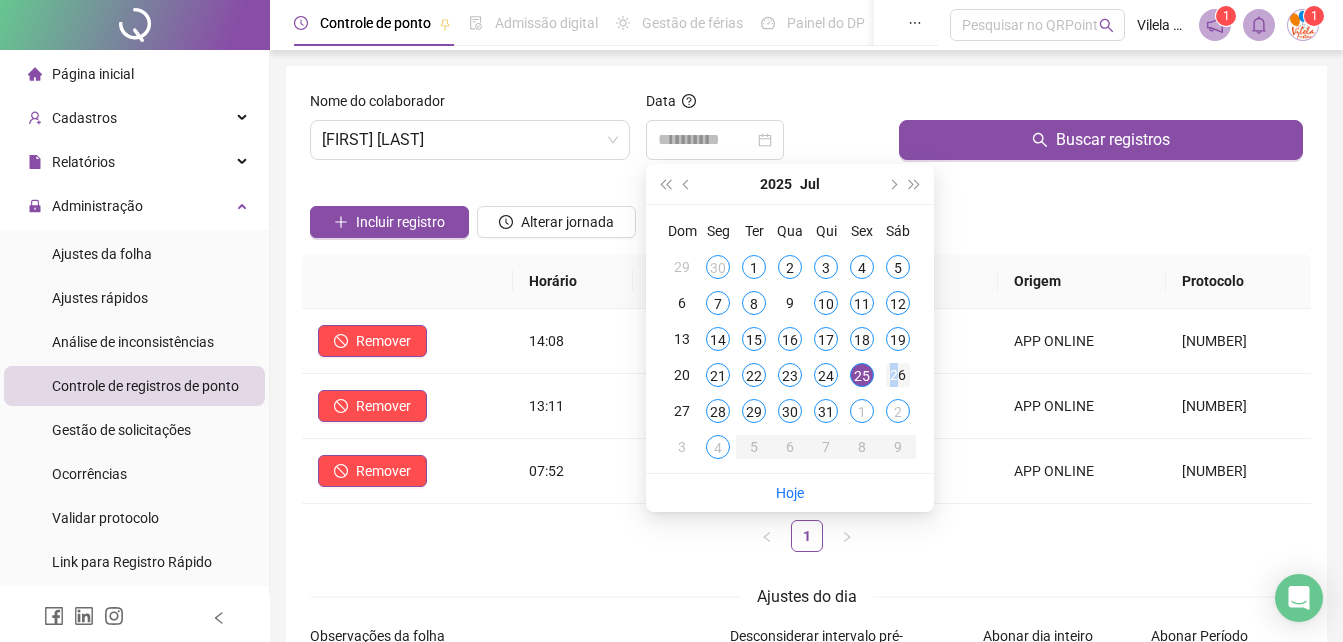 click on "26" at bounding box center (898, 375) 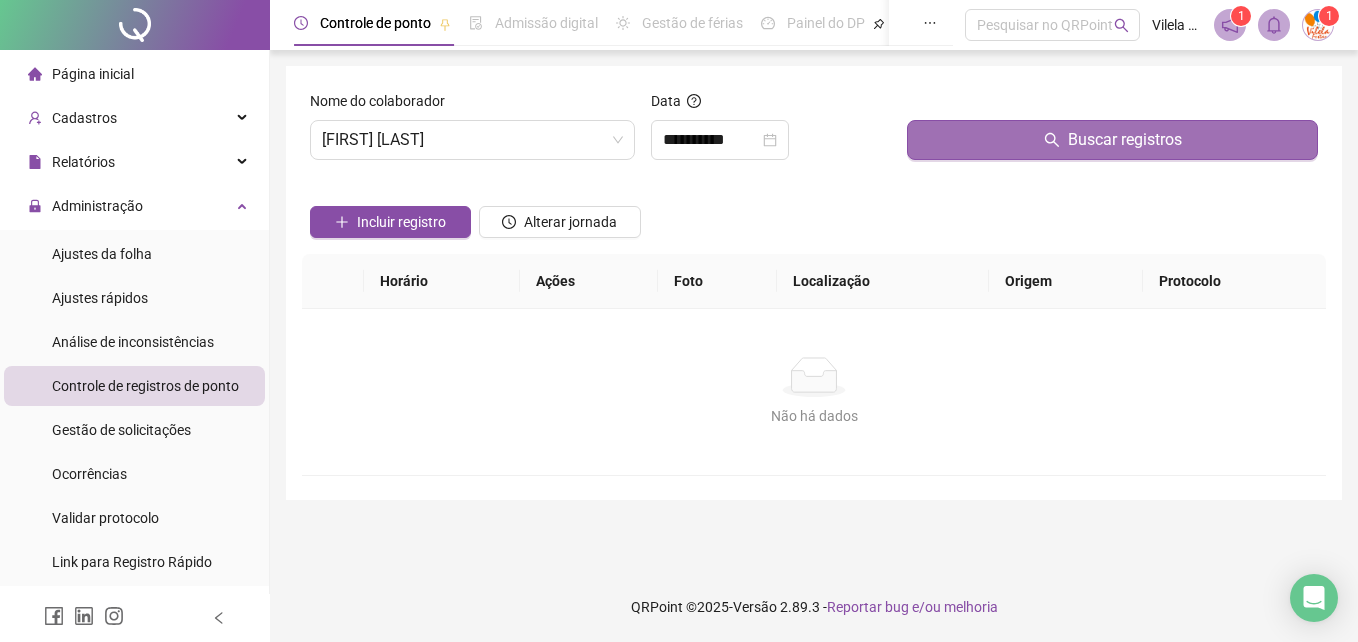 drag, startPoint x: 895, startPoint y: 373, endPoint x: 987, endPoint y: 136, distance: 254.23021 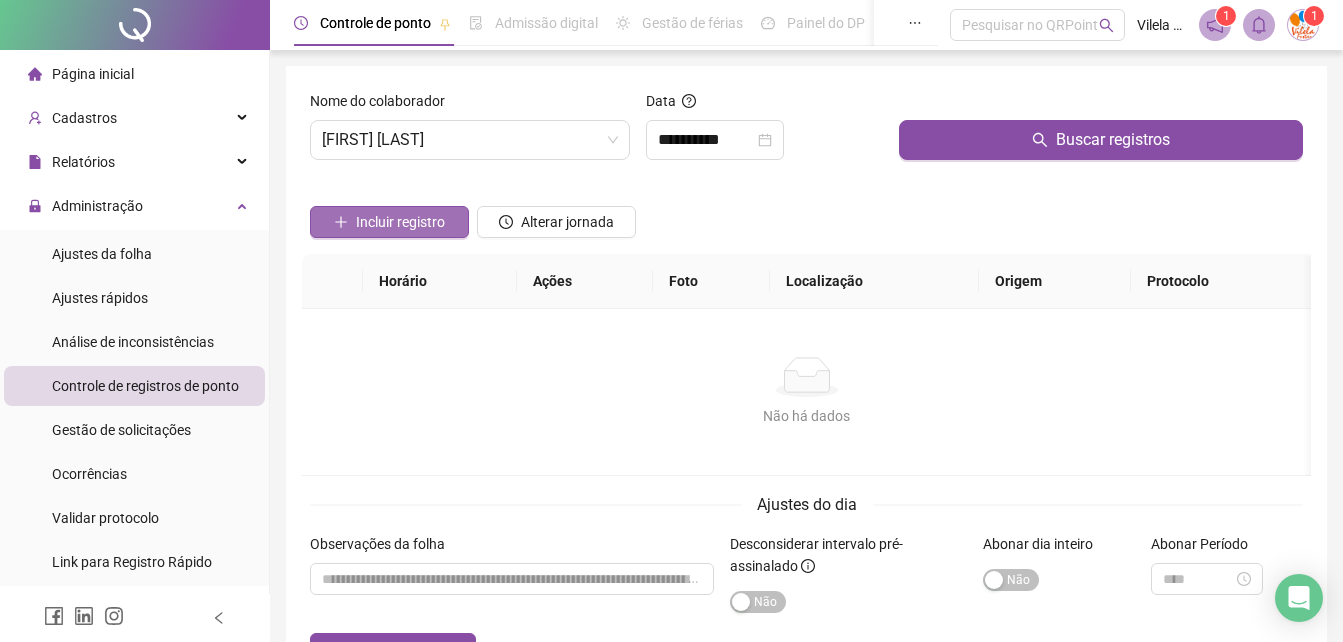 click on "Incluir registro" at bounding box center [400, 222] 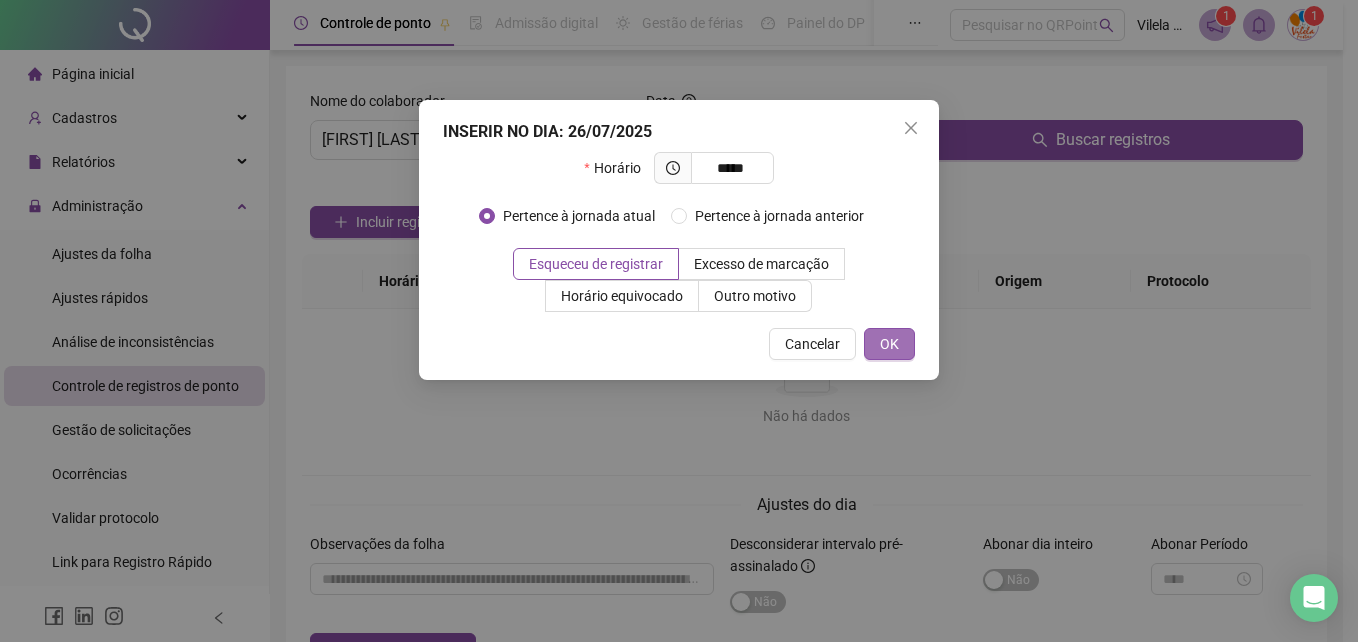 type on "*****" 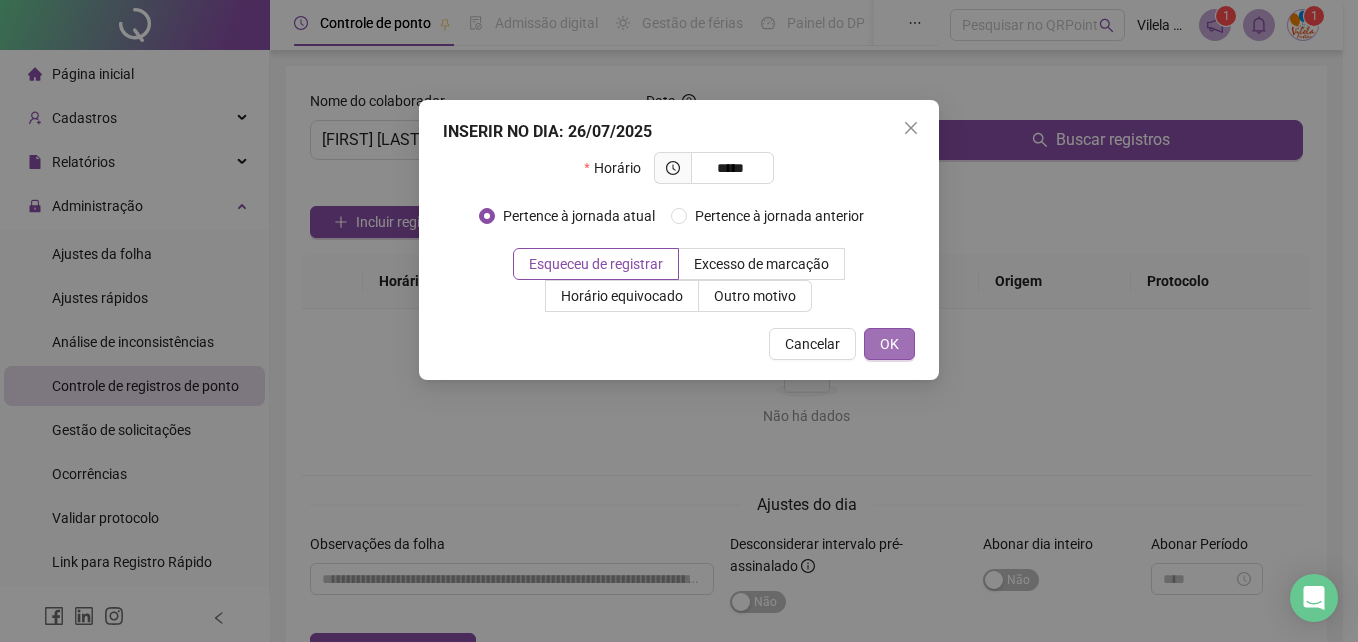 click on "OK" at bounding box center [889, 344] 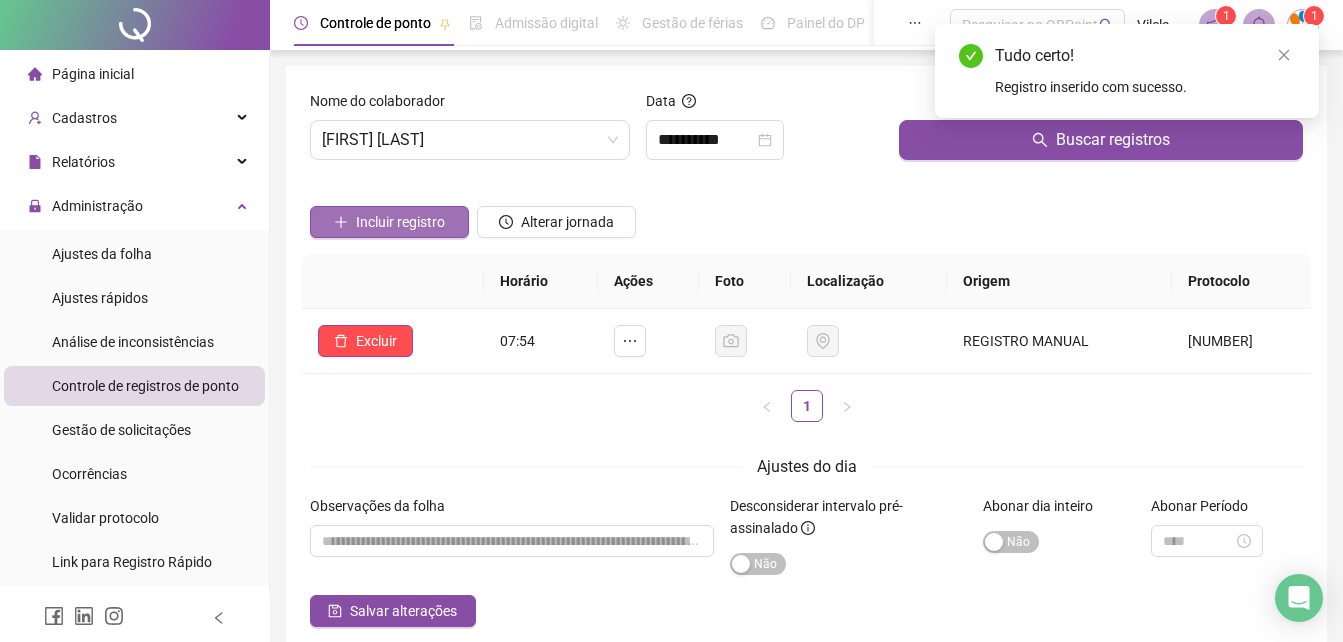 click on "Incluir registro" at bounding box center [389, 222] 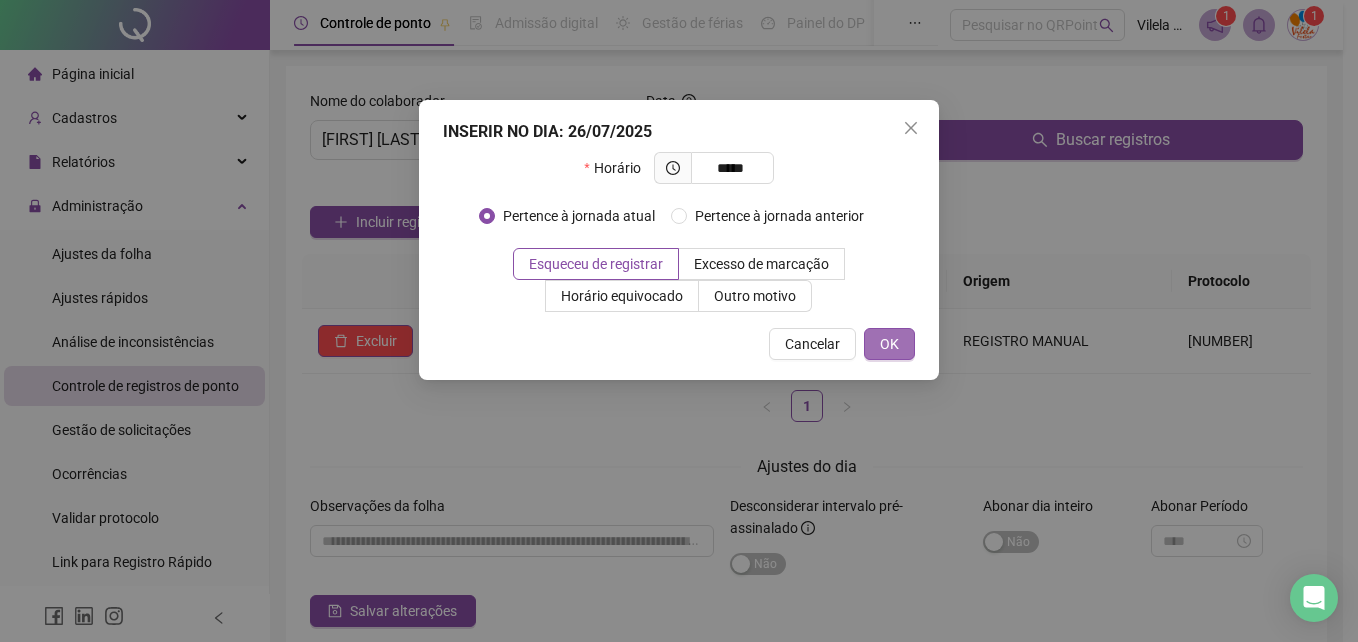type on "*****" 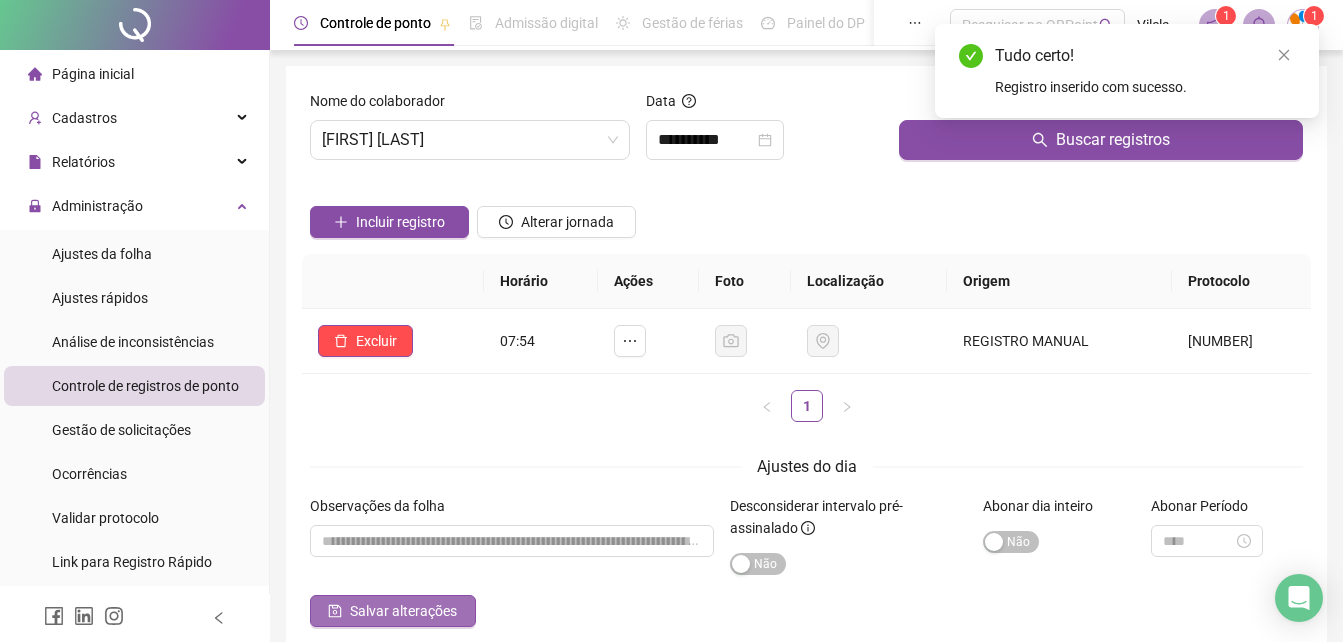 click on "Salvar alterações" at bounding box center (403, 611) 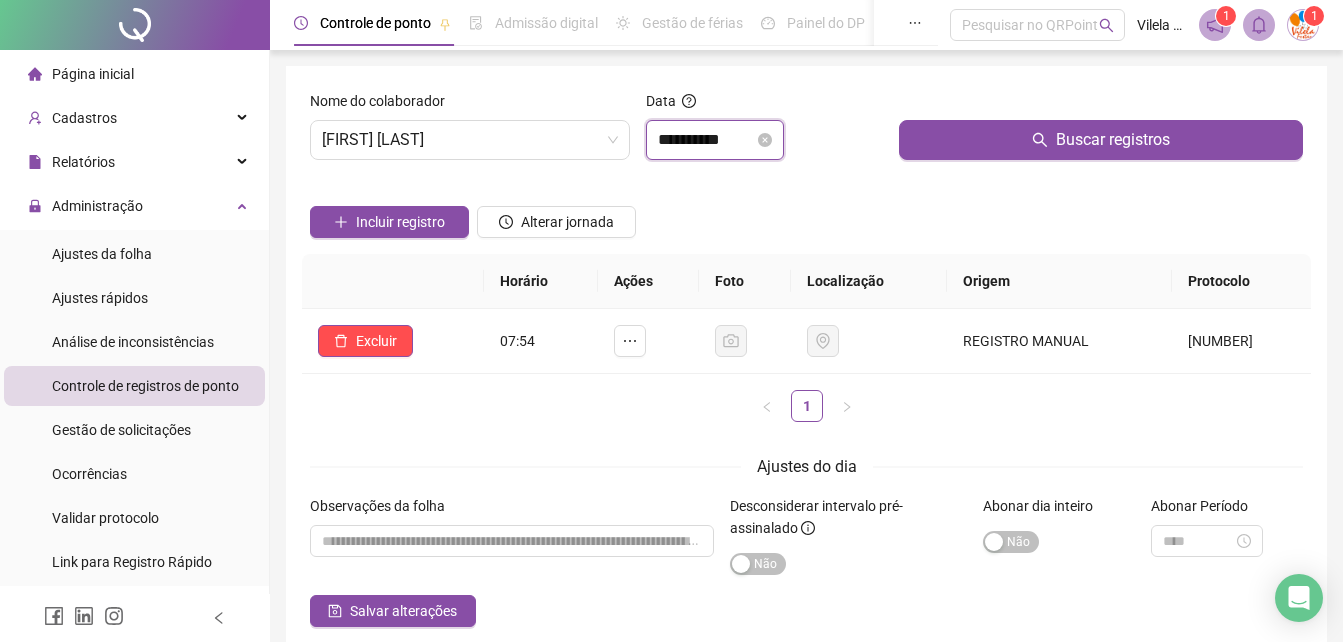 click on "**********" at bounding box center (706, 140) 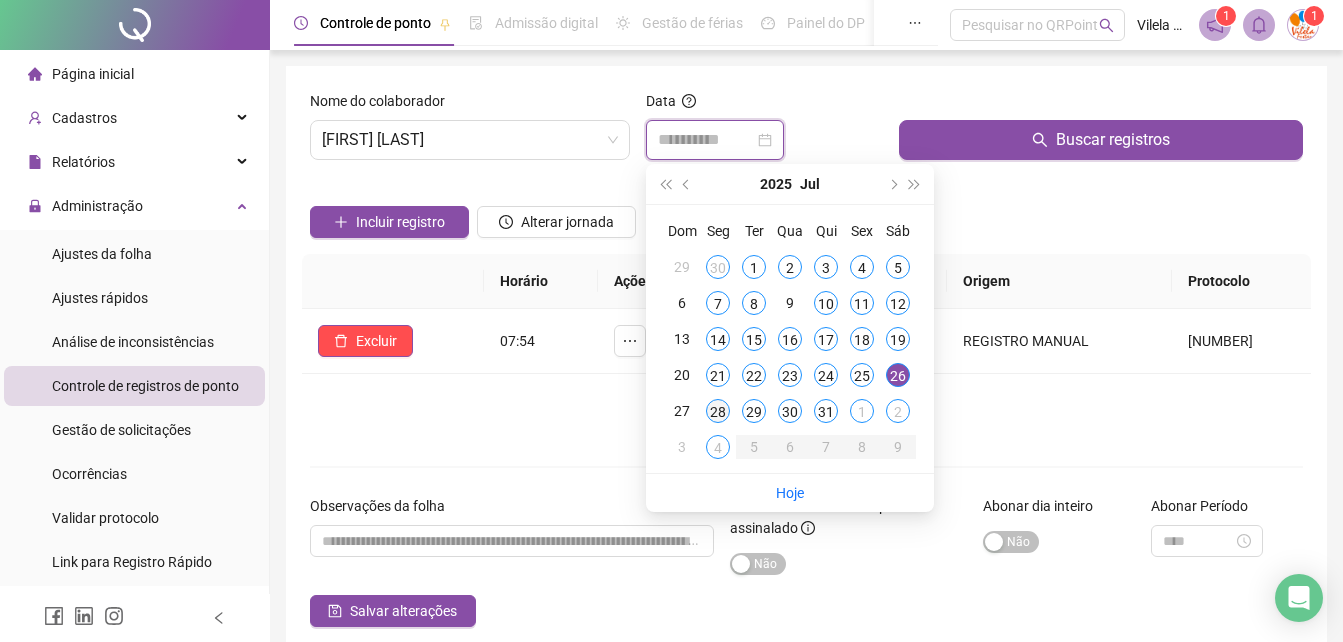type on "**********" 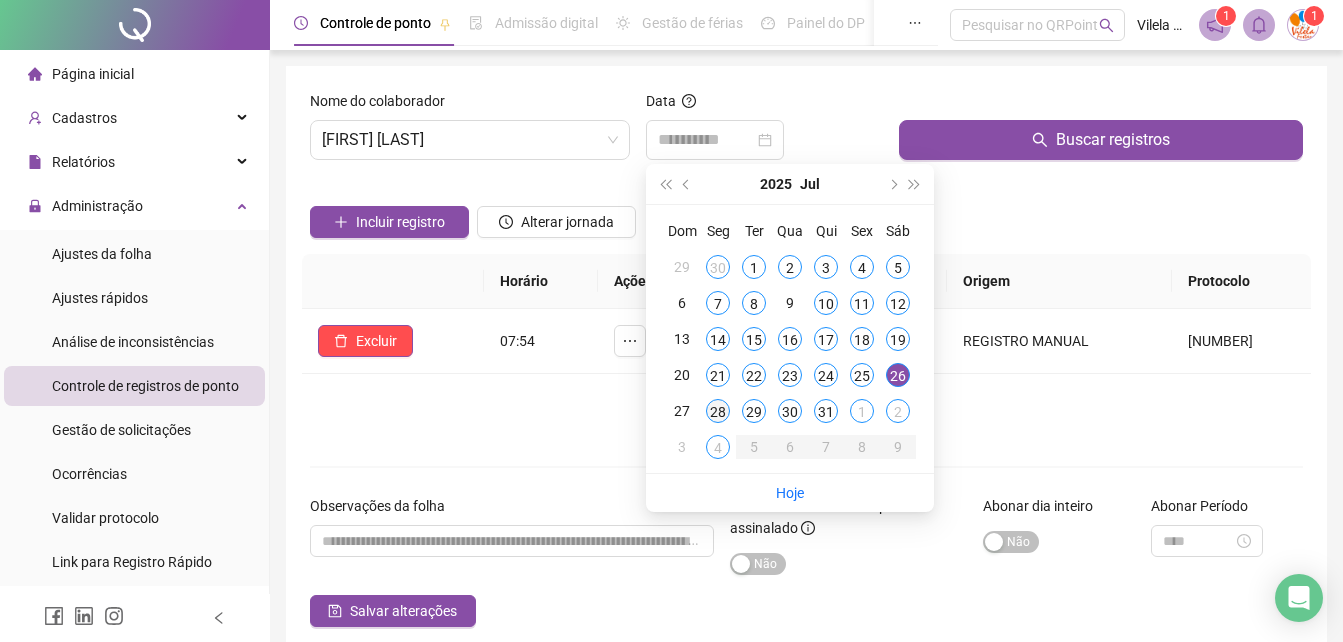 click on "28" at bounding box center [718, 411] 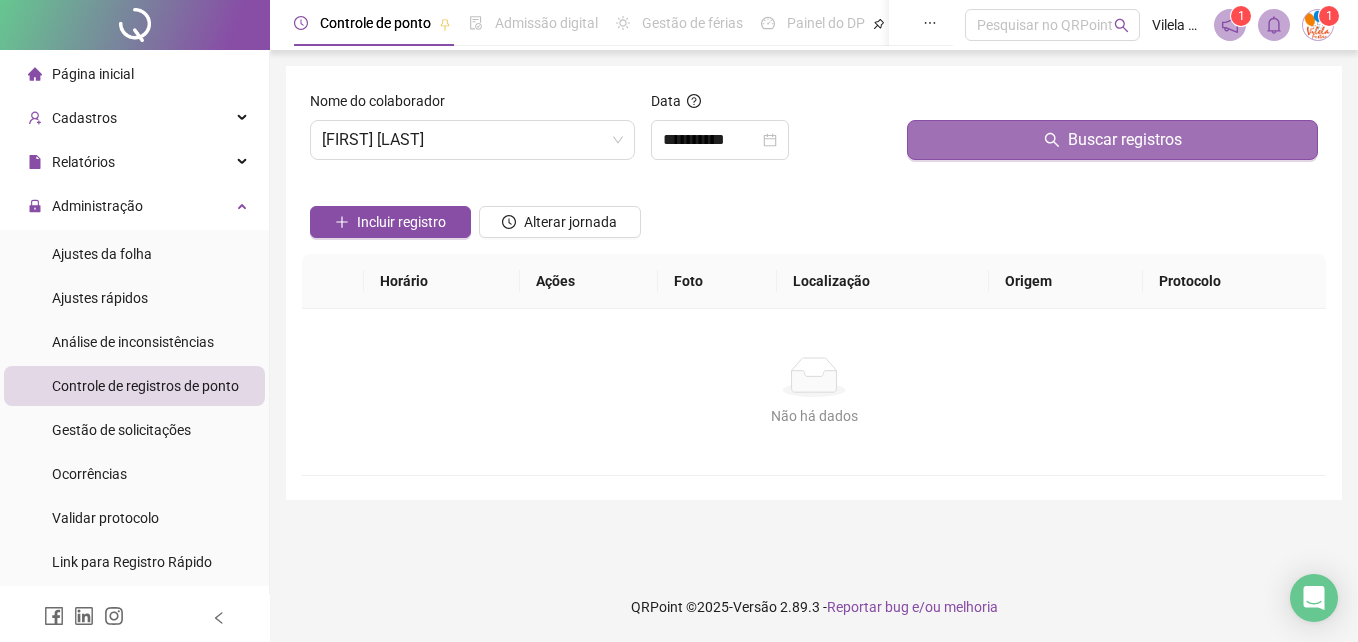click on "Buscar registros" at bounding box center [1112, 140] 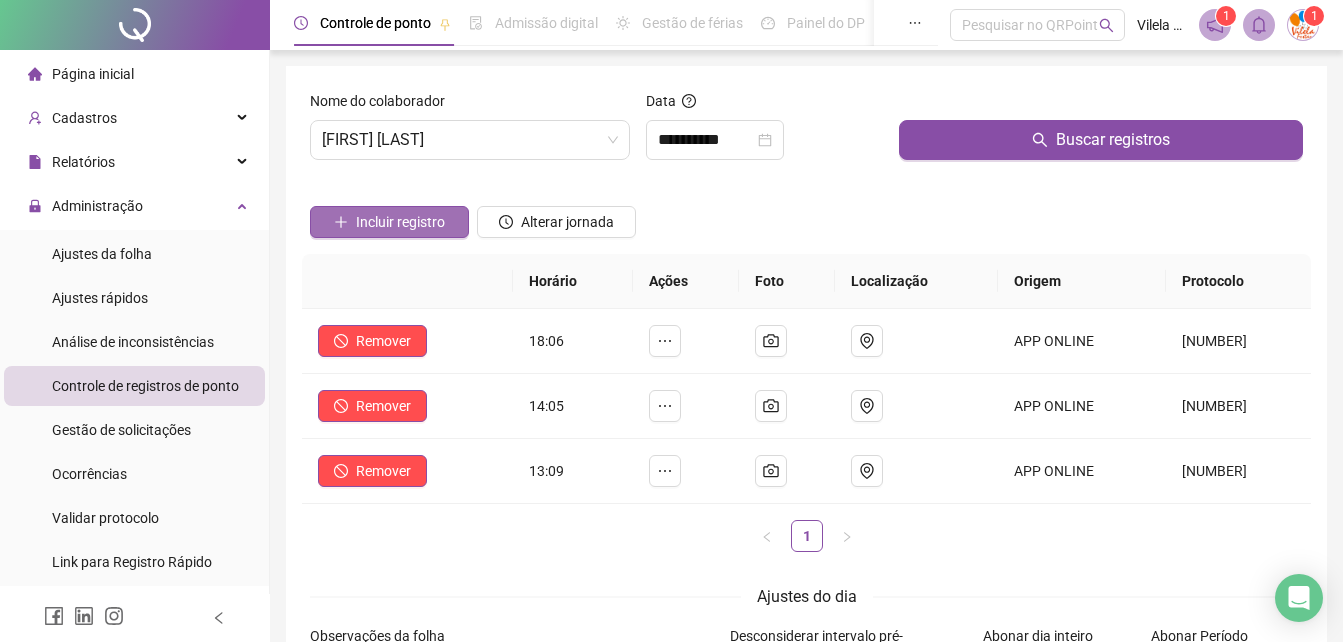 click on "Incluir registro" at bounding box center [389, 222] 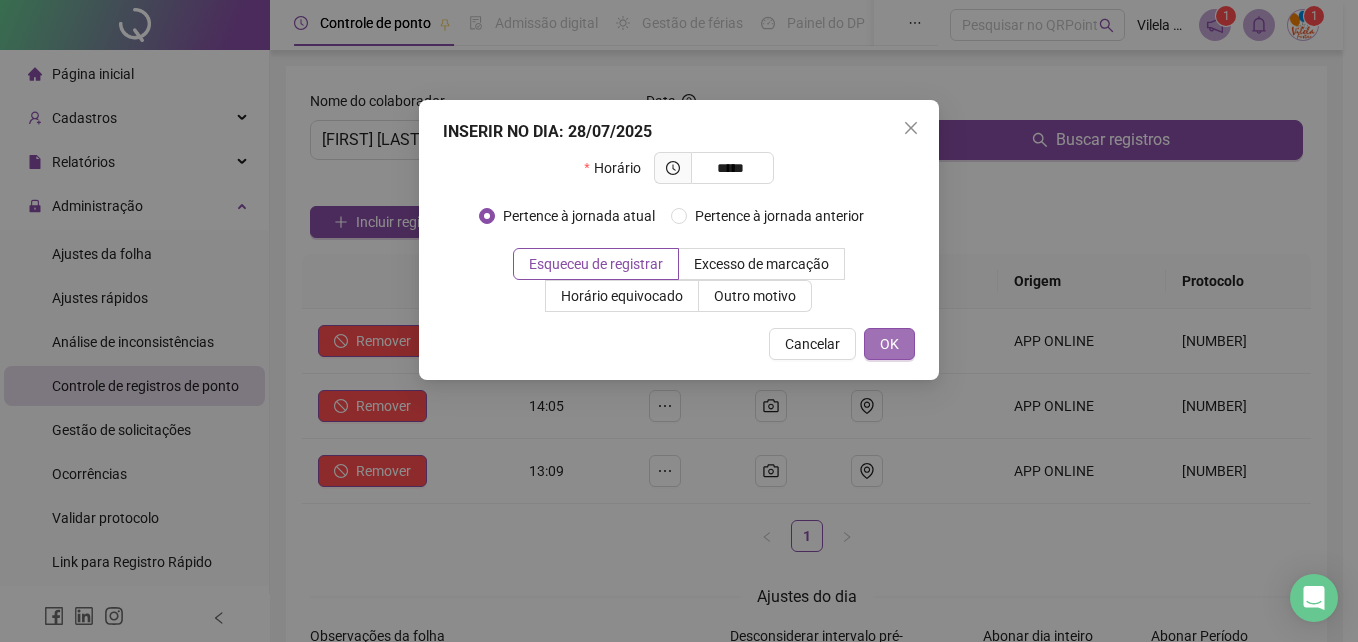 type on "*****" 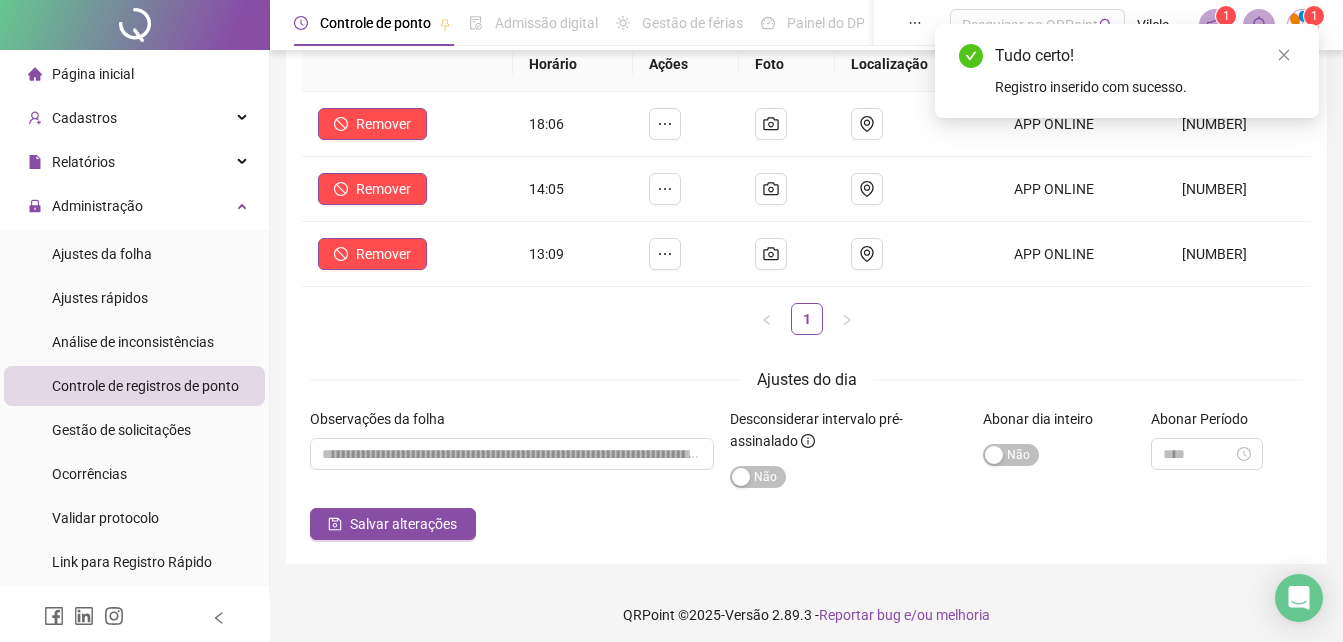 scroll, scrollTop: 225, scrollLeft: 0, axis: vertical 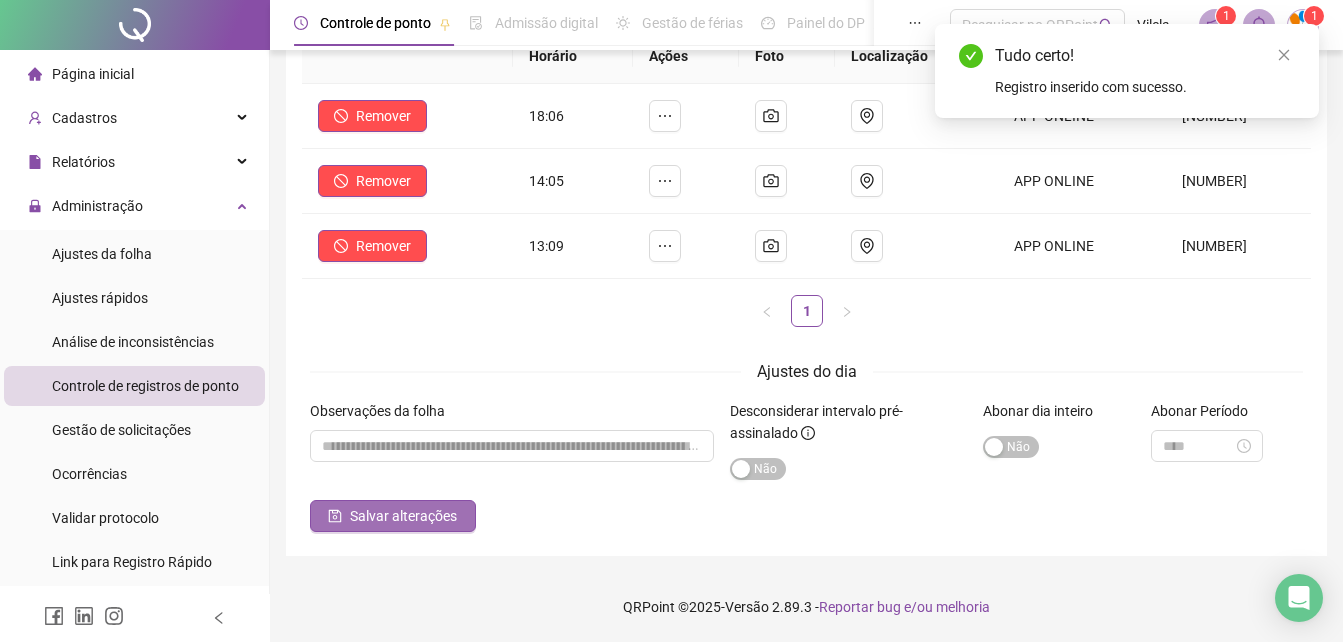click on "Salvar alterações" at bounding box center [393, 516] 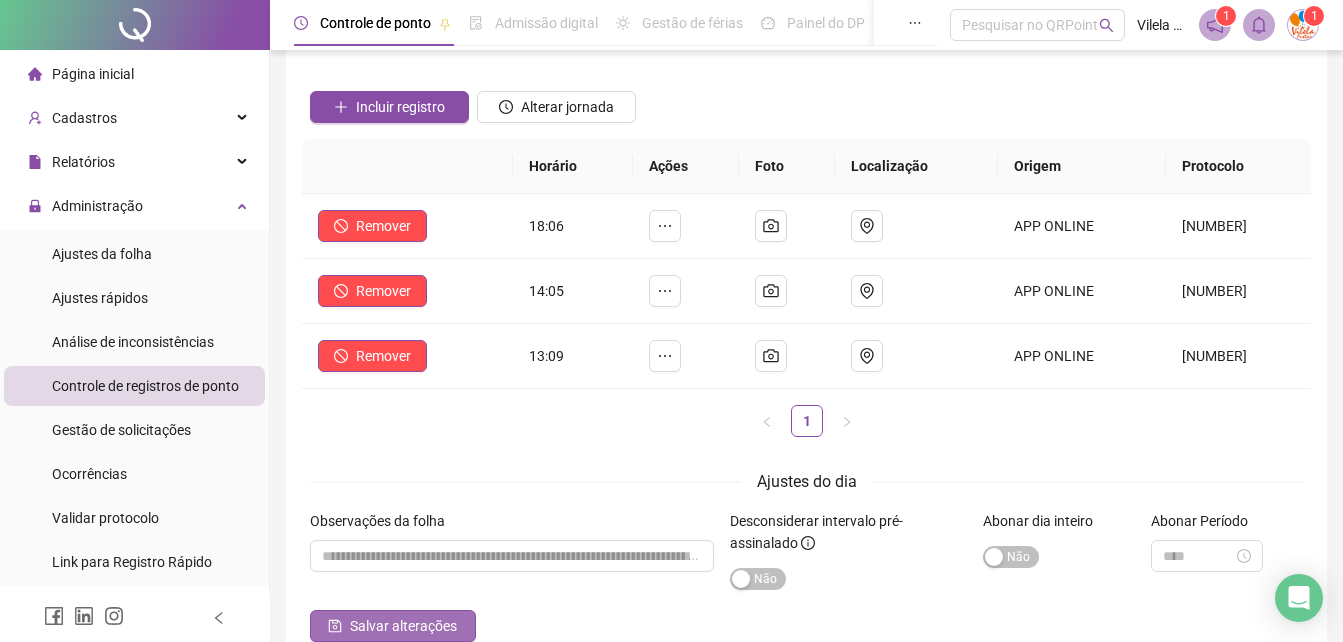 scroll, scrollTop: 0, scrollLeft: 0, axis: both 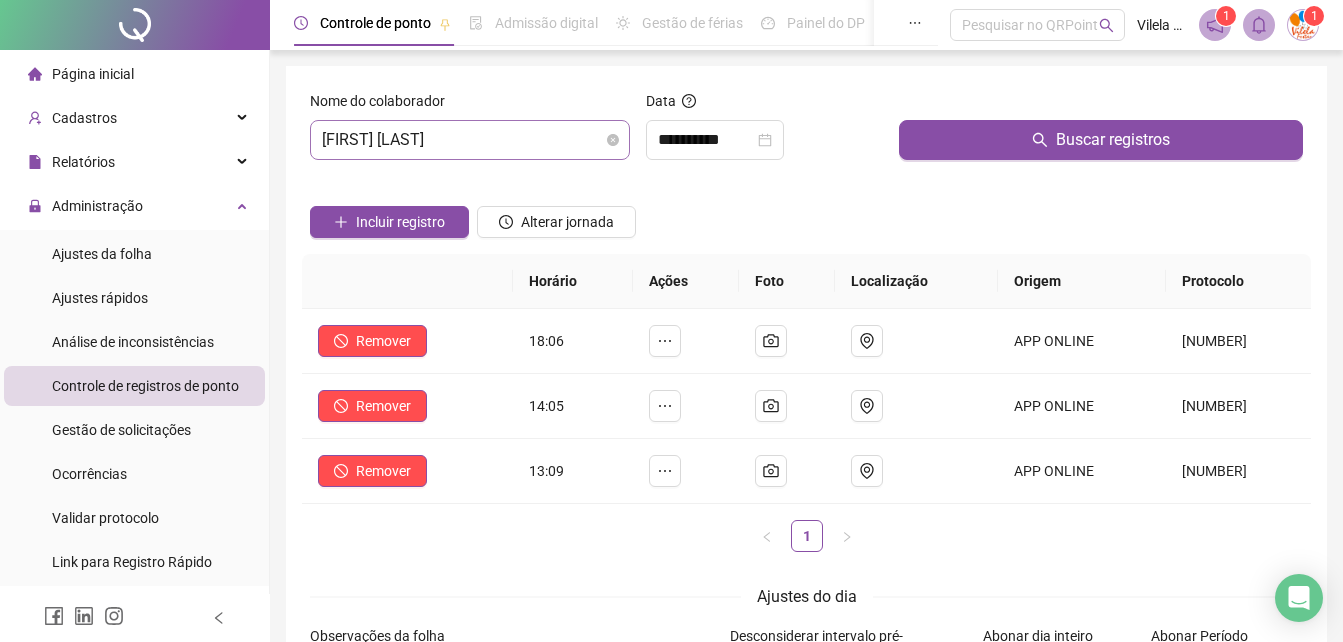 click on "[FIRST] [LAST]" at bounding box center [470, 140] 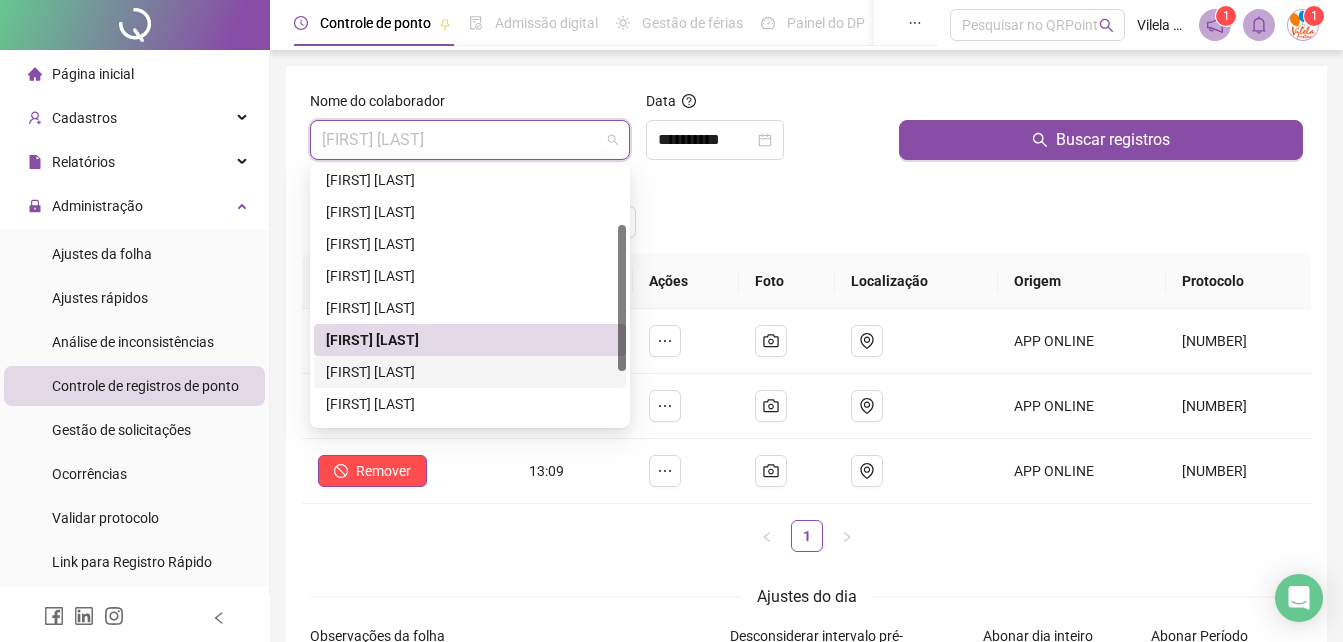 click on "[FIRST] [LAST]" at bounding box center (470, 372) 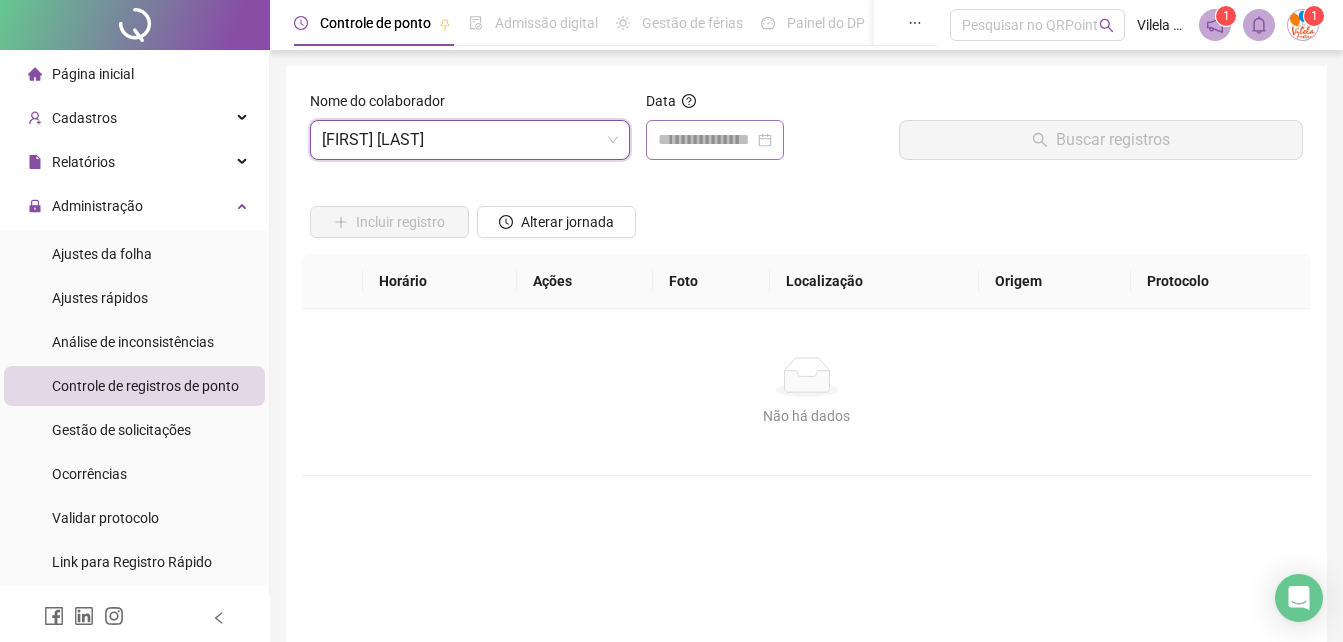 click at bounding box center (715, 140) 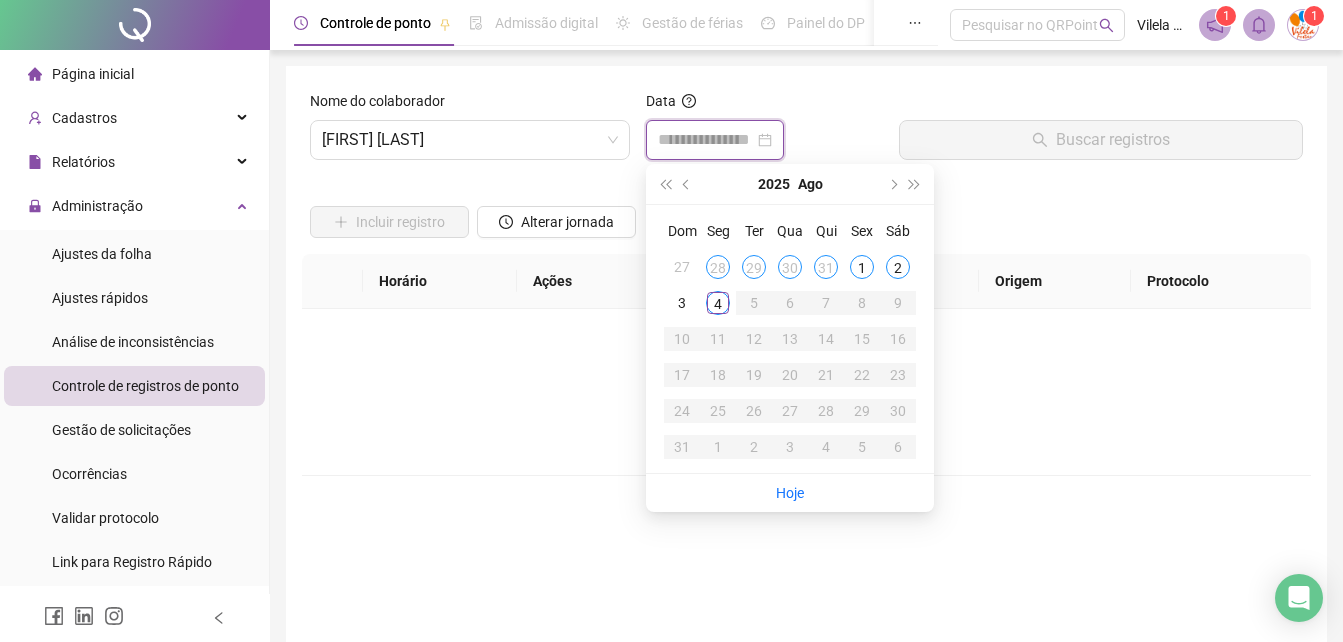 click at bounding box center (706, 140) 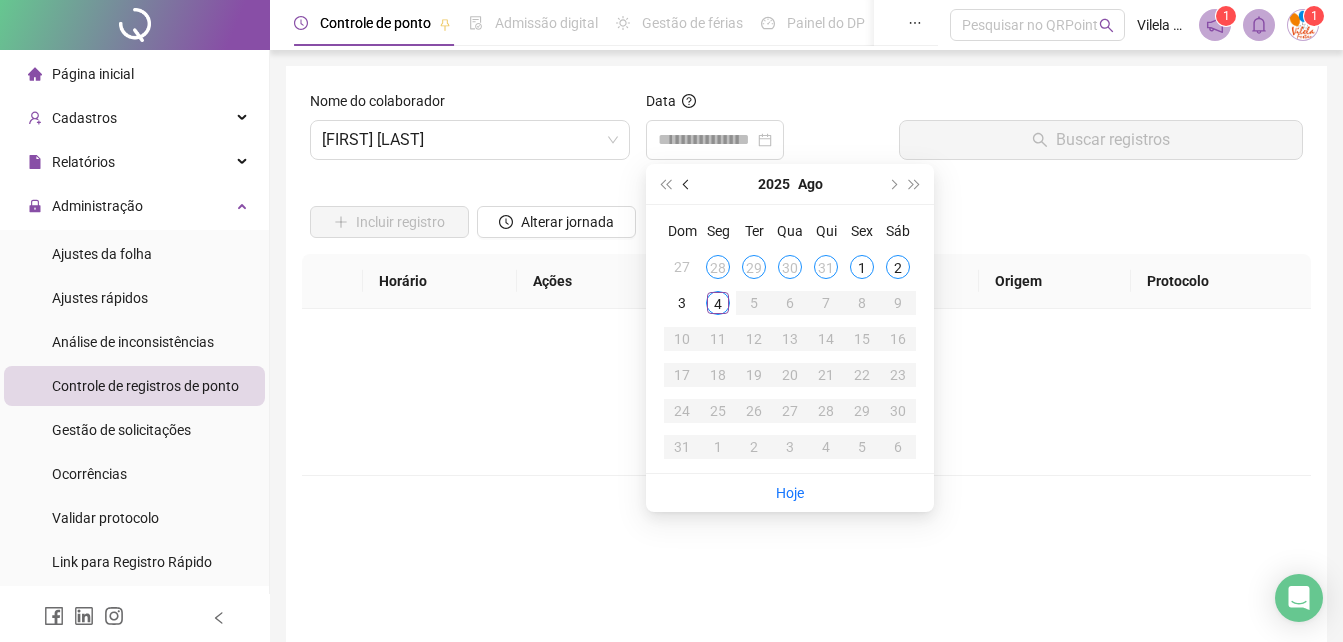 click at bounding box center [687, 184] 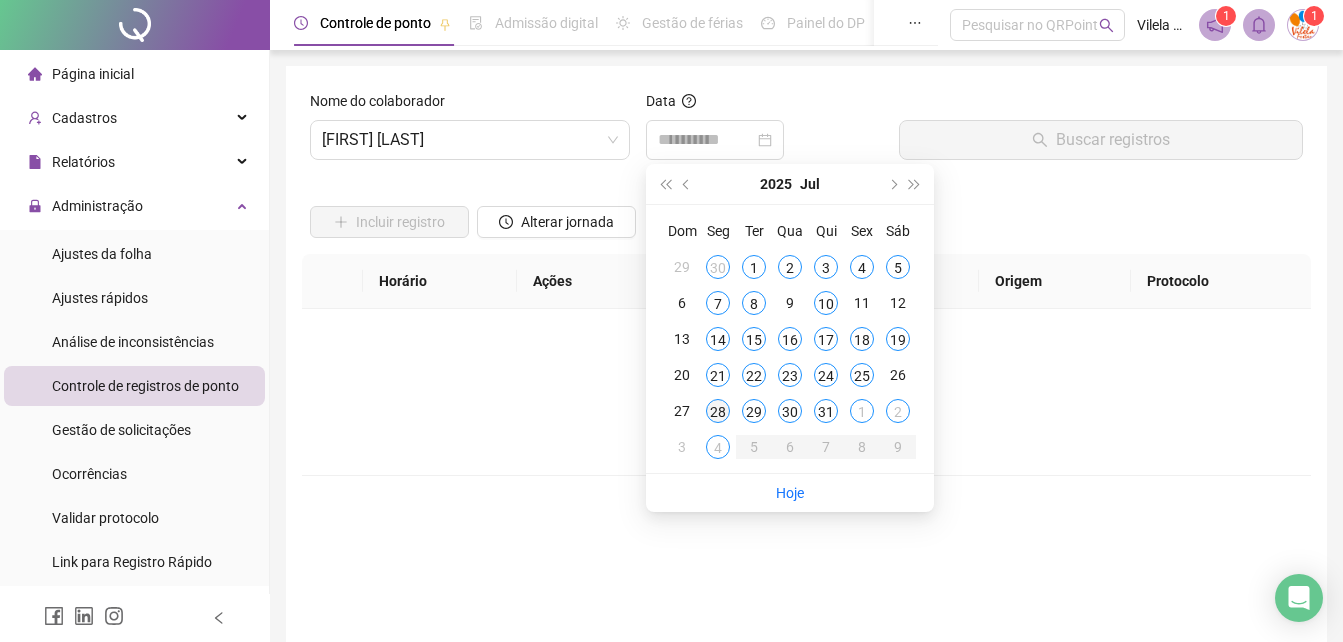 click on "28" at bounding box center (718, 411) 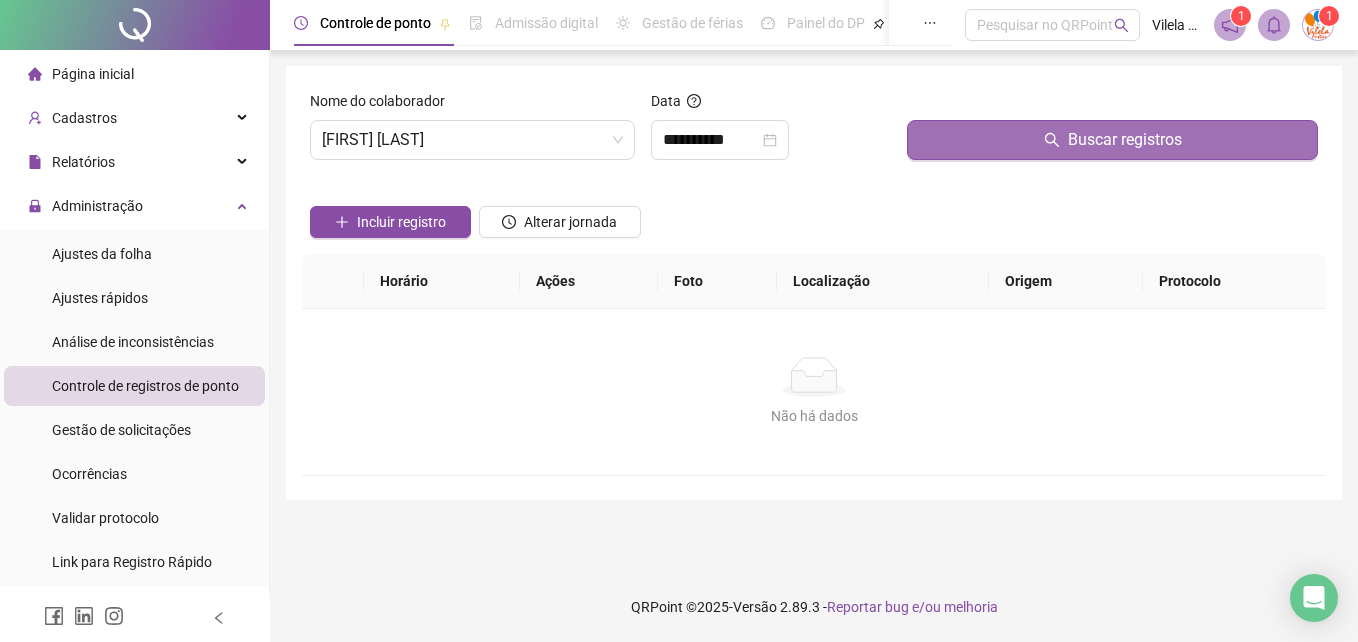 click on "Buscar registros" at bounding box center (1112, 140) 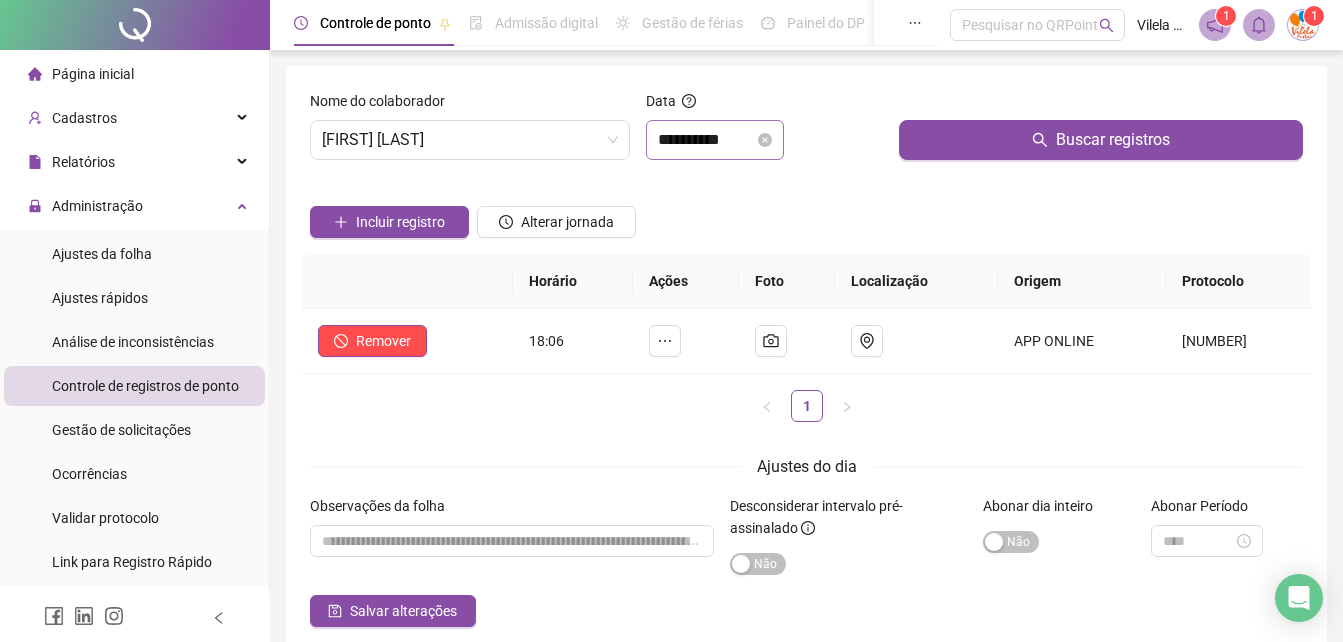 click on "**********" at bounding box center [715, 140] 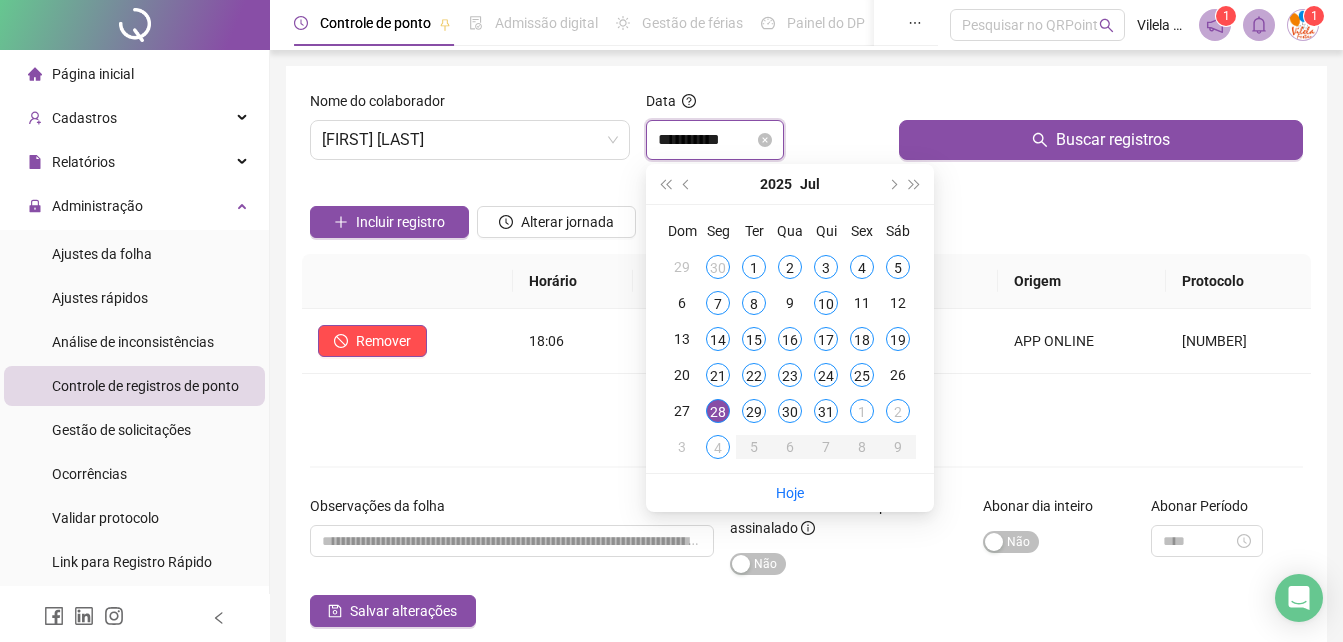 click on "**********" at bounding box center (706, 140) 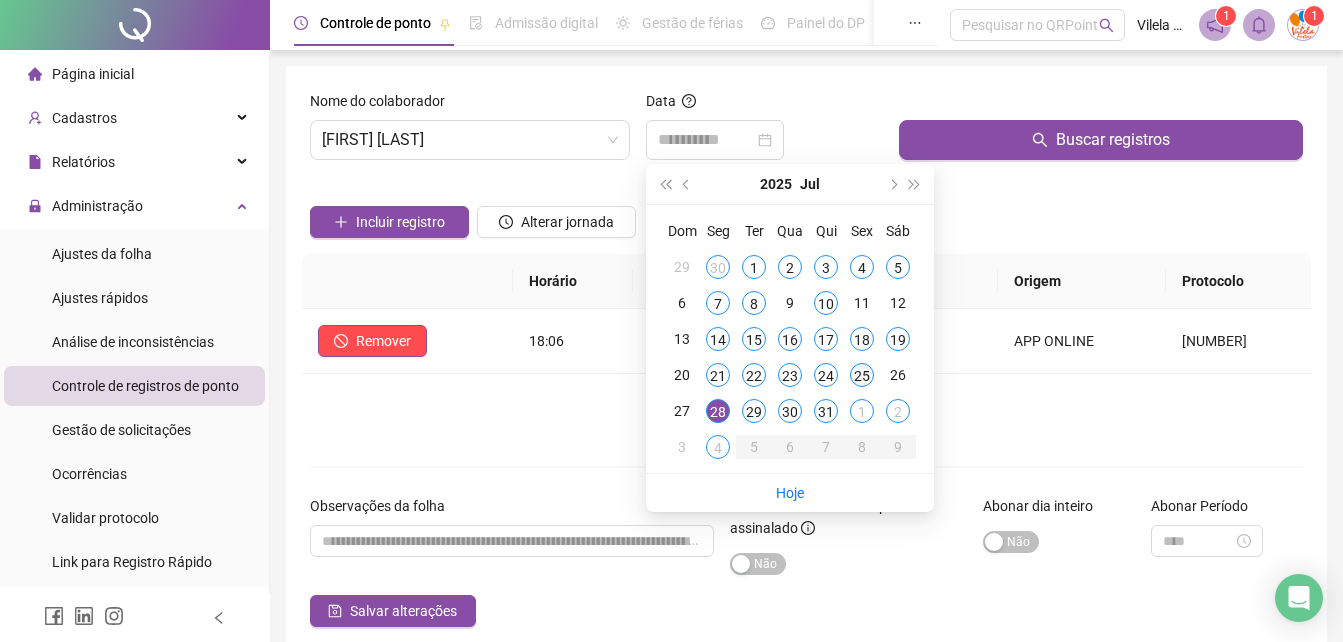 click on "25" at bounding box center [862, 375] 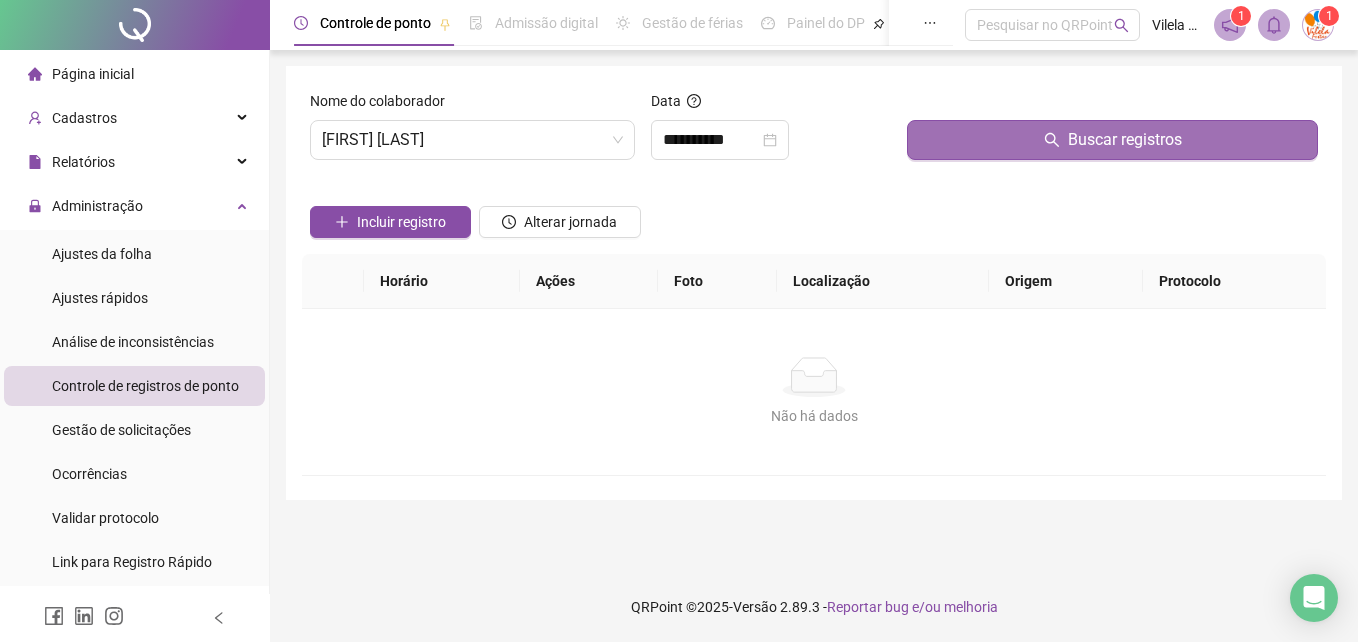 click on "Buscar registros" at bounding box center (1112, 140) 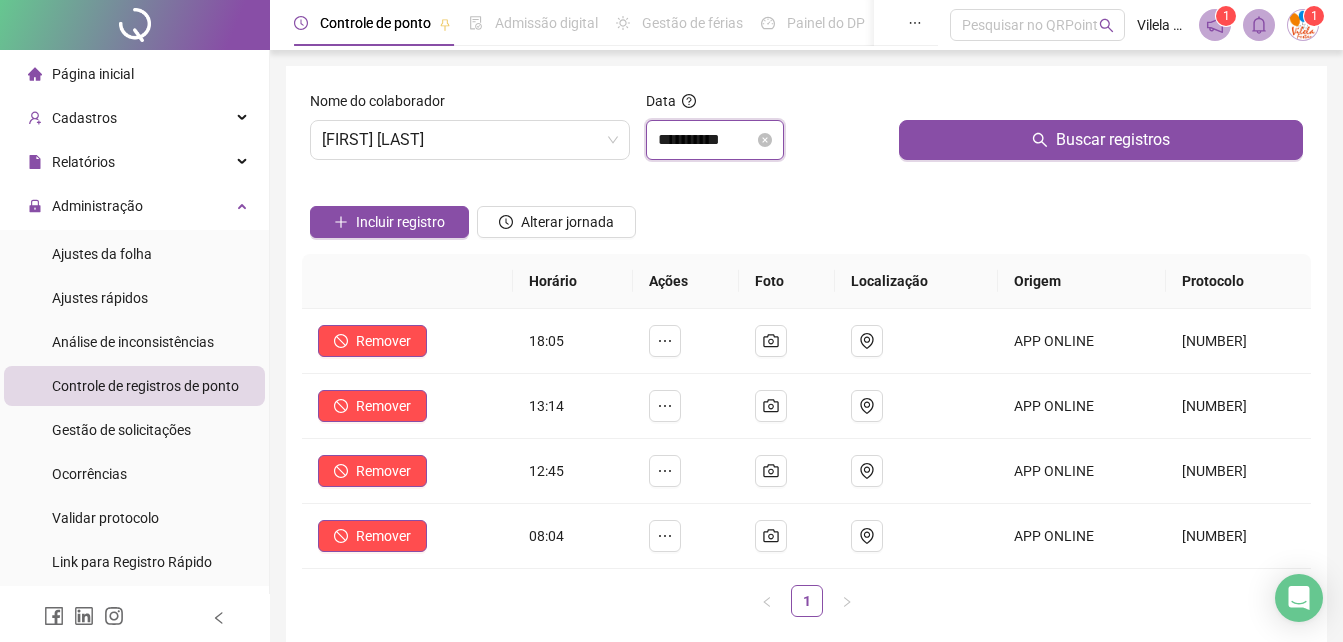click on "**********" at bounding box center (706, 140) 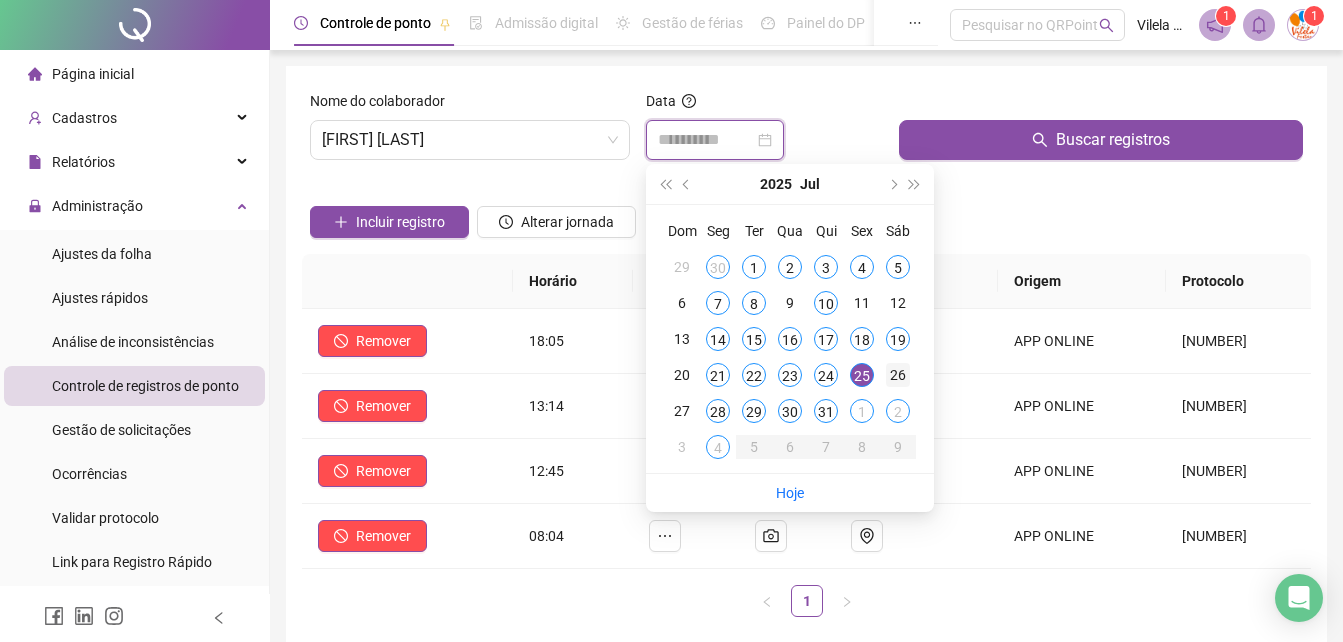 type on "**********" 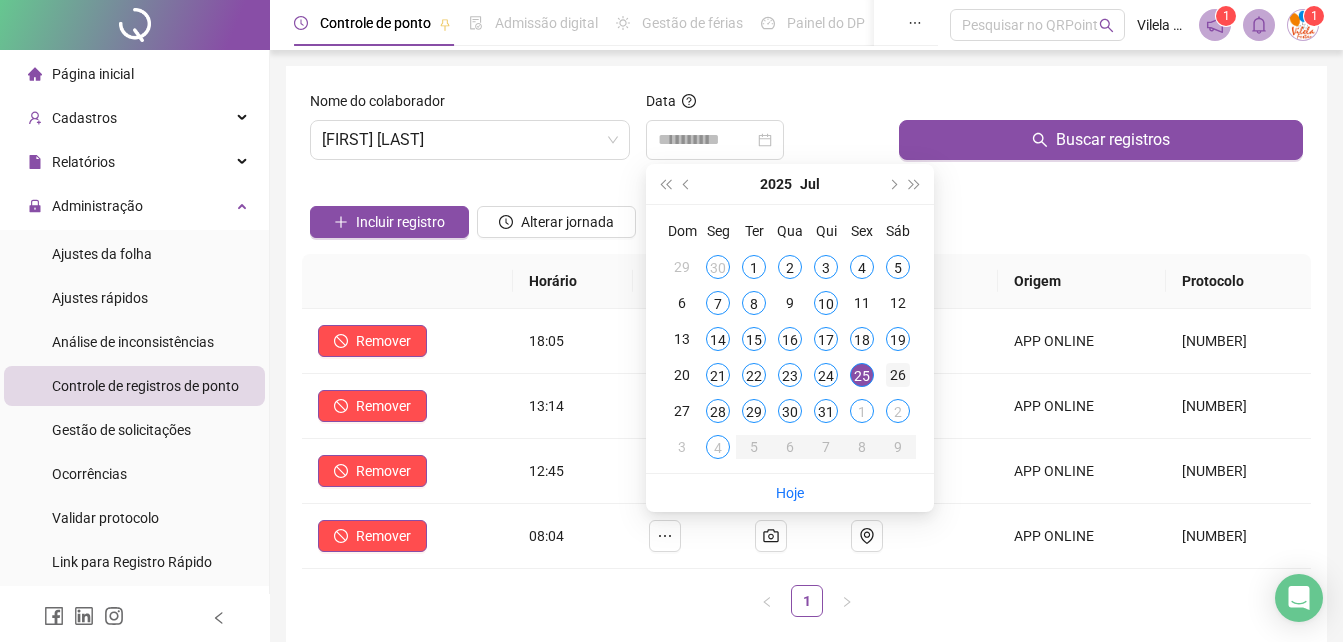 click on "26" at bounding box center (898, 375) 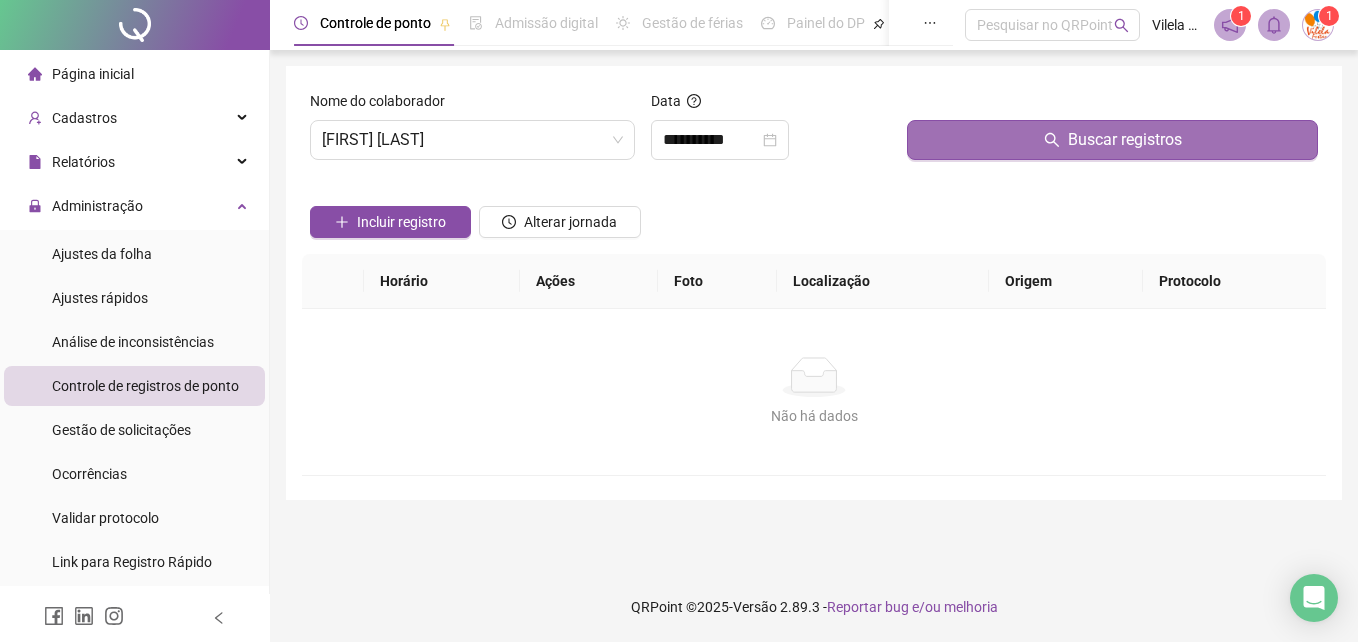 click on "Buscar registros" at bounding box center [1112, 140] 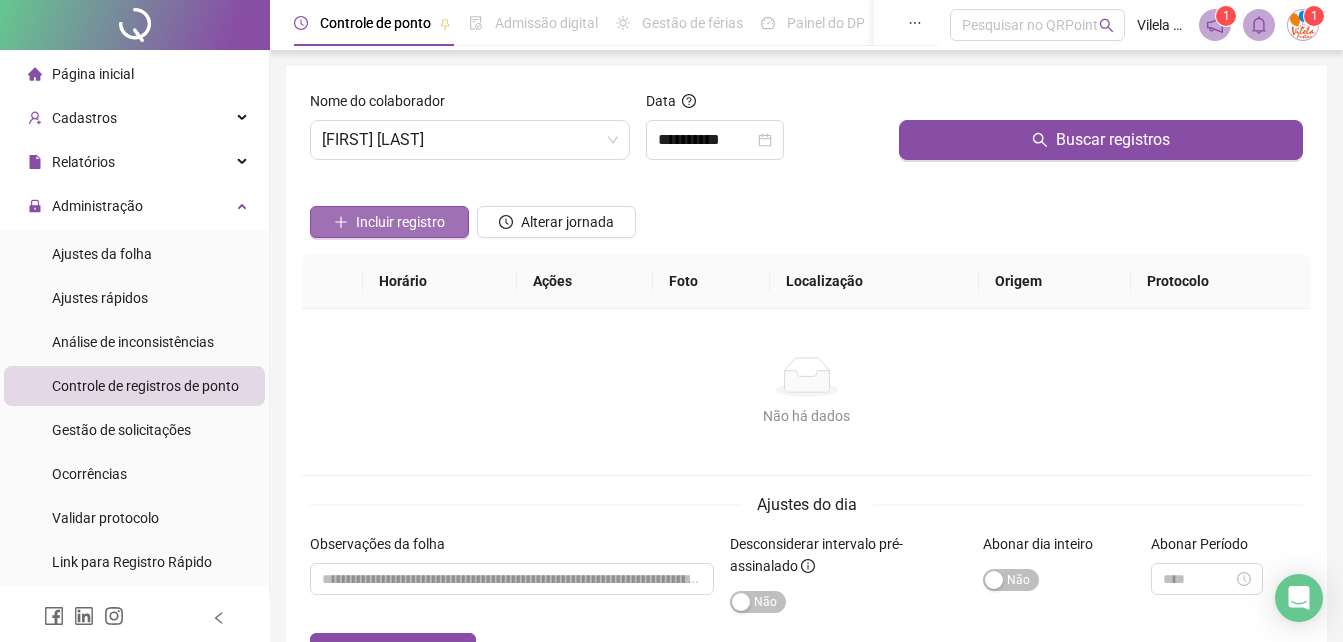 click on "Incluir registro" at bounding box center (400, 222) 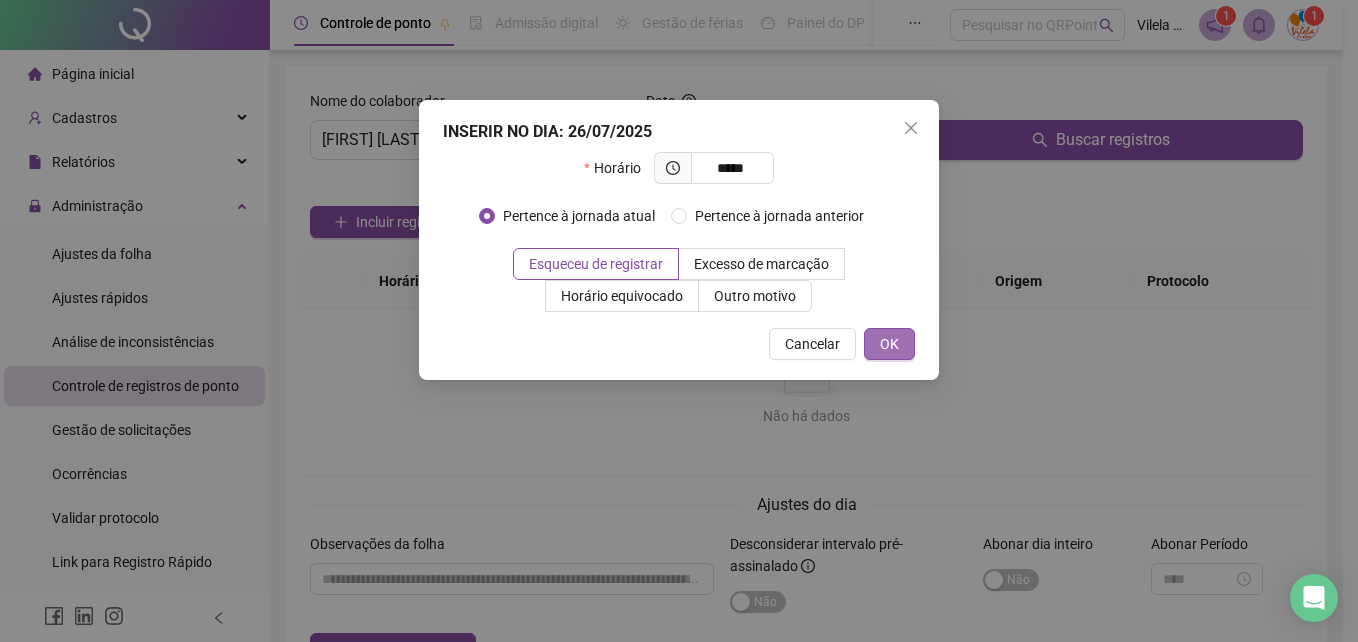 type on "*****" 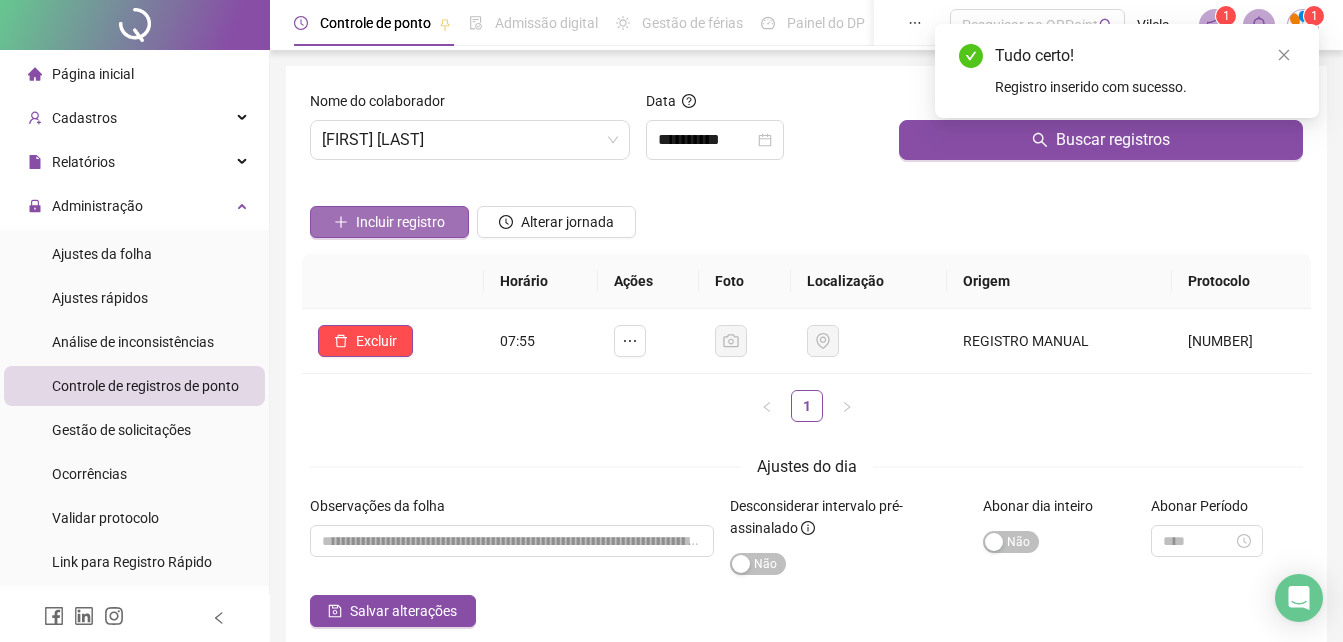 click on "Incluir registro" at bounding box center [400, 222] 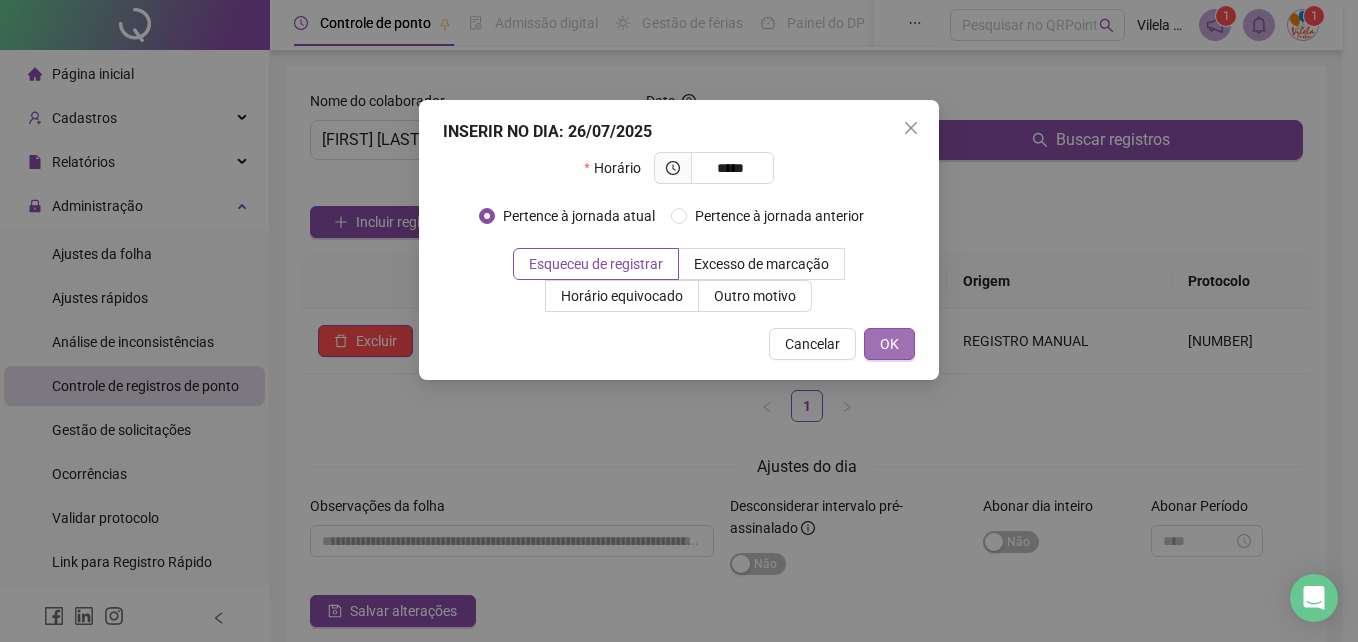type on "*****" 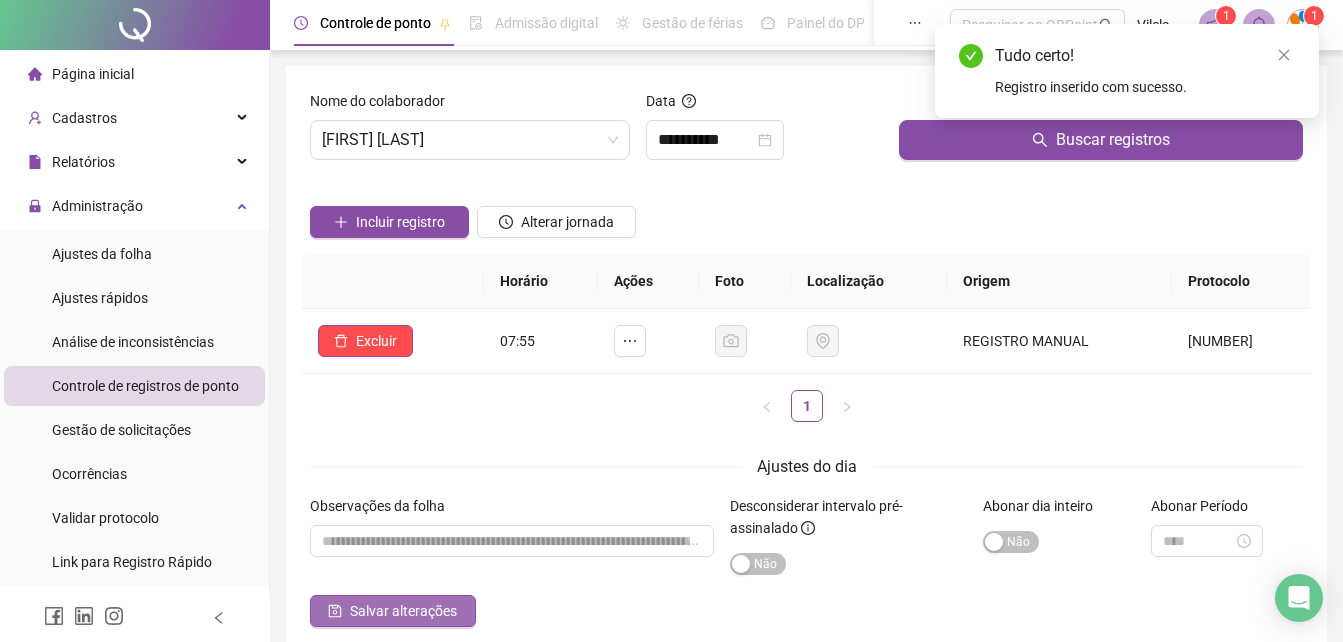 click on "Salvar alterações" at bounding box center (393, 611) 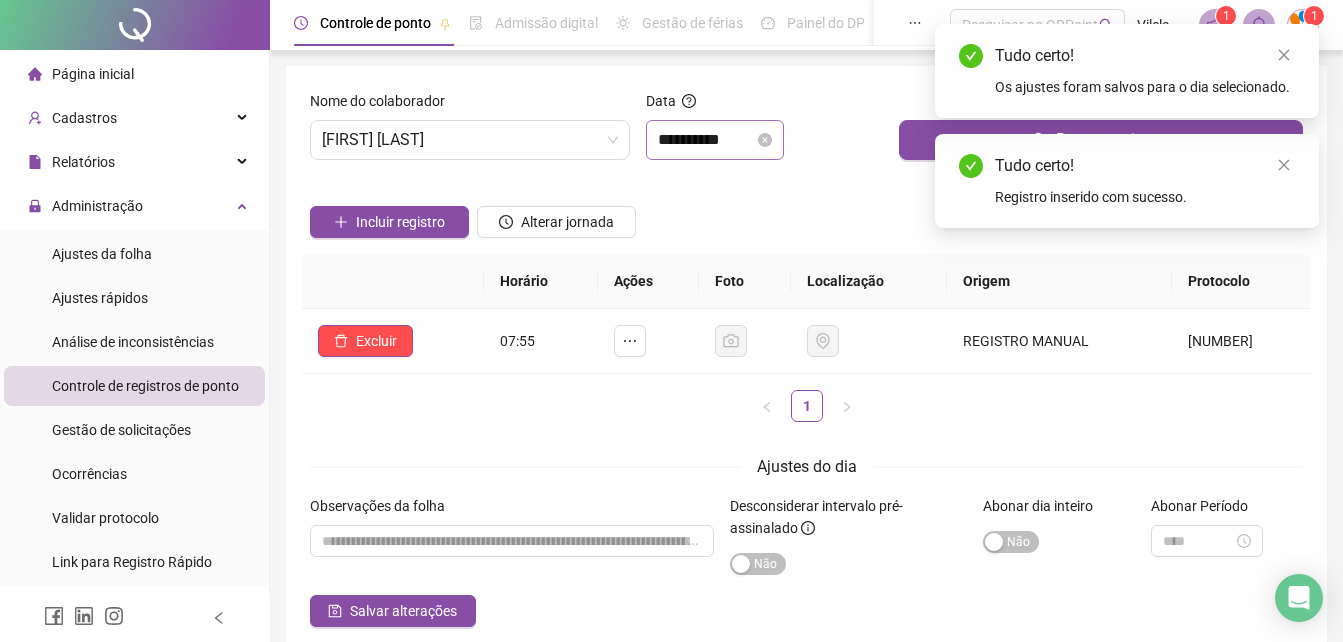 click on "**********" at bounding box center [715, 140] 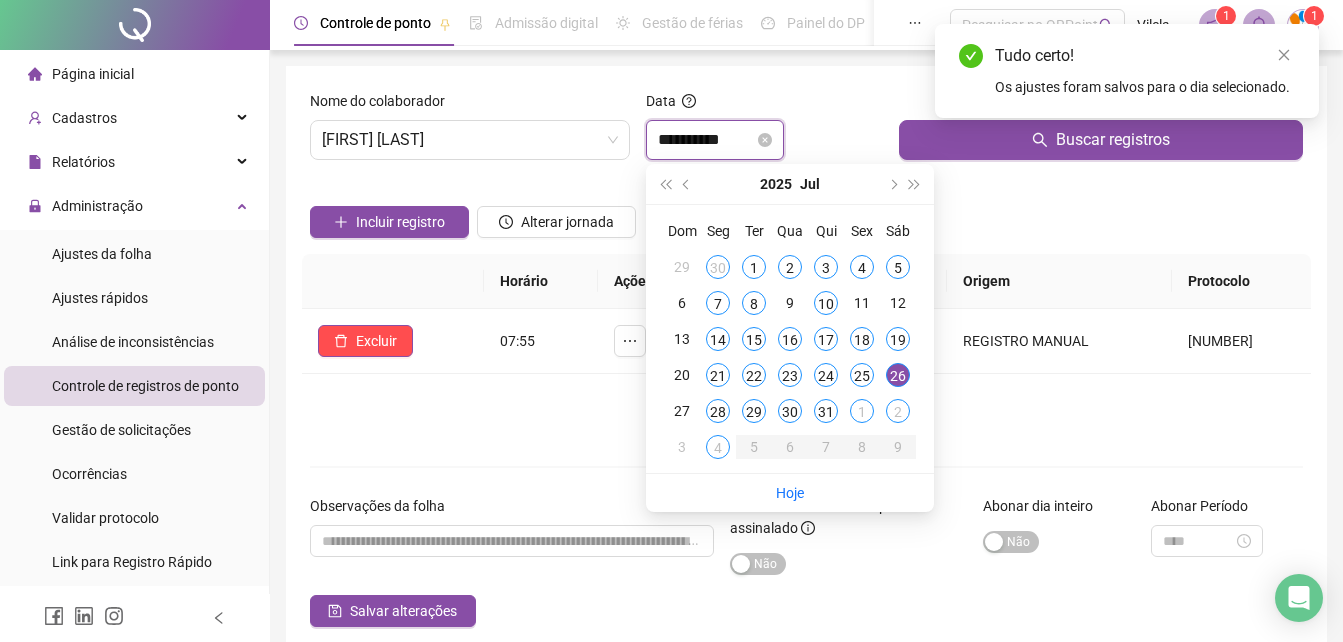 click on "**********" at bounding box center [715, 140] 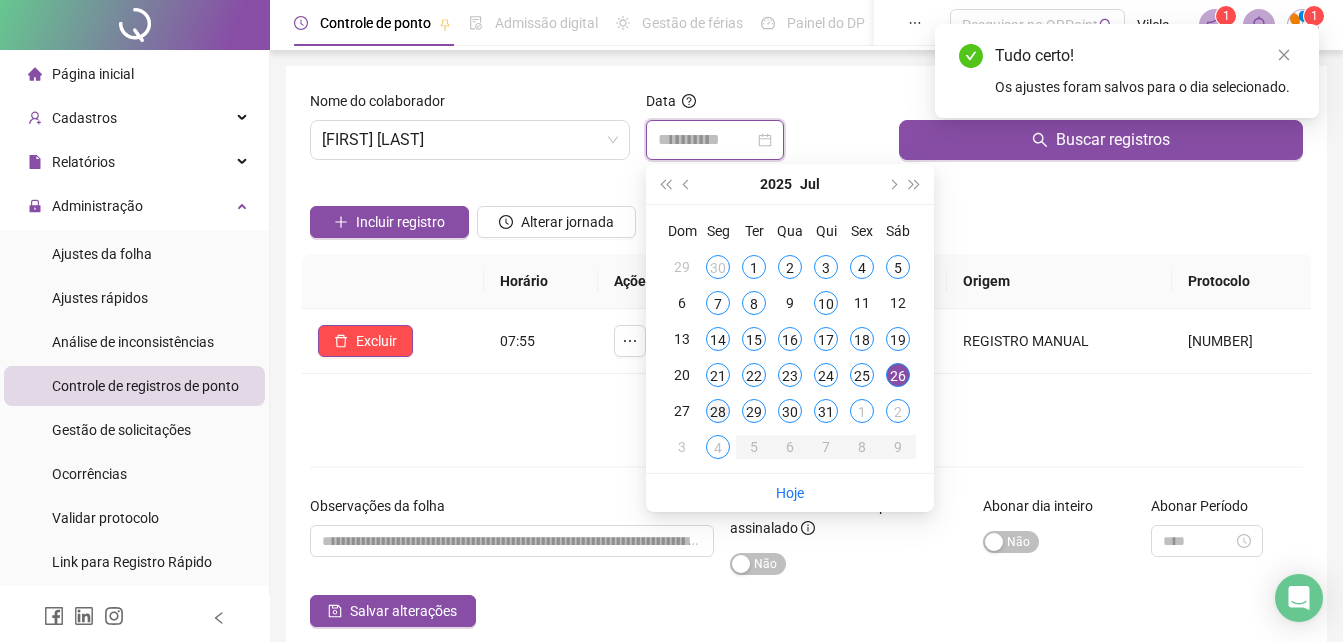 type on "**********" 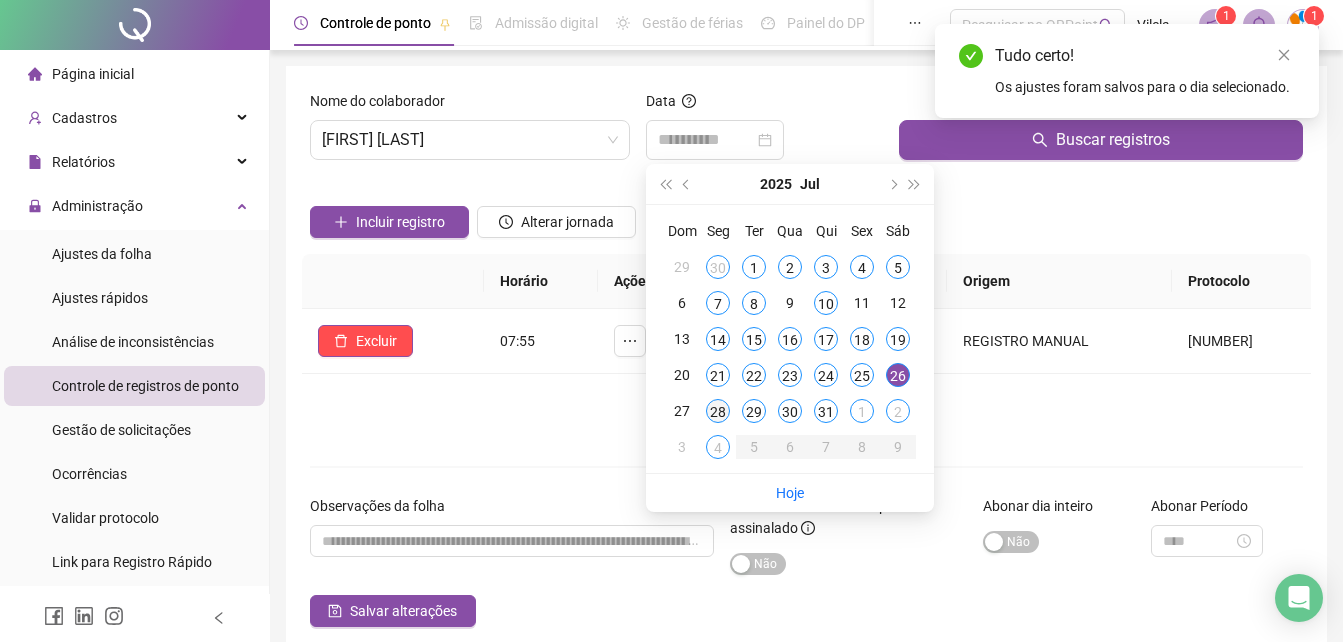 click on "28" at bounding box center (718, 411) 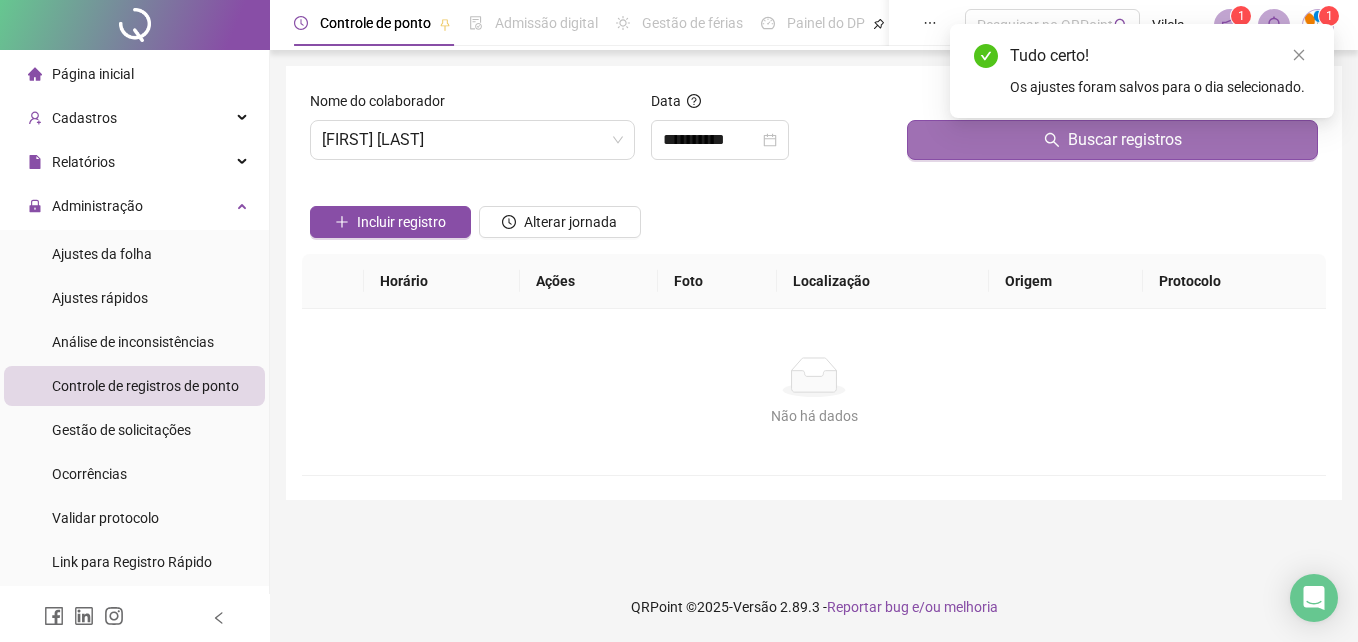 click on "Buscar registros" at bounding box center [1112, 140] 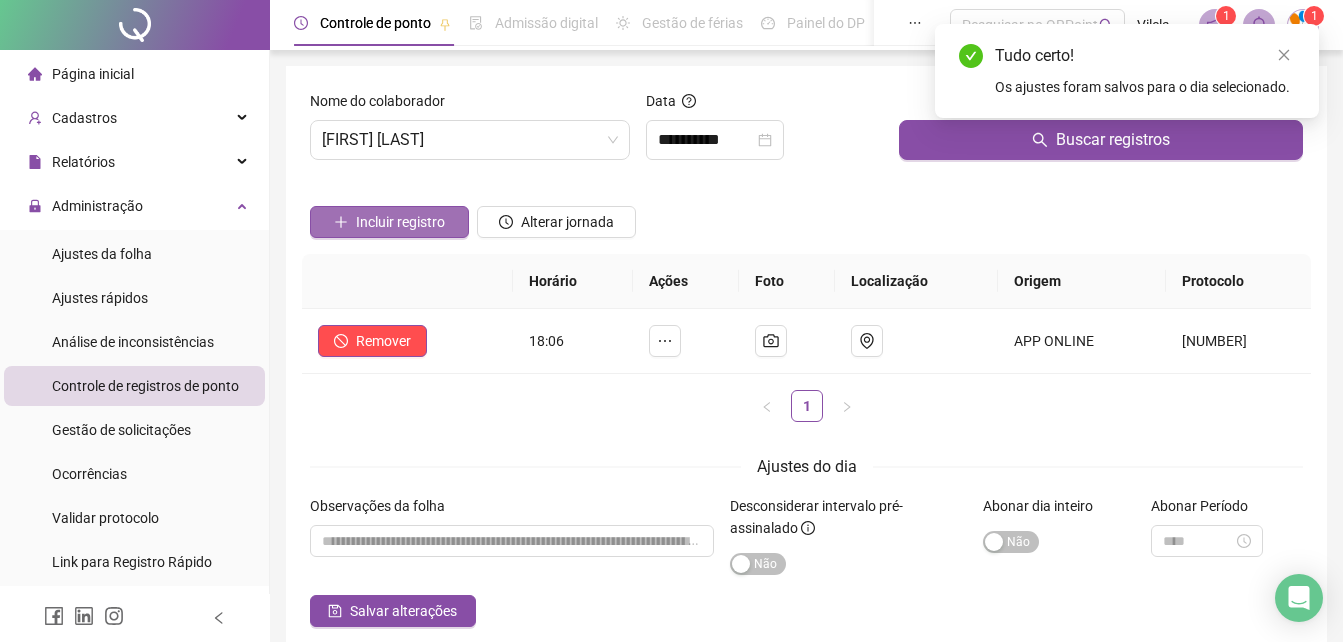 click on "Incluir registro" at bounding box center (389, 222) 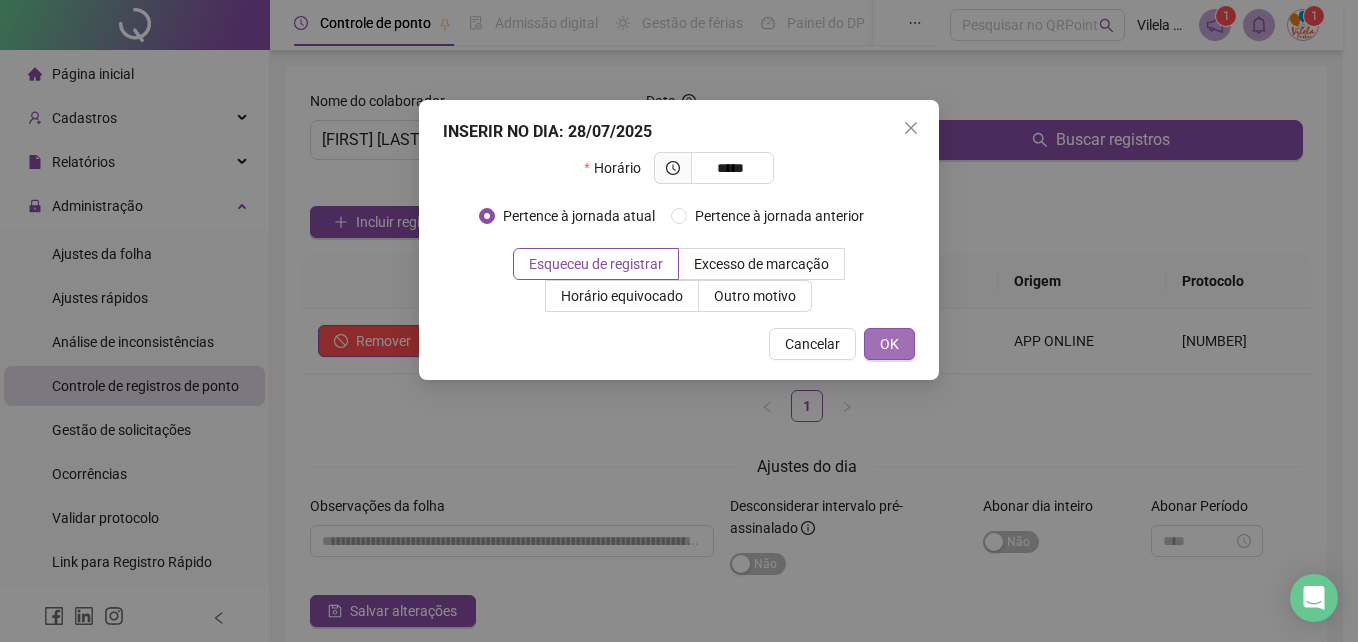 type on "*****" 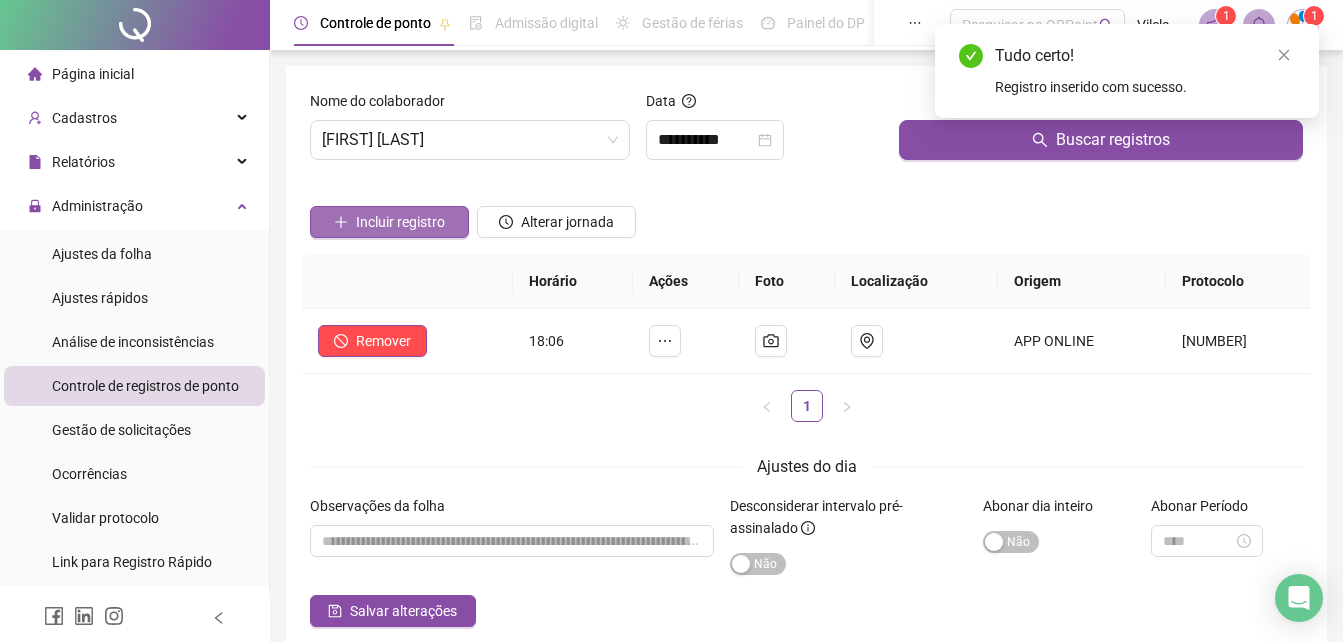 click on "Incluir registro" at bounding box center [400, 222] 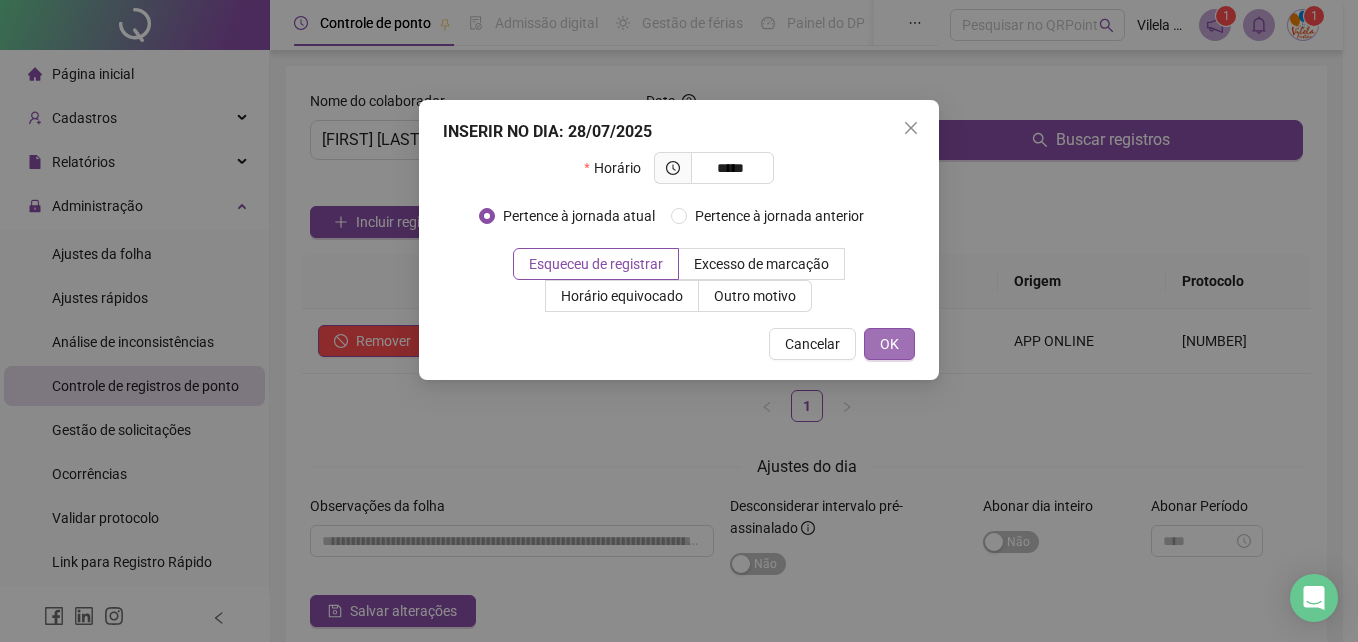 type on "*****" 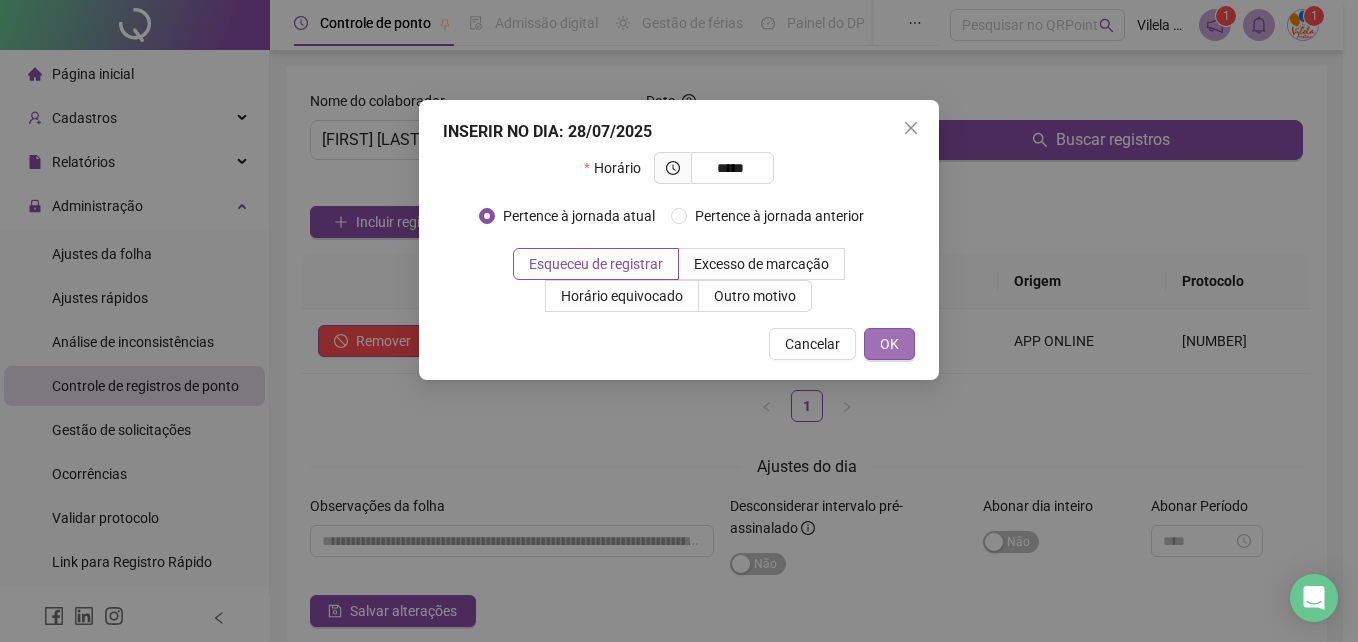 click on "OK" at bounding box center [889, 344] 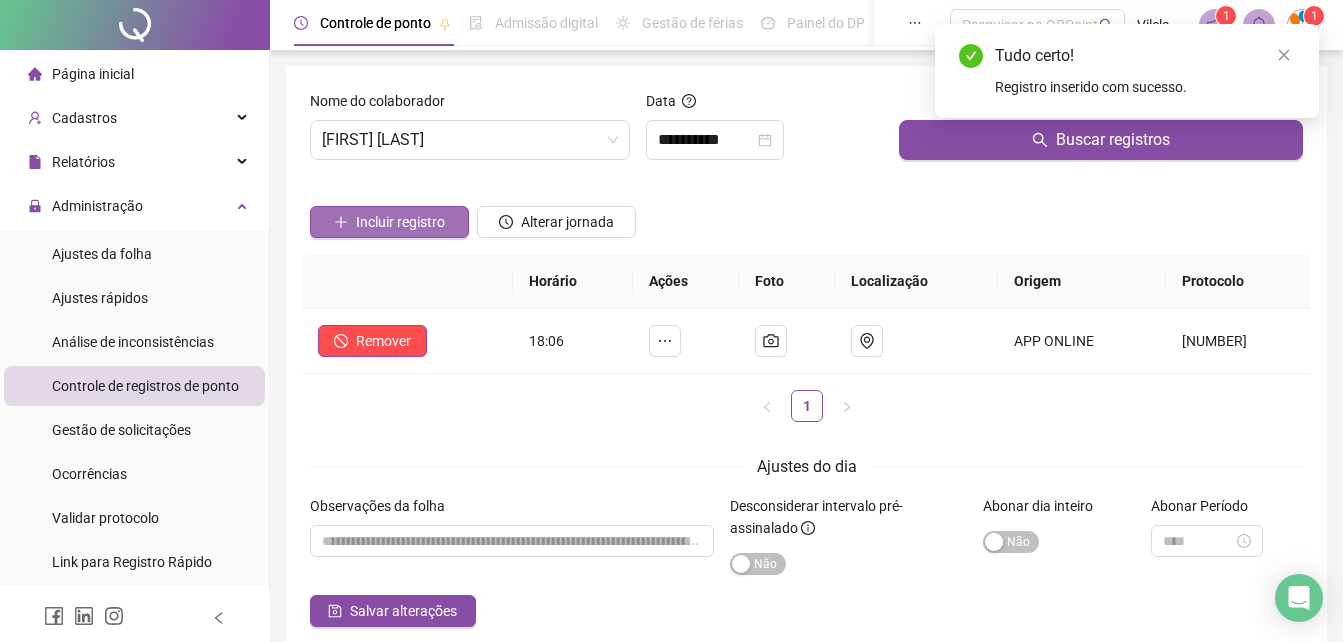 click on "Incluir registro" at bounding box center [400, 222] 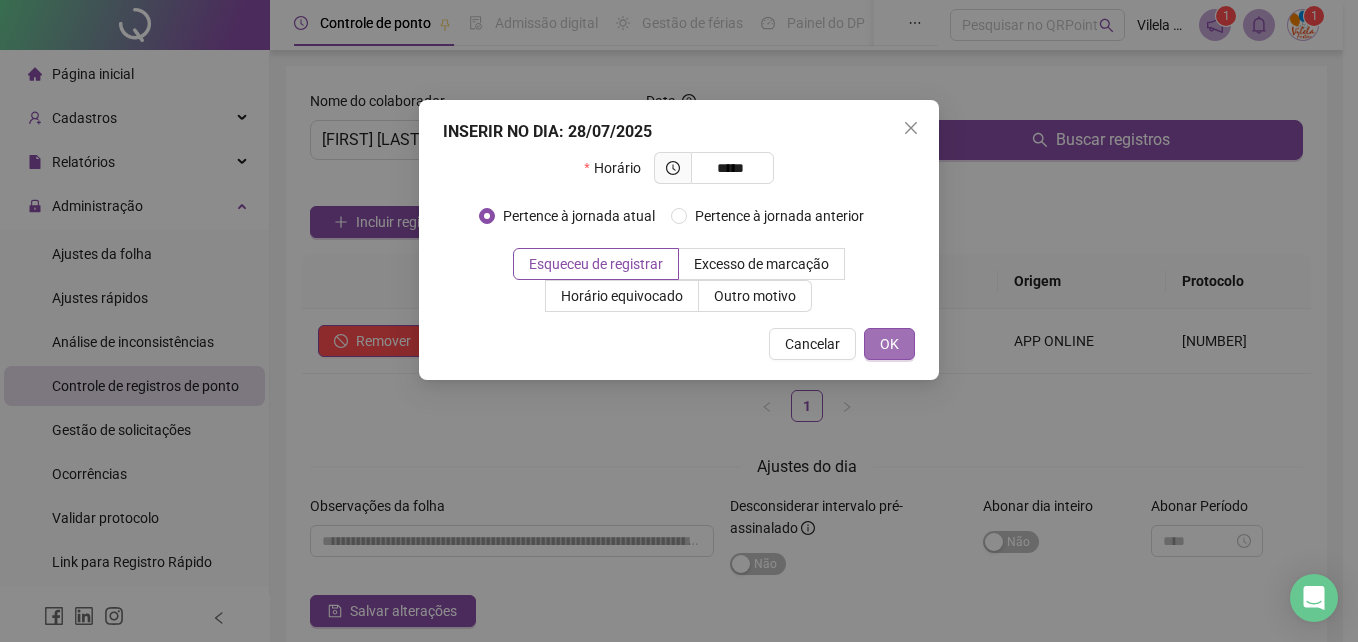 type on "*****" 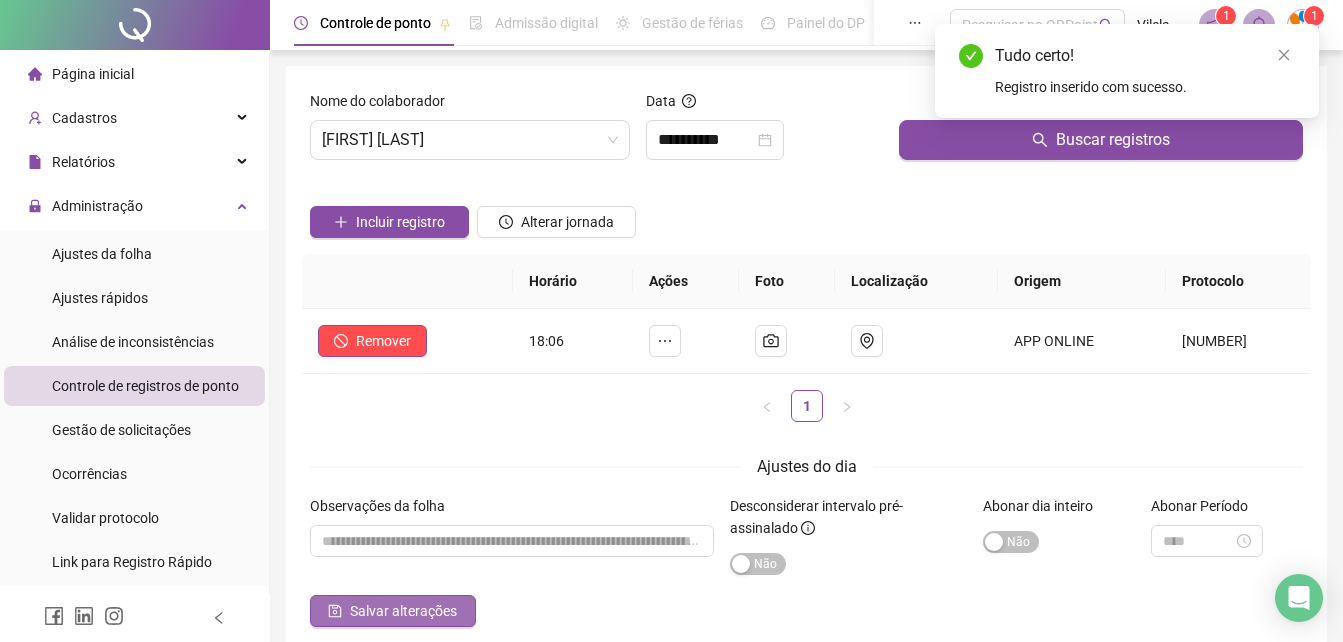 click on "Salvar alterações" at bounding box center (403, 611) 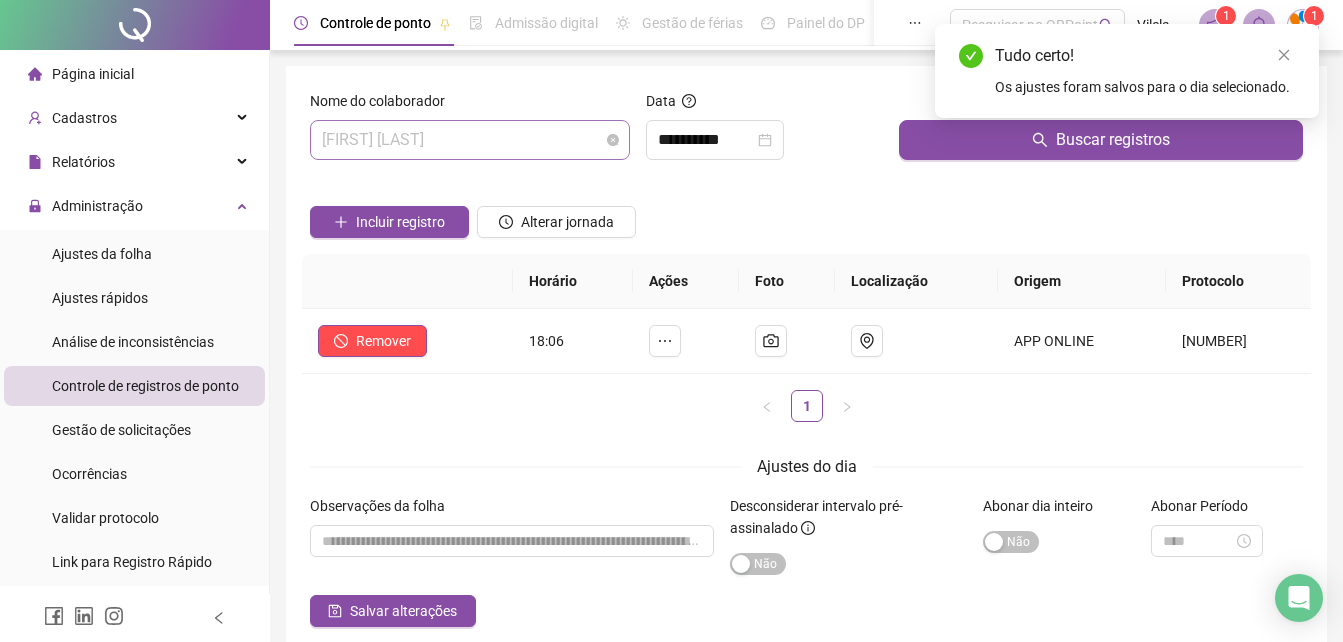 click on "[FIRST] [LAST]" at bounding box center [470, 140] 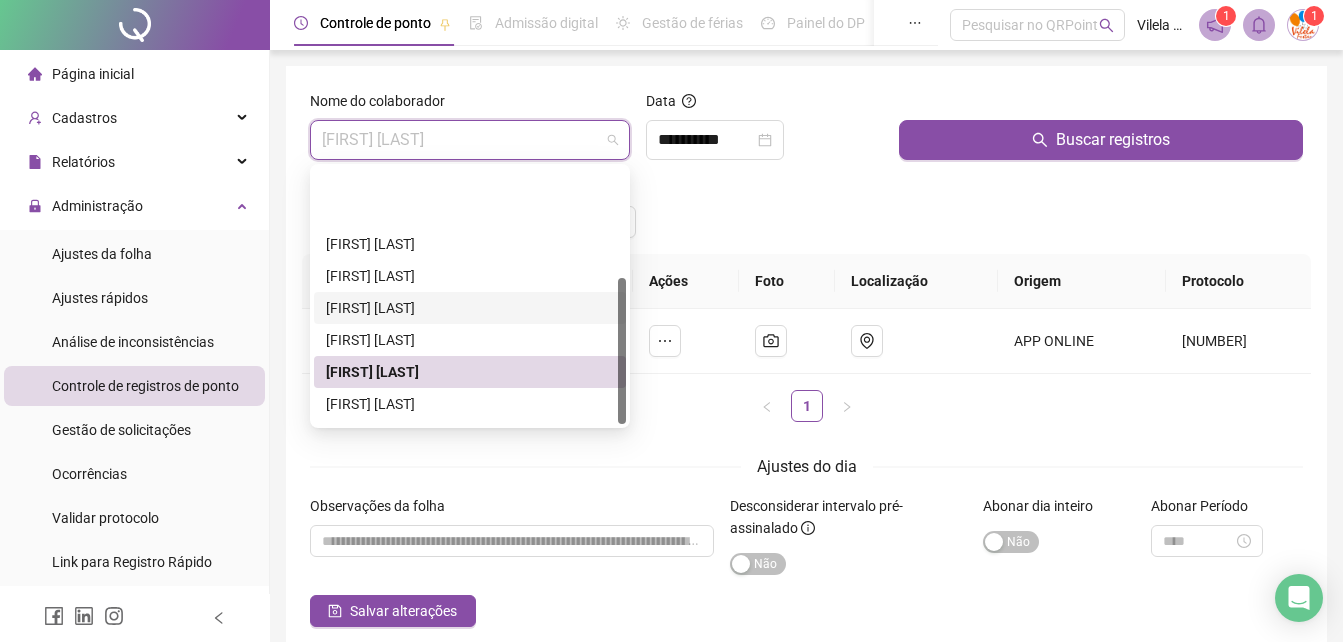 scroll, scrollTop: 192, scrollLeft: 0, axis: vertical 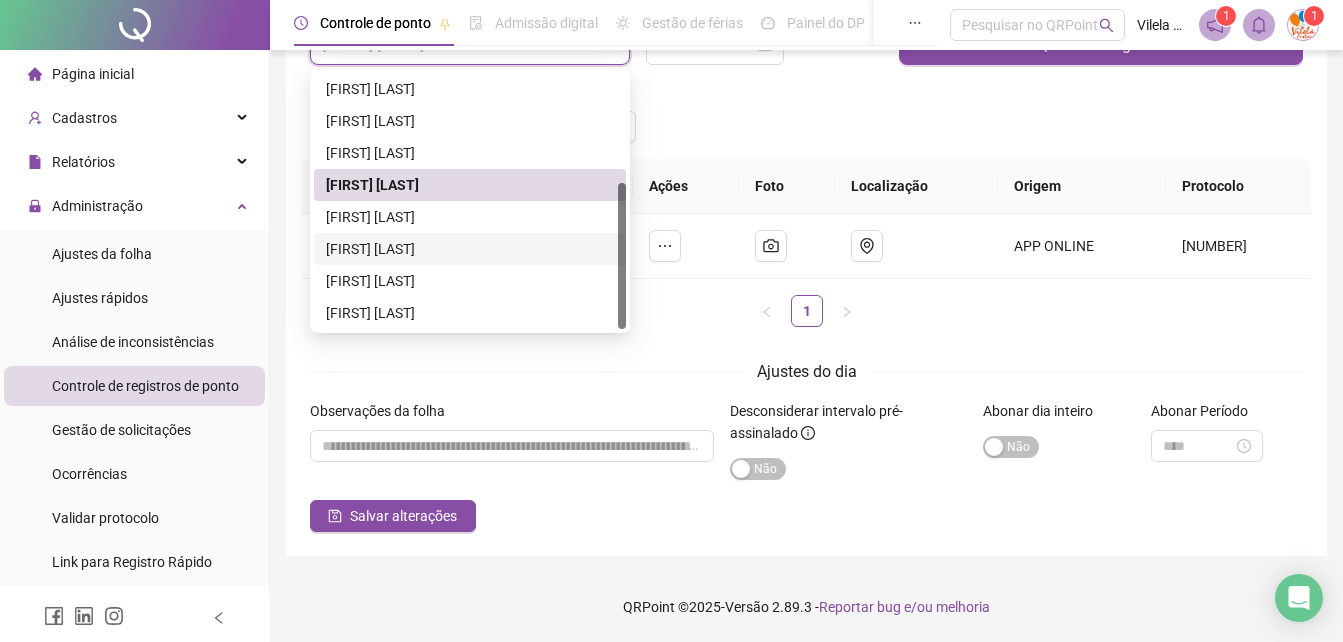 click on "RENATA RODRIGUES DOS SANTOS" at bounding box center (470, 249) 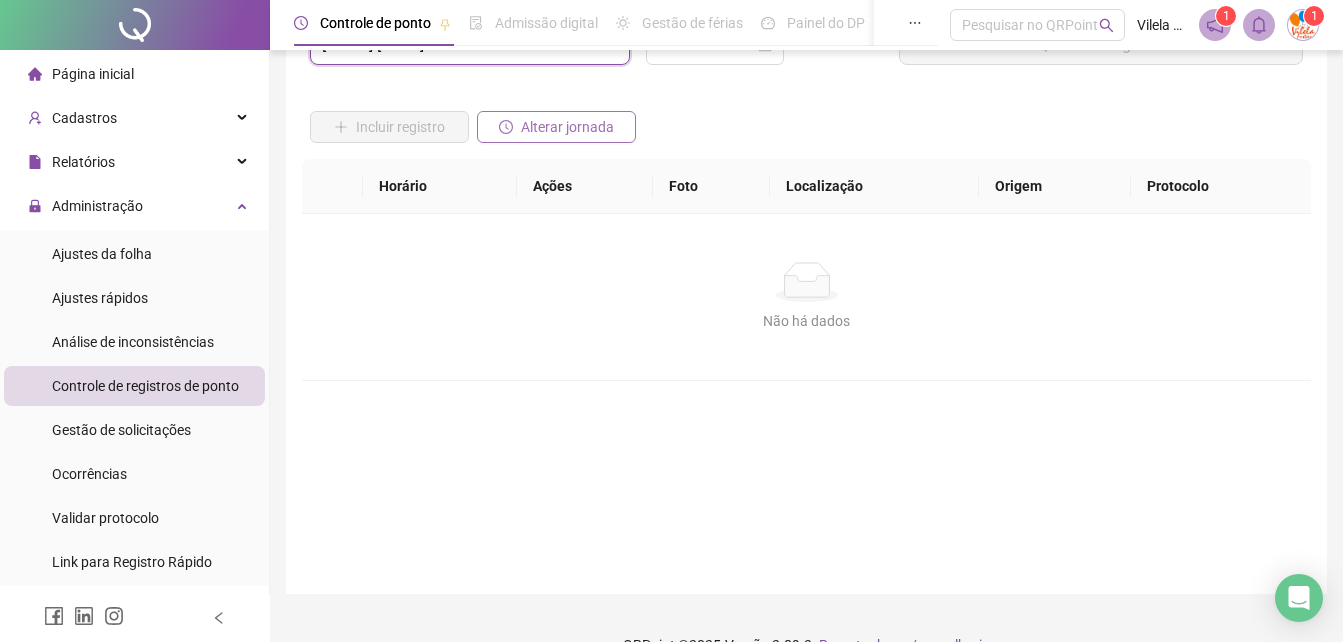 scroll, scrollTop: 0, scrollLeft: 0, axis: both 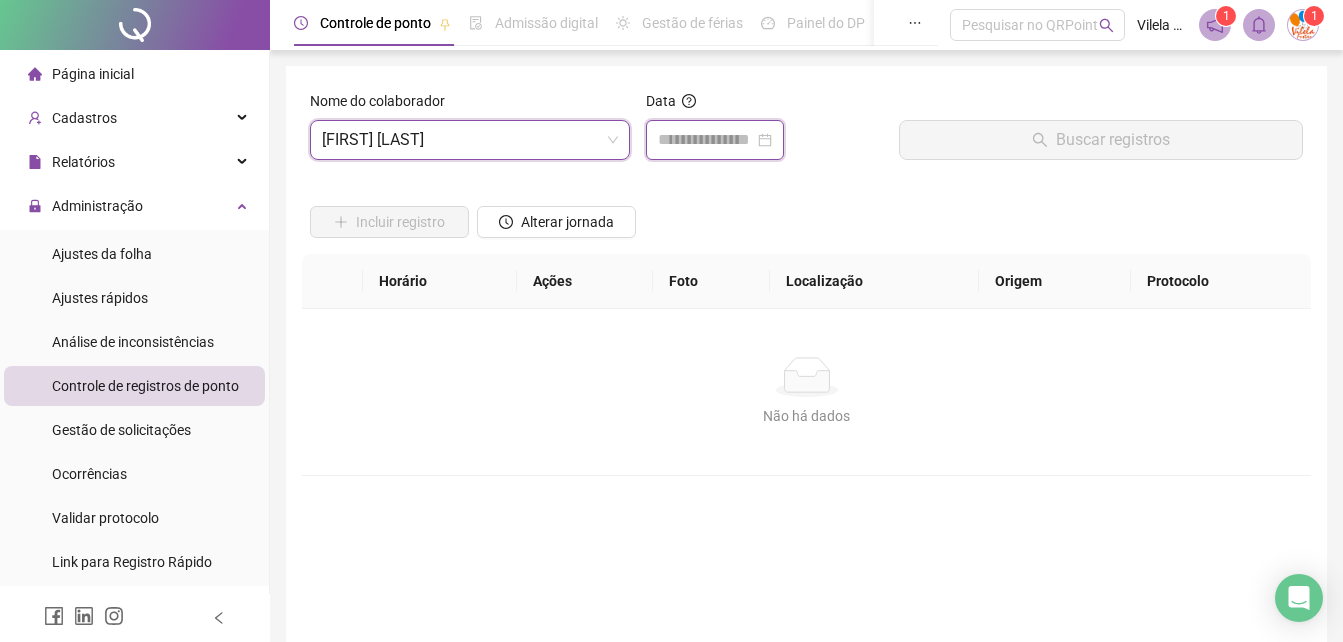 click at bounding box center [706, 140] 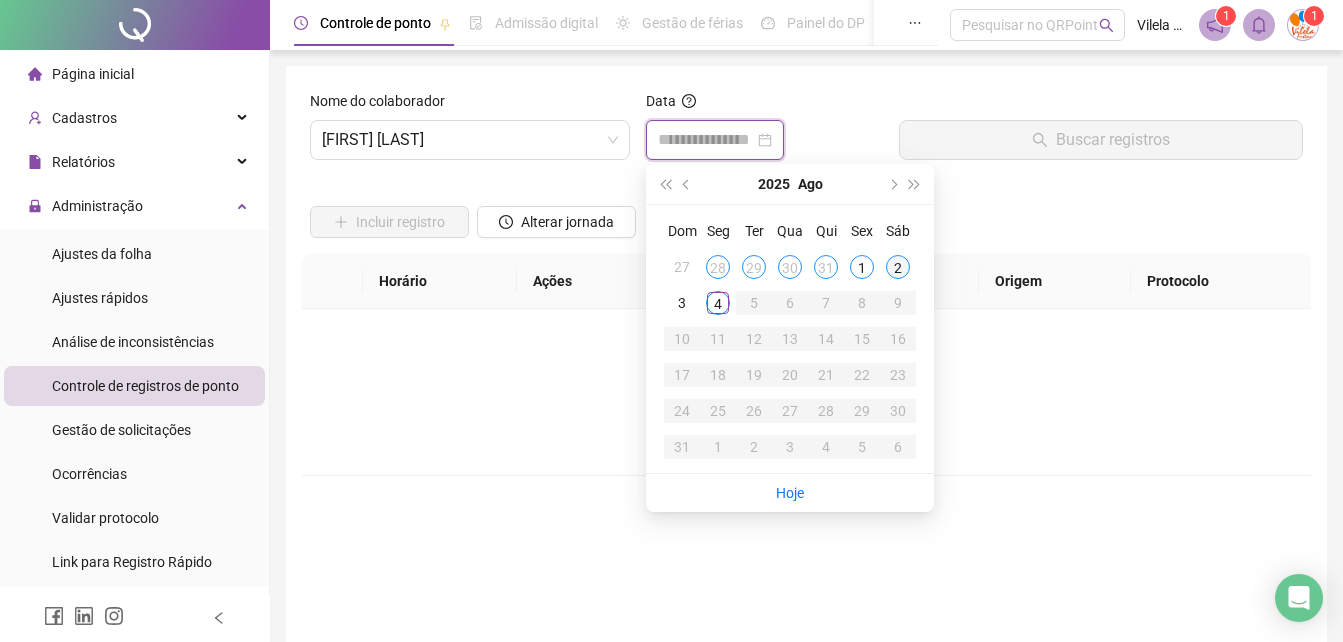 type on "**********" 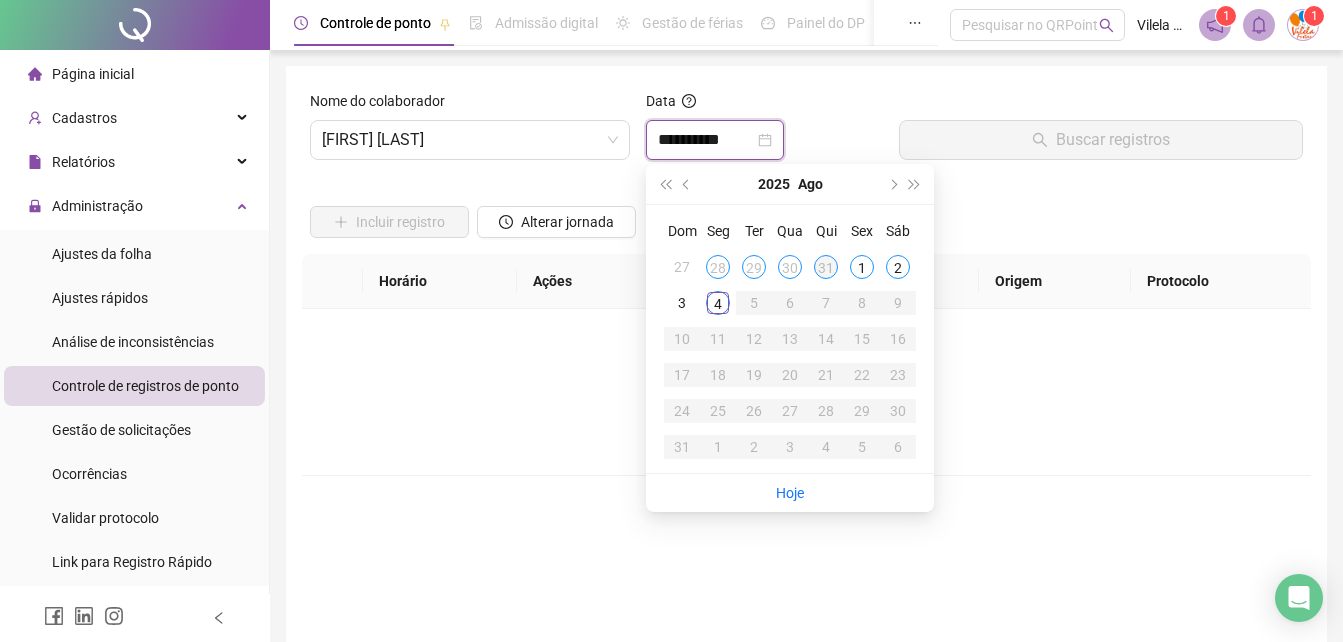 type on "**********" 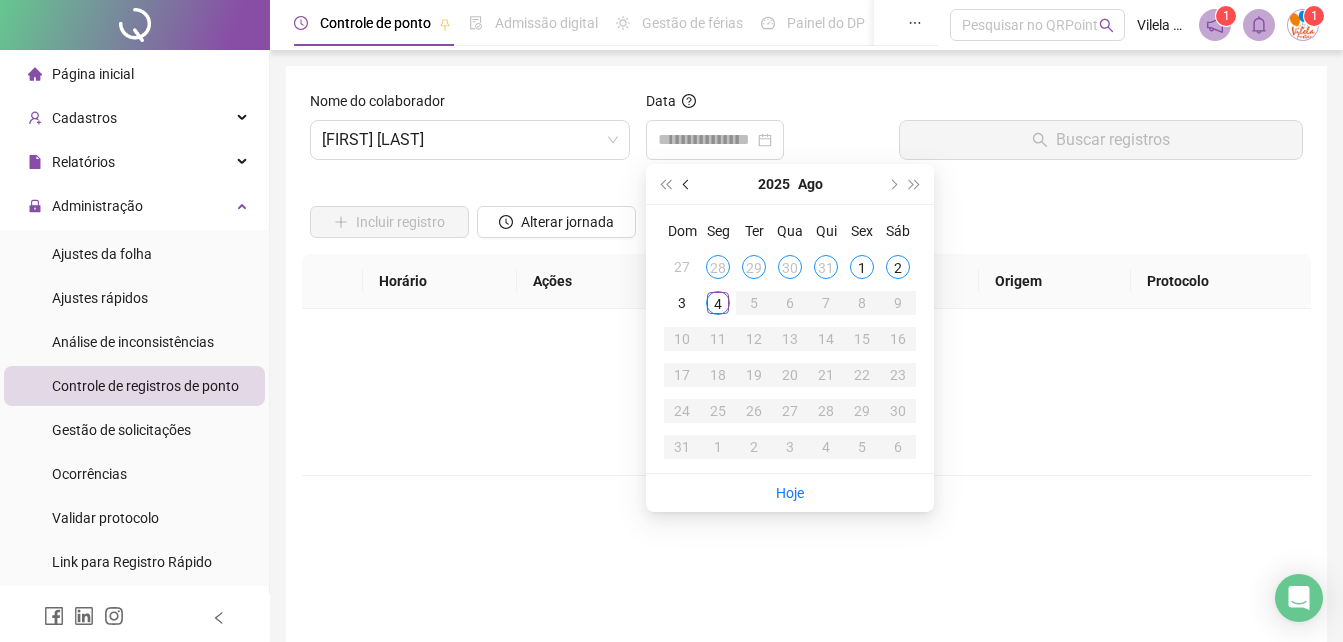 click at bounding box center (688, 184) 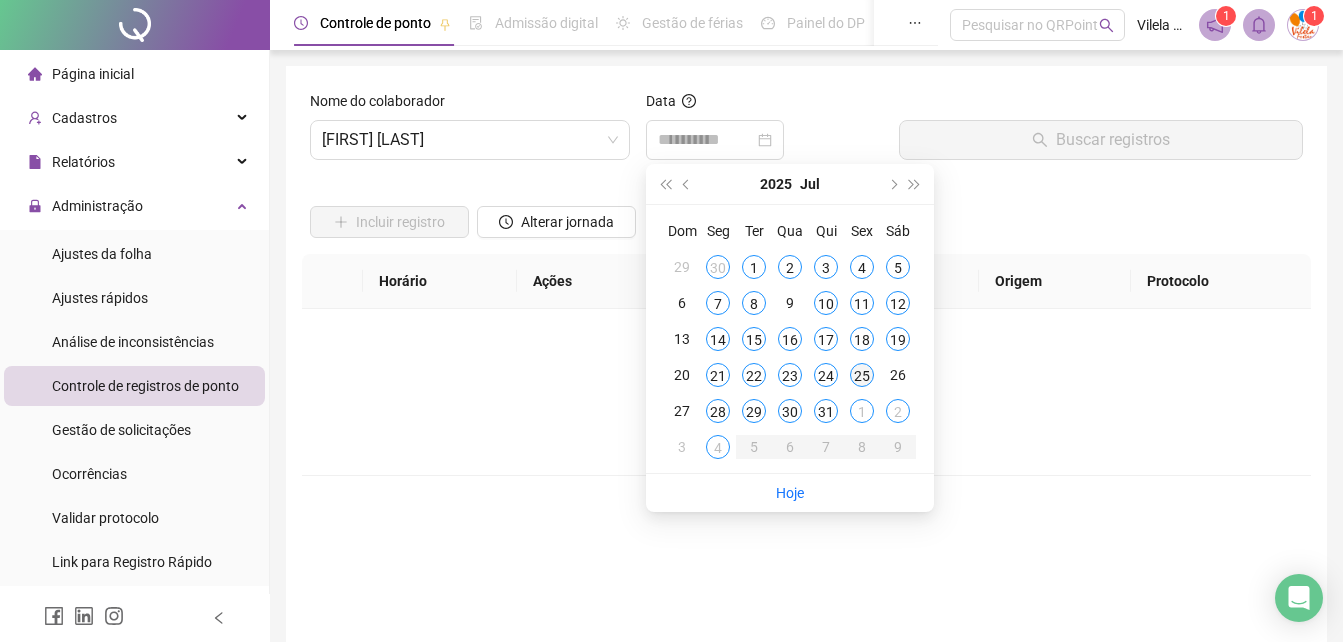 click on "25" at bounding box center [862, 375] 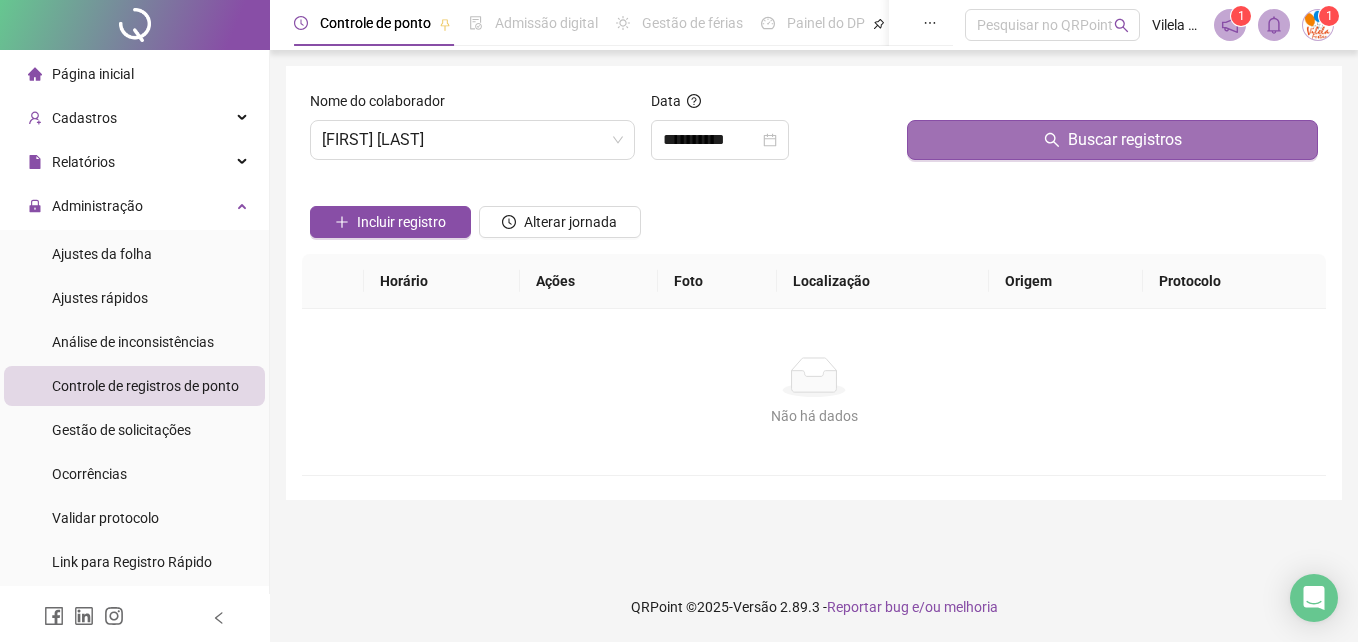 click on "Buscar registros" at bounding box center [1112, 140] 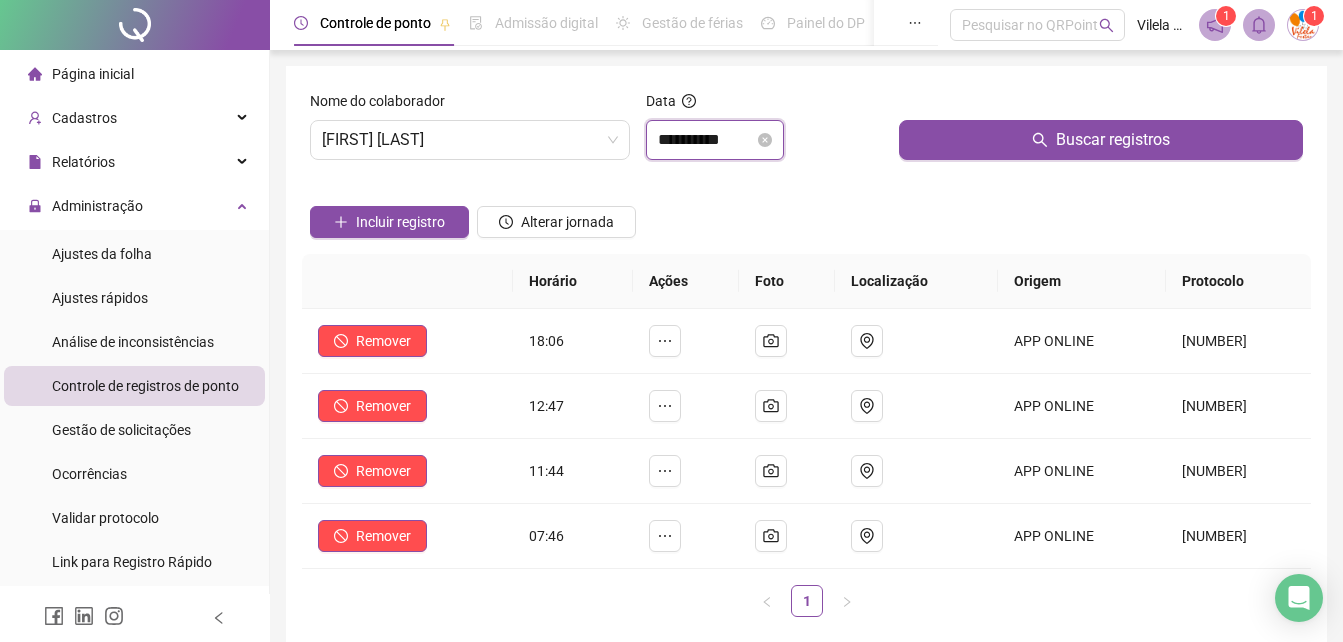 click on "**********" at bounding box center (706, 140) 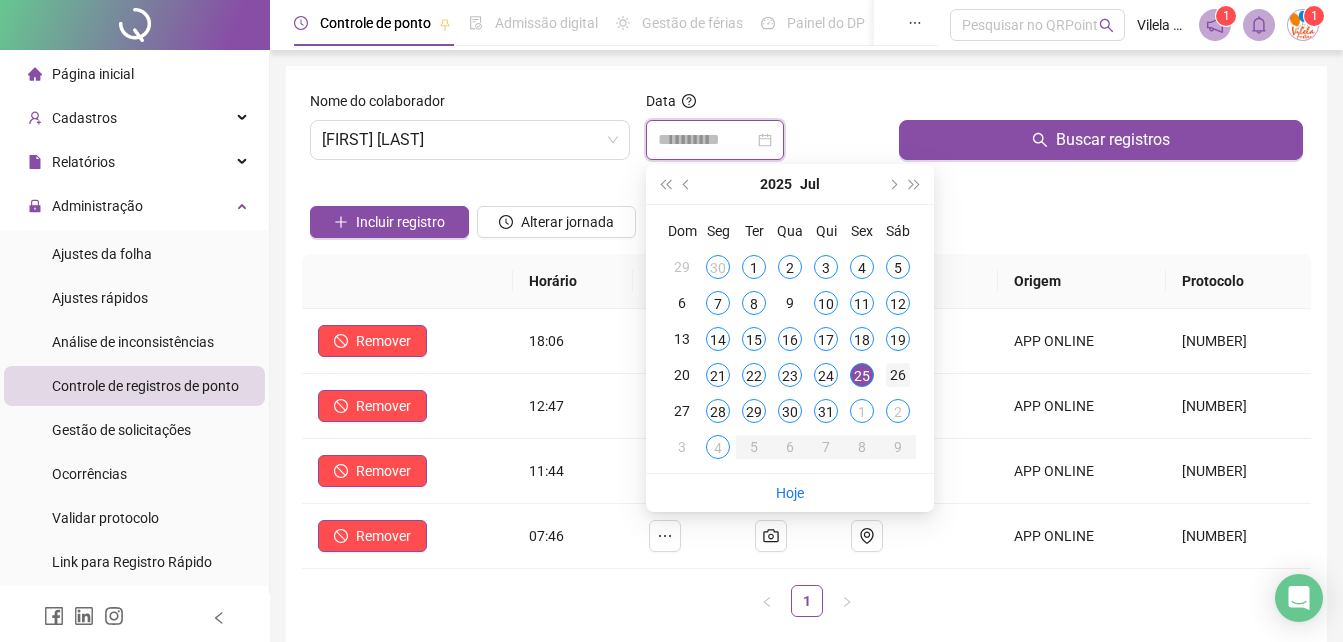 type on "**********" 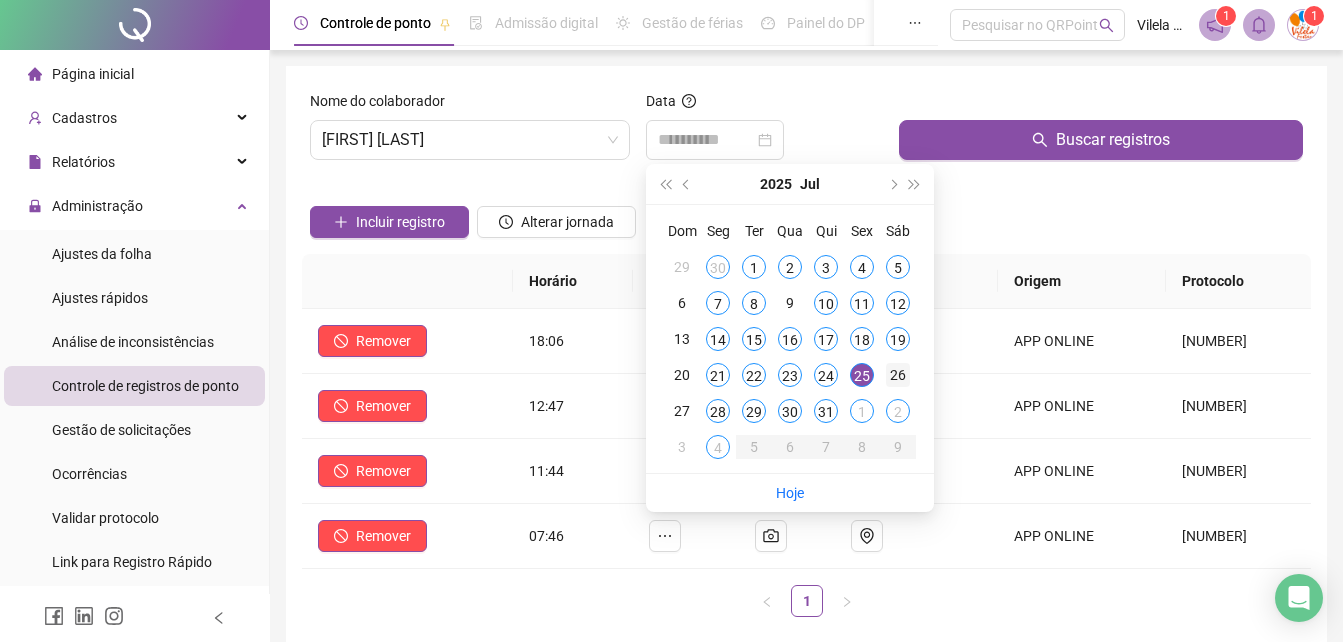 click on "26" at bounding box center [898, 375] 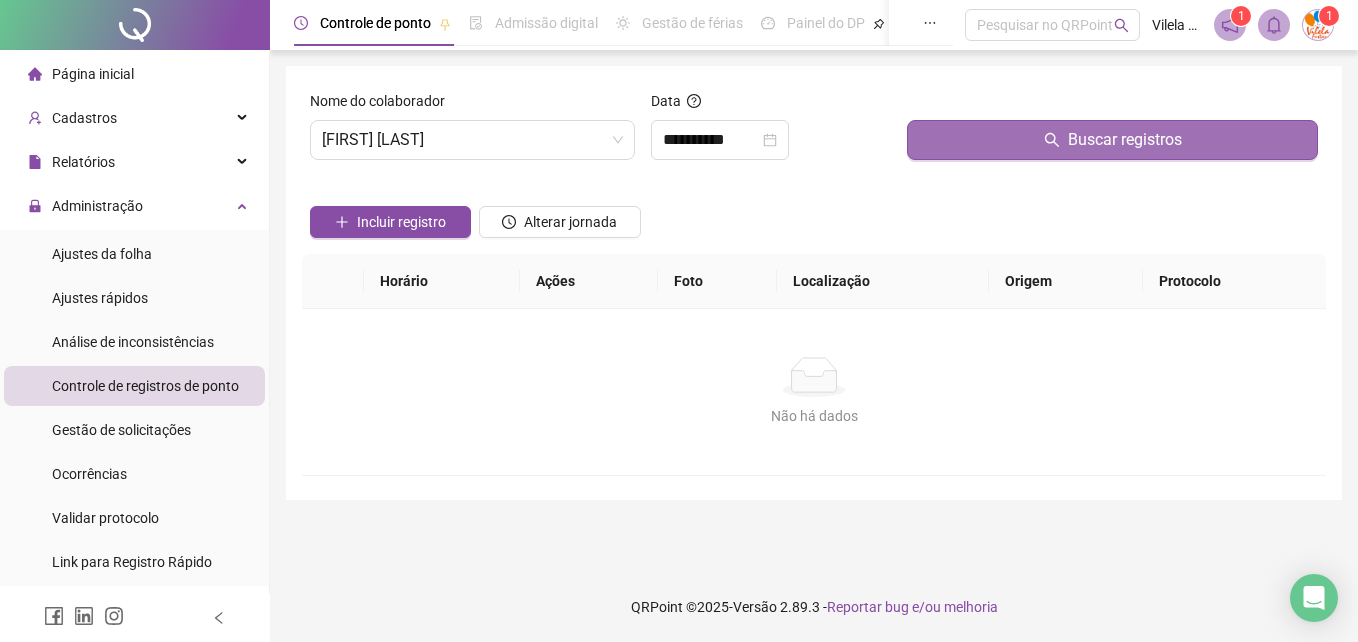 click on "Buscar registros" at bounding box center (1112, 140) 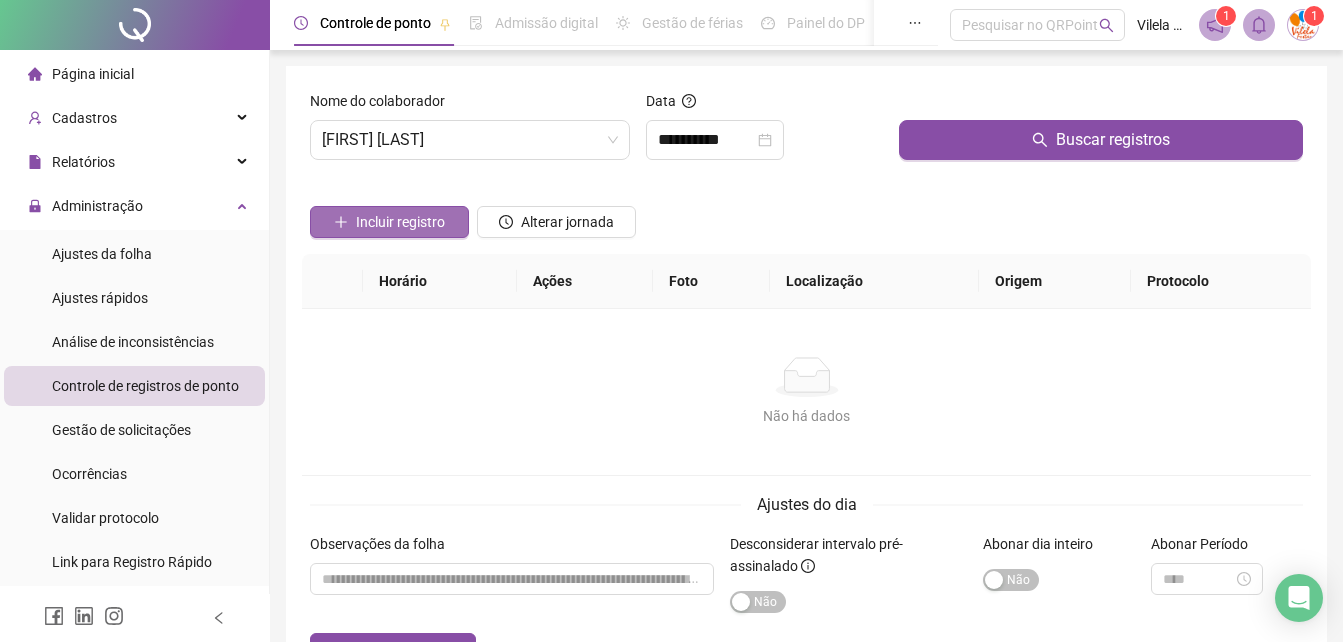 click on "Incluir registro" at bounding box center (400, 222) 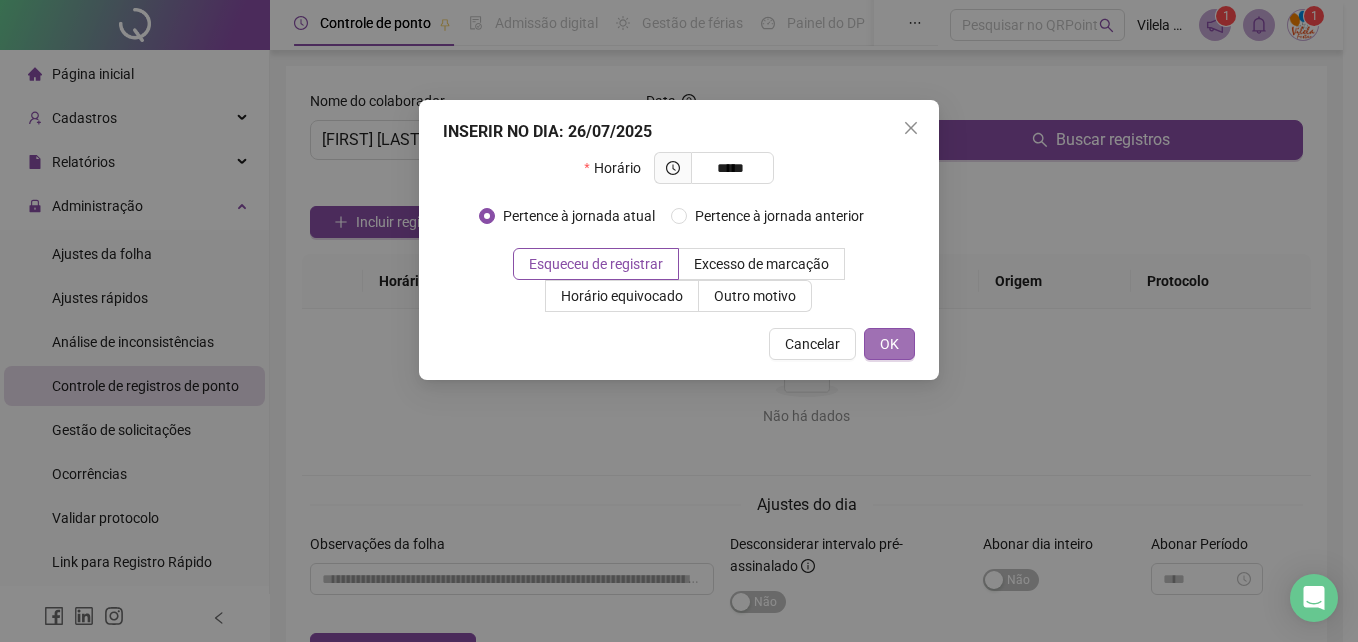 type on "*****" 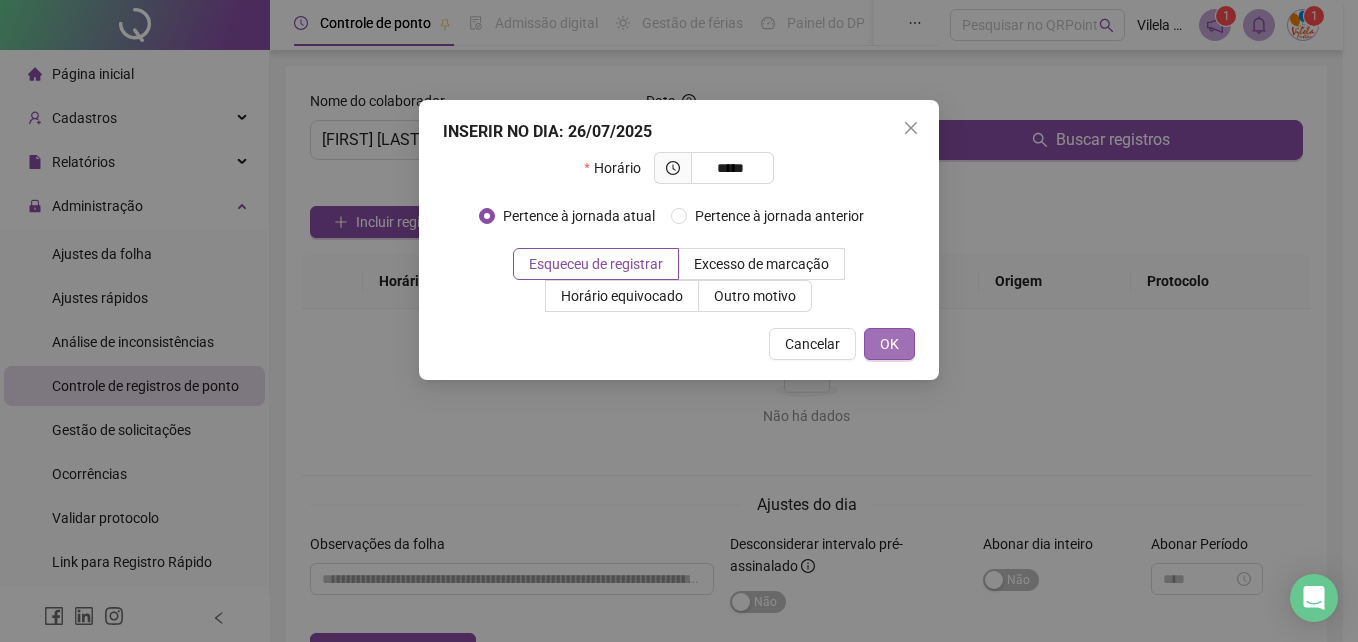 click on "OK" at bounding box center [889, 344] 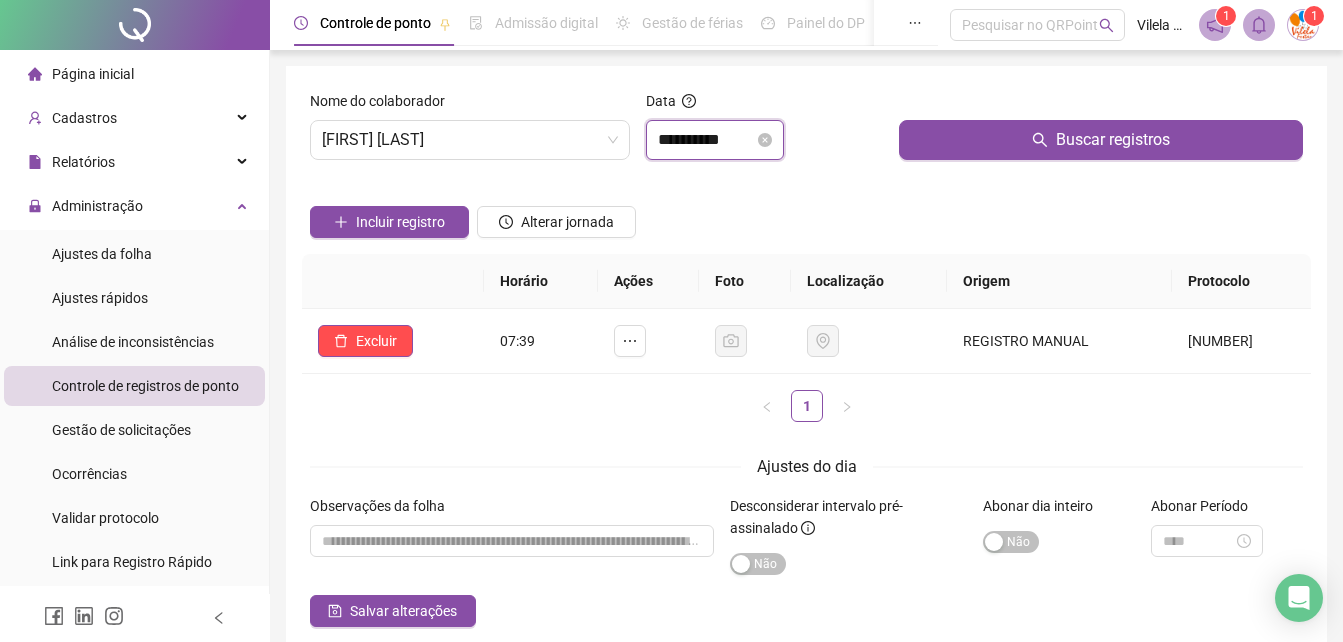 click on "**********" at bounding box center [706, 140] 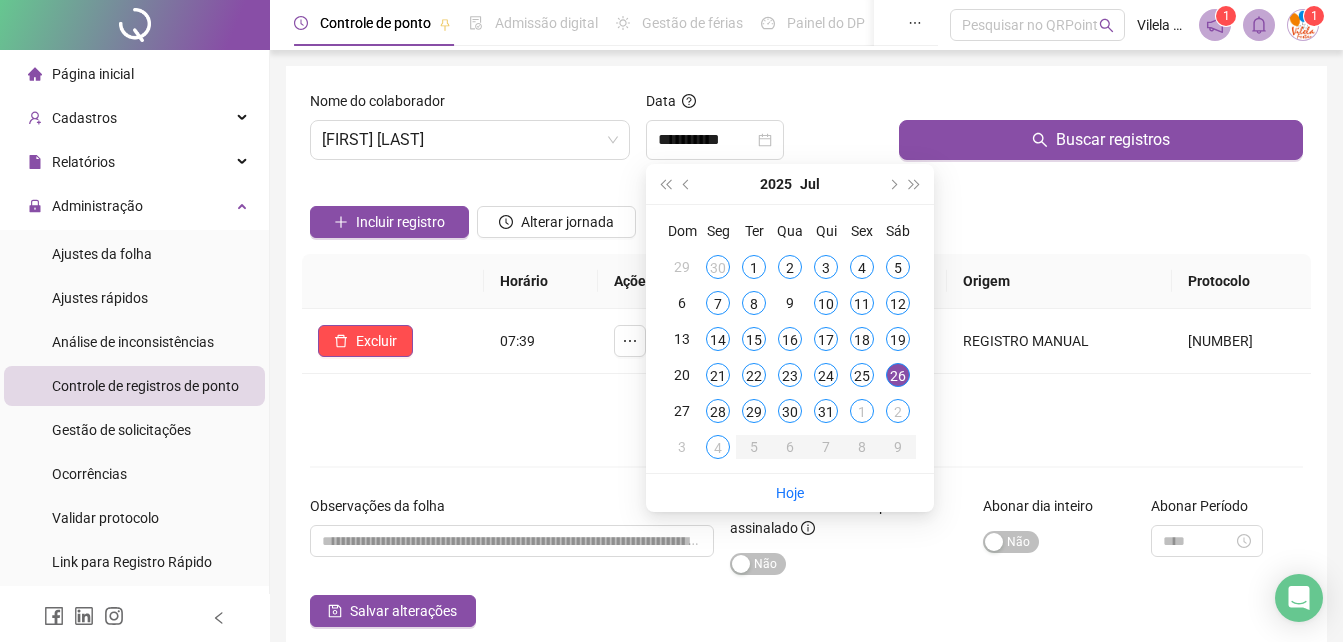 click on "Data" at bounding box center [764, 105] 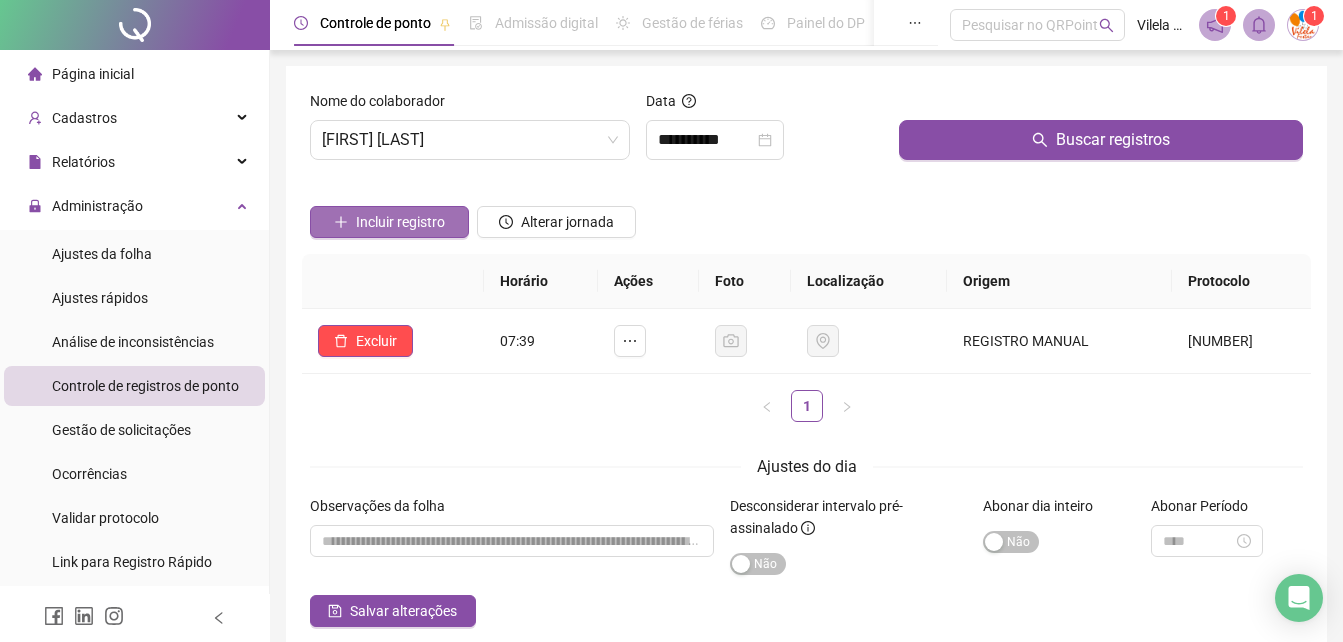 click on "Incluir registro" at bounding box center [389, 222] 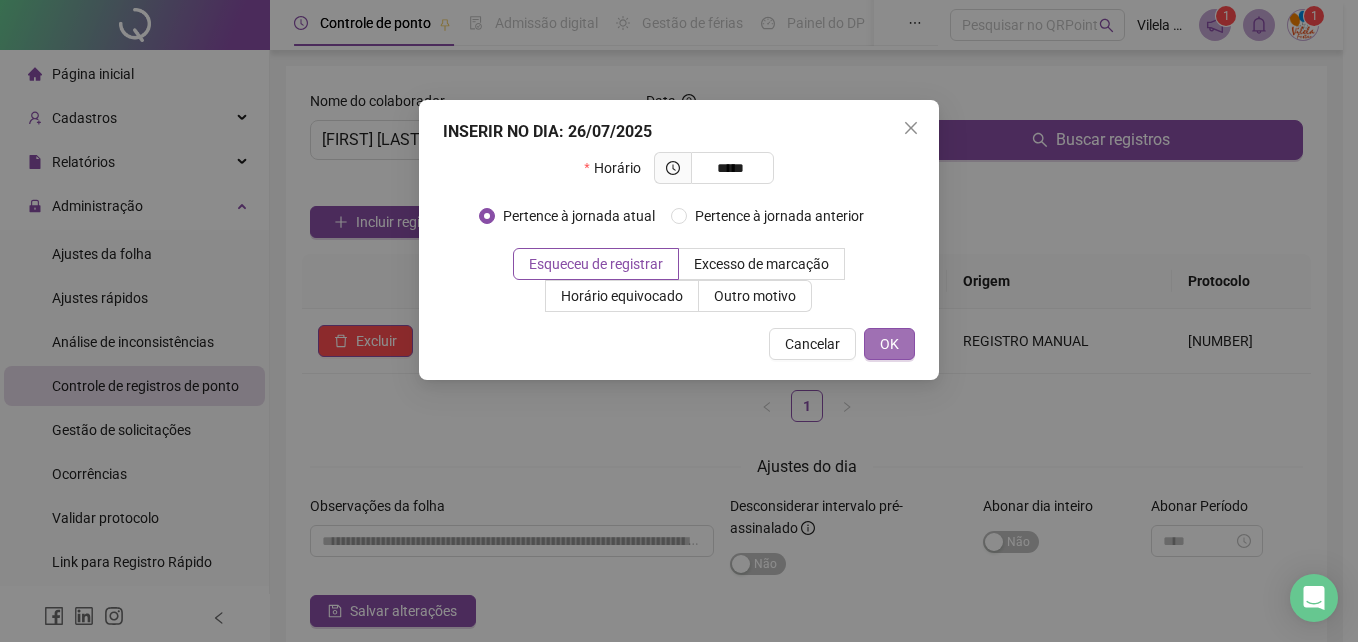 type on "*****" 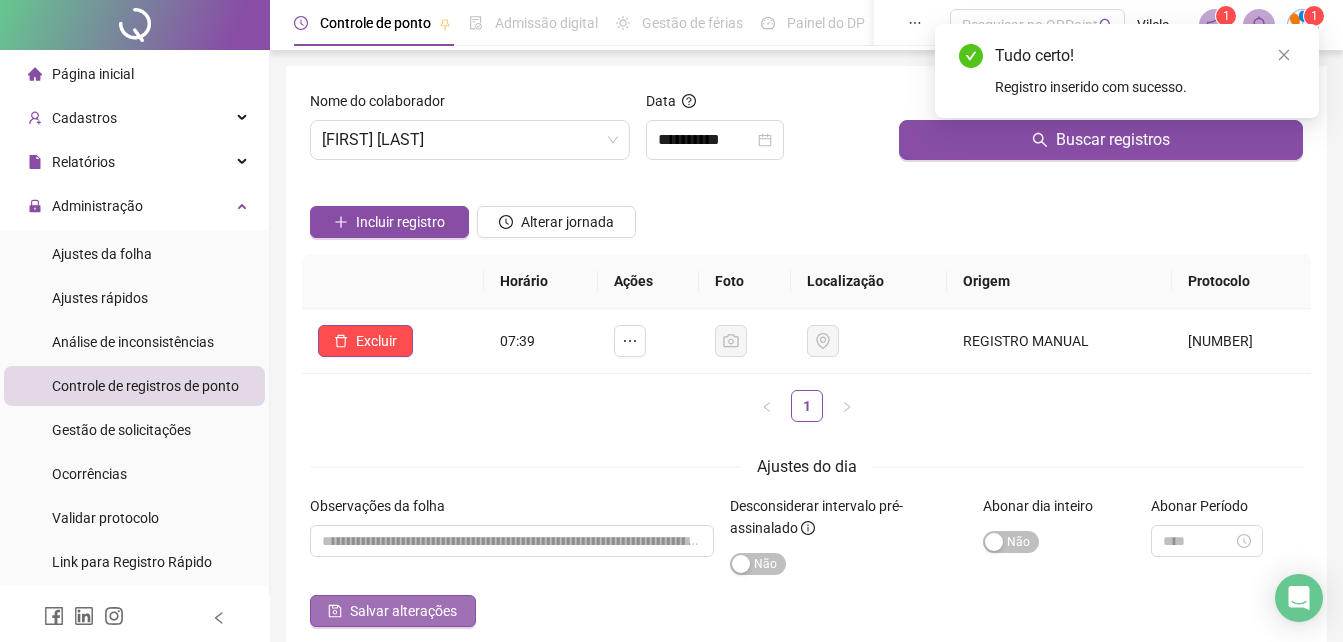 click on "Salvar alterações" at bounding box center (393, 611) 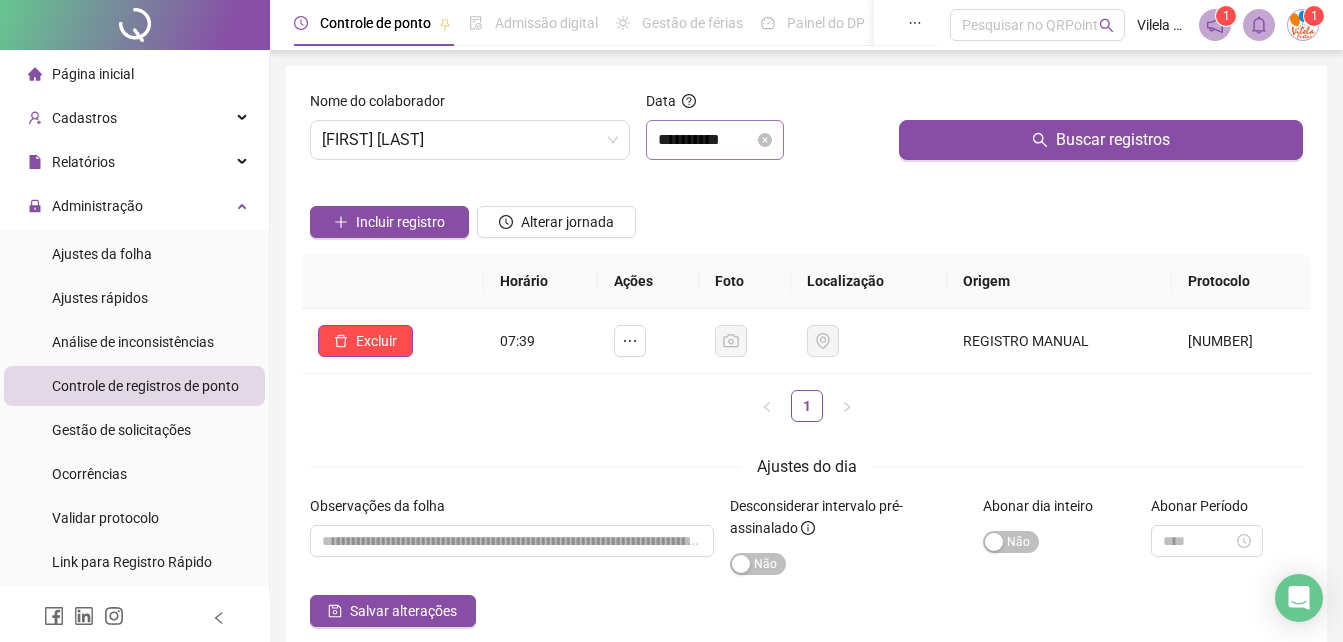 click on "**********" at bounding box center (715, 140) 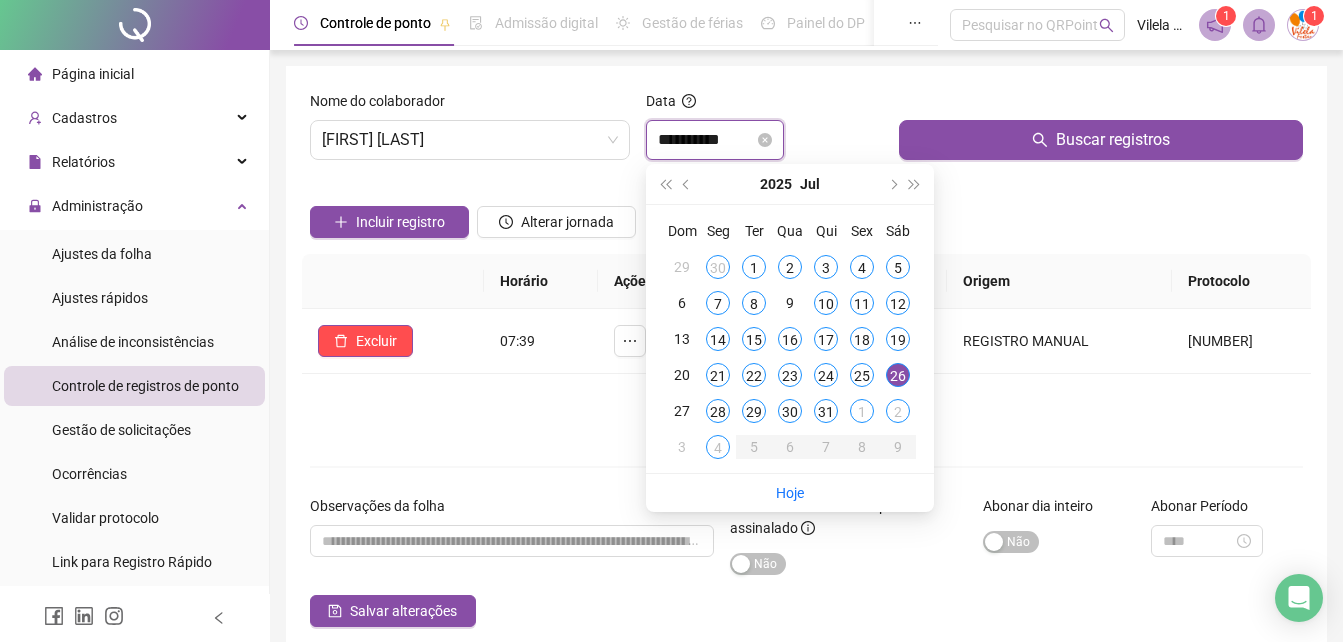 click on "**********" at bounding box center (706, 140) 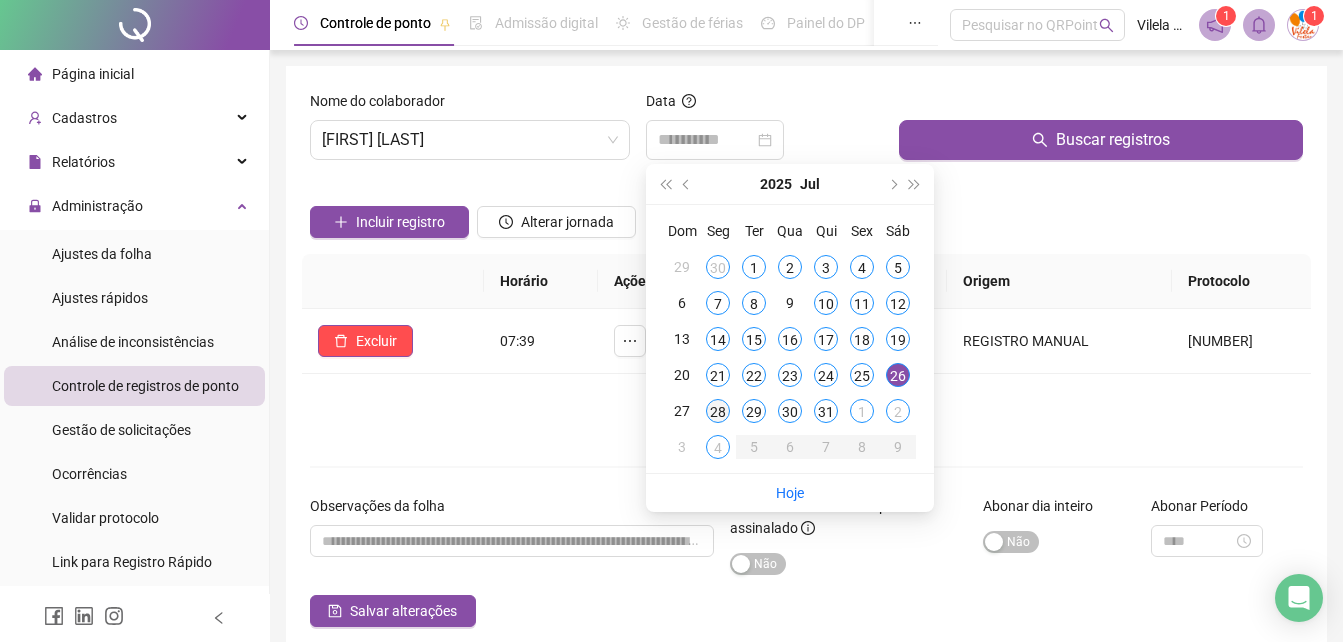 click on "28" at bounding box center (718, 411) 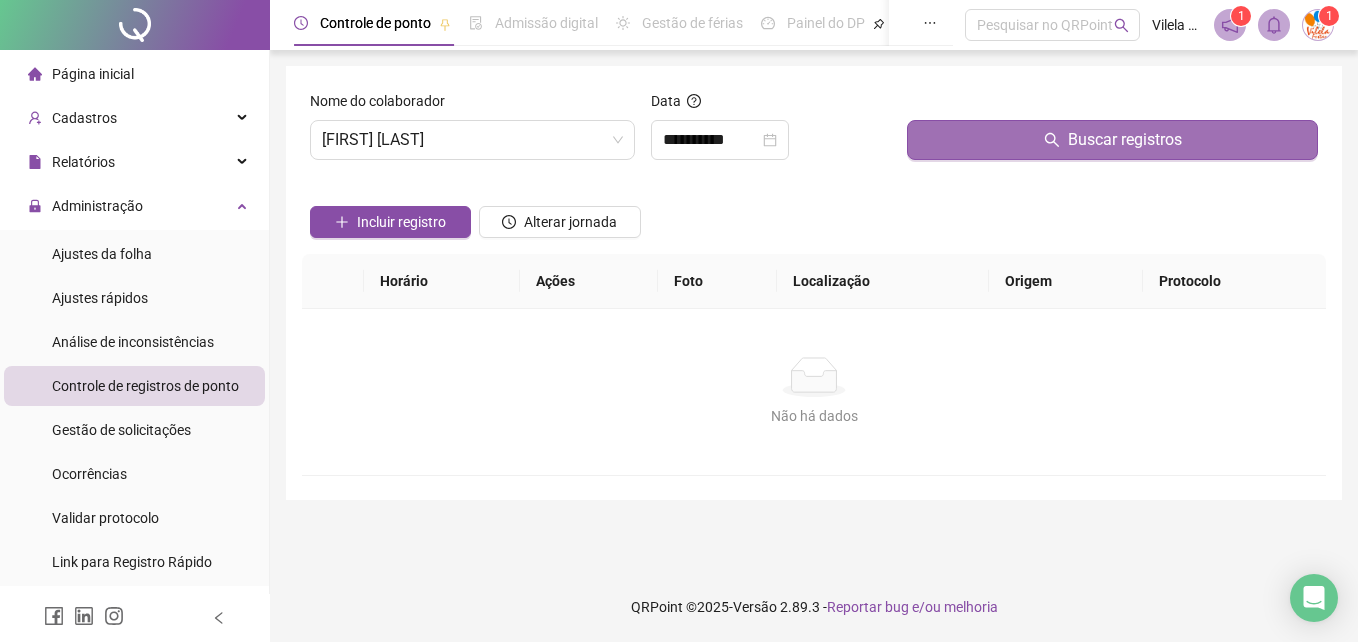 click on "Buscar registros" at bounding box center [1112, 140] 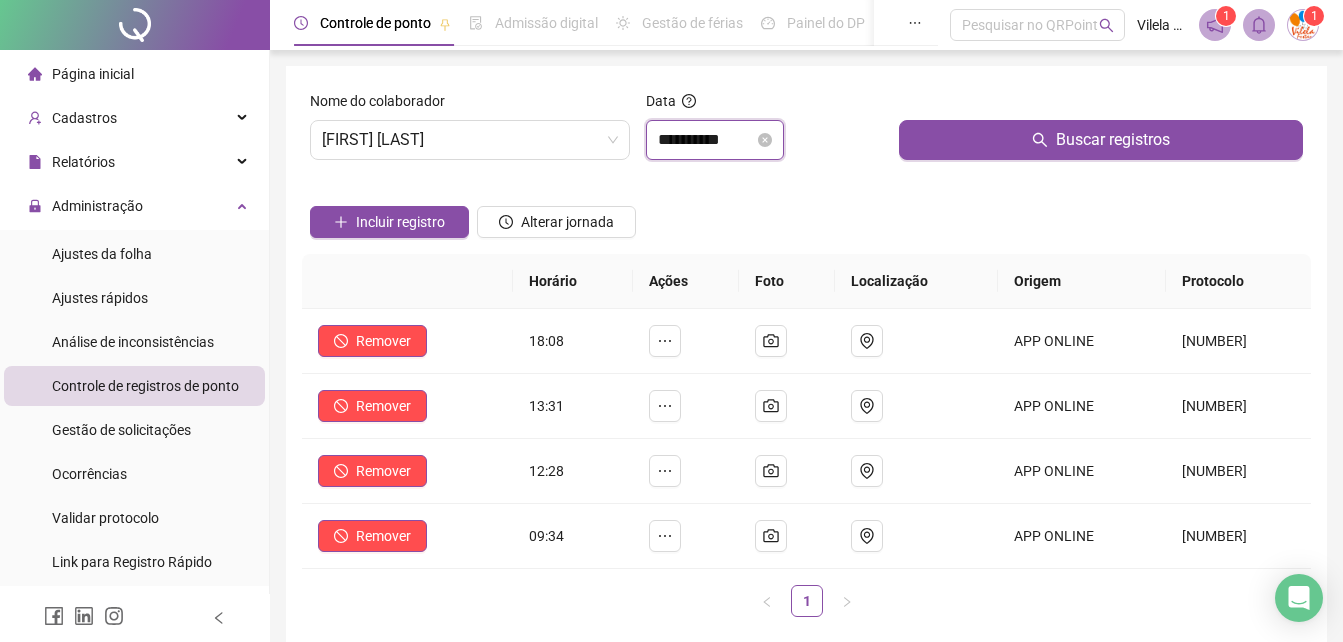 click on "**********" at bounding box center (706, 140) 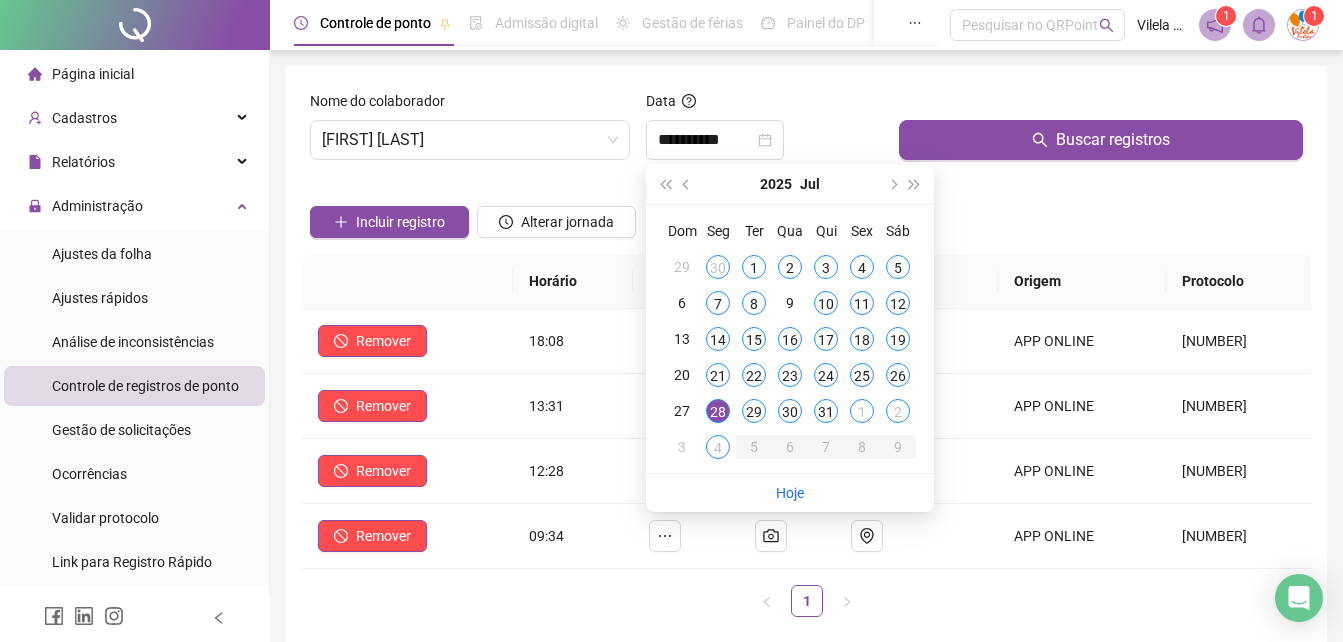 click on "Data" at bounding box center (764, 105) 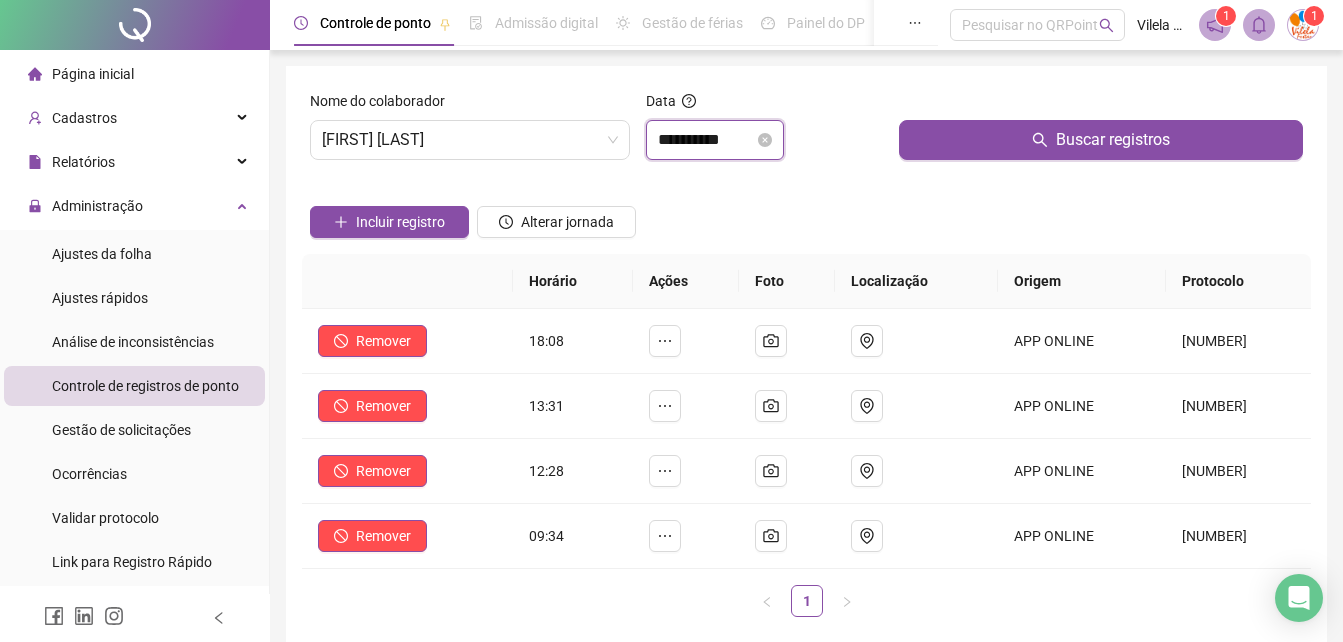 click on "**********" at bounding box center [706, 140] 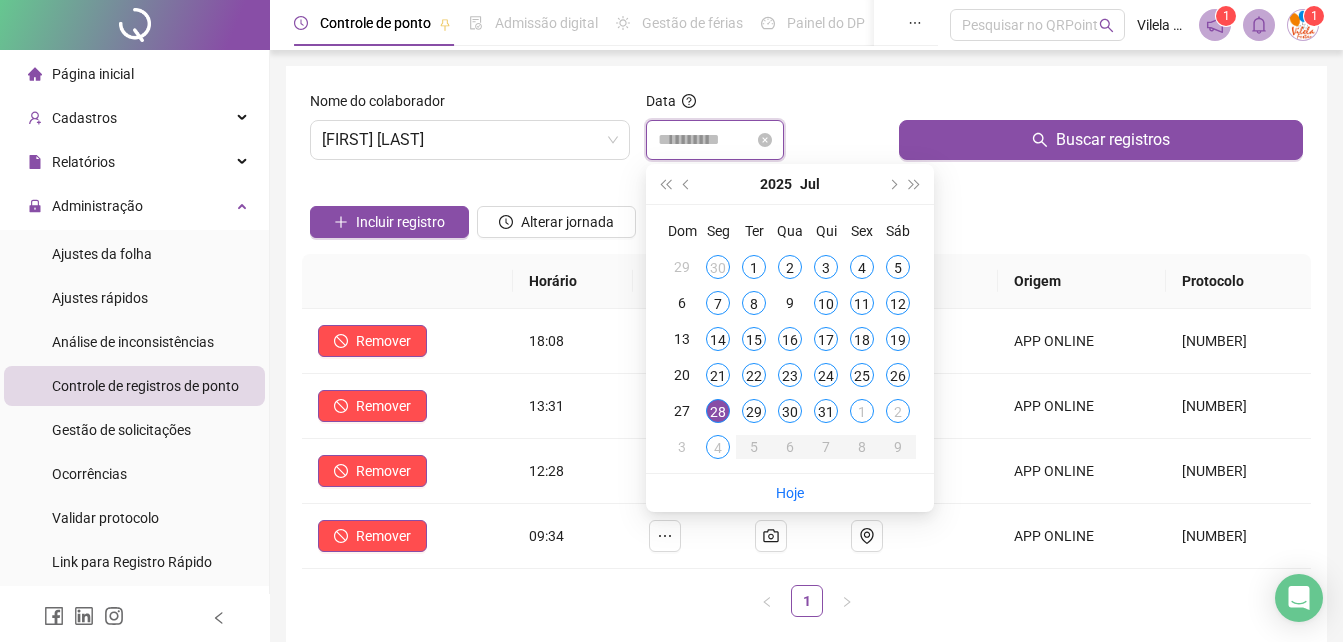type on "**********" 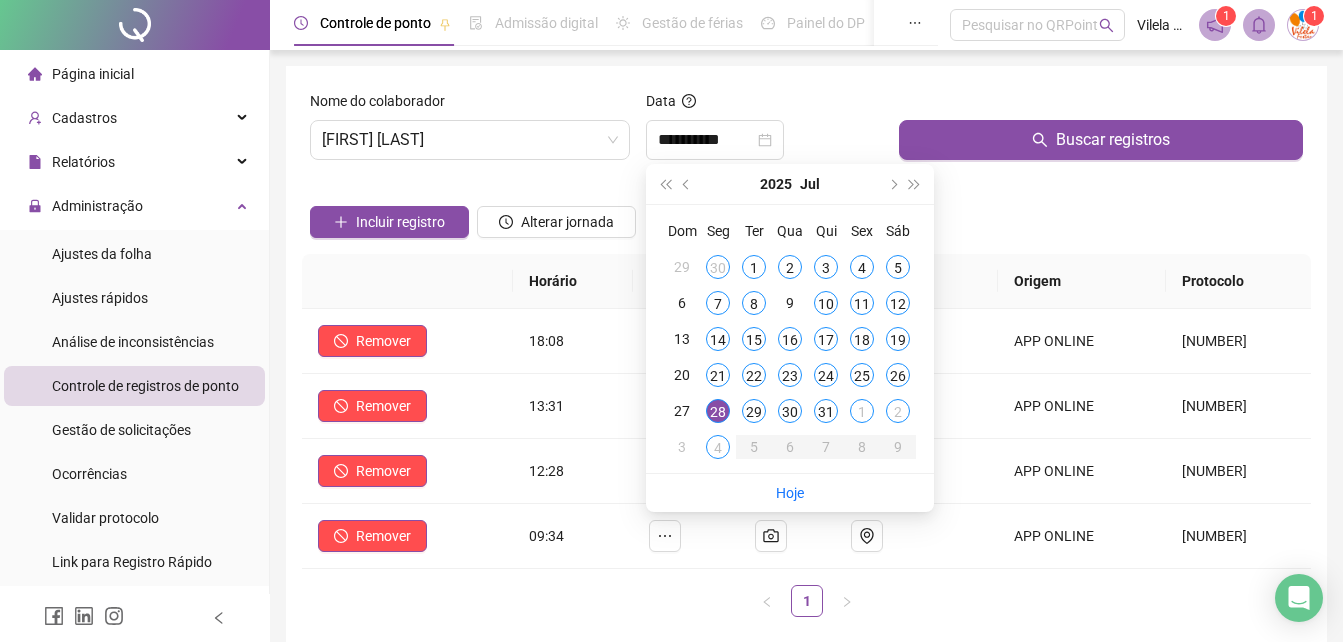 click on "**********" at bounding box center [806, 456] 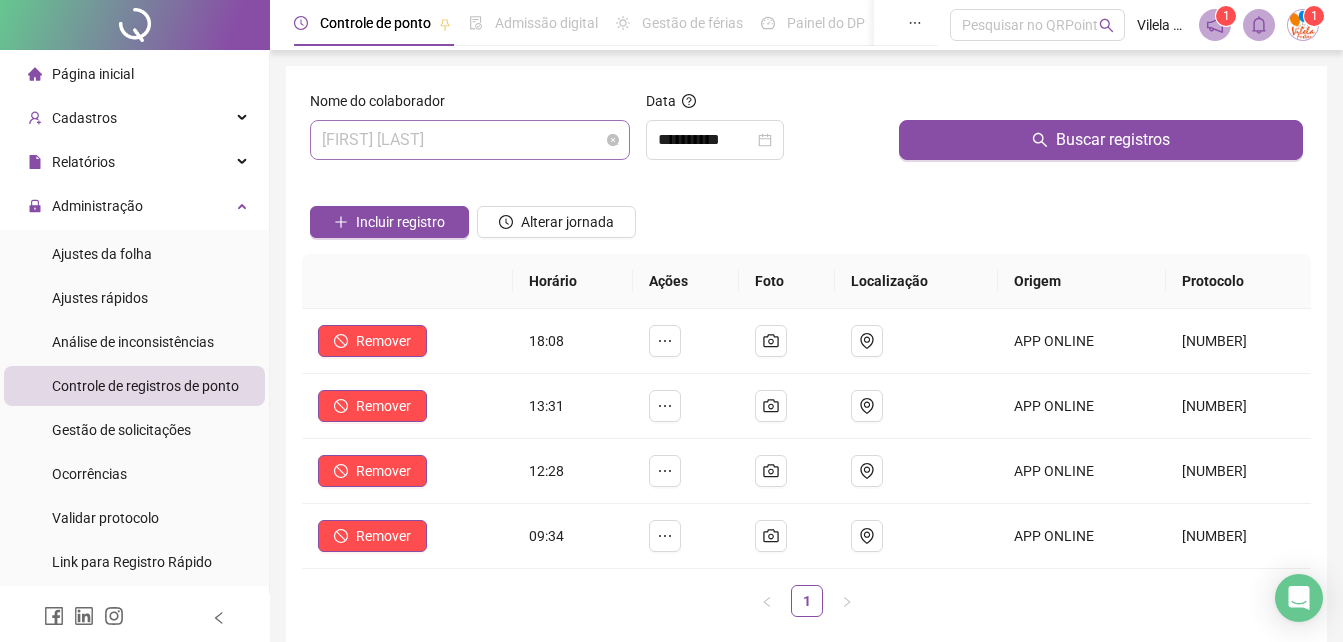 click on "RENATA RODRIGUES DOS SANTOS" at bounding box center (470, 140) 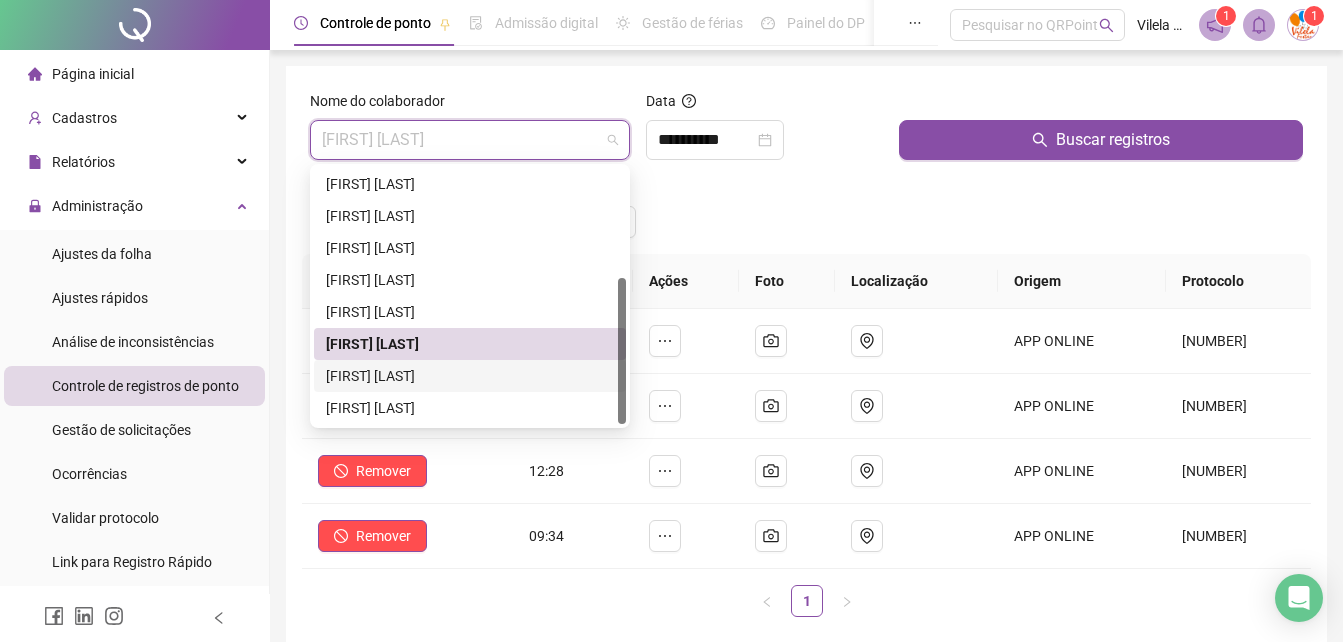 click on "[FIRST] [LAST]" at bounding box center [470, 376] 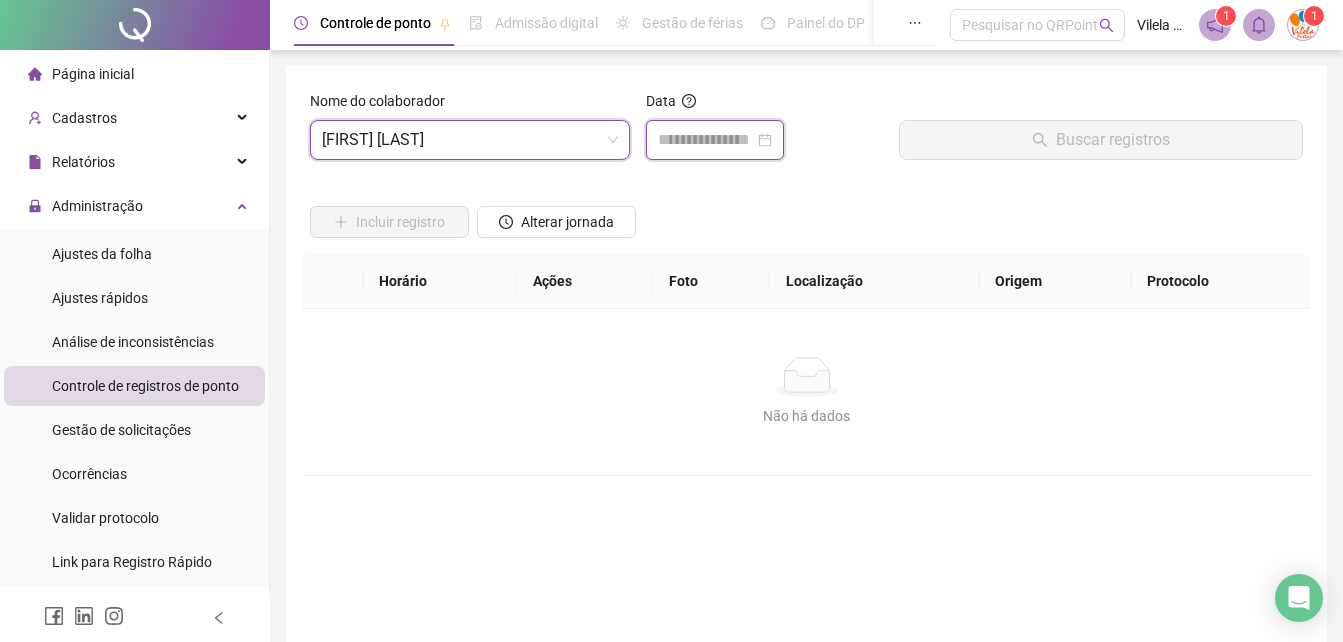 click at bounding box center [706, 140] 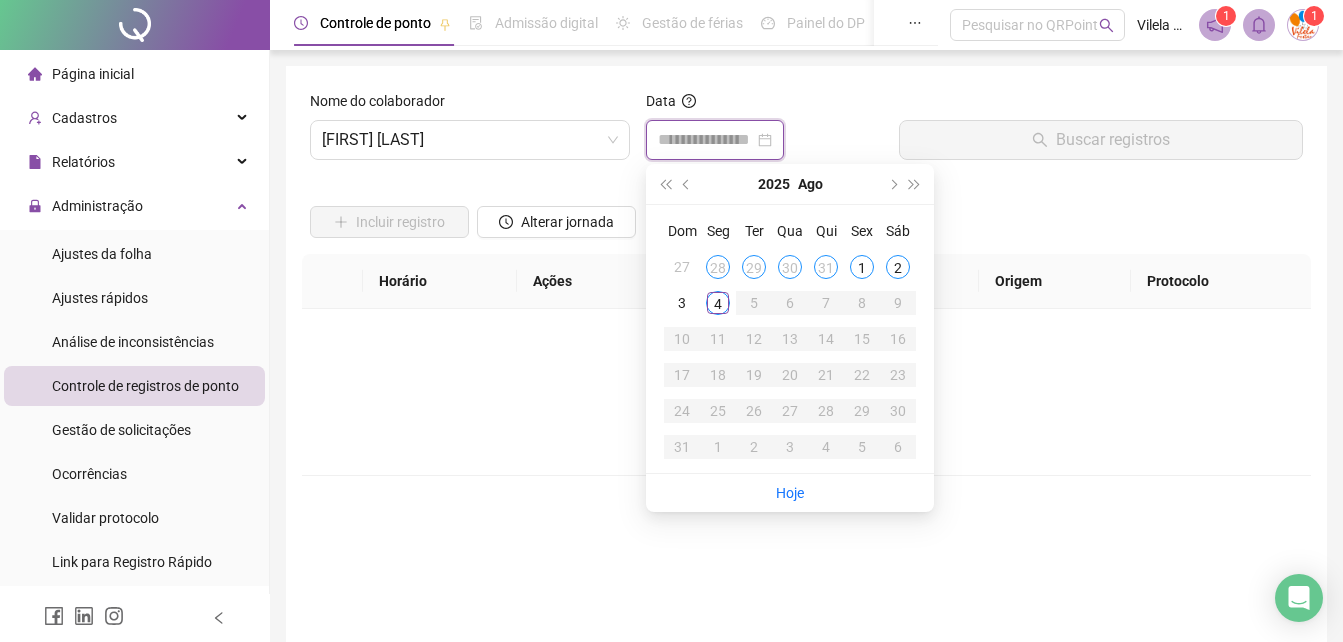 type on "**********" 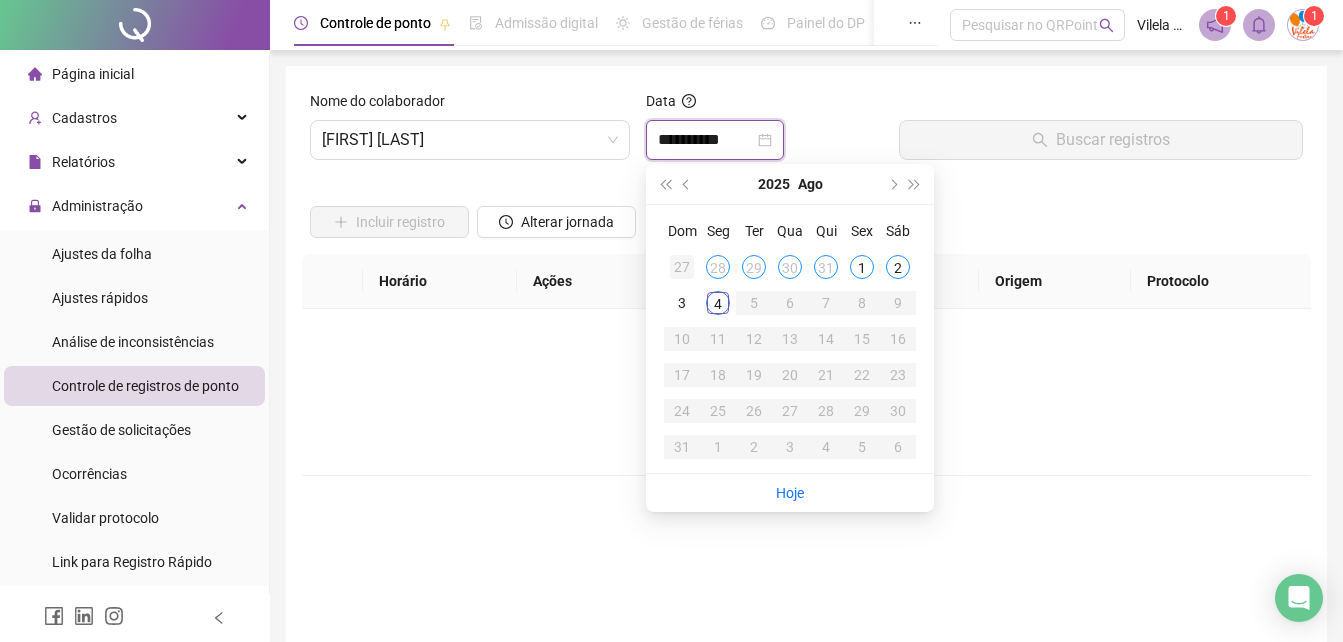 type on "**********" 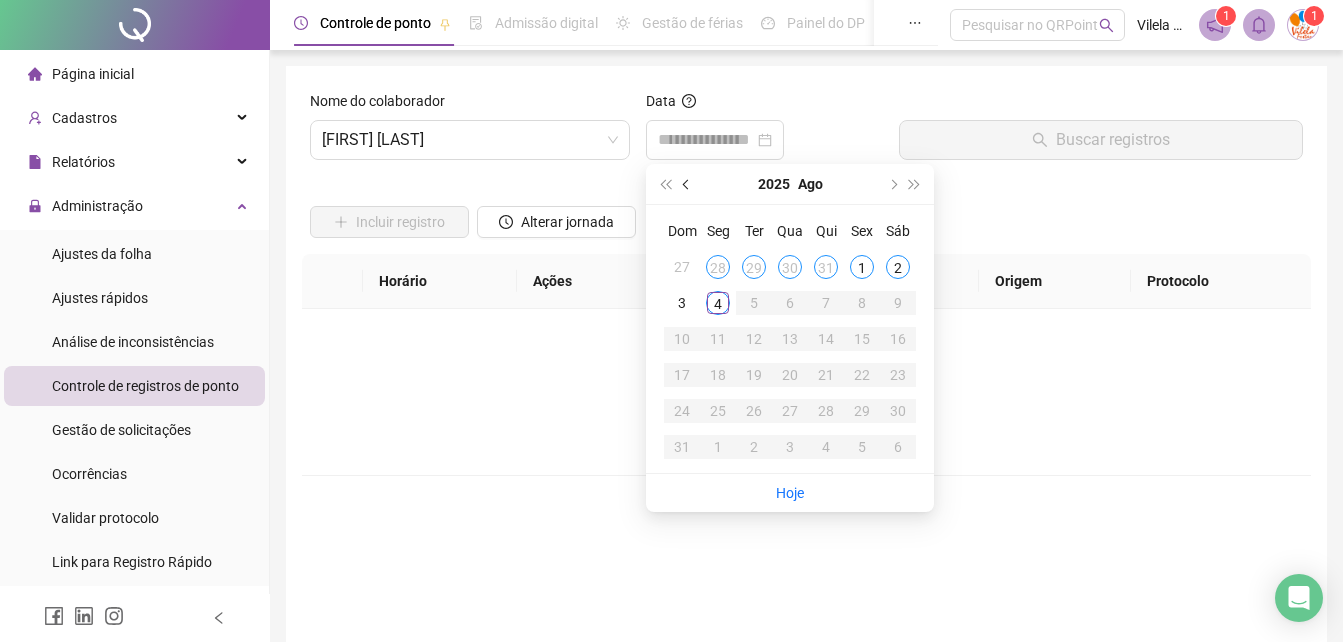 click at bounding box center [688, 184] 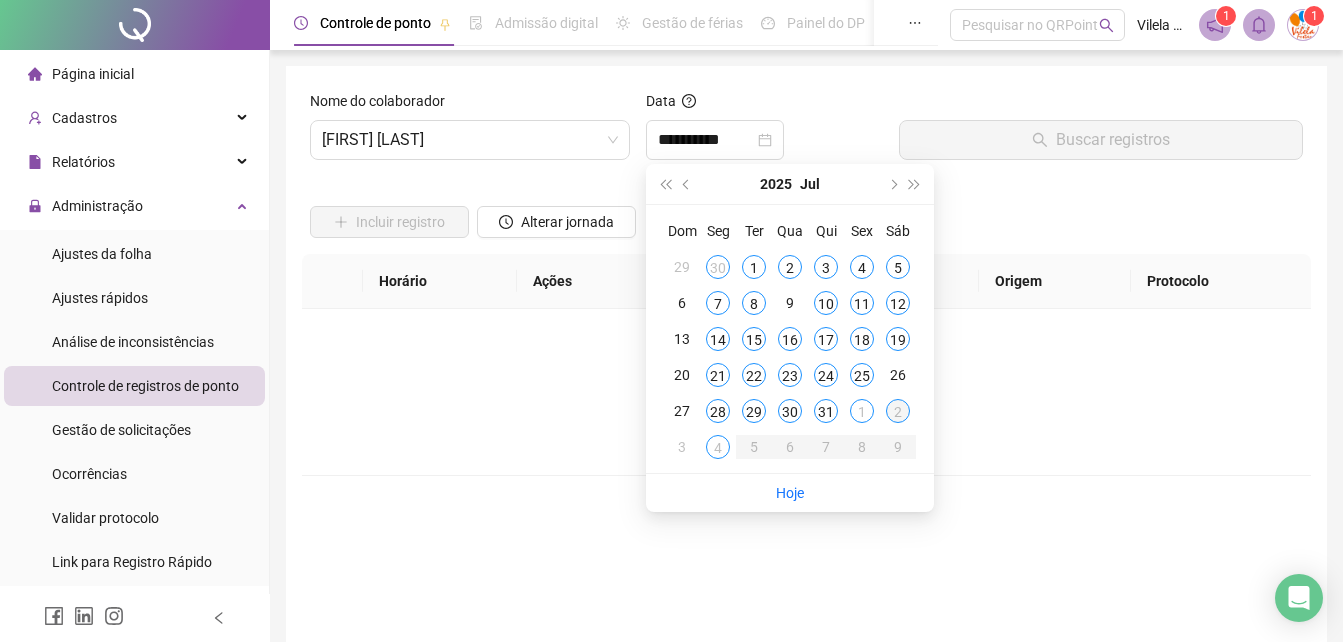 type on "**********" 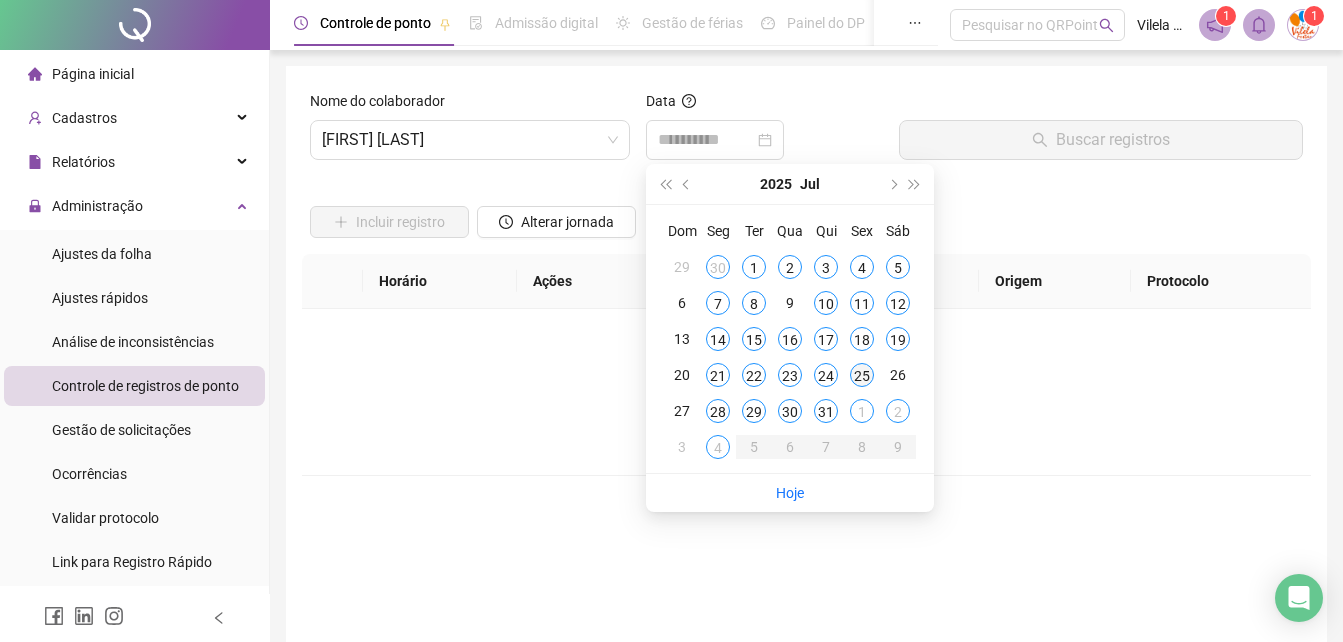 type on "**********" 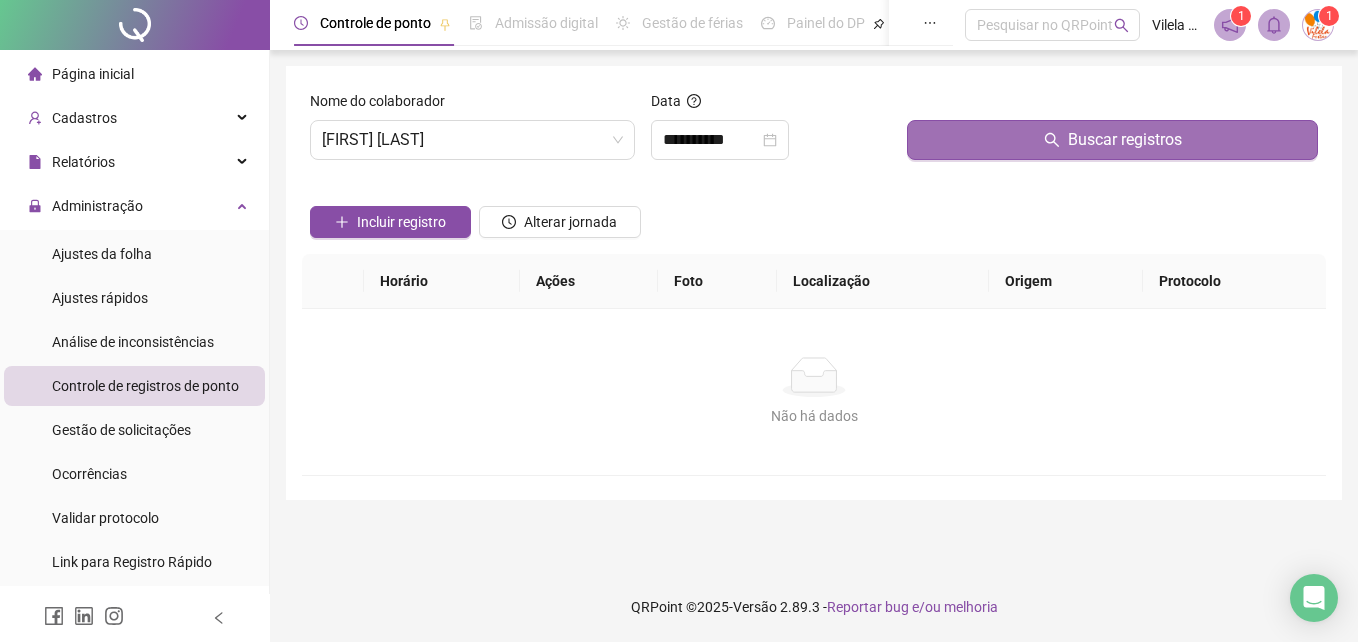 click on "Buscar registros" at bounding box center (1112, 140) 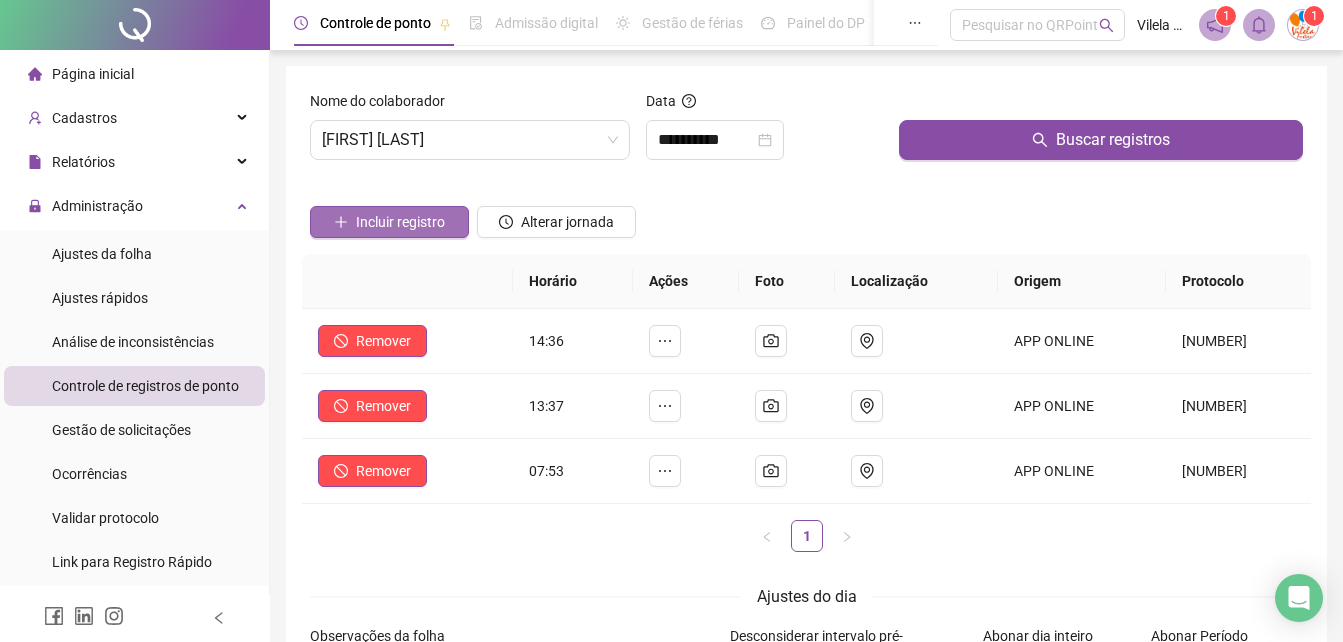 click on "Incluir registro" at bounding box center (400, 222) 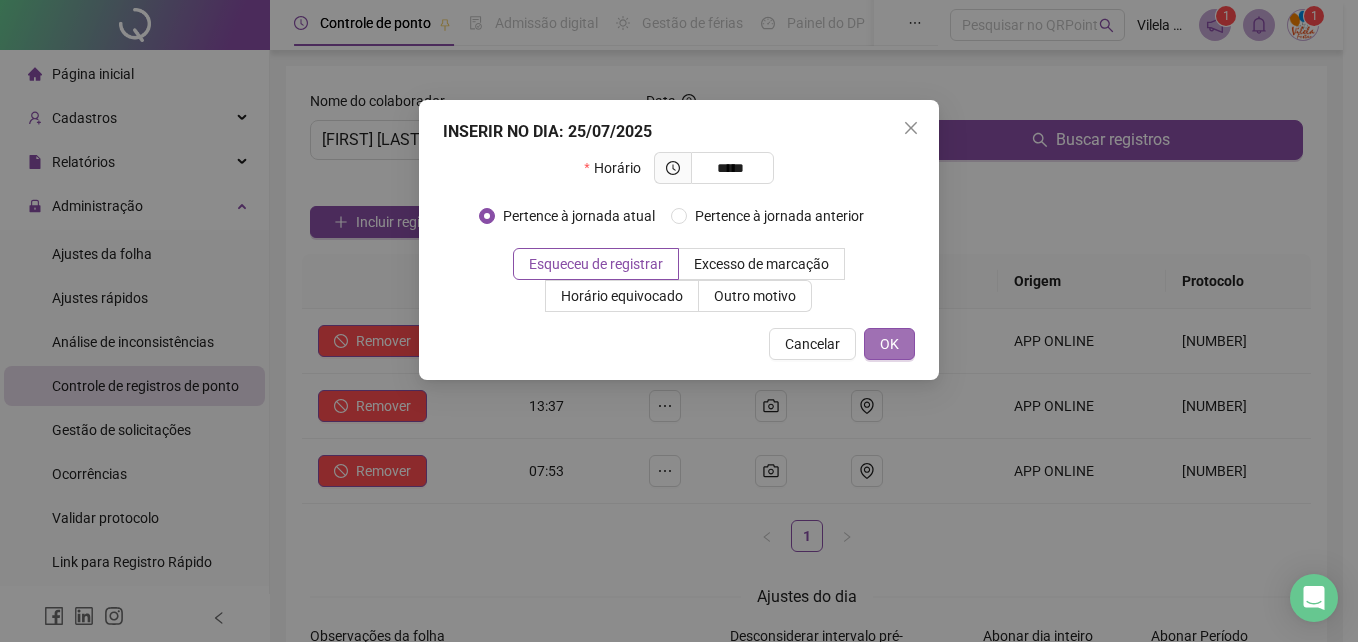 type on "*****" 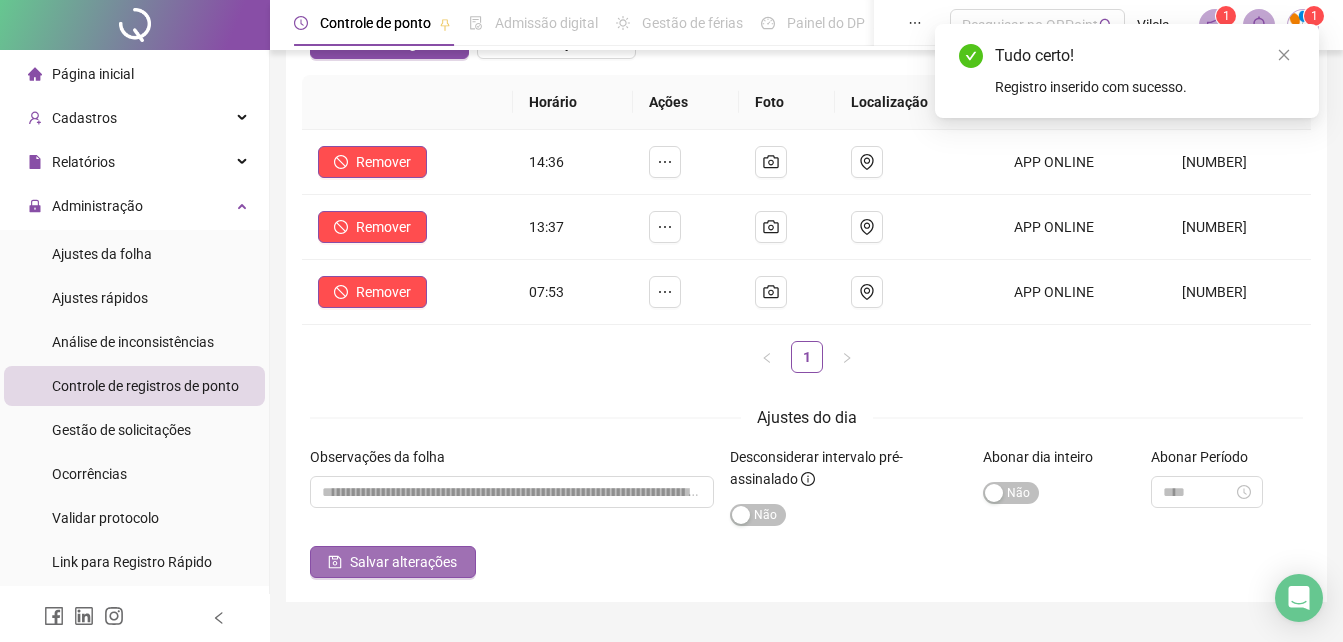 scroll, scrollTop: 225, scrollLeft: 0, axis: vertical 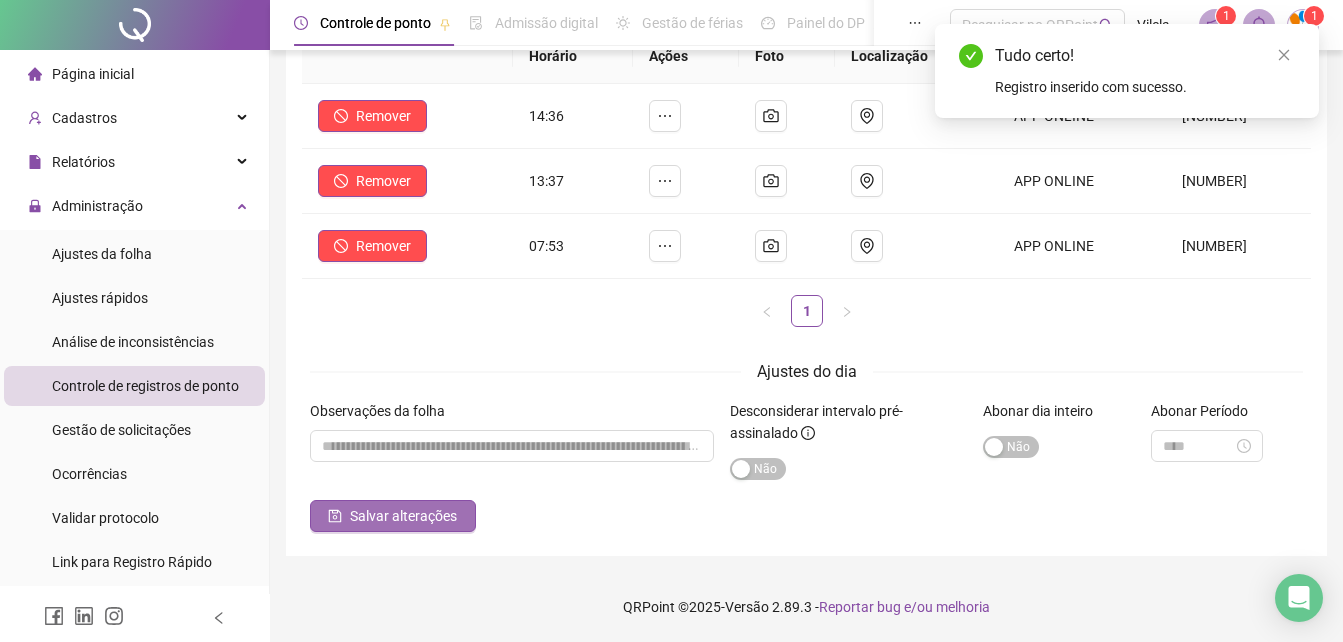 click on "Salvar alterações" at bounding box center [403, 516] 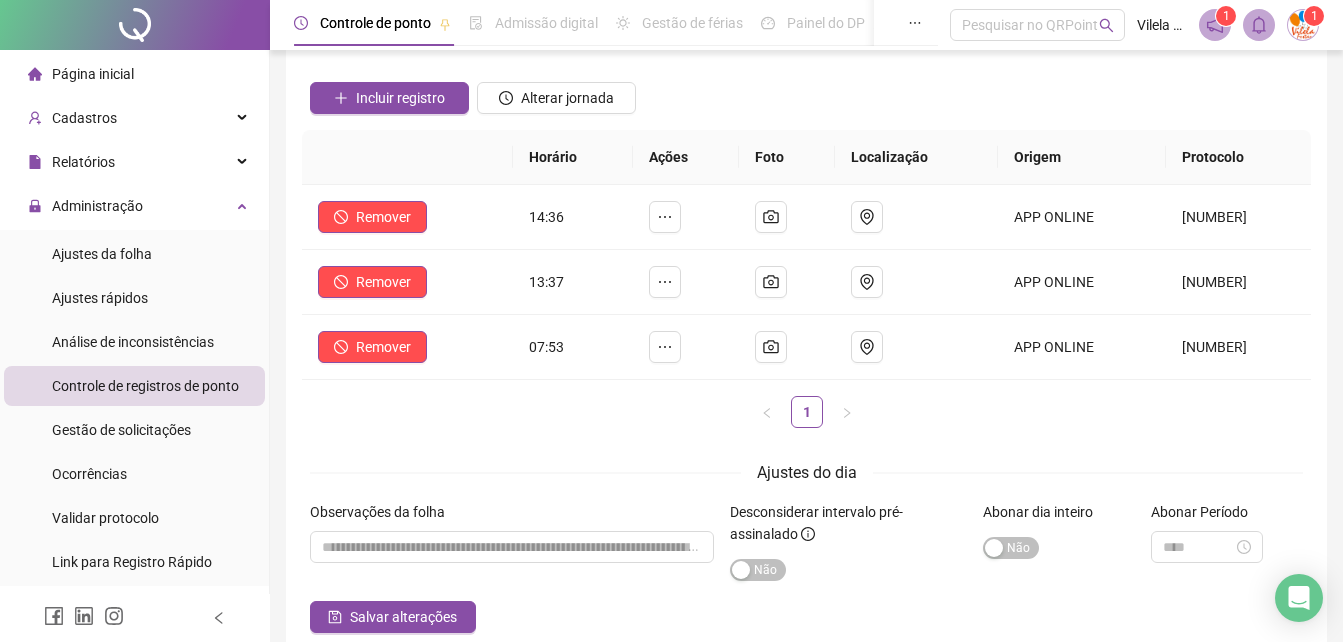 scroll, scrollTop: 0, scrollLeft: 0, axis: both 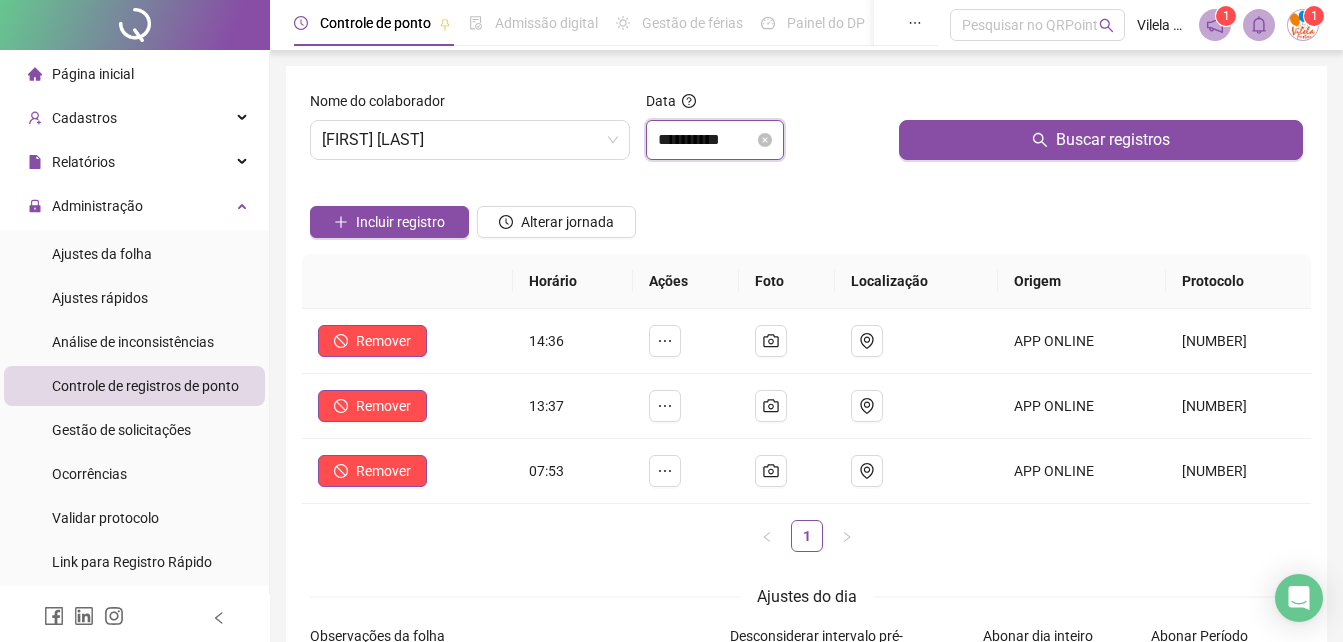 click on "**********" at bounding box center [706, 140] 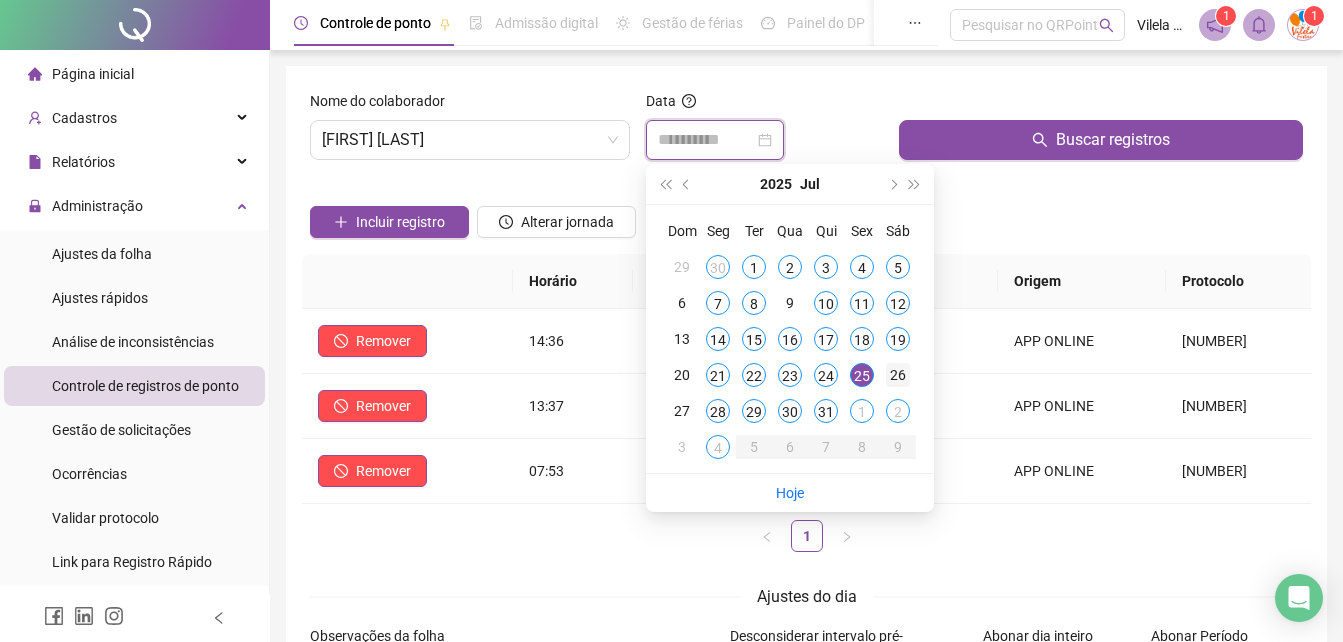 type on "**********" 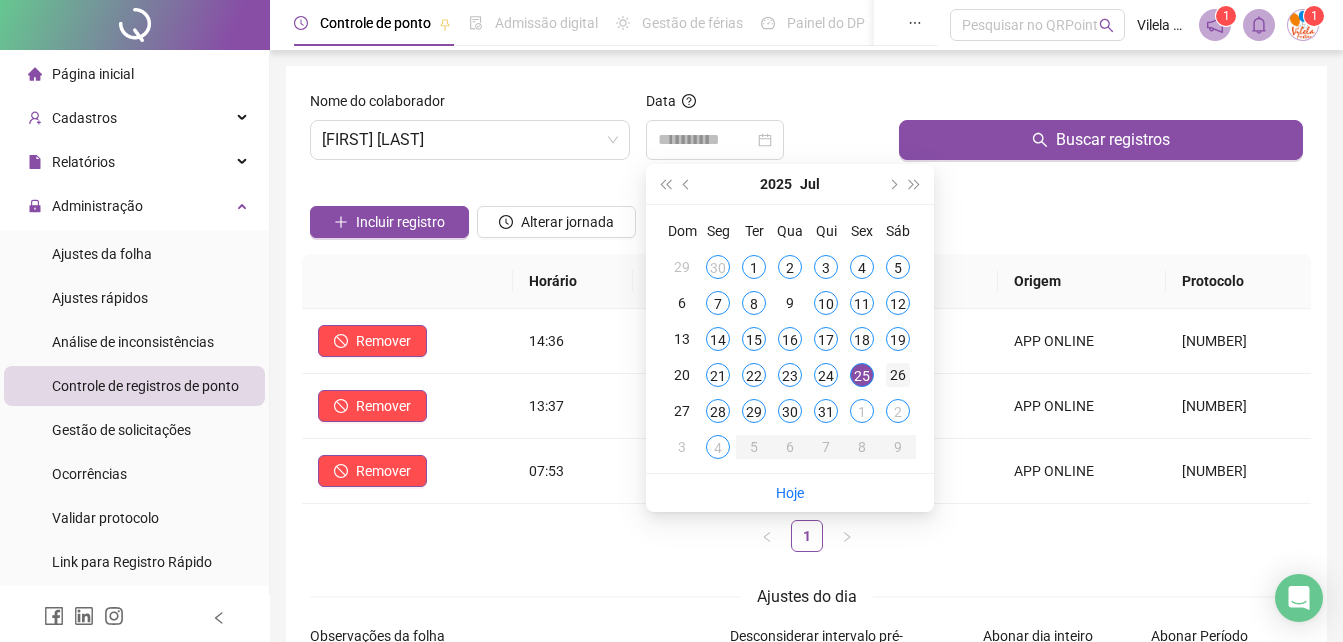 click on "26" at bounding box center [898, 375] 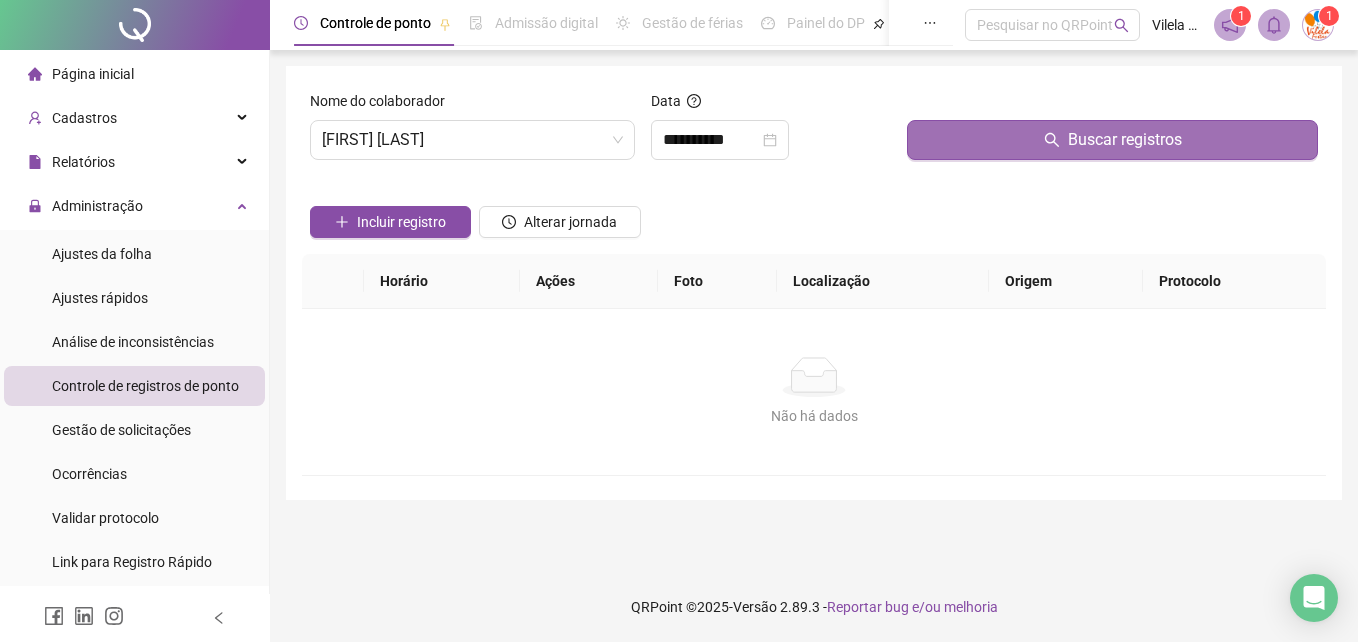 click on "Buscar registros" at bounding box center (1112, 140) 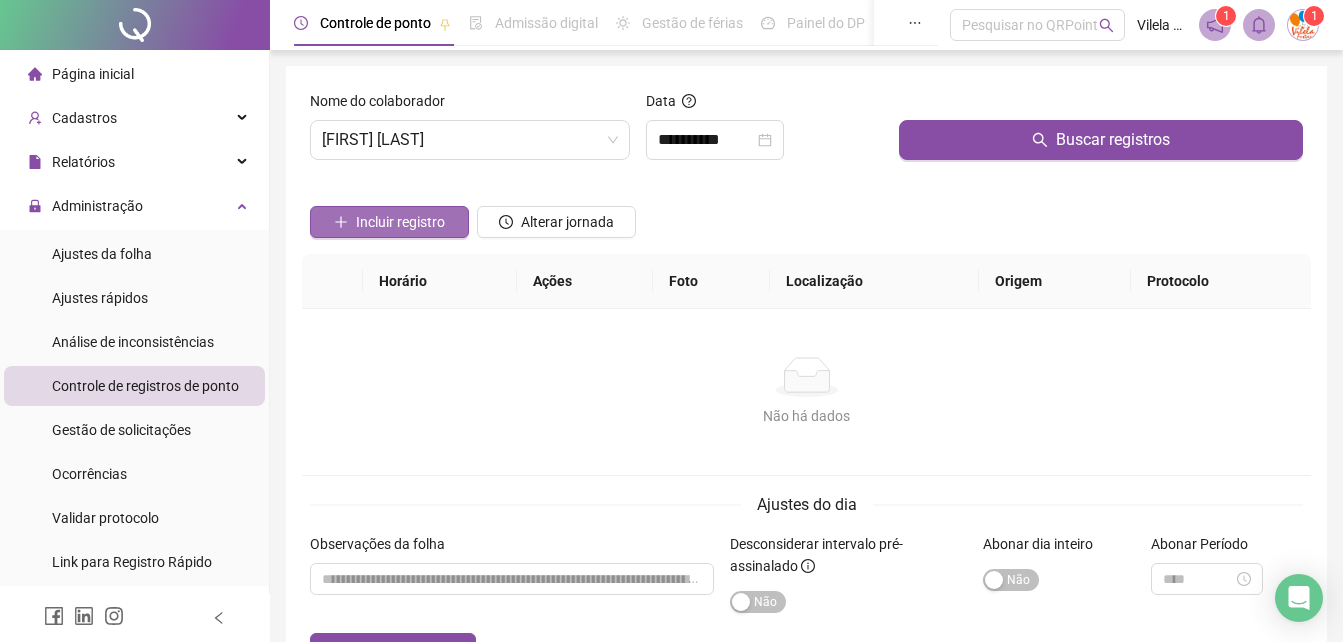 click on "Incluir registro" at bounding box center [389, 222] 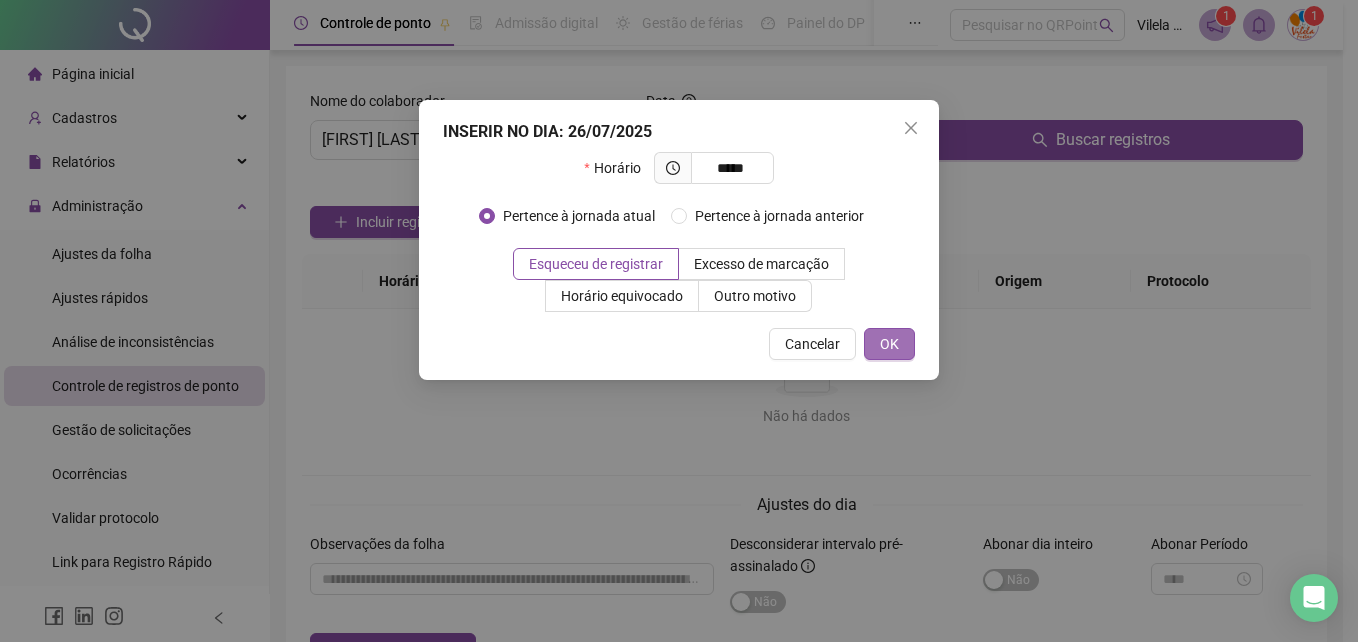 type on "*****" 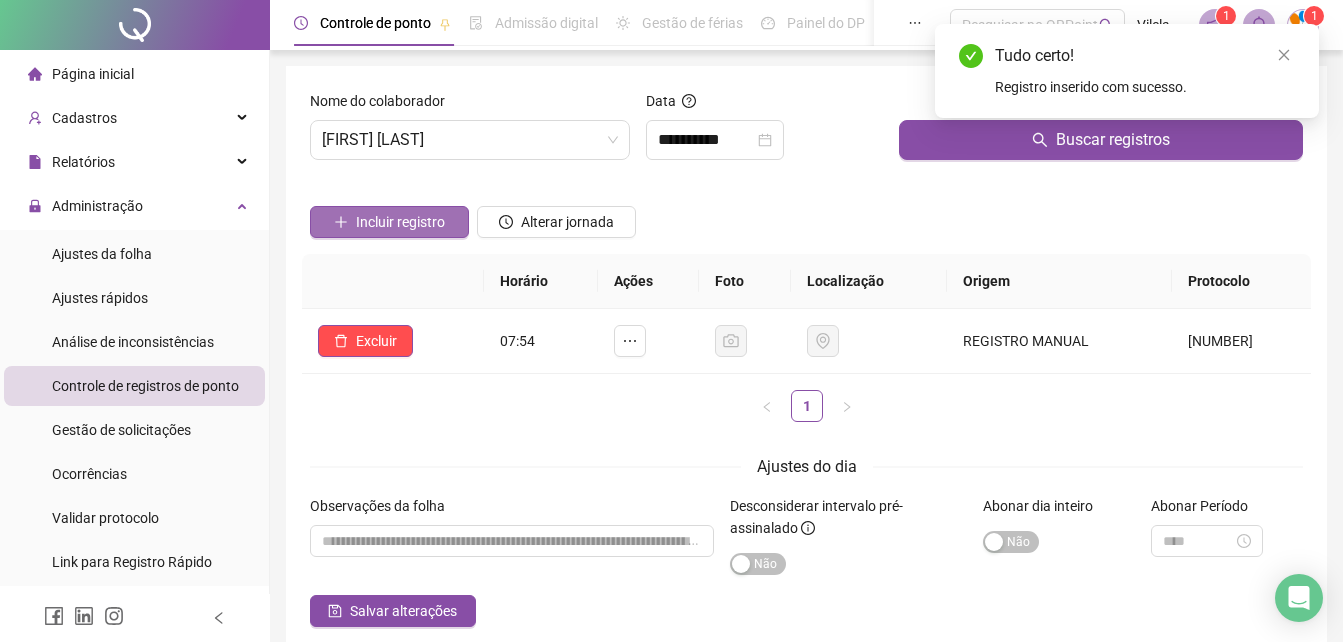 click on "Incluir registro" at bounding box center [400, 222] 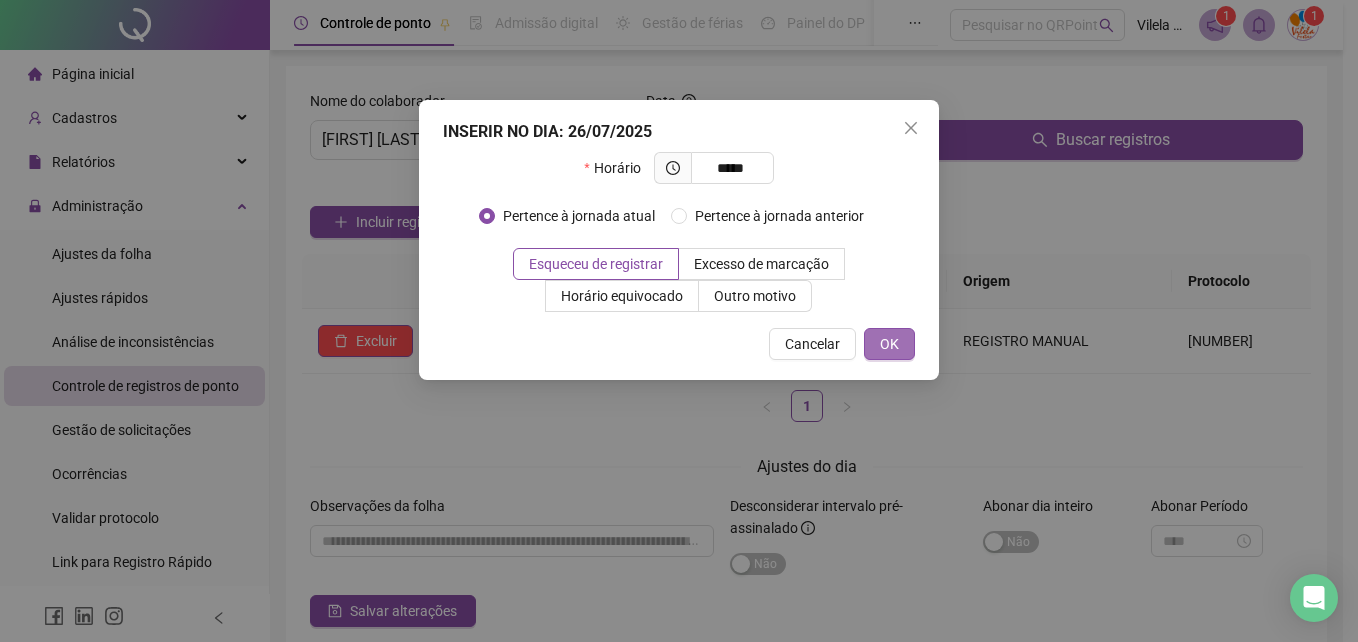 type on "*****" 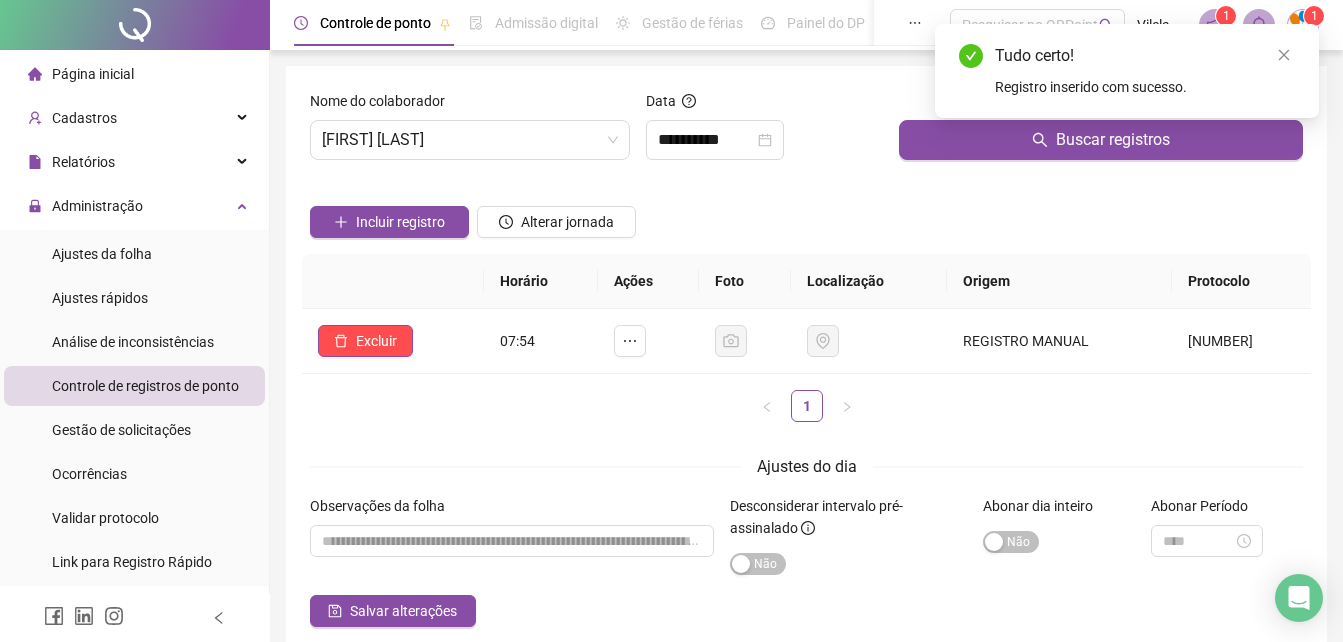 click on "Salvar alterações" at bounding box center [403, 611] 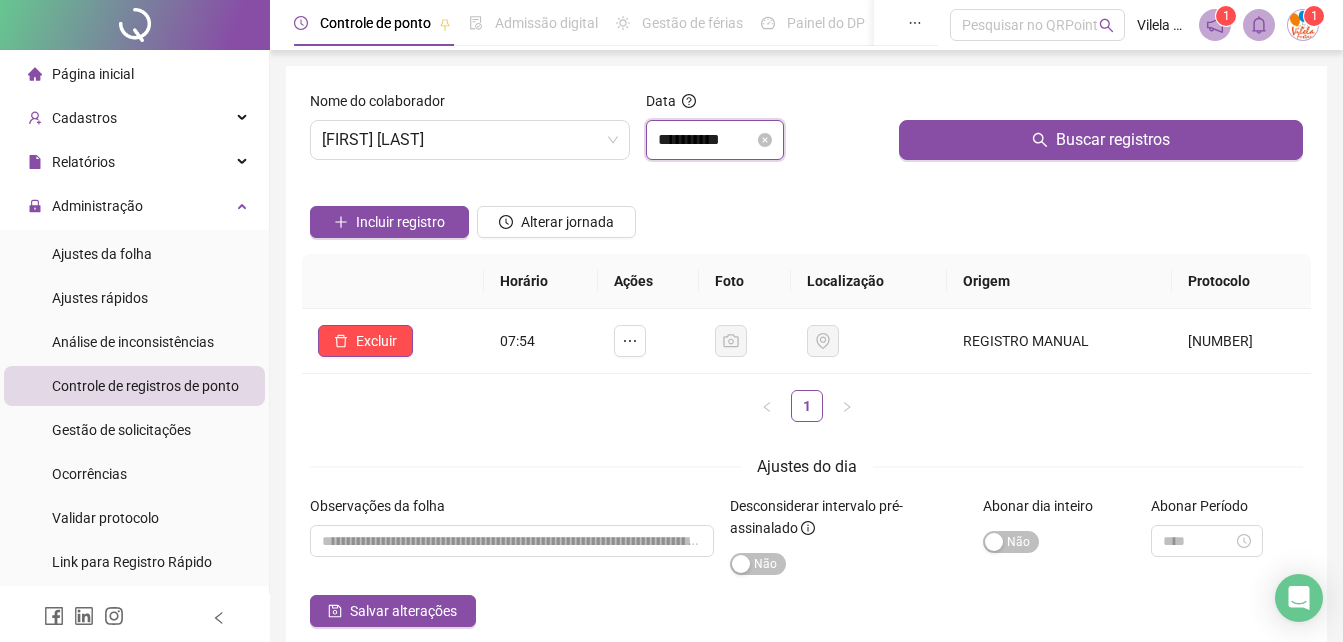 click on "**********" at bounding box center (706, 140) 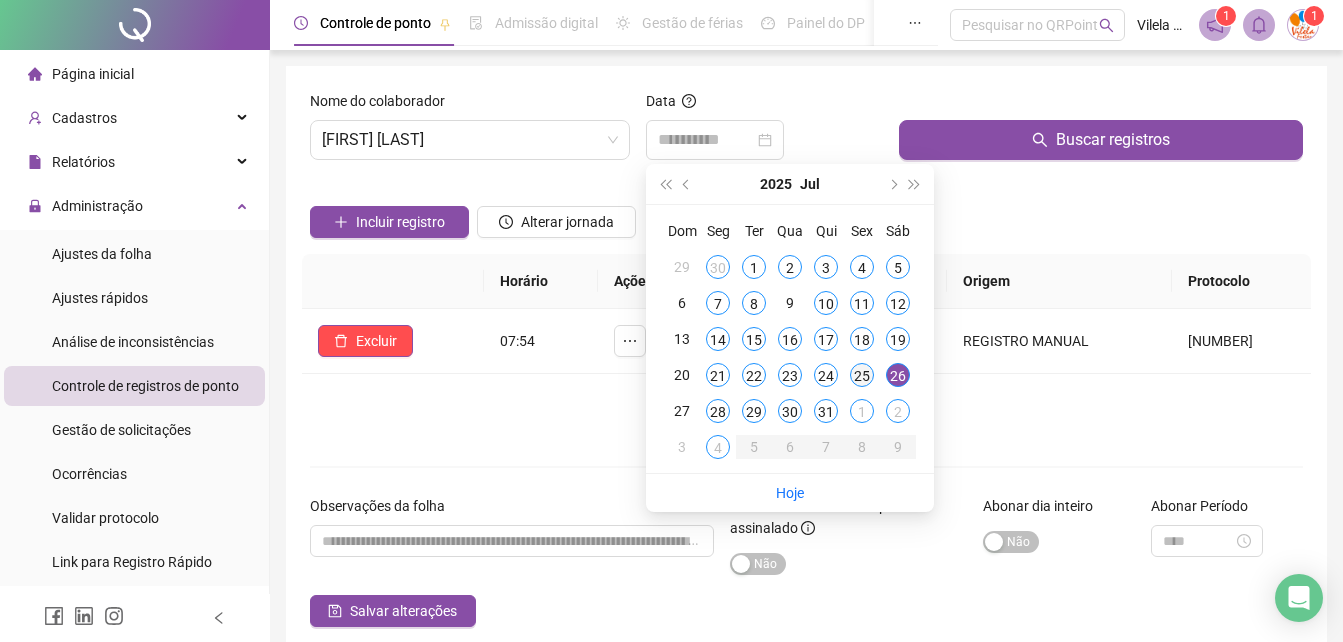 click on "25" at bounding box center (862, 375) 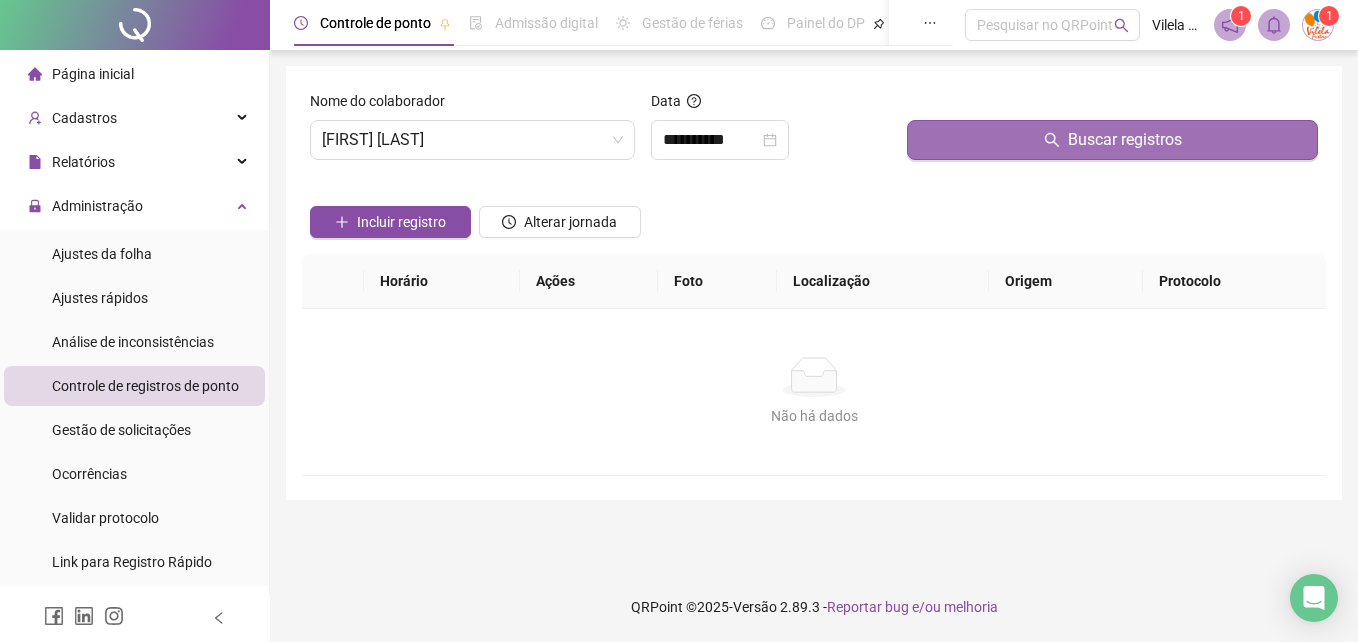click on "Buscar registros" at bounding box center [1112, 140] 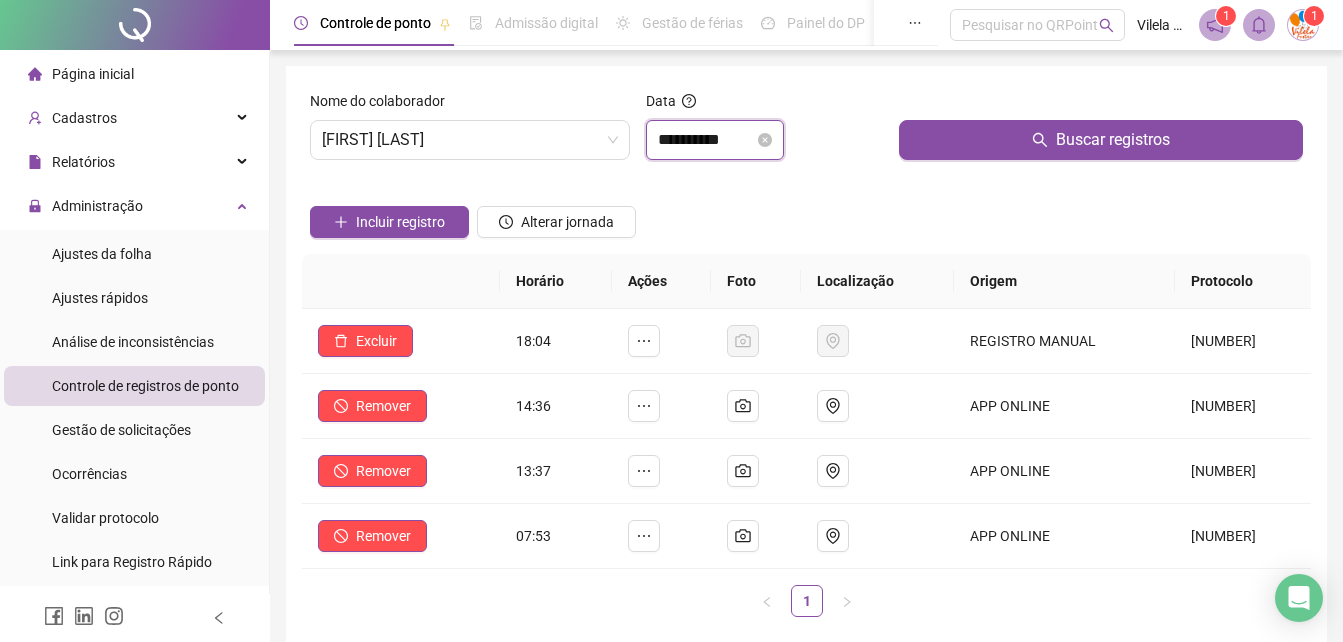 click on "**********" at bounding box center (706, 140) 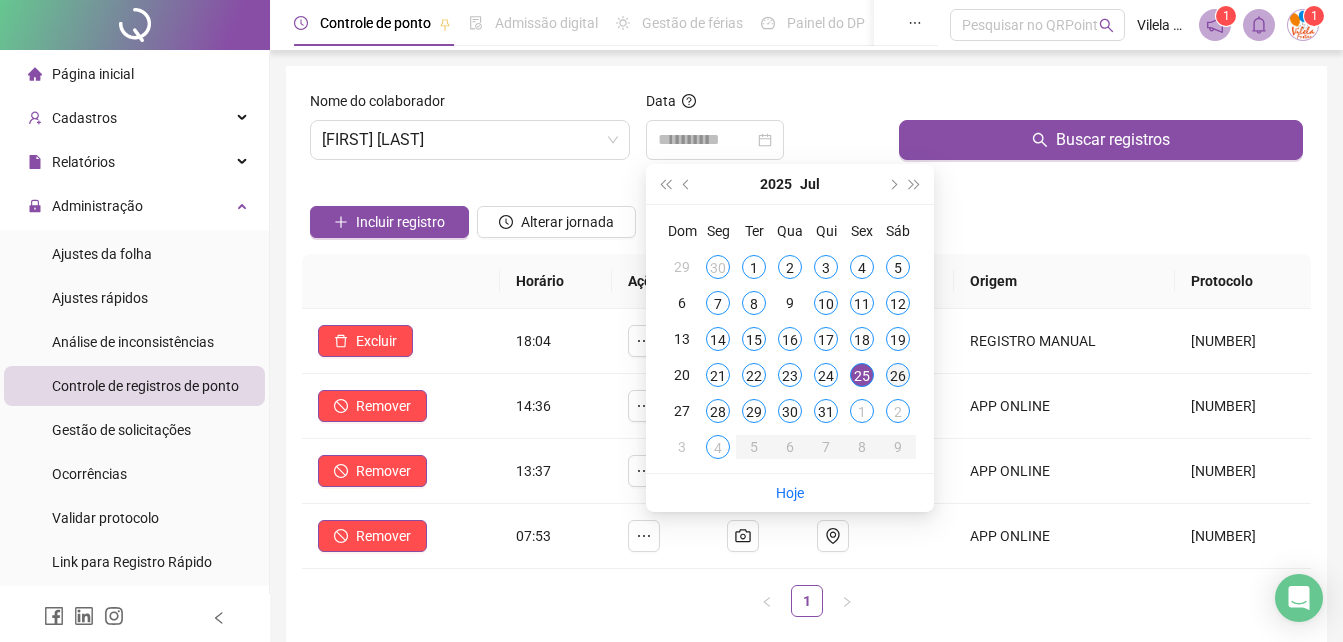 click on "26" at bounding box center [898, 375] 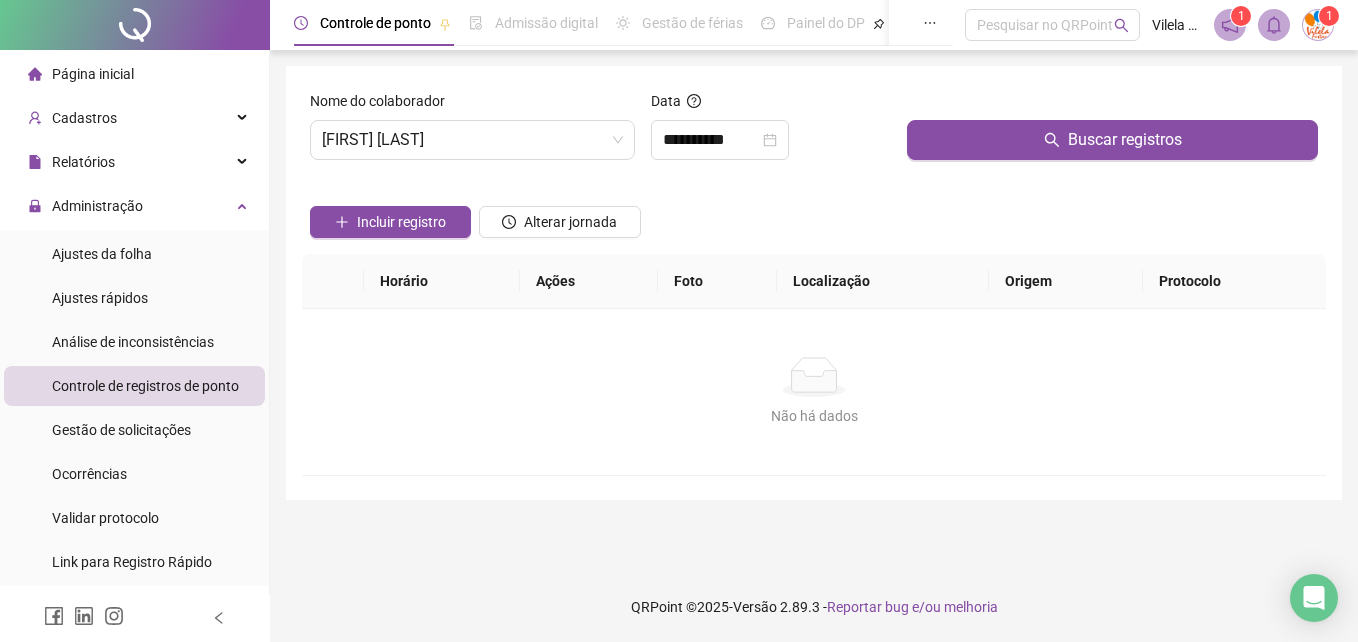 click at bounding box center [1112, 105] 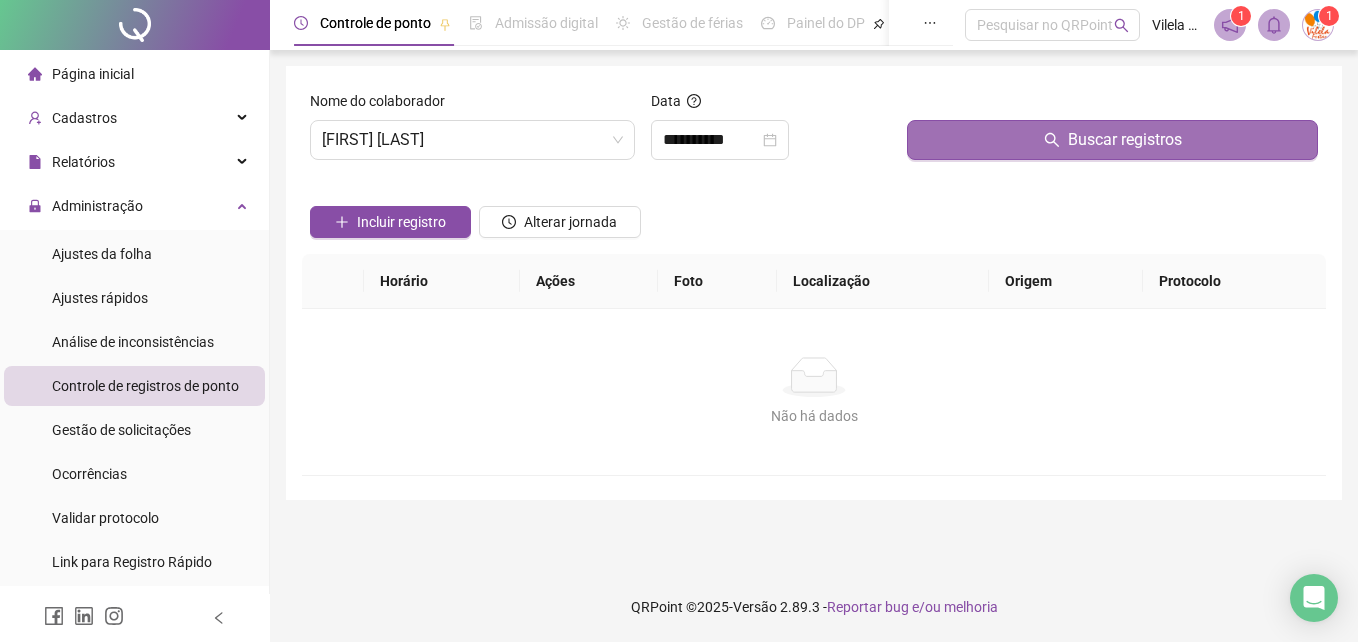 click on "Buscar registros" at bounding box center [1112, 140] 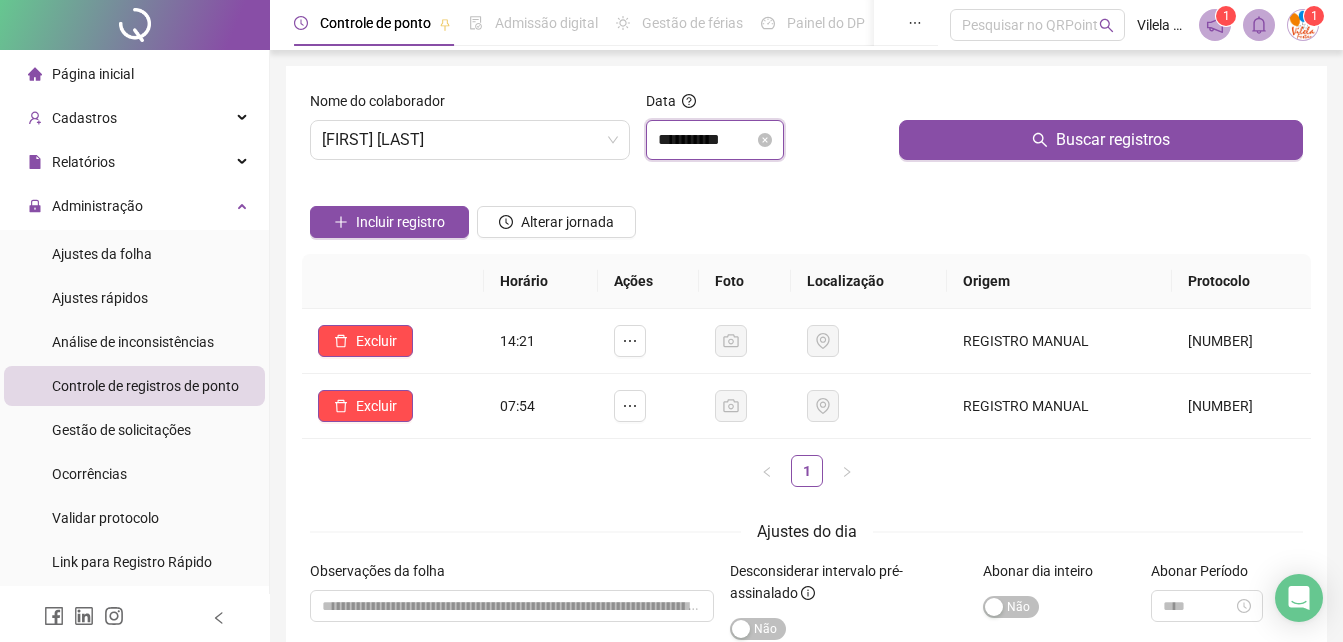 click on "**********" at bounding box center (706, 140) 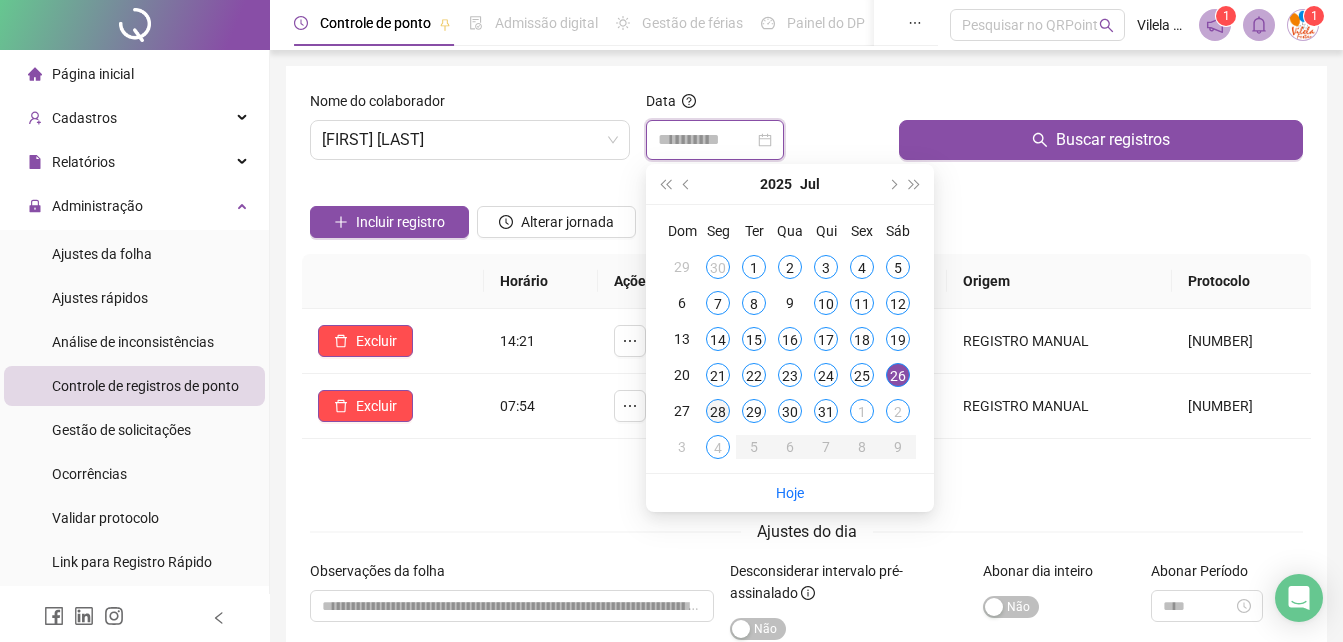type on "**********" 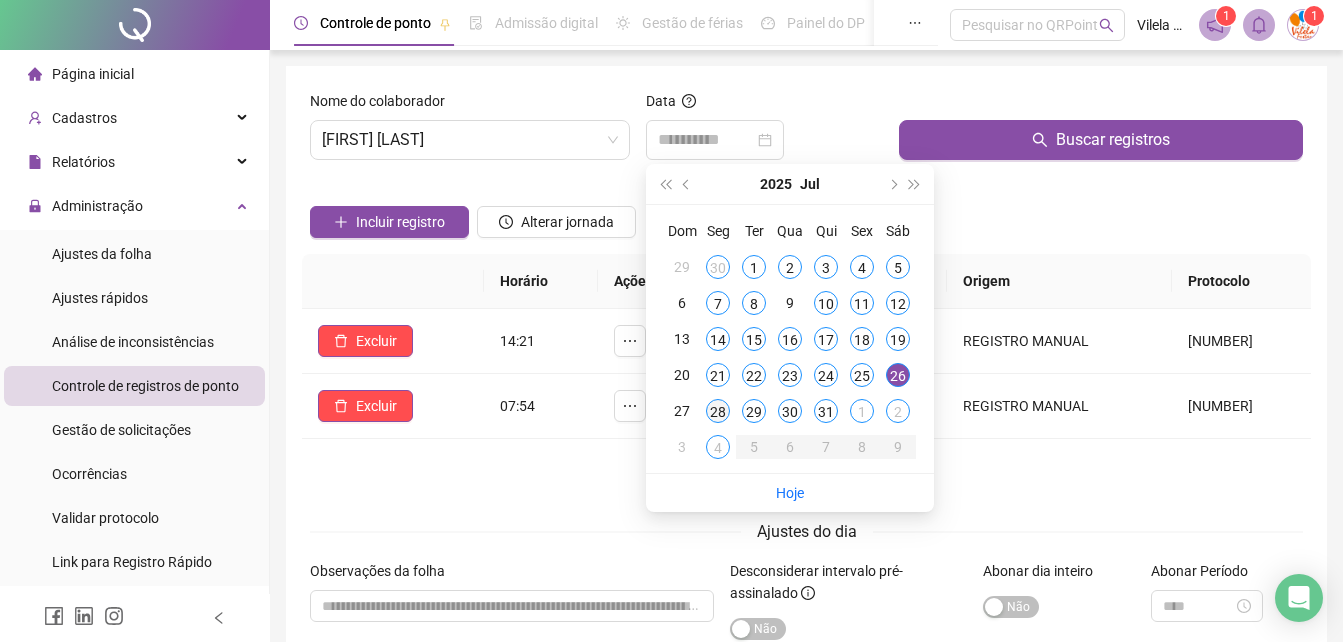click on "28" at bounding box center (718, 411) 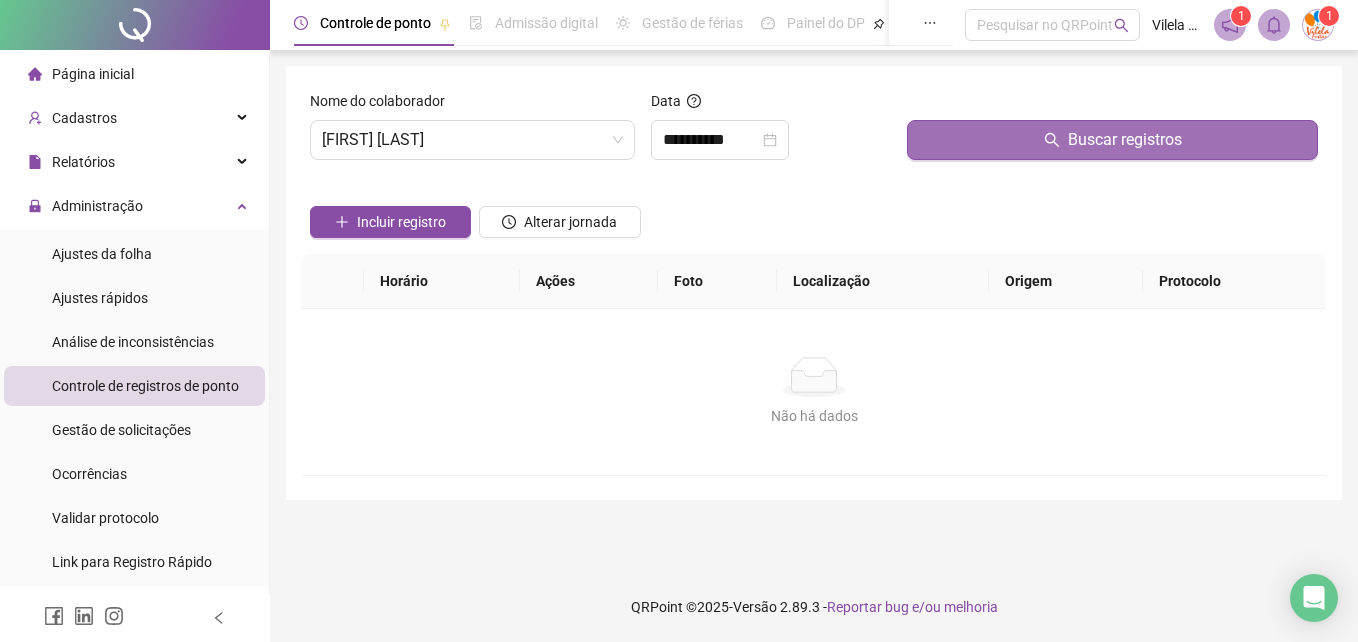 click on "Buscar registros" at bounding box center [1112, 140] 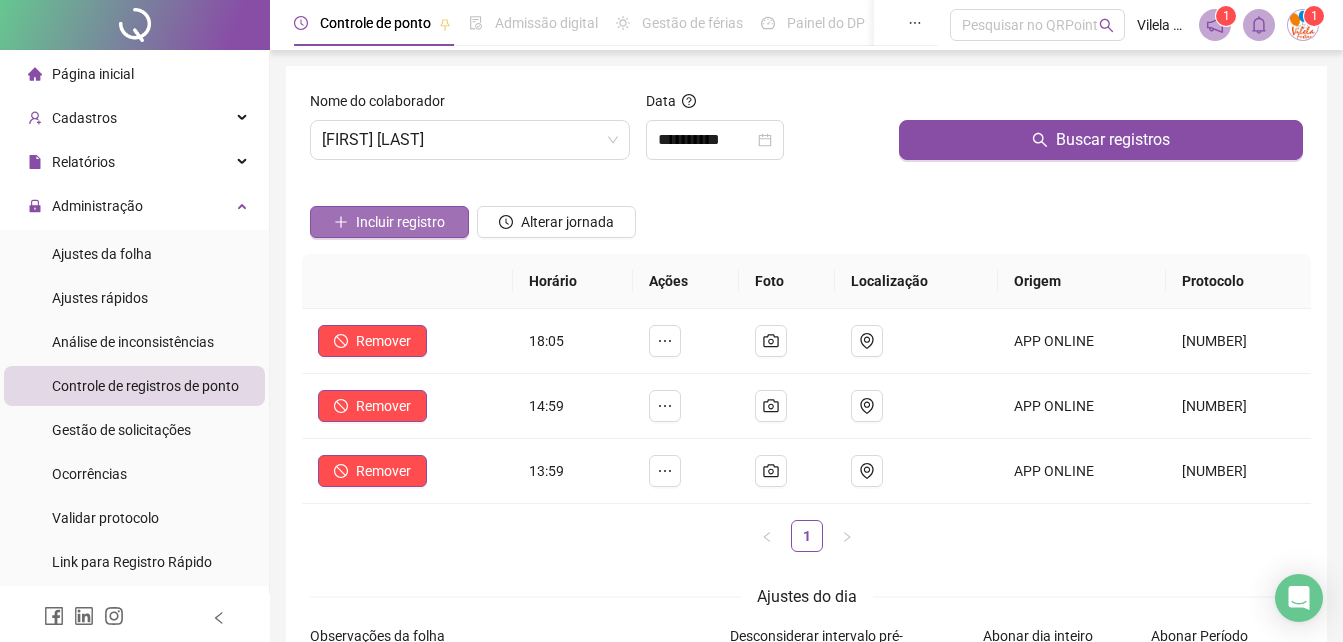 click on "Incluir registro" at bounding box center [400, 222] 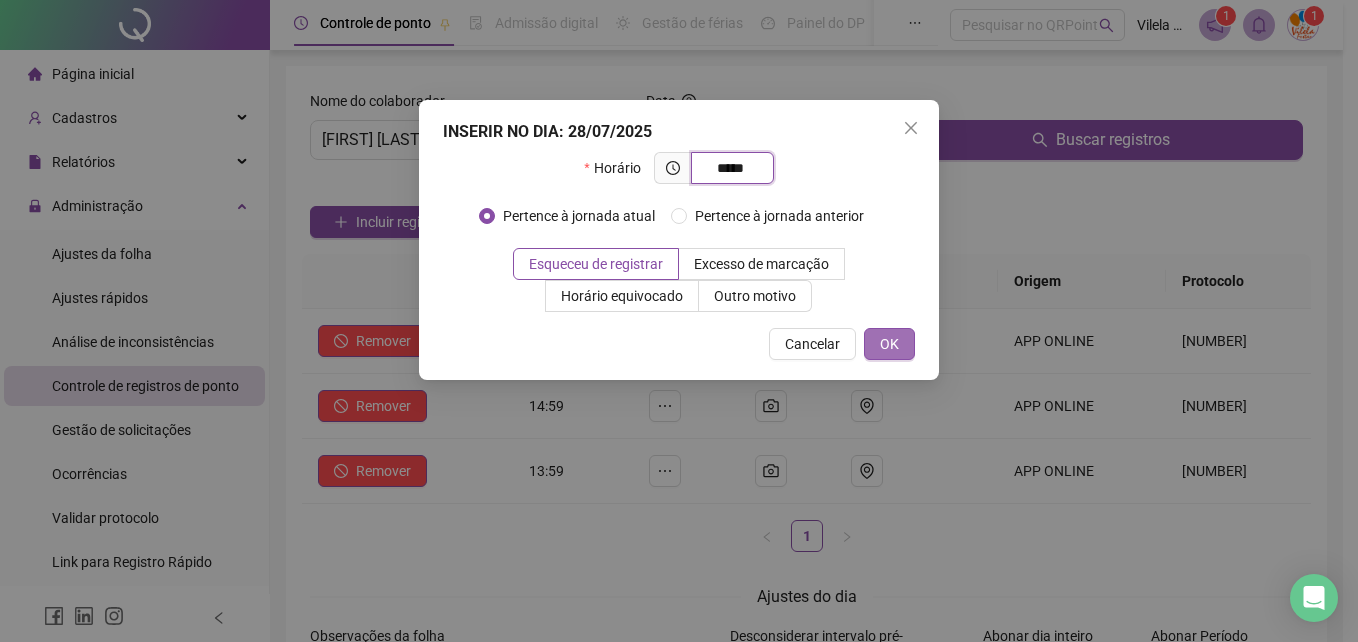 type on "*****" 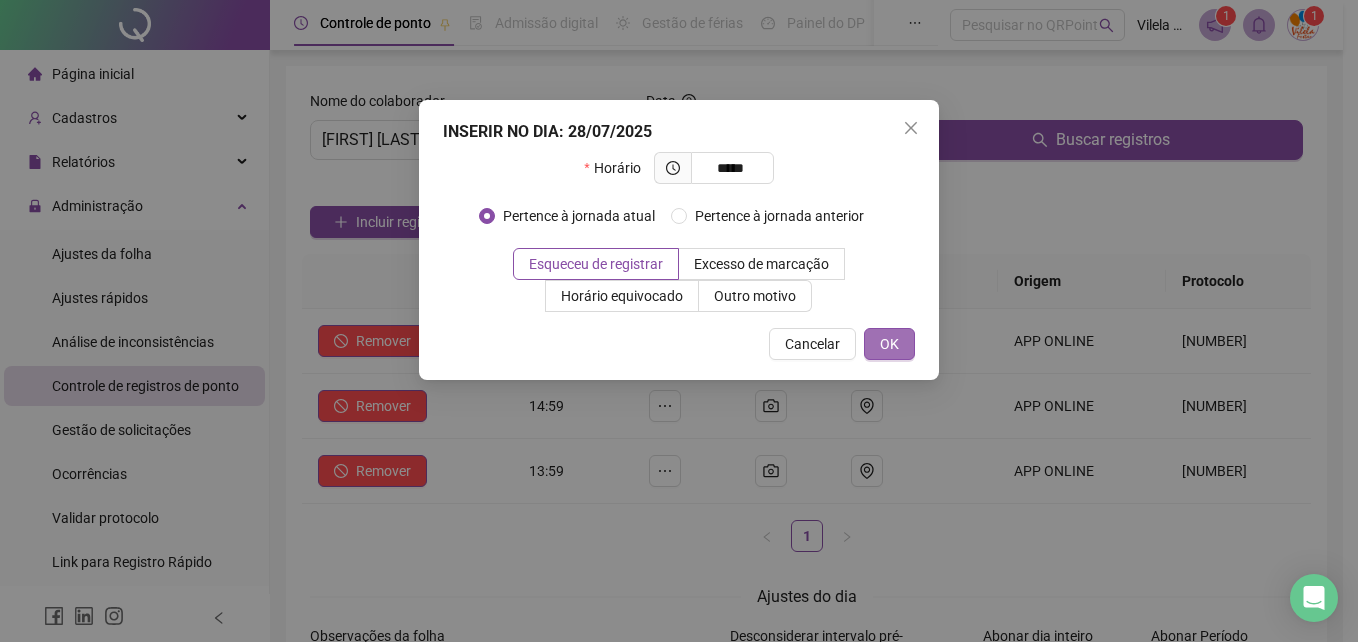click on "OK" at bounding box center (889, 344) 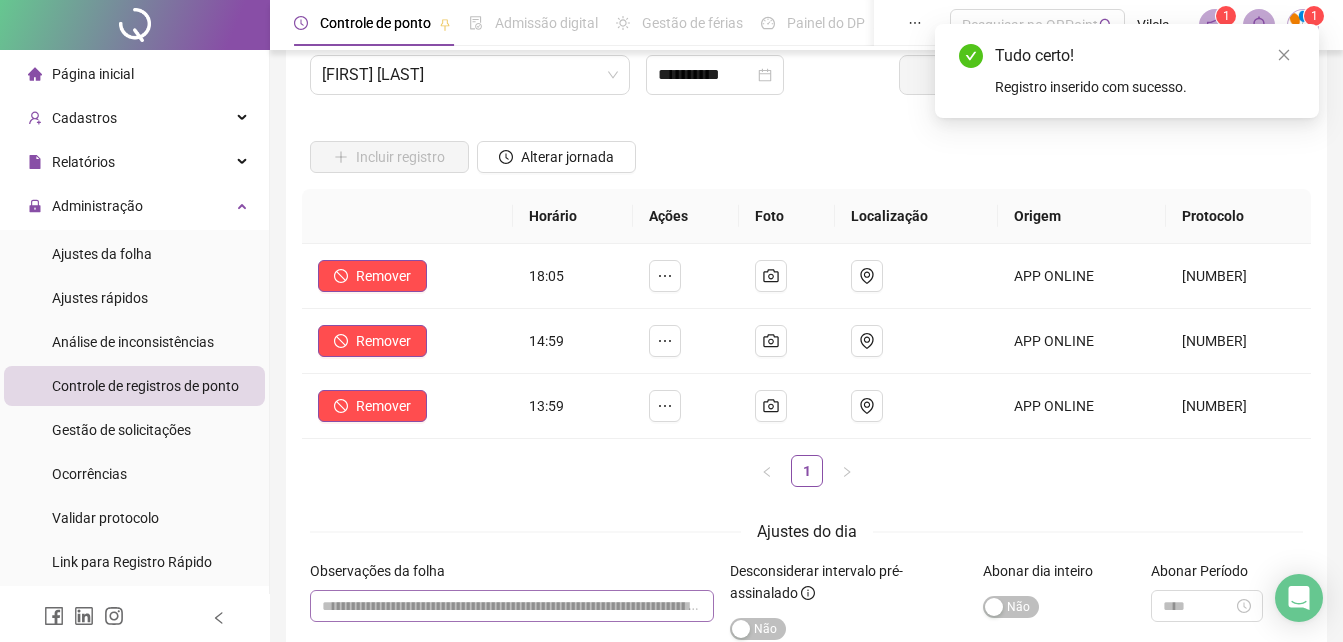 scroll, scrollTop: 100, scrollLeft: 0, axis: vertical 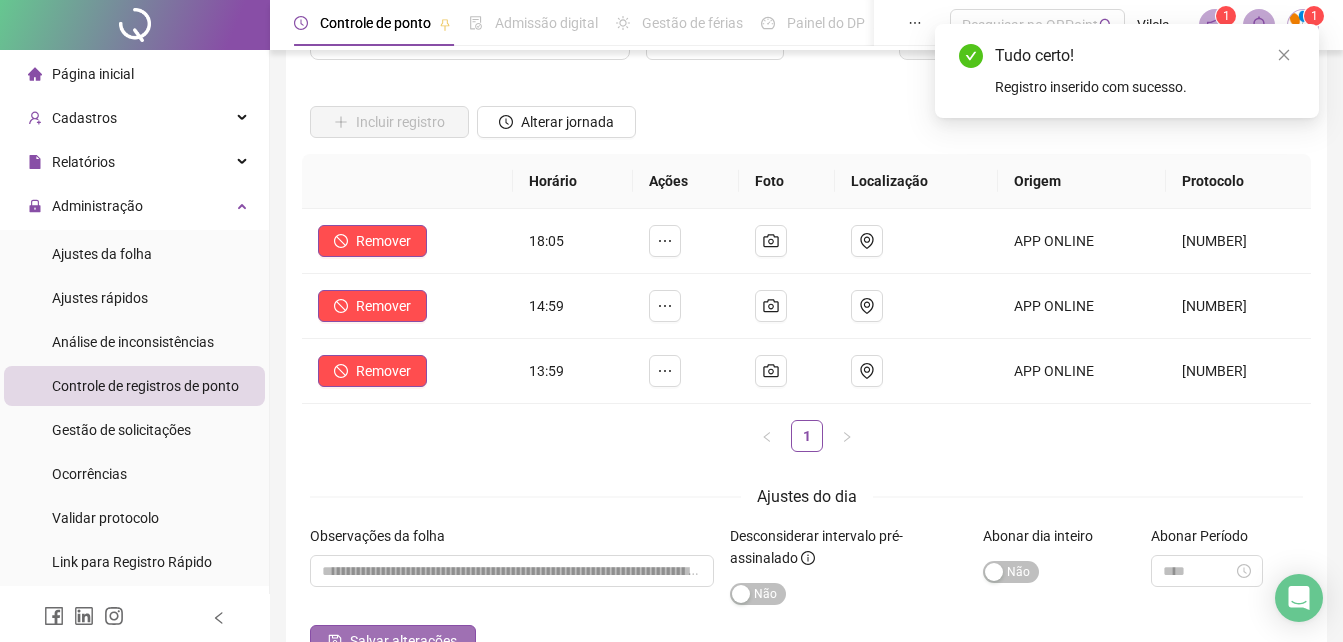click on "Salvar alterações" at bounding box center (403, 641) 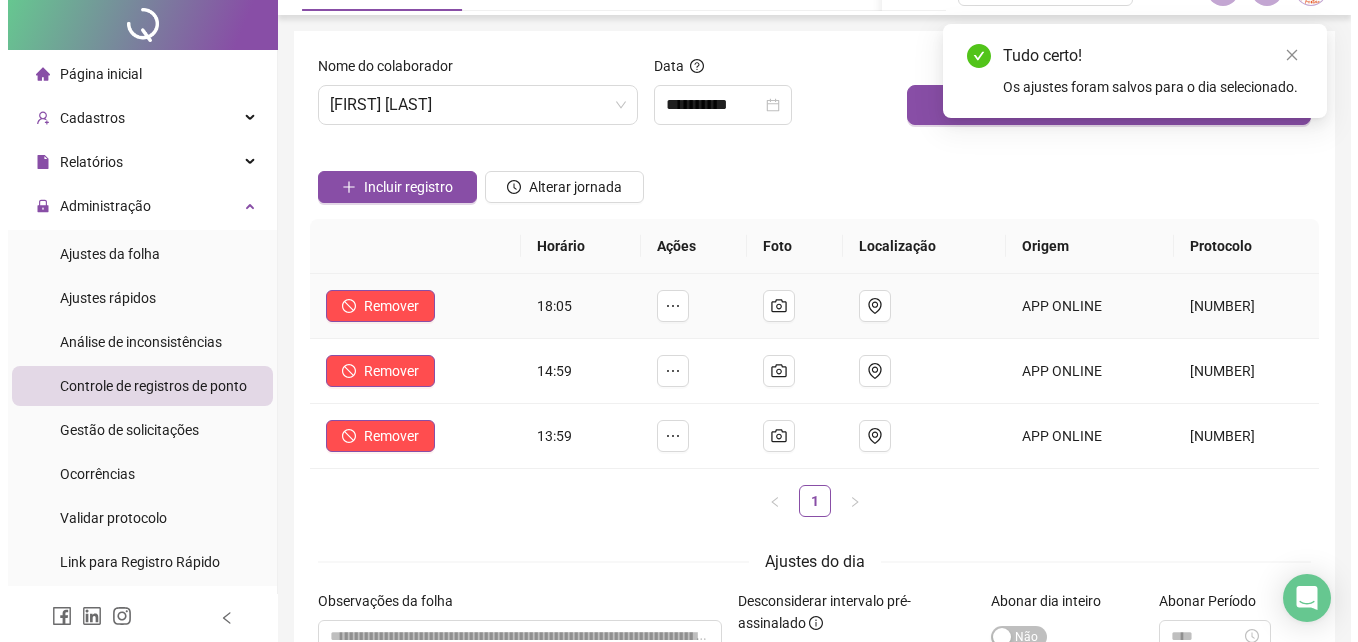 scroll, scrollTop: 0, scrollLeft: 0, axis: both 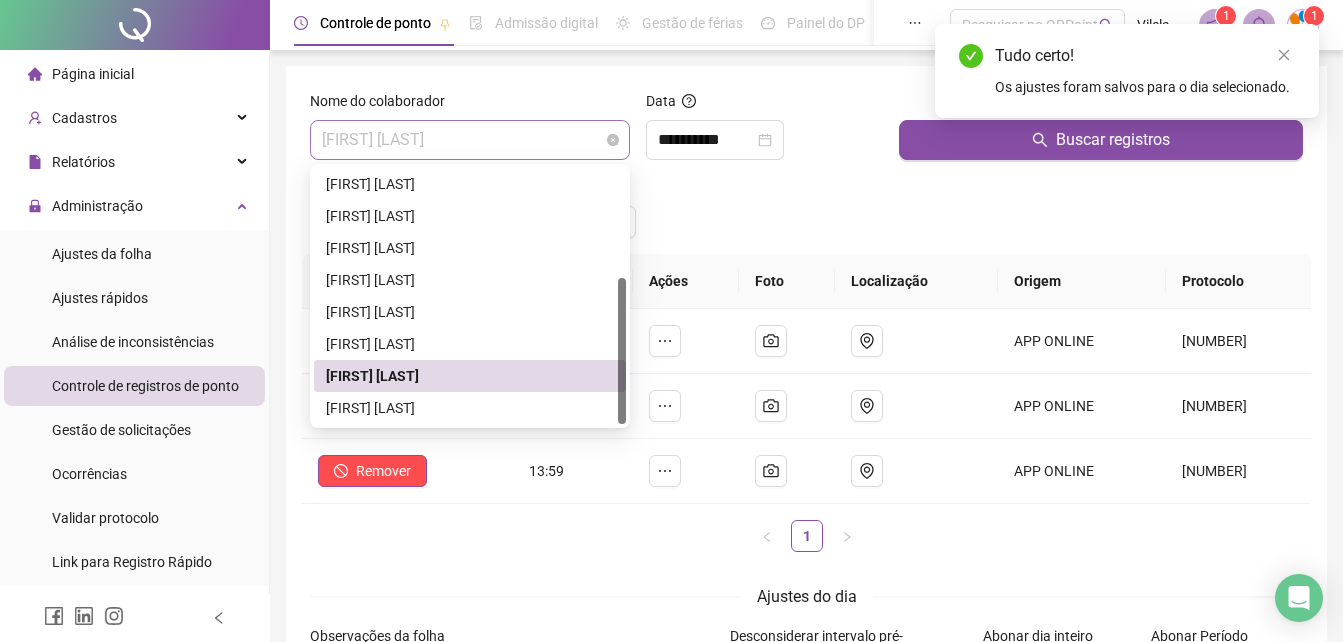 click on "[FIRST] [LAST]" at bounding box center [470, 140] 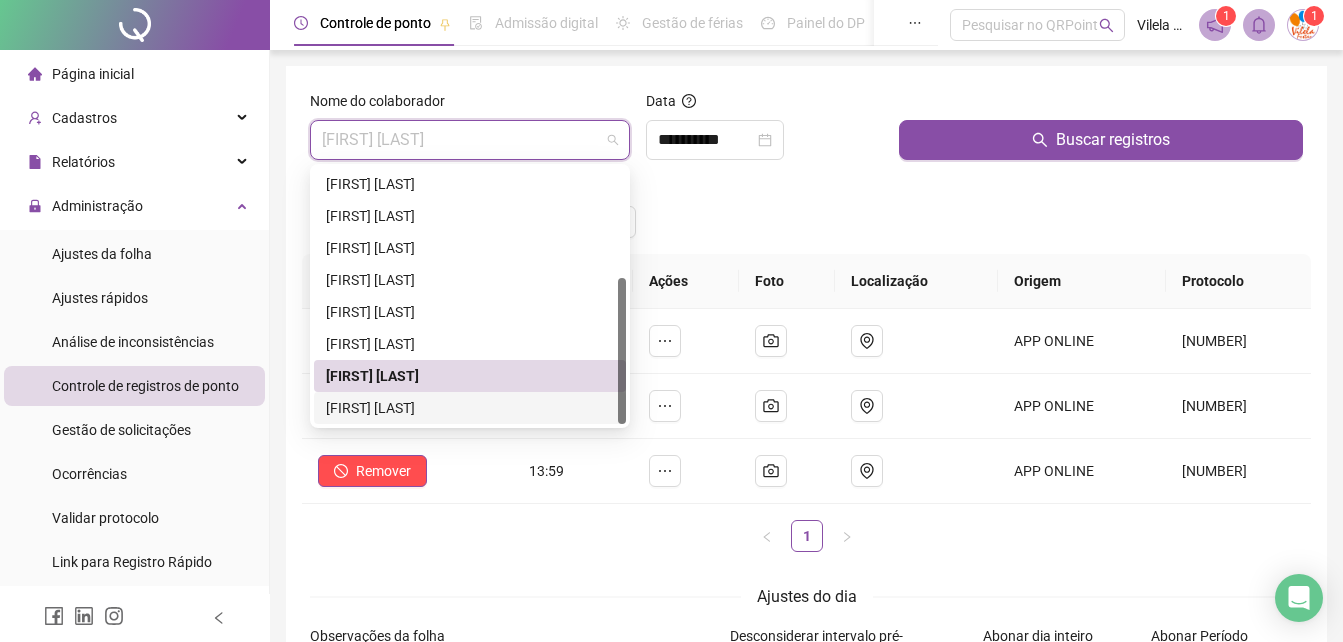 click on "THAYNÁ CANDIDO RAIMUNDO" at bounding box center [470, 408] 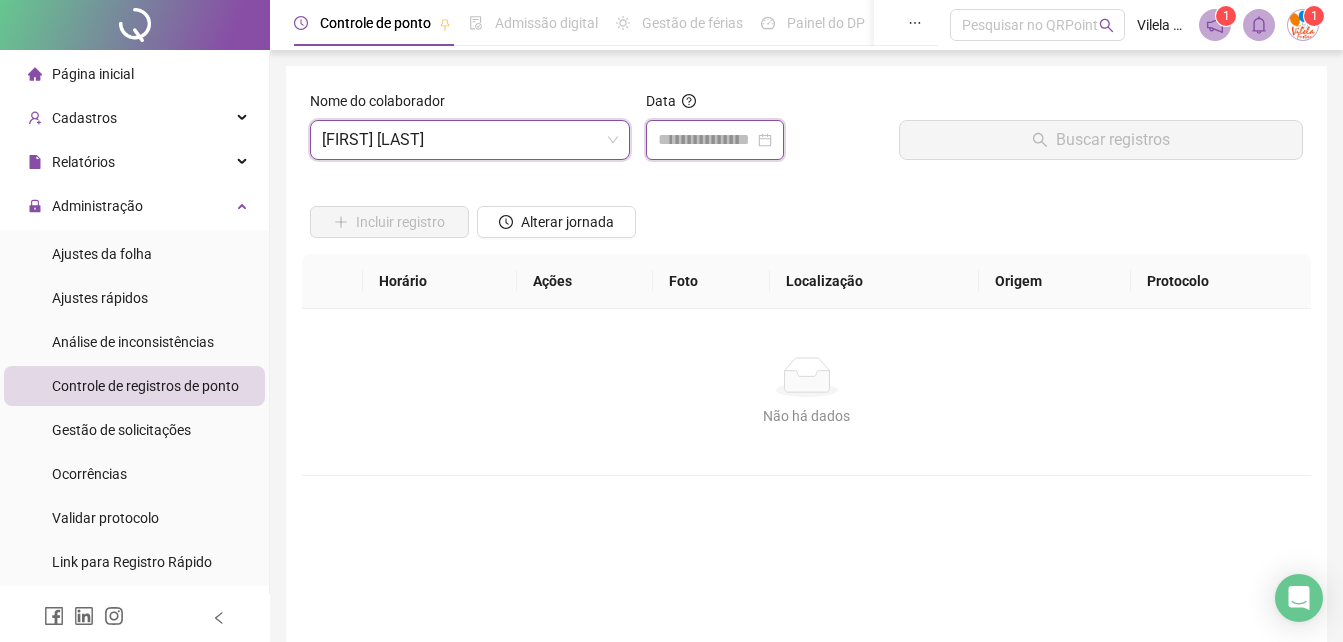 click at bounding box center [706, 140] 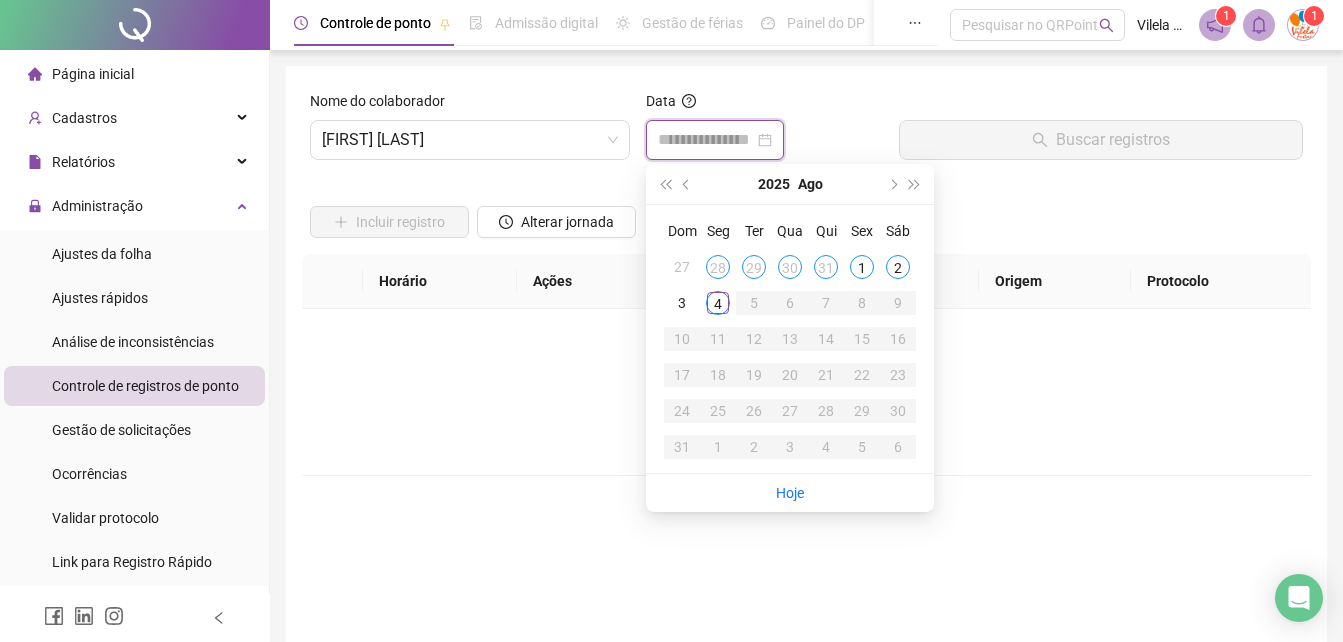 type on "**********" 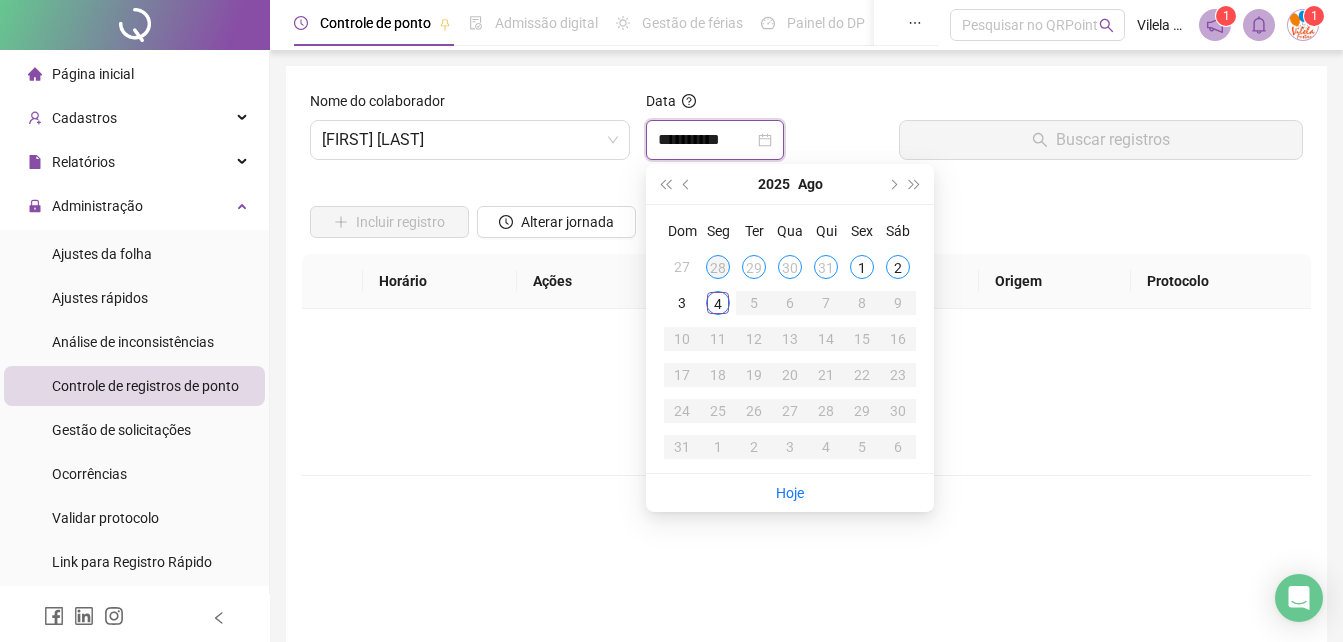 type on "**********" 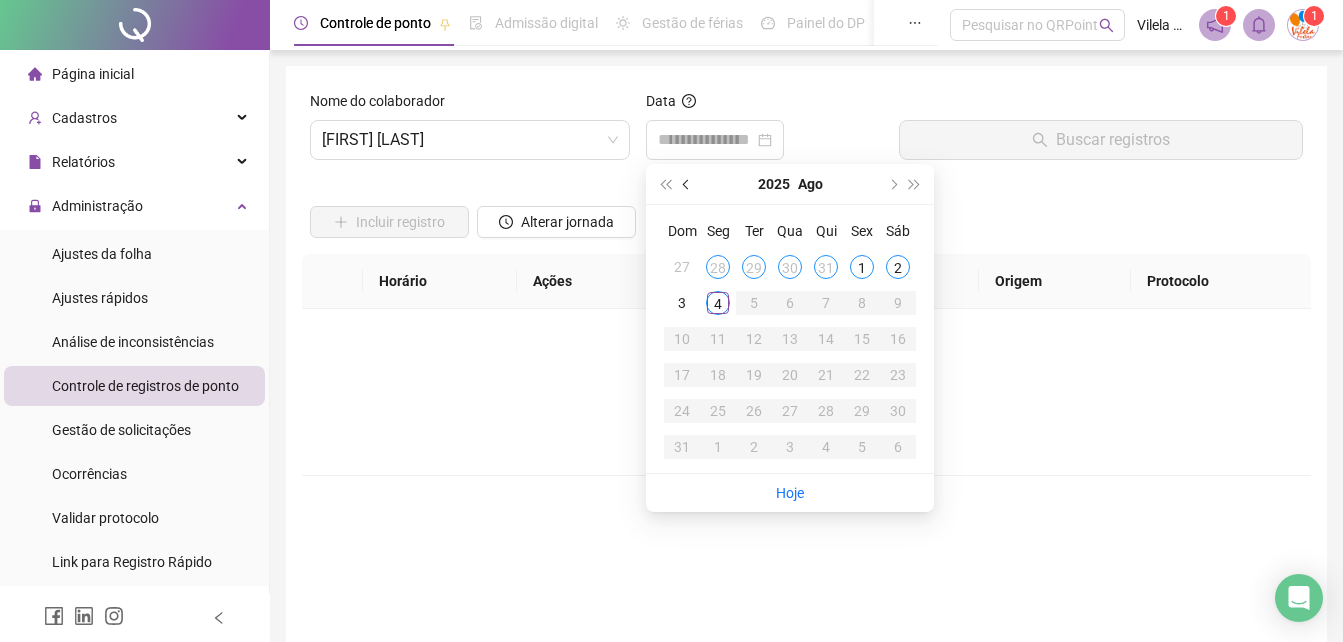 click at bounding box center (687, 184) 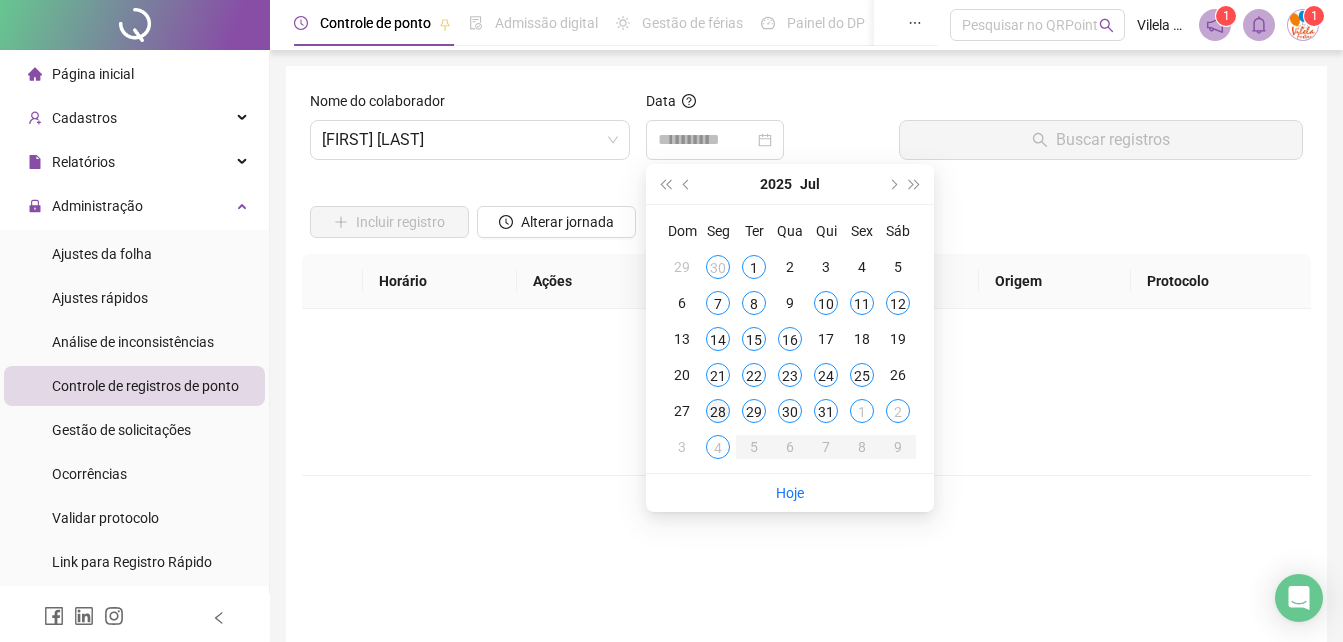type on "**********" 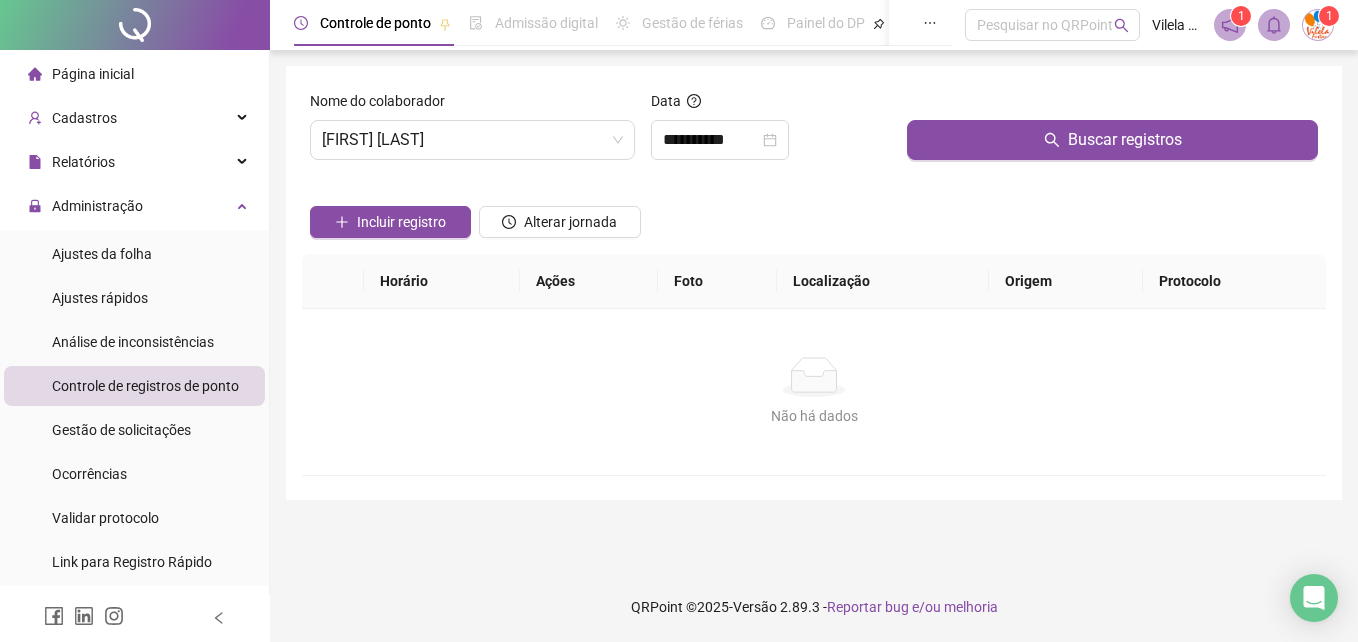 click on "Buscar registros" at bounding box center (1112, 133) 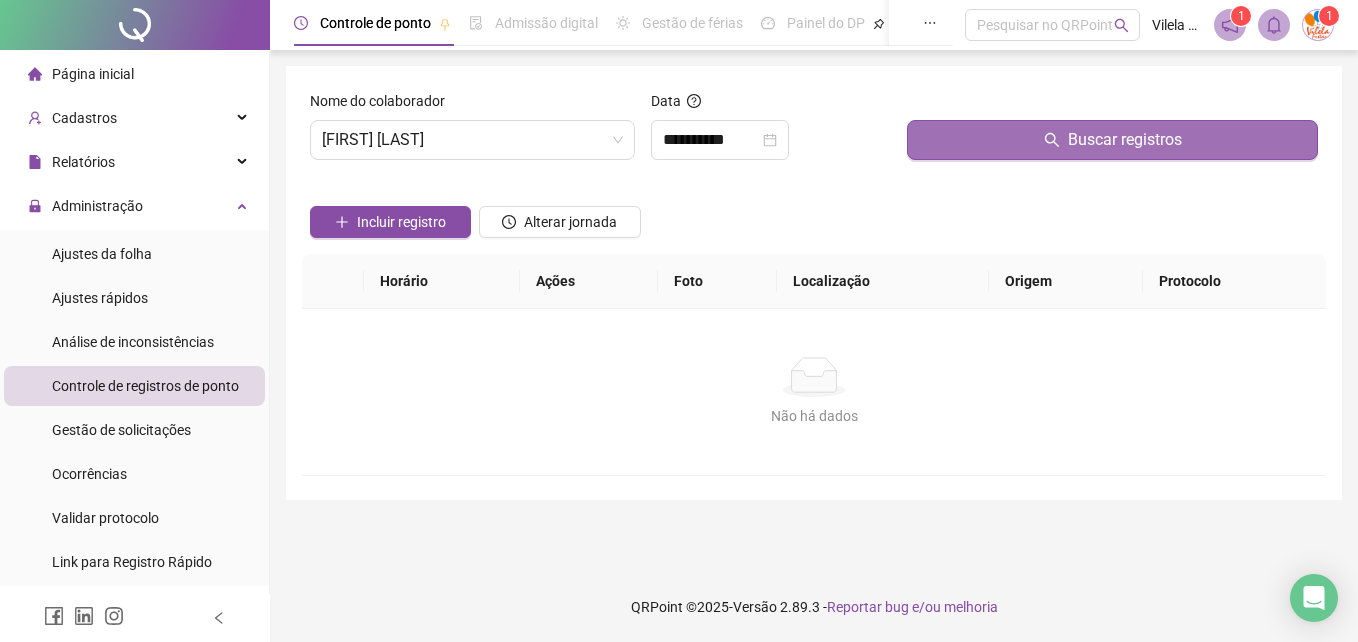 click on "Buscar registros" at bounding box center (1112, 140) 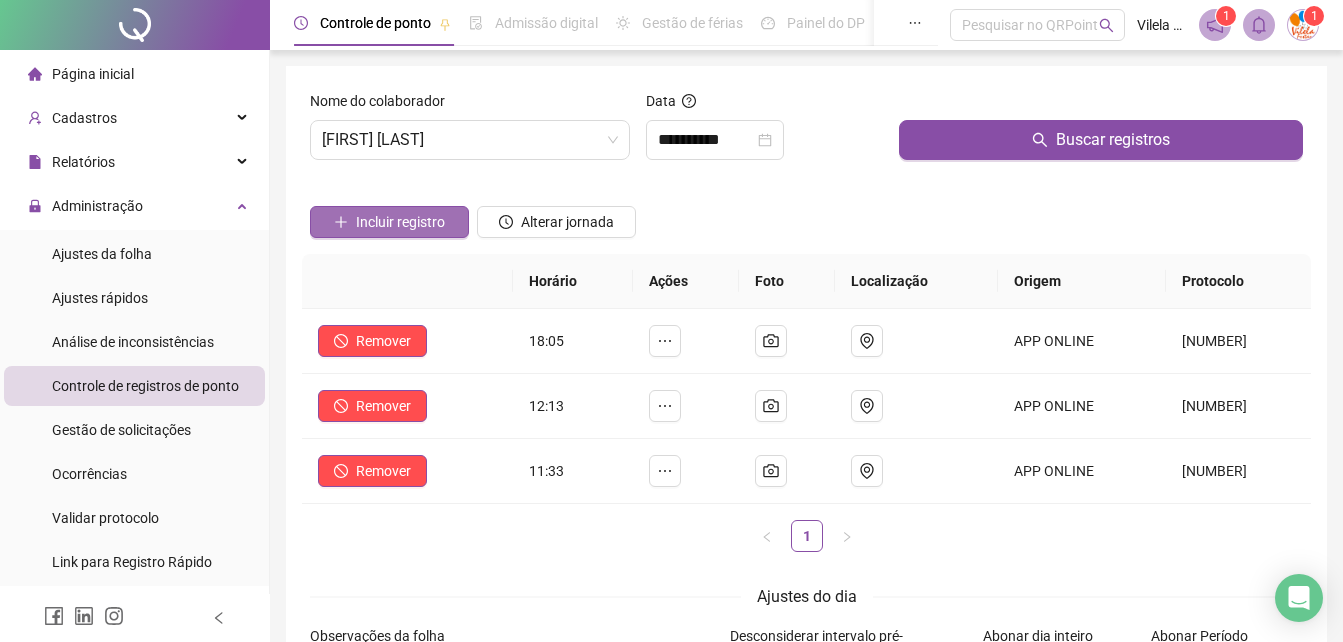 click on "Incluir registro" at bounding box center (400, 222) 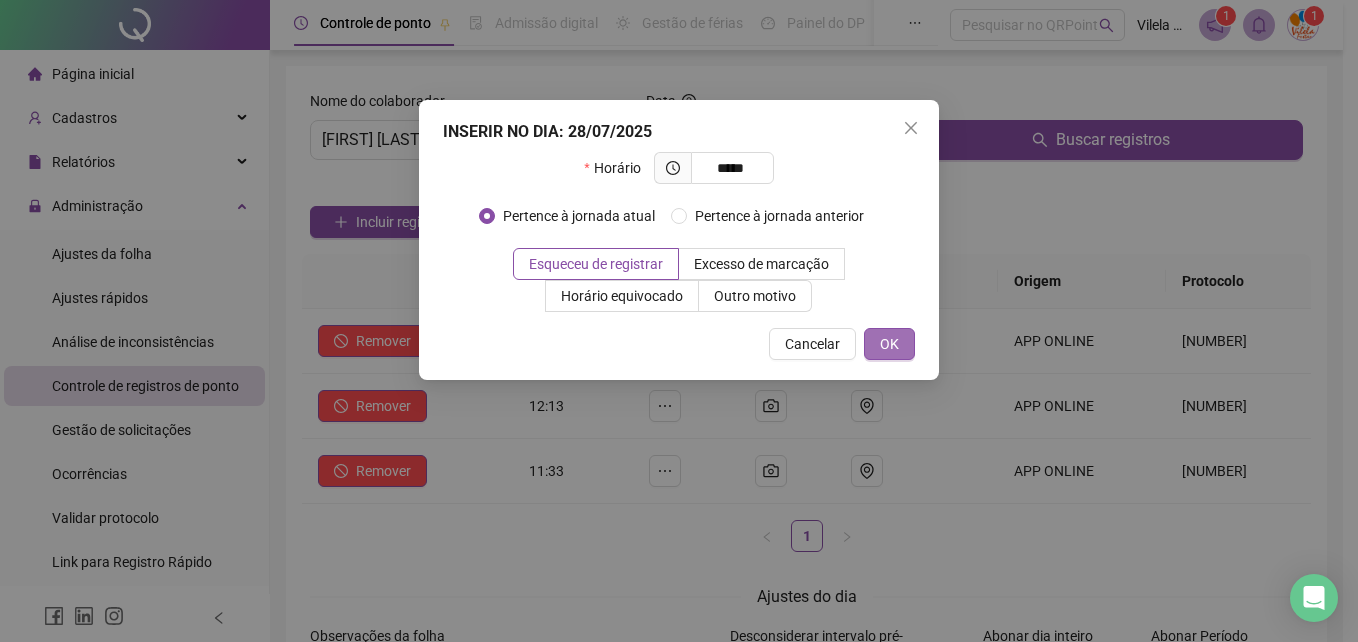 type on "*****" 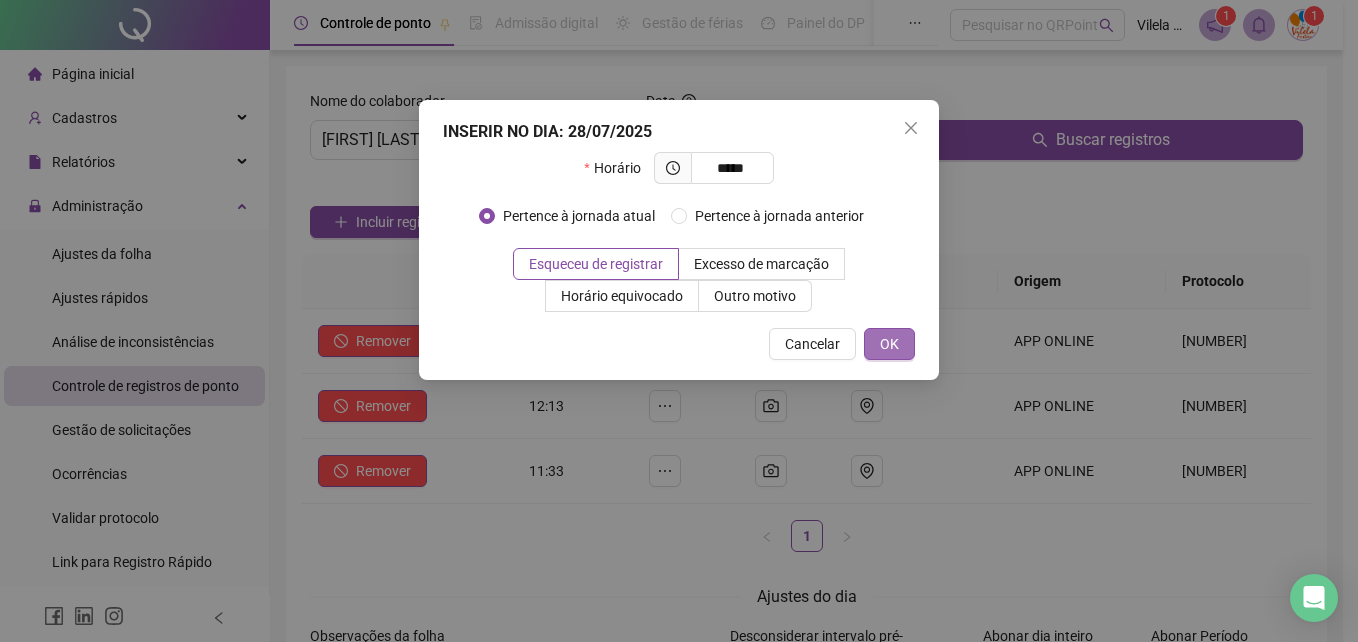 click on "OK" at bounding box center [889, 344] 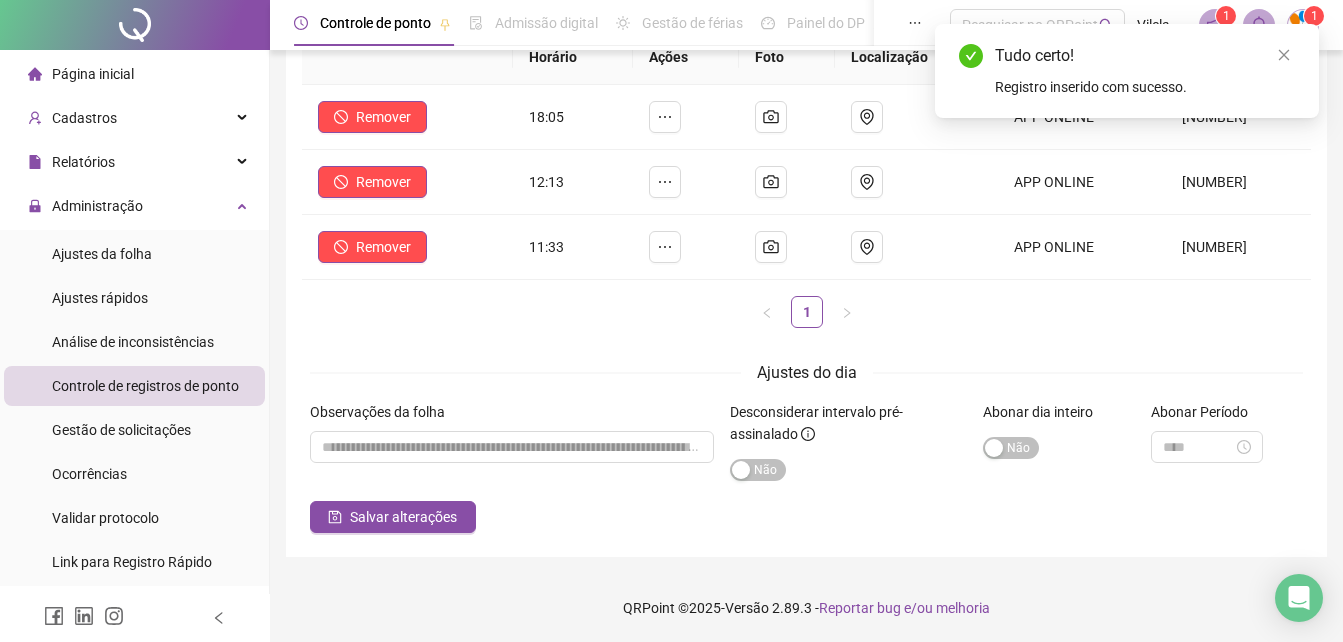 scroll, scrollTop: 225, scrollLeft: 0, axis: vertical 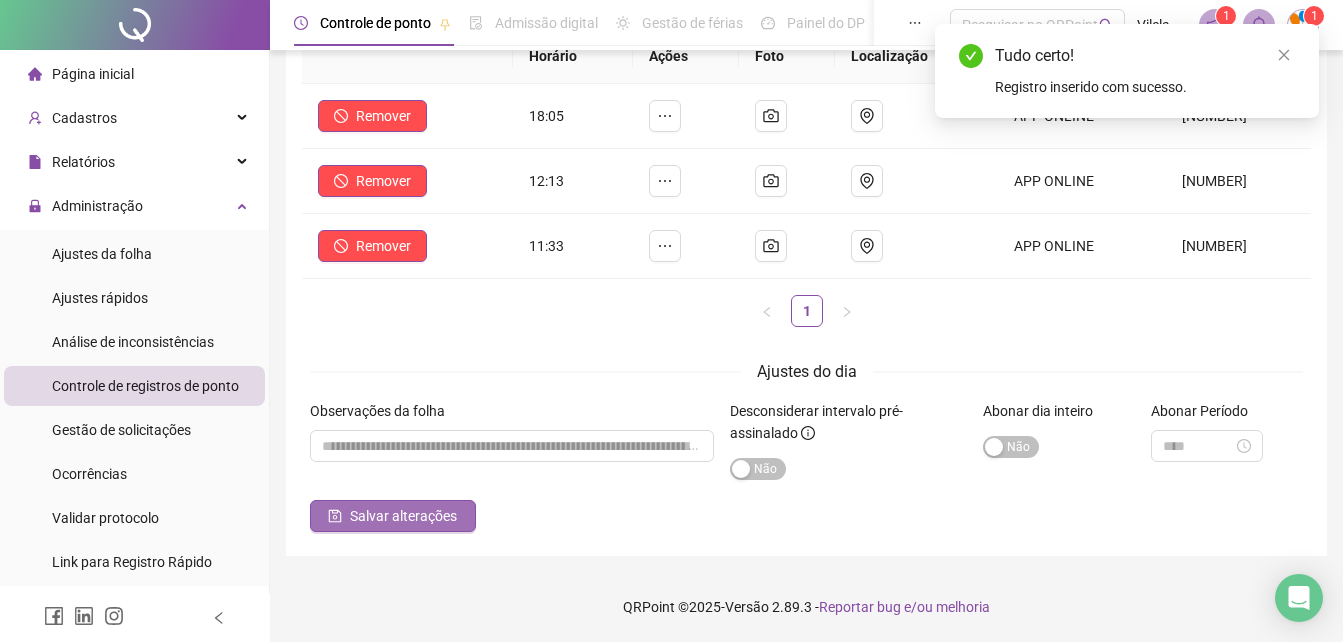click on "Salvar alterações" at bounding box center [403, 516] 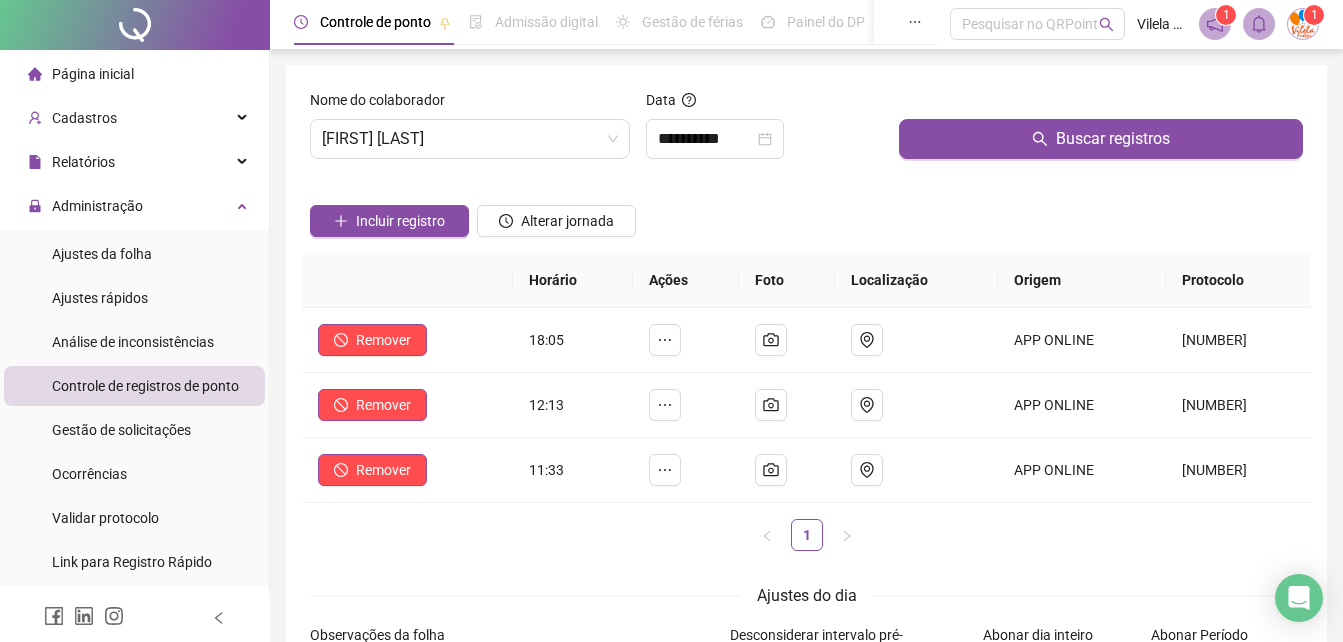 scroll, scrollTop: 0, scrollLeft: 0, axis: both 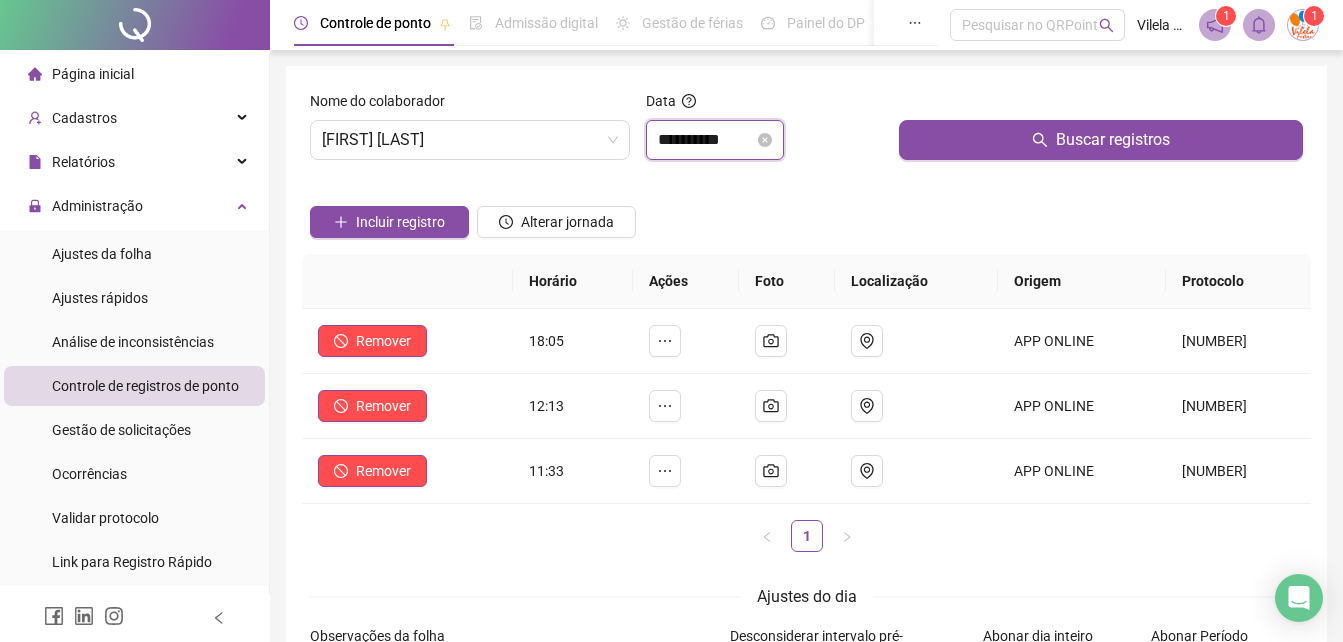 click on "**********" at bounding box center [706, 140] 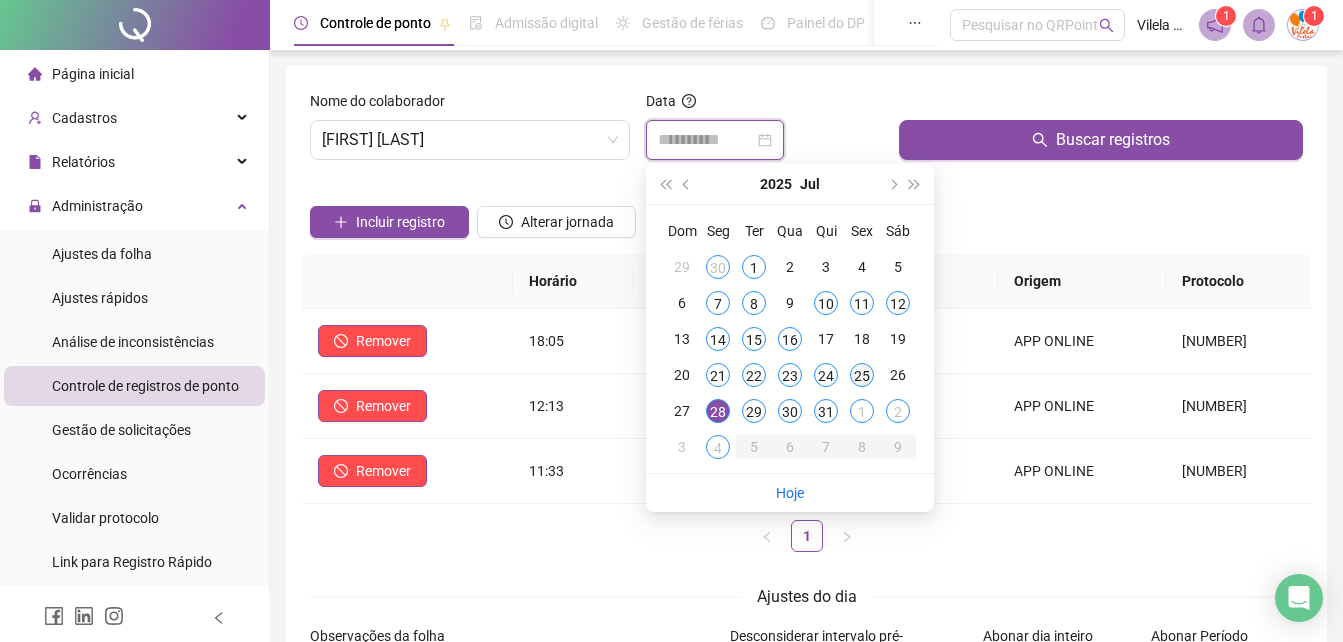 type on "**********" 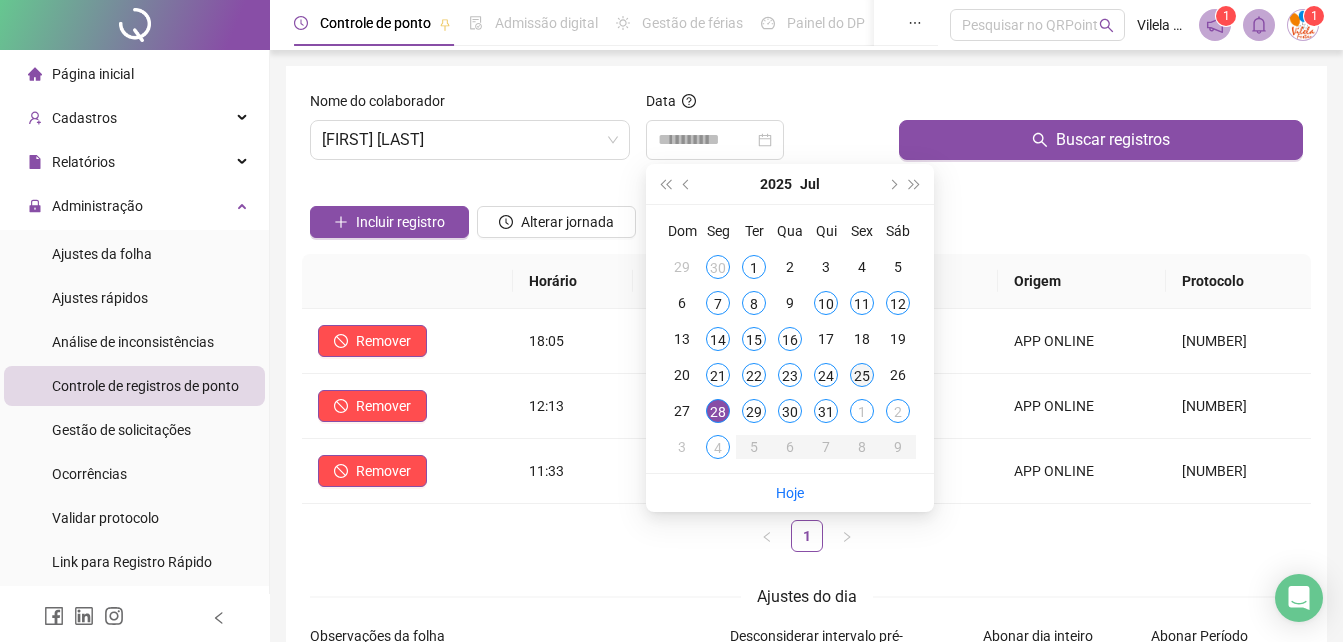 click on "25" at bounding box center (862, 375) 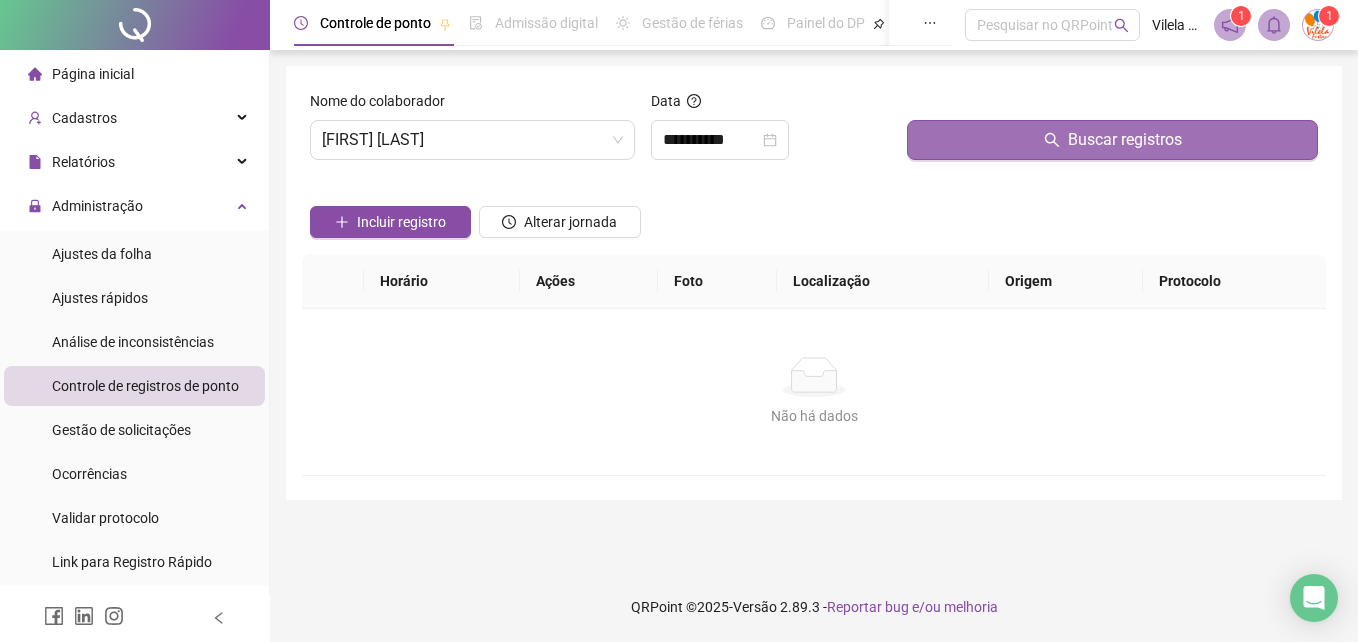 click on "Buscar registros" at bounding box center (1112, 140) 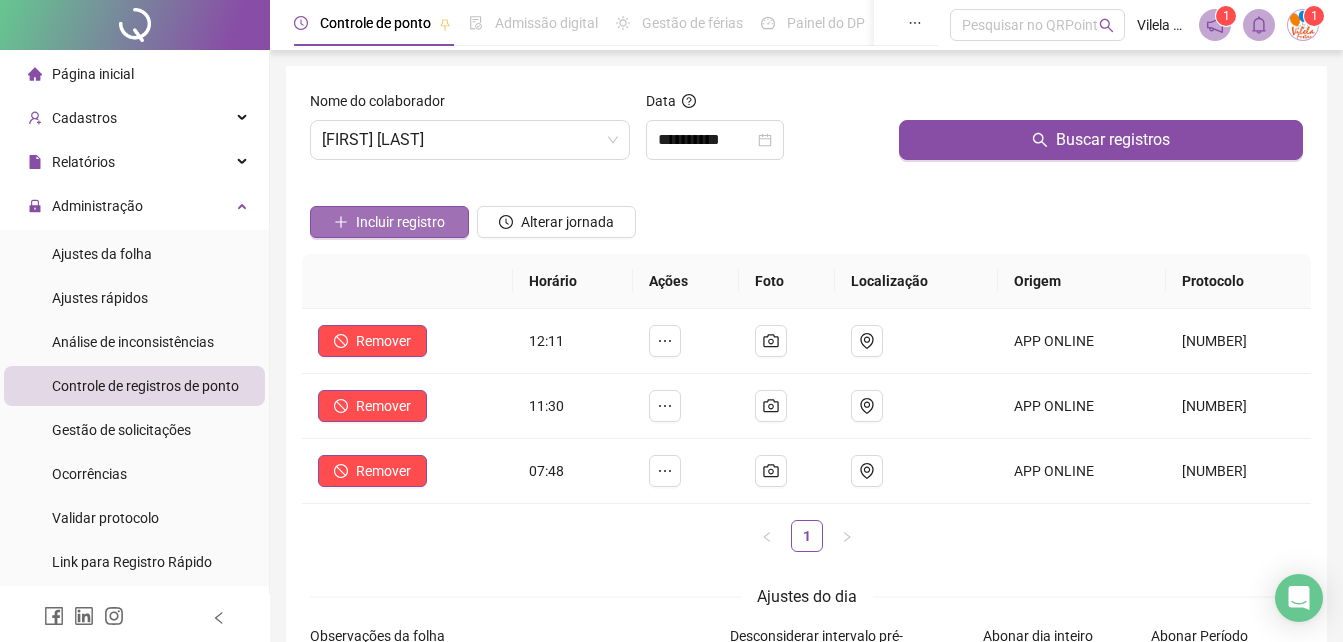 click on "Incluir registro" at bounding box center [389, 222] 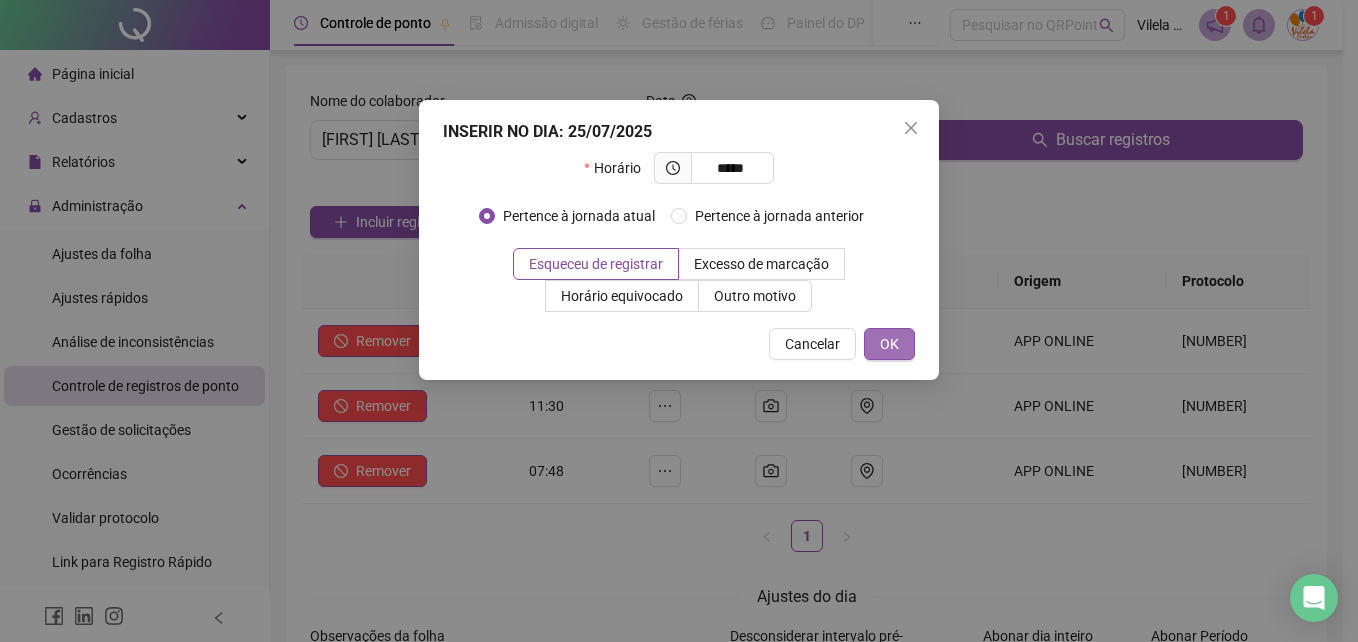 type on "*****" 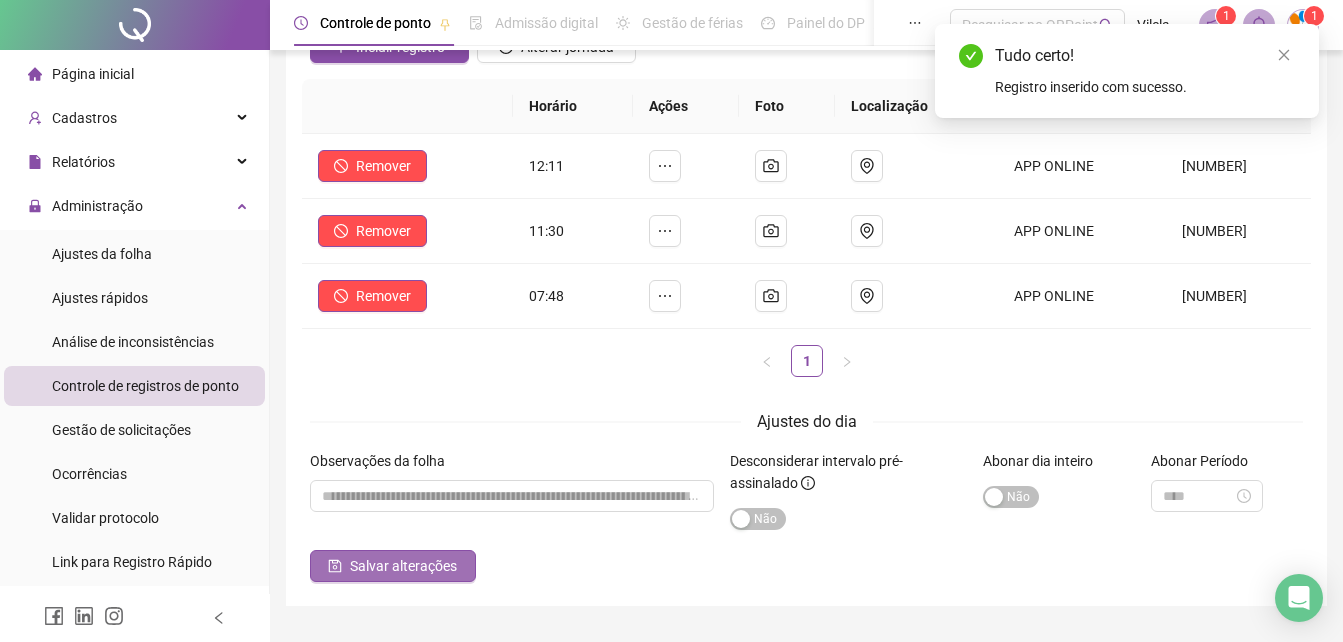 scroll, scrollTop: 225, scrollLeft: 0, axis: vertical 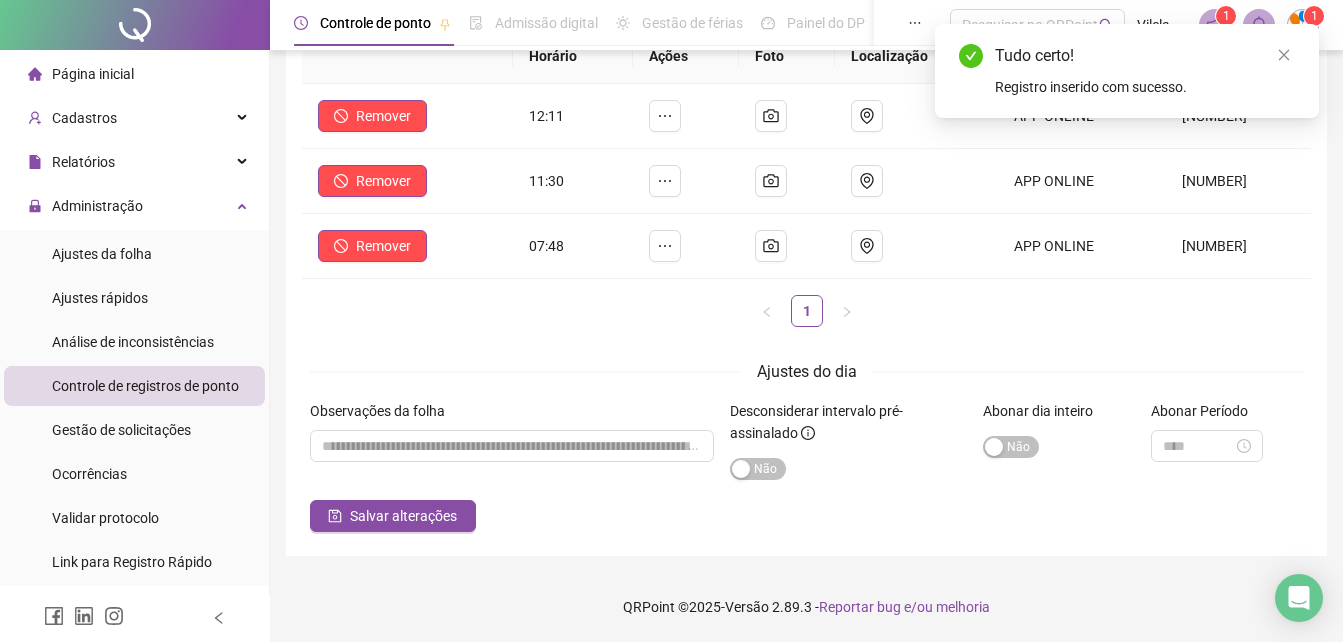 click on "Observações da folha" at bounding box center (512, 450) 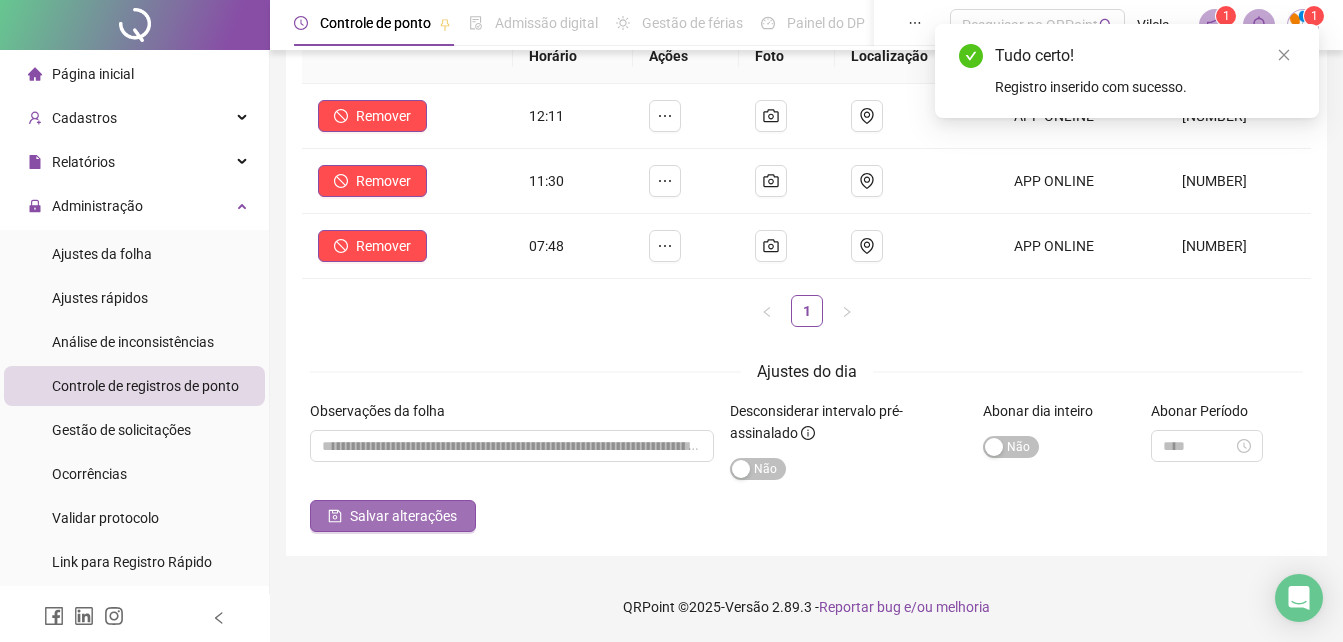 click on "Salvar alterações" at bounding box center (393, 516) 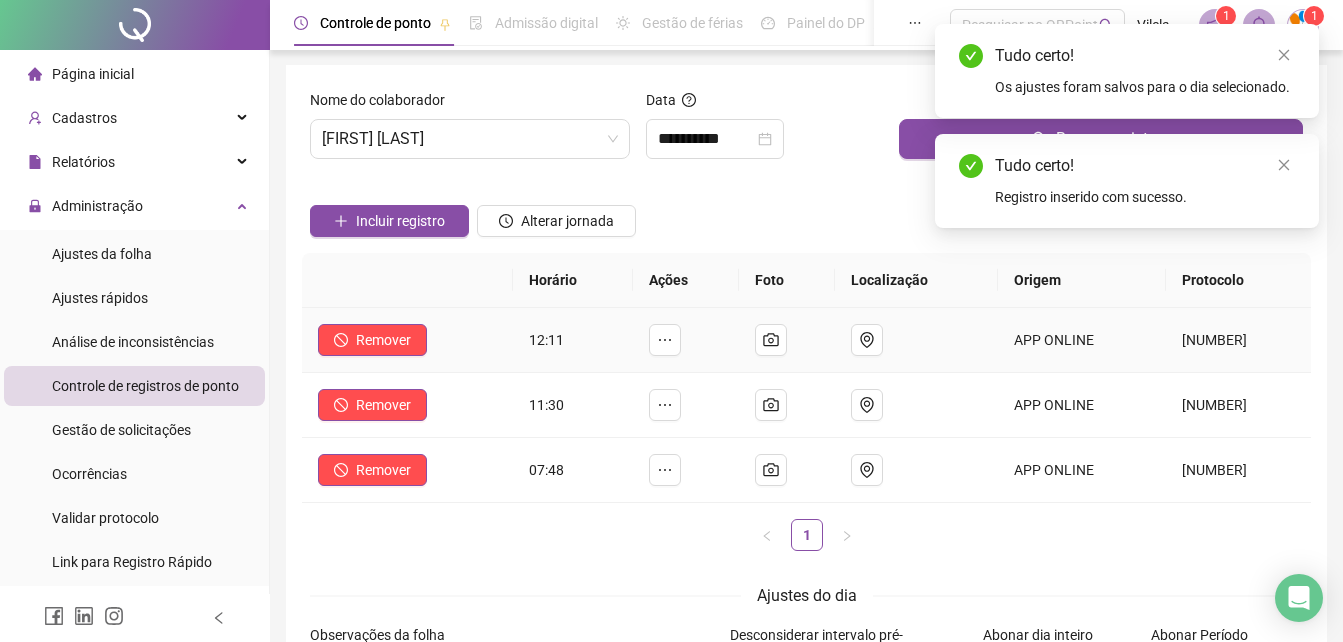 scroll, scrollTop: 0, scrollLeft: 0, axis: both 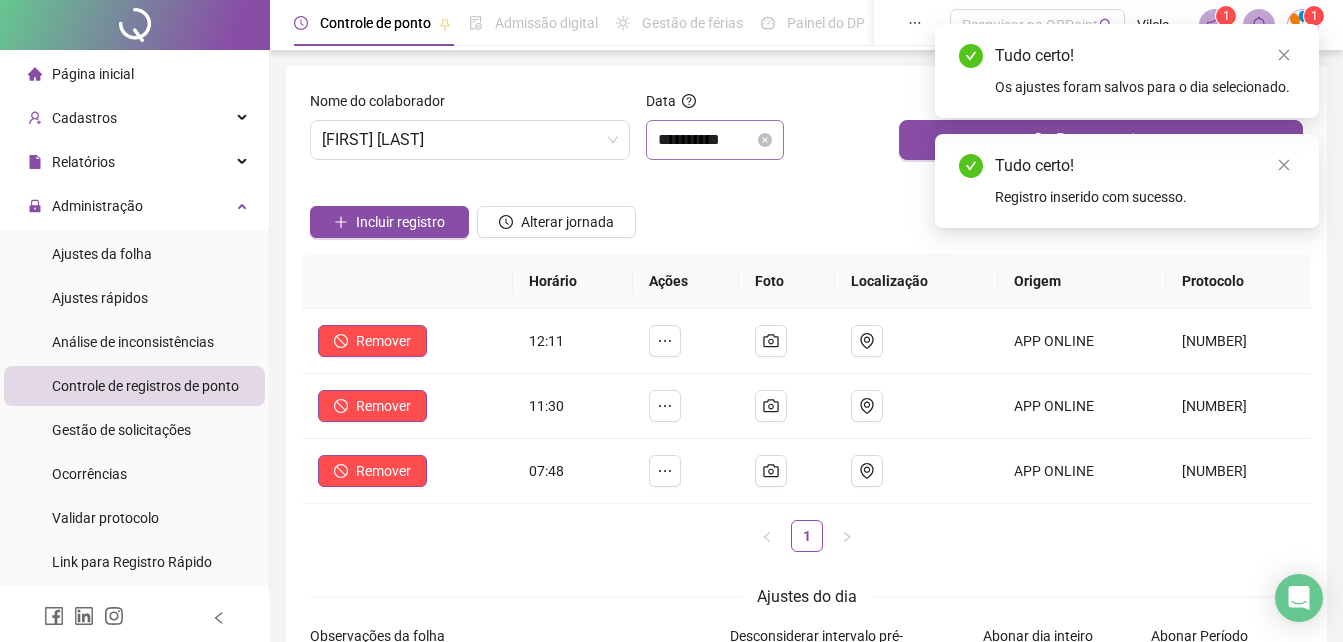 click on "**********" at bounding box center [715, 140] 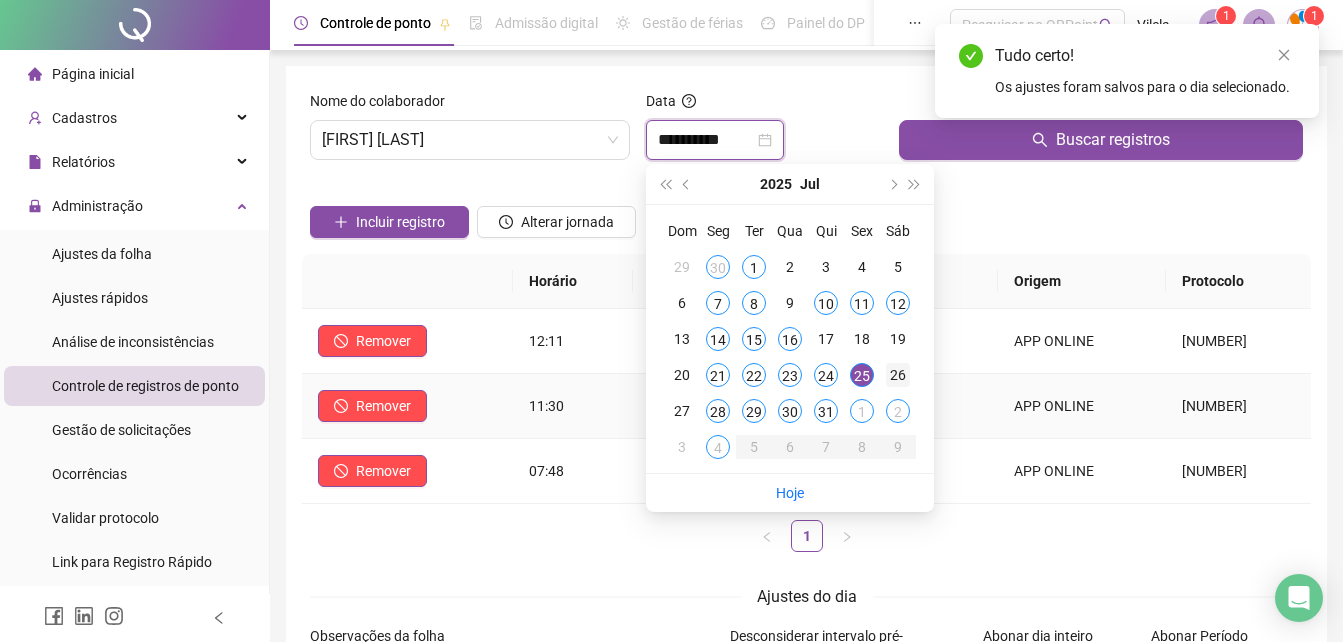 type on "**********" 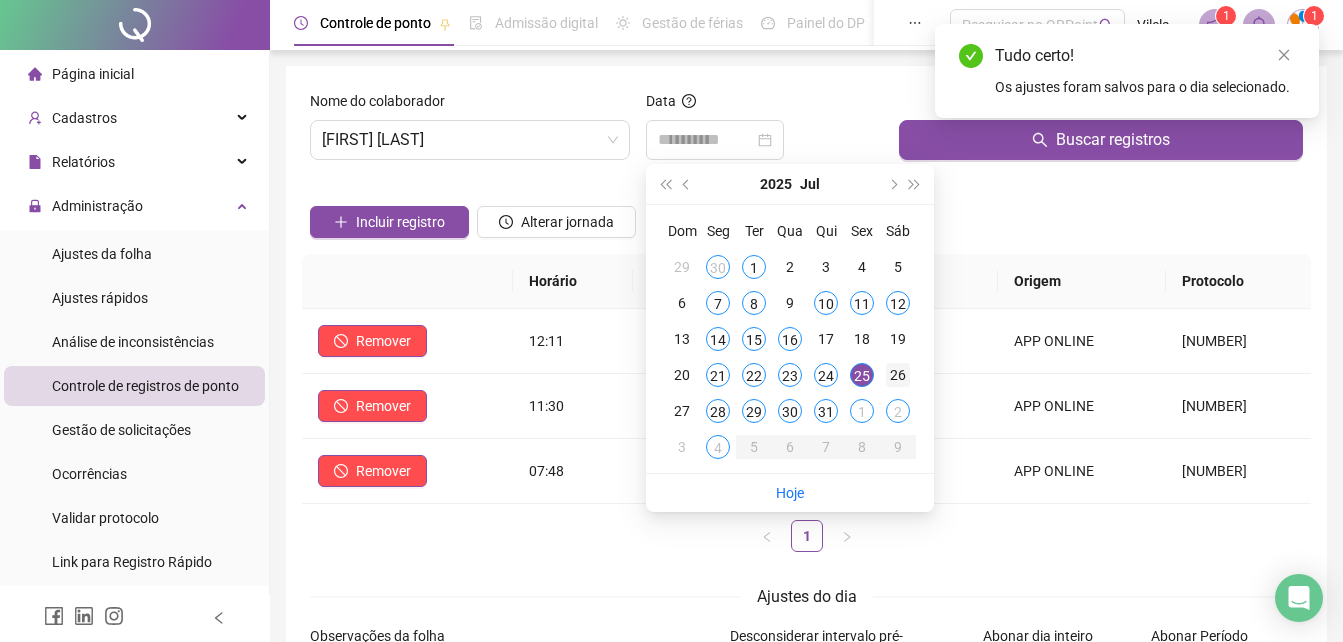 click on "26" at bounding box center [898, 375] 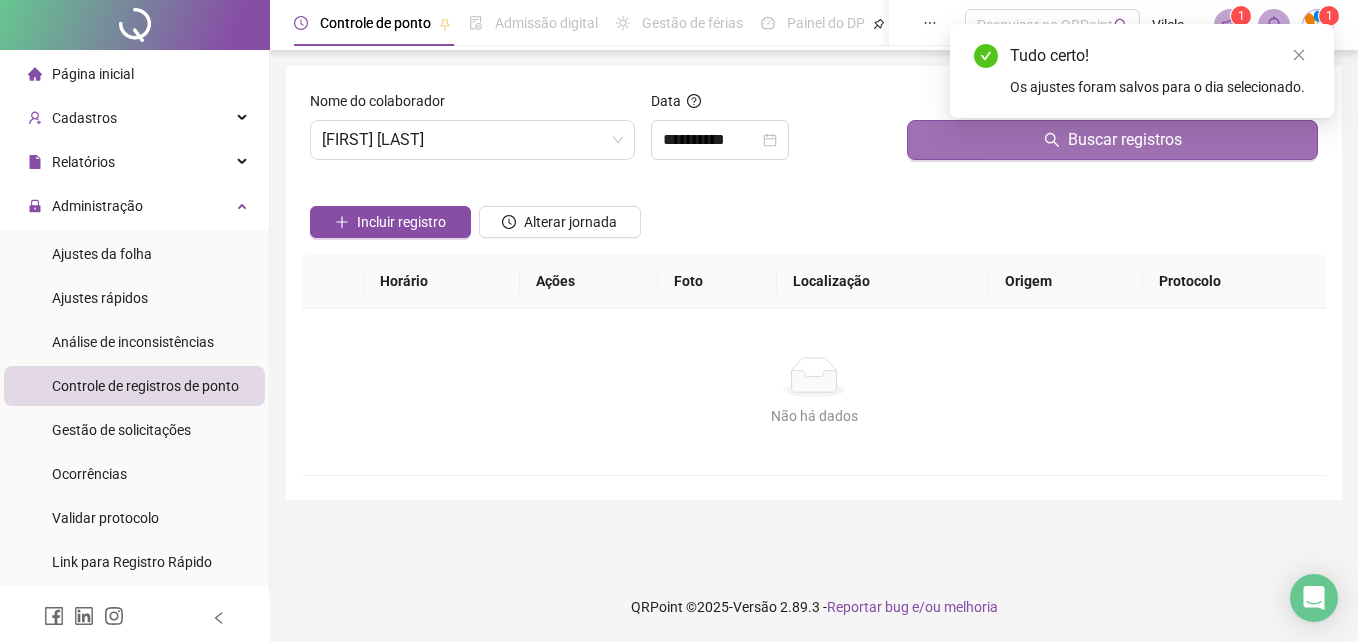 click on "Buscar registros" at bounding box center (1112, 140) 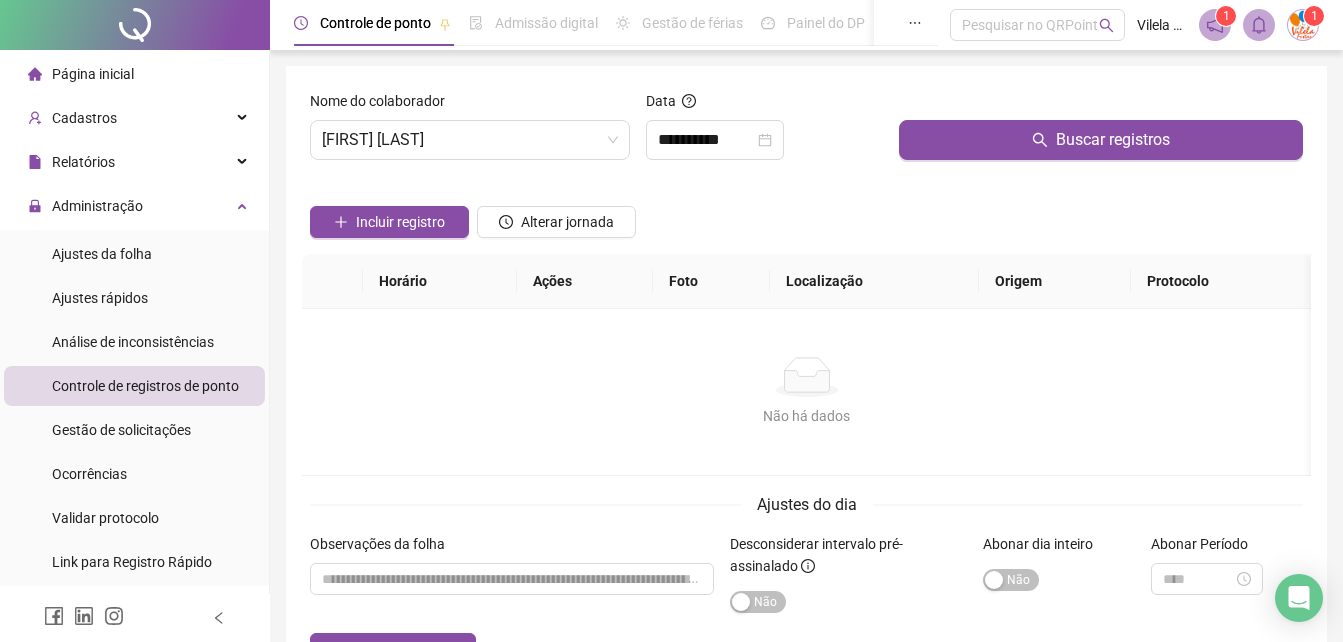 click on "Incluir registro" at bounding box center (389, 215) 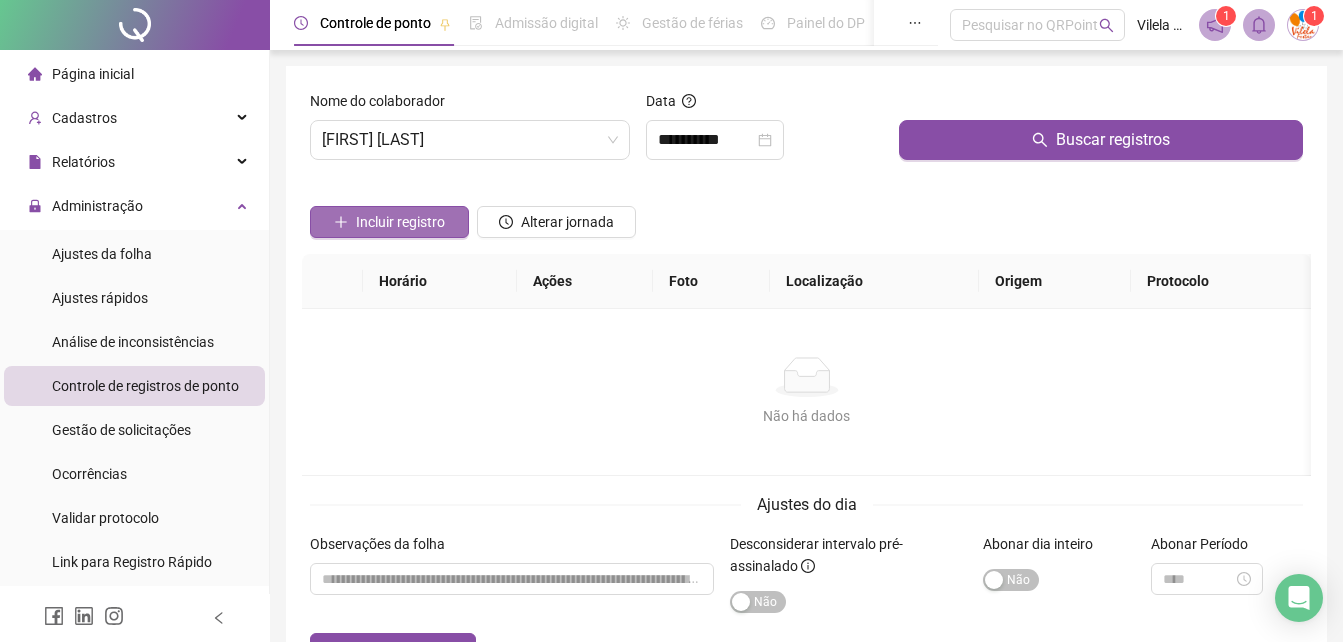 click on "Incluir registro" at bounding box center (389, 222) 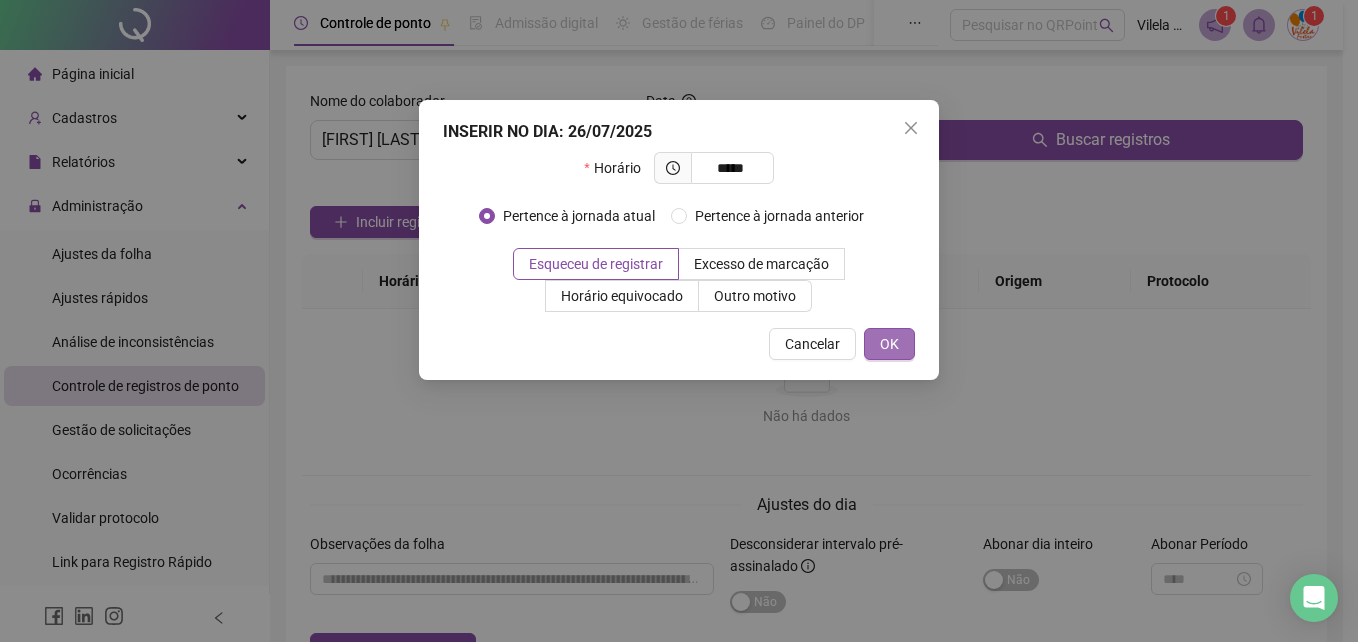 type on "*****" 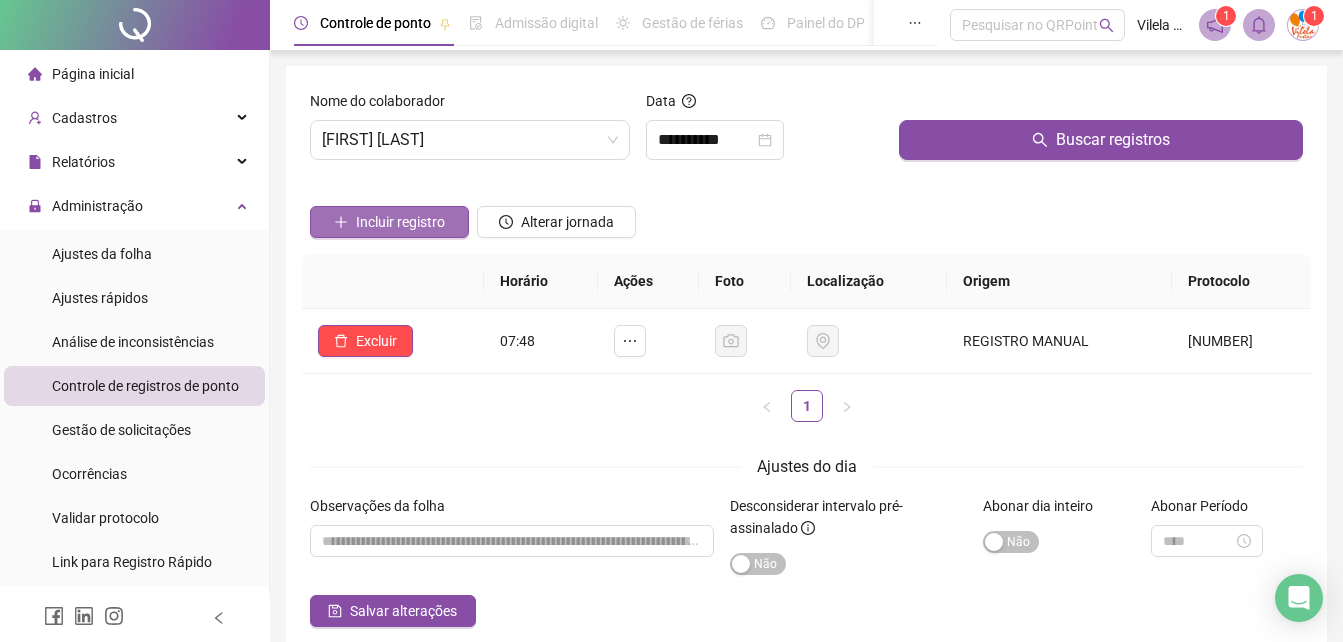click on "Incluir registro" at bounding box center (400, 222) 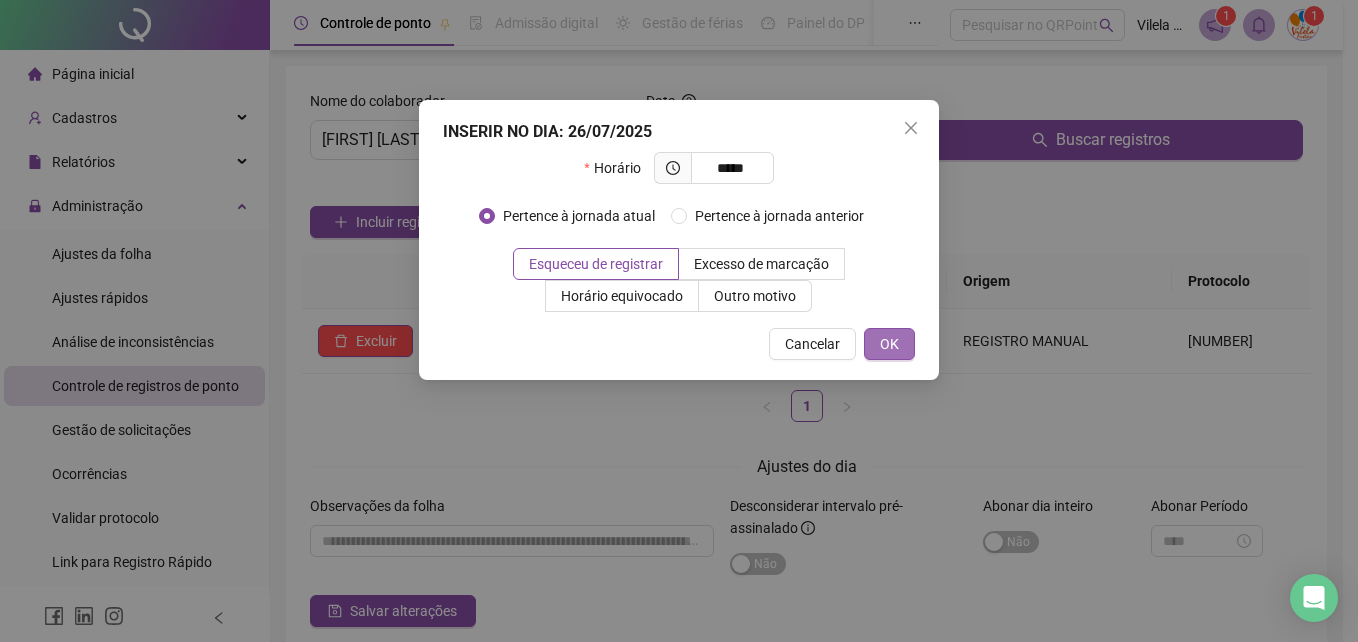 type on "*****" 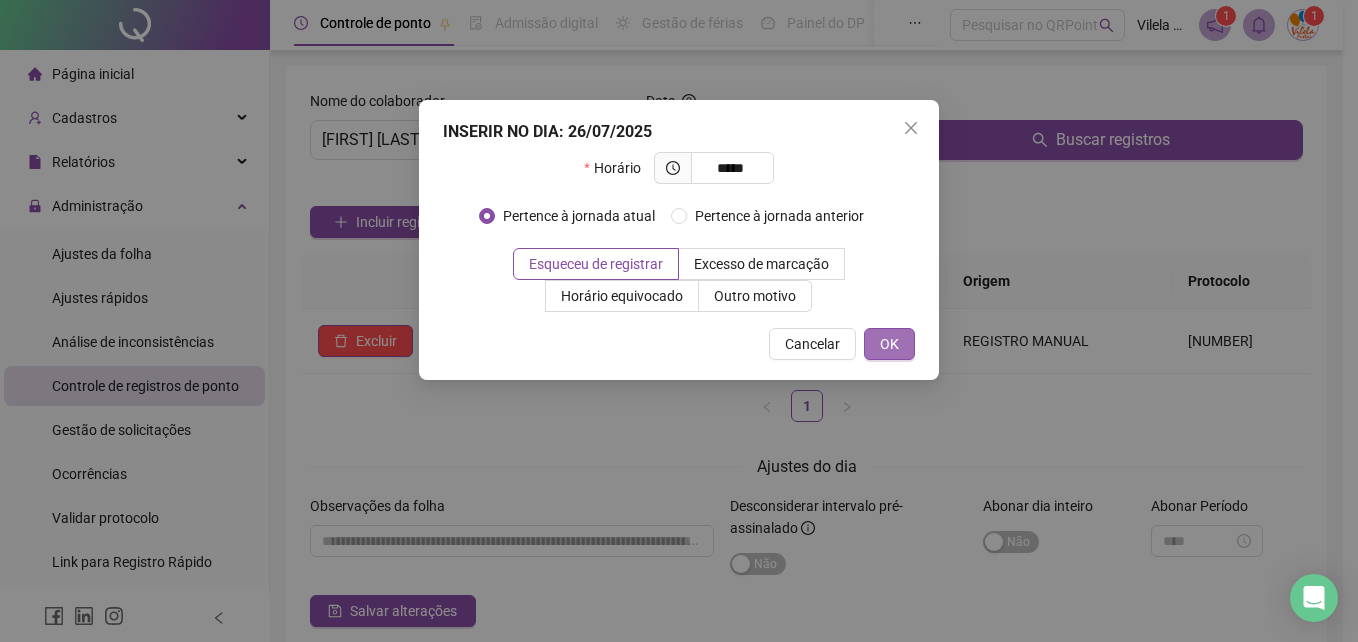 click on "OK" at bounding box center [889, 344] 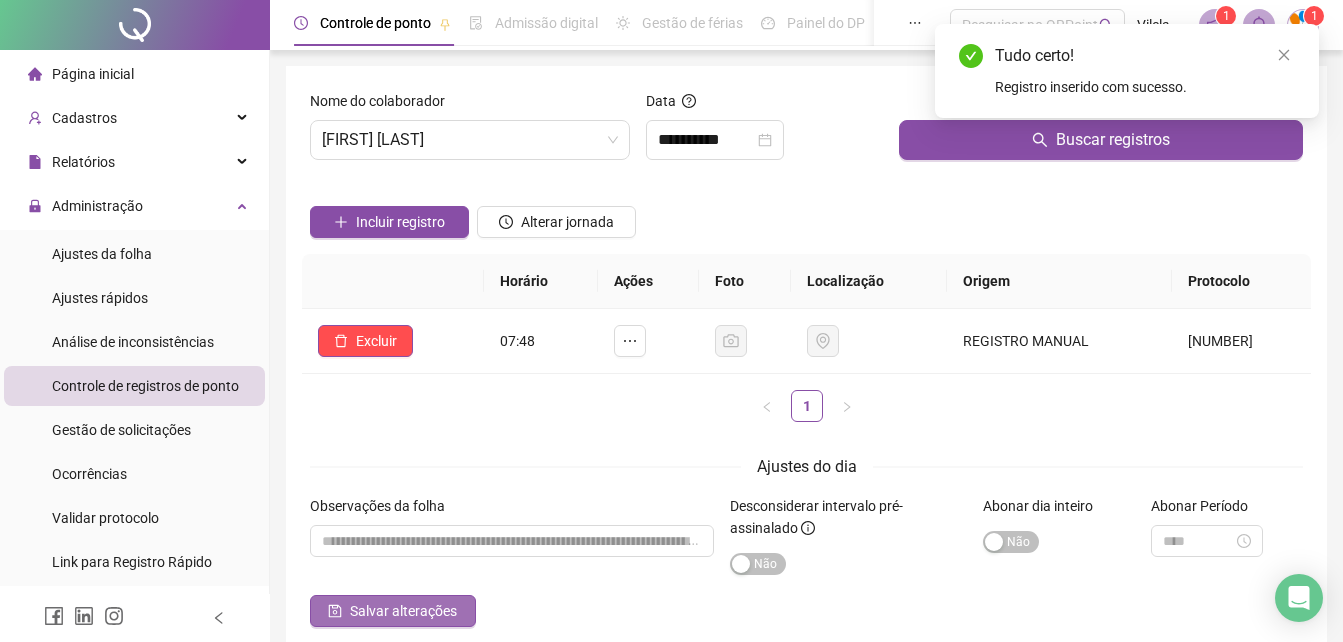 click on "Salvar alterações" at bounding box center (403, 611) 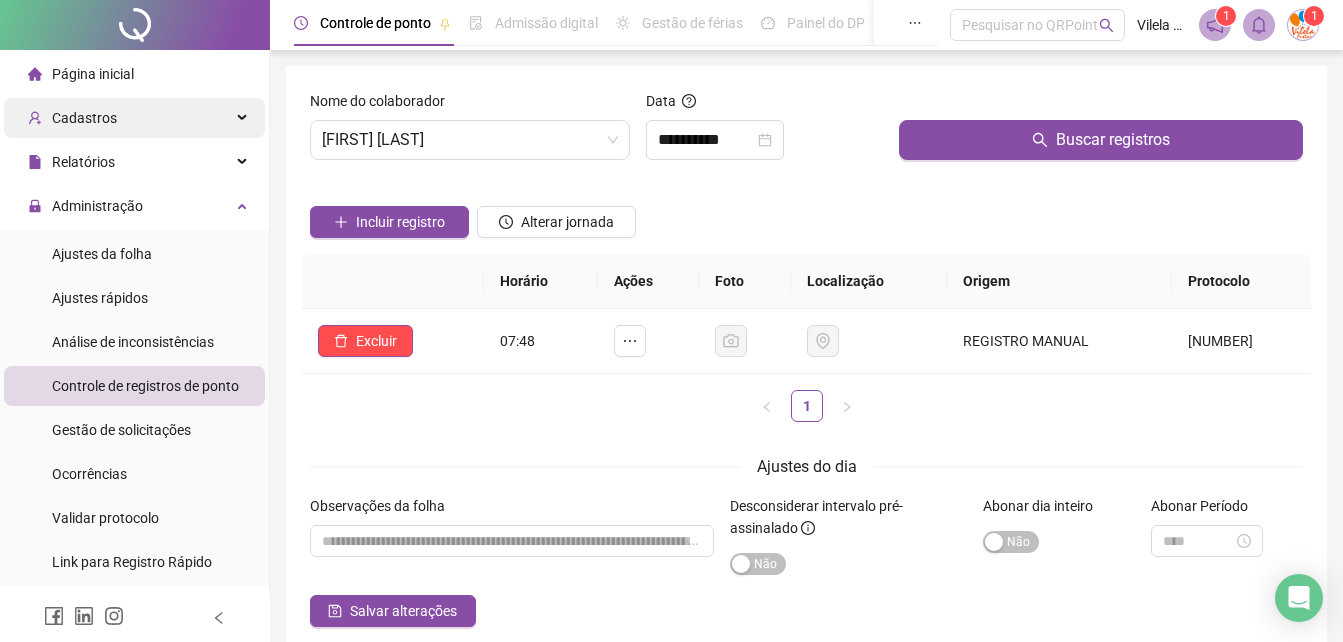 click on "Cadastros" at bounding box center (134, 118) 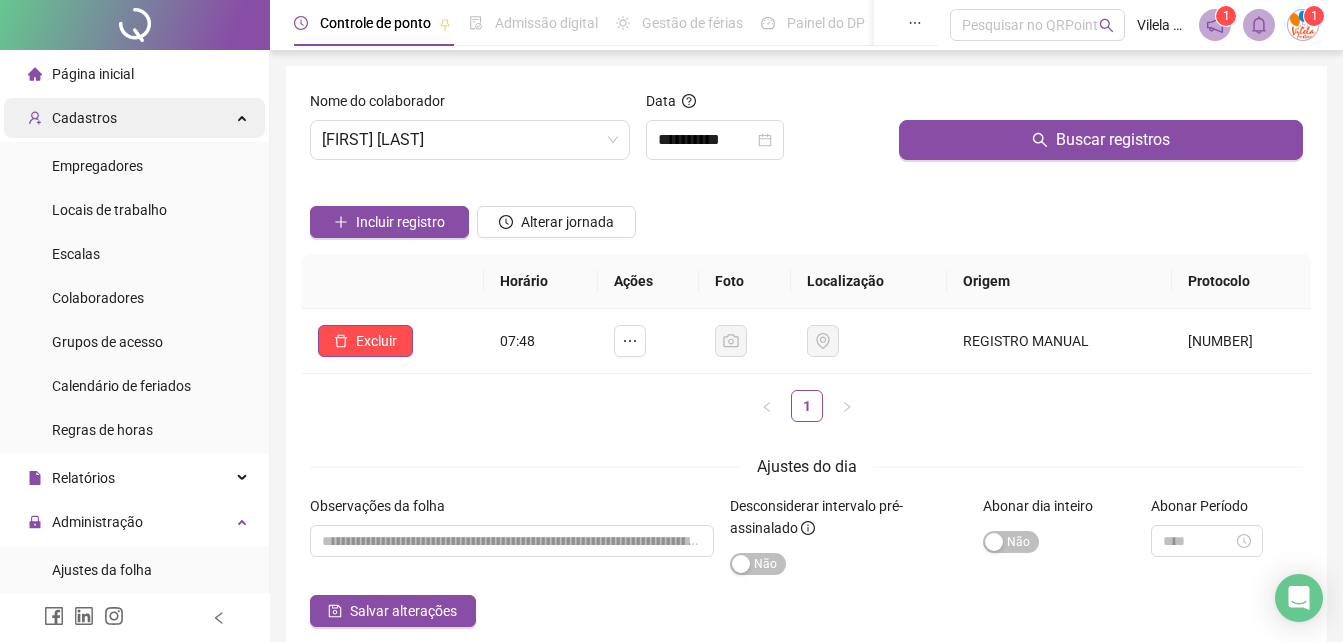 click on "Cadastros" at bounding box center (134, 118) 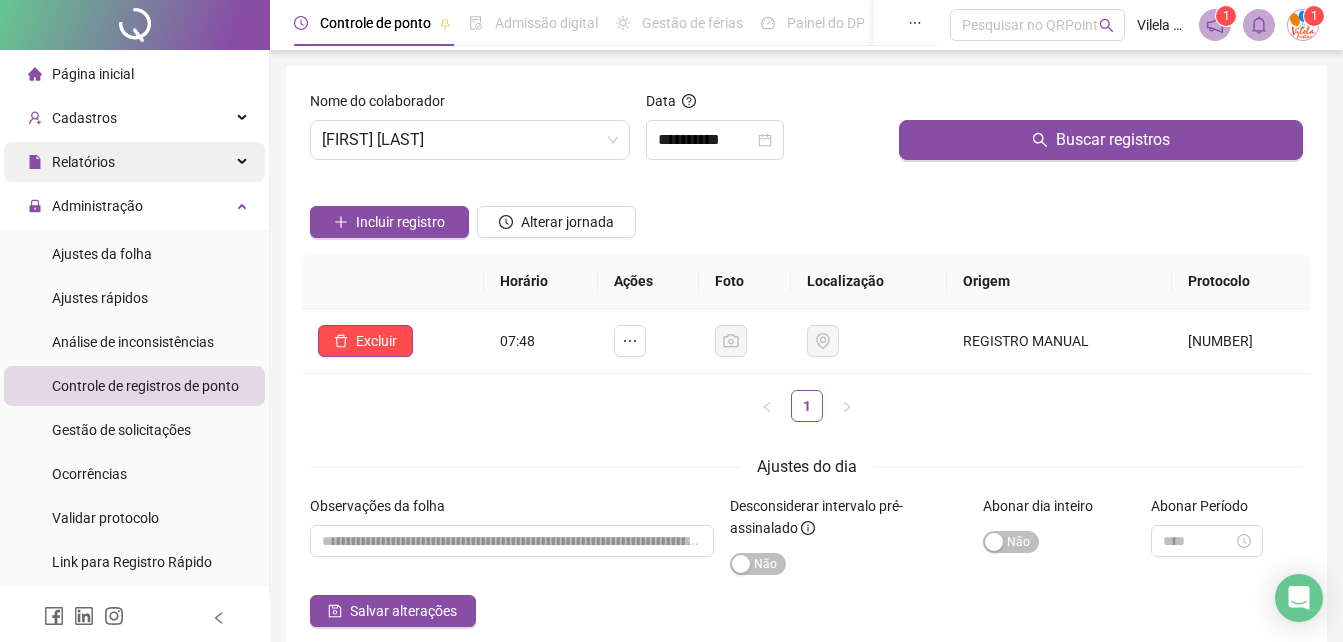click on "Relatórios" at bounding box center (134, 162) 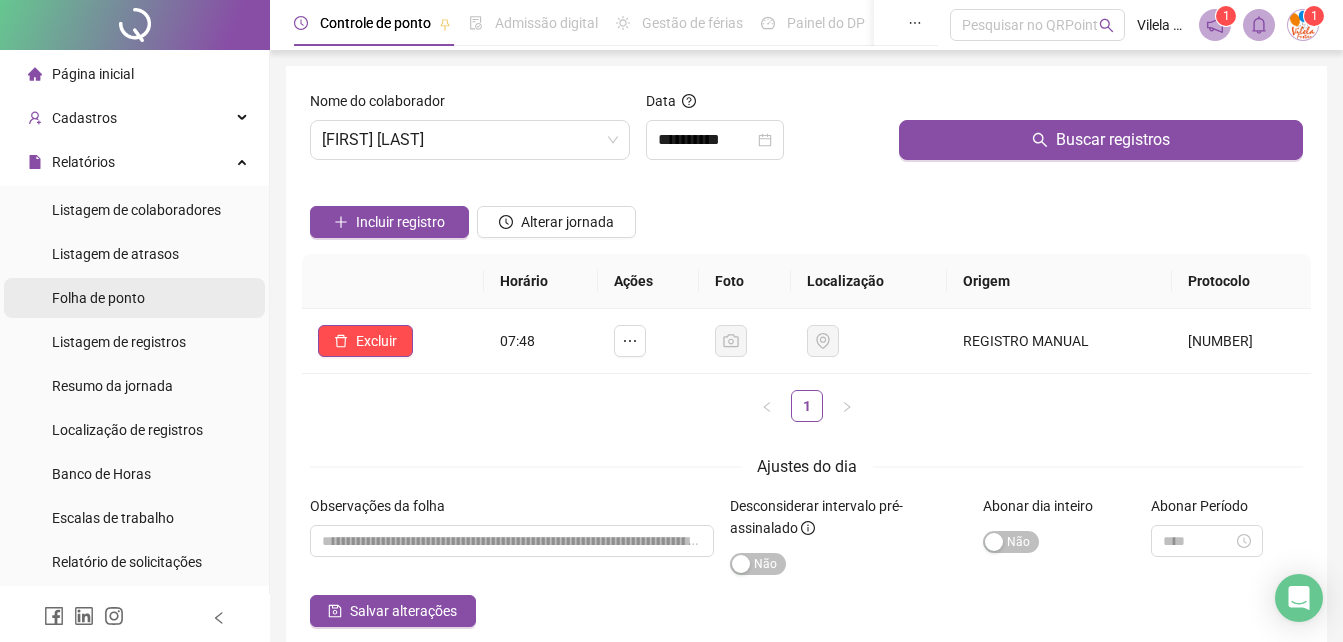 click on "Folha de ponto" at bounding box center (134, 298) 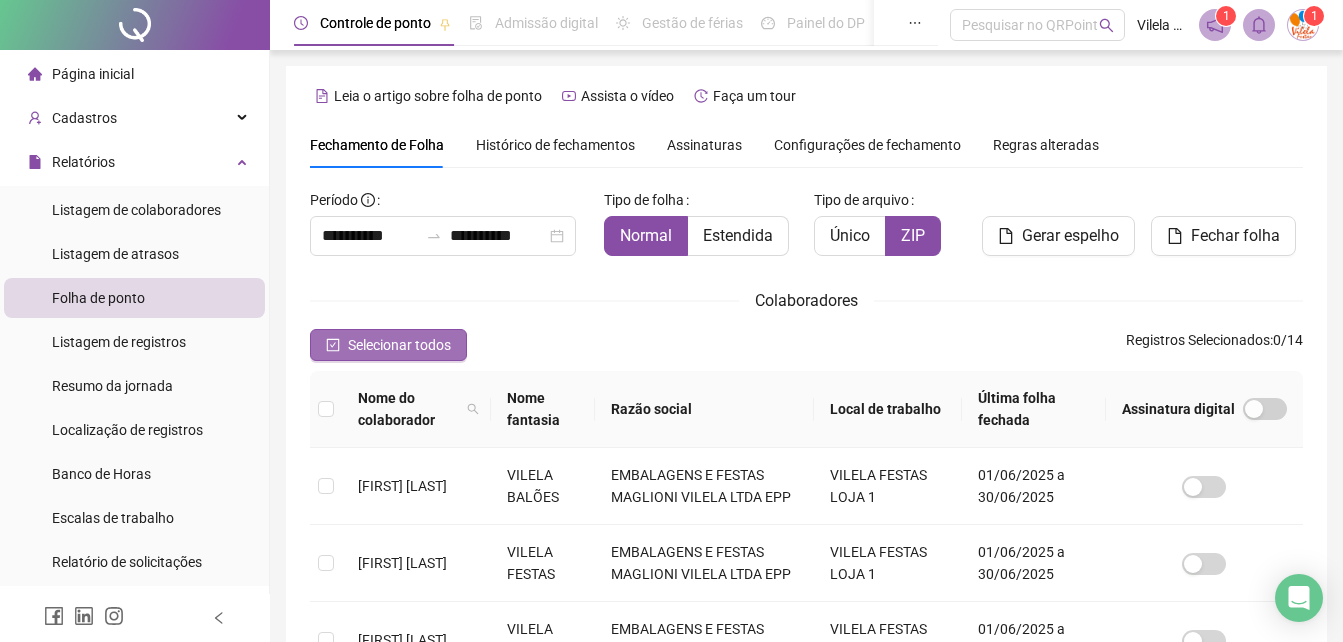 click on "Selecionar todos" at bounding box center [399, 345] 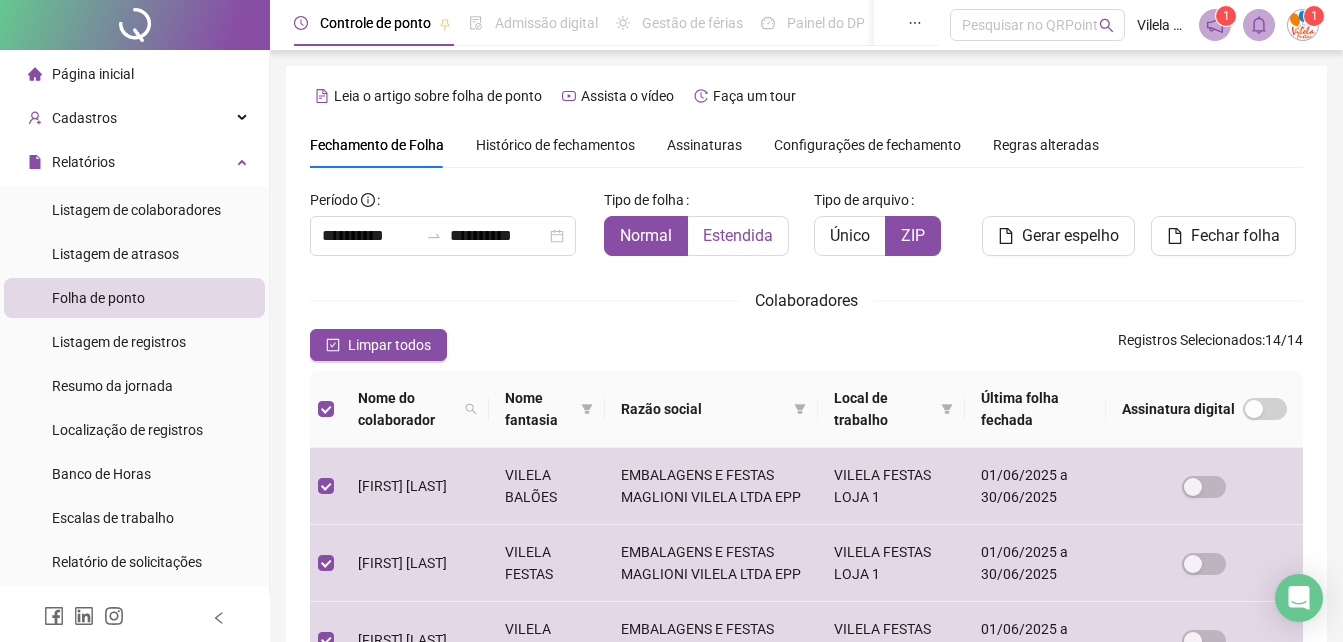 click on "Estendida" at bounding box center (738, 235) 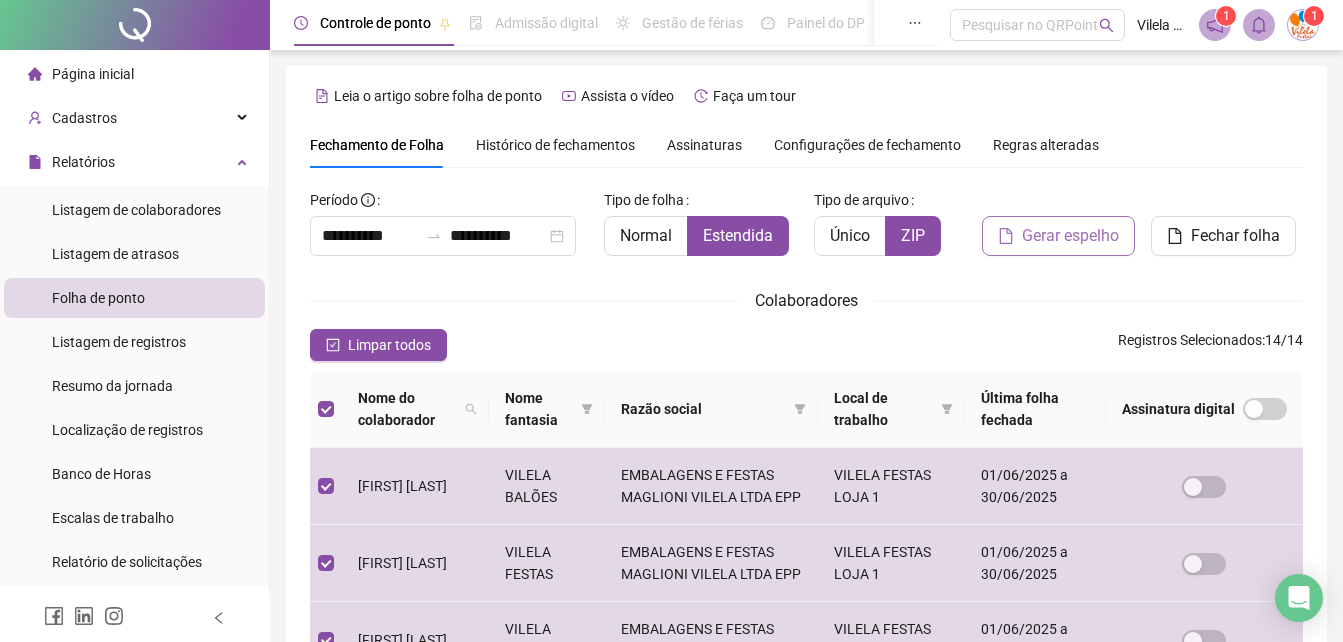 click on "Gerar espelho" at bounding box center (1070, 236) 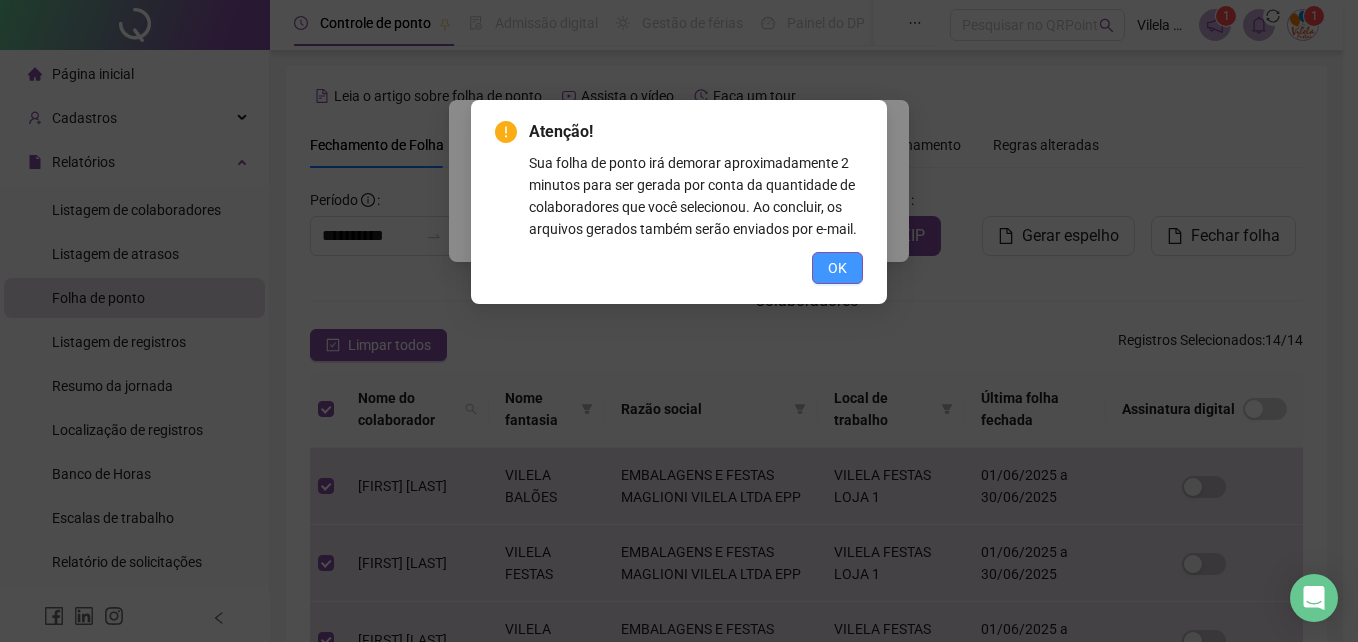 click on "OK" at bounding box center (837, 268) 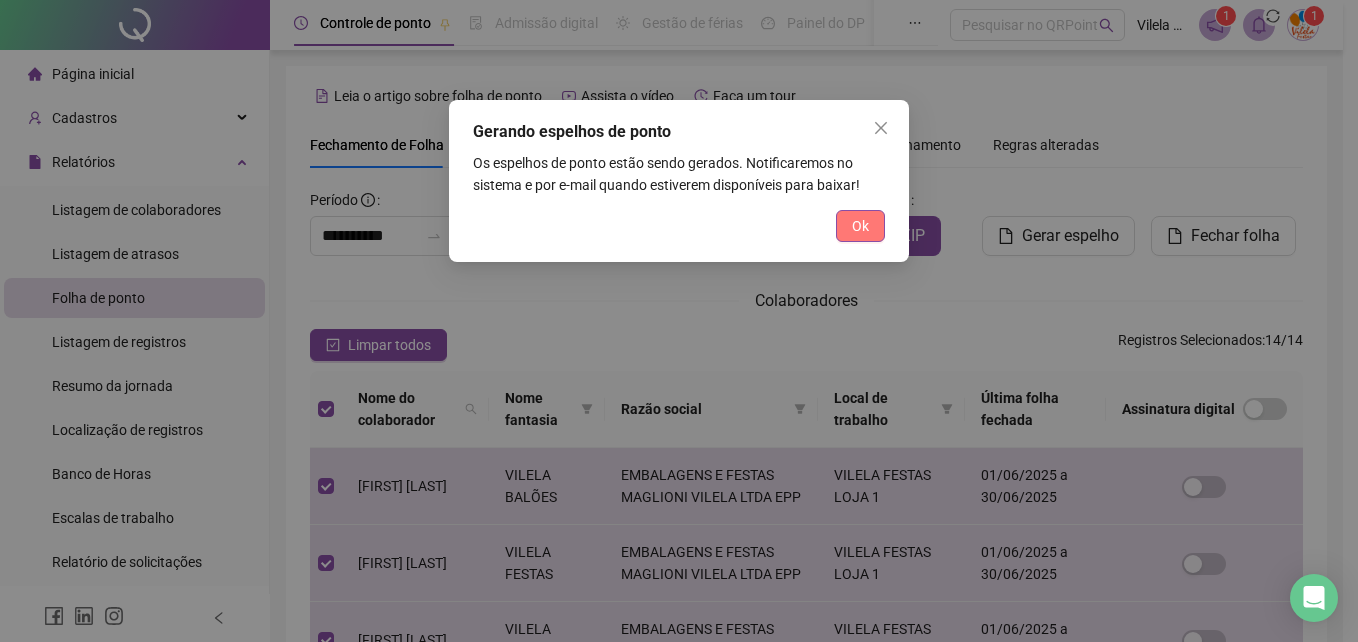 click on "Ok" at bounding box center [860, 226] 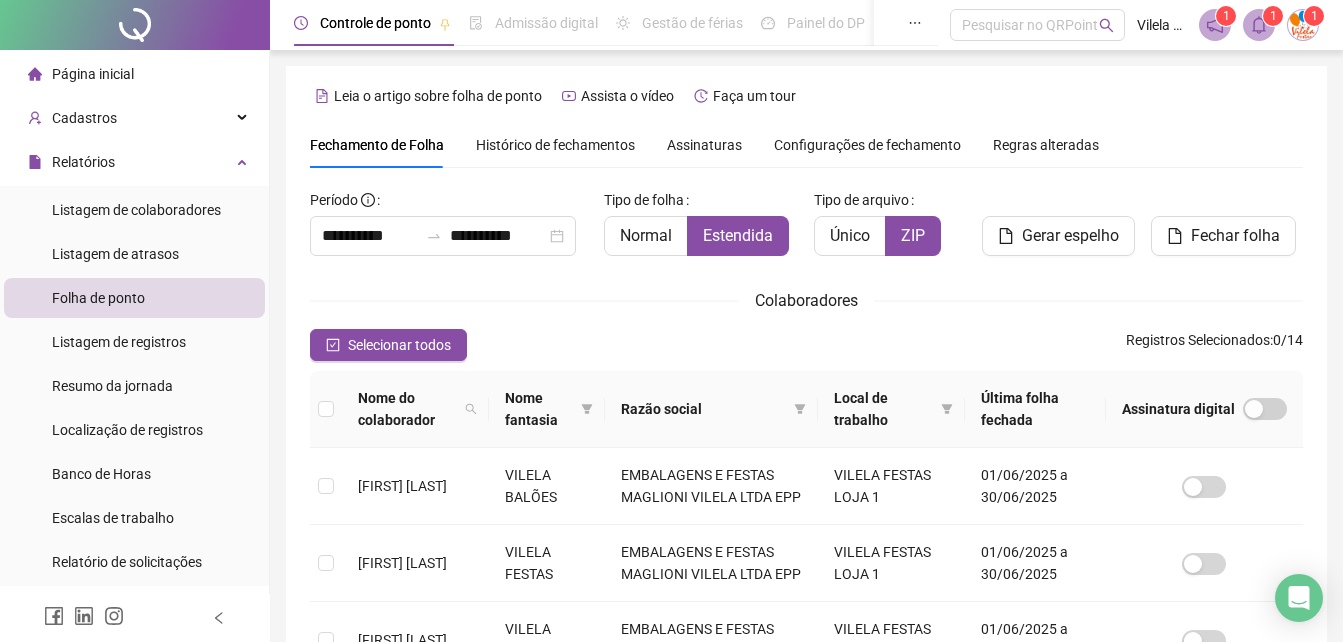 click on "1" at bounding box center [1273, 16] 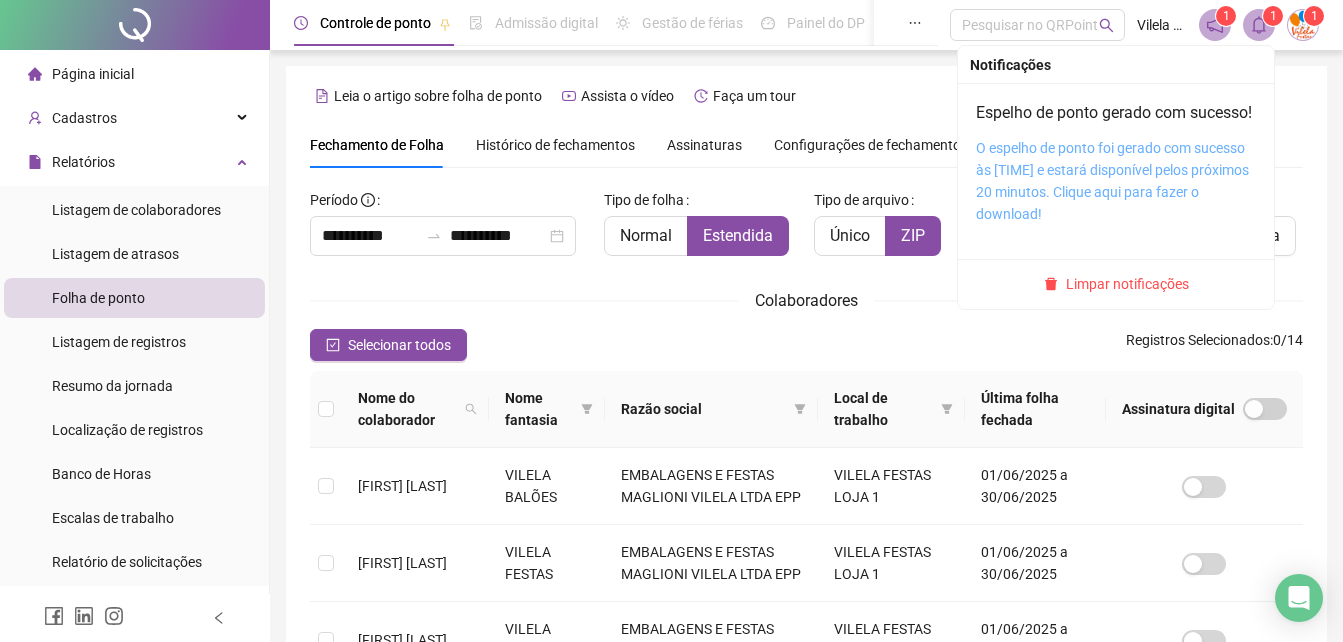 click on "O espelho de ponto foi gerado com sucesso às 14:51:18 e estará disponível pelos próximos 20 minutos.
Clique aqui para fazer o download!" at bounding box center [1112, 181] 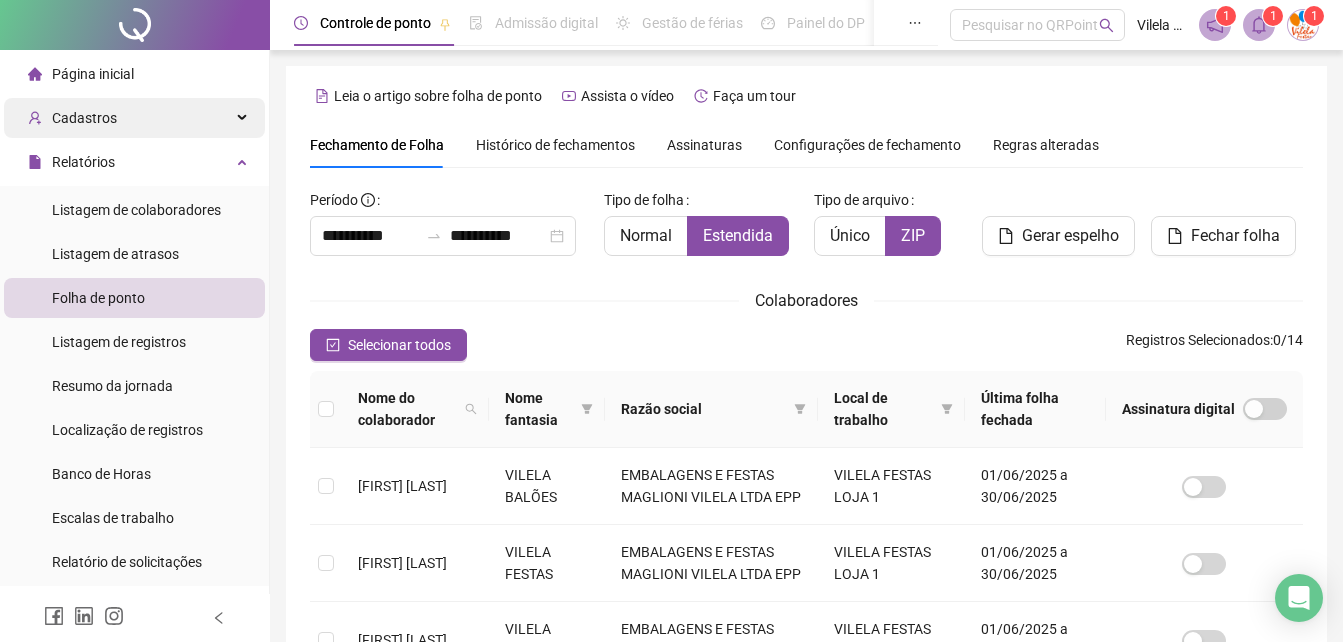 click on "Cadastros" at bounding box center (134, 118) 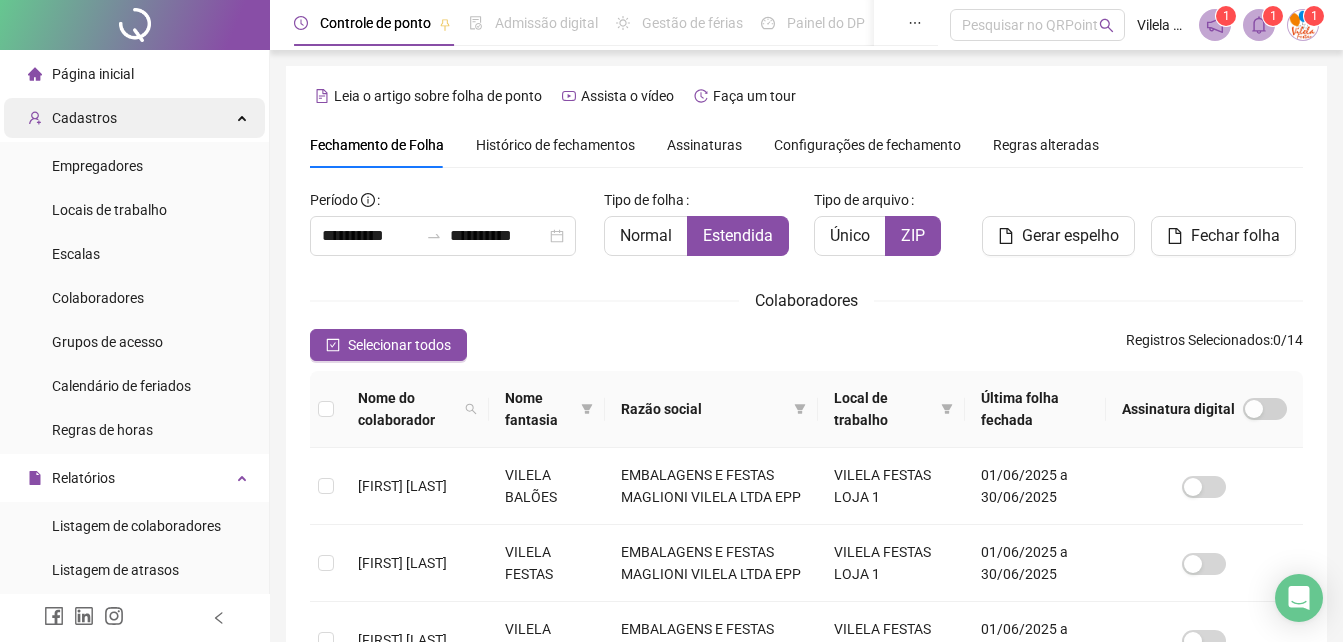 click on "Cadastros" at bounding box center (134, 118) 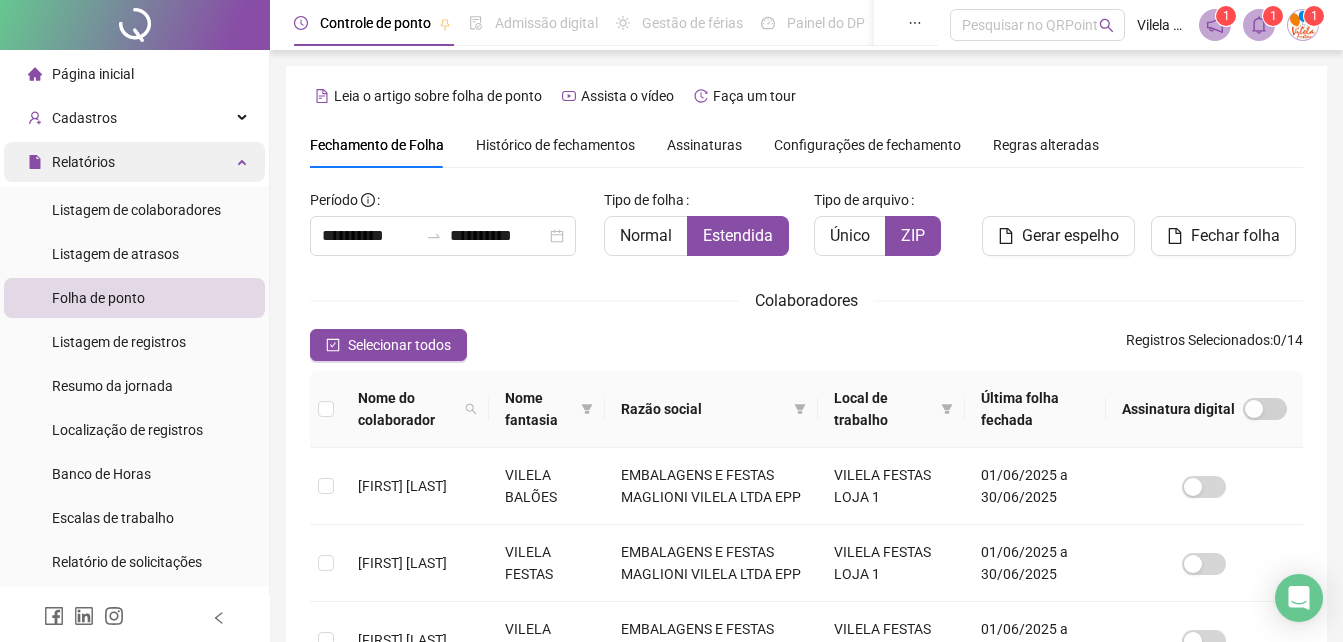 click on "Relatórios" at bounding box center (134, 162) 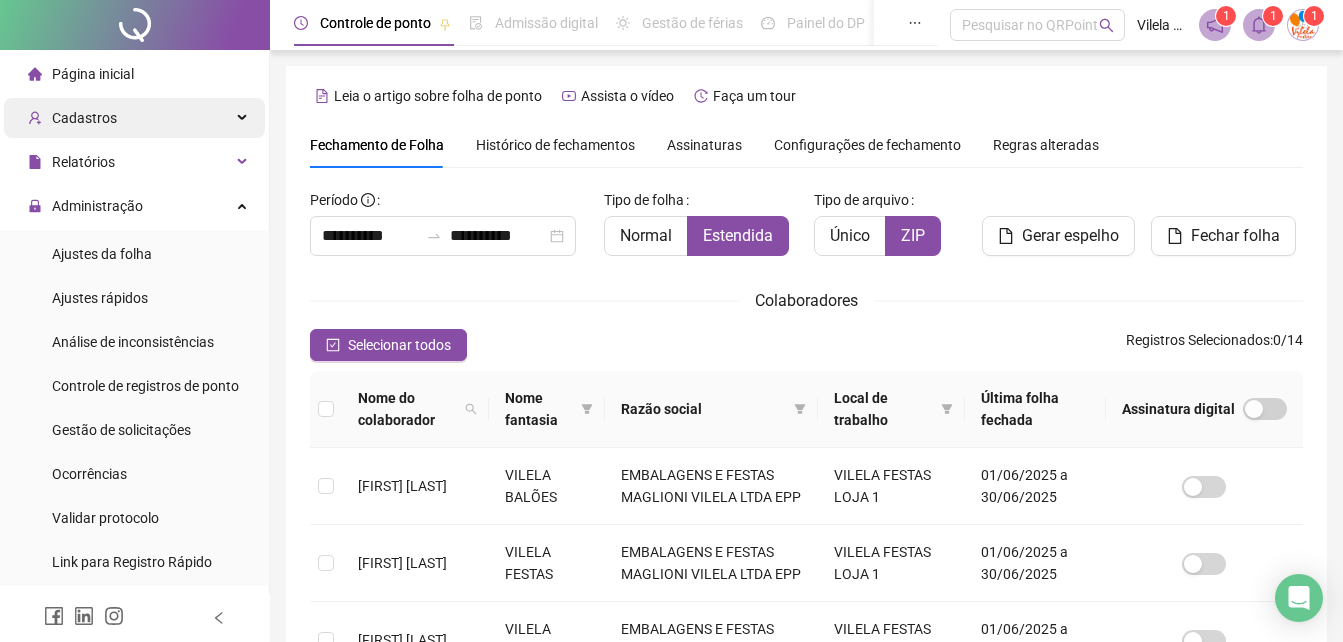 click on "Cadastros" at bounding box center [134, 118] 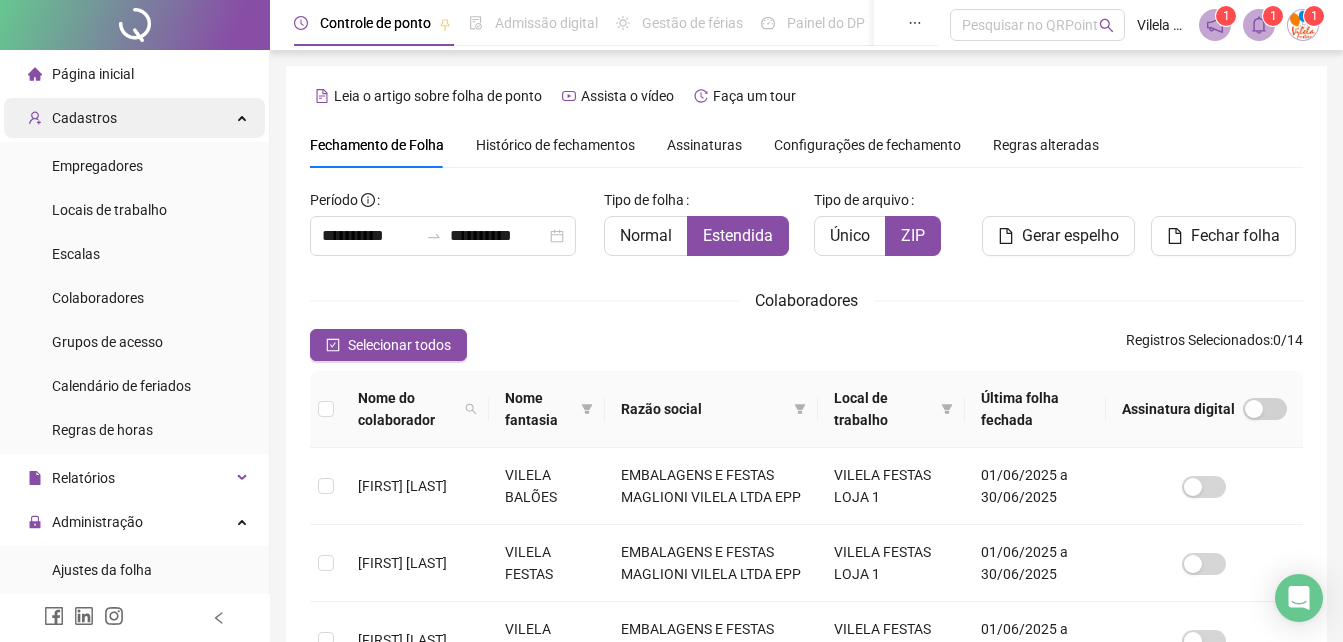 click on "Cadastros" at bounding box center (134, 118) 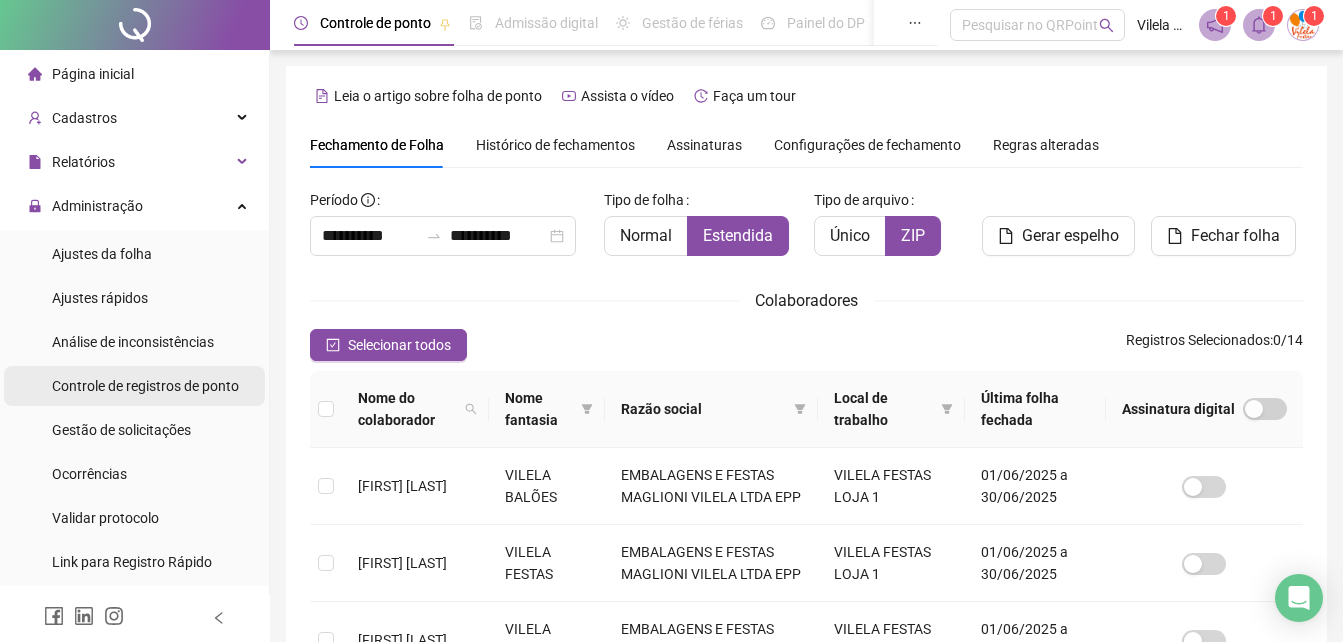 click on "Controle de registros de ponto" at bounding box center [145, 386] 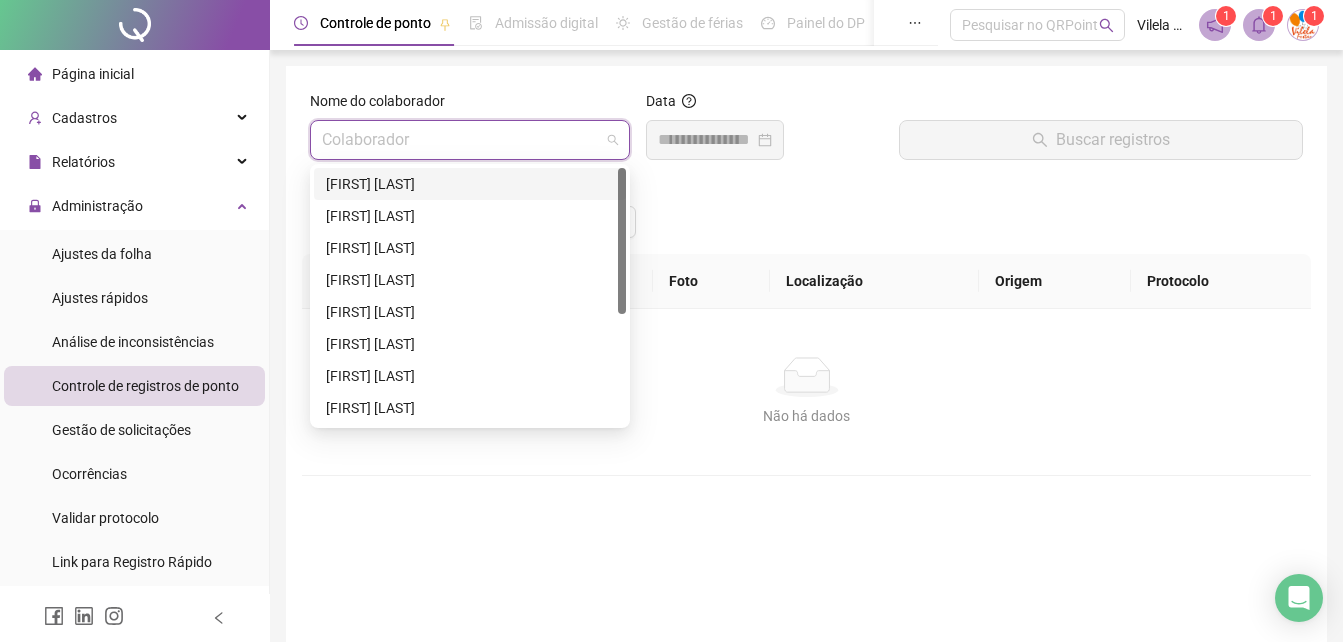 click at bounding box center (461, 140) 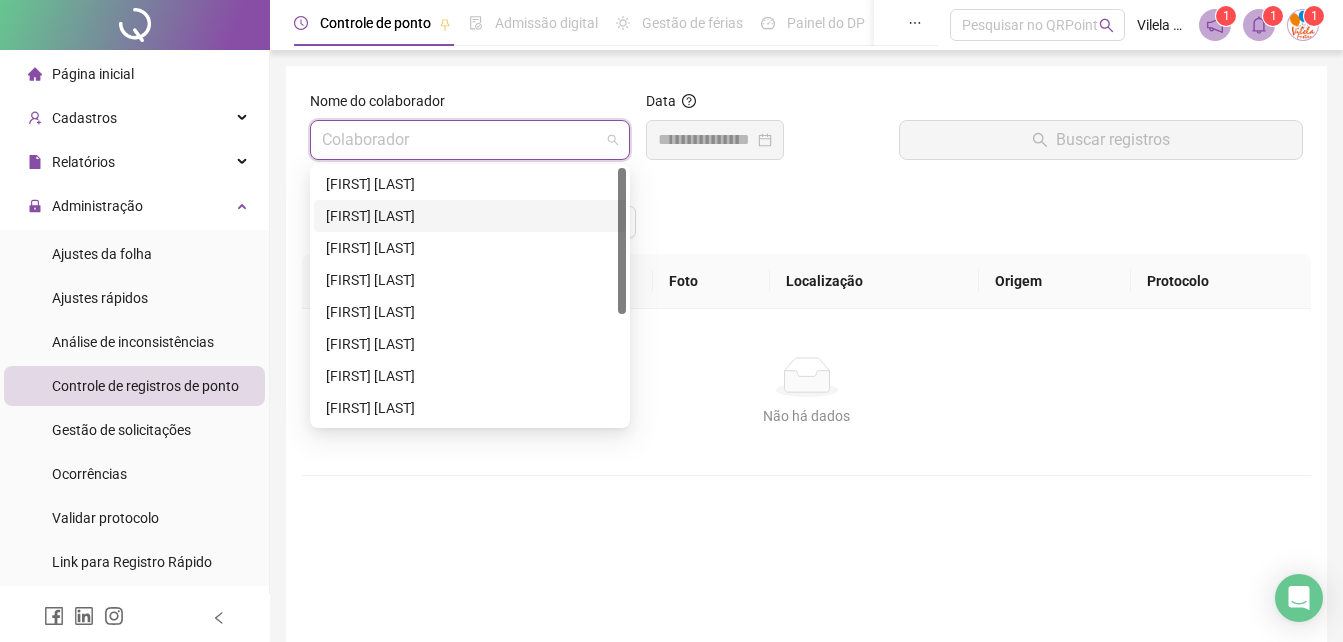 click on "[FIRST] [LAST]" at bounding box center [470, 216] 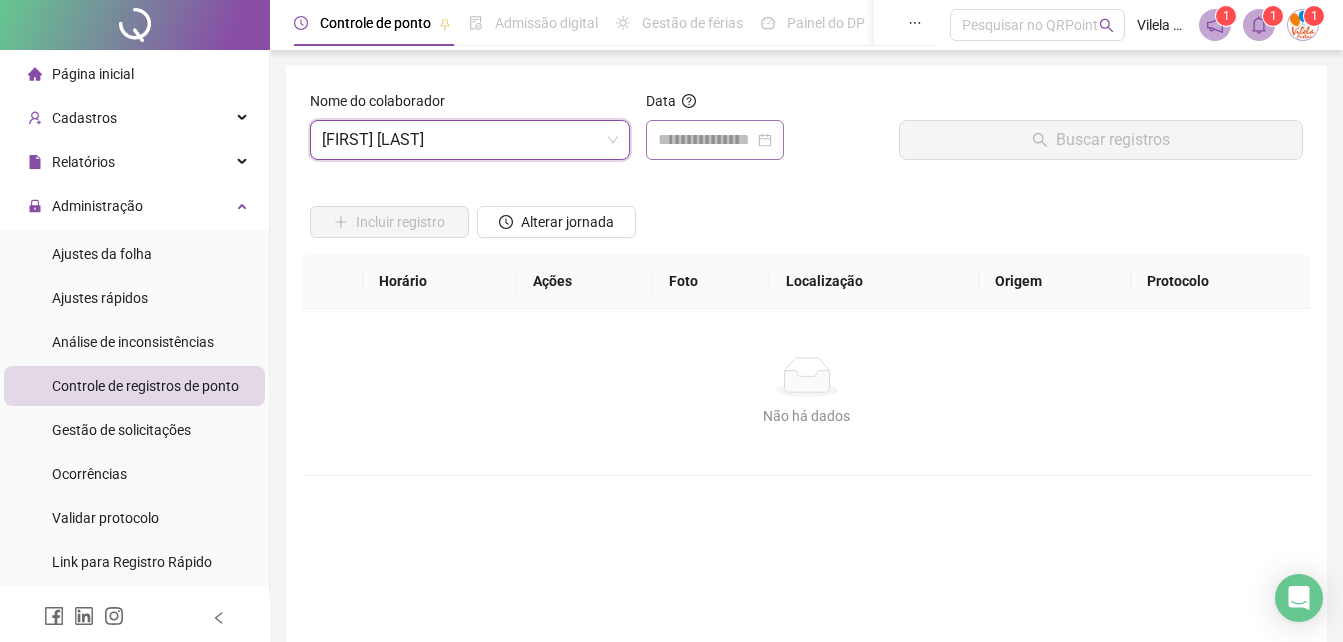 click at bounding box center (715, 140) 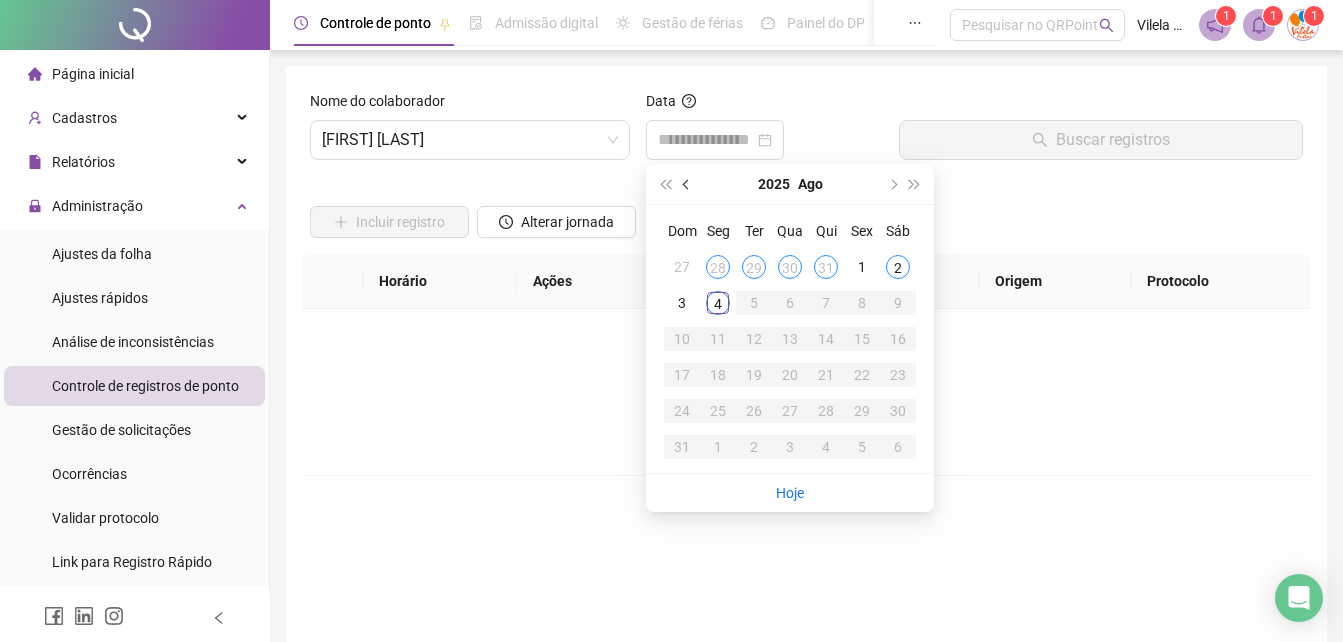 click at bounding box center [688, 184] 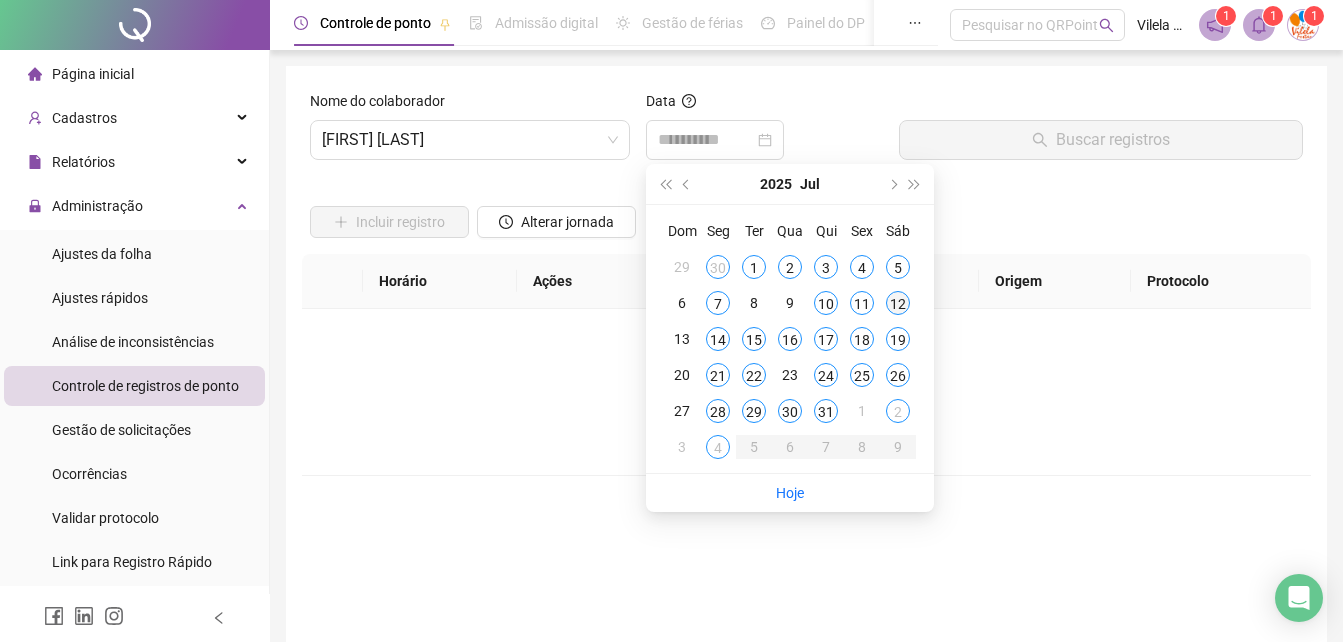 type on "**********" 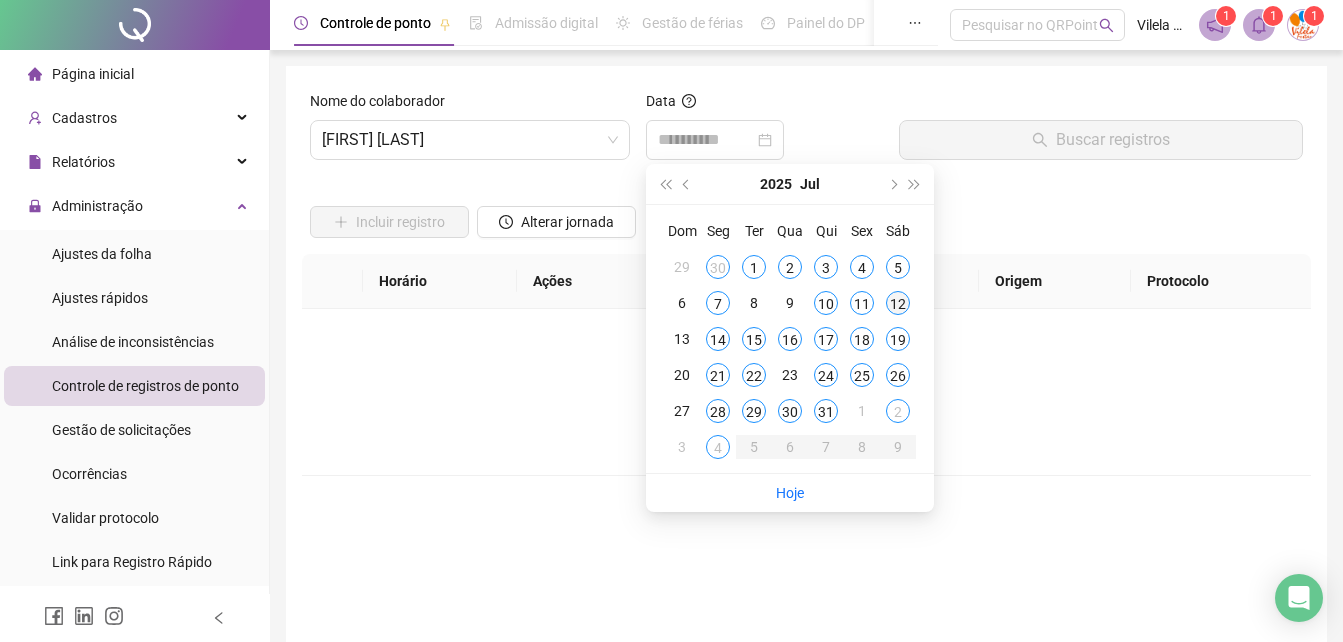click on "12" at bounding box center [898, 303] 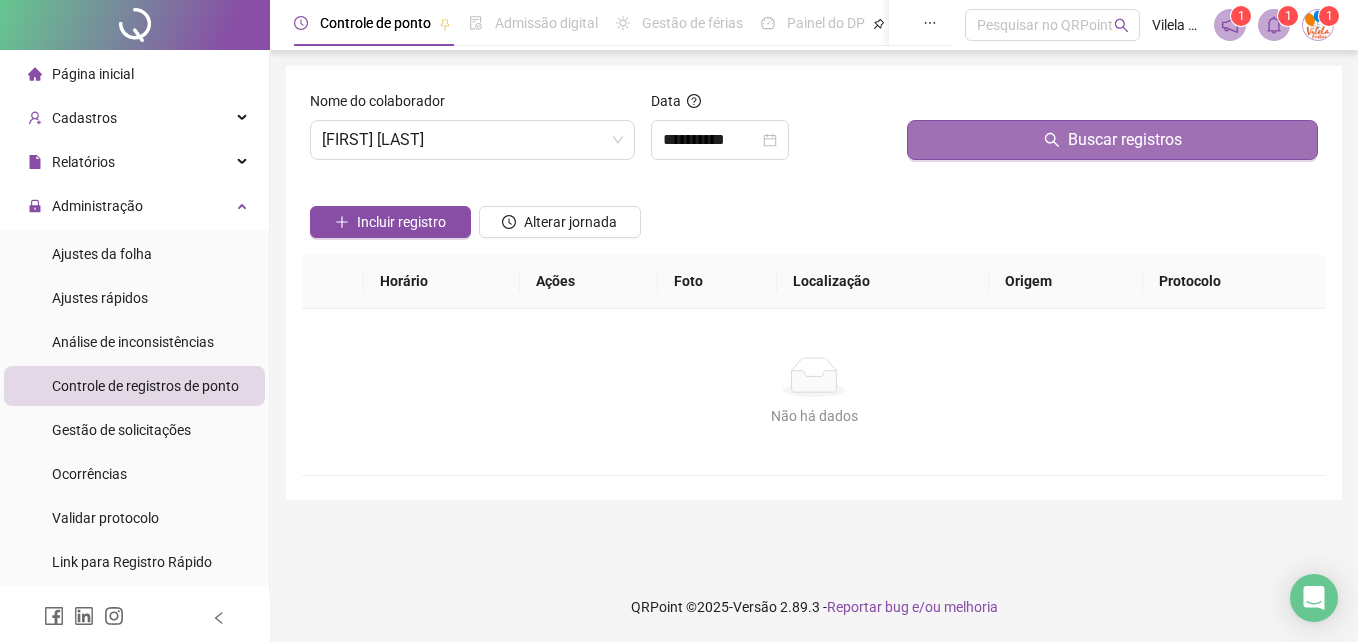 click on "Buscar registros" at bounding box center (1112, 140) 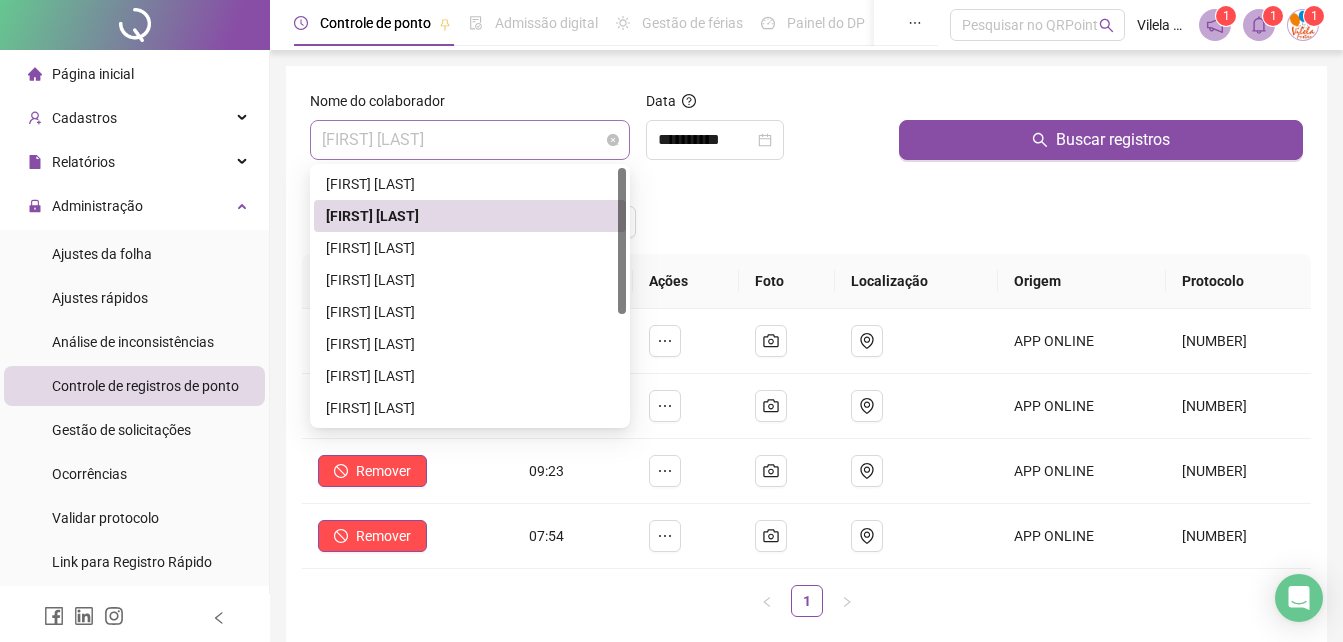 click on "[FIRST] [LAST]" at bounding box center (470, 140) 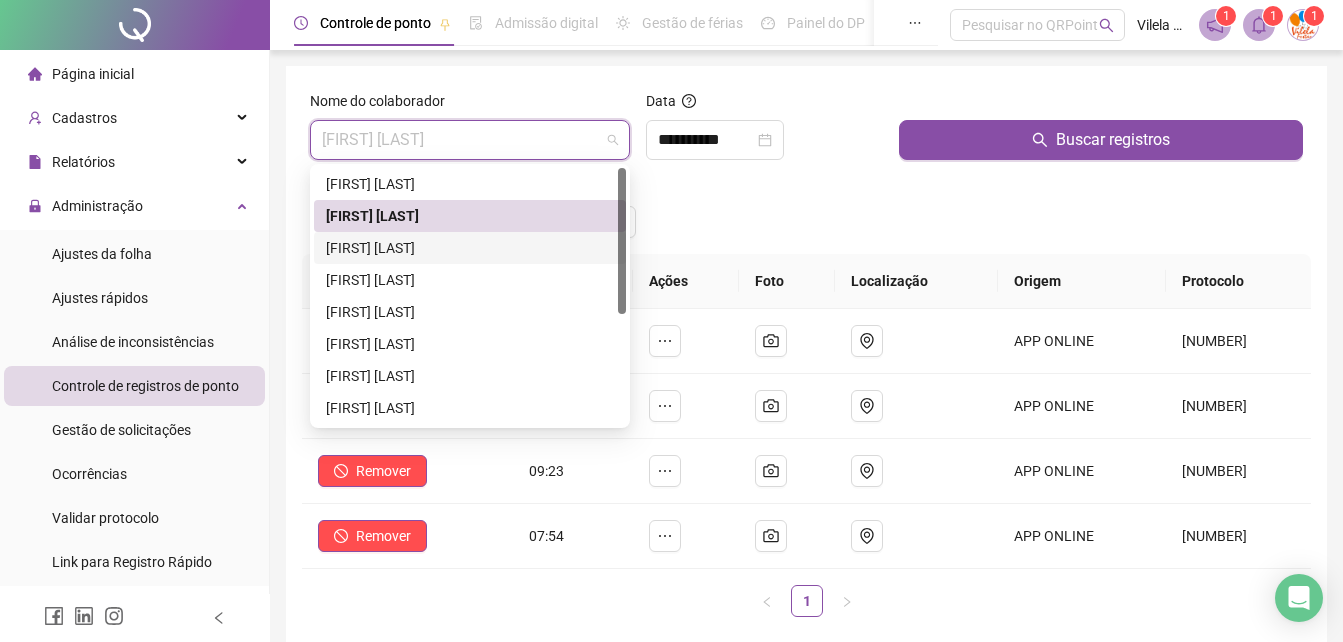 click on "[FIRST] [LAST]" at bounding box center [470, 248] 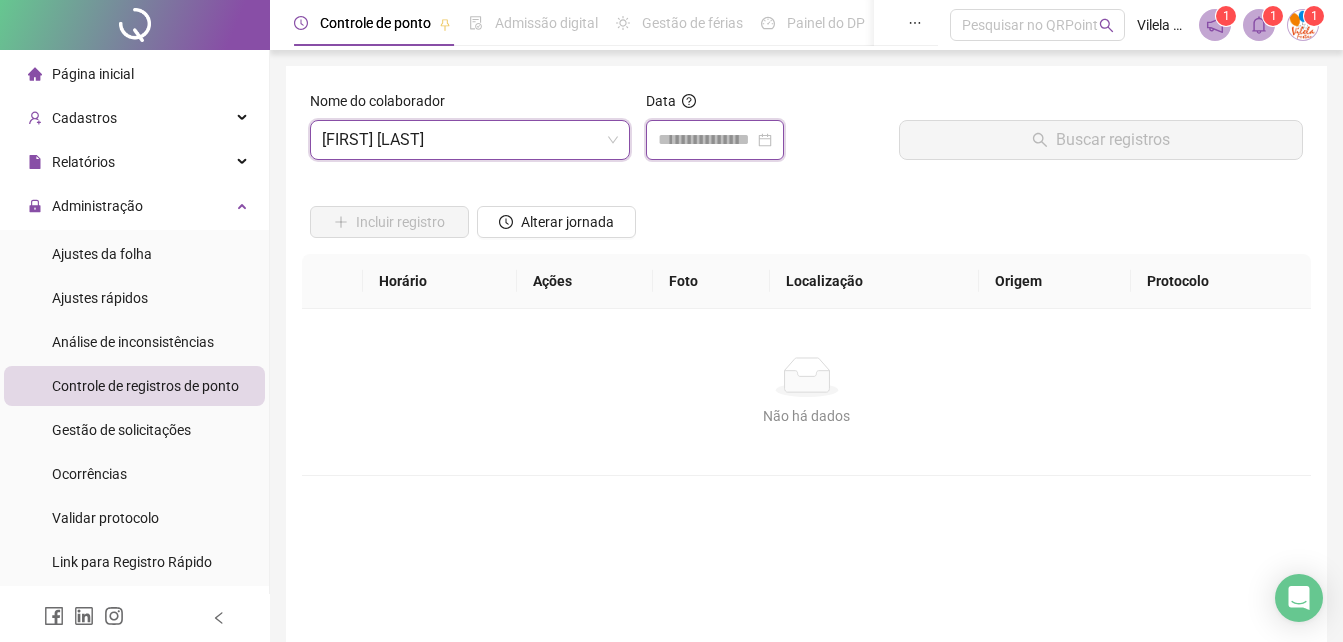 click at bounding box center (706, 140) 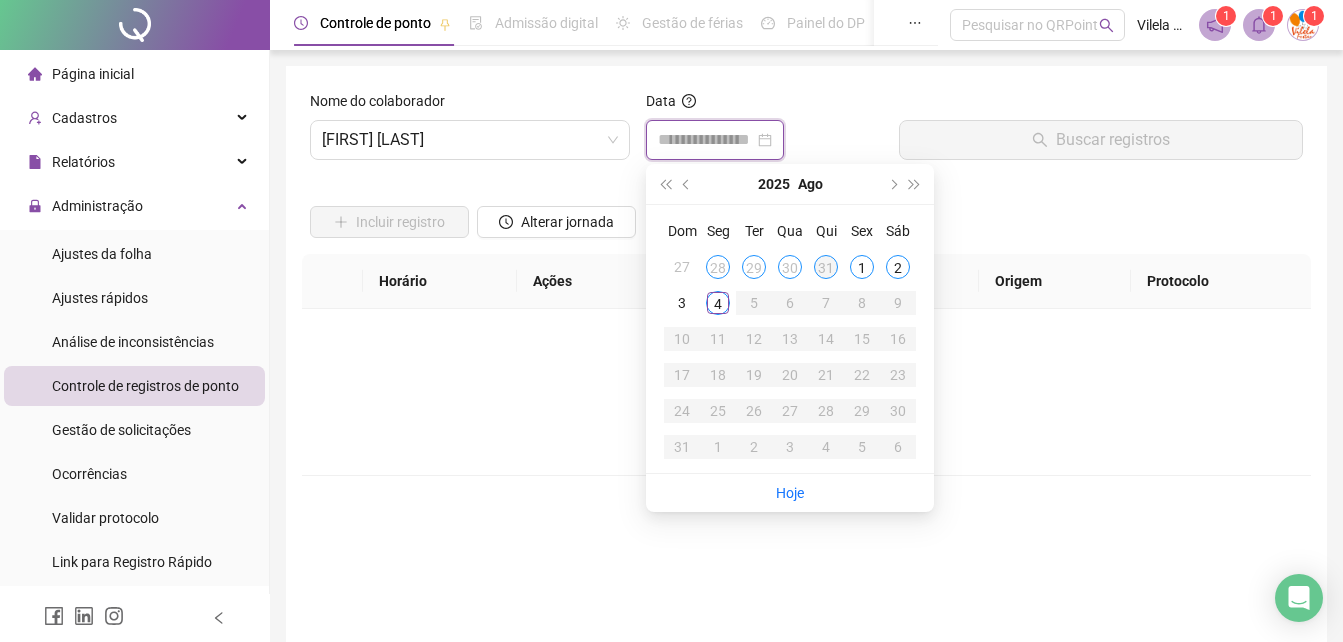 type on "**********" 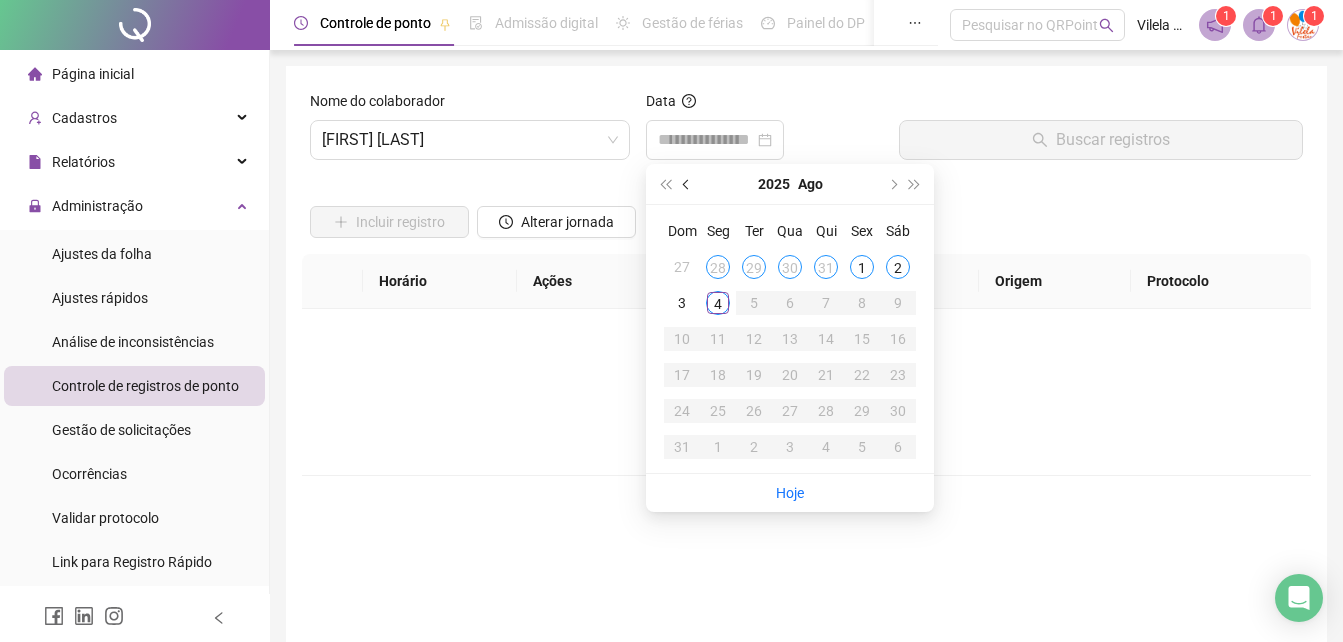 click at bounding box center (687, 184) 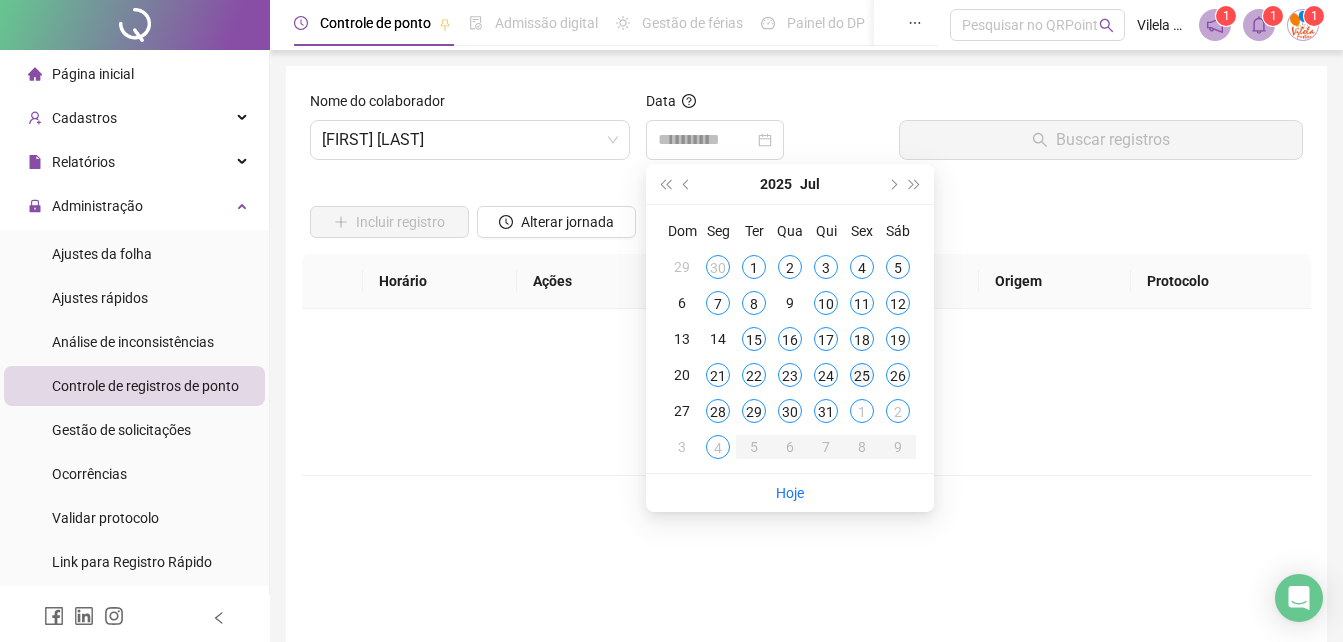 type on "**********" 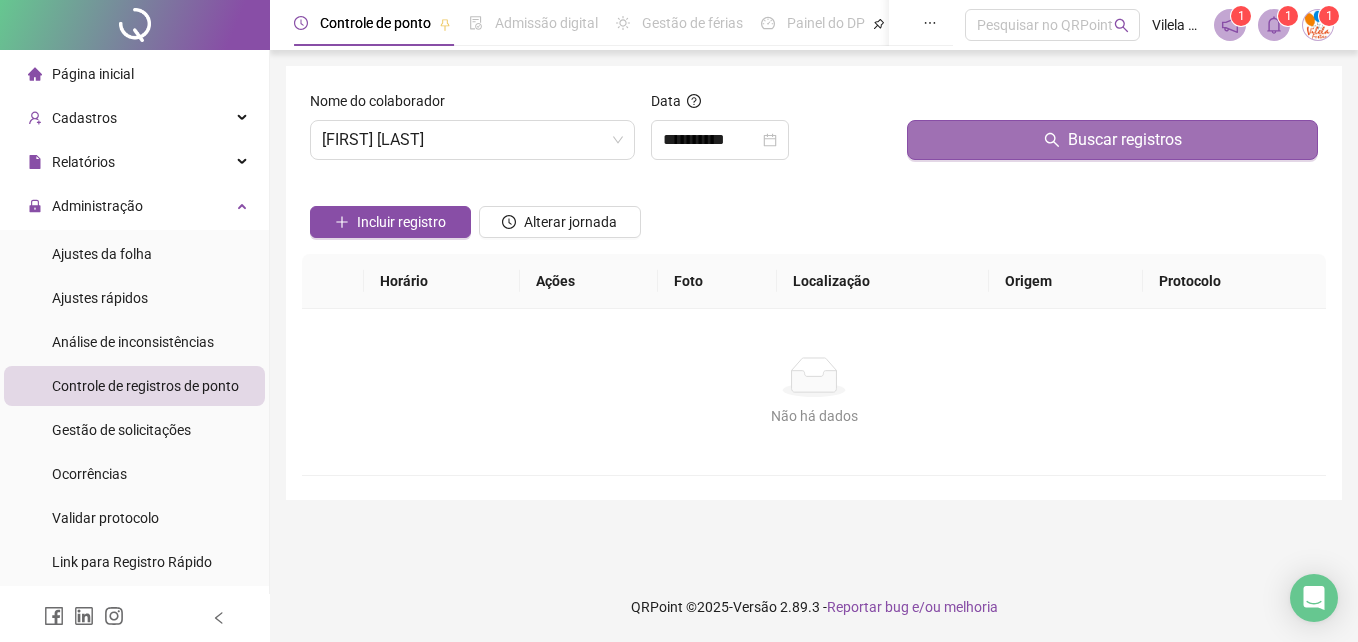 click on "Buscar registros" at bounding box center (1112, 140) 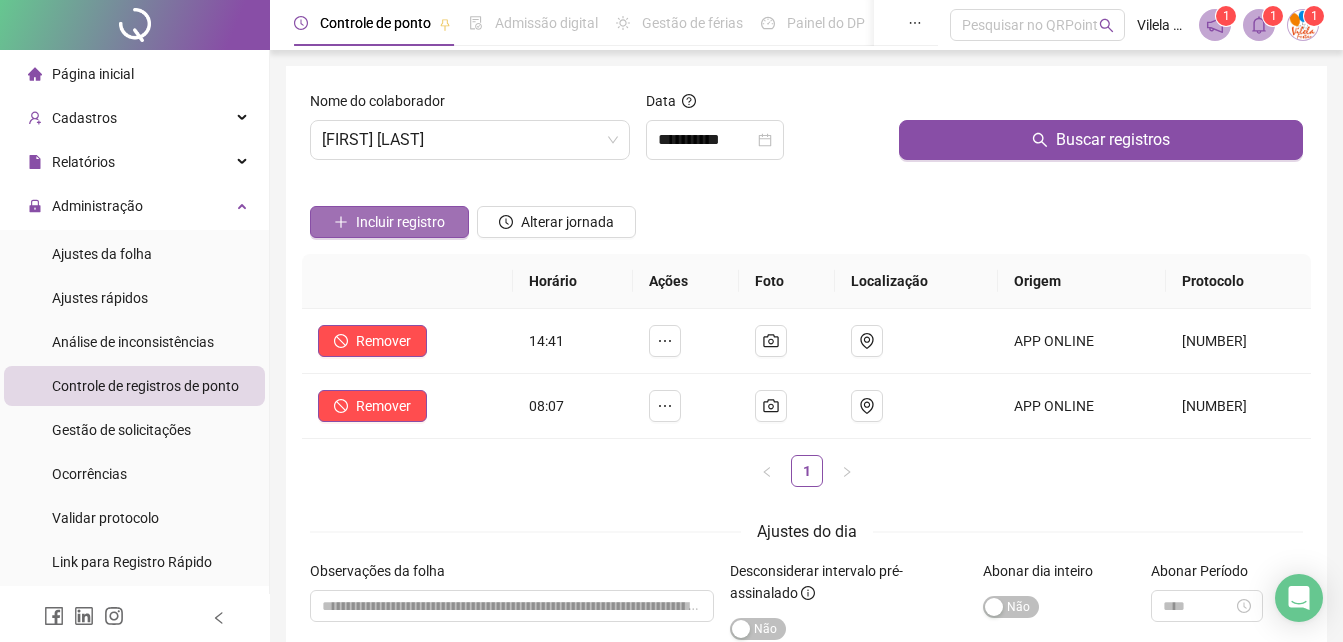 click on "Incluir registro" at bounding box center [400, 222] 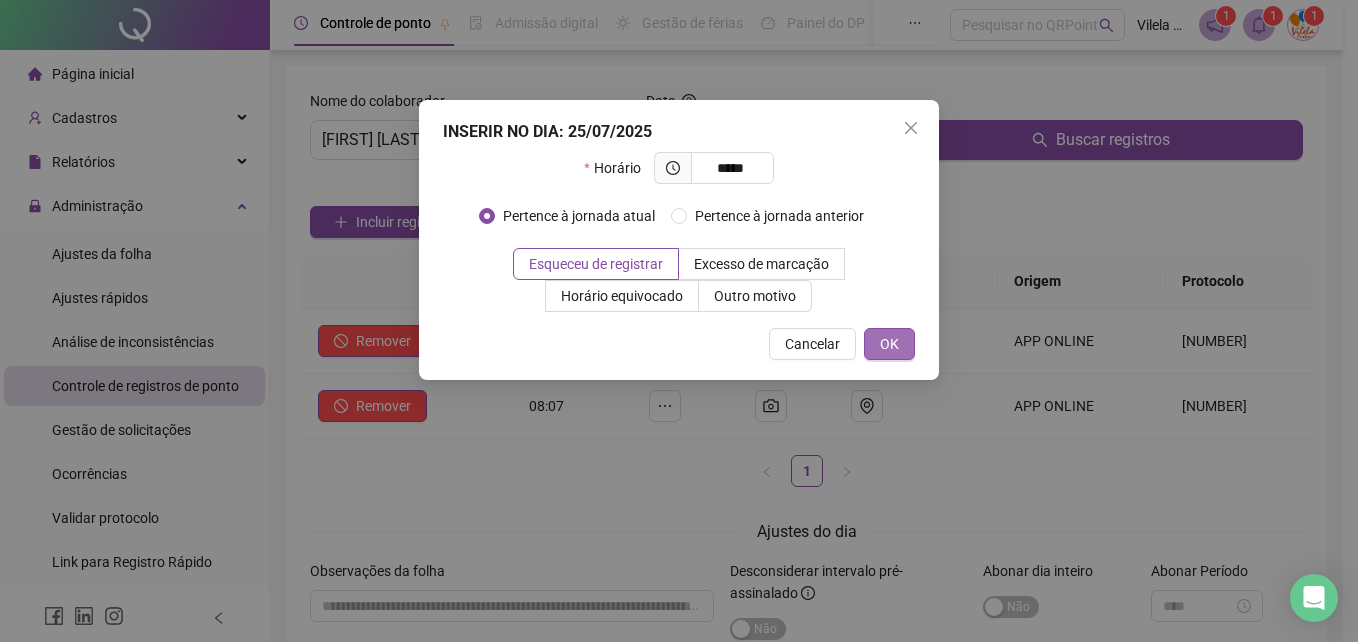 type on "*****" 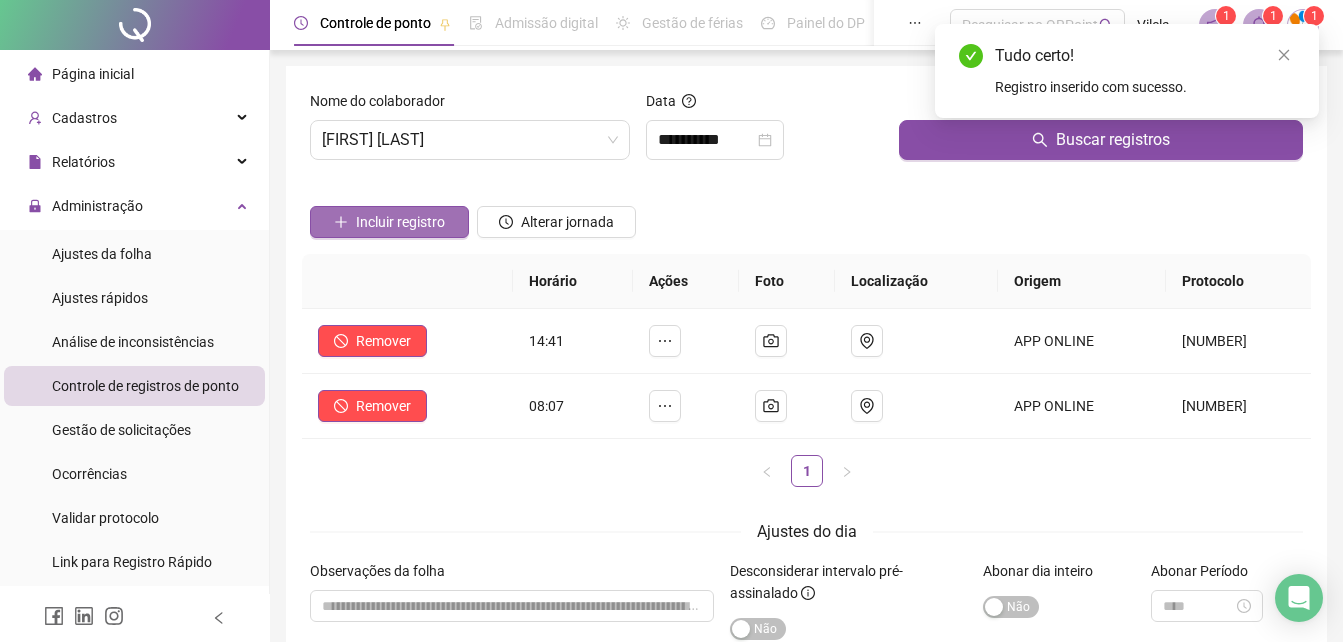click on "Incluir registro" at bounding box center [400, 222] 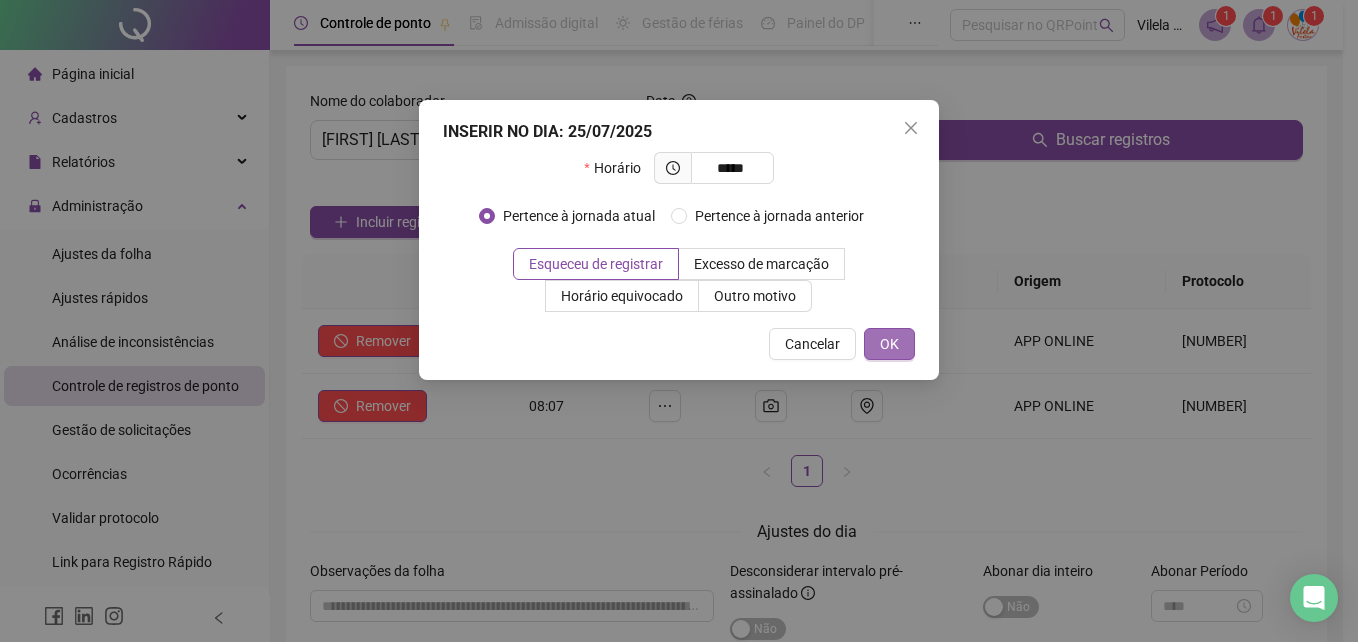 type on "*****" 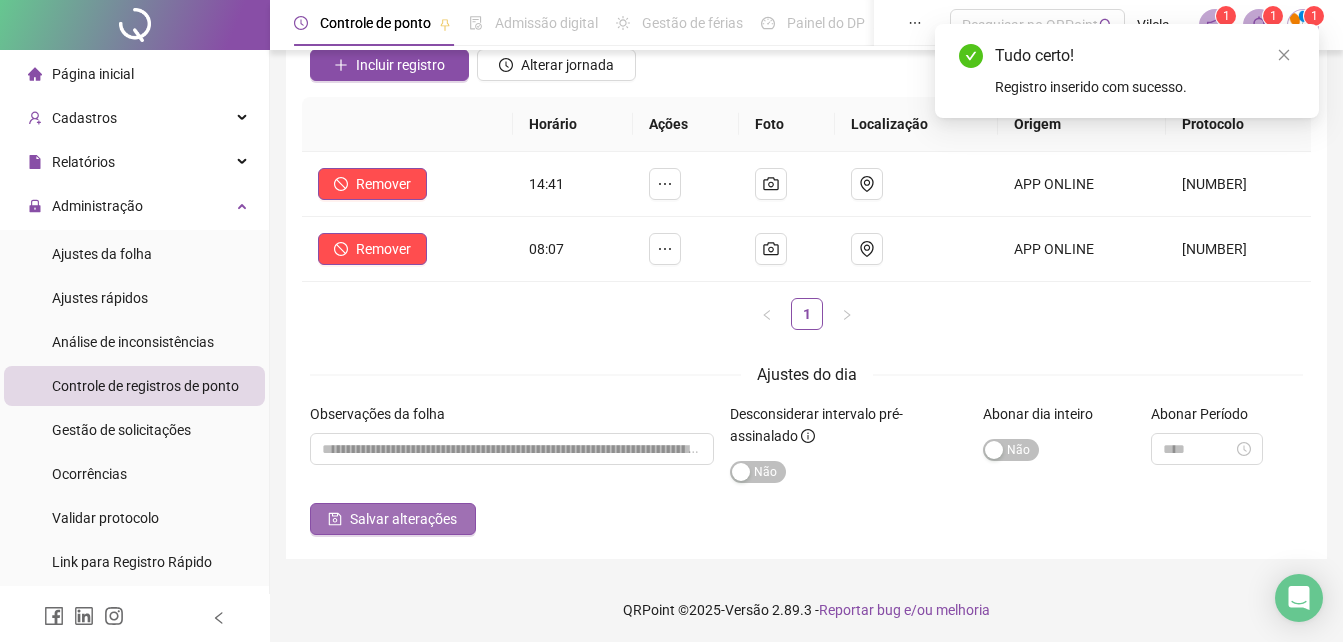 scroll, scrollTop: 160, scrollLeft: 0, axis: vertical 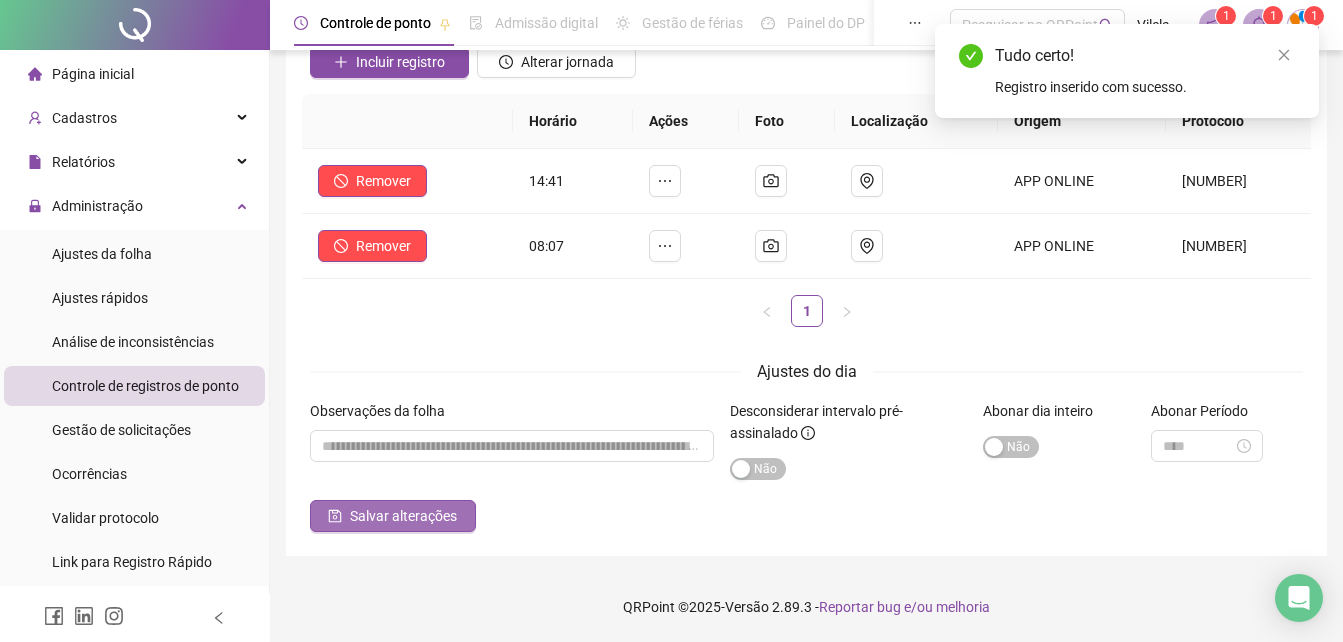 click on "Salvar alterações" at bounding box center (403, 516) 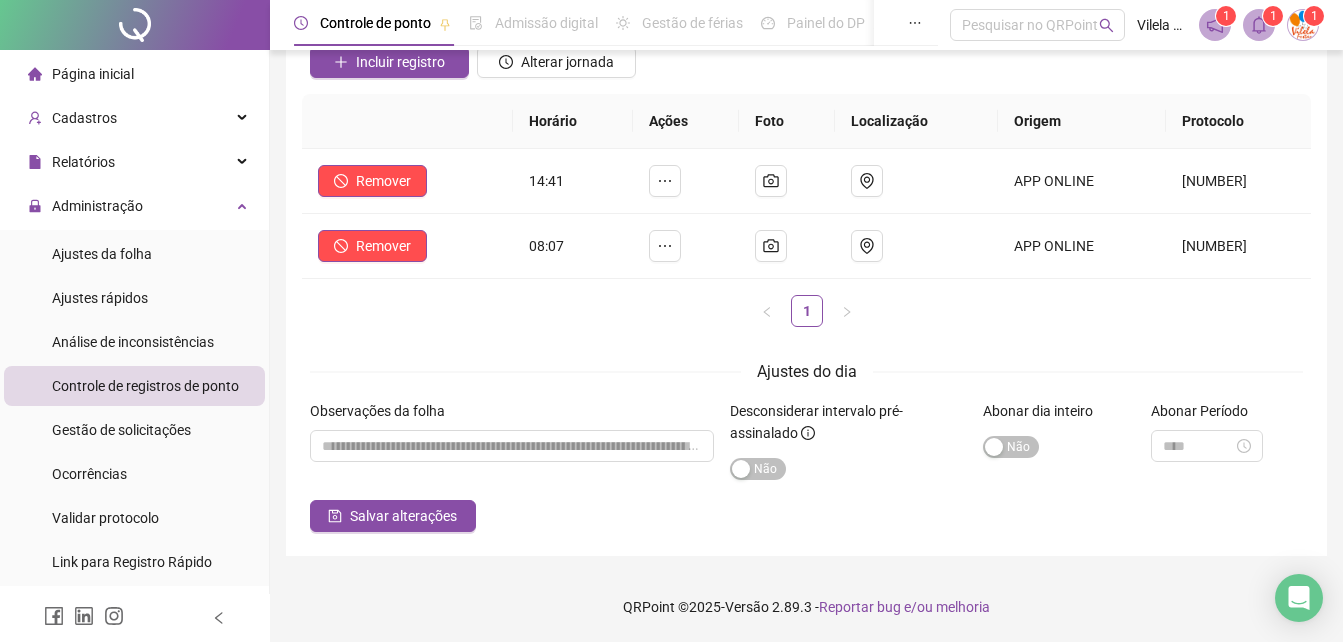 scroll, scrollTop: 0, scrollLeft: 0, axis: both 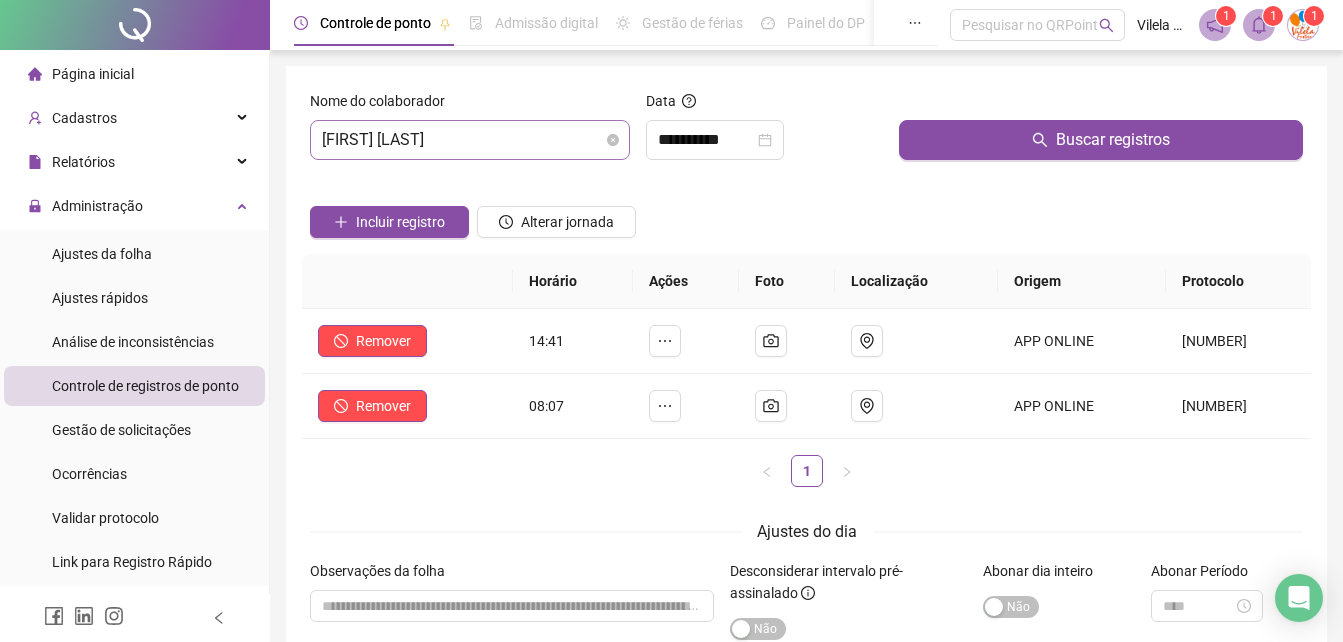 click on "[FIRST] [LAST]" at bounding box center [470, 140] 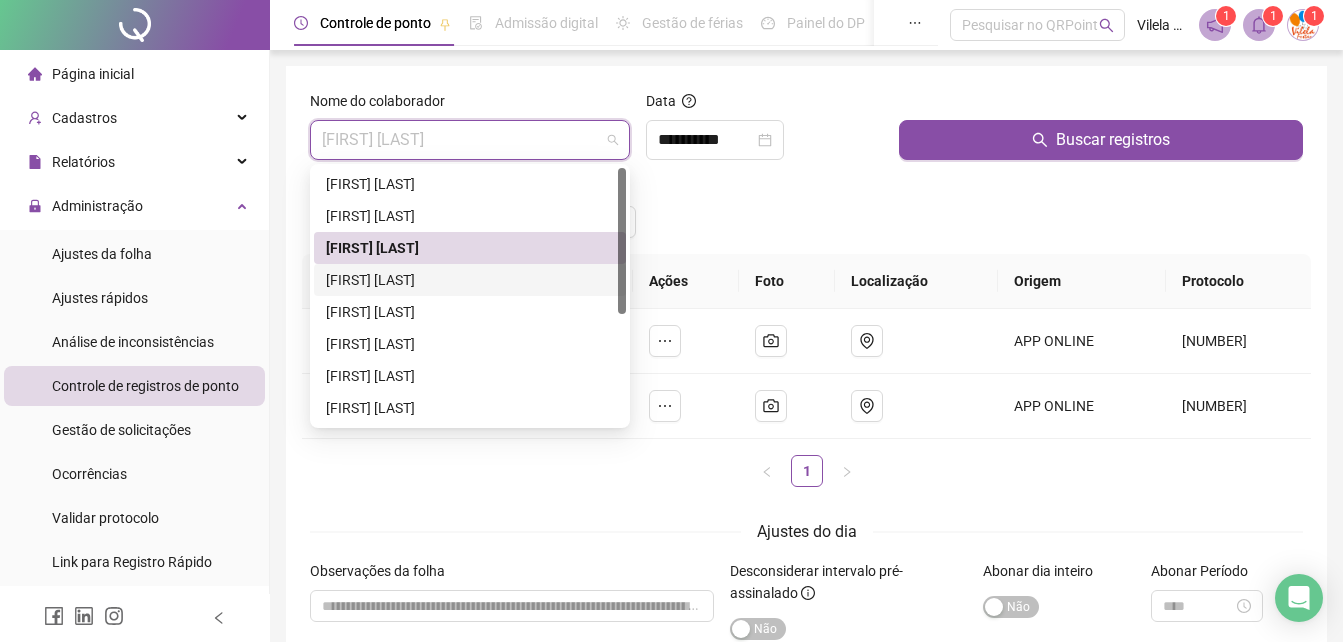 click on "[FIRST] [LAST]" at bounding box center [470, 280] 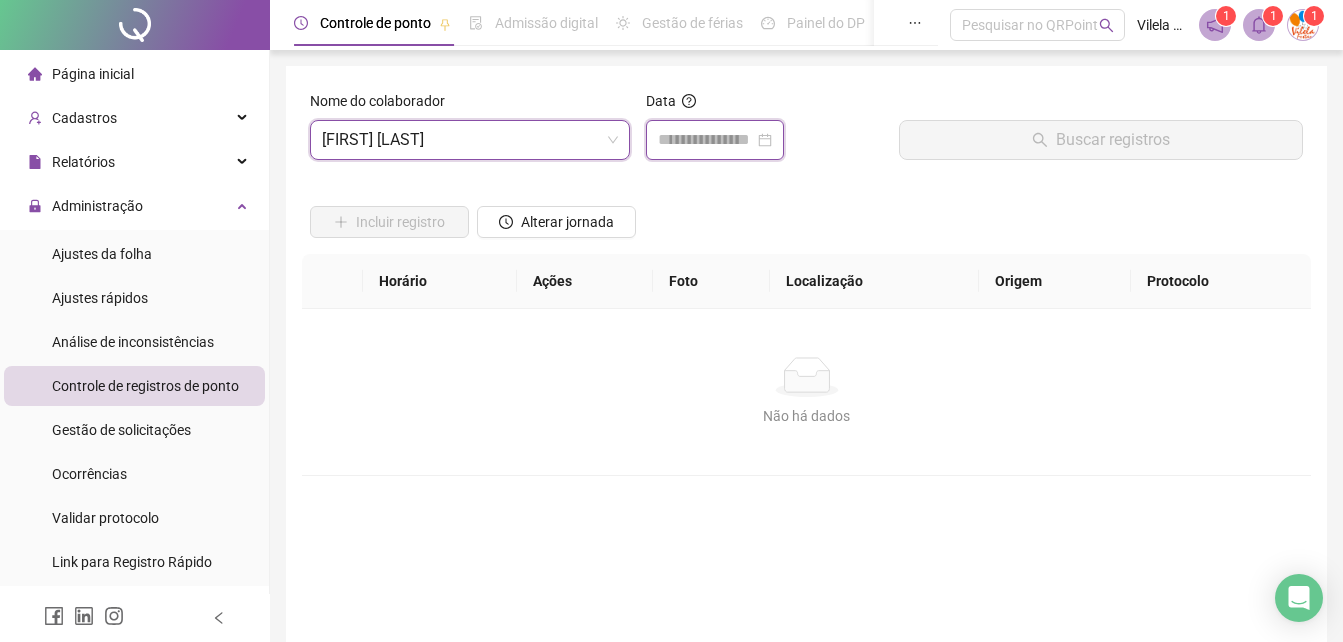 click at bounding box center [706, 140] 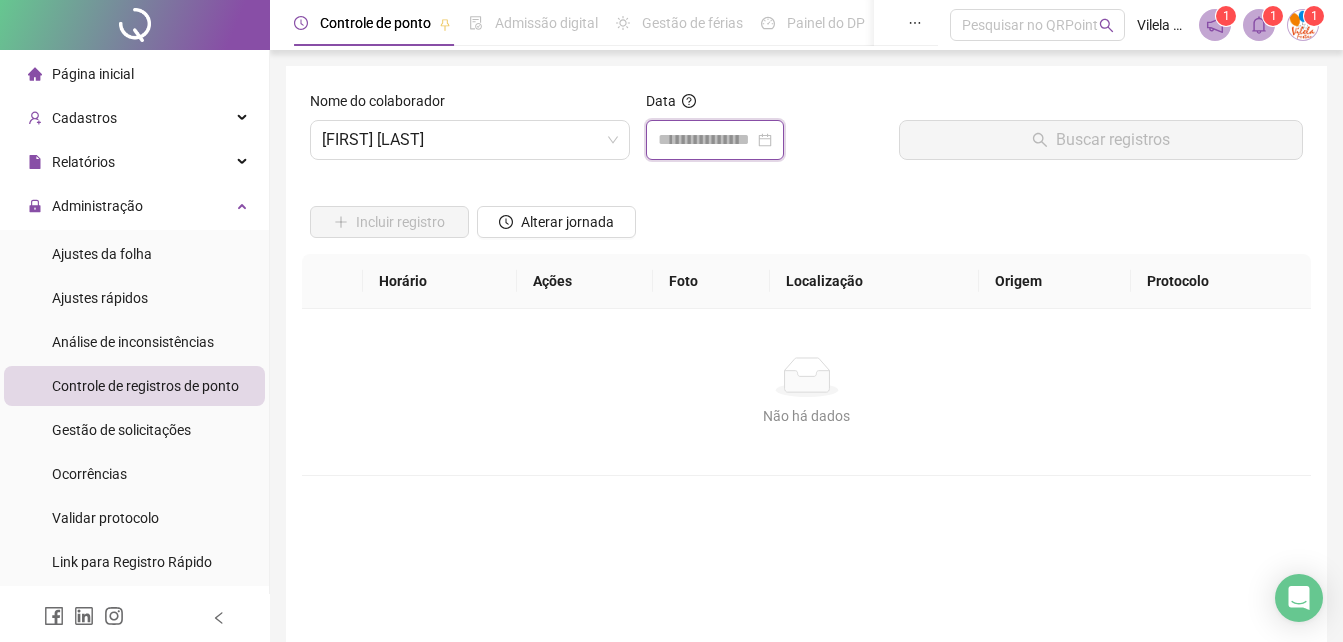 type on "**********" 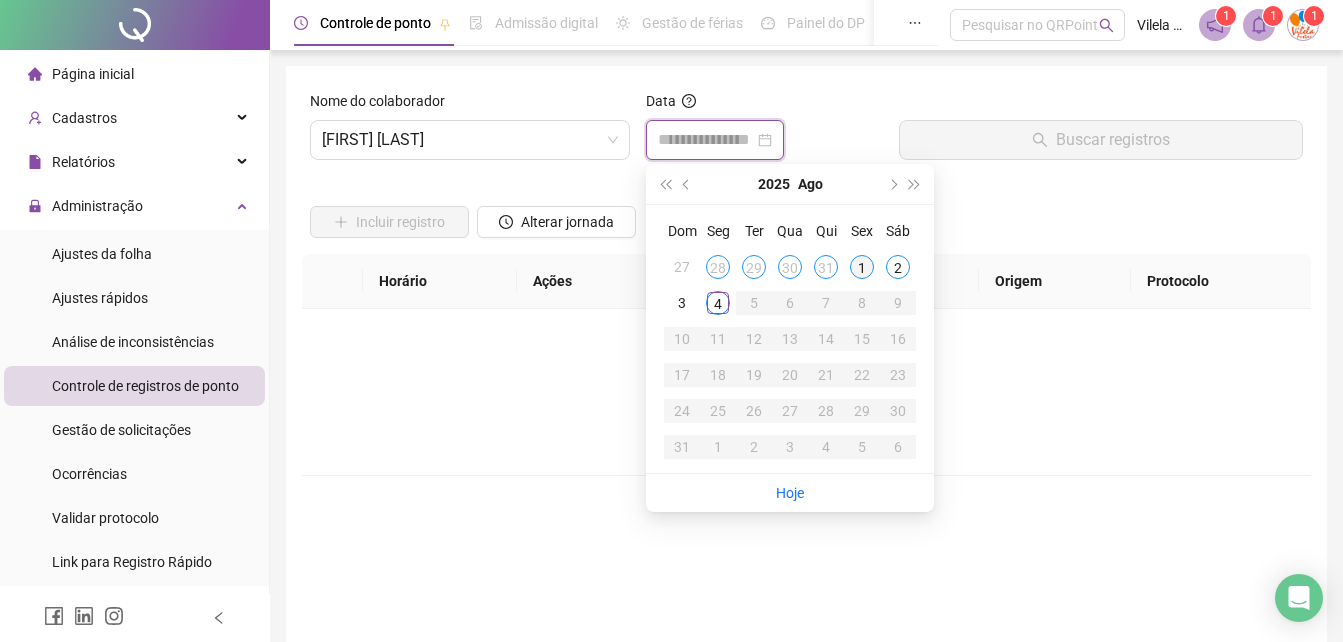 type on "**********" 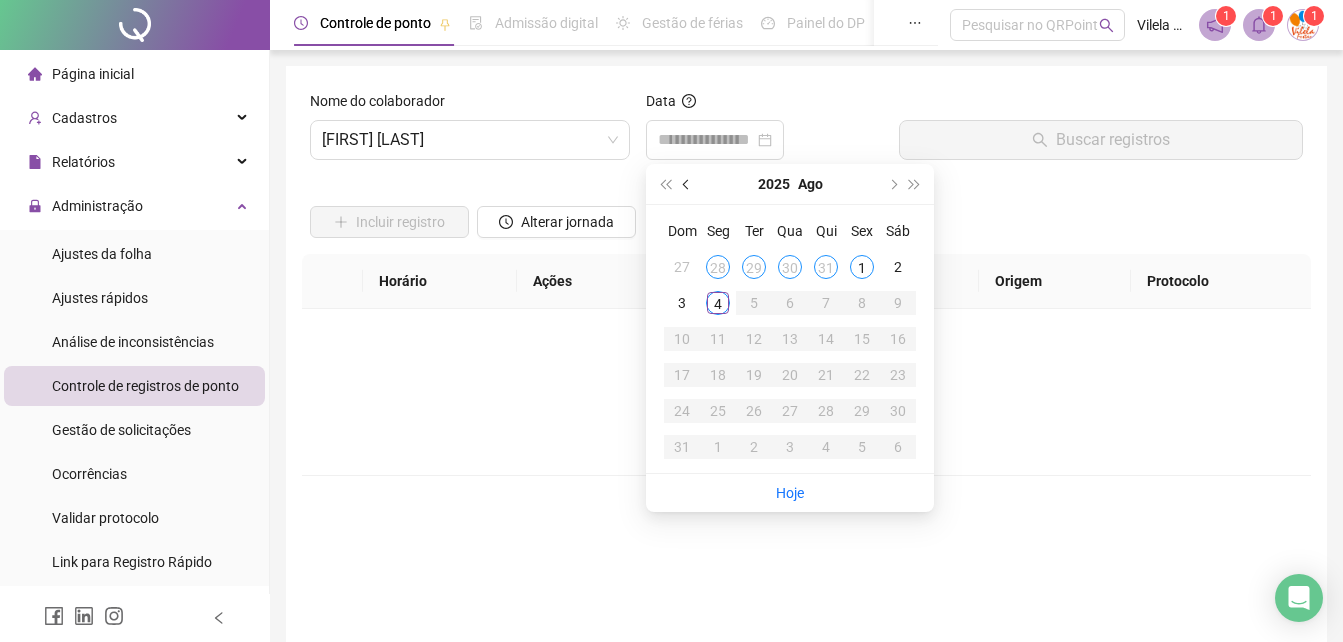 click at bounding box center (688, 184) 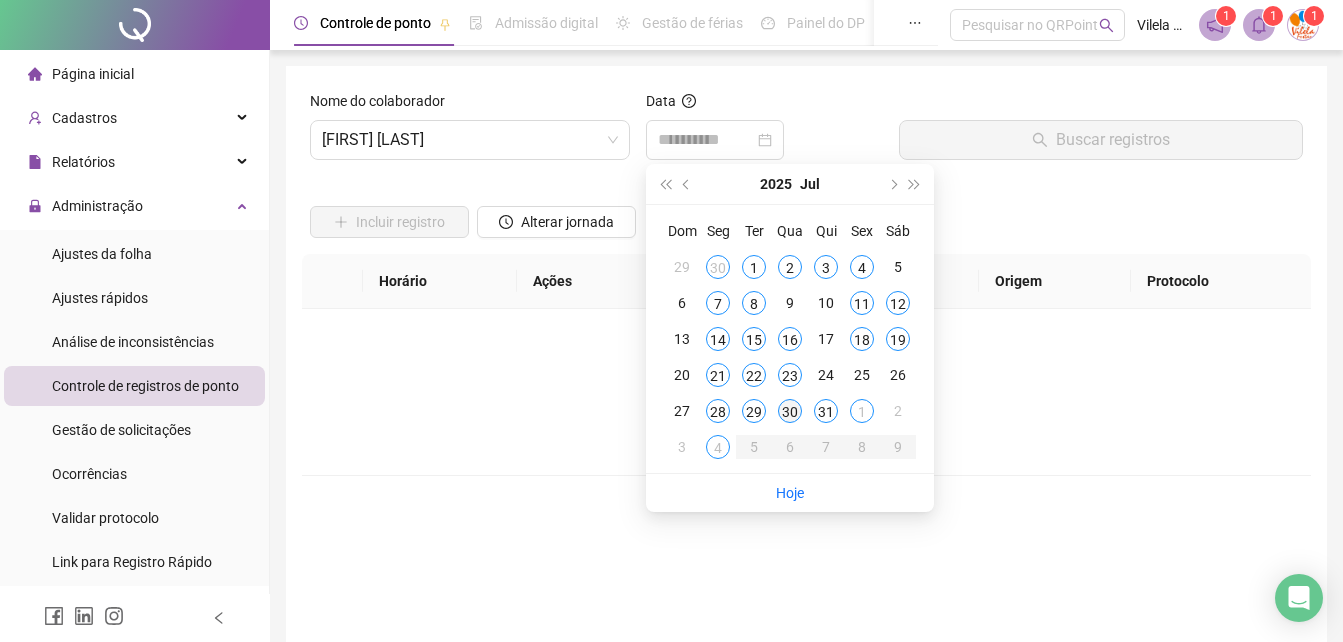 type on "**********" 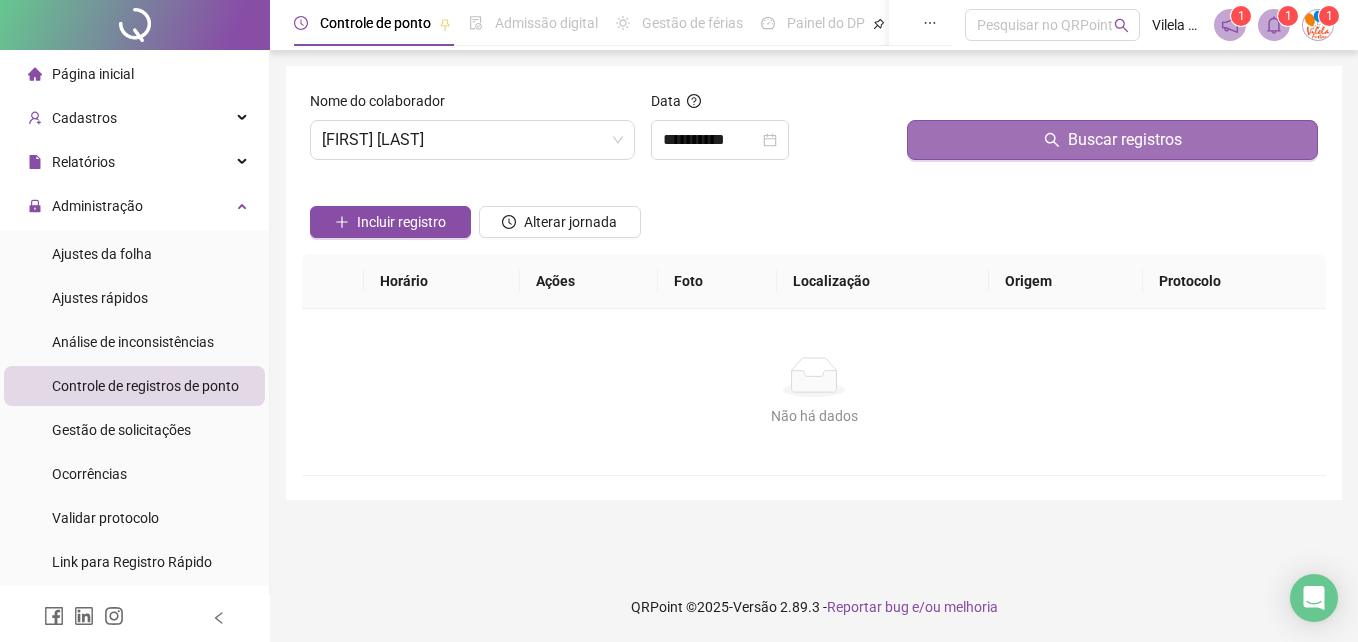 click on "Buscar registros" at bounding box center [1112, 140] 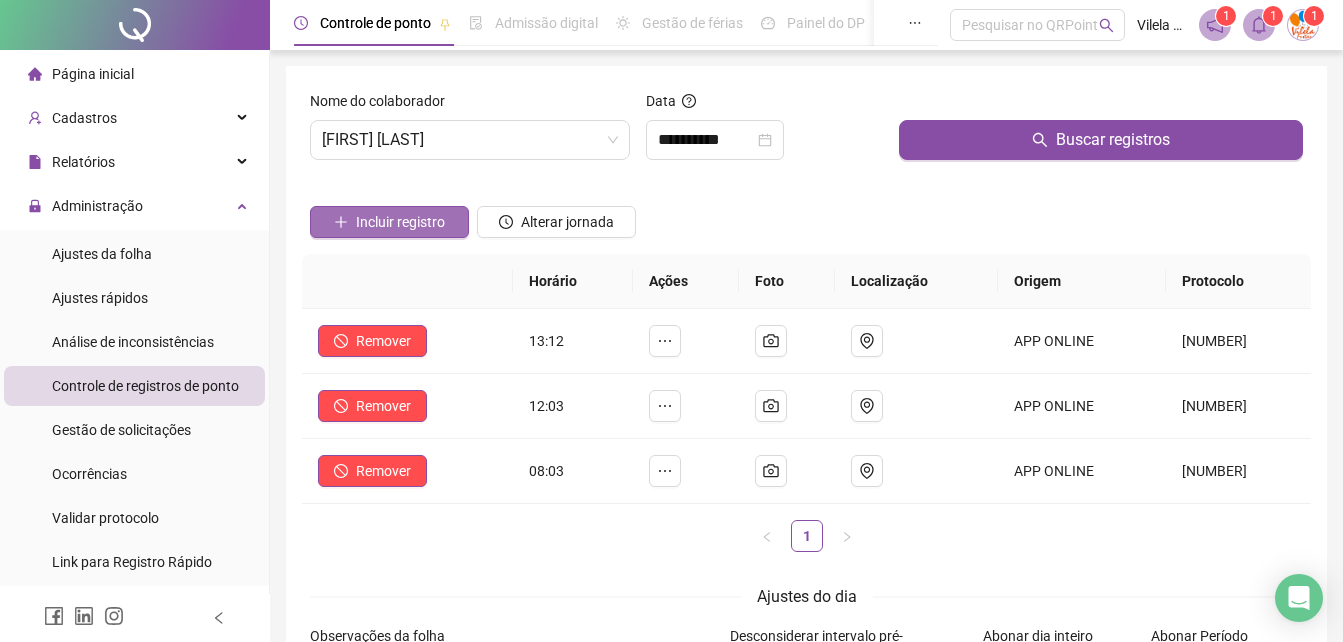 click on "Incluir registro" at bounding box center (400, 222) 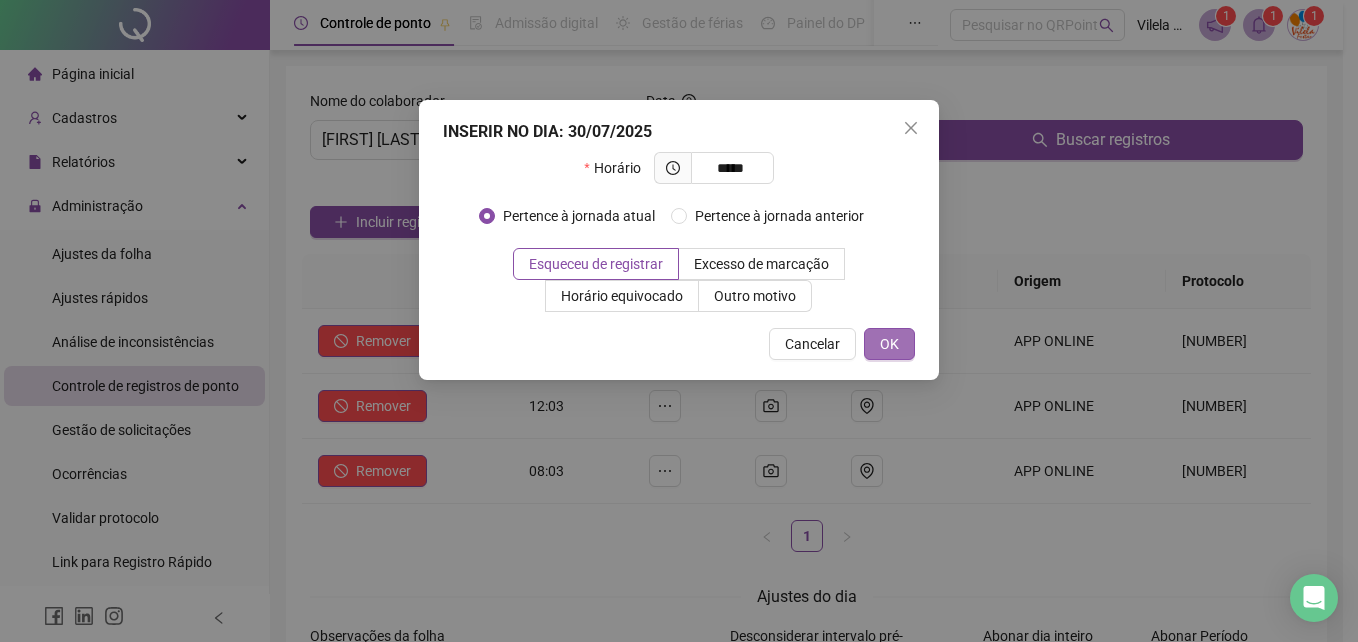 type on "*****" 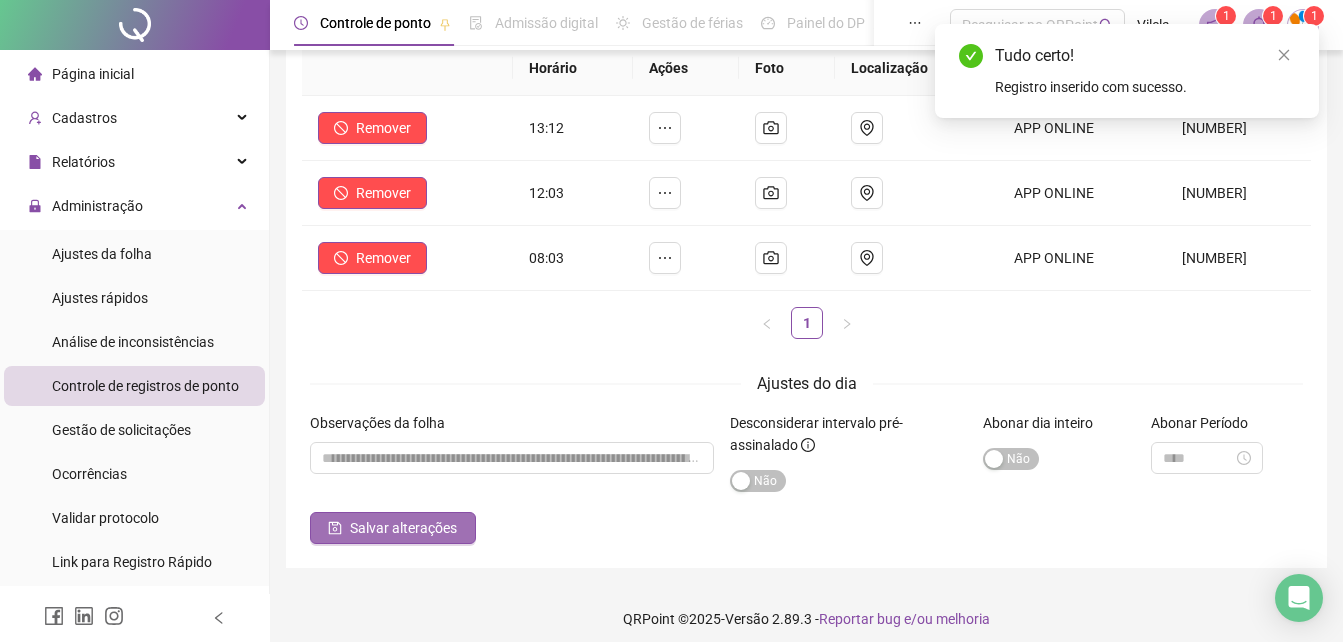 scroll, scrollTop: 225, scrollLeft: 0, axis: vertical 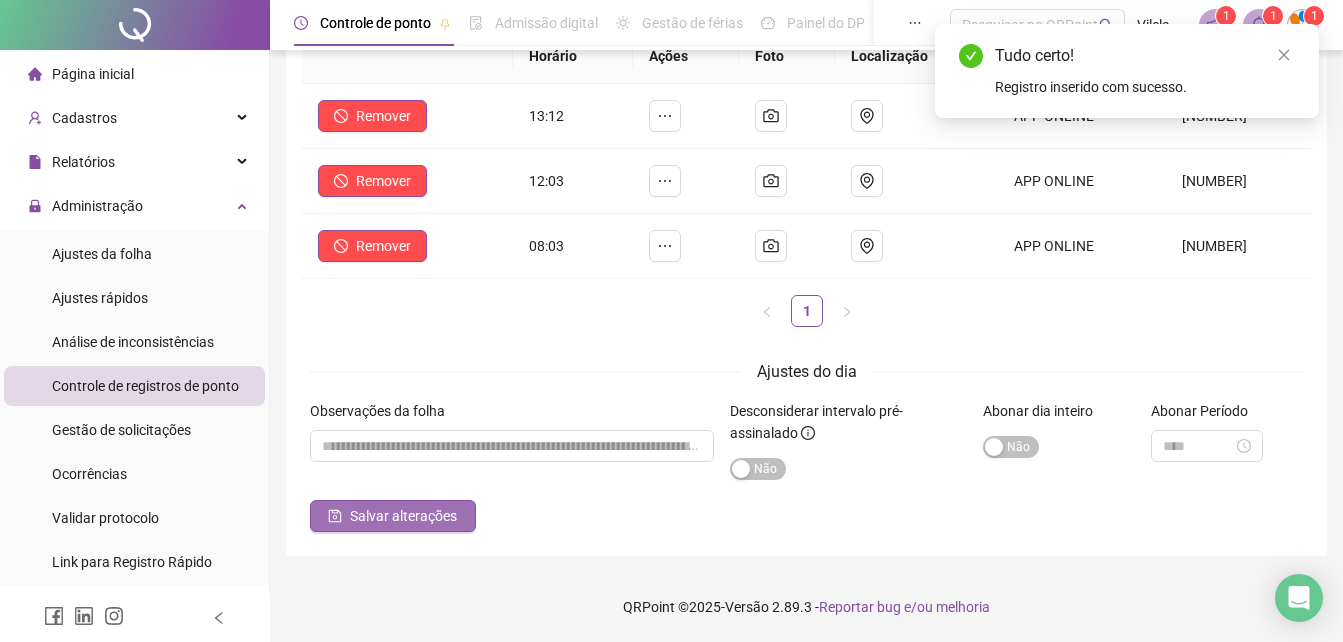 click on "Salvar alterações" at bounding box center [403, 516] 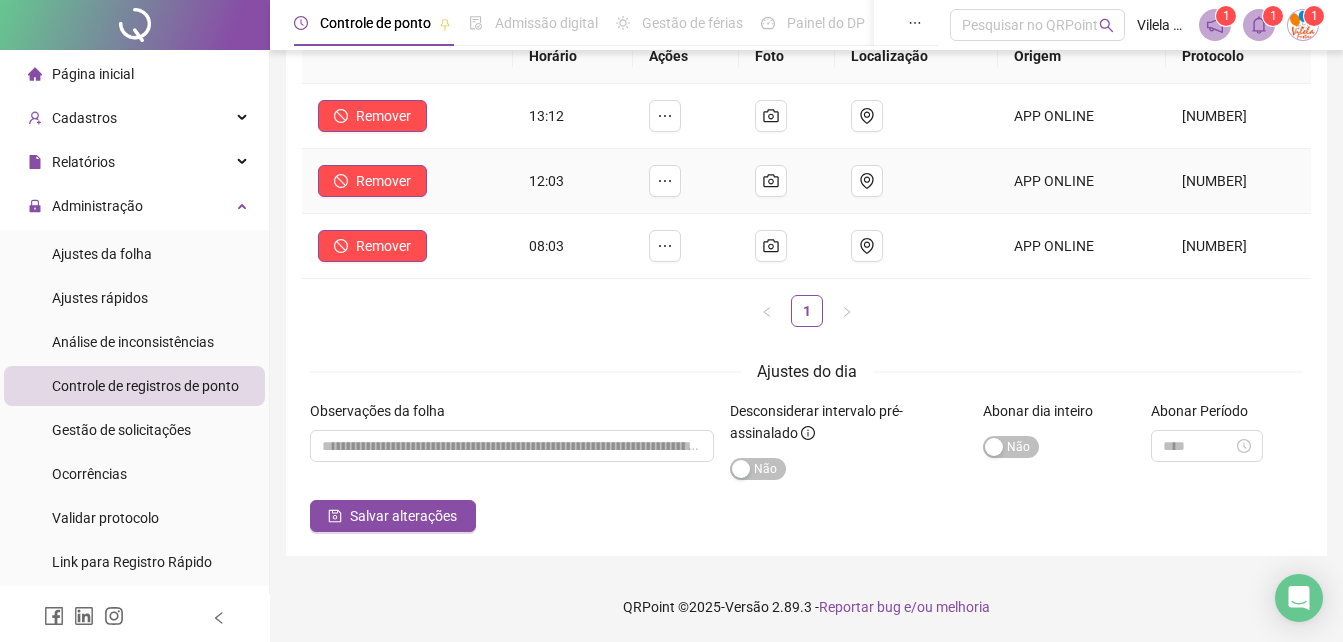 scroll, scrollTop: 0, scrollLeft: 0, axis: both 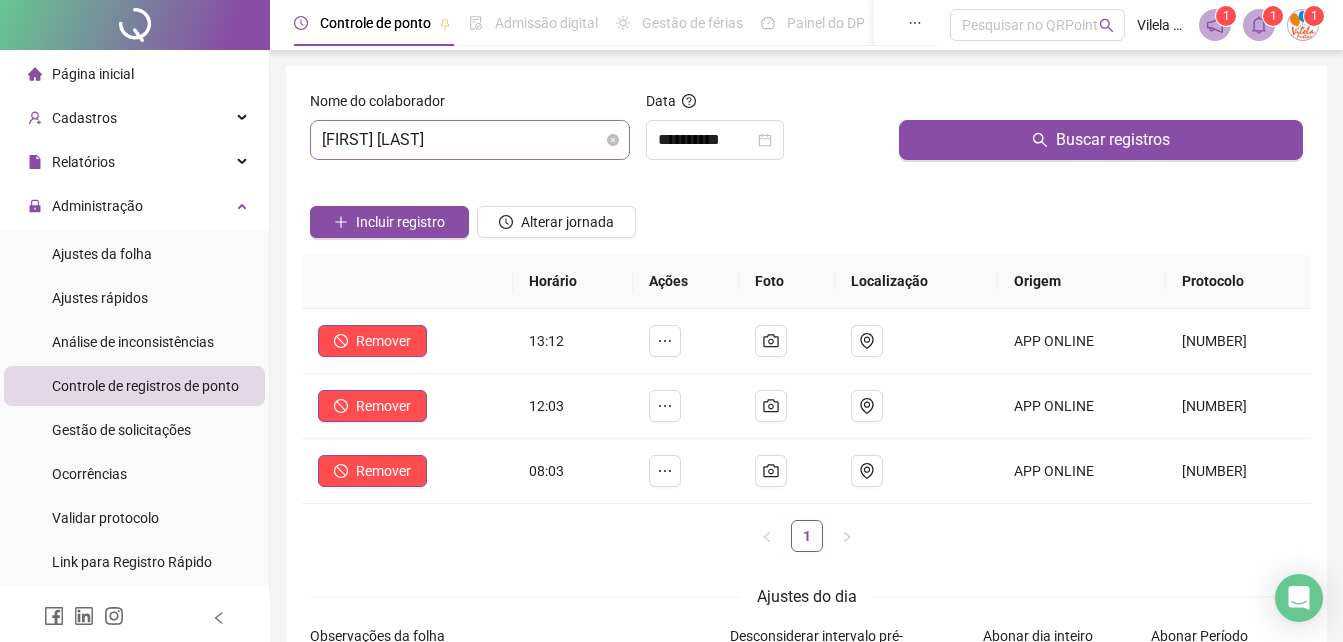 click on "[FIRST] [LAST]" at bounding box center (470, 140) 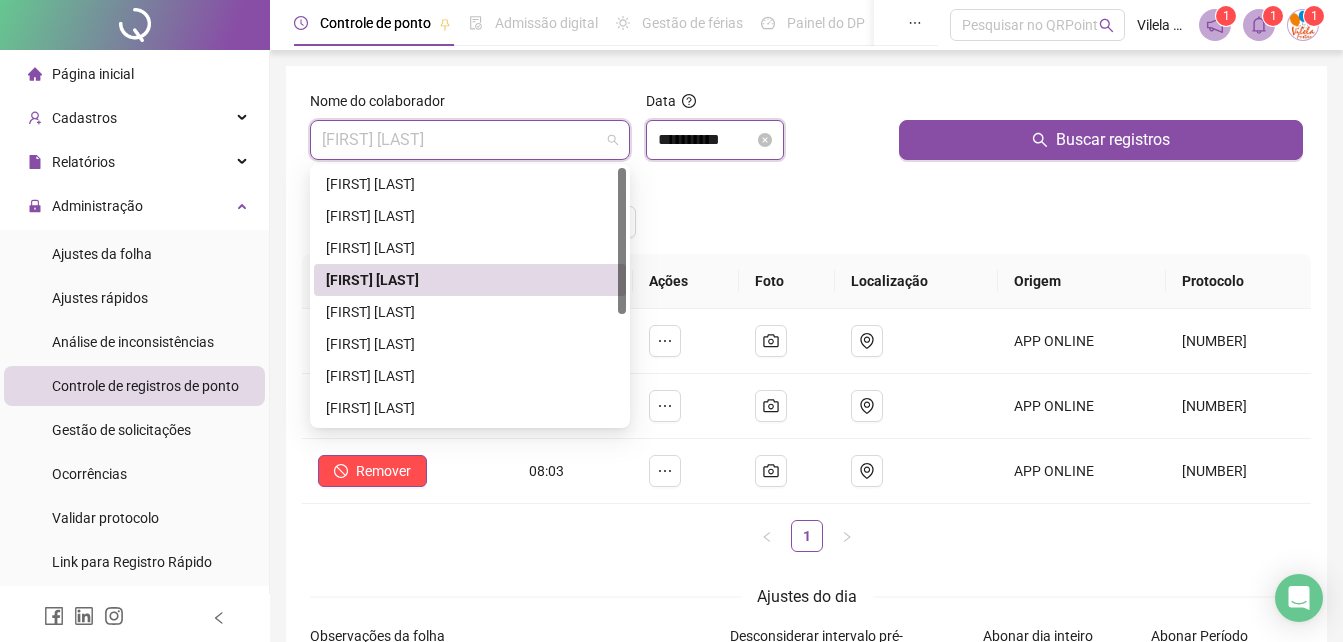 click on "**********" at bounding box center [706, 140] 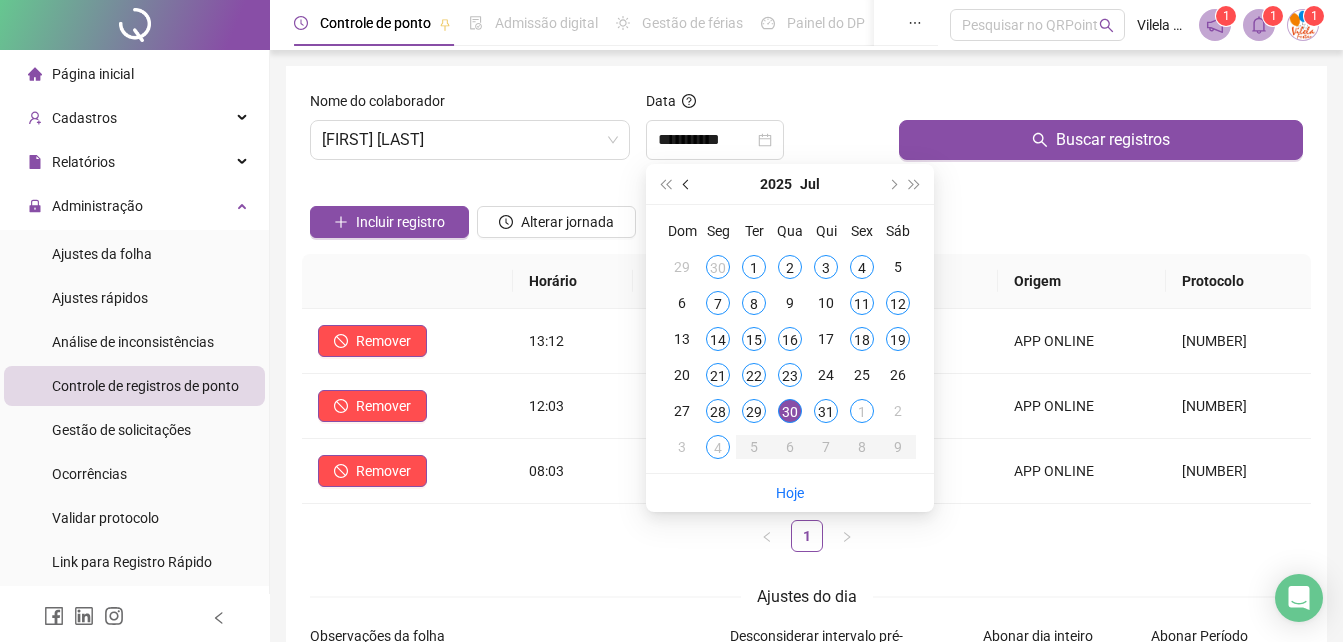 click at bounding box center (687, 184) 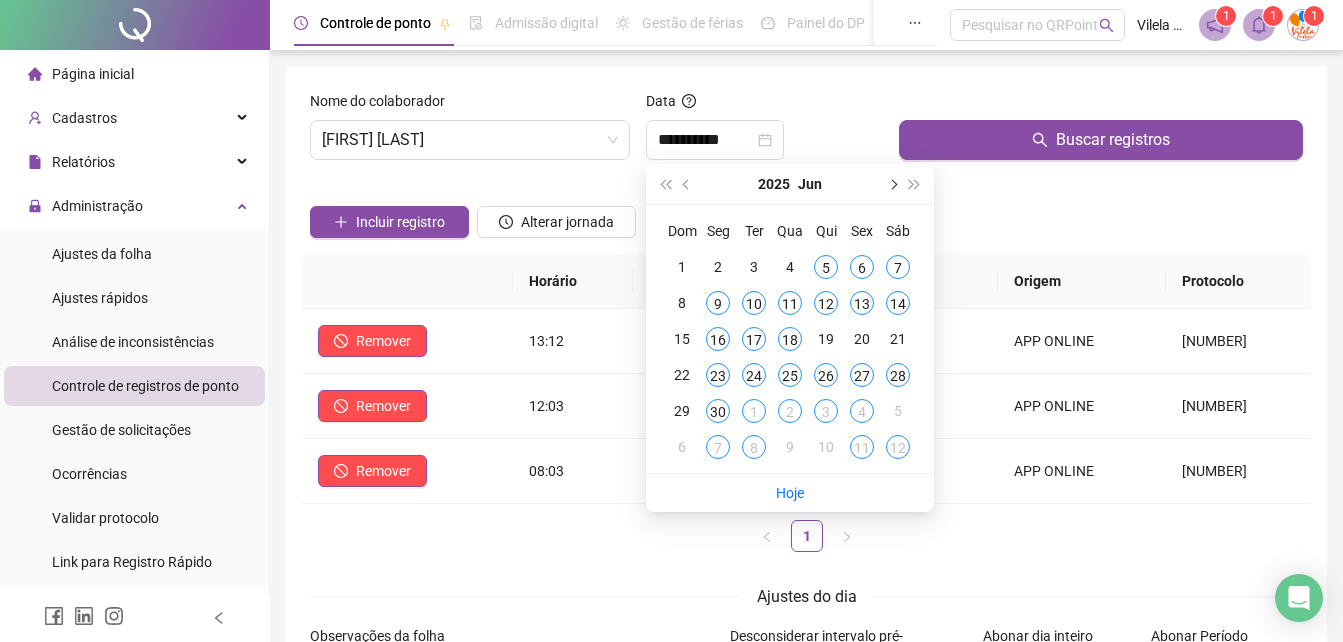click at bounding box center (892, 184) 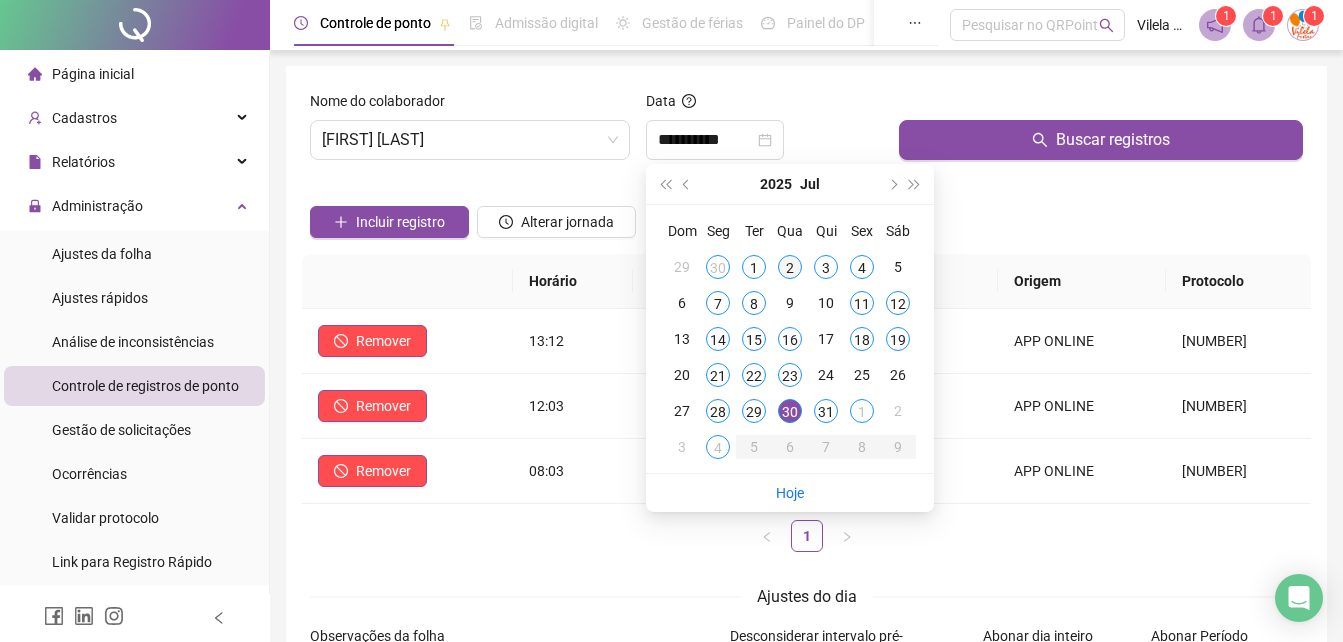 type on "**********" 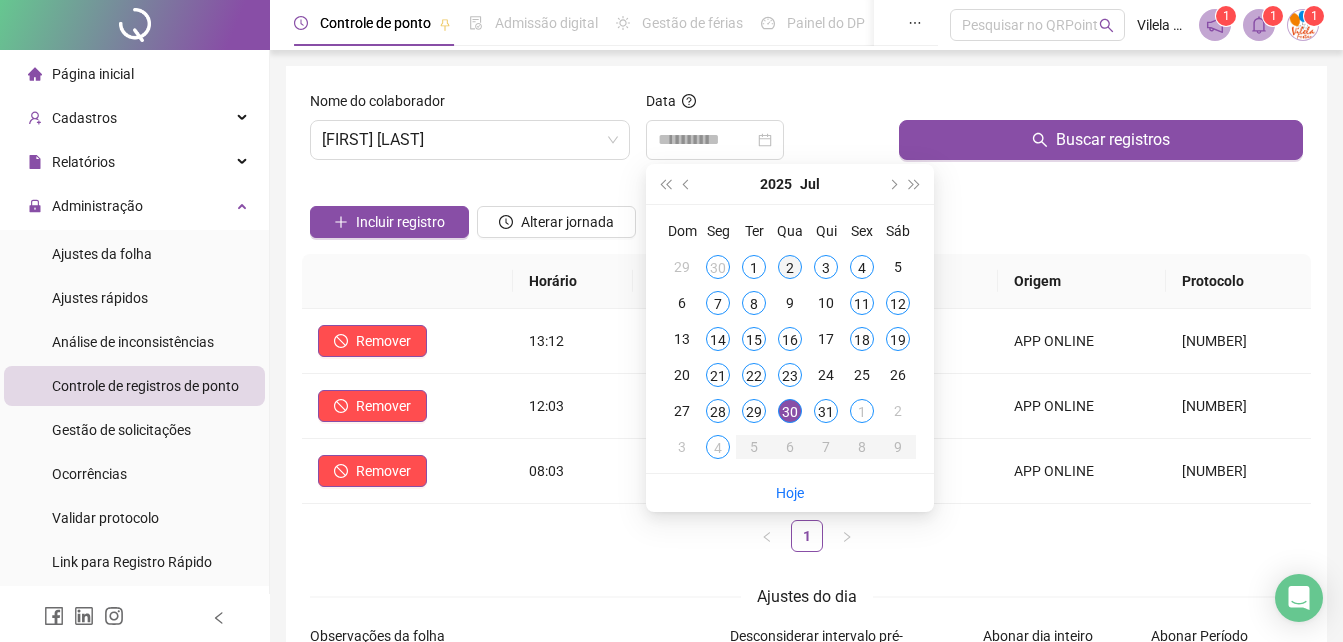 click on "2" at bounding box center [790, 267] 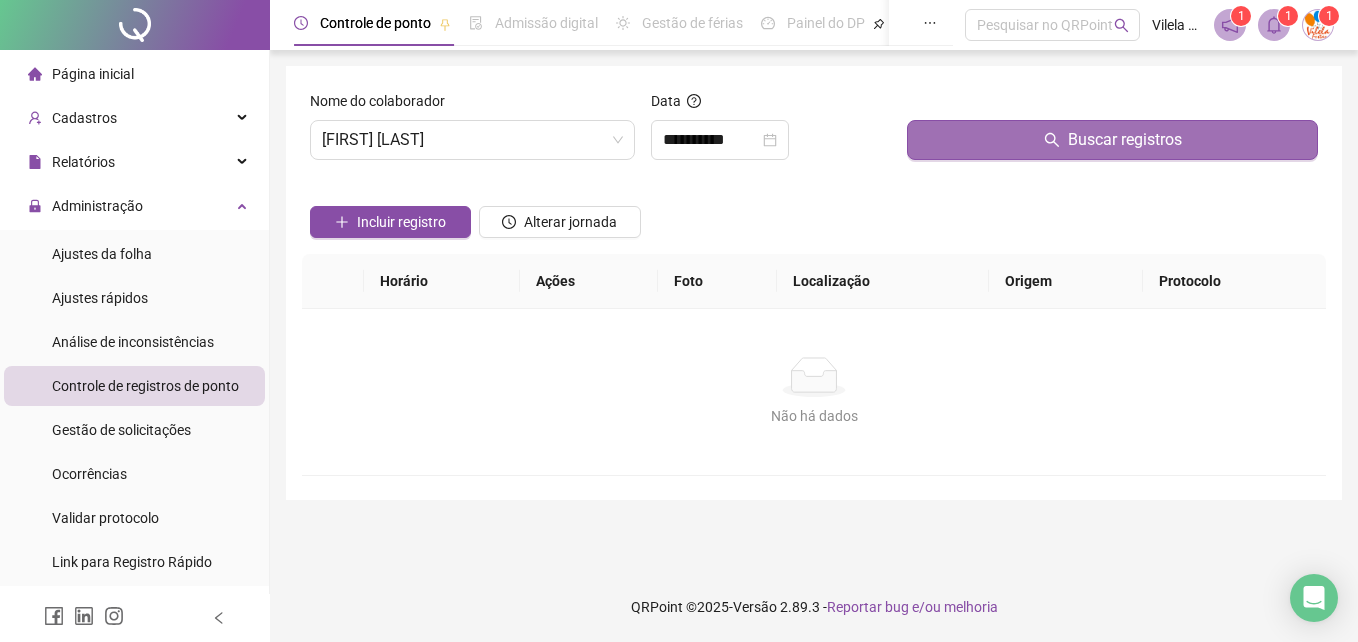 click on "Buscar registros" at bounding box center [1112, 140] 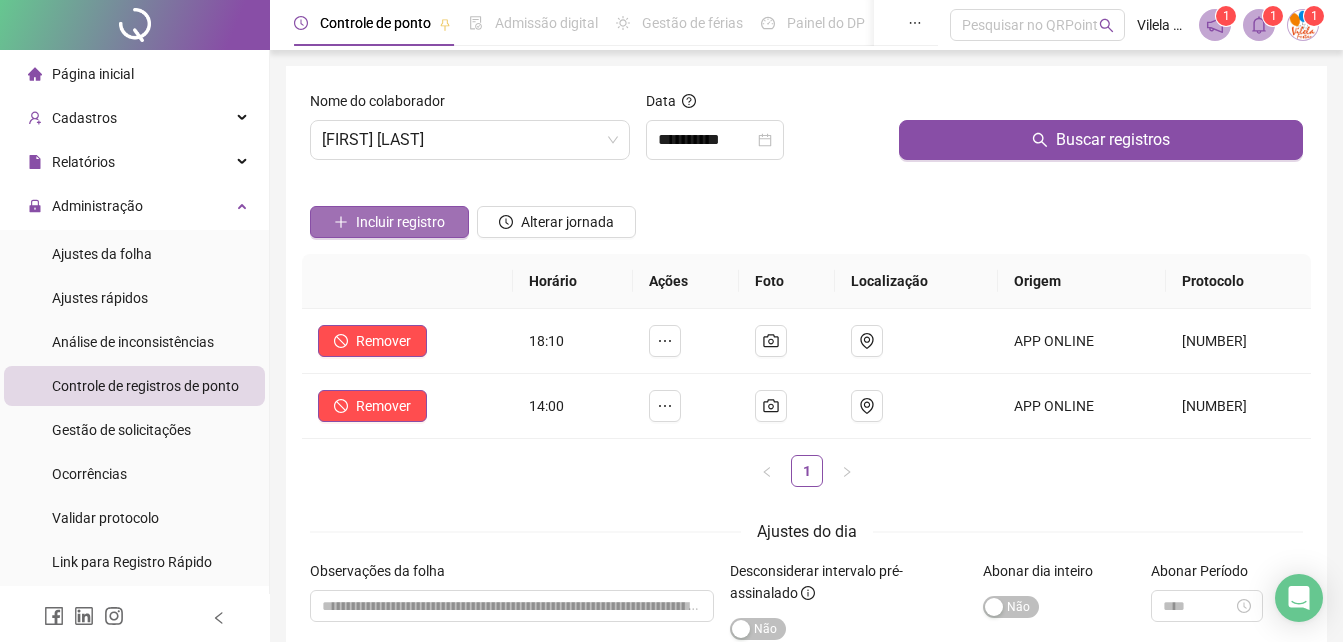 click on "Incluir registro" at bounding box center [400, 222] 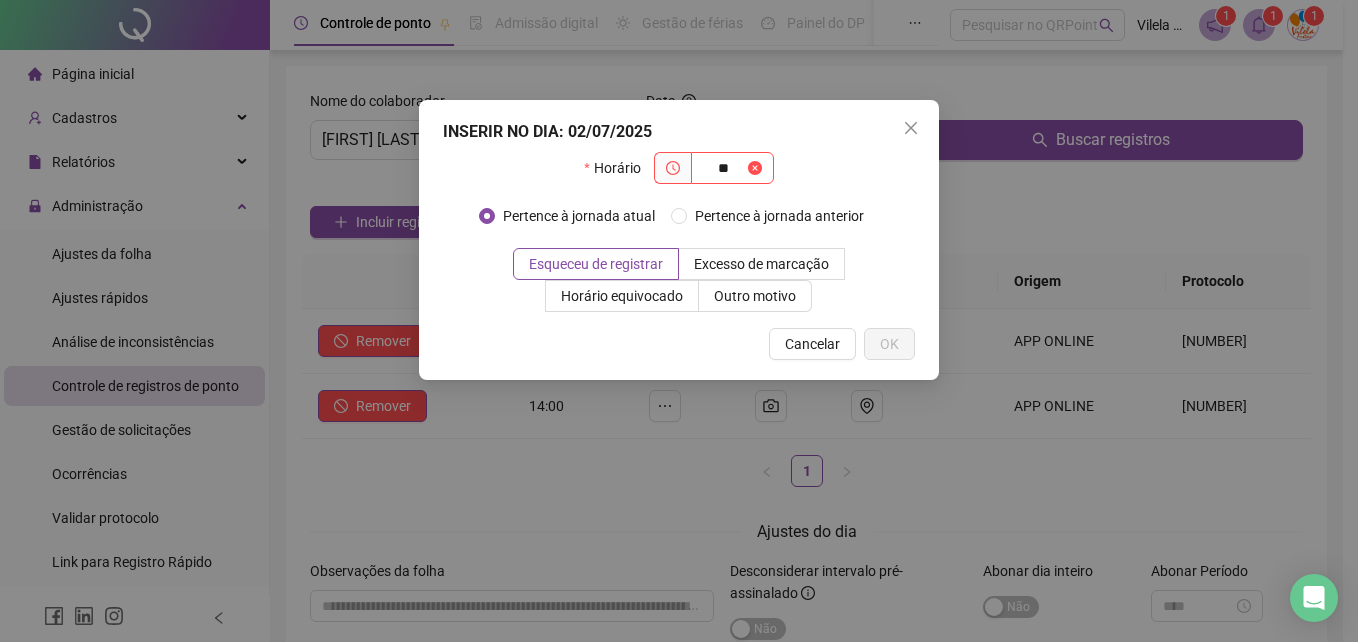 type on "*" 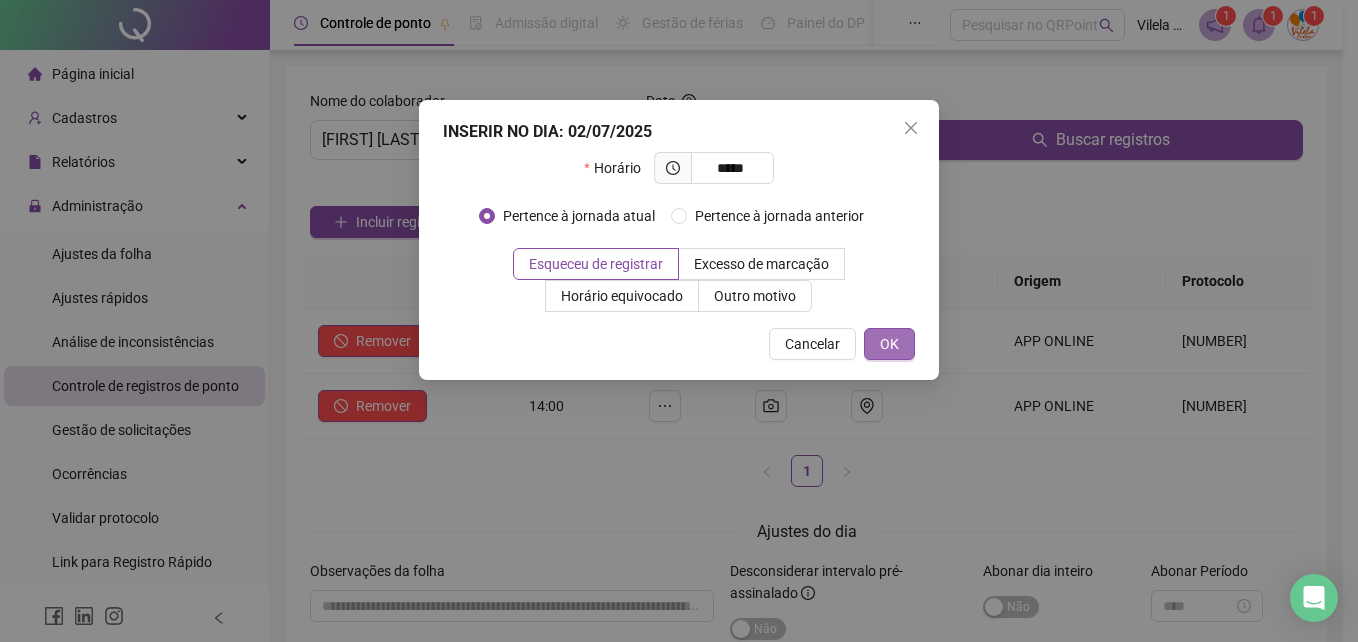 type on "*****" 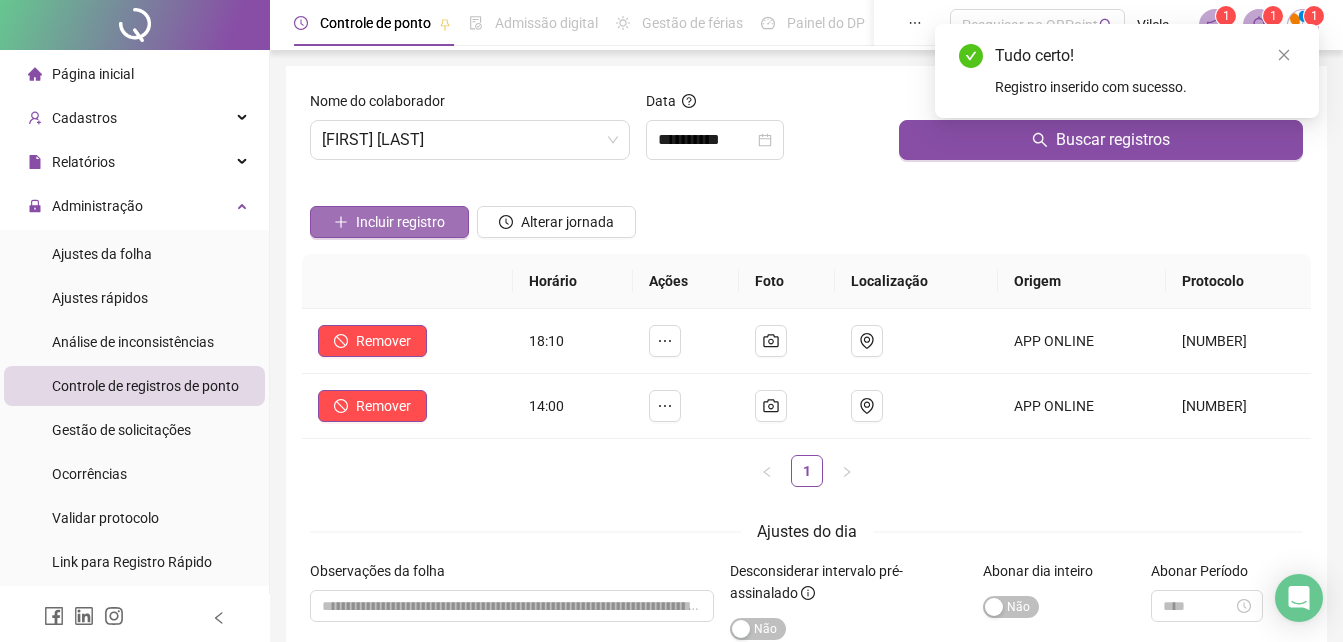 click on "Incluir registro" at bounding box center (400, 222) 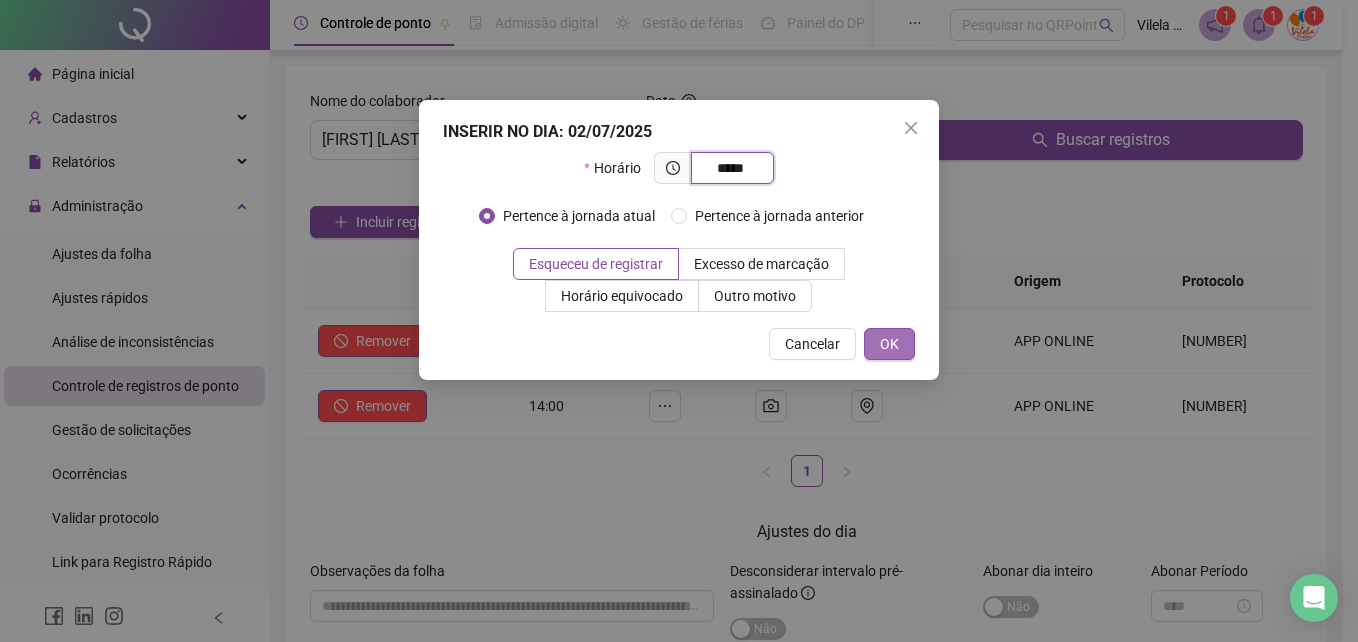 type on "*****" 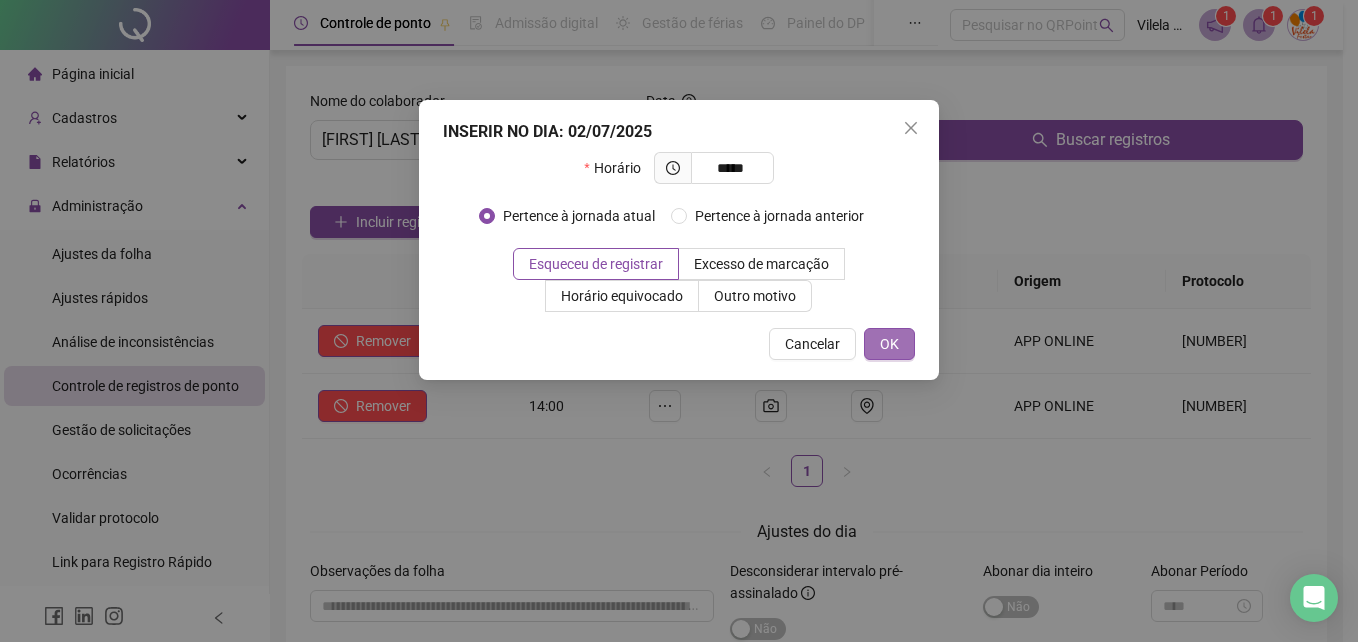 click on "OK" at bounding box center [889, 344] 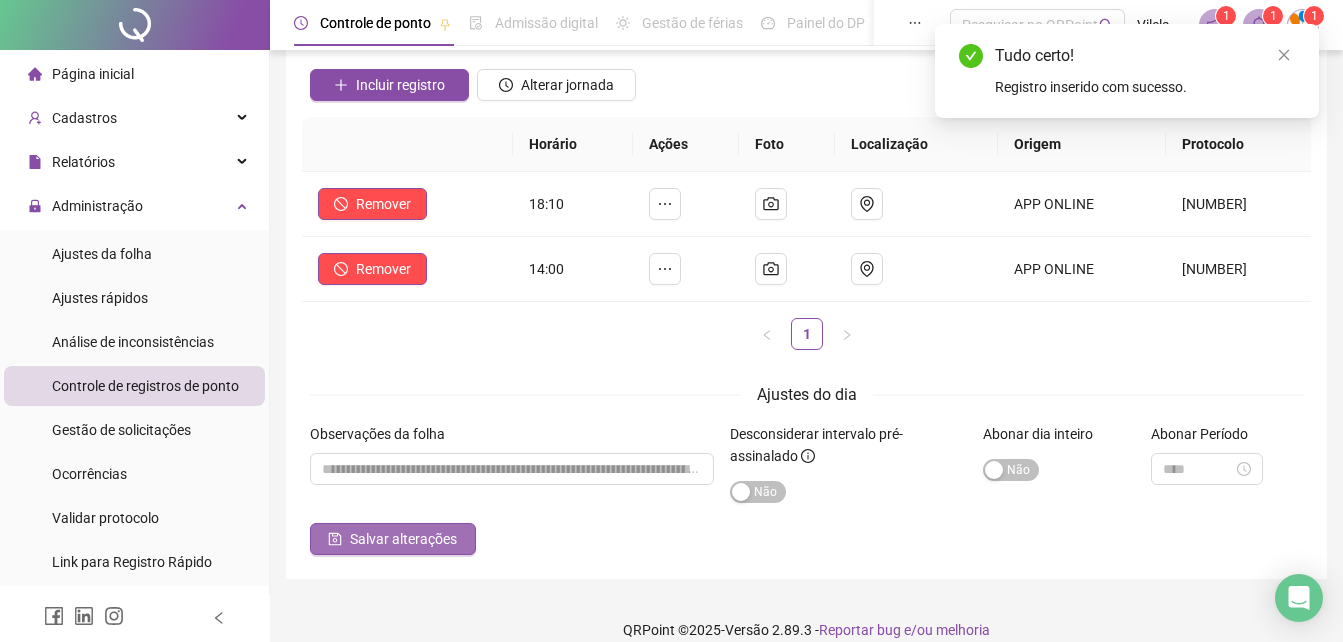 scroll, scrollTop: 160, scrollLeft: 0, axis: vertical 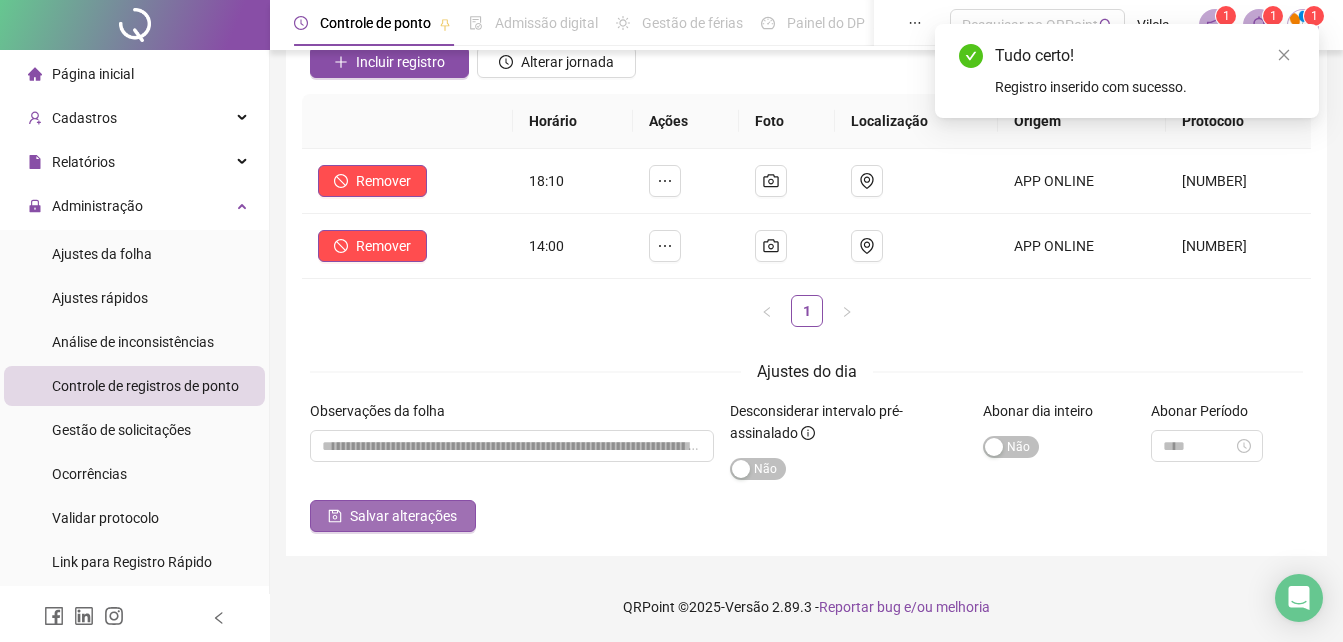 click on "Salvar alterações" at bounding box center (393, 516) 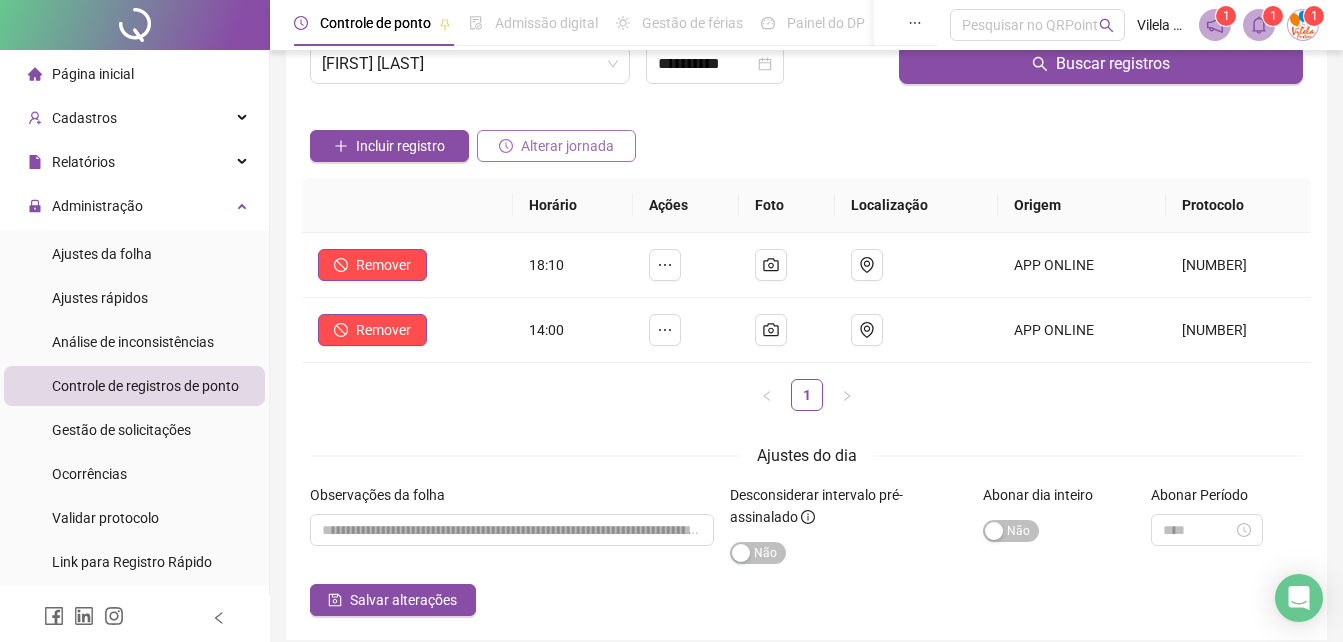 scroll, scrollTop: 0, scrollLeft: 0, axis: both 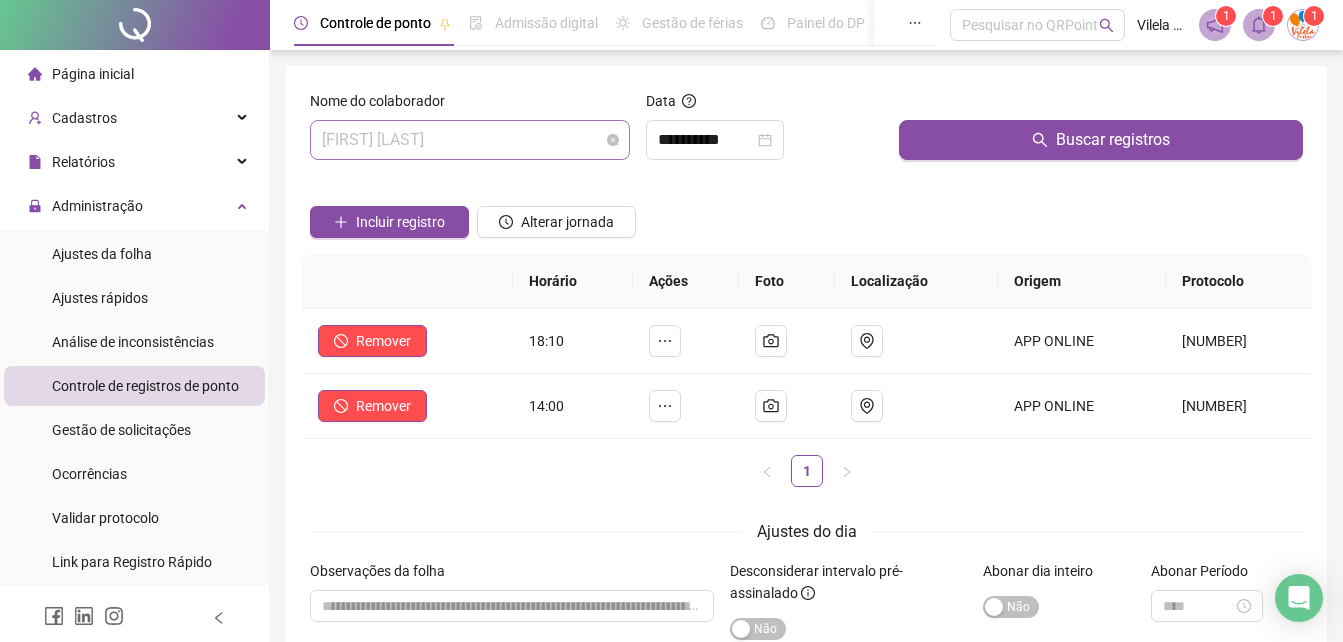 click on "[FIRST] [LAST]" at bounding box center [470, 140] 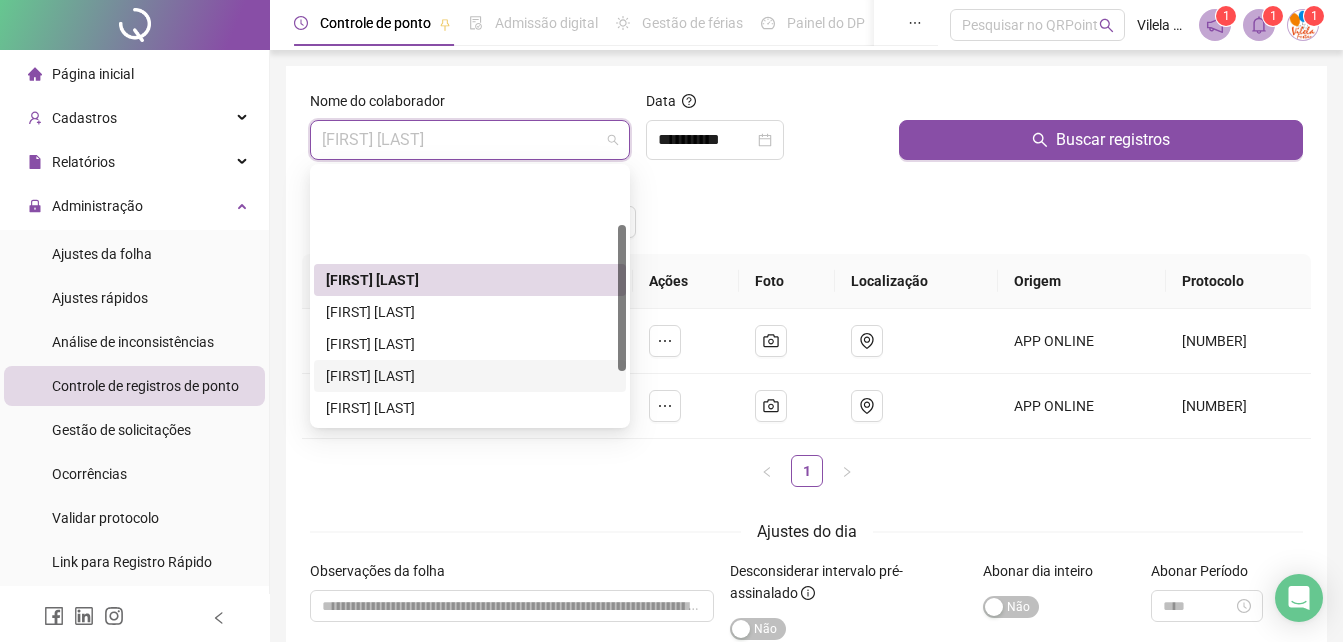 scroll, scrollTop: 100, scrollLeft: 0, axis: vertical 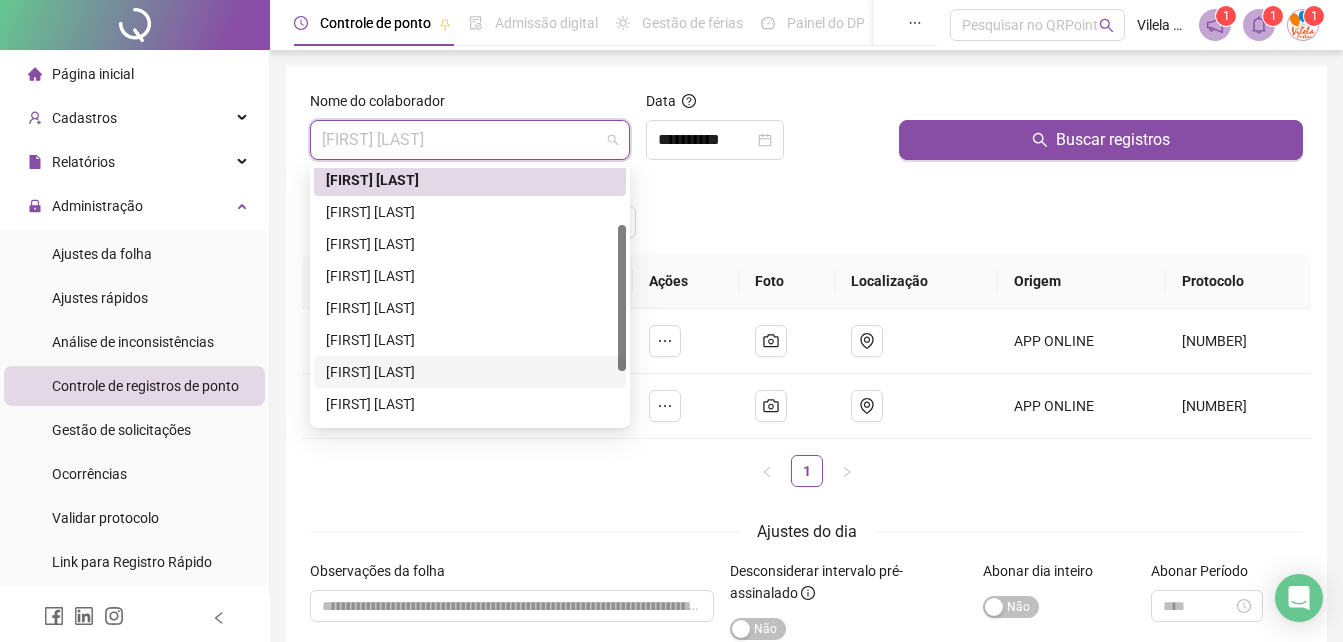 click on "[FIRST] [LAST]" at bounding box center (470, 372) 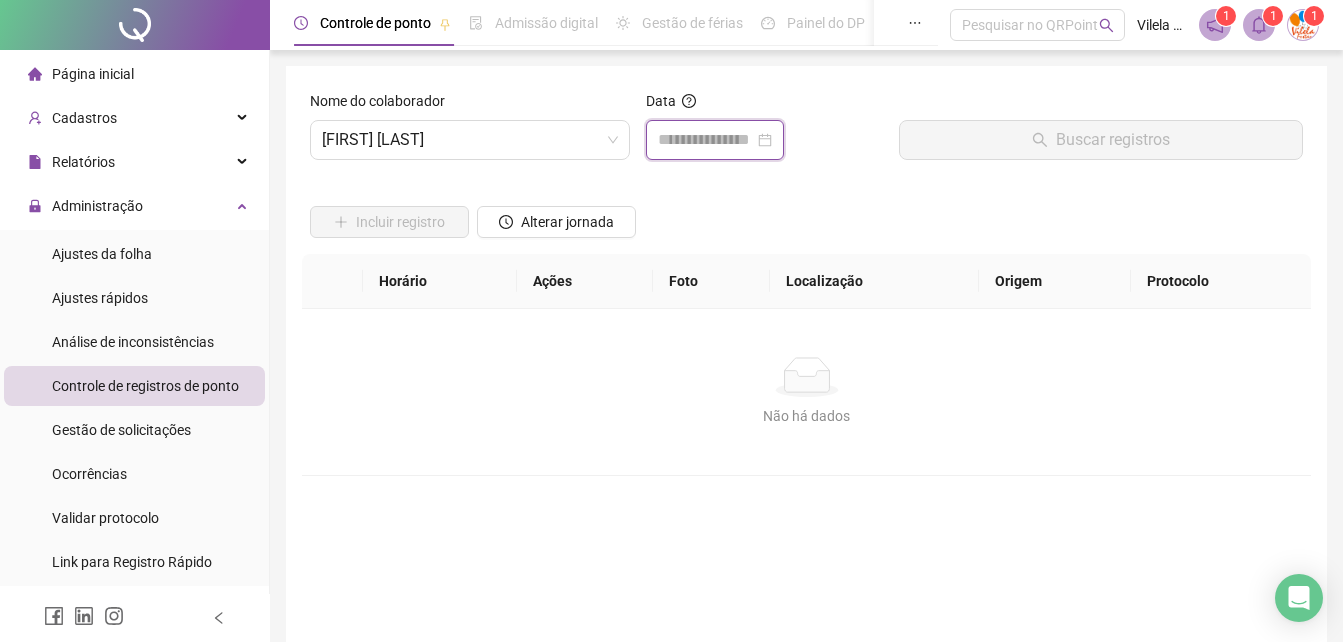 click at bounding box center (706, 140) 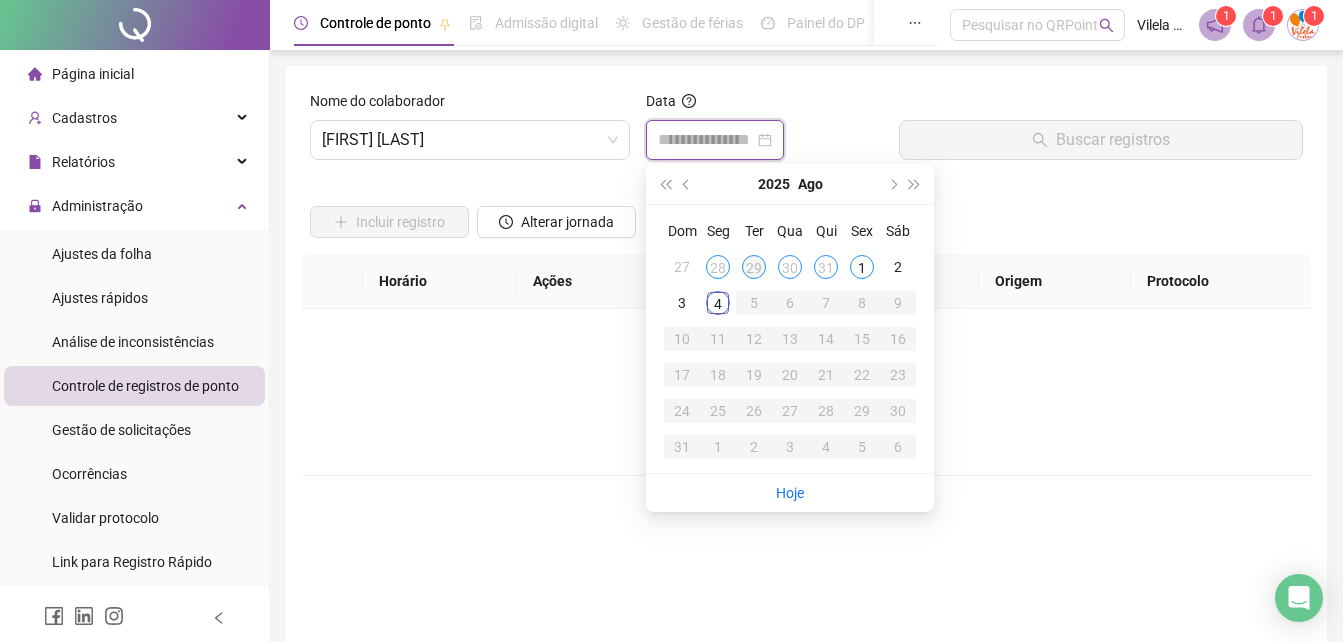 type on "**********" 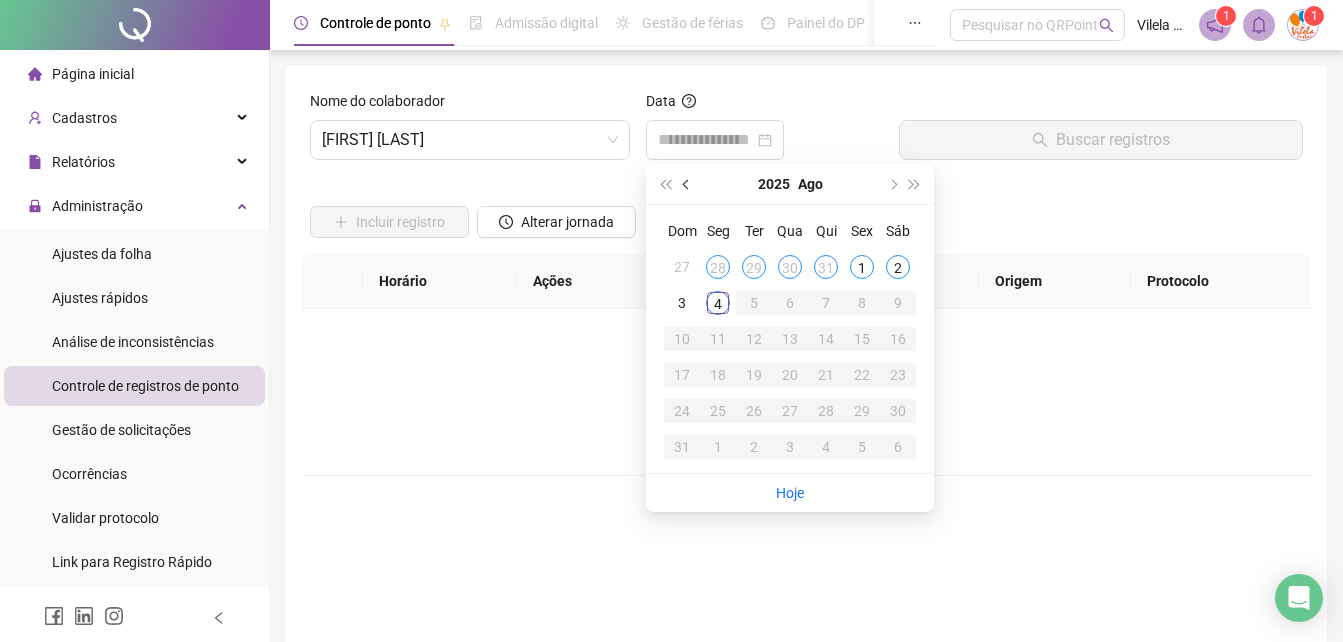 click at bounding box center (687, 184) 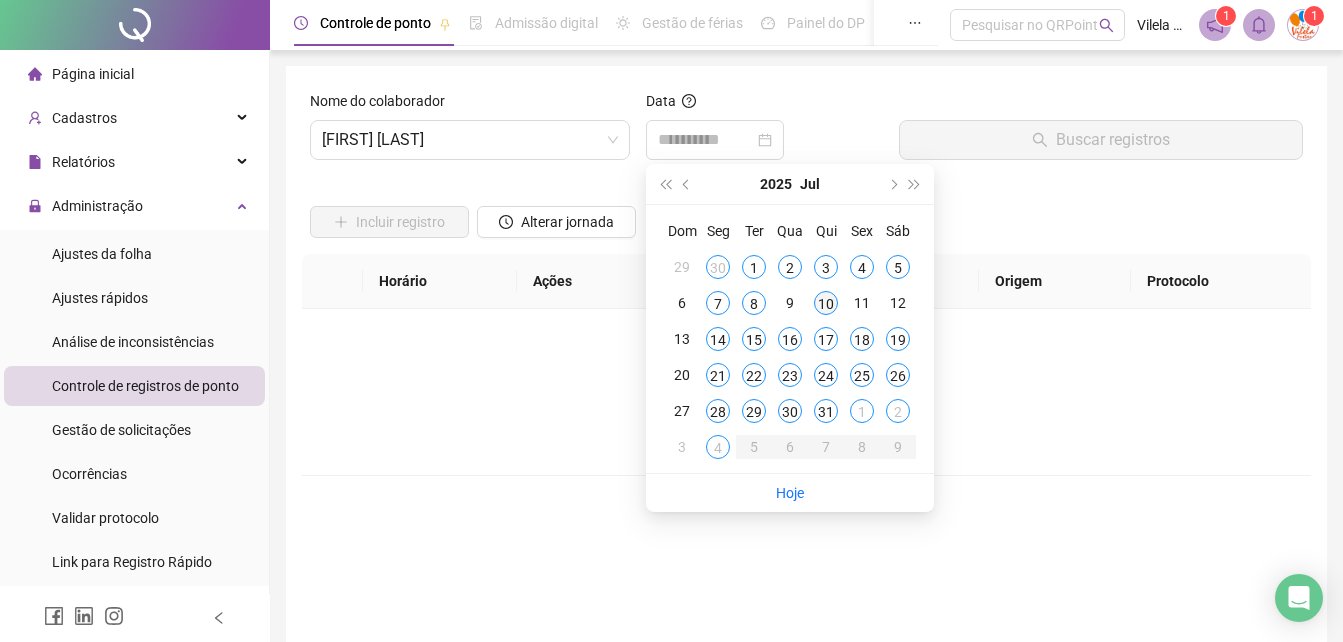type on "**********" 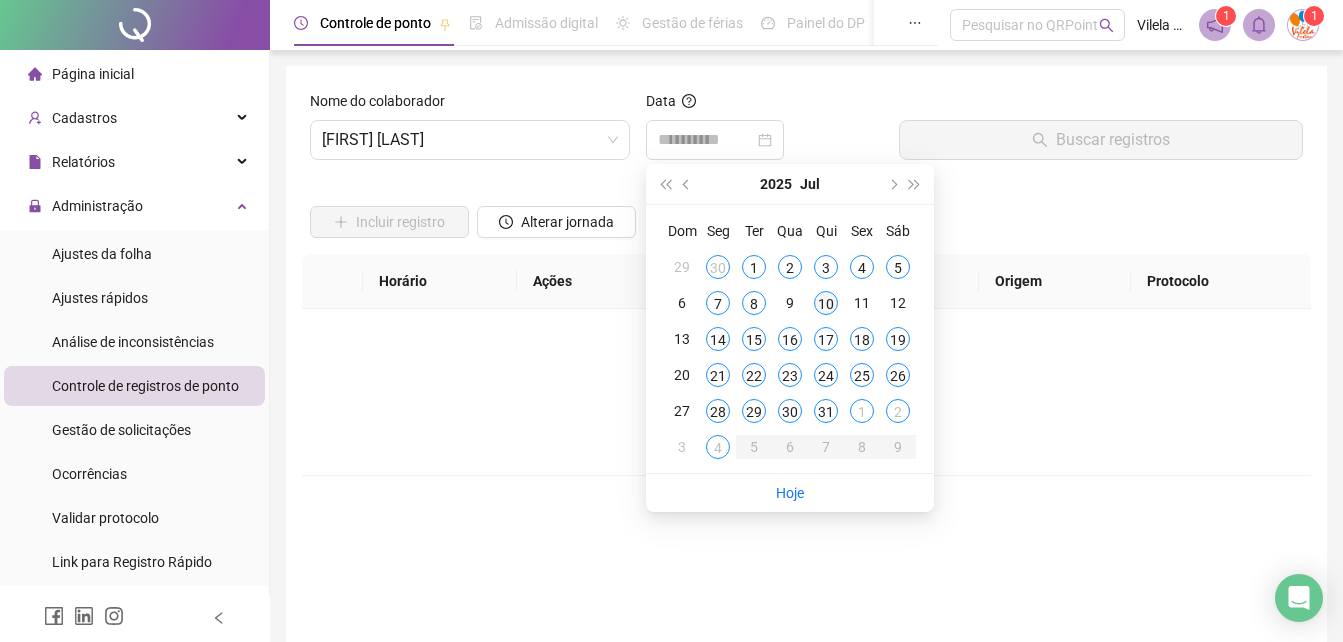 click on "10" at bounding box center (826, 303) 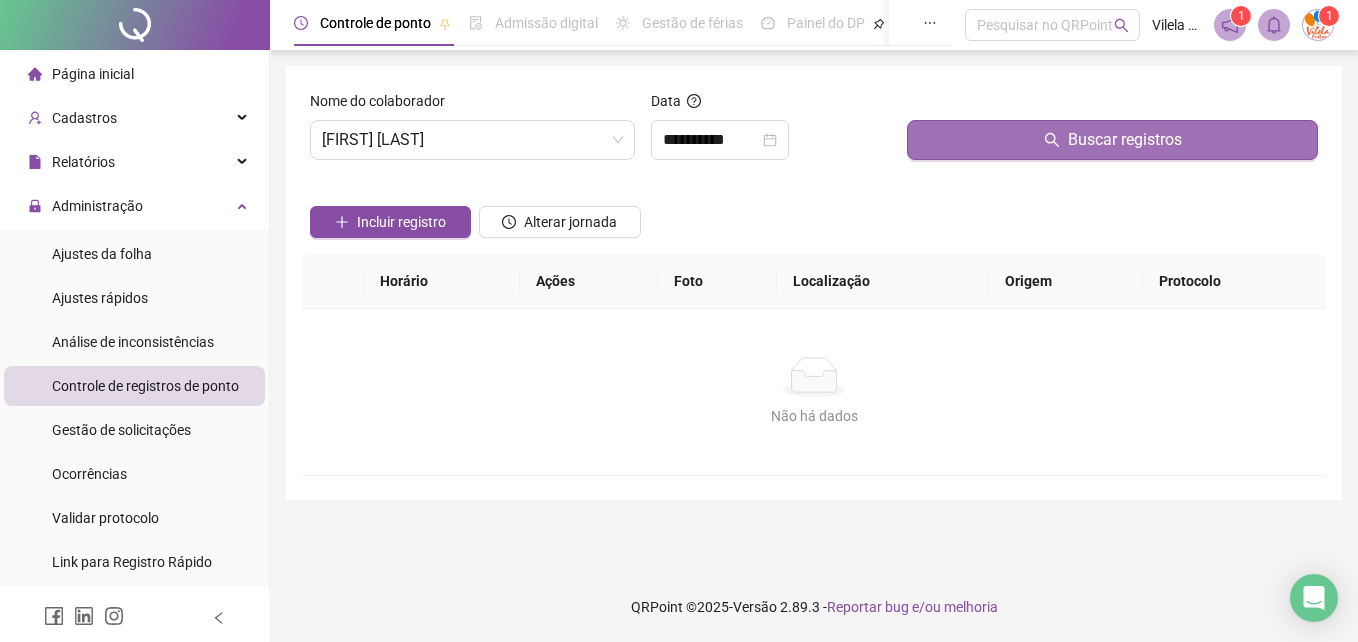 click on "Buscar registros" at bounding box center [1112, 140] 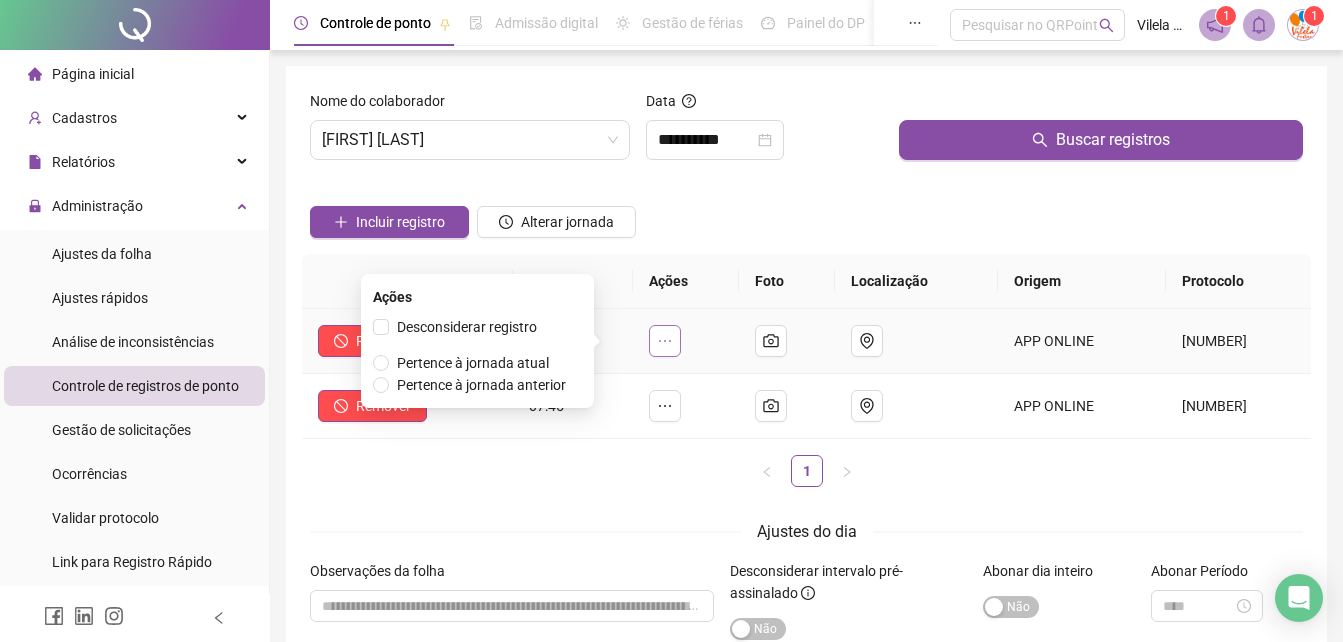 click 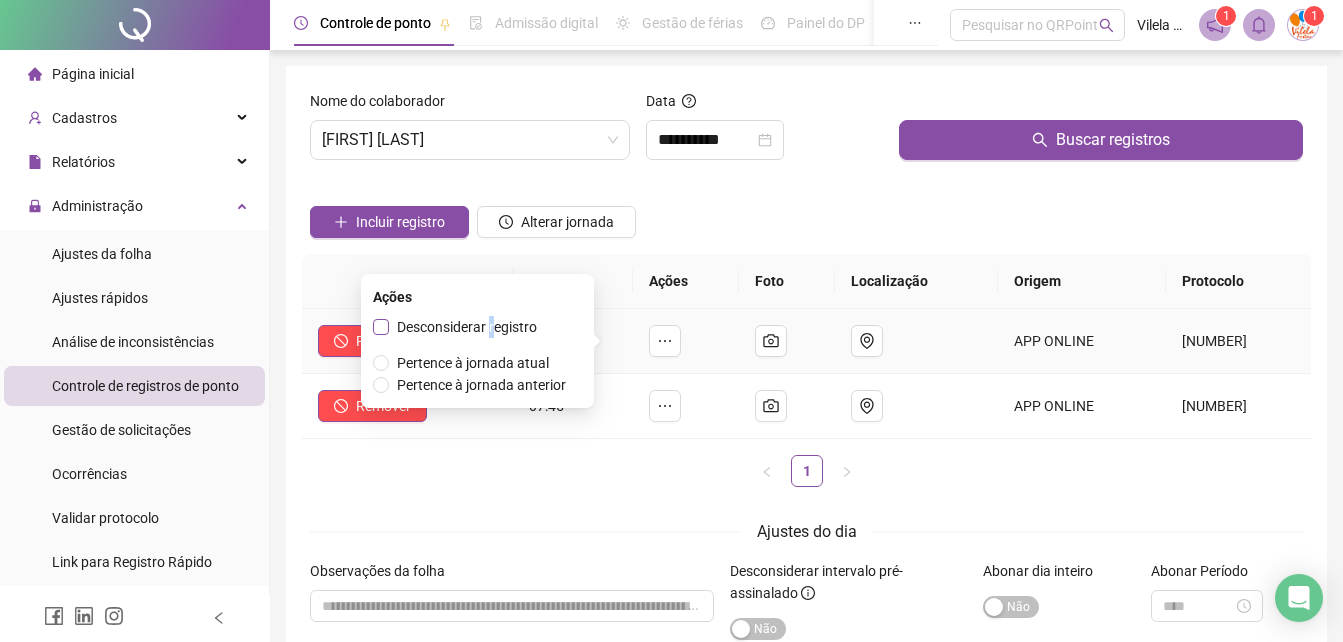 click on "Desconsiderar registro" at bounding box center [467, 327] 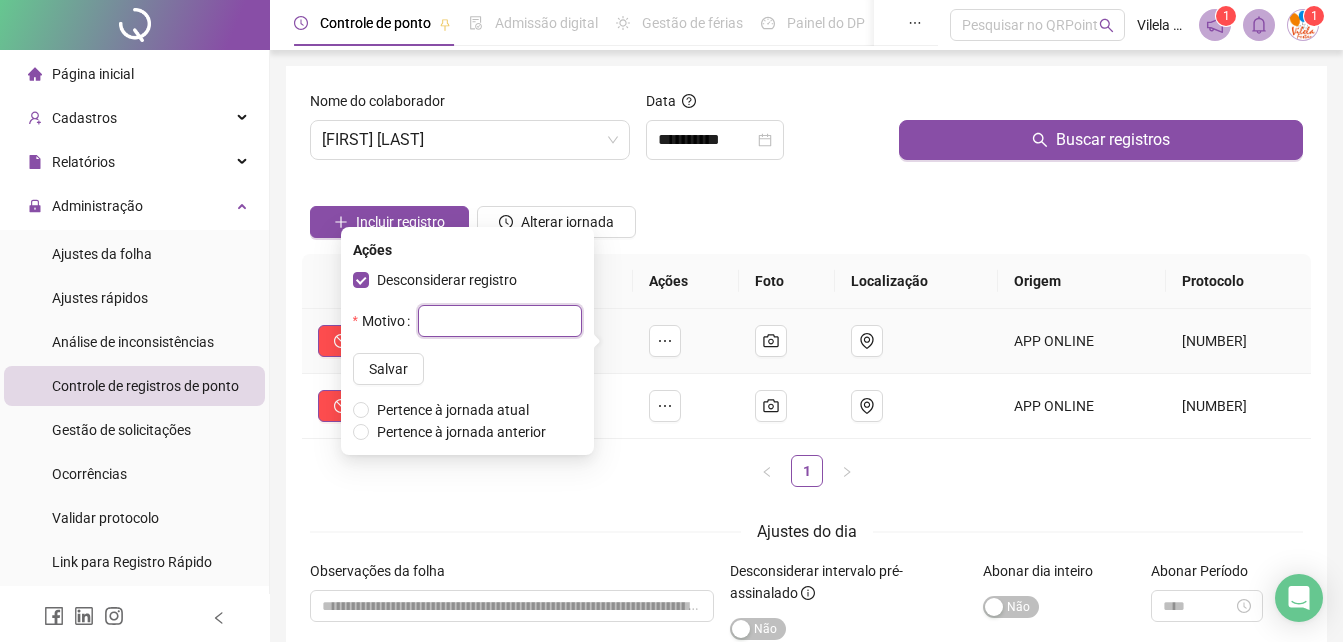 click at bounding box center (500, 321) 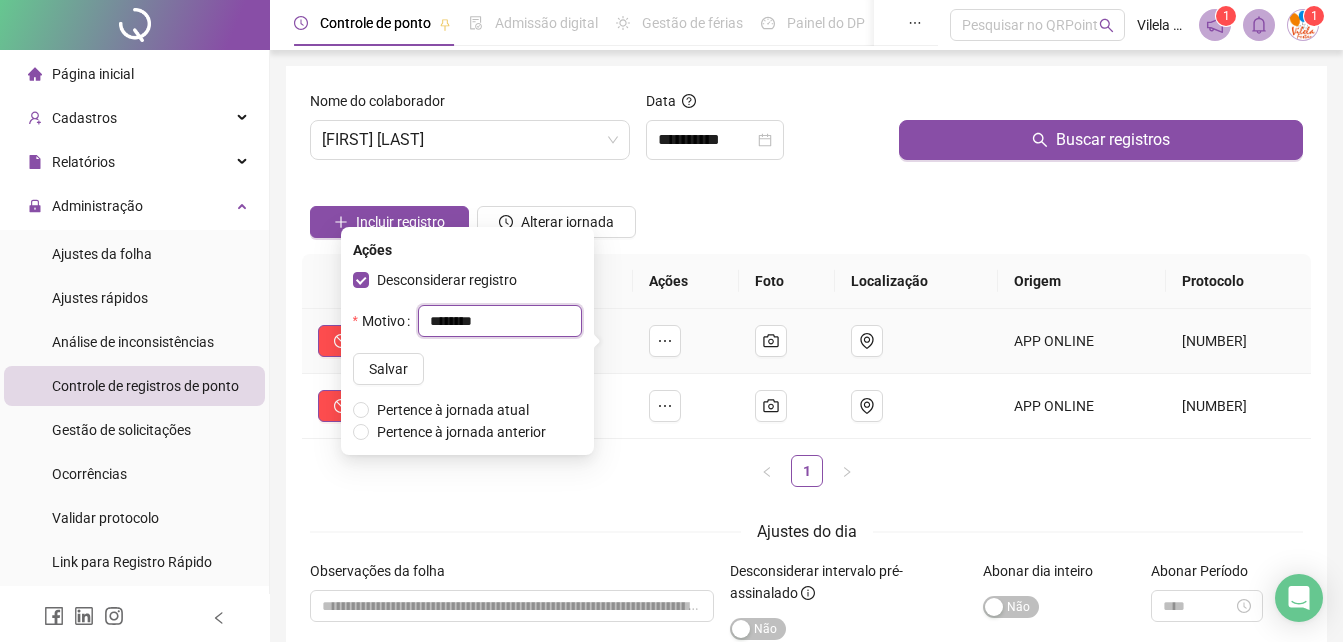 type on "********" 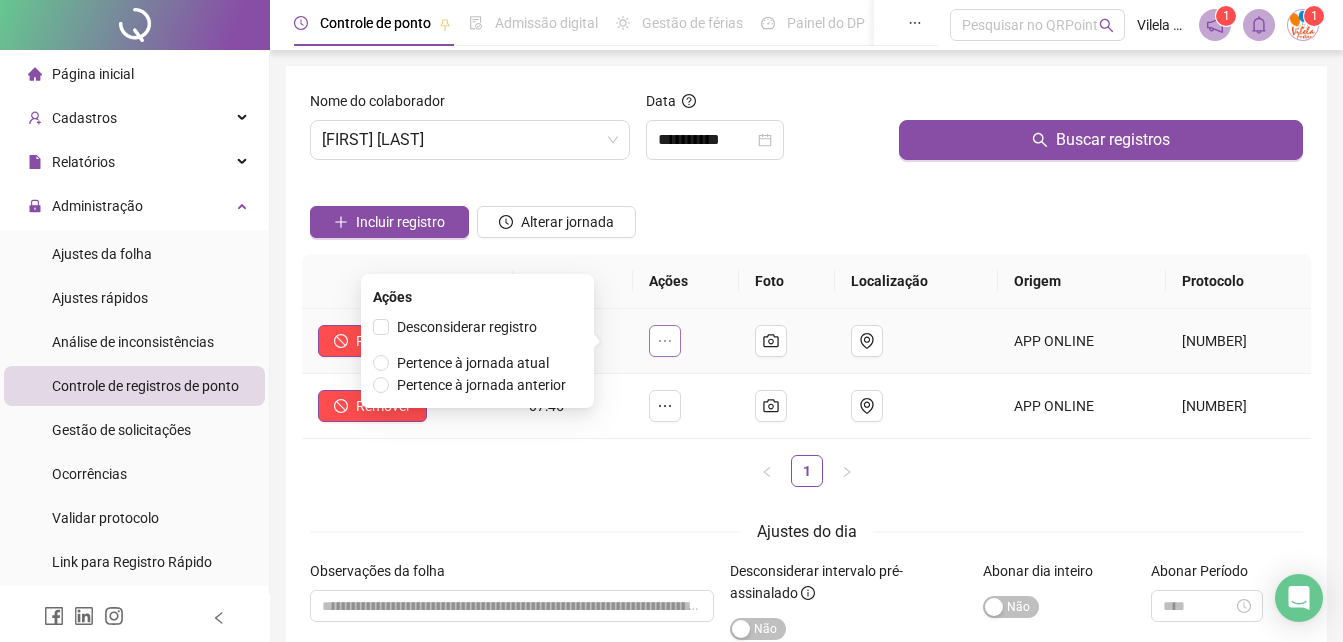 click at bounding box center [665, 341] 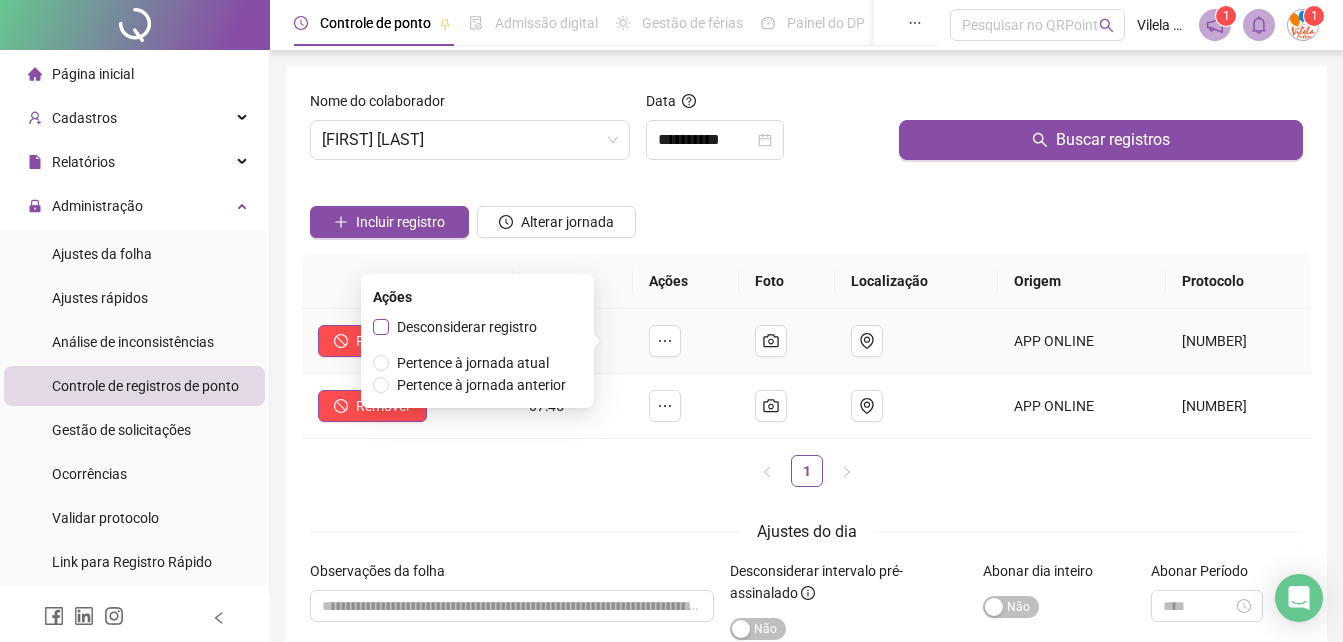 click on "Desconsiderar registro" at bounding box center [467, 327] 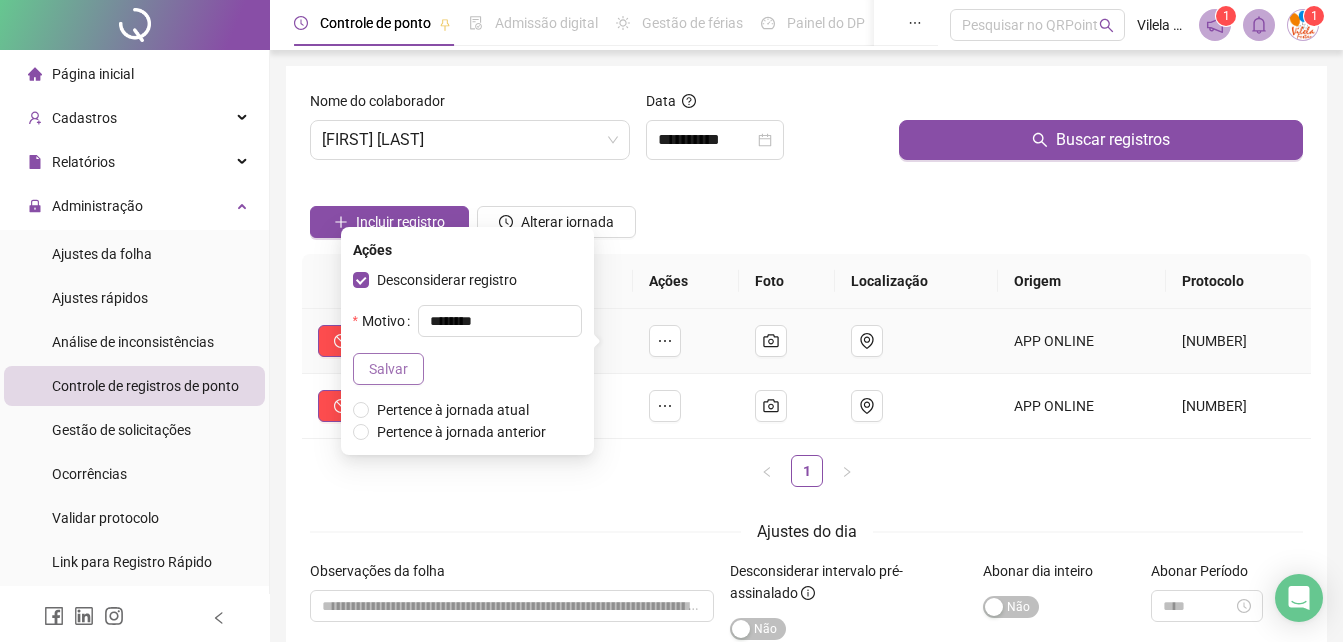click on "Salvar" at bounding box center (388, 369) 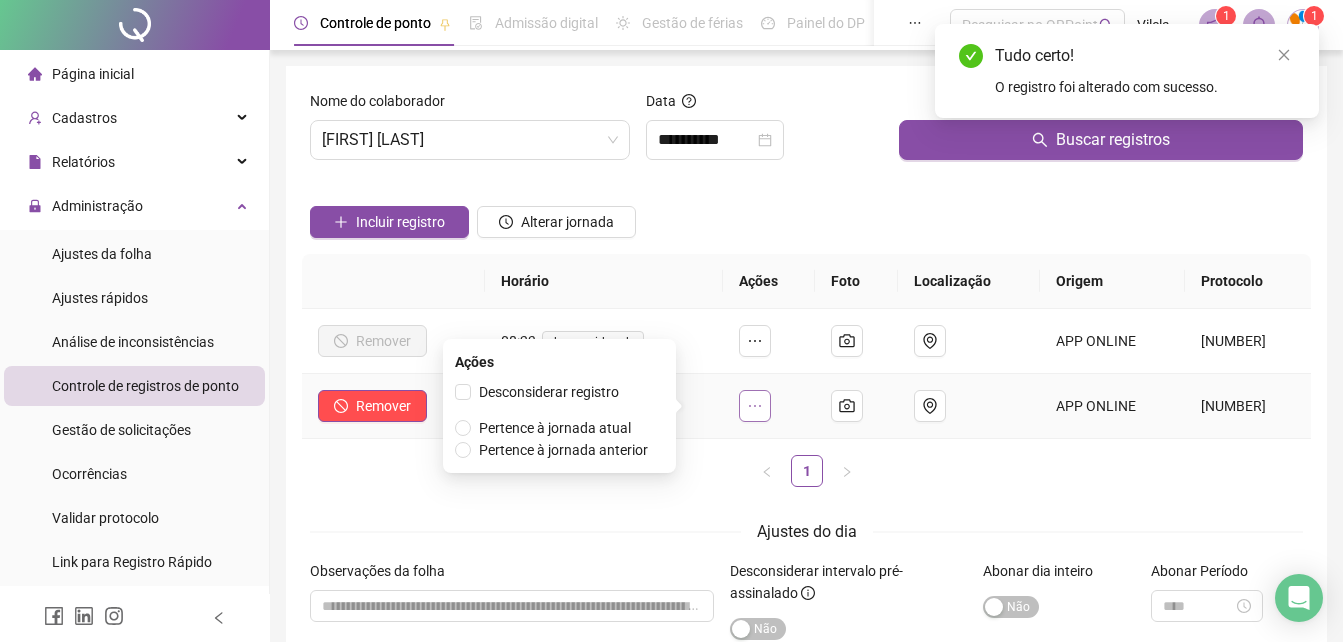 click at bounding box center (755, 406) 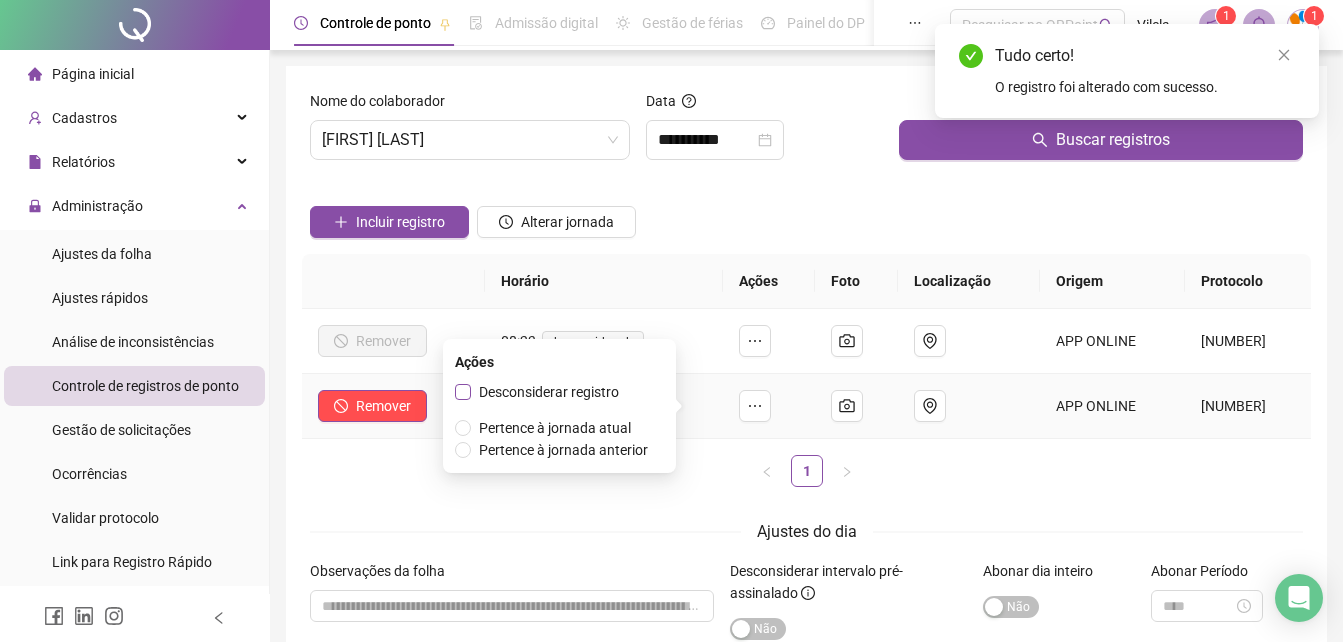 click on "Desconsiderar registro" at bounding box center (549, 392) 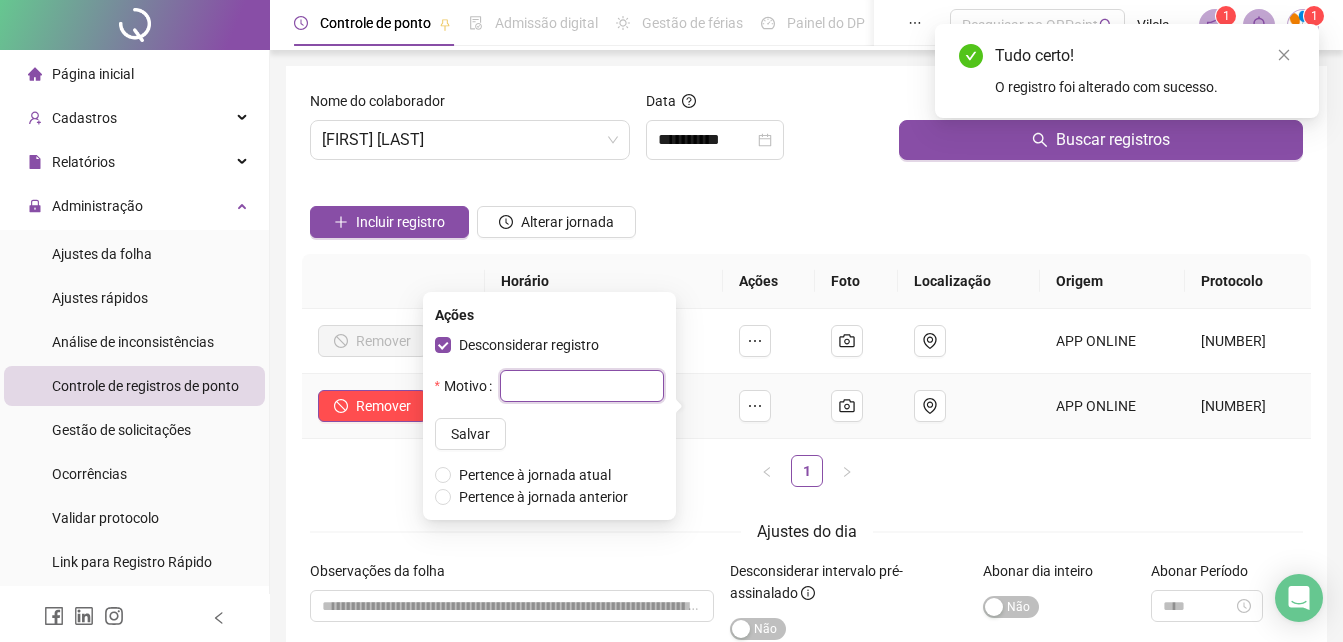 click at bounding box center (582, 386) 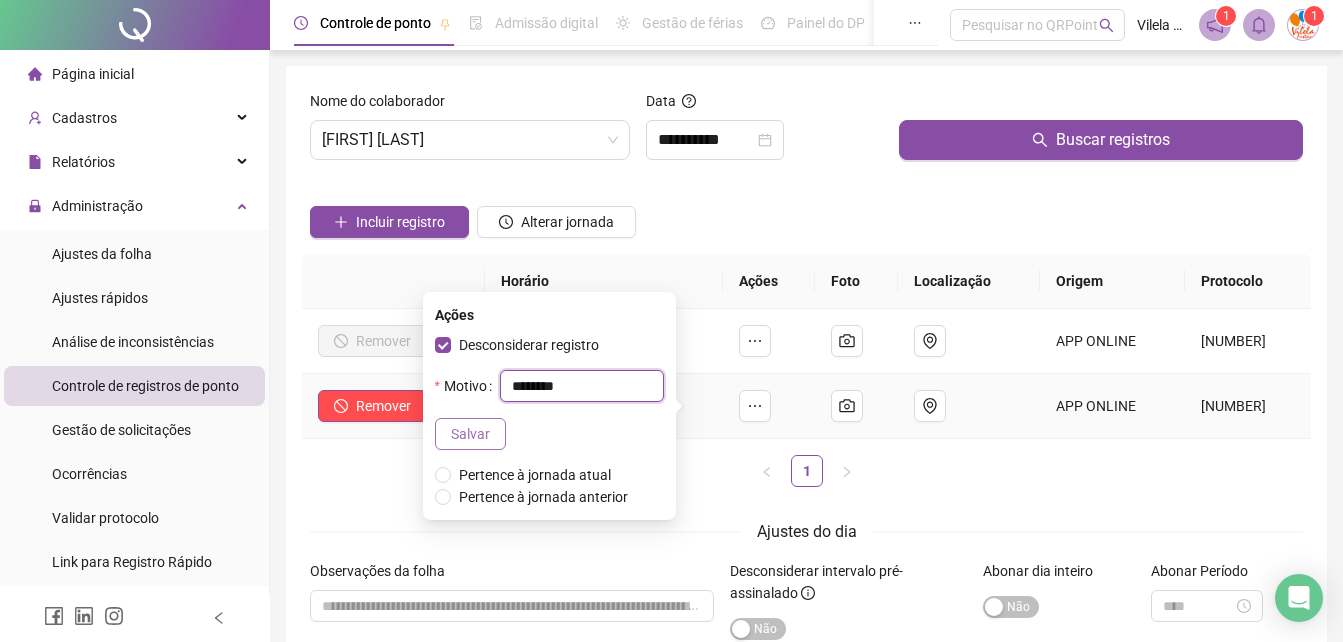 type on "********" 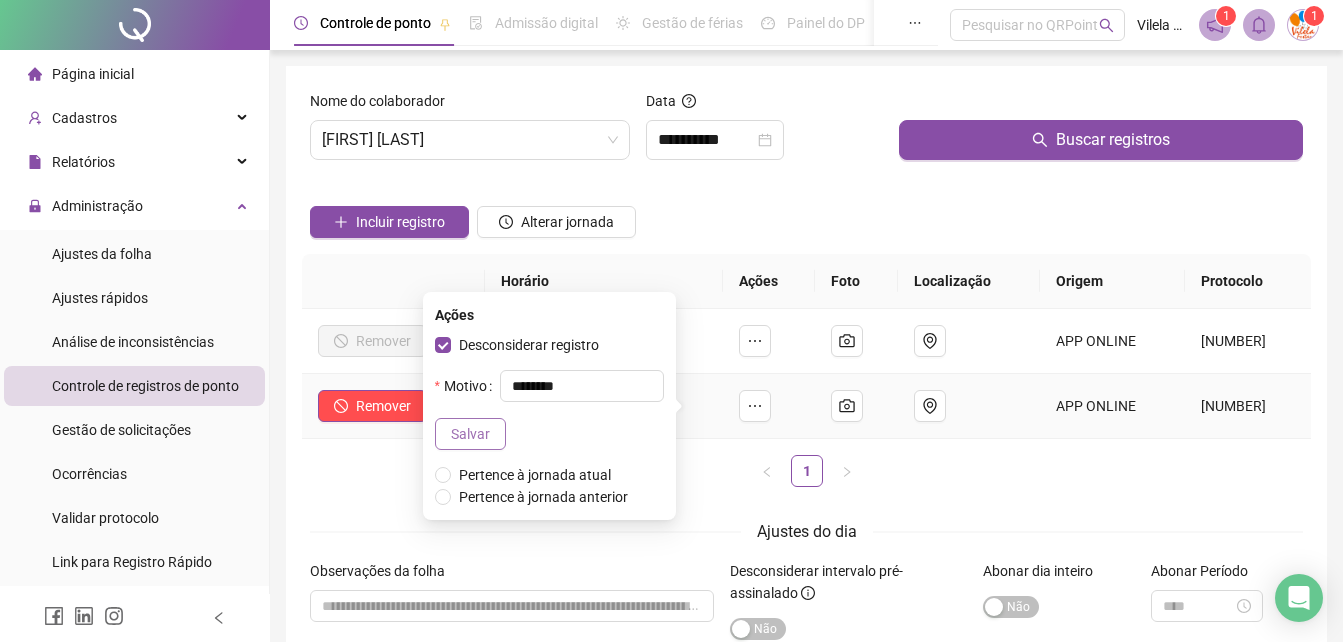 click on "Salvar" at bounding box center [470, 434] 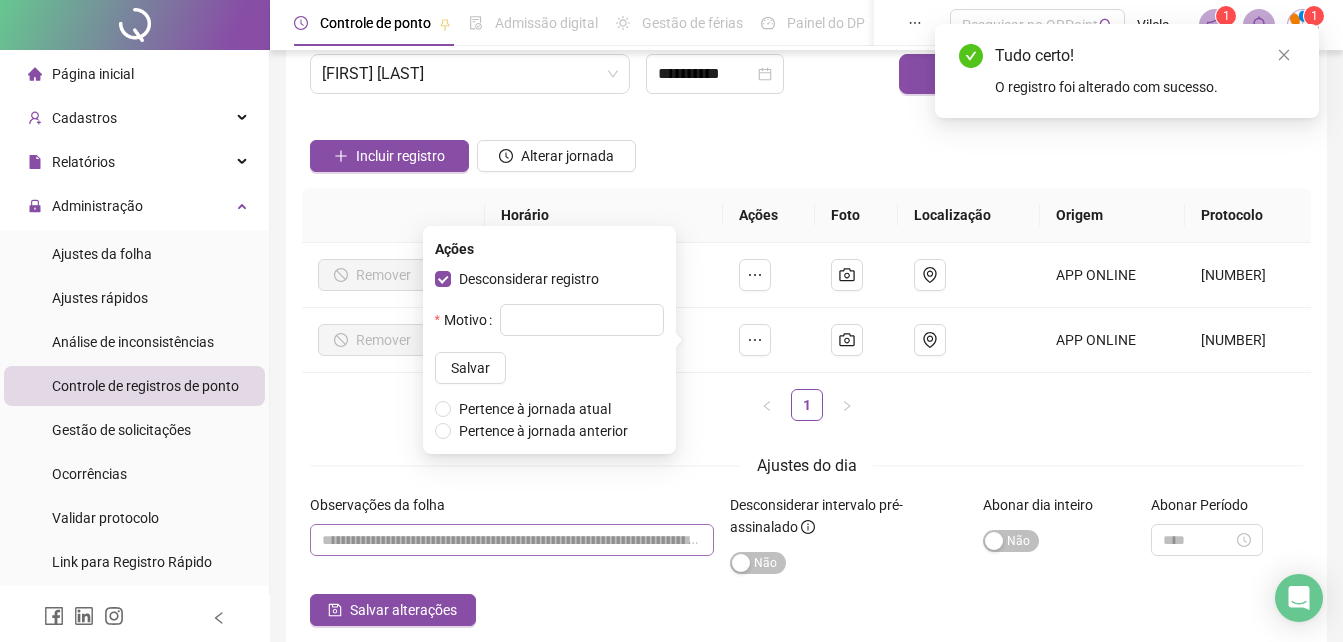 scroll, scrollTop: 160, scrollLeft: 0, axis: vertical 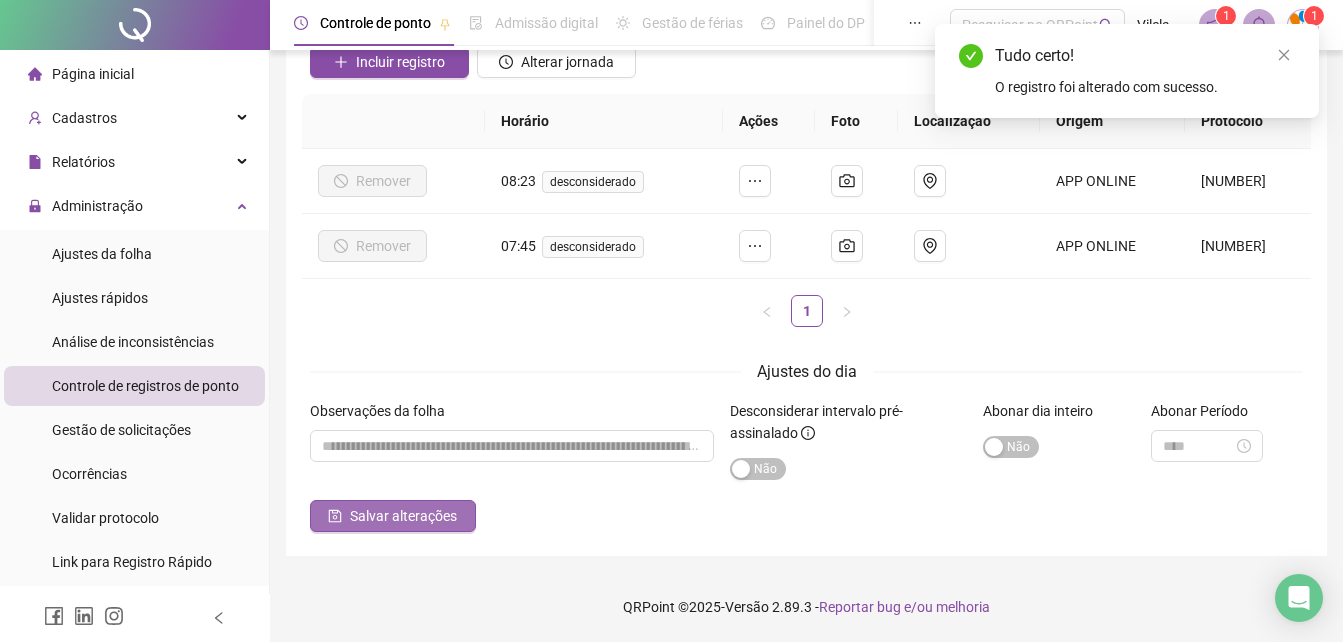 click on "Salvar alterações" at bounding box center [403, 516] 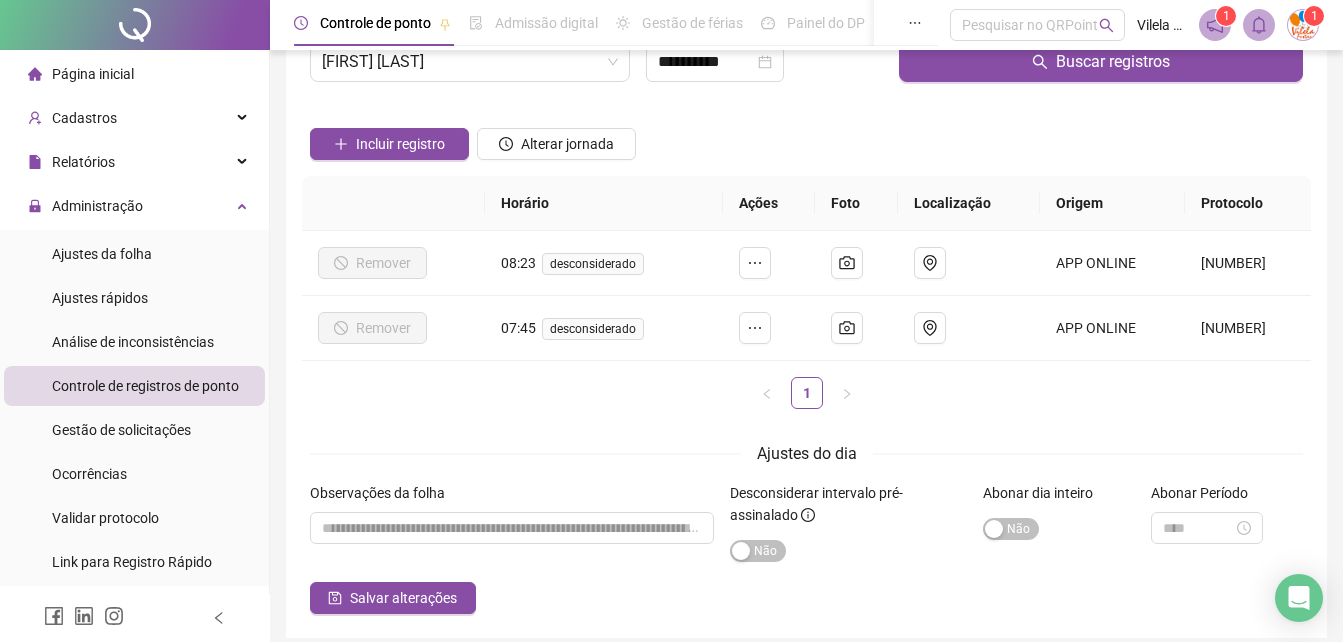 scroll, scrollTop: 0, scrollLeft: 0, axis: both 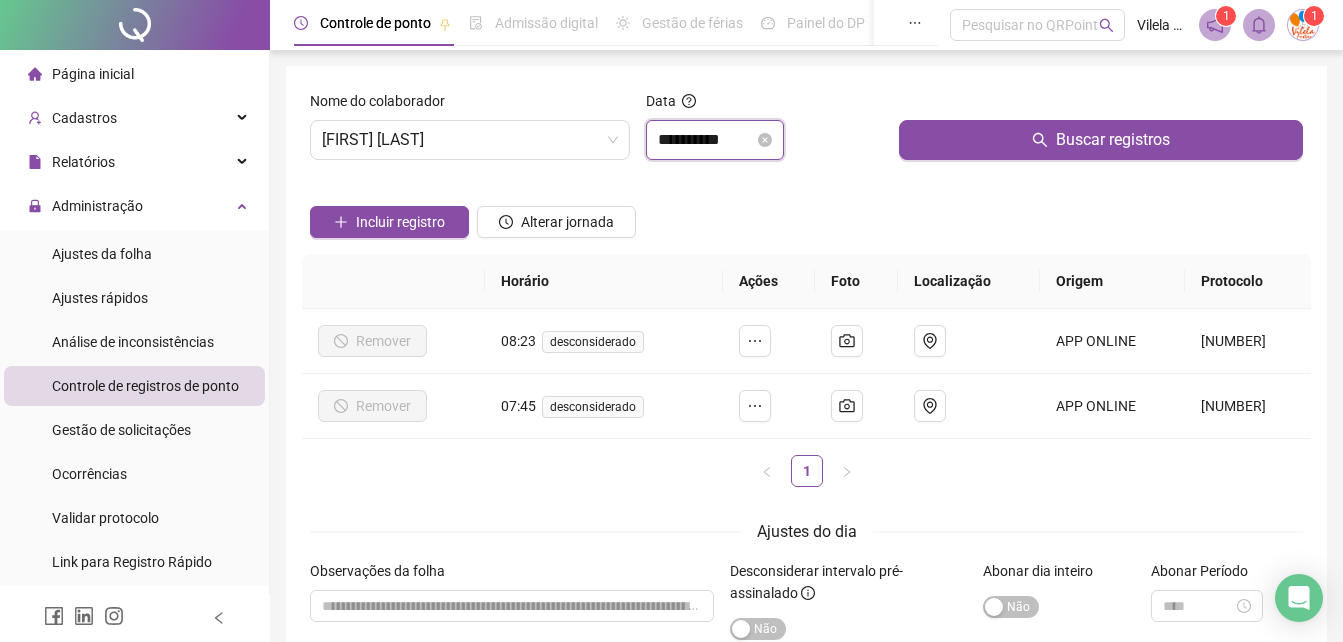 click on "**********" at bounding box center (706, 140) 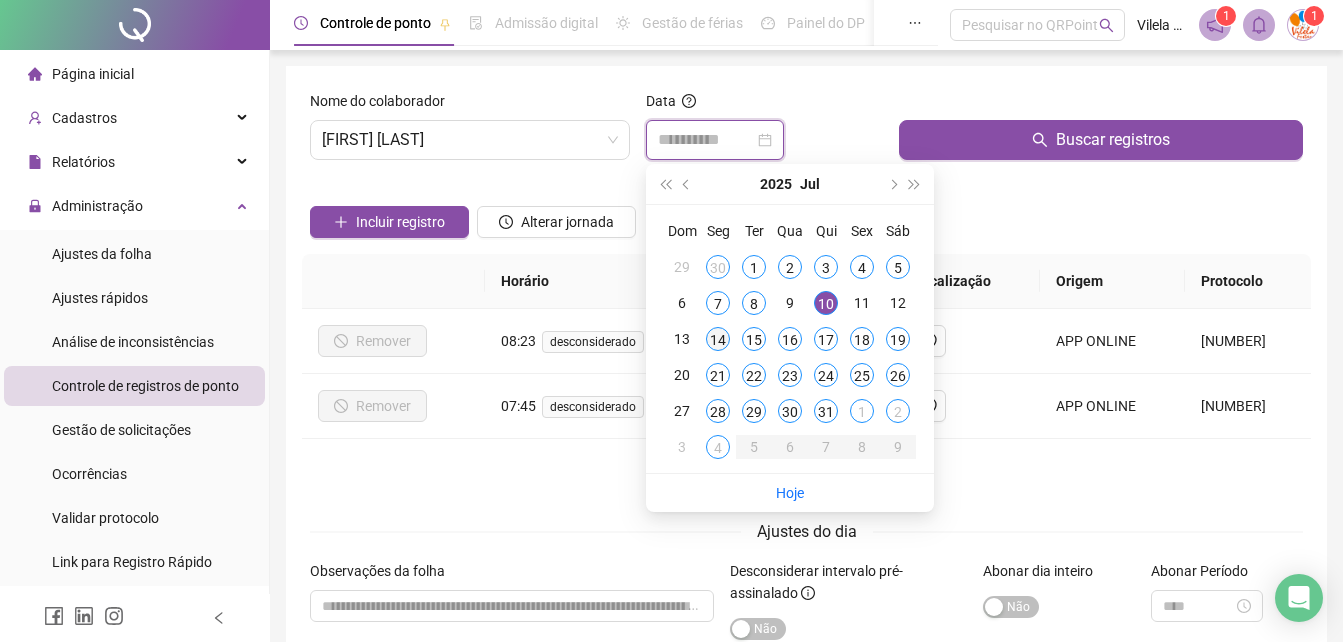 type on "**********" 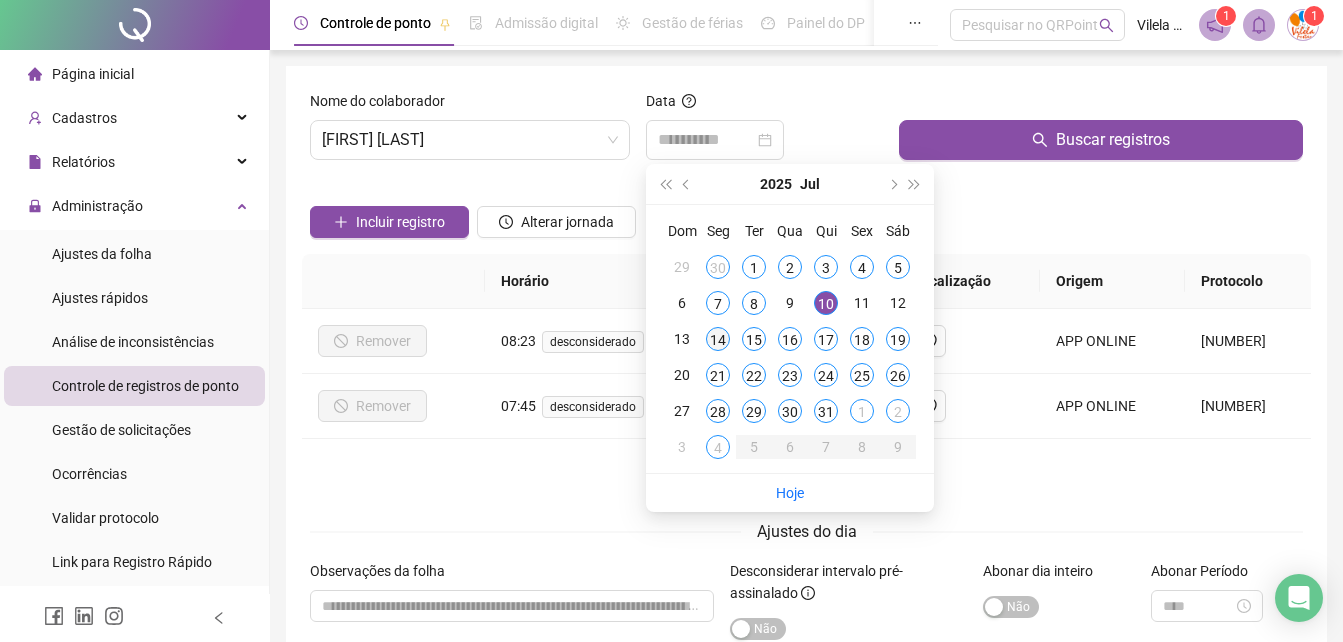 click on "14" at bounding box center [718, 339] 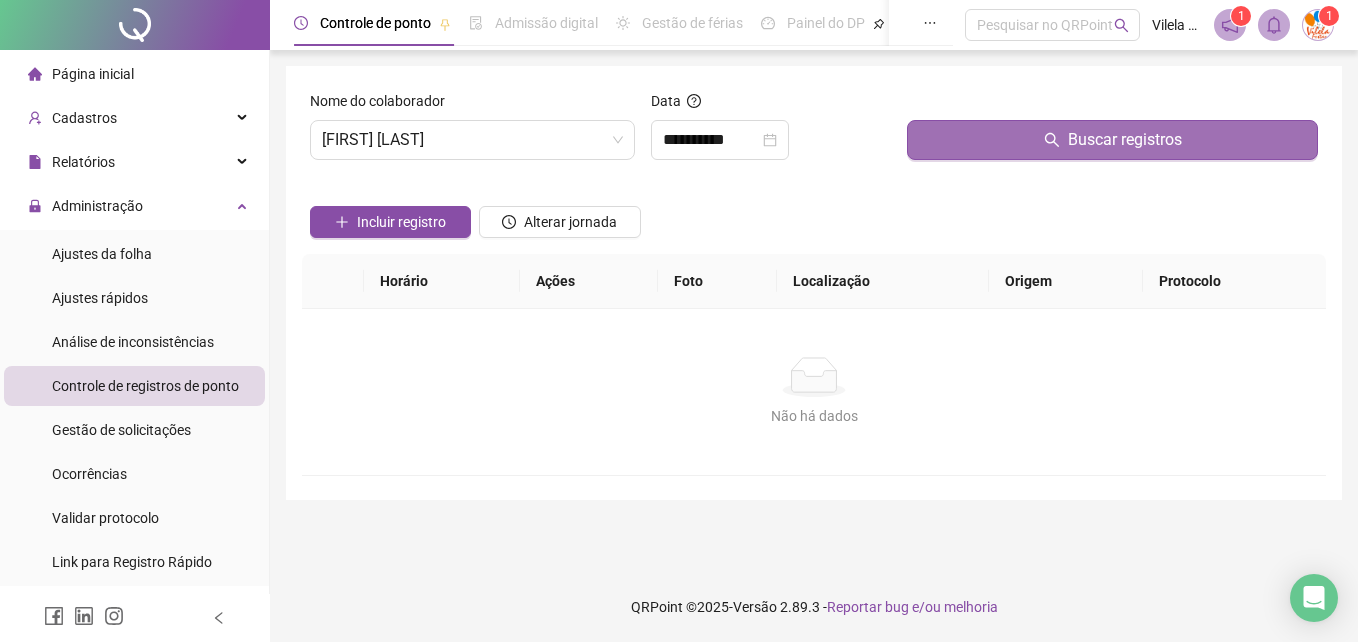 click on "Buscar registros" at bounding box center [1112, 140] 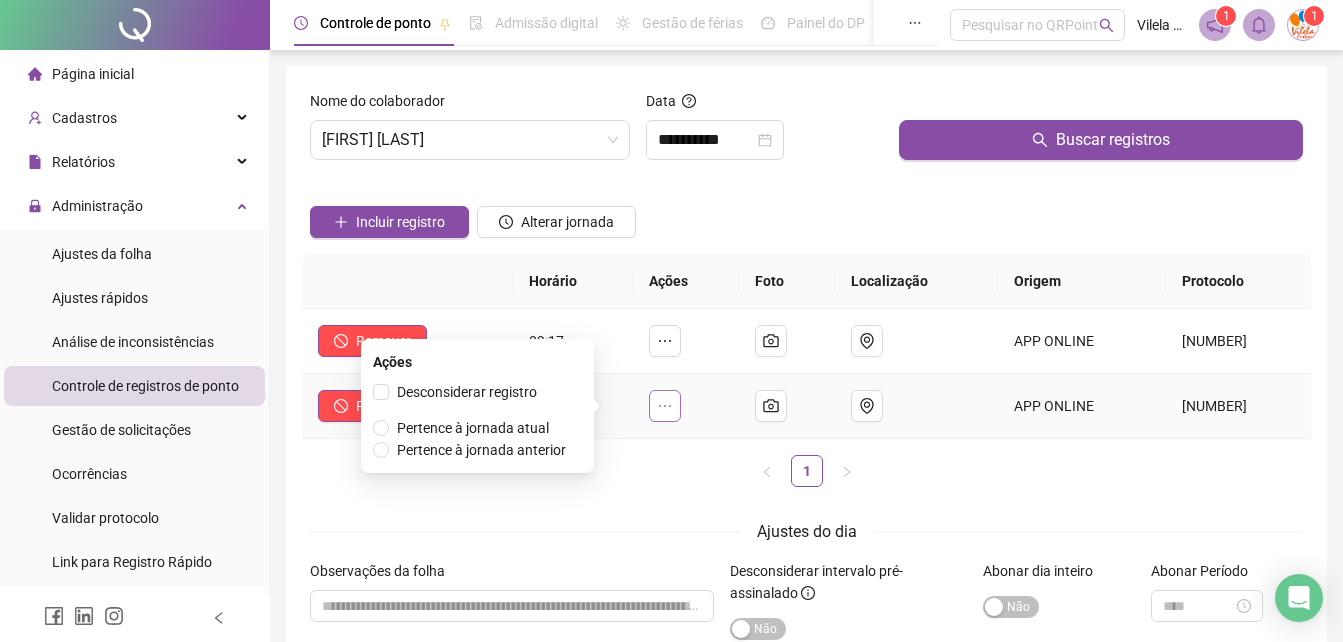click 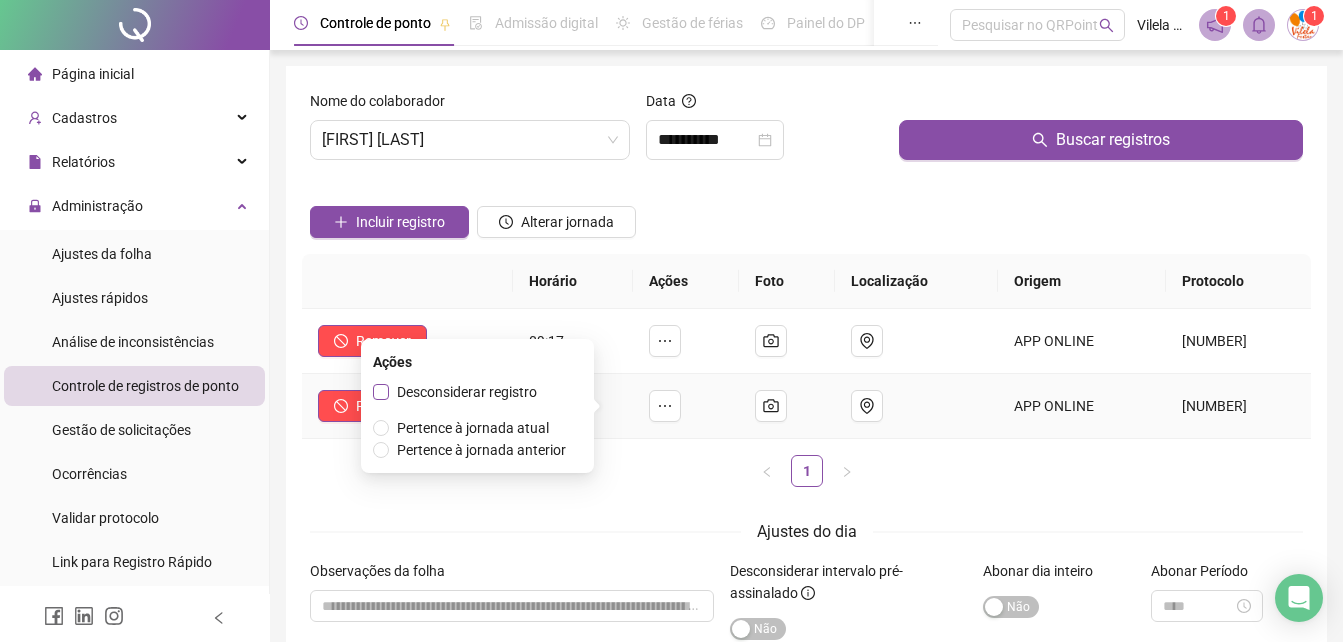 click on "Desconsiderar registro" at bounding box center [467, 392] 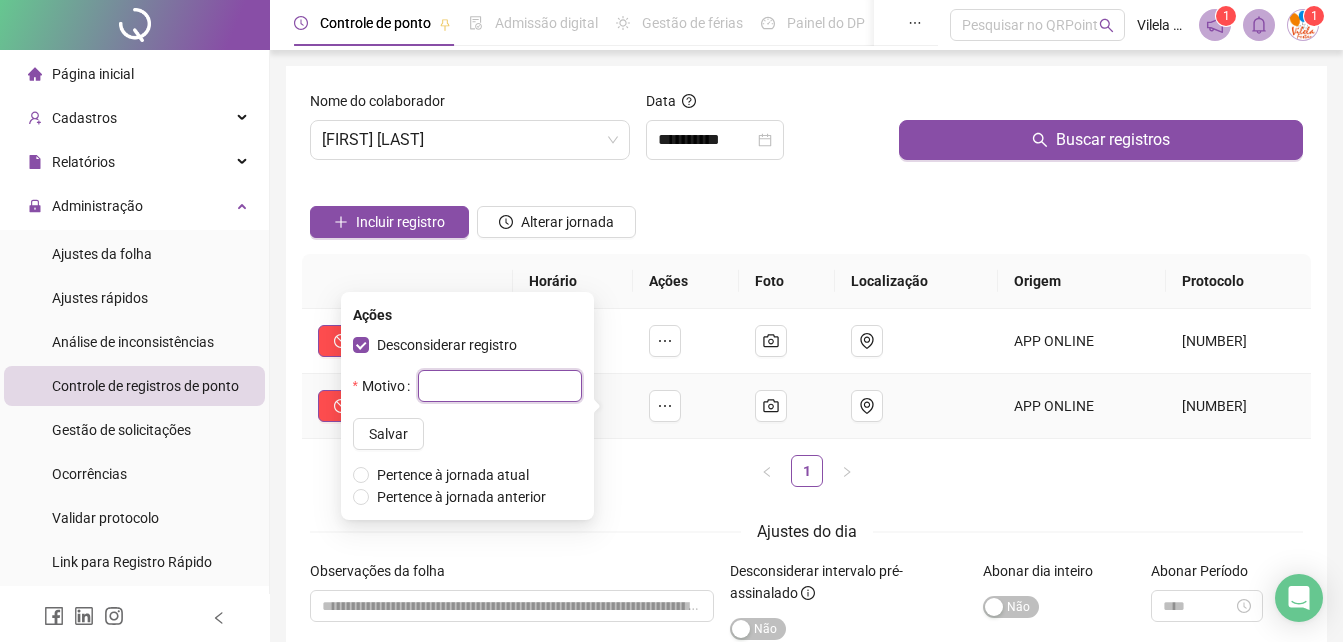 click at bounding box center [500, 386] 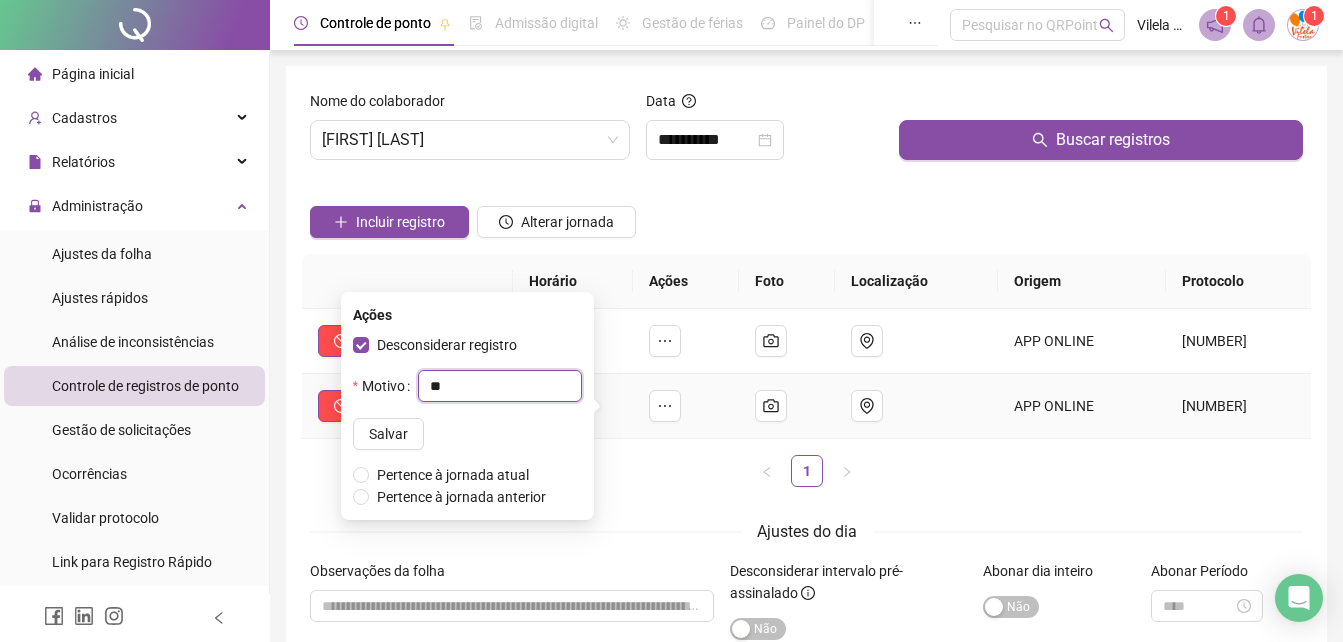 type on "*" 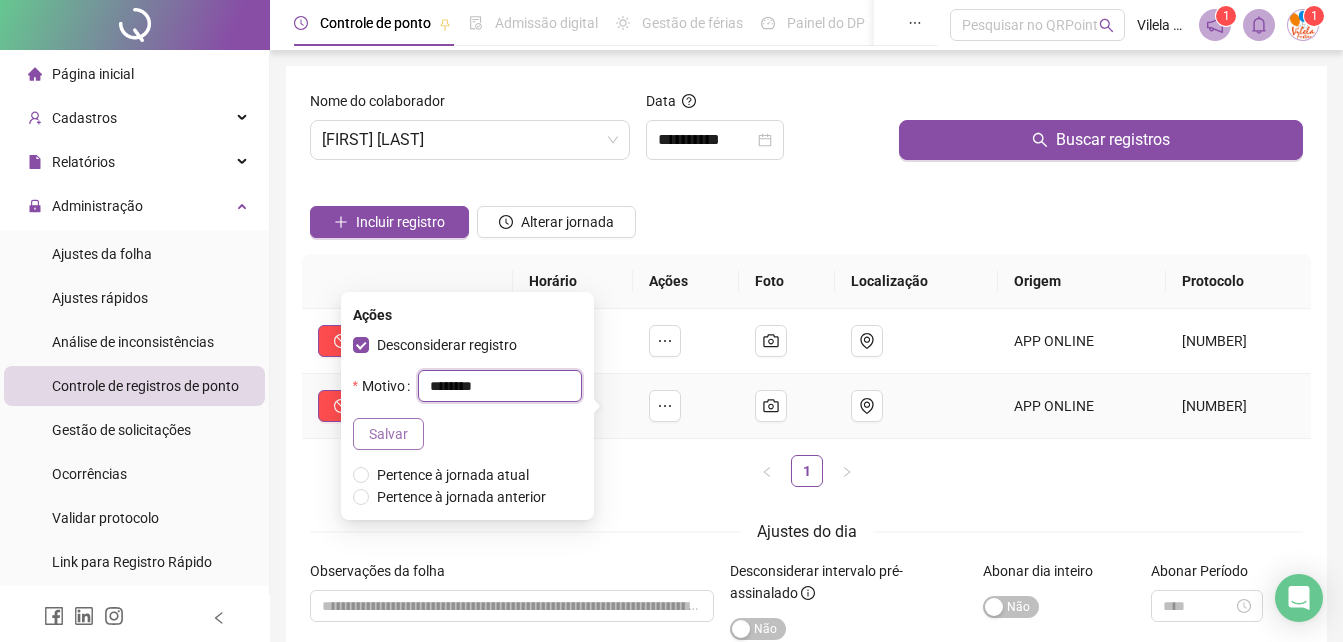 type on "********" 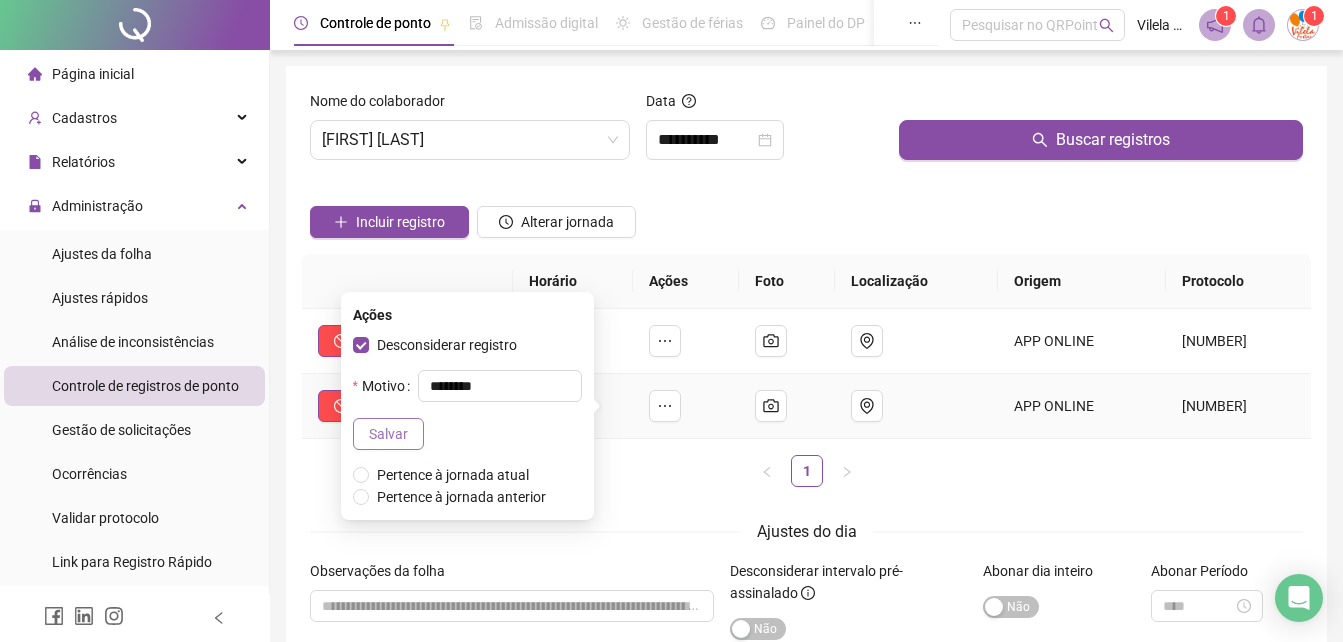 click on "Salvar" at bounding box center [388, 434] 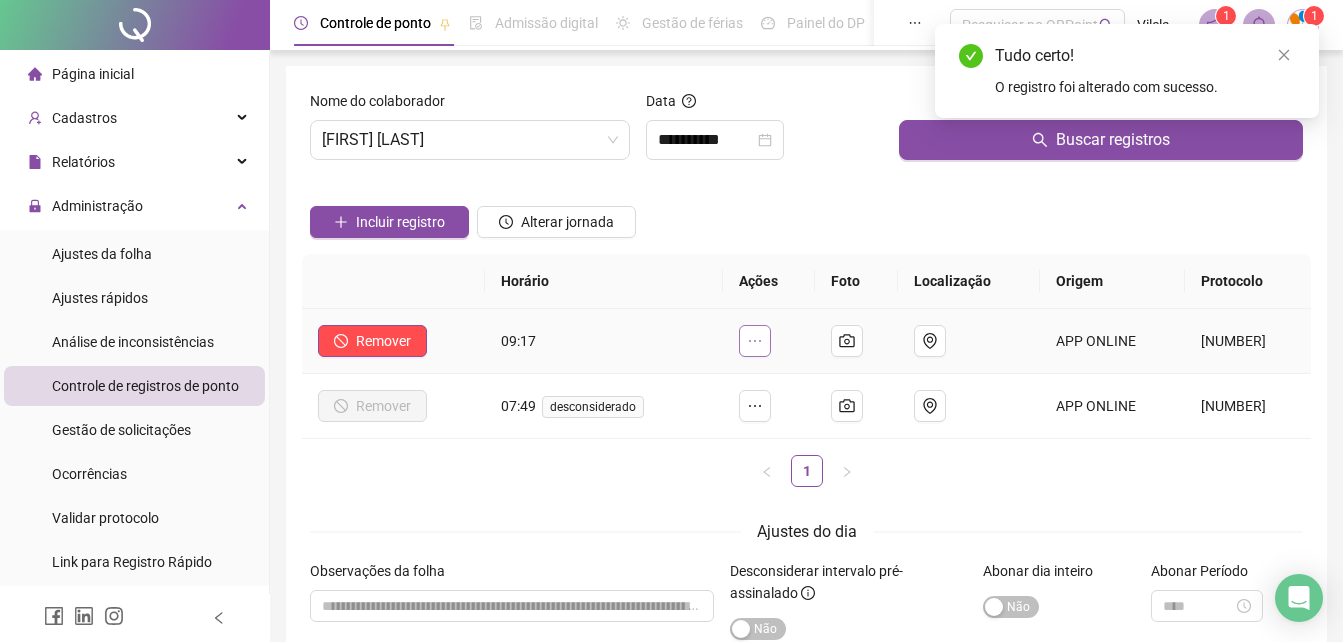 click at bounding box center (755, 341) 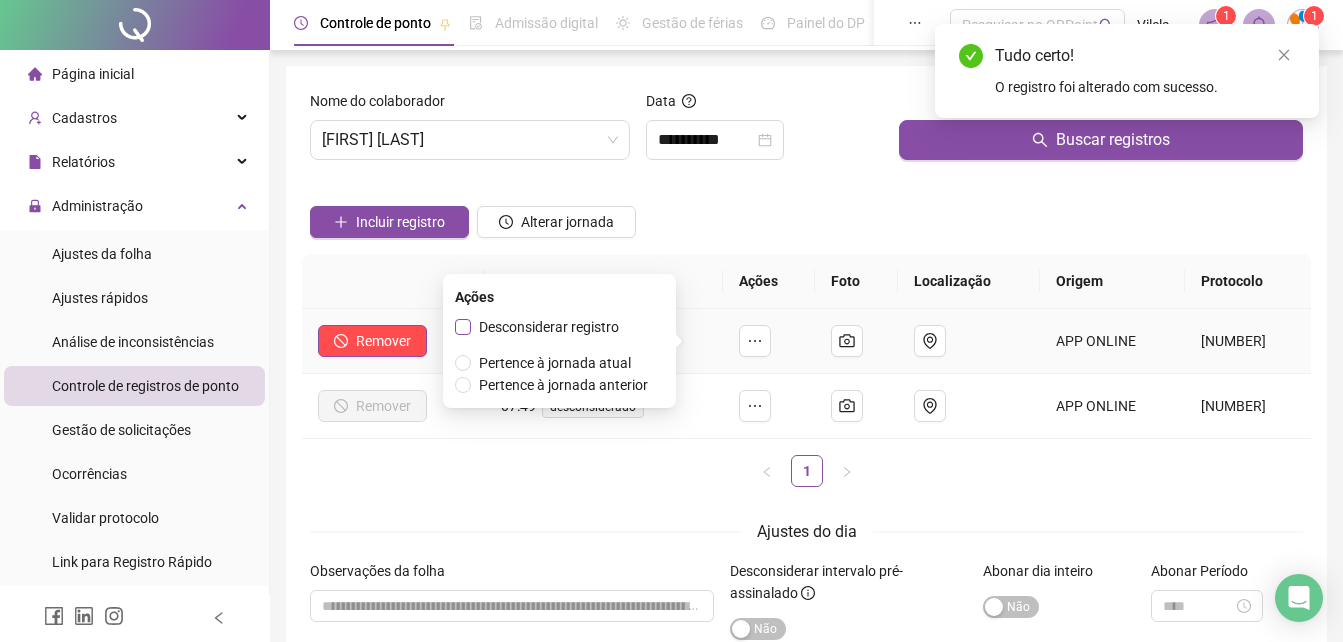 click on "Desconsiderar registro" at bounding box center [549, 327] 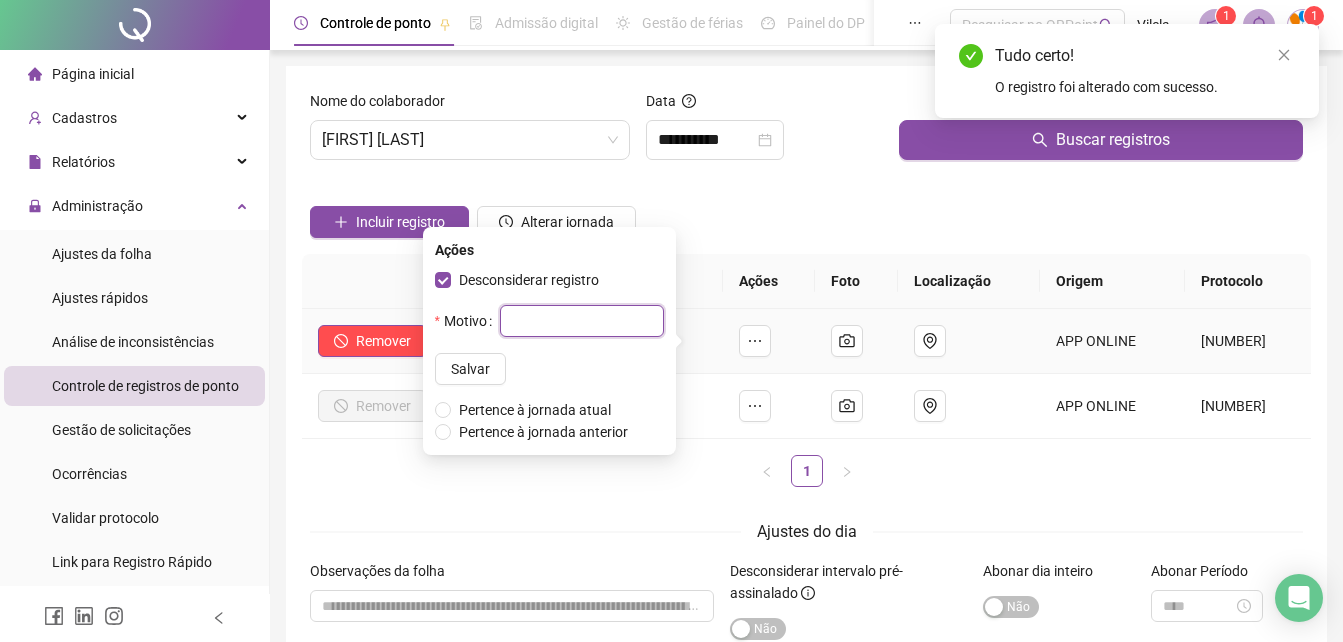 click at bounding box center [582, 321] 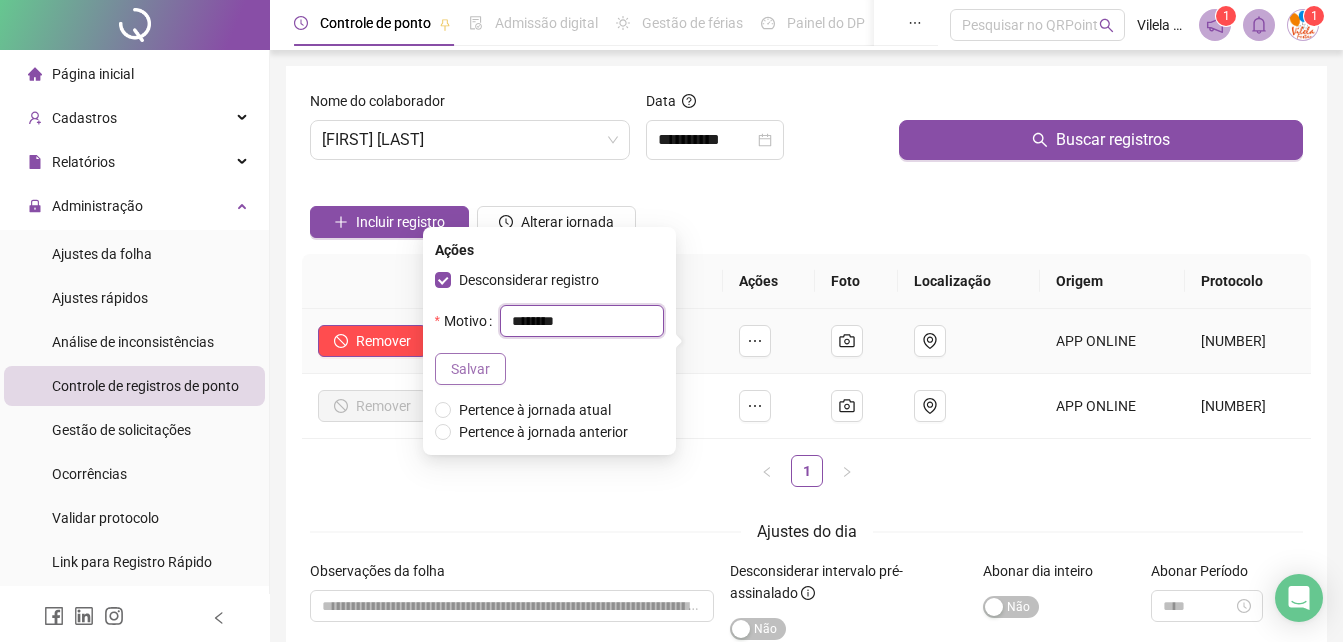 type on "********" 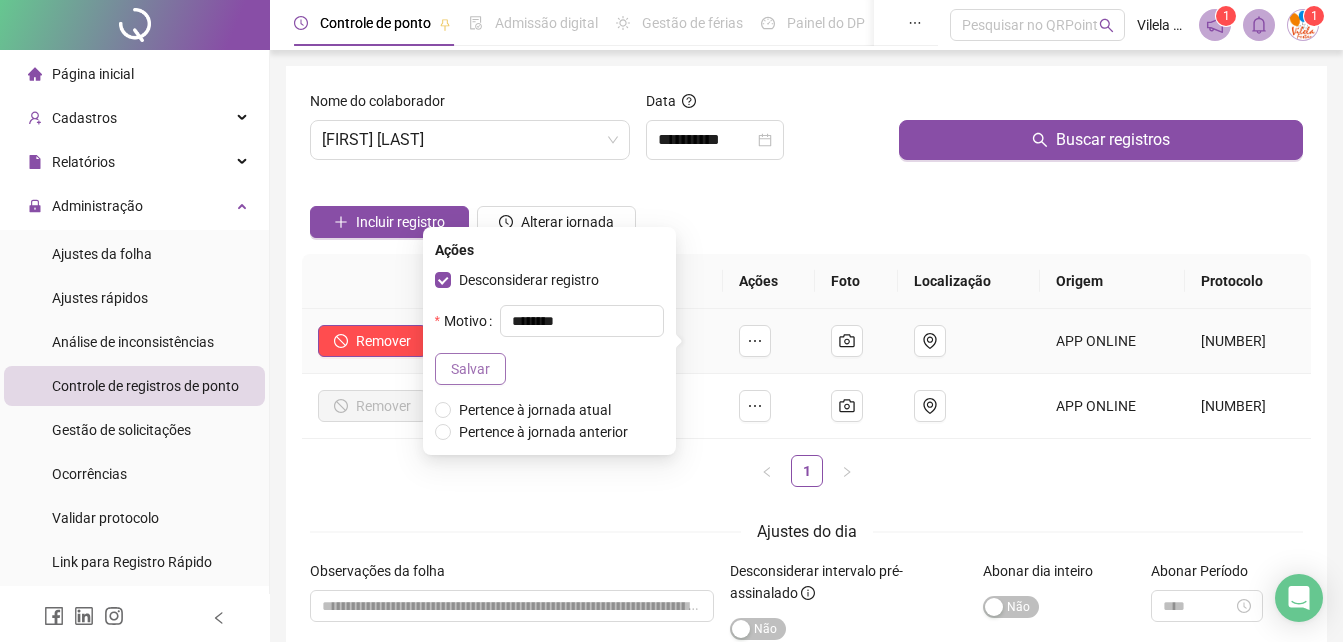 click on "Salvar" at bounding box center [470, 369] 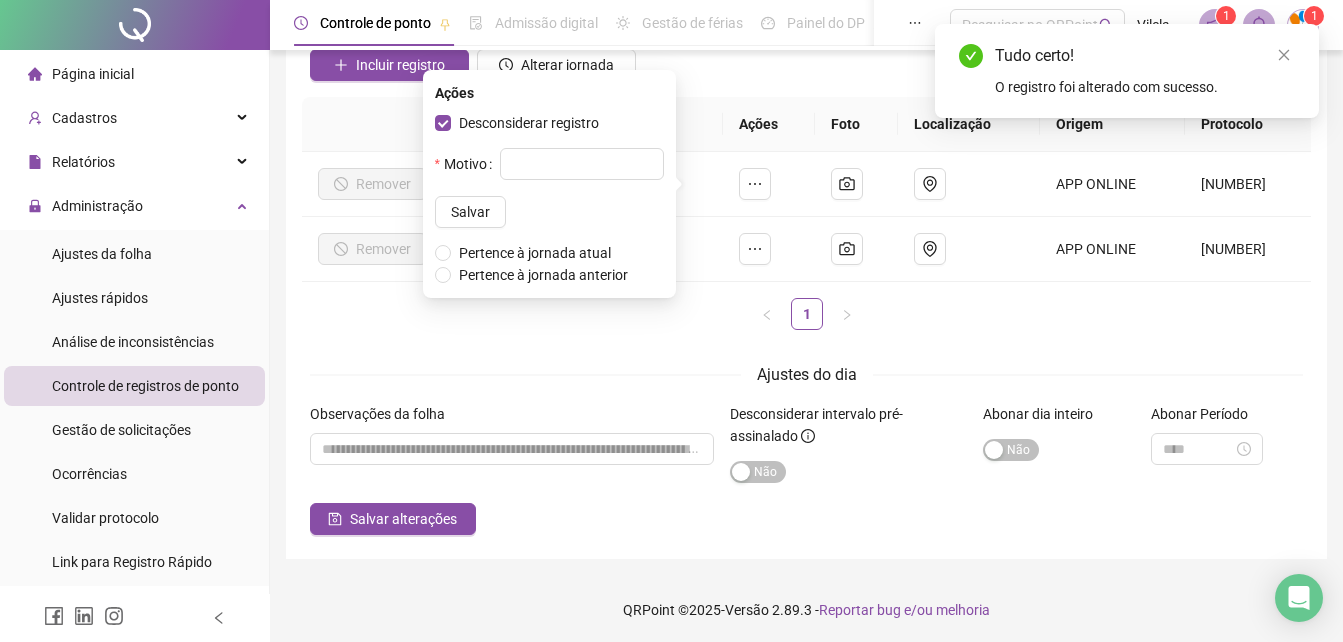 scroll, scrollTop: 160, scrollLeft: 0, axis: vertical 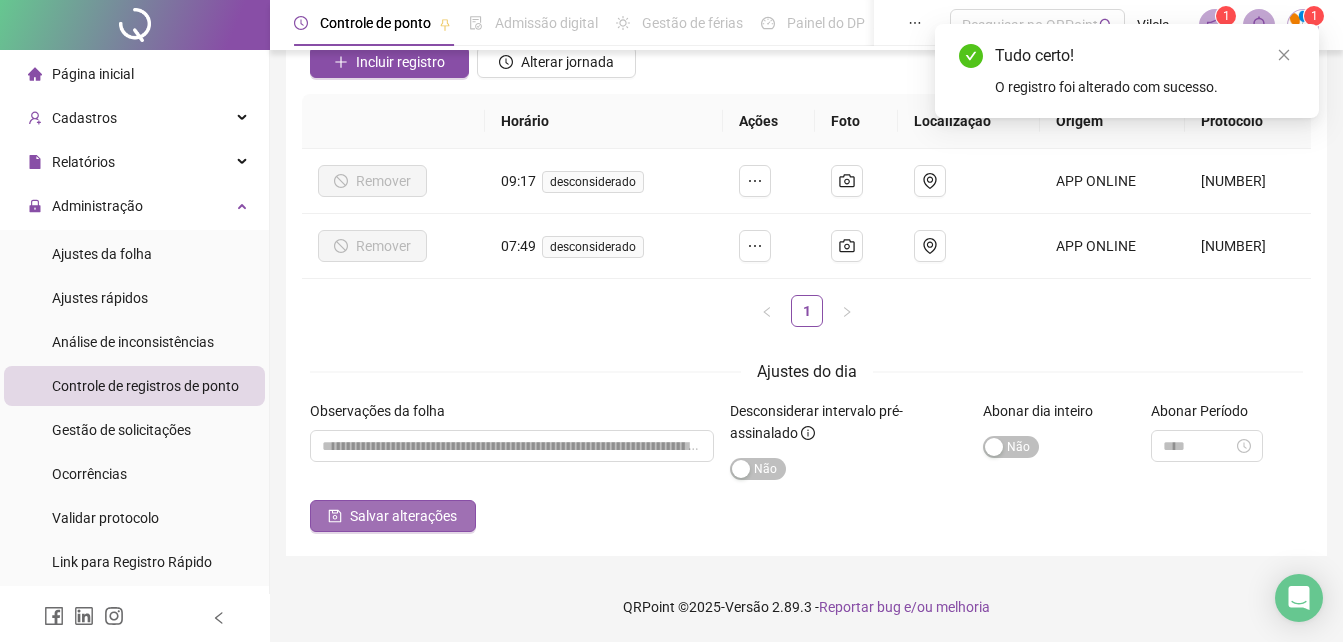 click on "Salvar alterações" at bounding box center [403, 516] 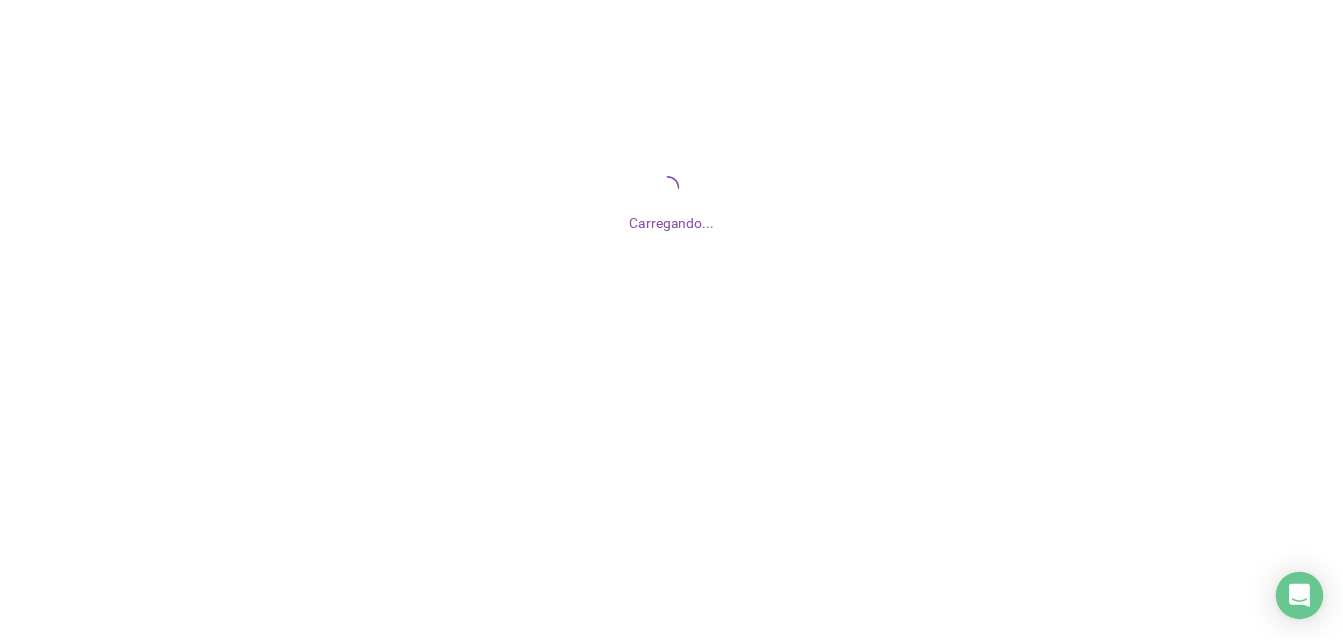 scroll, scrollTop: 0, scrollLeft: 0, axis: both 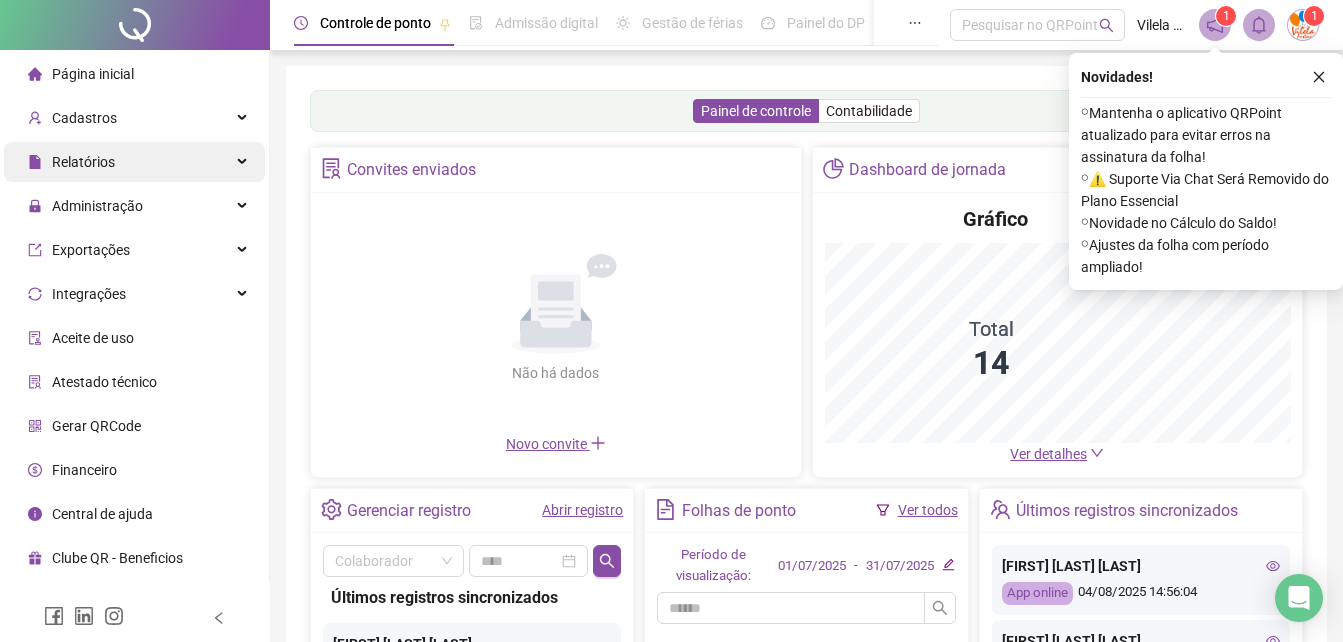 click on "Relatórios" at bounding box center [134, 162] 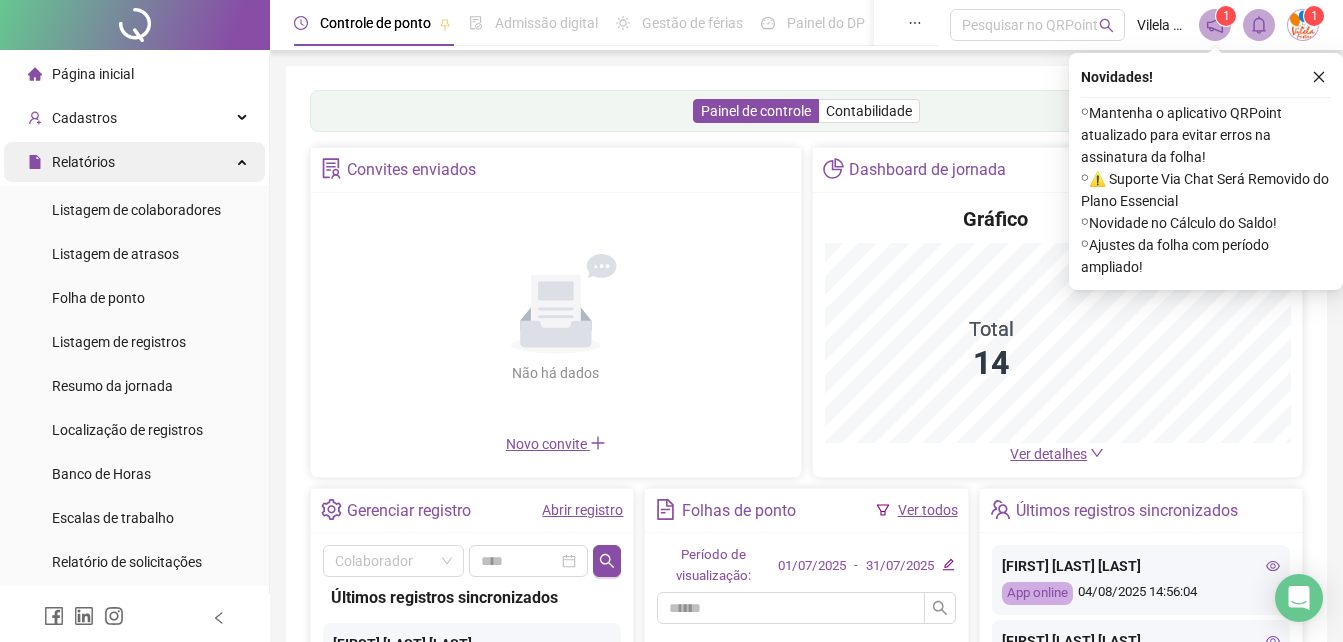 click on "Relatórios" at bounding box center [134, 162] 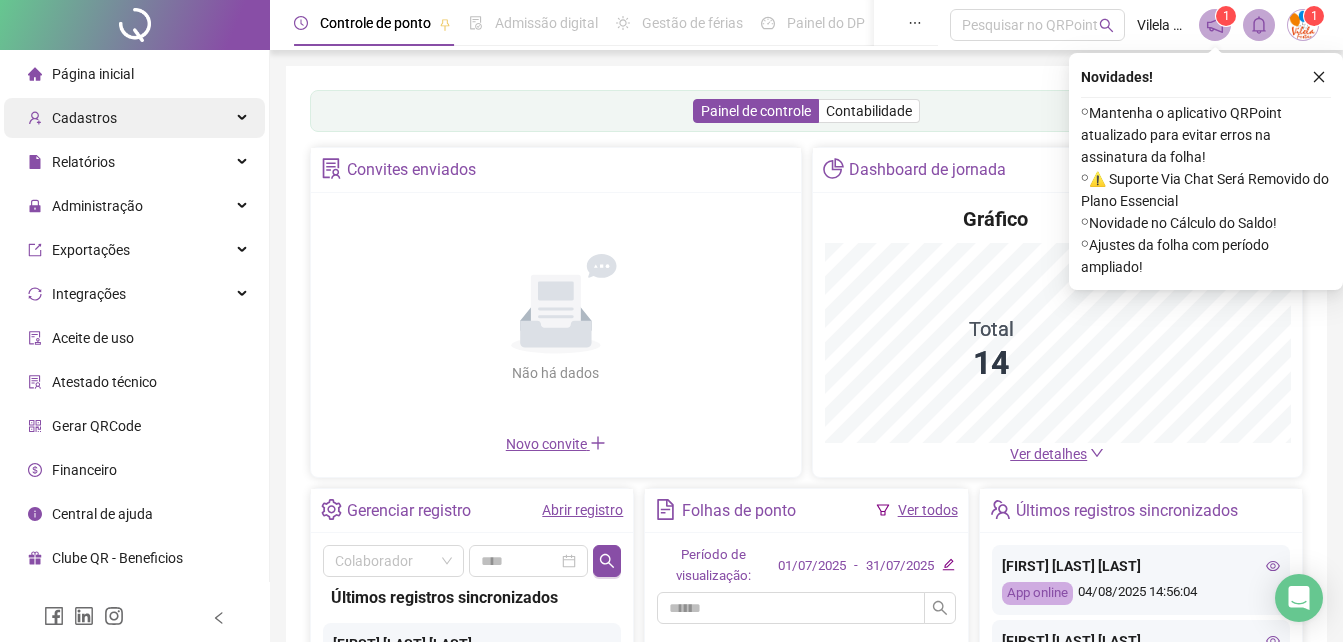 click on "Cadastros" at bounding box center (134, 118) 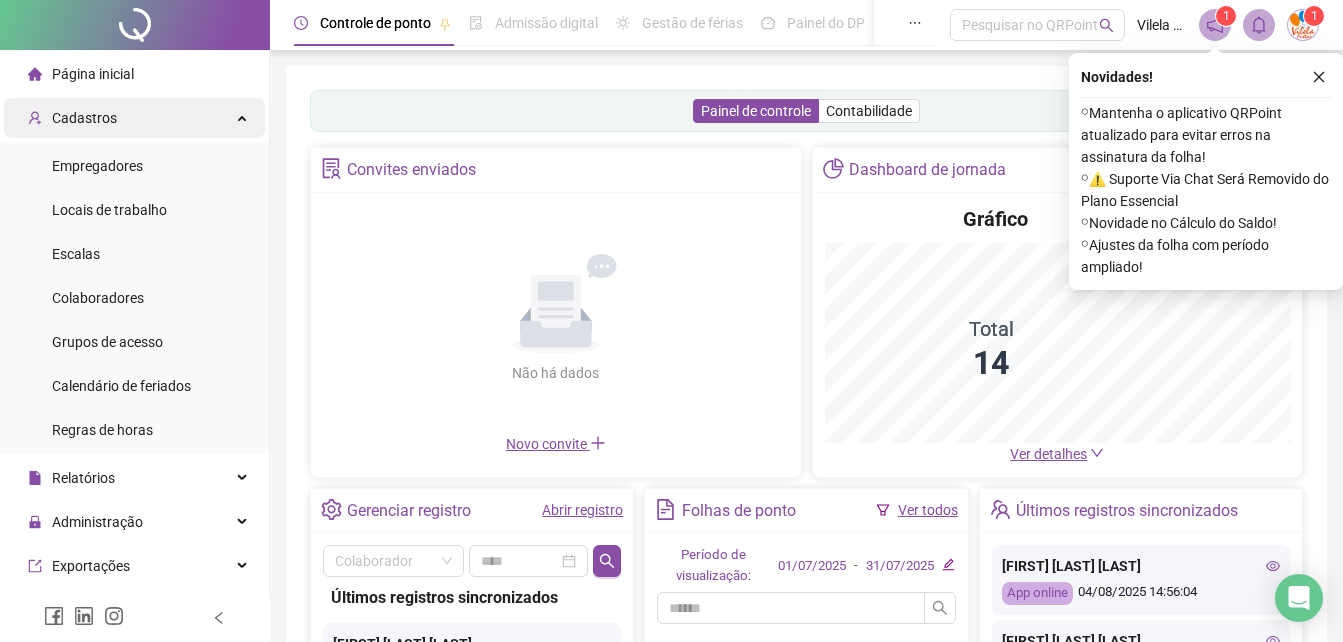 click on "Cadastros" at bounding box center [134, 118] 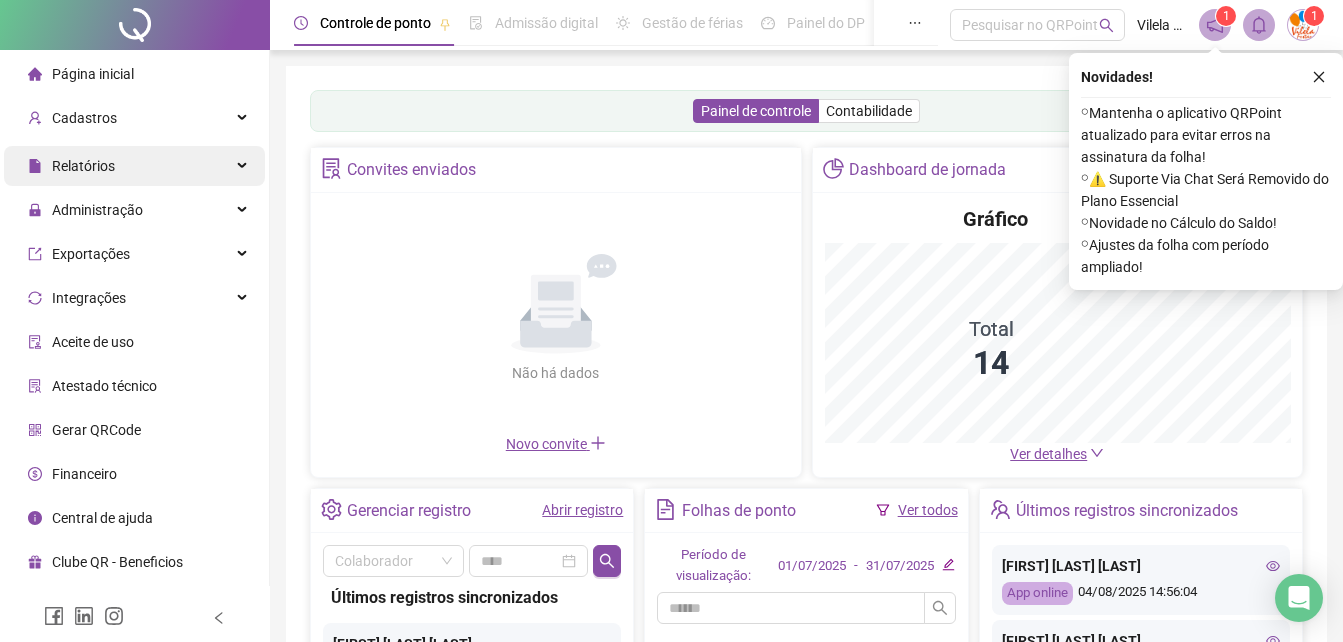 click on "Relatórios" at bounding box center [134, 166] 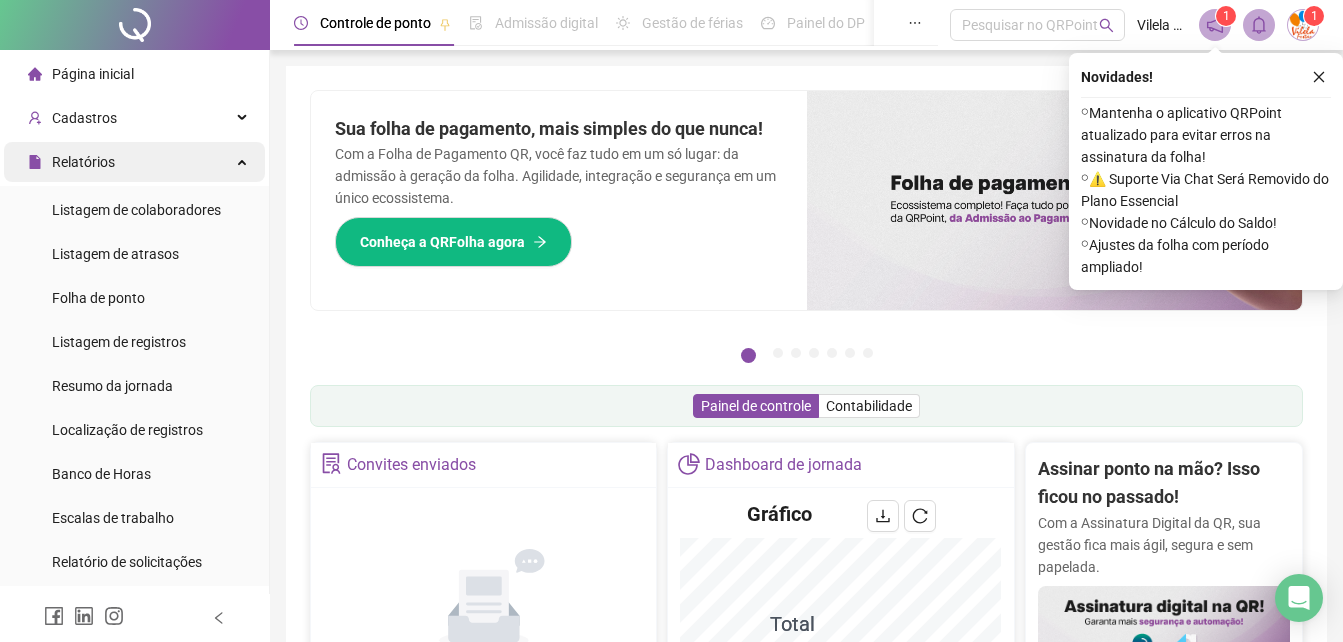 click on "Relatórios" at bounding box center (134, 162) 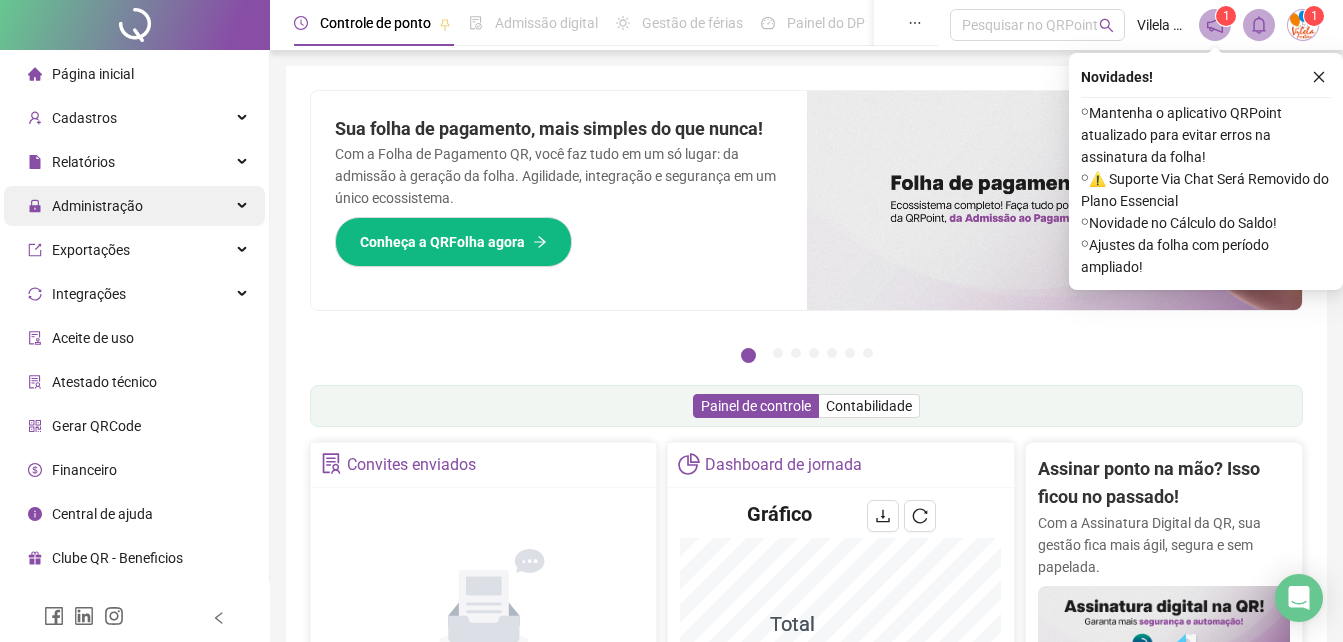 click on "Administração" at bounding box center [134, 206] 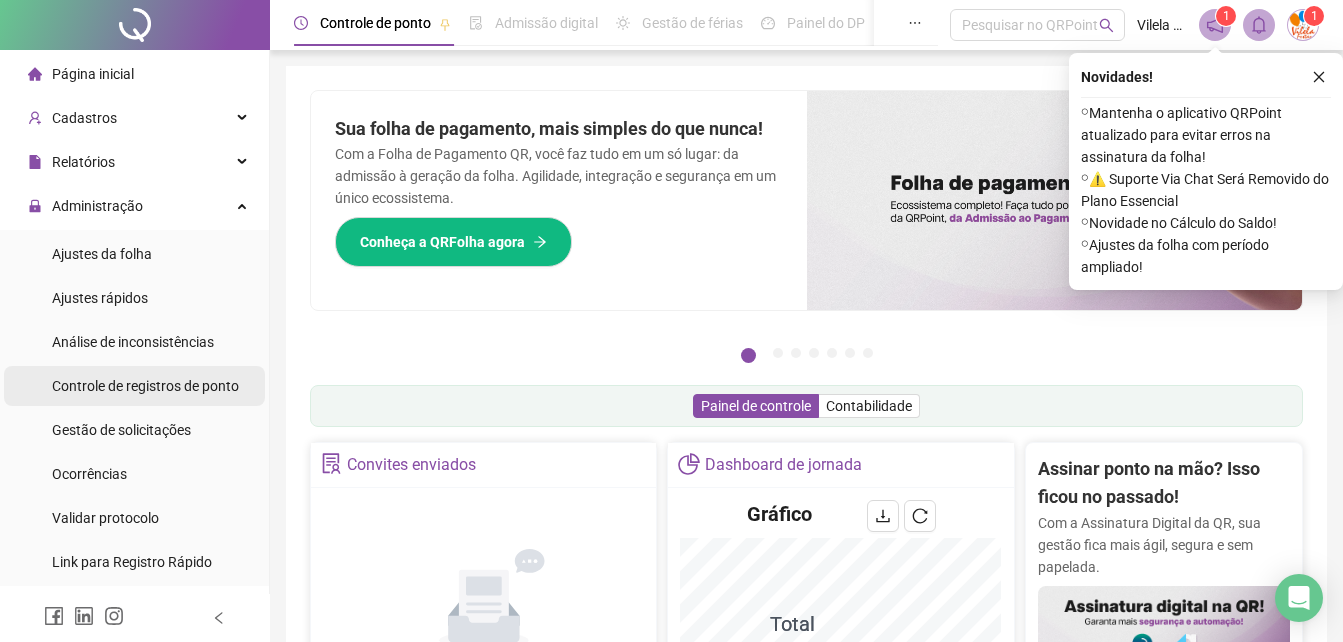 click on "Controle de registros de ponto" at bounding box center [145, 386] 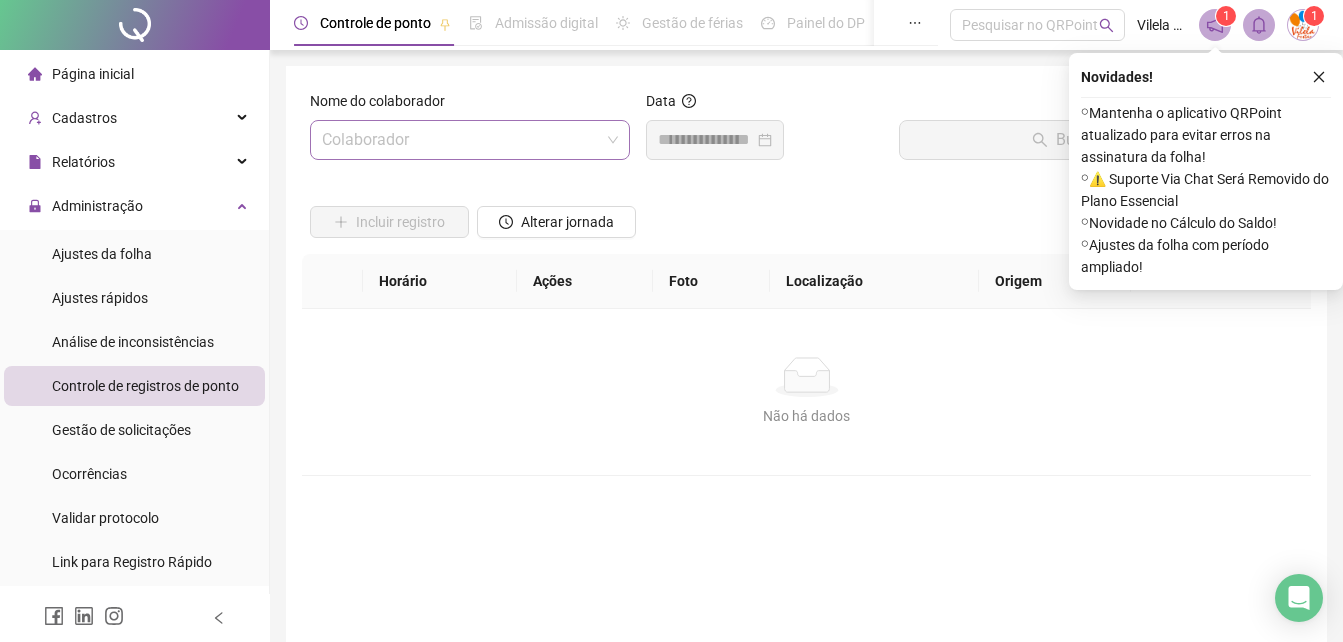 click at bounding box center (461, 140) 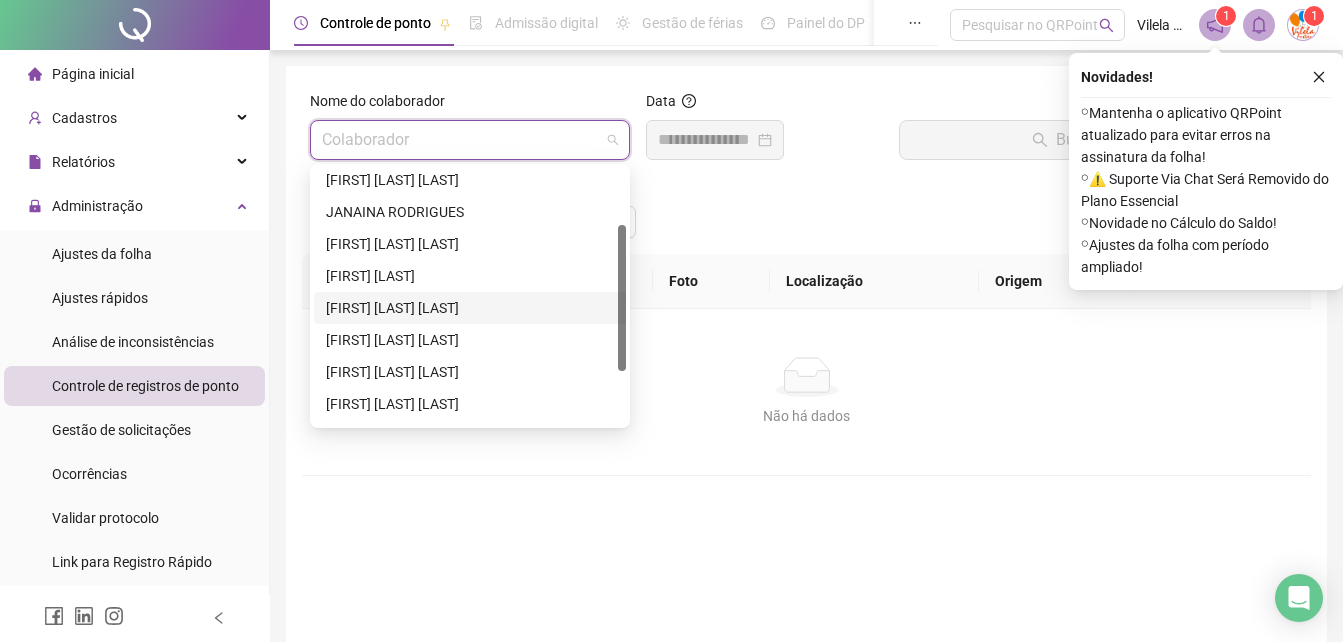 scroll, scrollTop: 192, scrollLeft: 0, axis: vertical 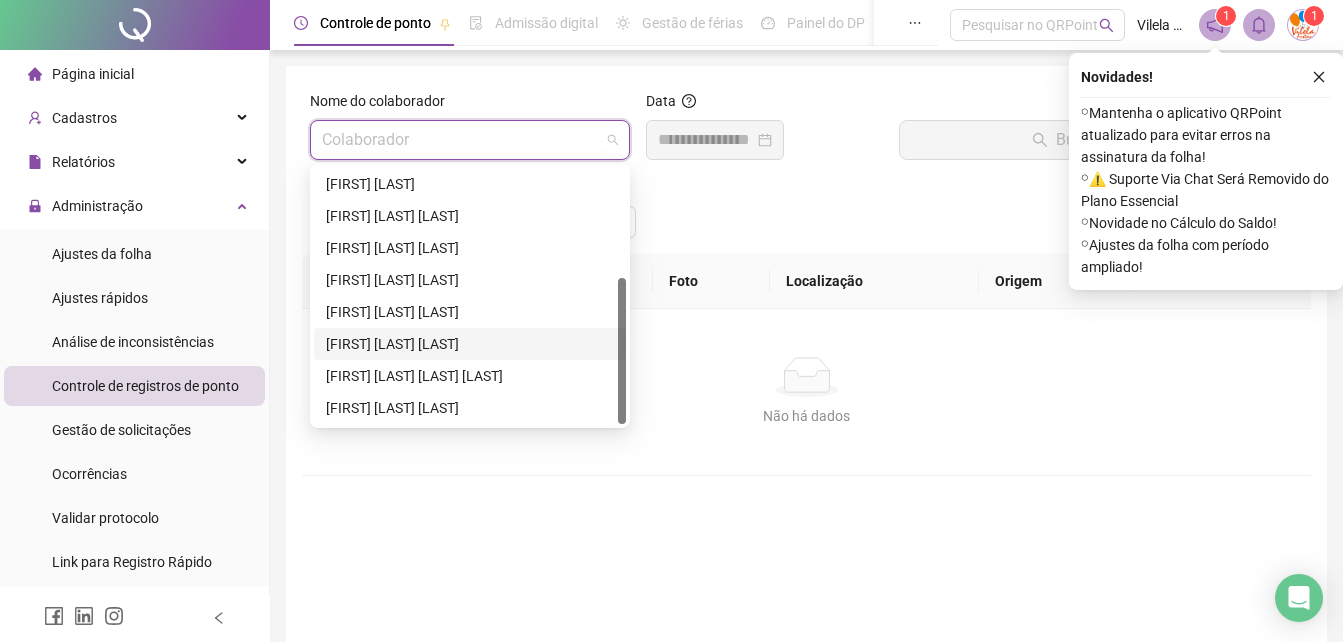 click on "RENATA RODRIGUES DOS SANTOS" at bounding box center (470, 344) 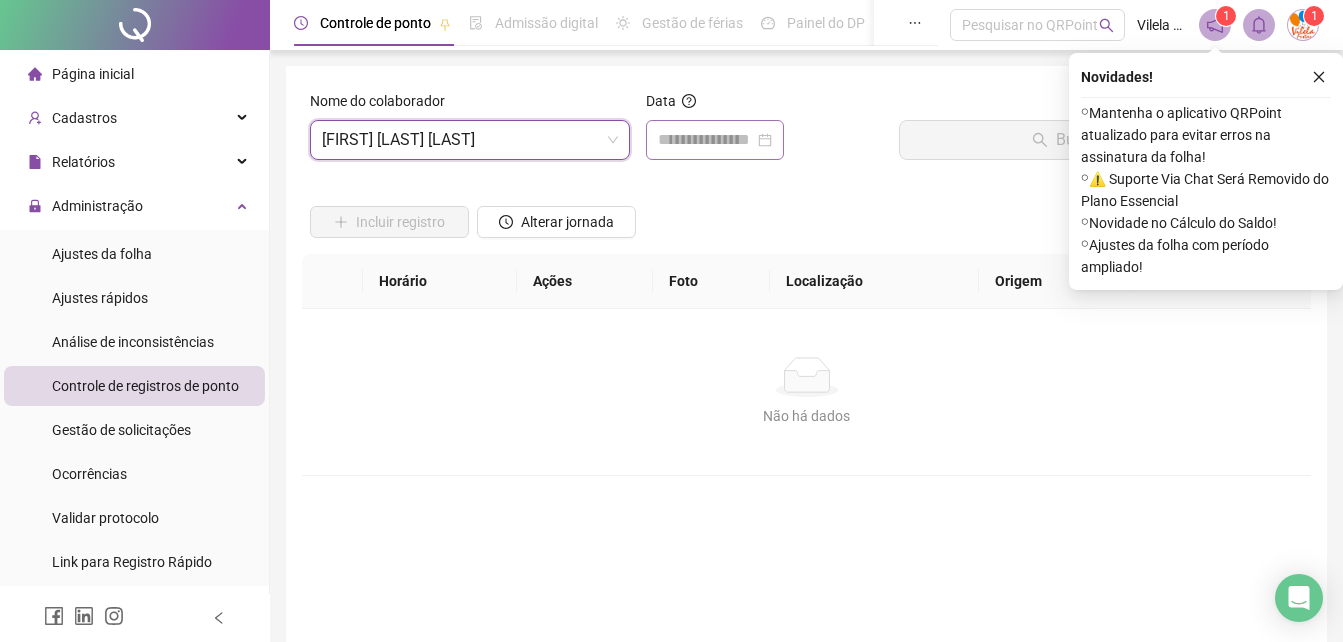 click at bounding box center [715, 140] 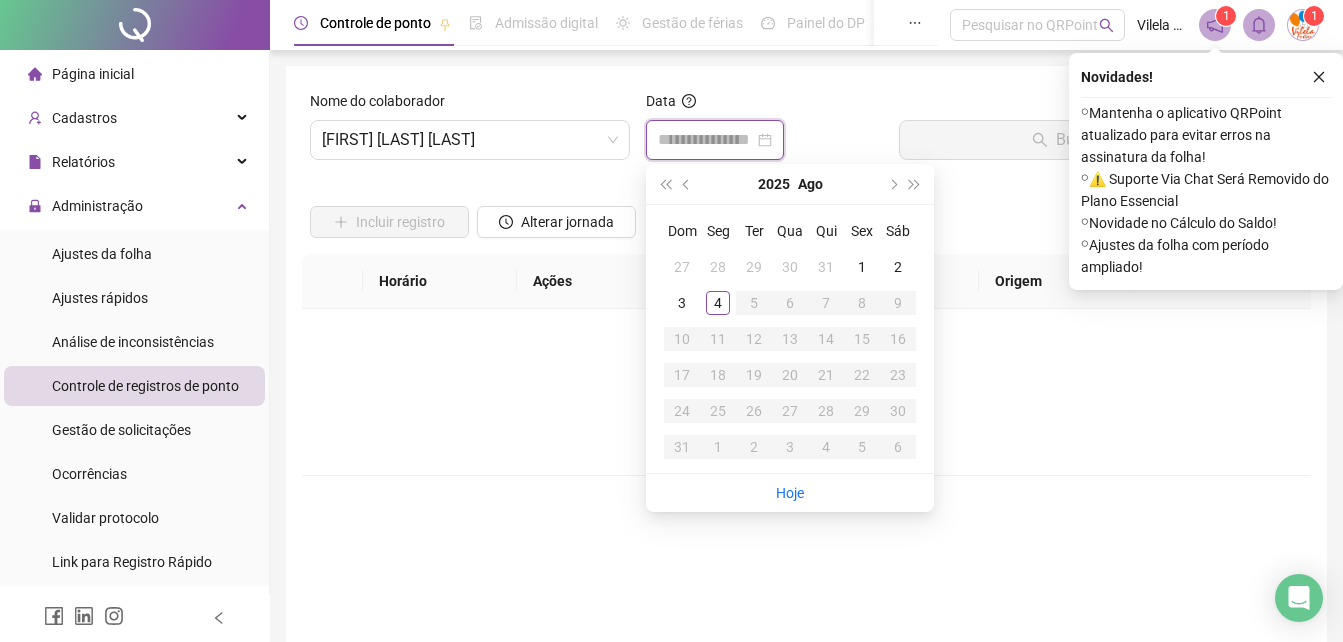 click at bounding box center (706, 140) 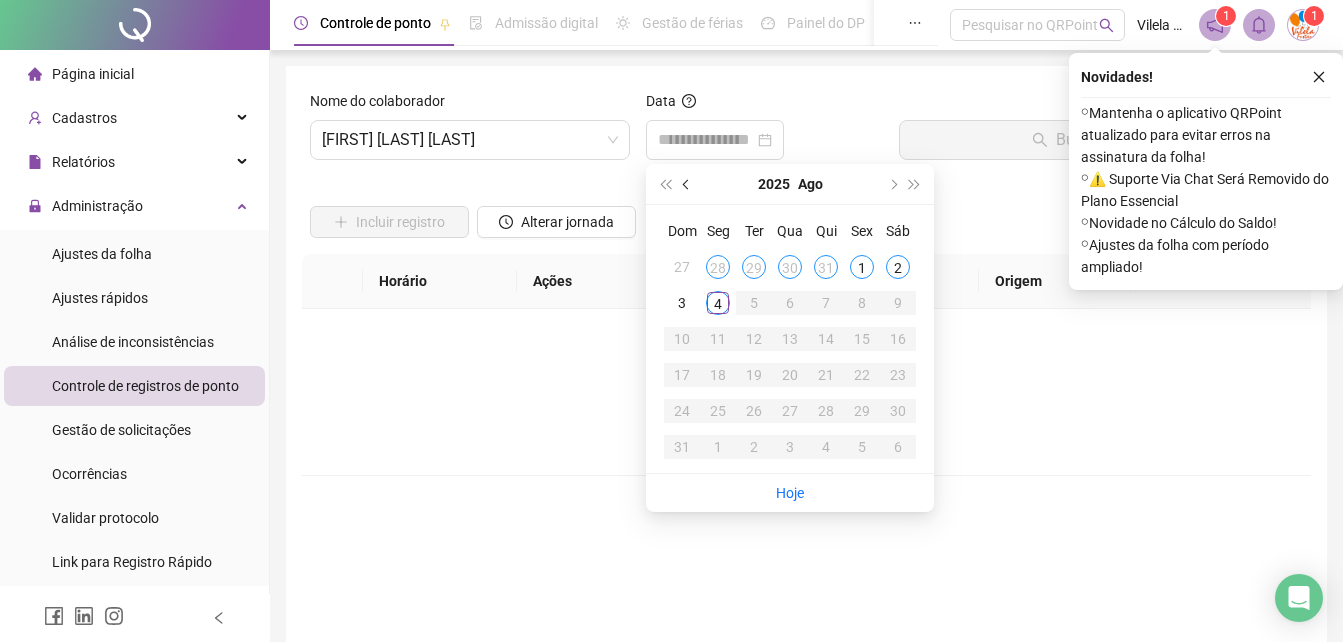 click at bounding box center [687, 184] 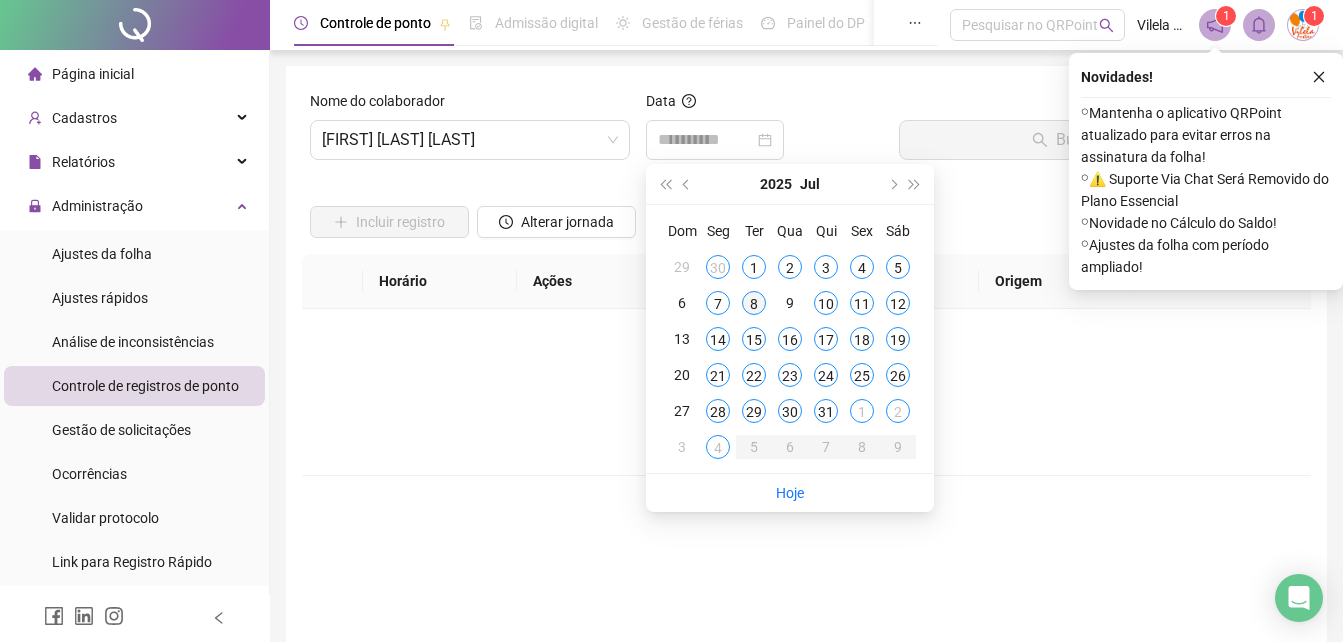type on "**********" 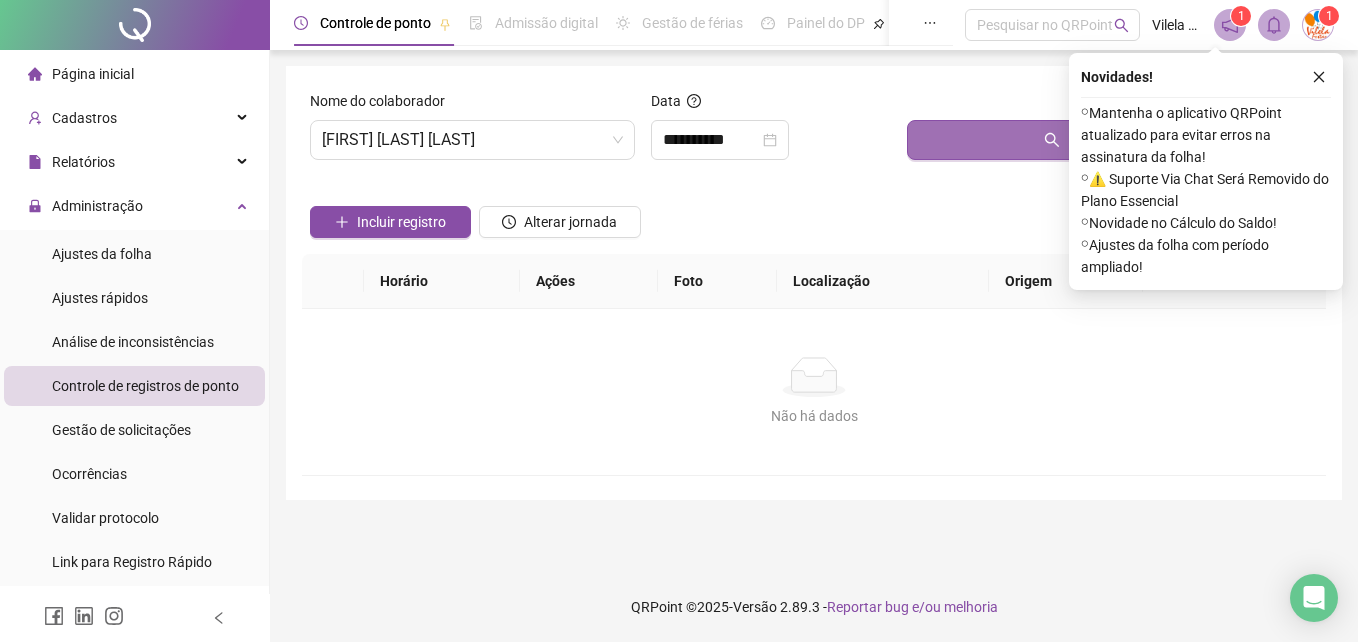 click on "Buscar registros" at bounding box center (1112, 140) 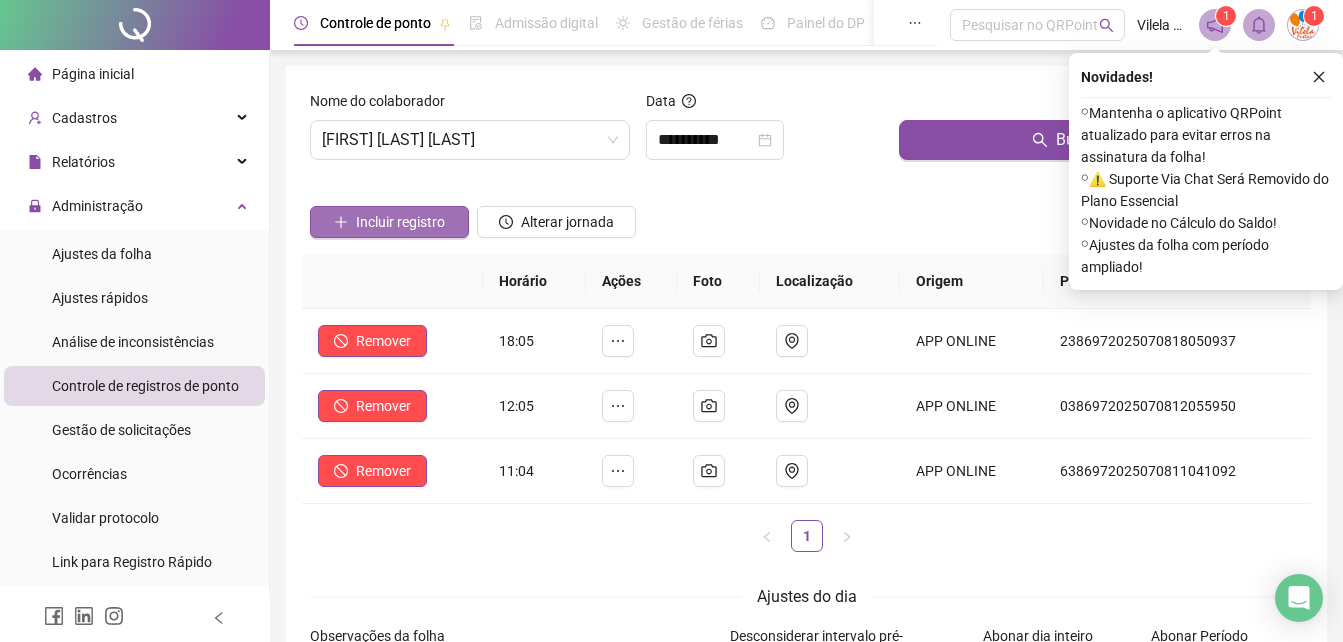click on "Incluir registro" at bounding box center [400, 222] 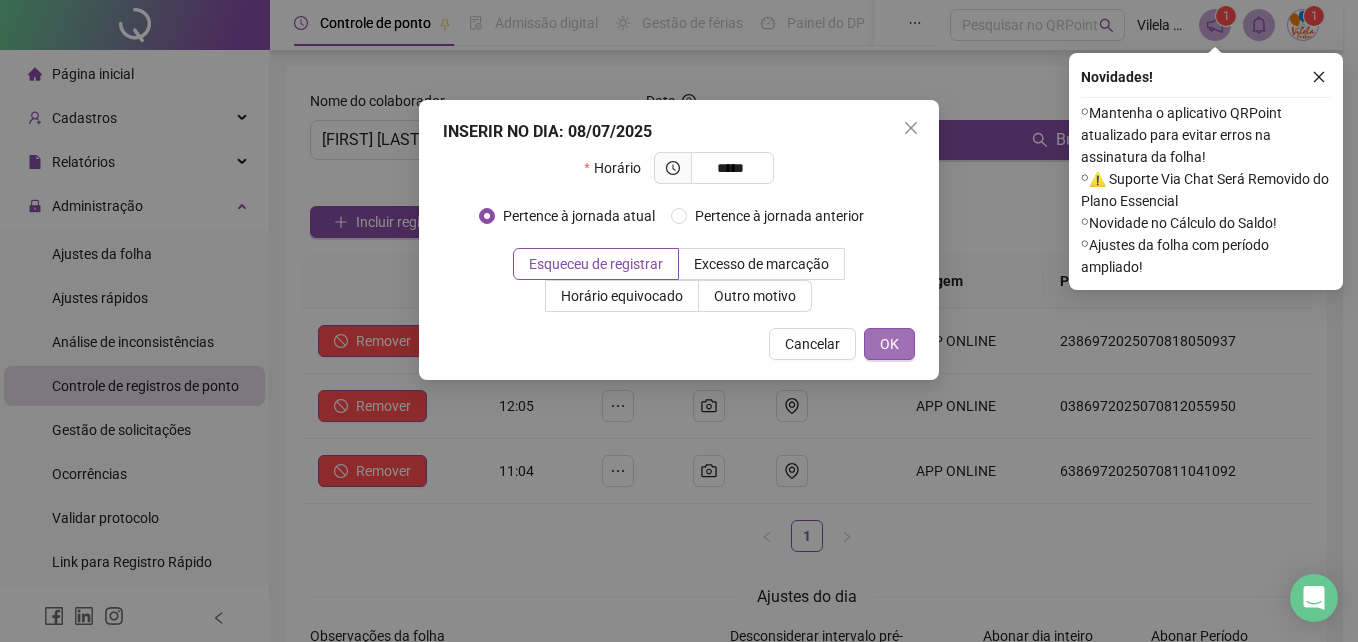 type on "*****" 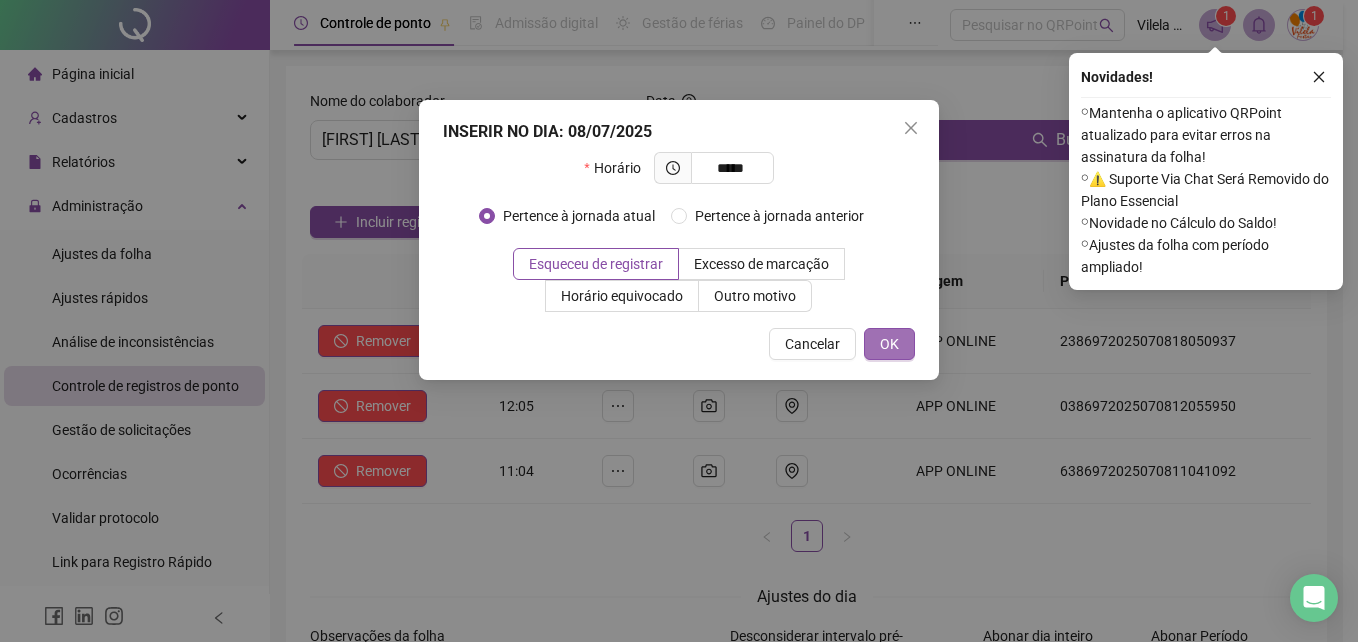 click on "OK" at bounding box center (889, 344) 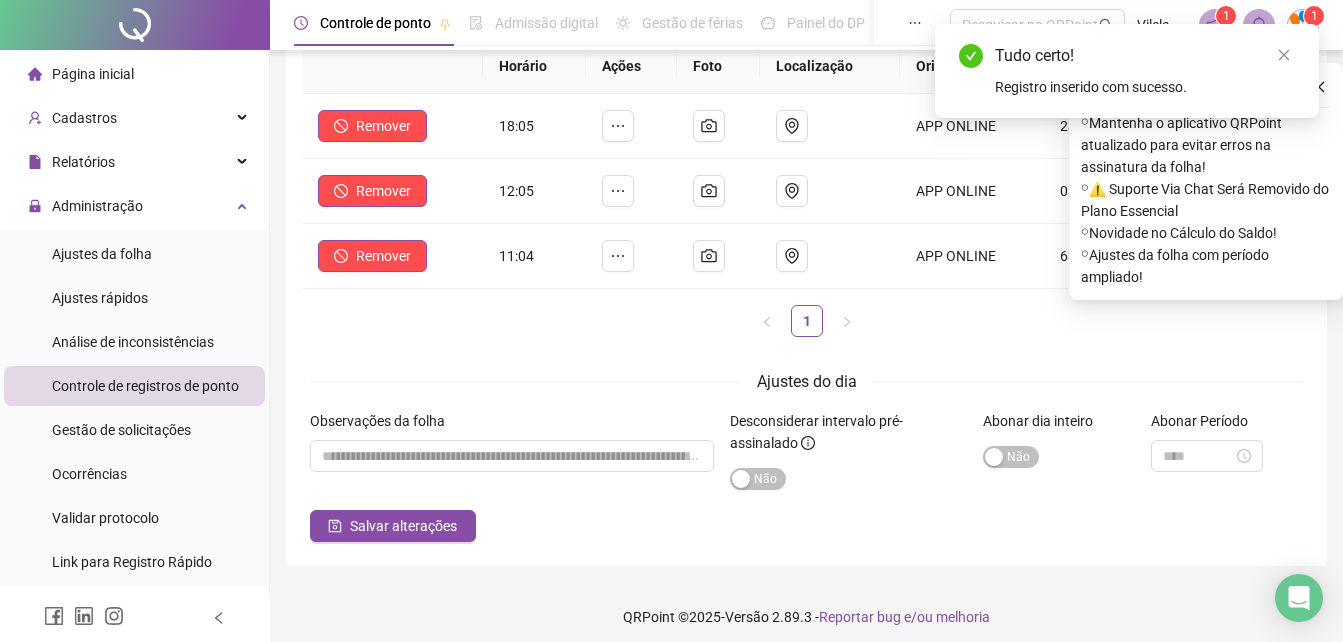 scroll, scrollTop: 225, scrollLeft: 0, axis: vertical 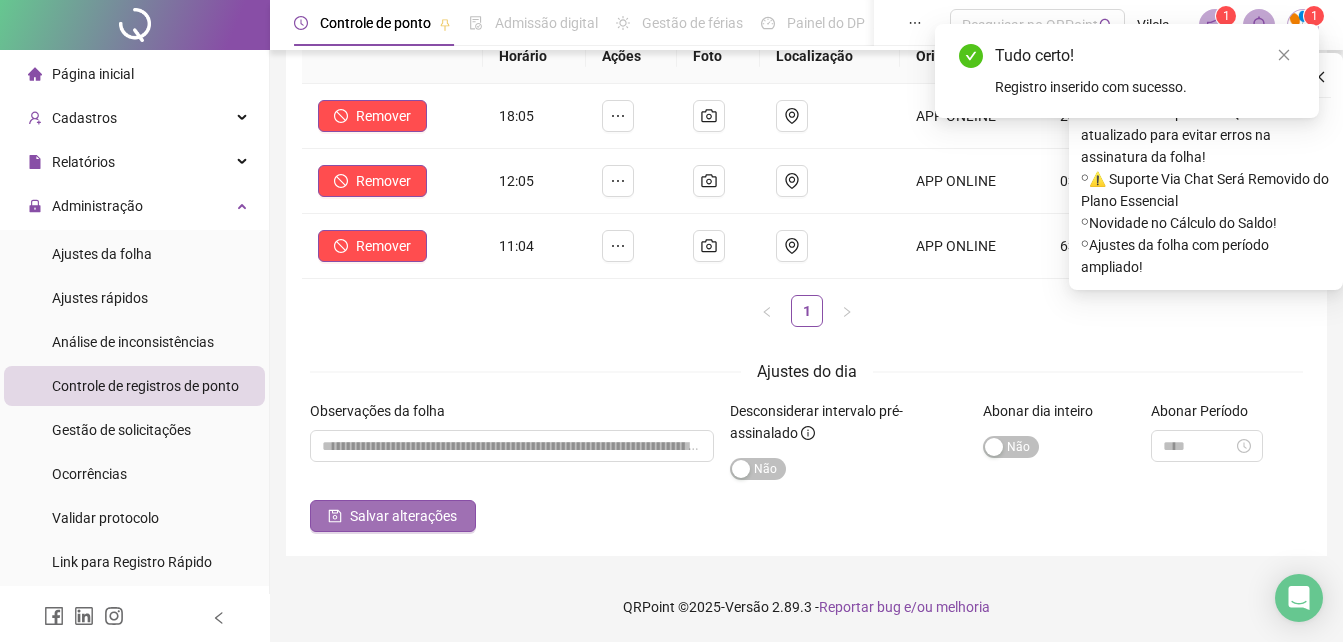 click on "Salvar alterações" at bounding box center [403, 516] 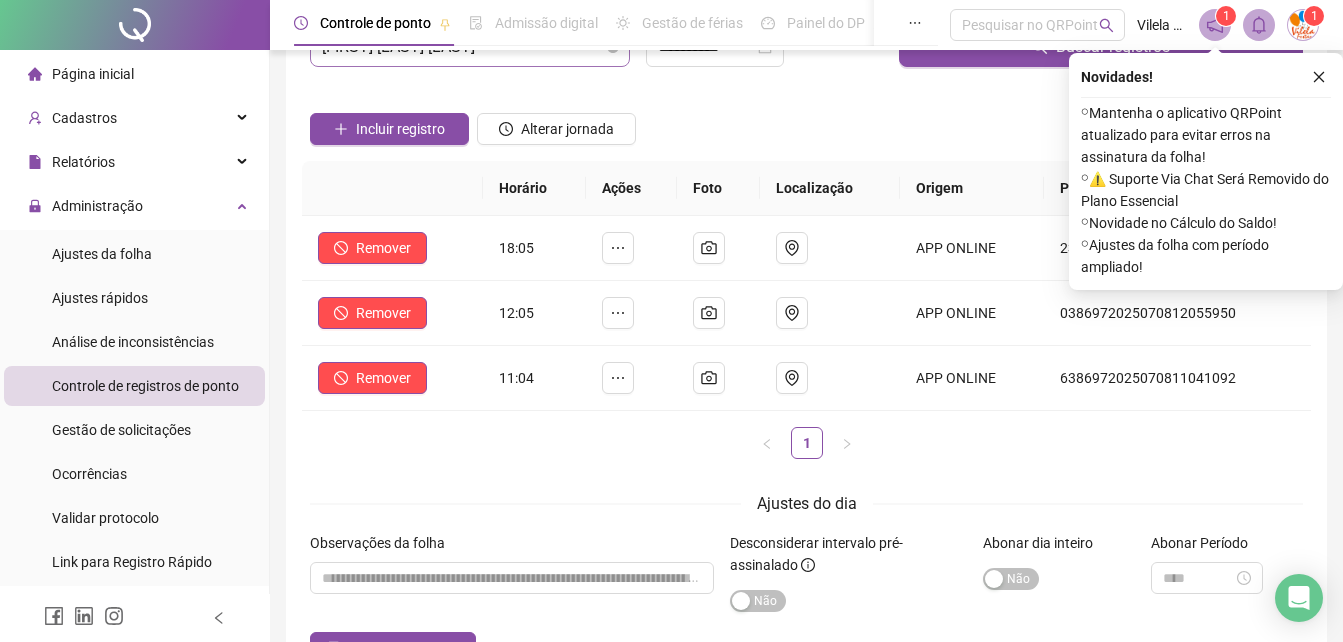 scroll, scrollTop: 0, scrollLeft: 0, axis: both 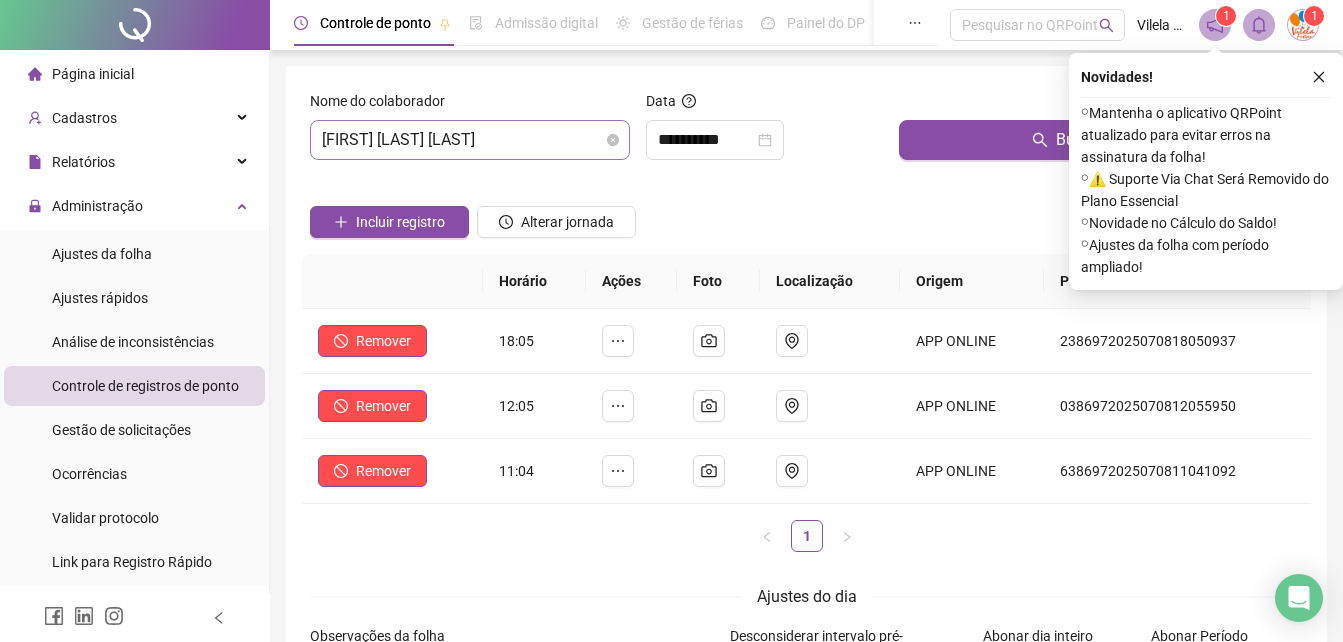click on "RENATA RODRIGUES DOS SANTOS" at bounding box center [470, 140] 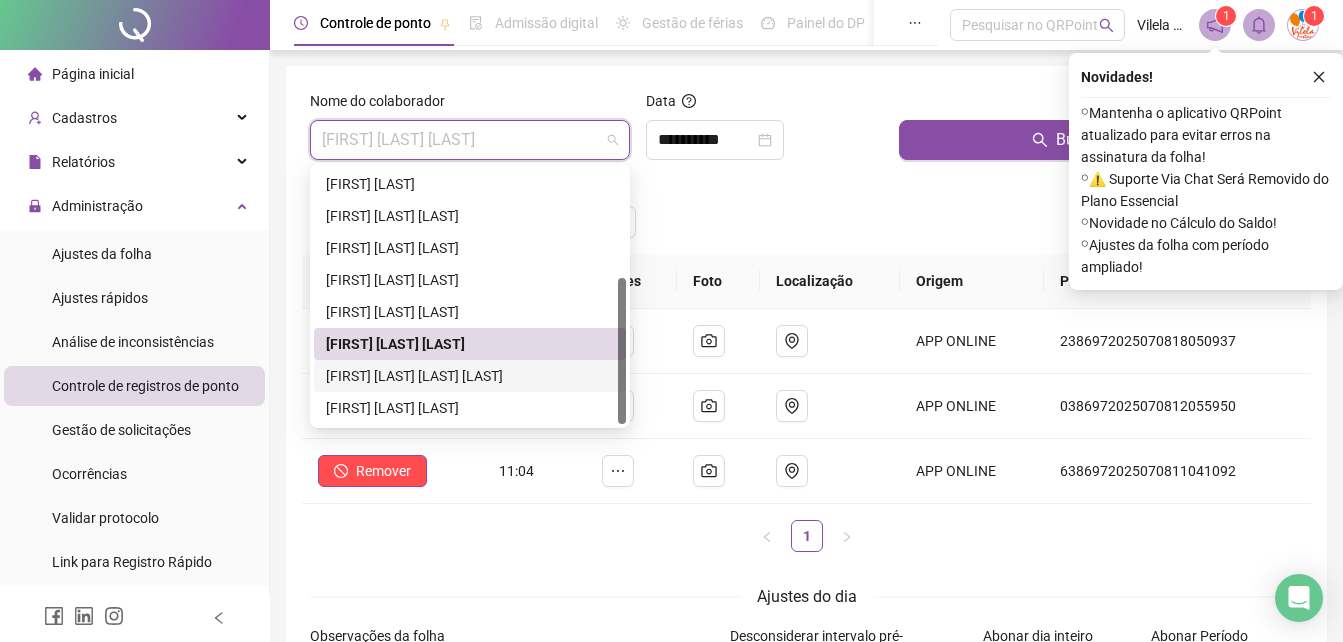 click on "[FIRST] [LAST]" at bounding box center (470, 376) 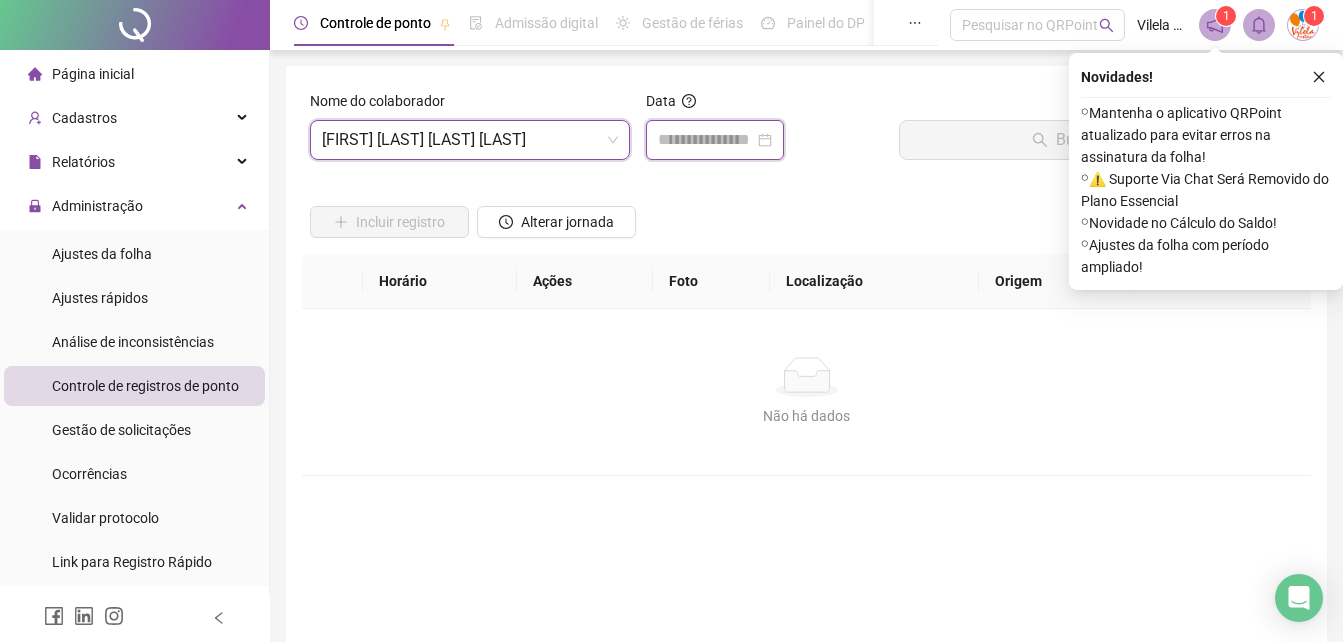 click at bounding box center (706, 140) 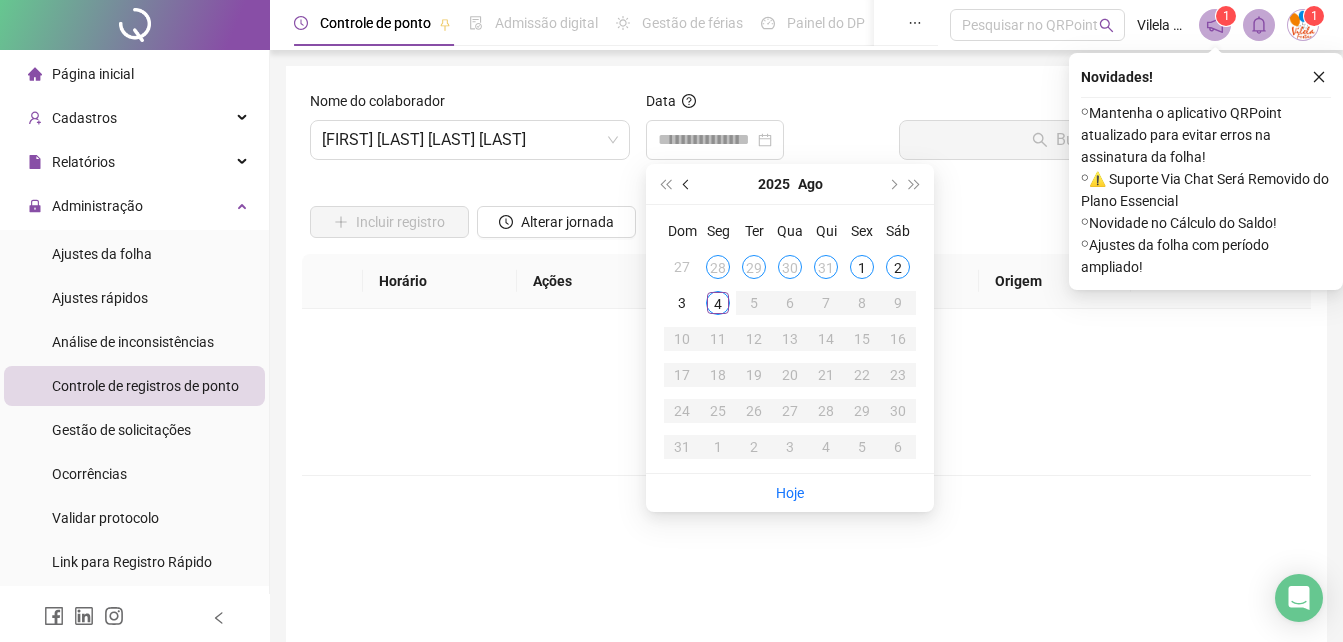 click at bounding box center [687, 184] 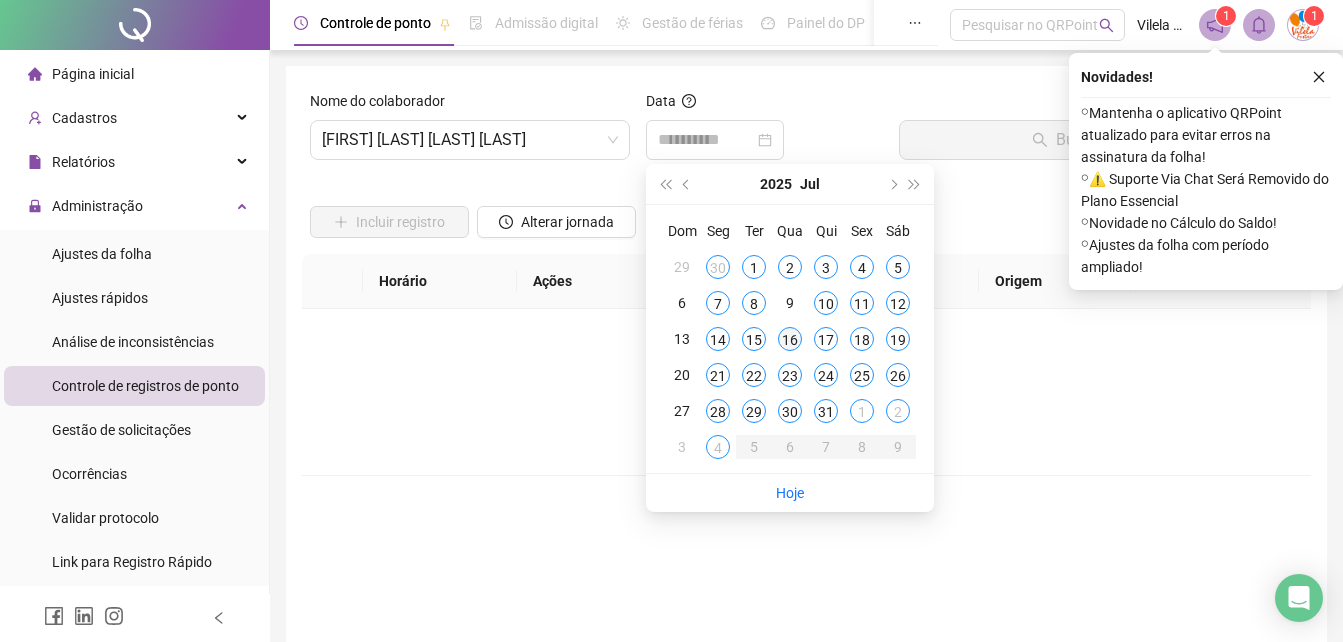type on "**********" 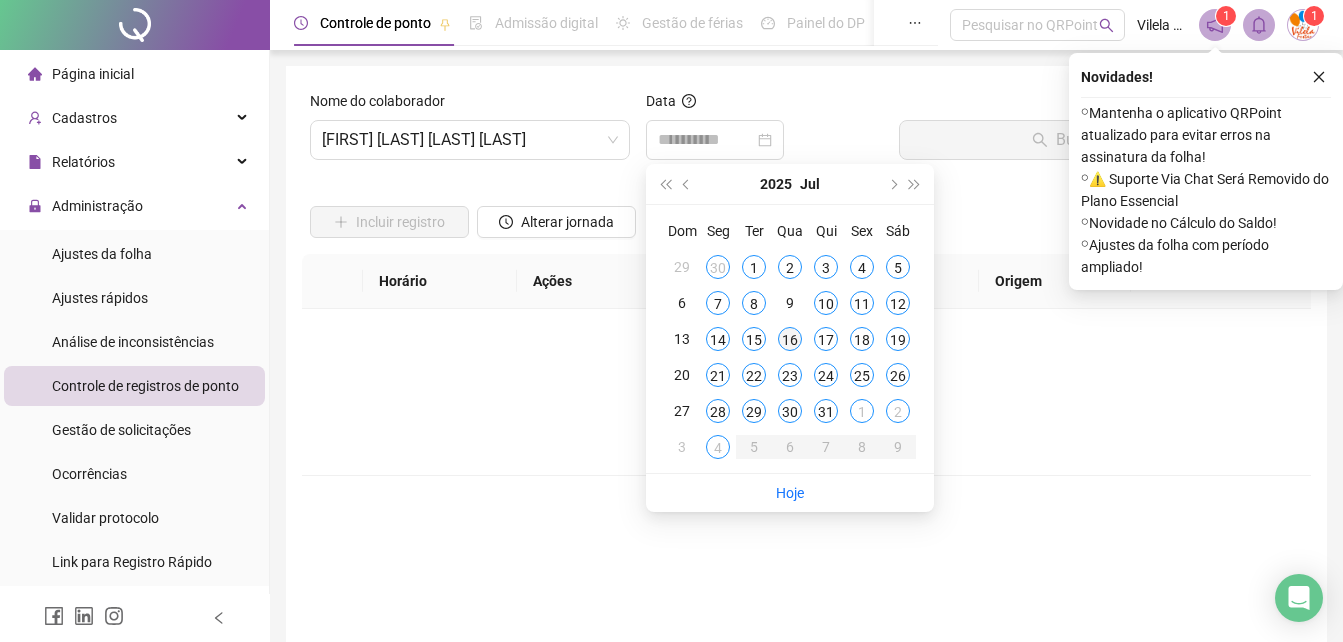 click on "16" at bounding box center (790, 339) 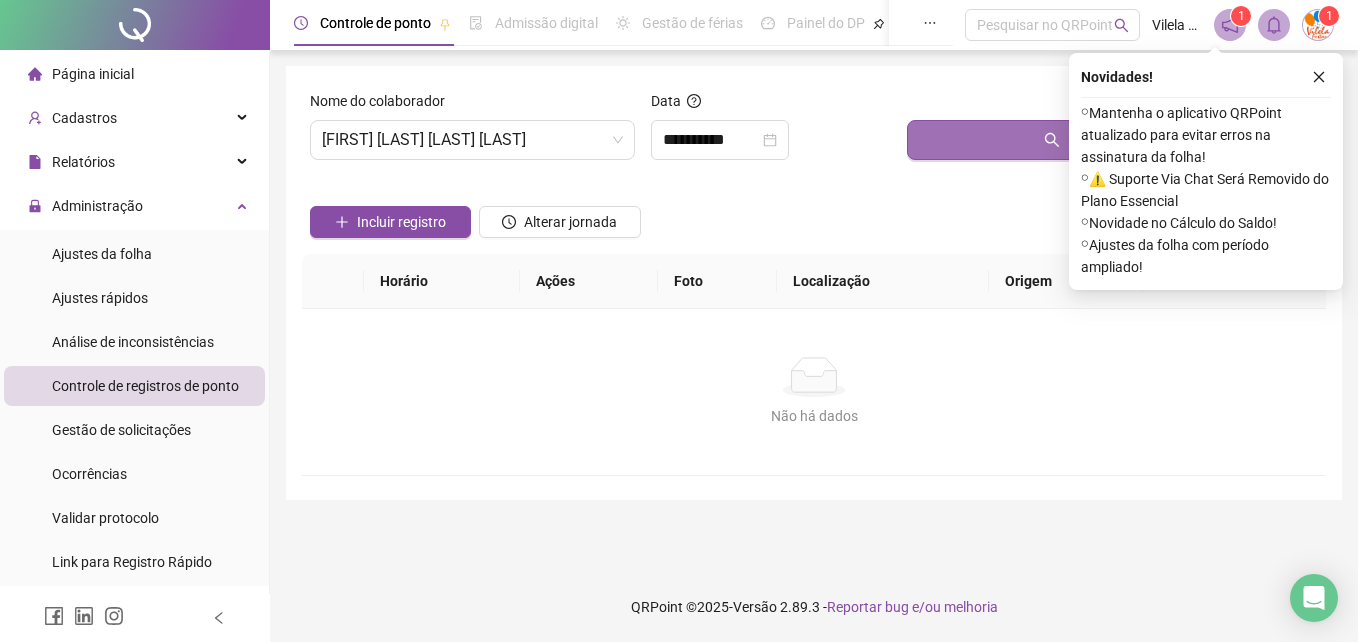 click on "Buscar registros" at bounding box center [1112, 140] 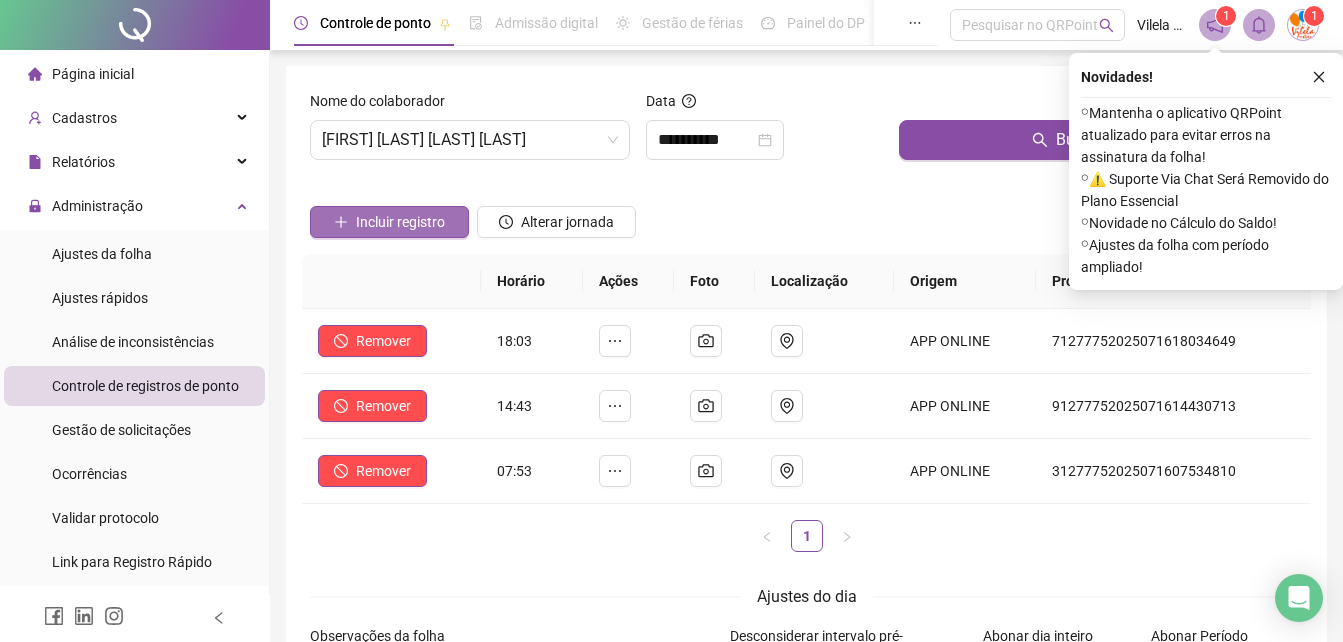 click on "Incluir registro" at bounding box center (389, 222) 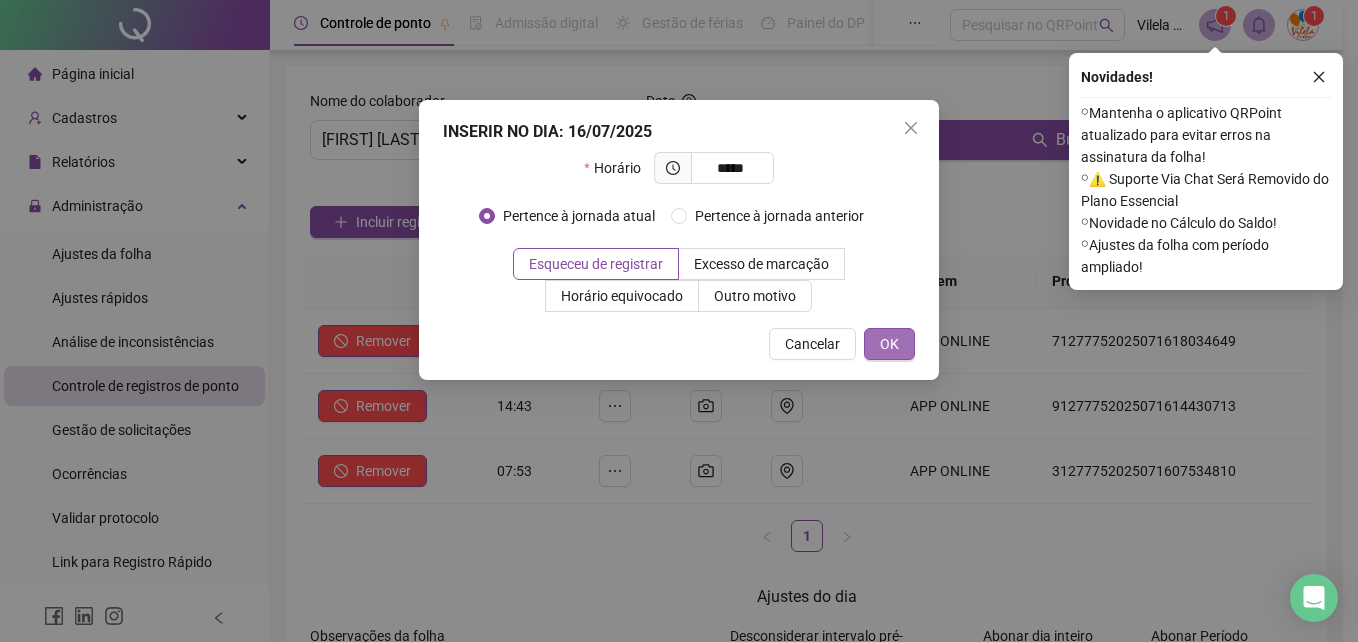type on "*****" 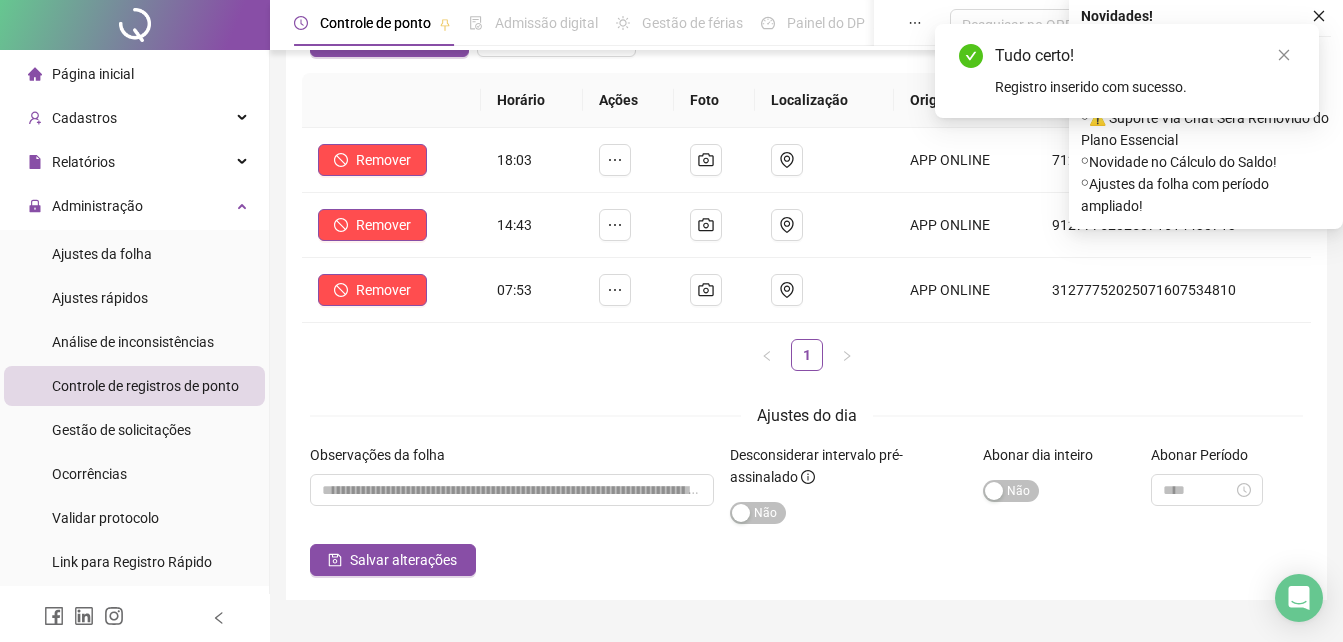 scroll, scrollTop: 225, scrollLeft: 0, axis: vertical 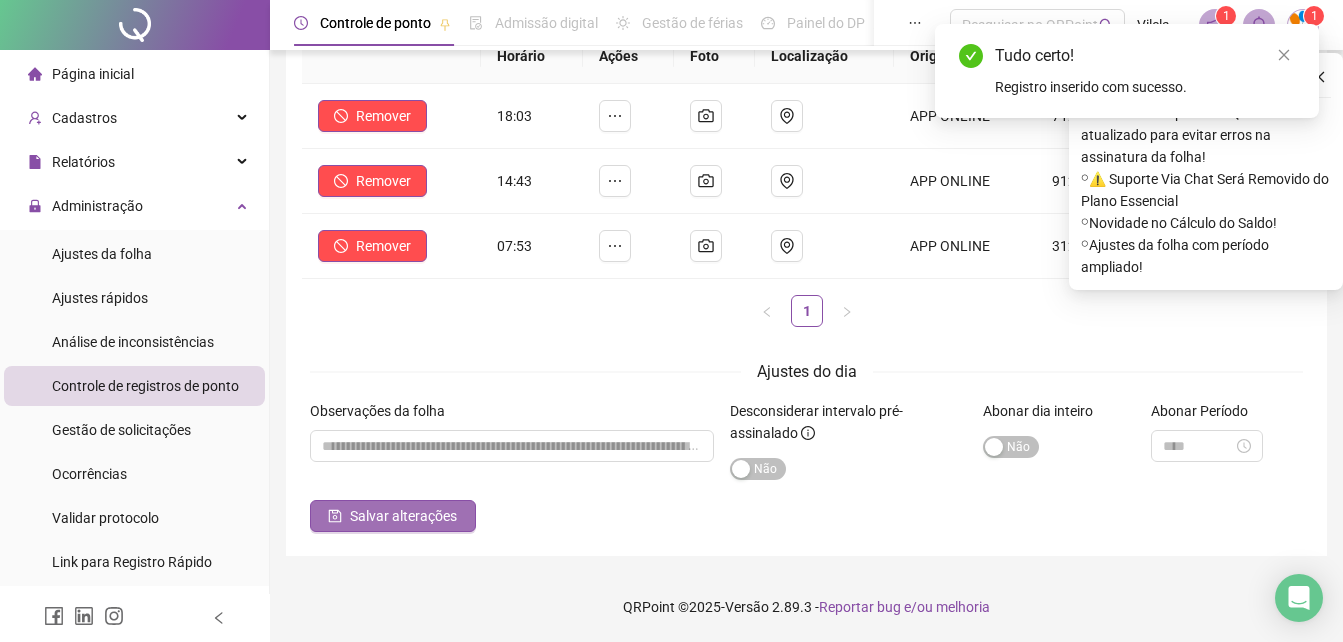 click on "Salvar alterações" at bounding box center (403, 516) 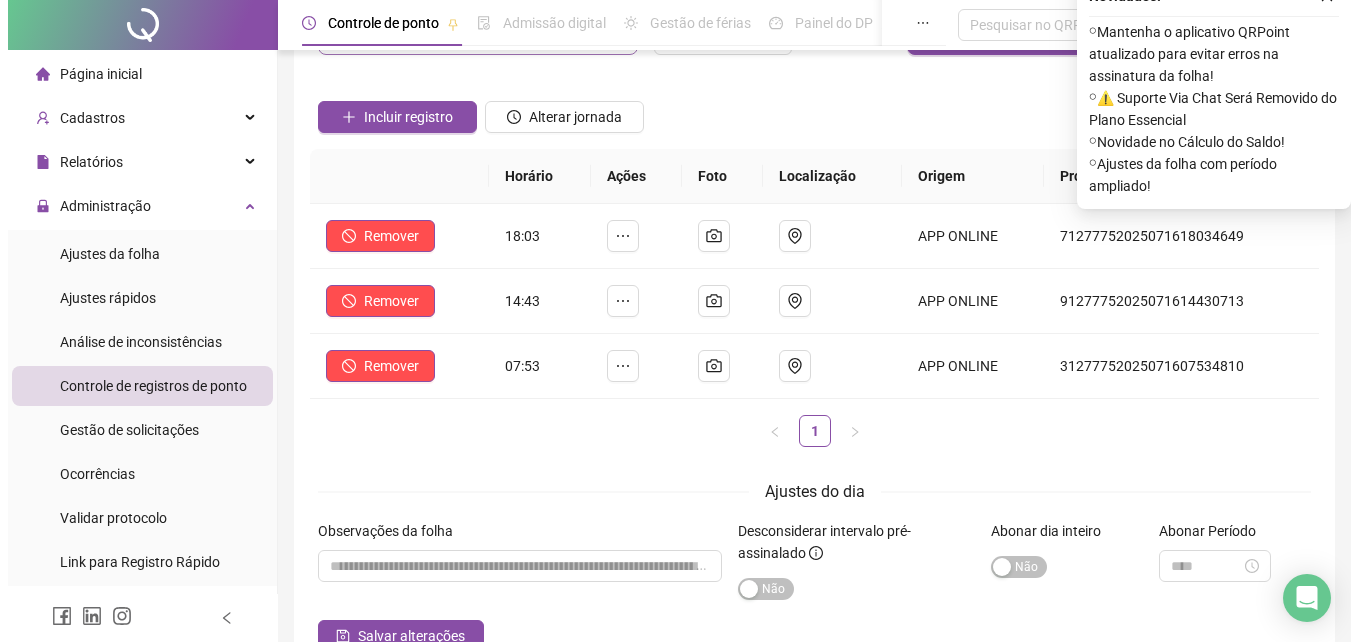 scroll, scrollTop: 0, scrollLeft: 0, axis: both 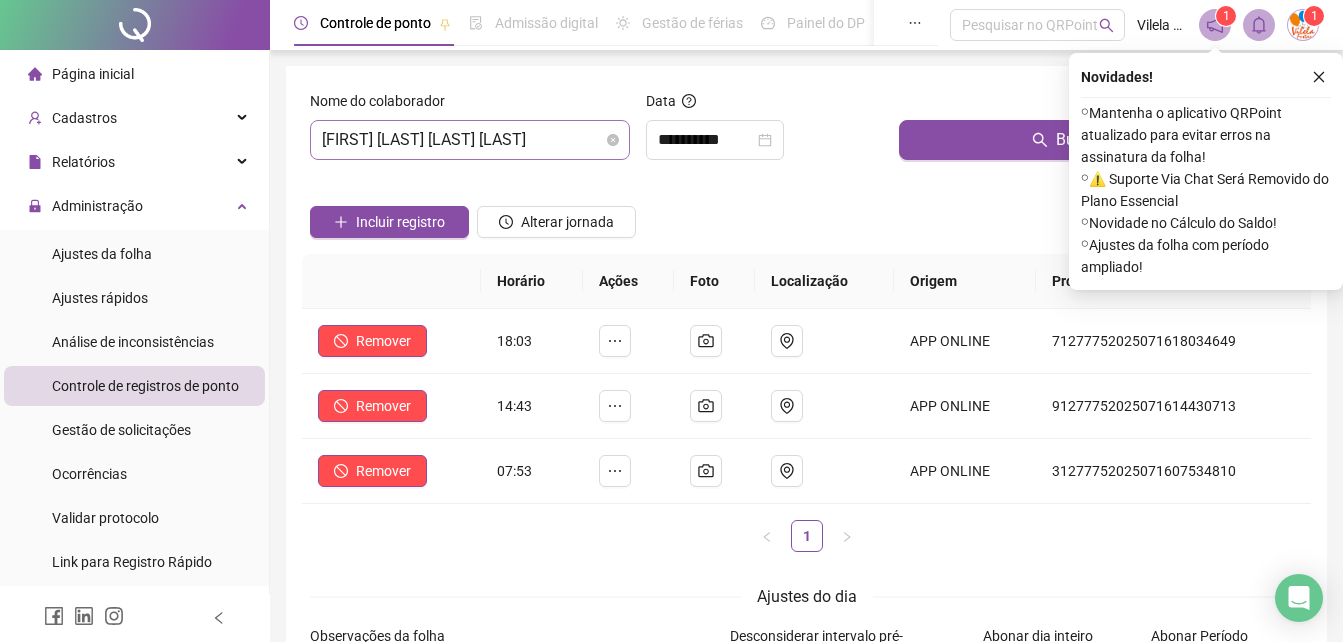 click on "[FIRST] [LAST]" at bounding box center [470, 140] 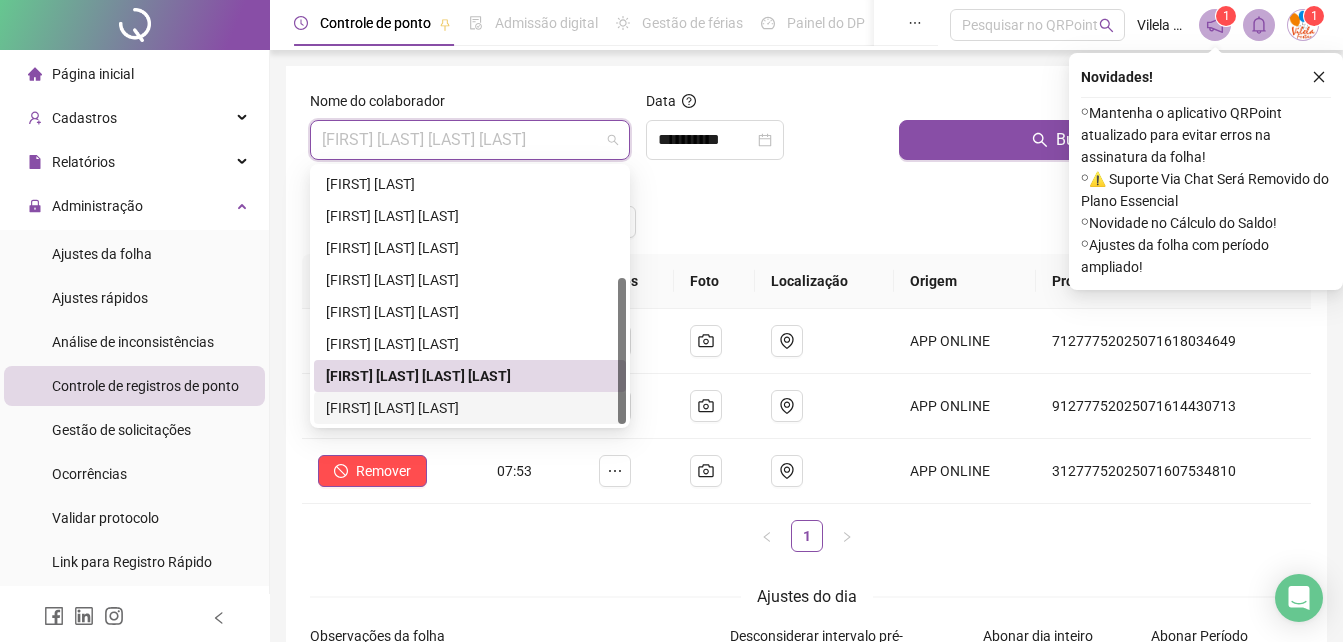 click on "THAYNÁ CANDIDO RAIMUNDO" at bounding box center (470, 408) 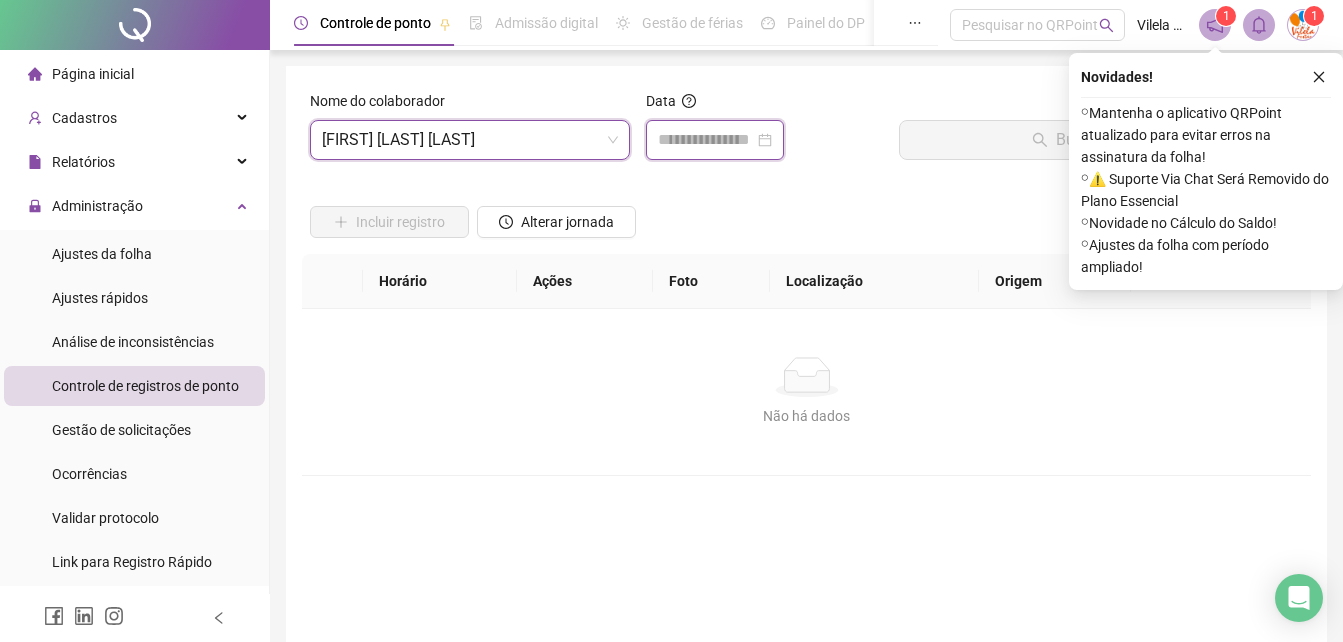 click at bounding box center [706, 140] 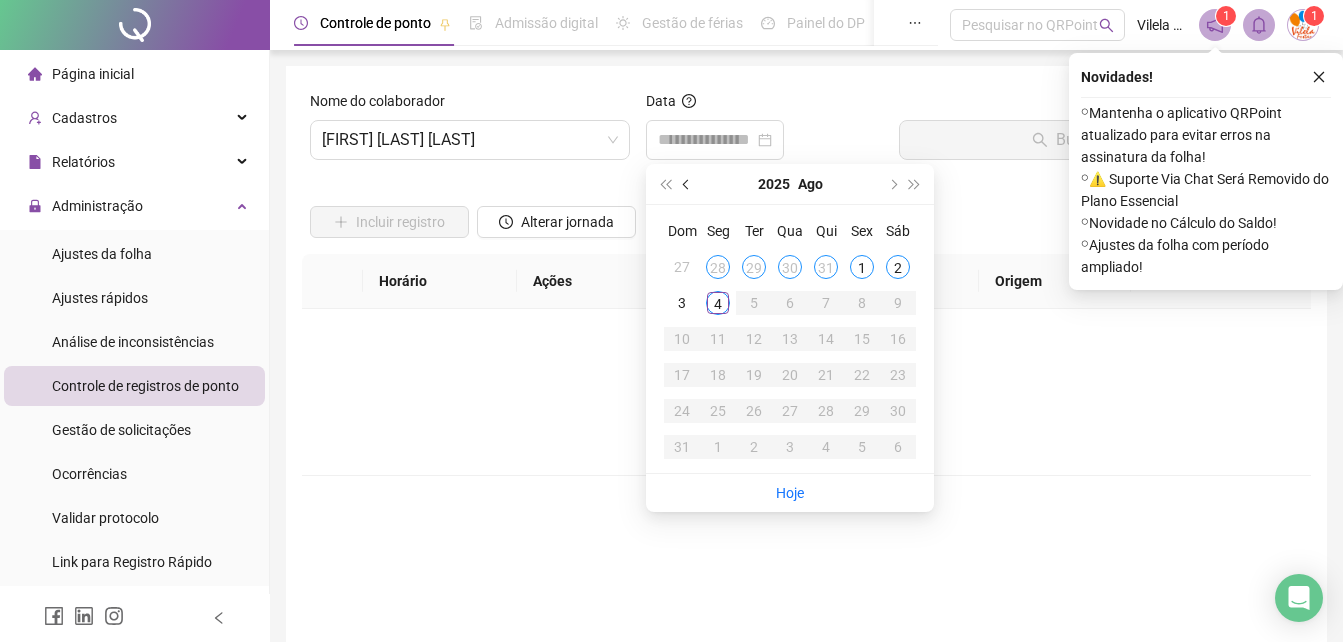 click at bounding box center (688, 184) 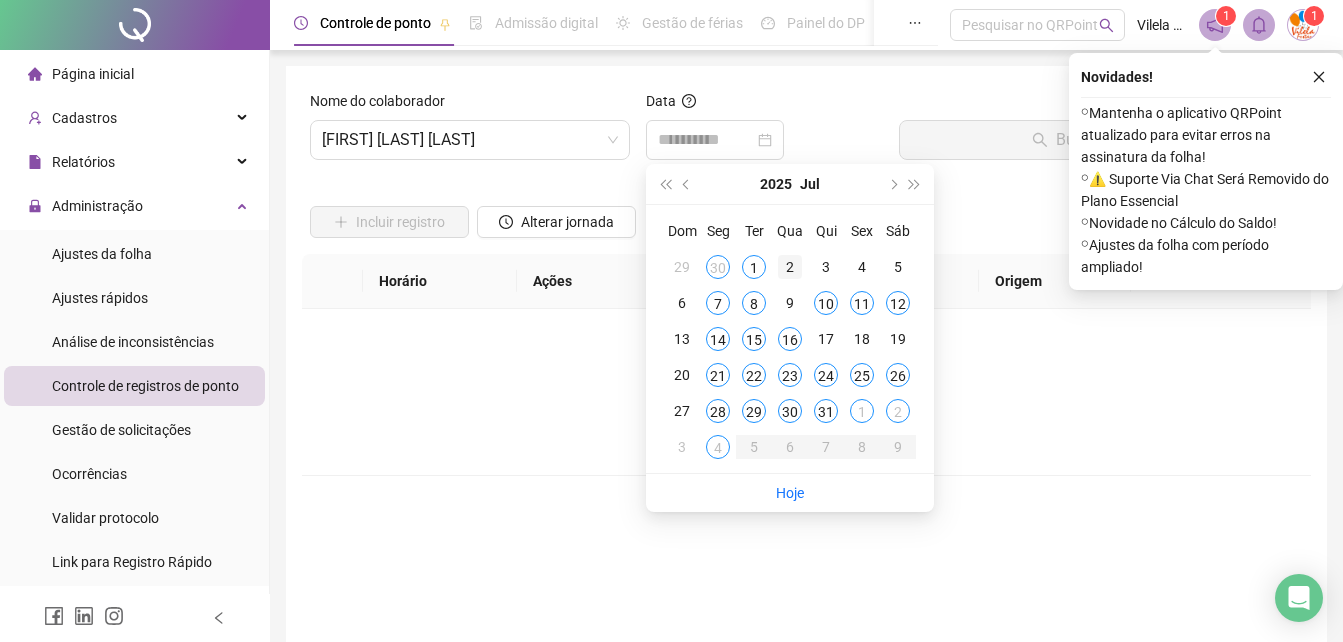 type on "**********" 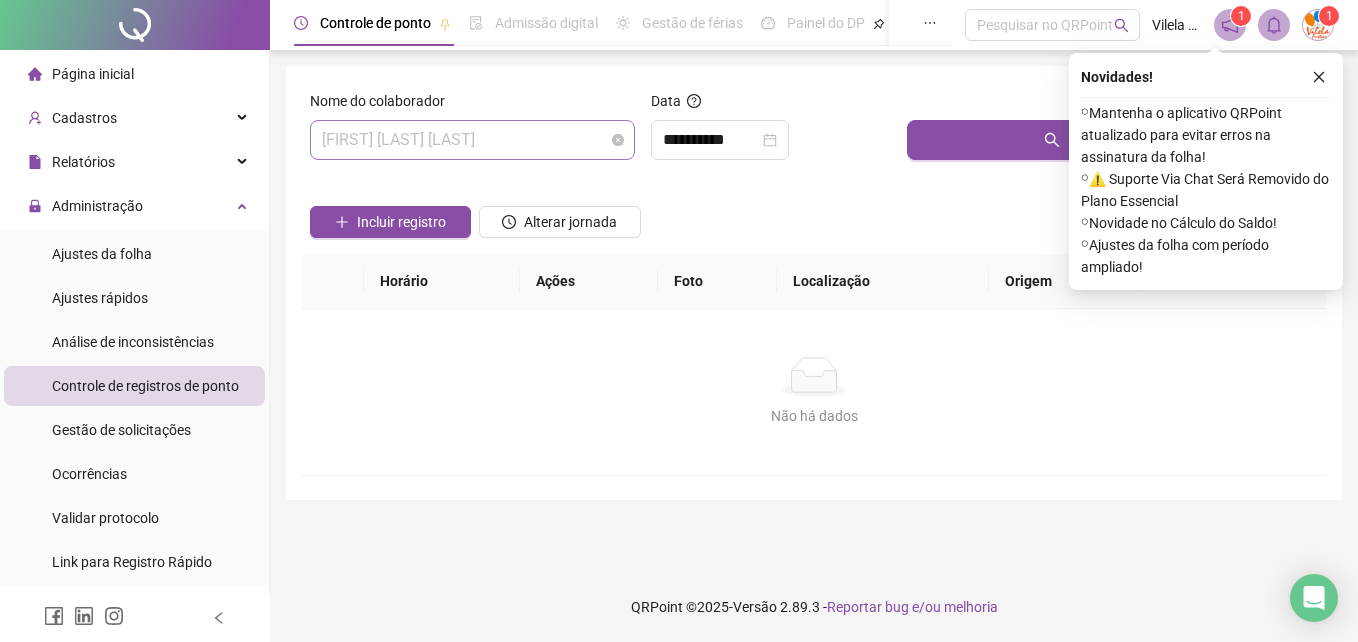 click on "THAYNÁ CANDIDO RAIMUNDO" at bounding box center [472, 140] 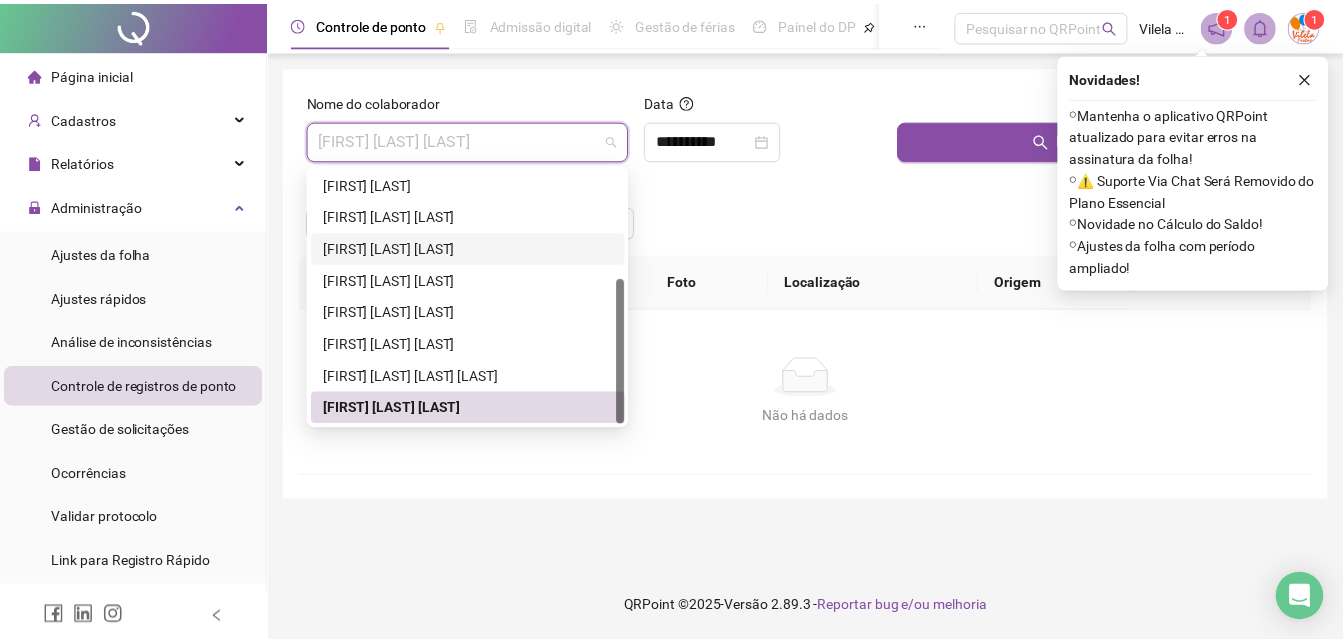 scroll, scrollTop: 0, scrollLeft: 0, axis: both 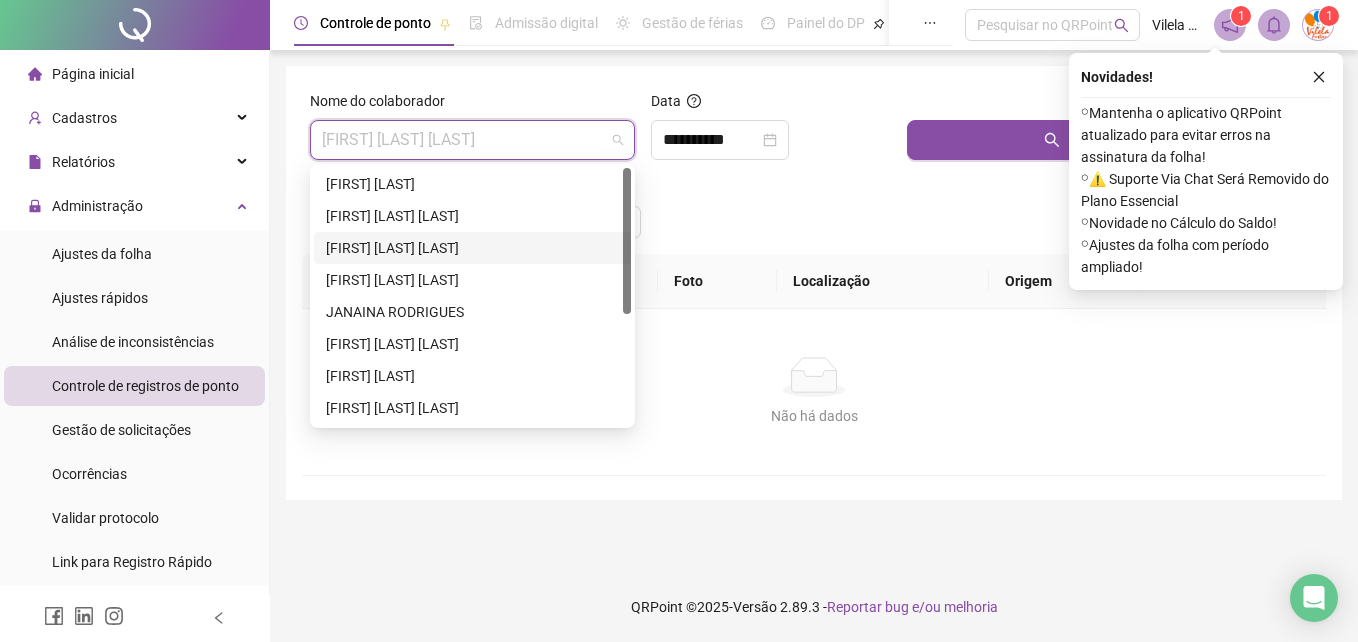 click on "[FIRST] [LAST]" at bounding box center [472, 248] 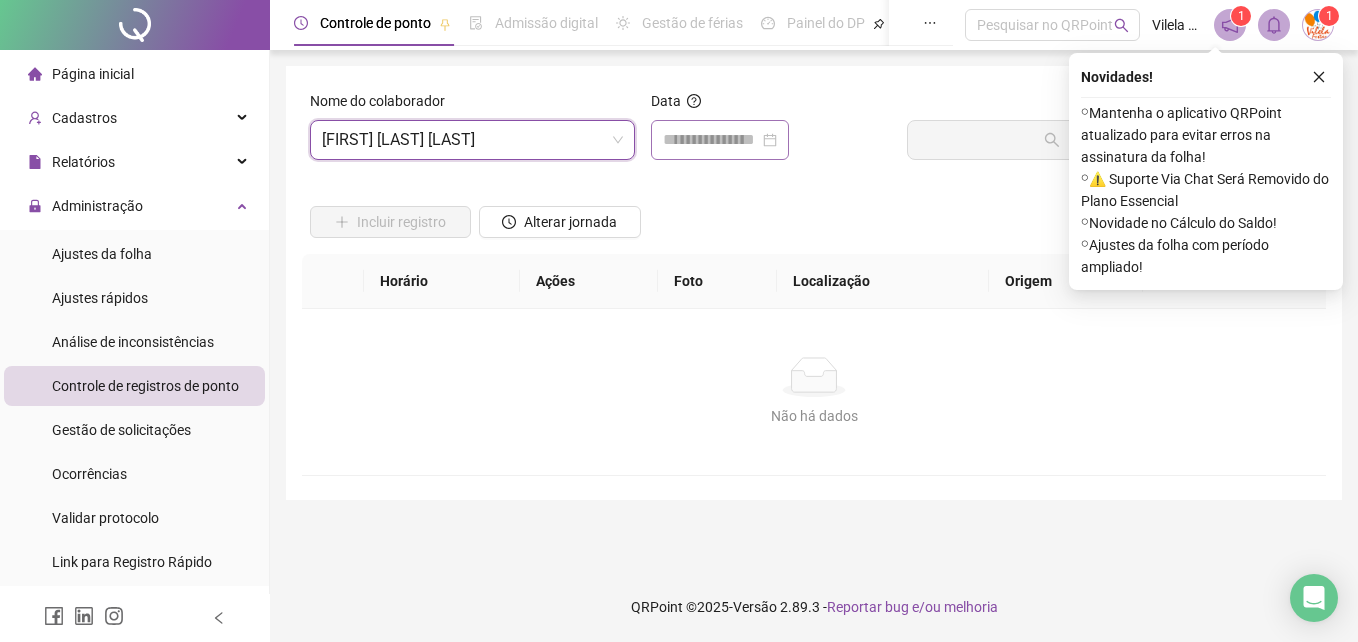 click at bounding box center (720, 140) 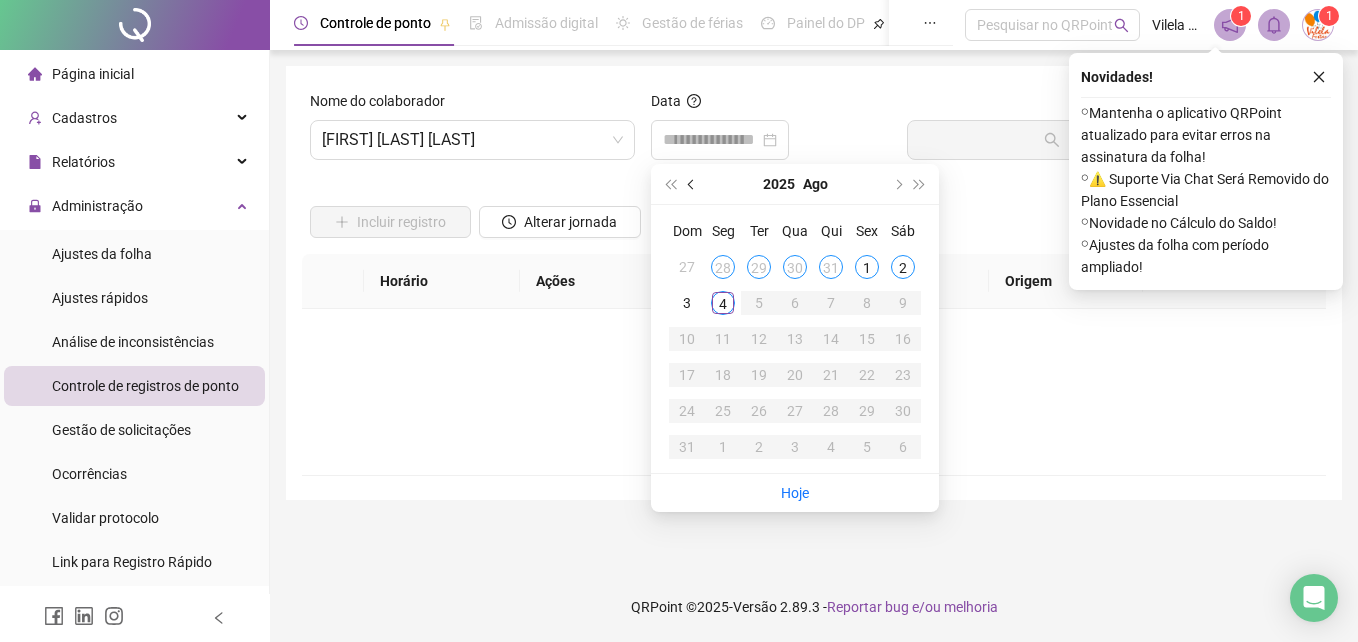 click at bounding box center (692, 184) 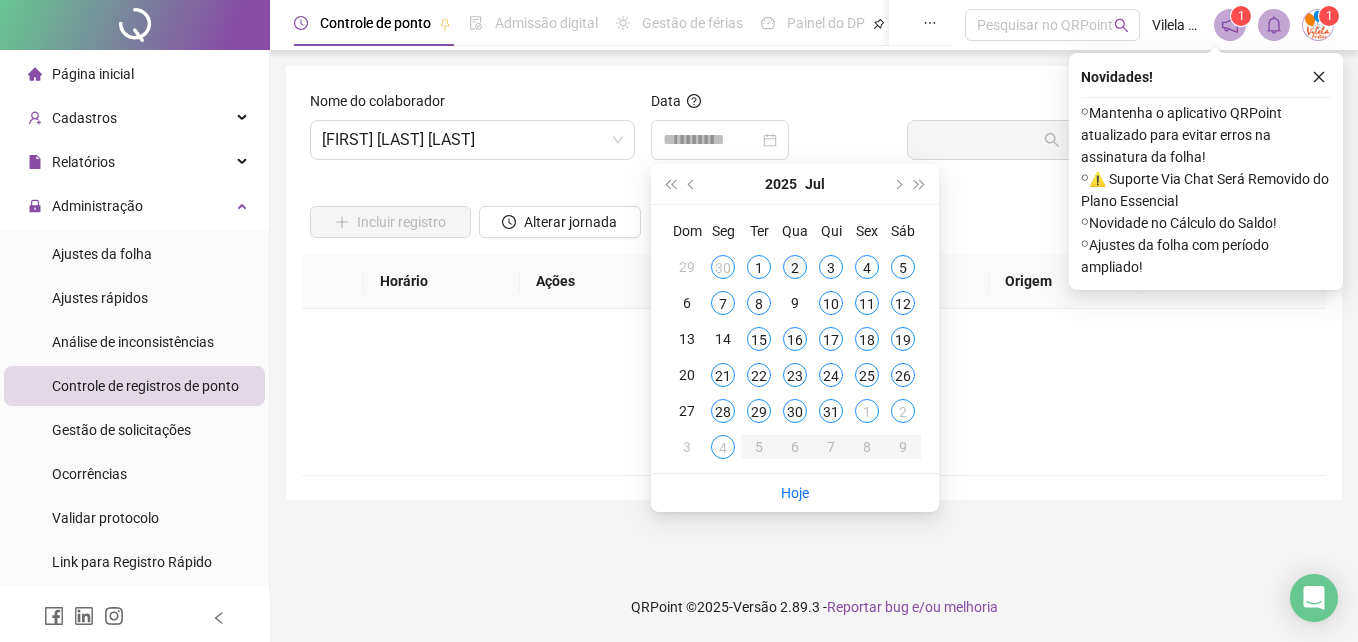 type on "**********" 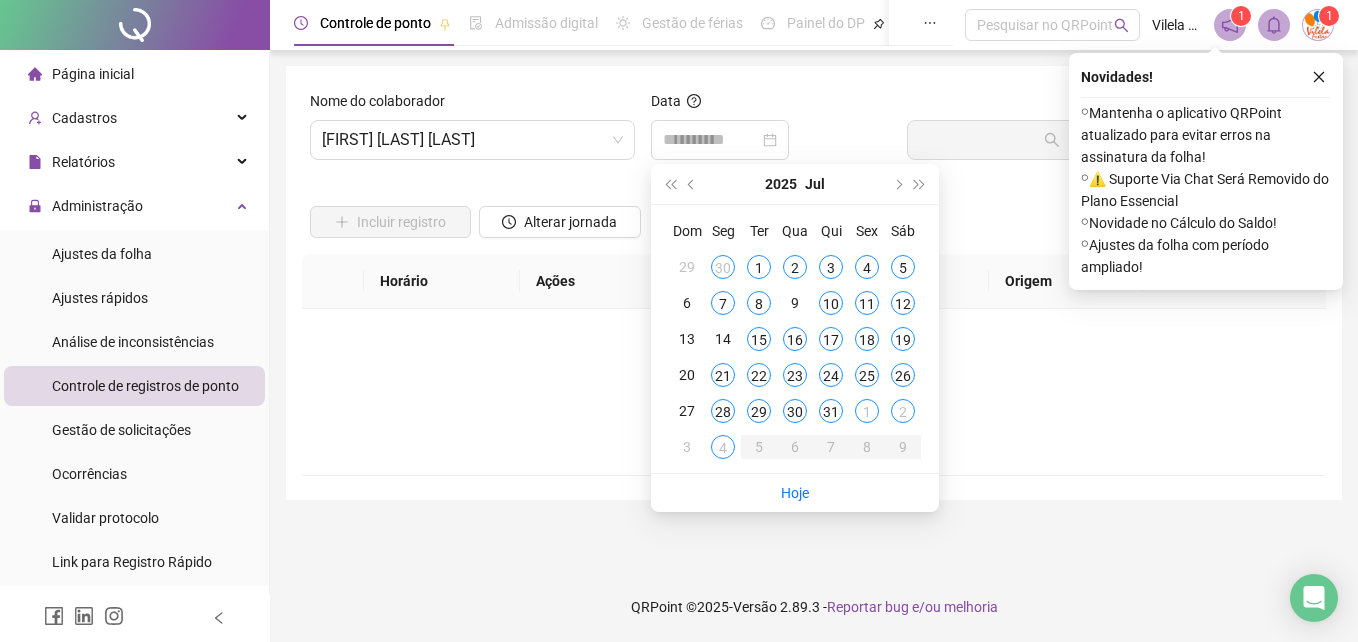 click on "2" at bounding box center [795, 267] 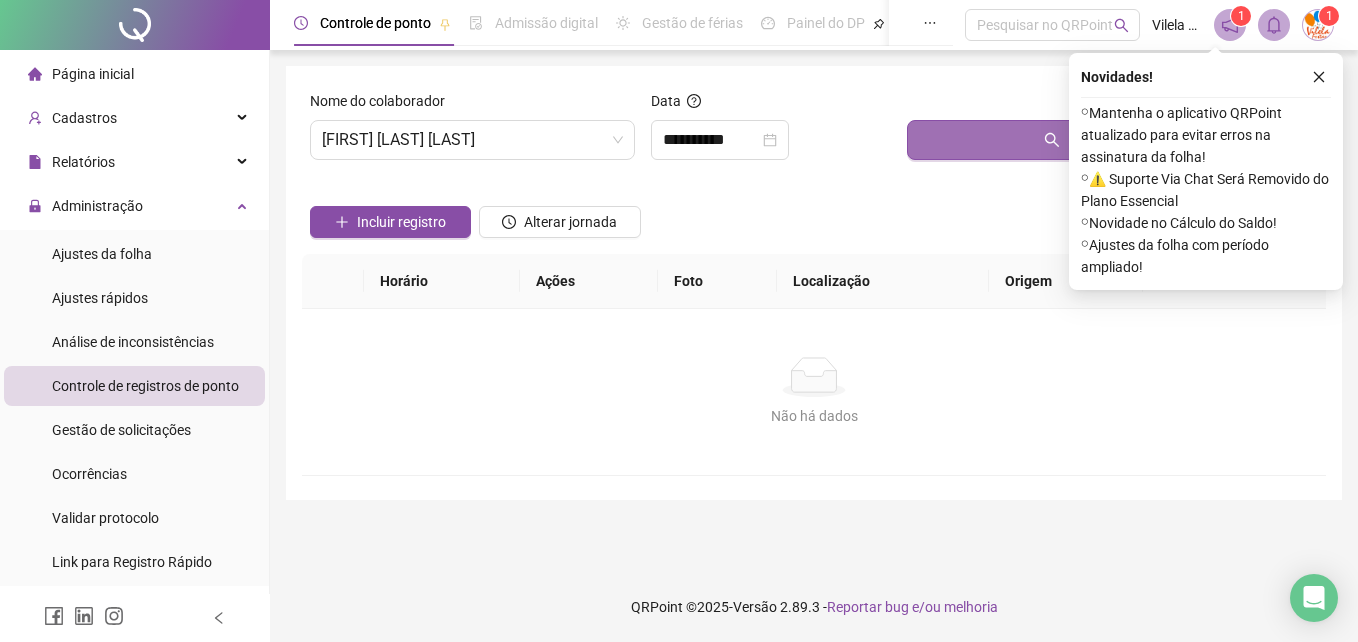 click on "Buscar registros" at bounding box center (1112, 140) 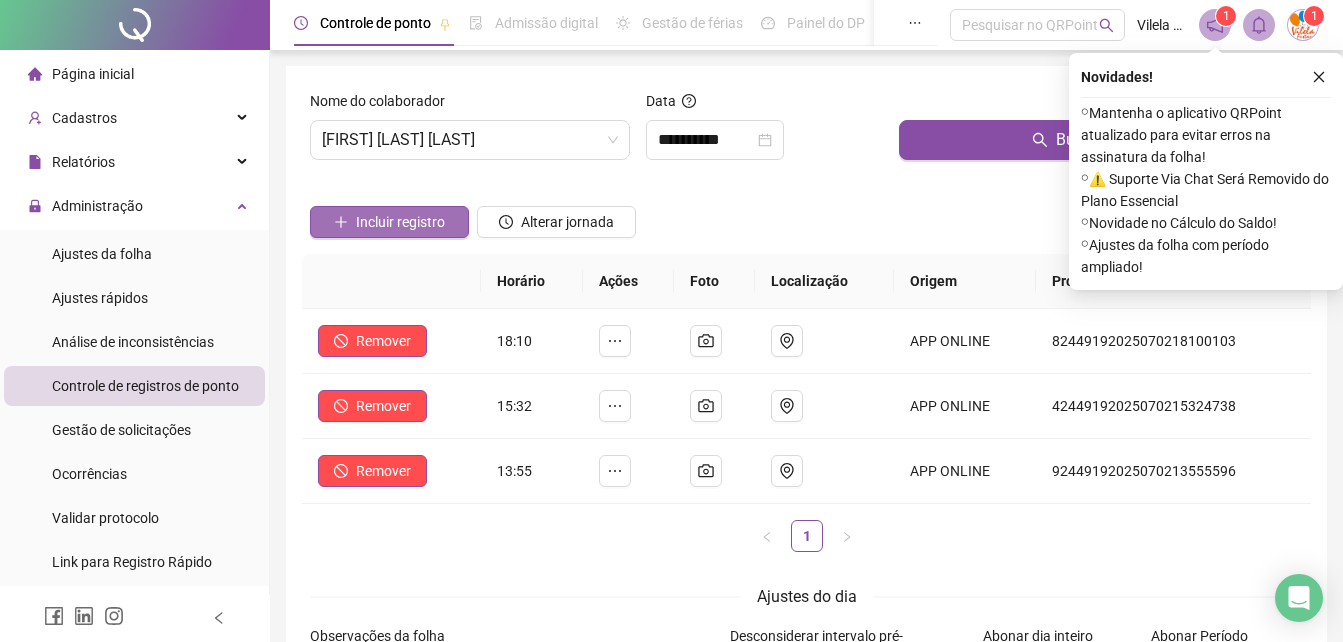 click on "Incluir registro" at bounding box center [400, 222] 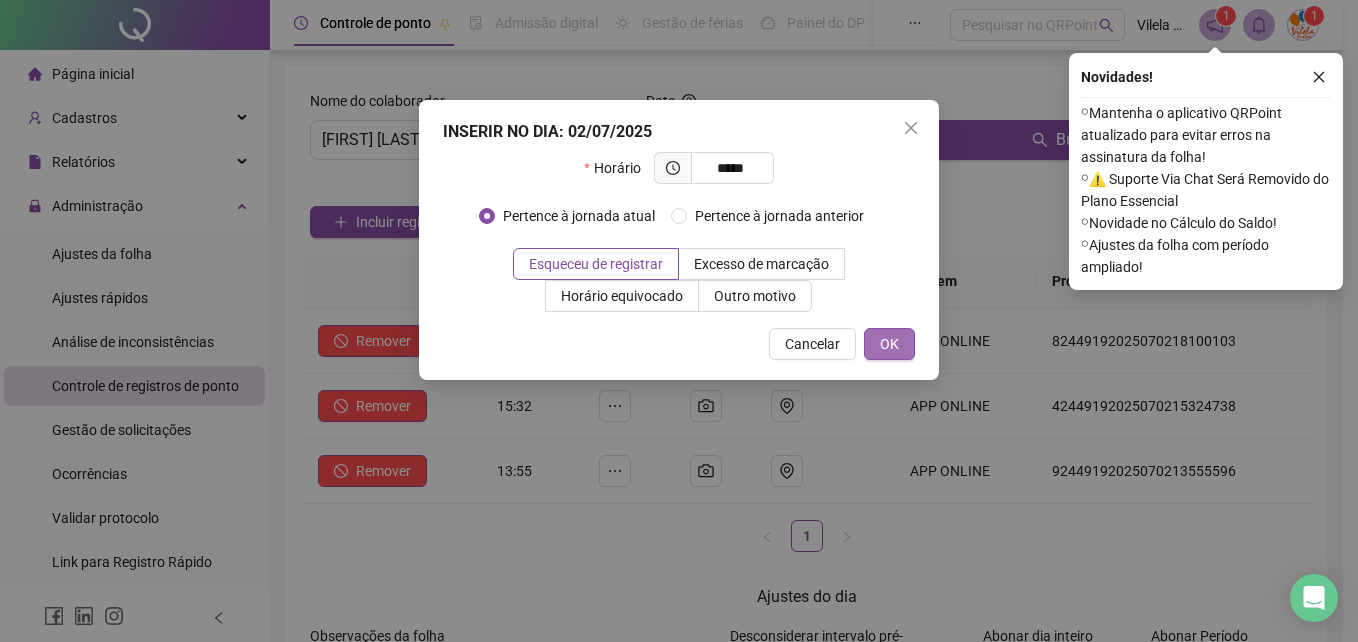 type on "*****" 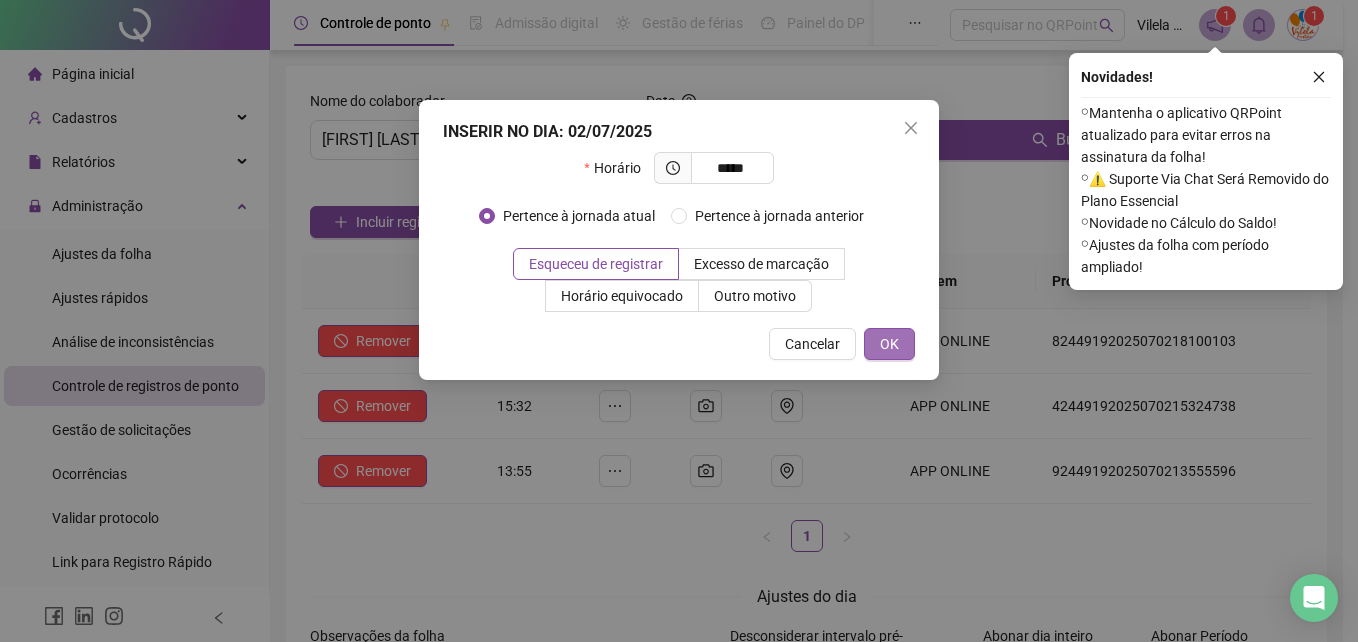 click on "OK" at bounding box center [889, 344] 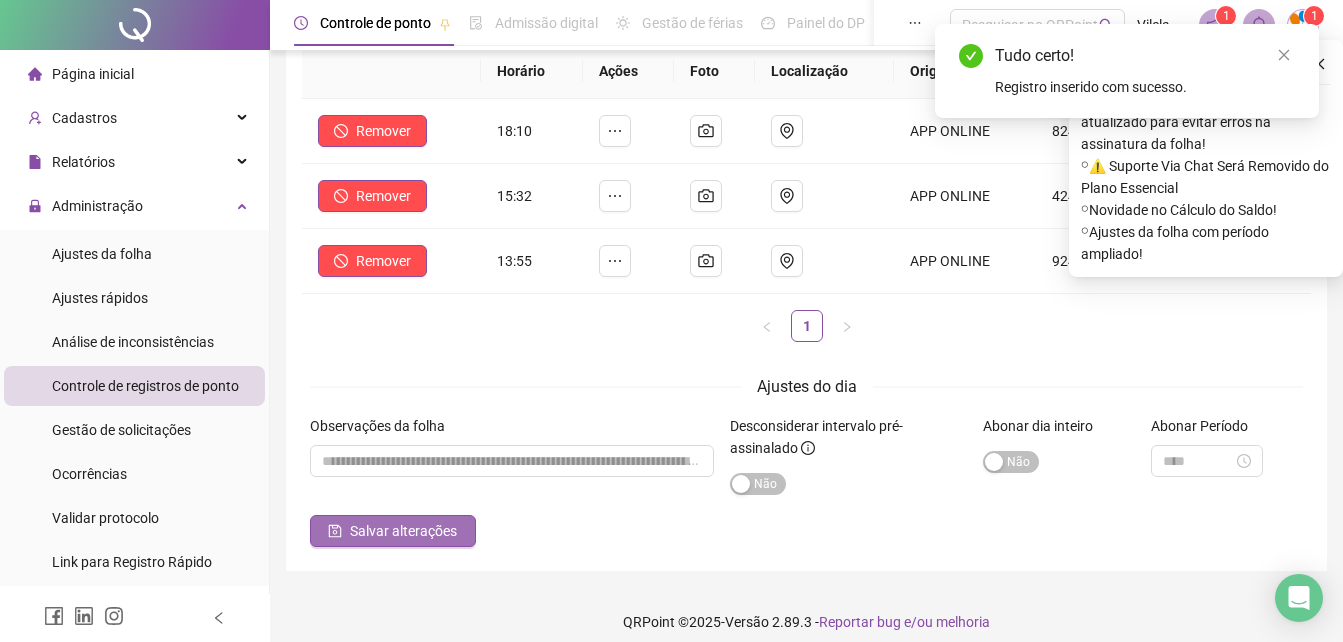 scroll, scrollTop: 225, scrollLeft: 0, axis: vertical 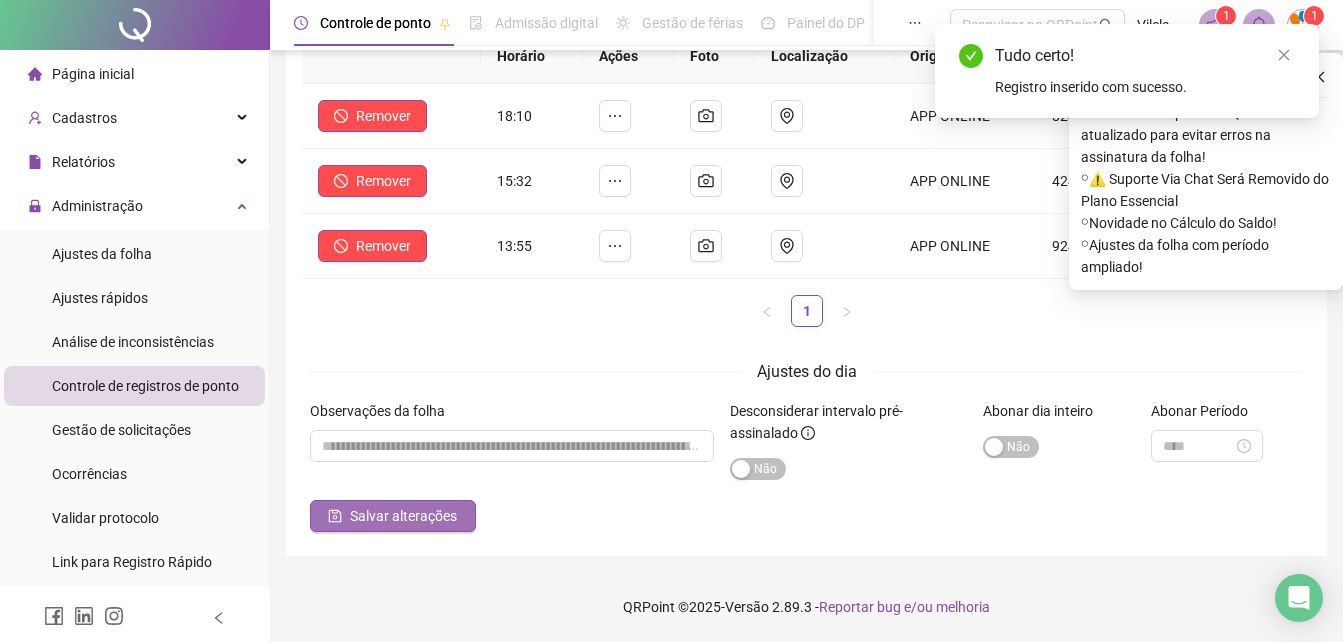 click on "Salvar alterações" at bounding box center [403, 516] 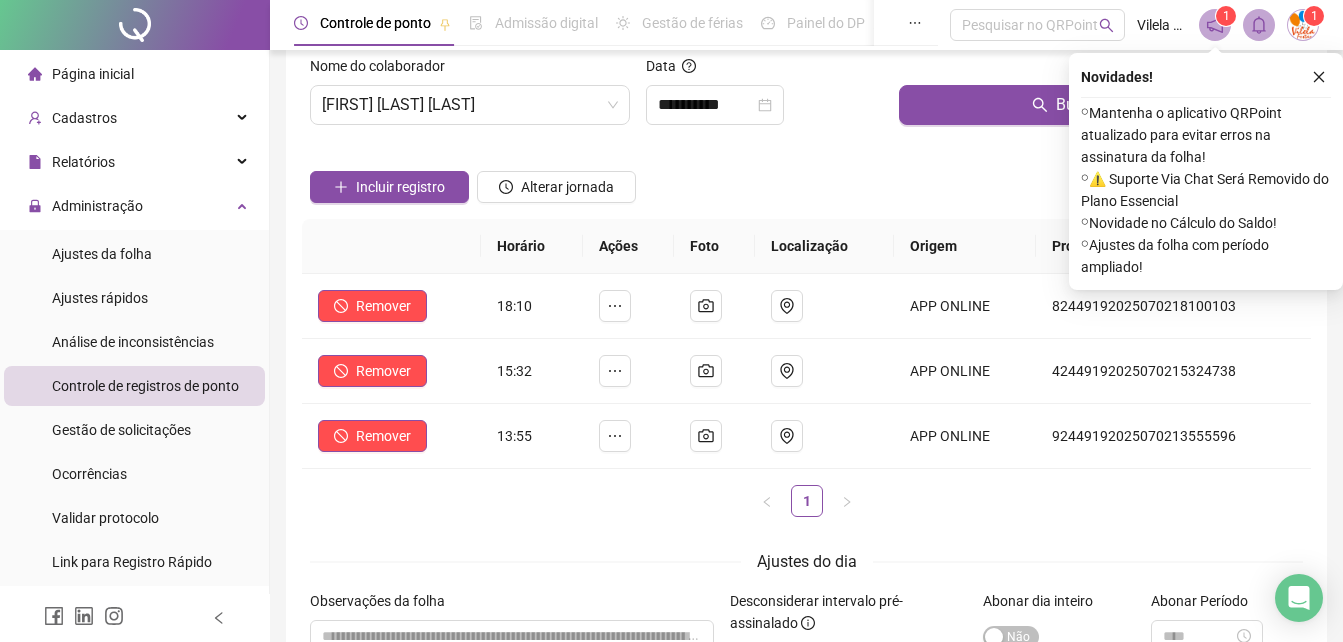 scroll, scrollTop: 0, scrollLeft: 0, axis: both 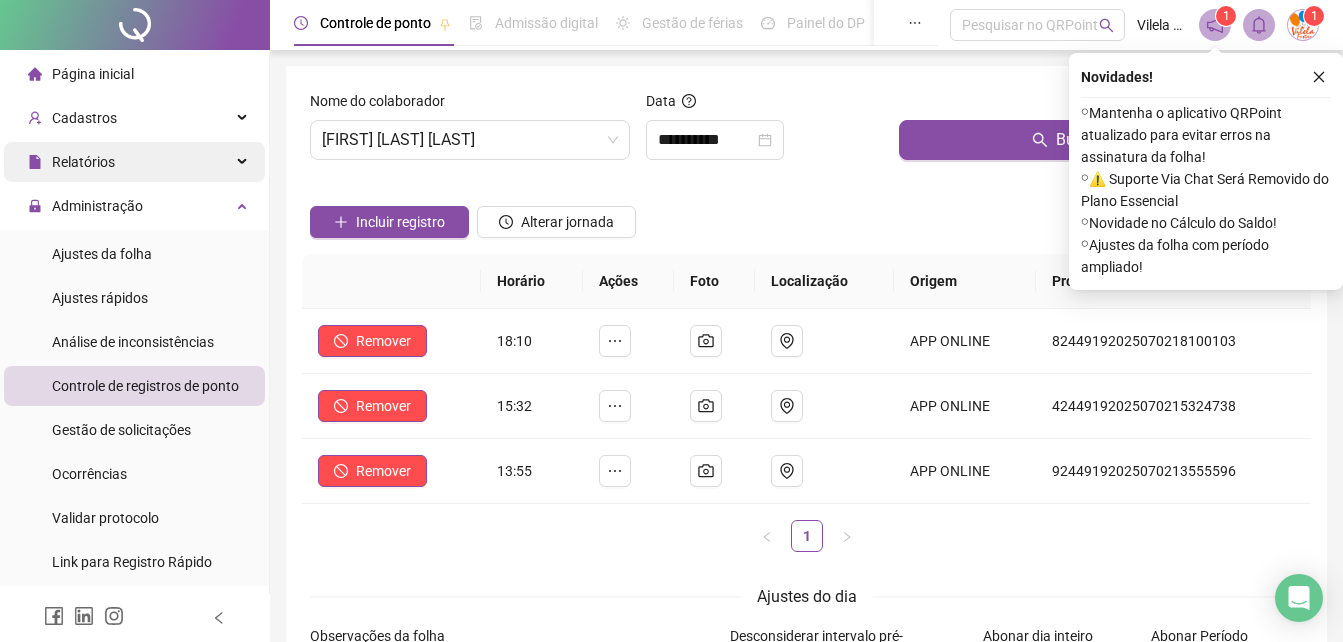 click on "Relatórios" at bounding box center (134, 162) 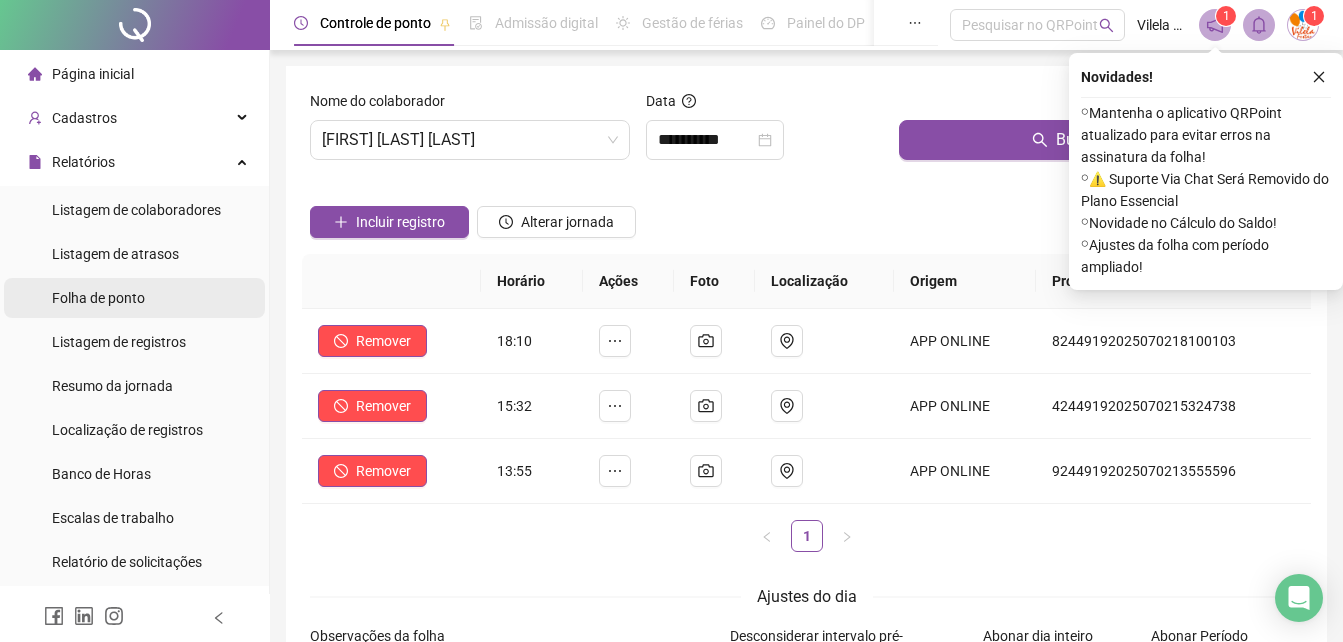 click on "Folha de ponto" at bounding box center [134, 298] 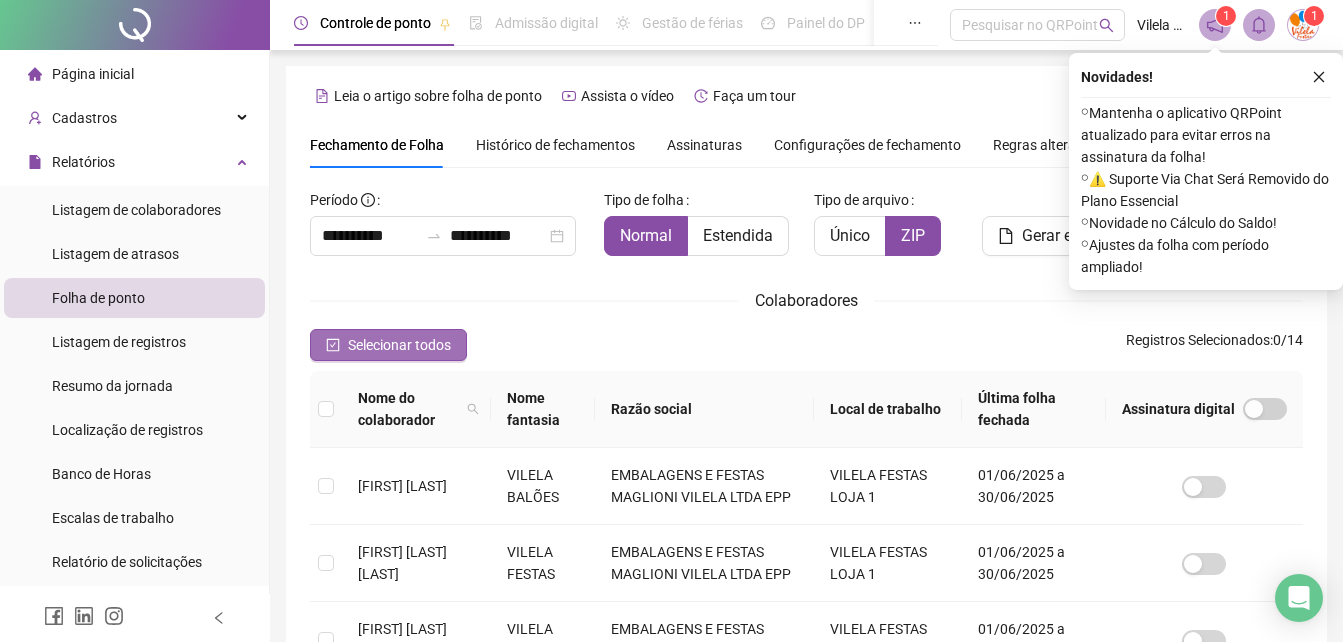 click on "Selecionar todos" at bounding box center (399, 345) 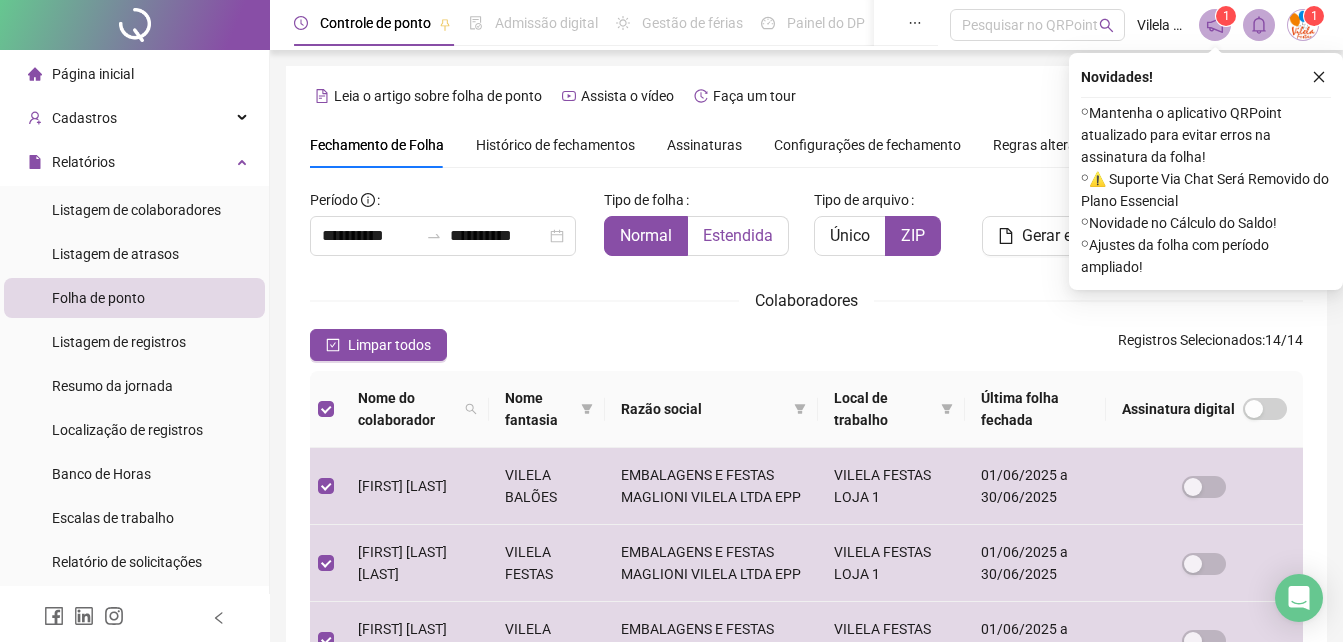 click on "Estendida" at bounding box center [738, 235] 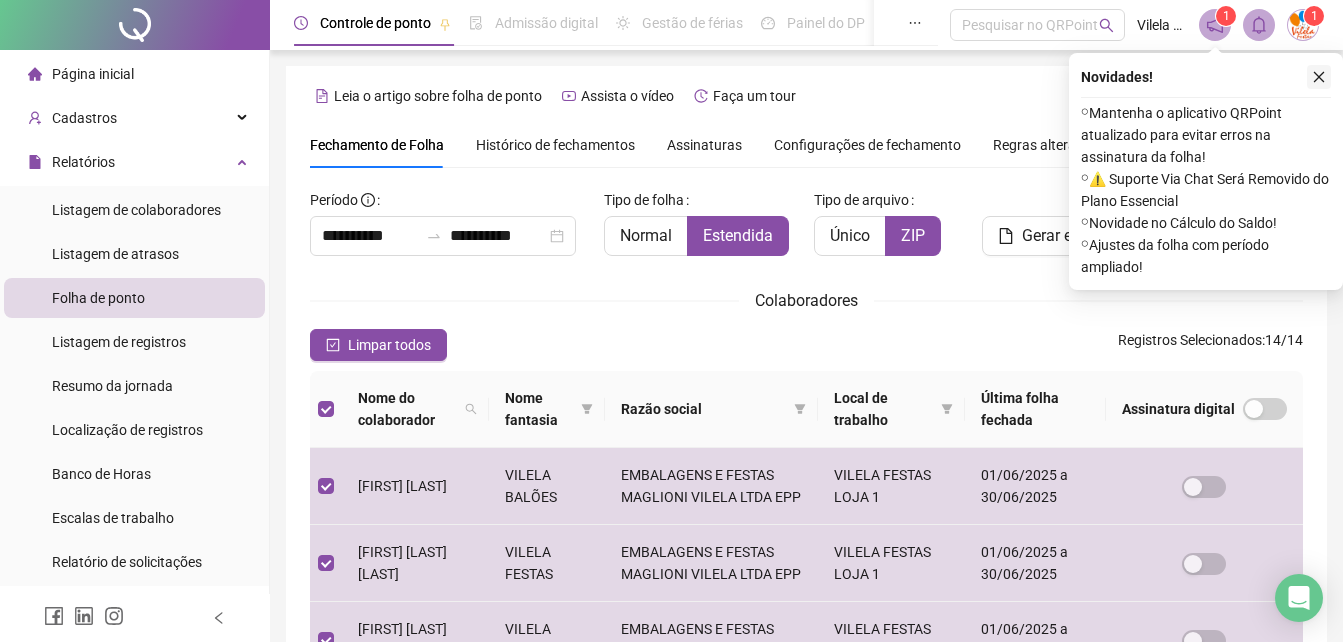 click 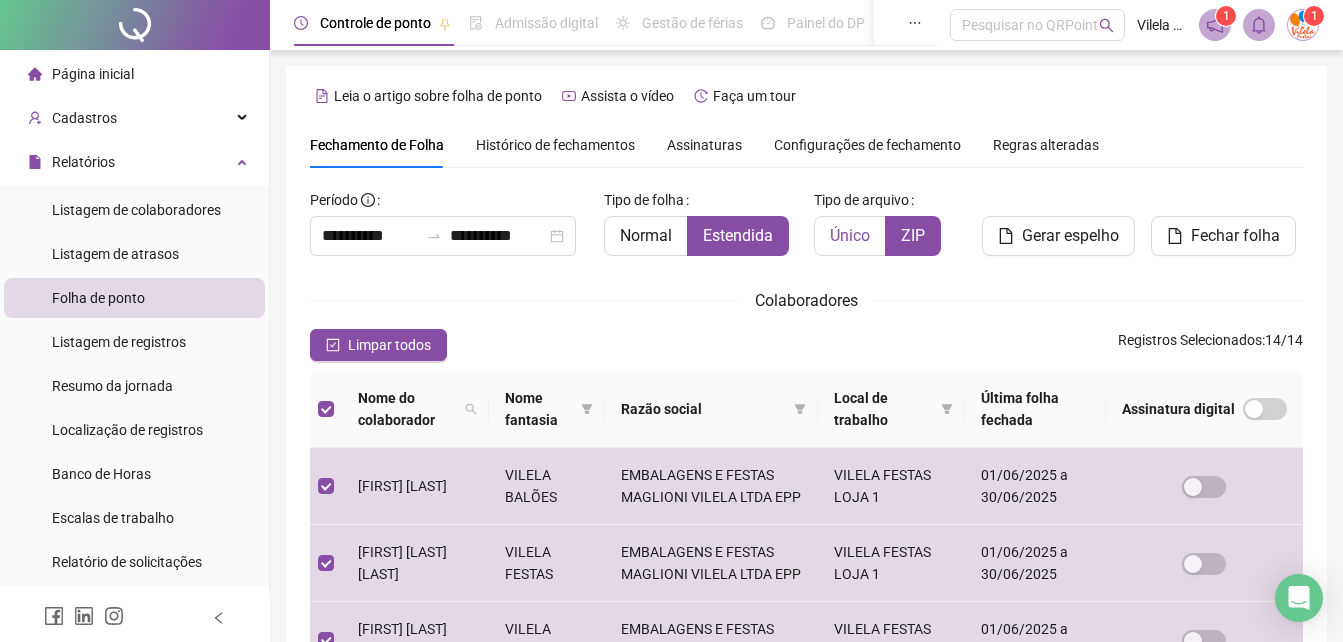click on "Único" at bounding box center [850, 235] 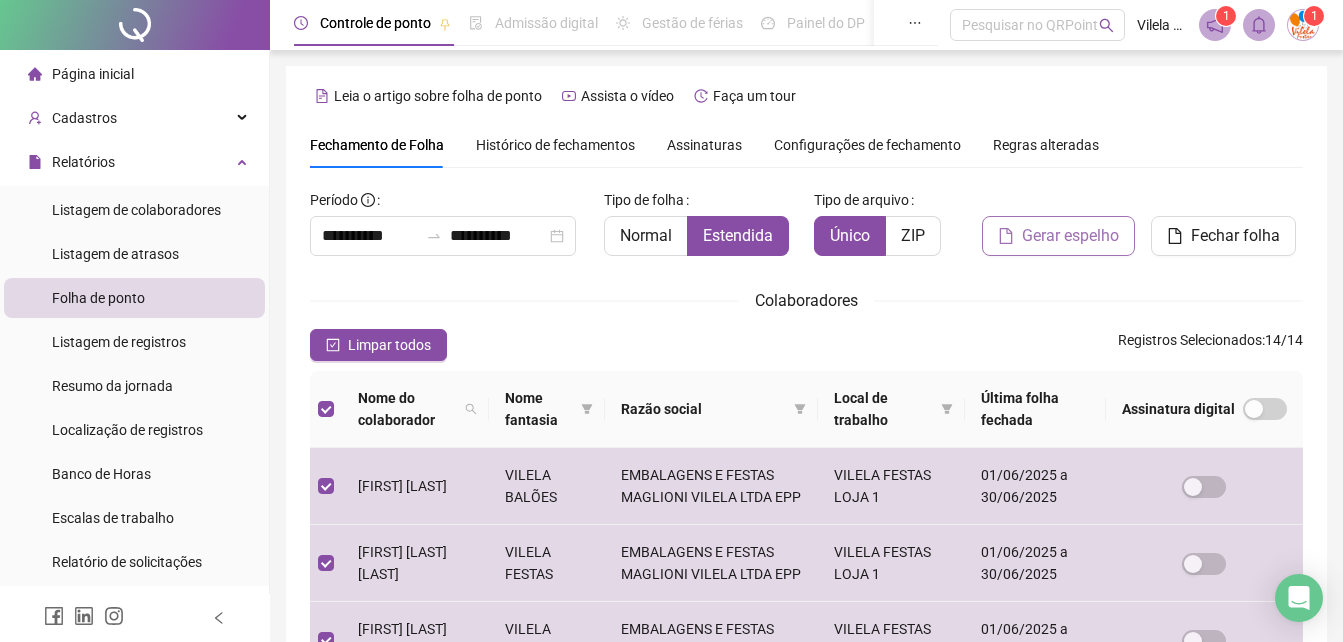 click on "Gerar espelho" at bounding box center [1070, 236] 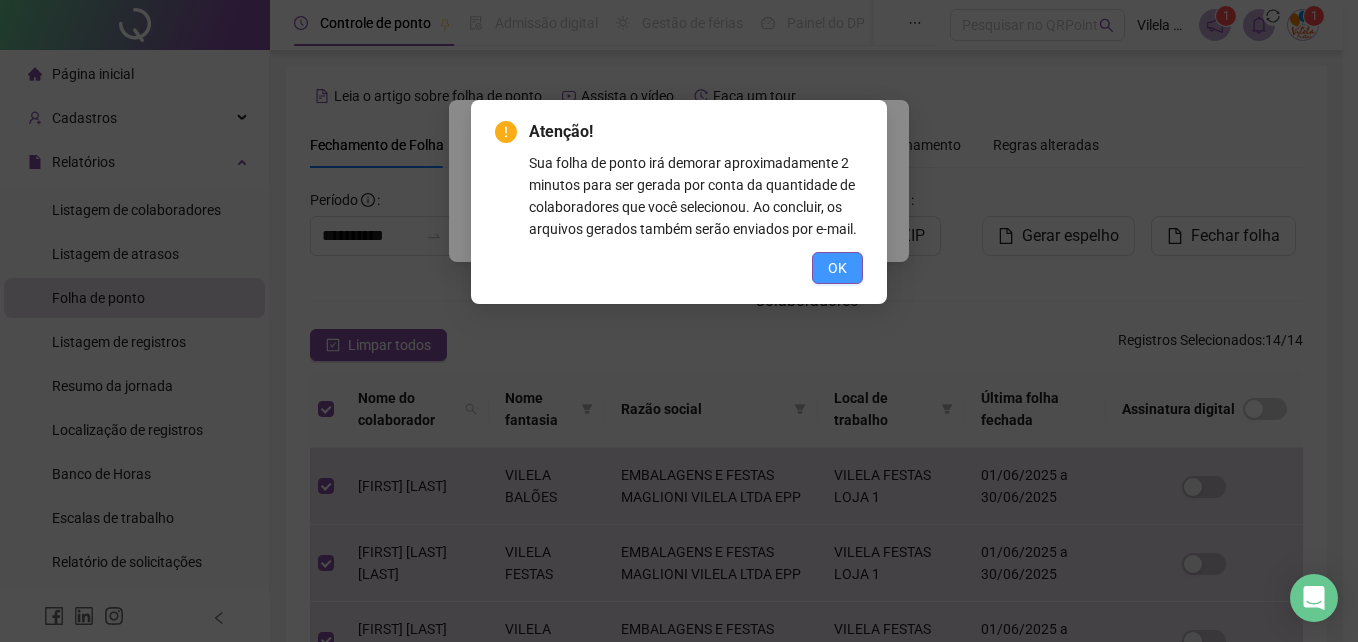 click on "OK" at bounding box center (837, 268) 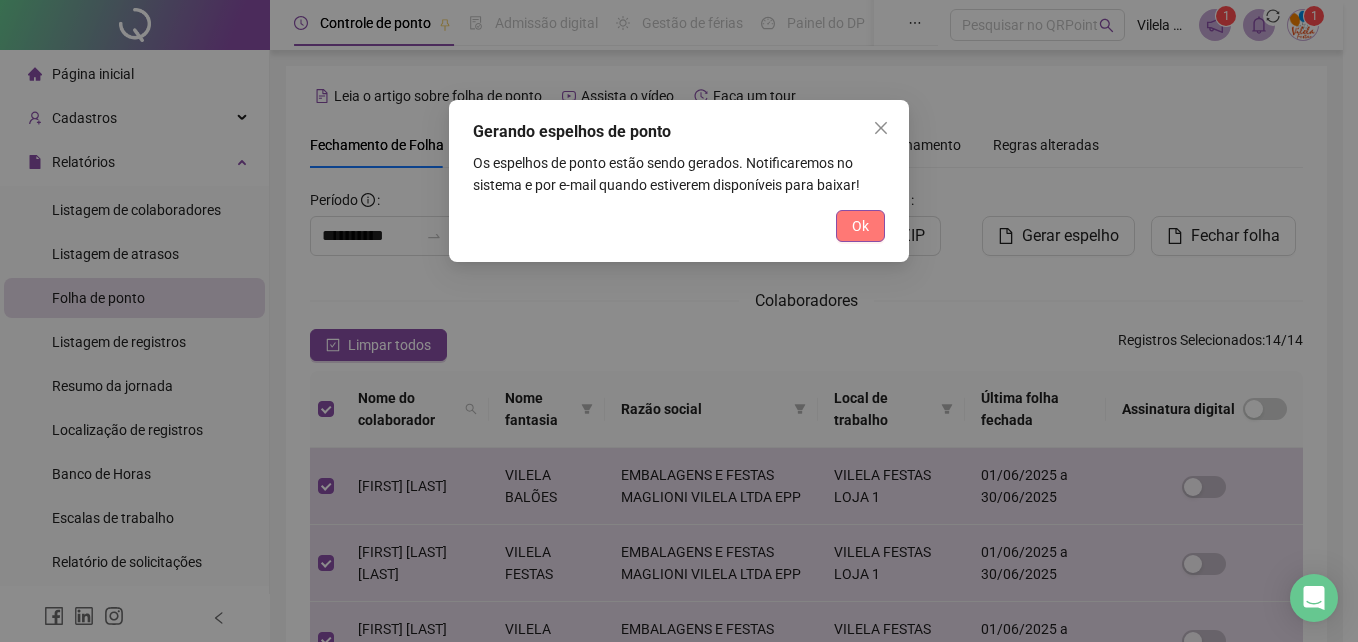 click on "Ok" at bounding box center (860, 226) 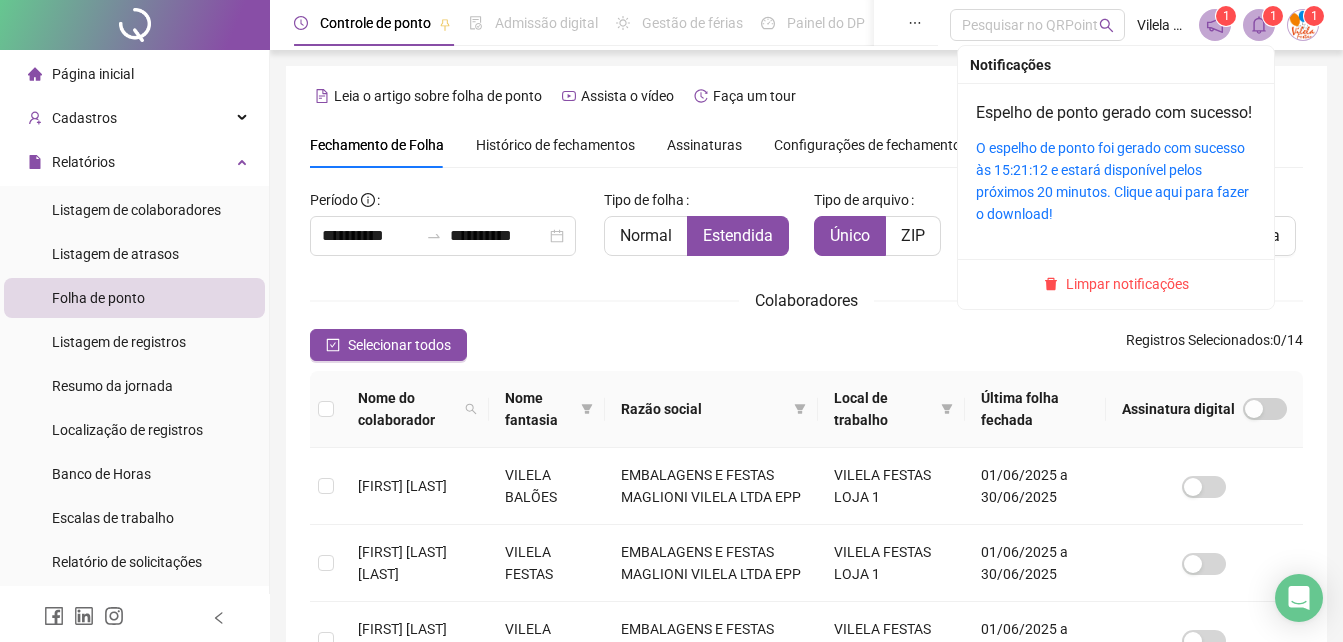 click 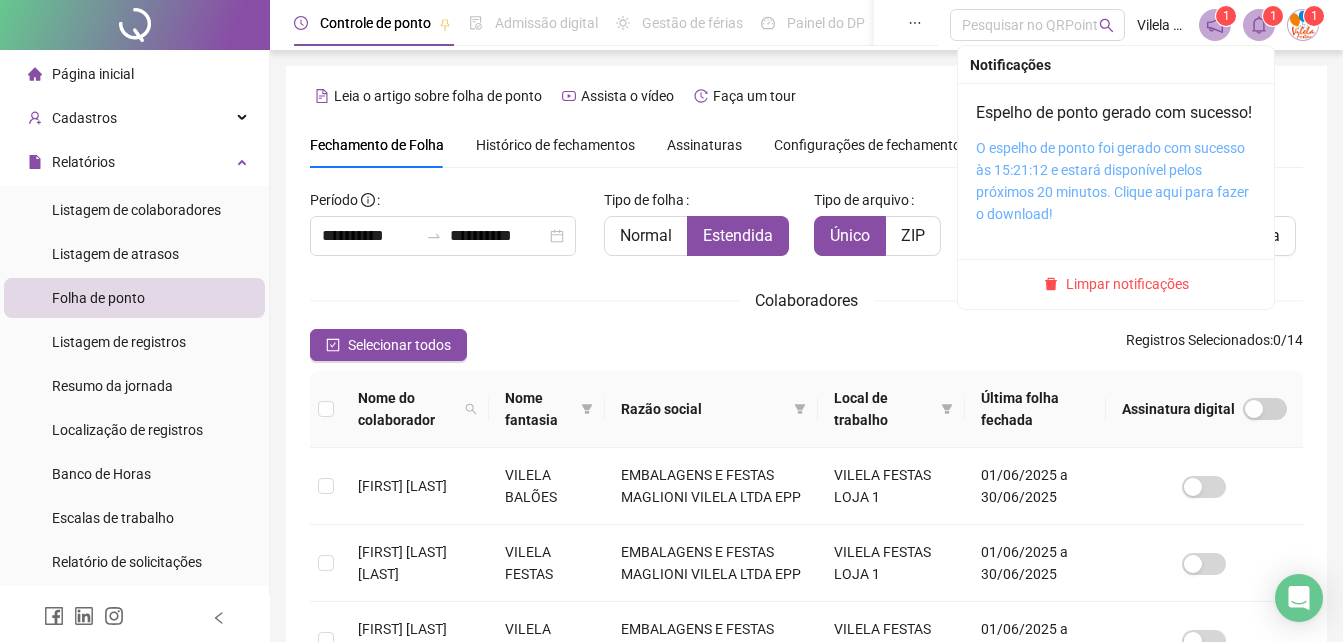 click on "O espelho de ponto foi gerado com sucesso às 15:21:12 e estará disponível pelos próximos 20 minutos.
Clique aqui para fazer o download!" at bounding box center (1112, 181) 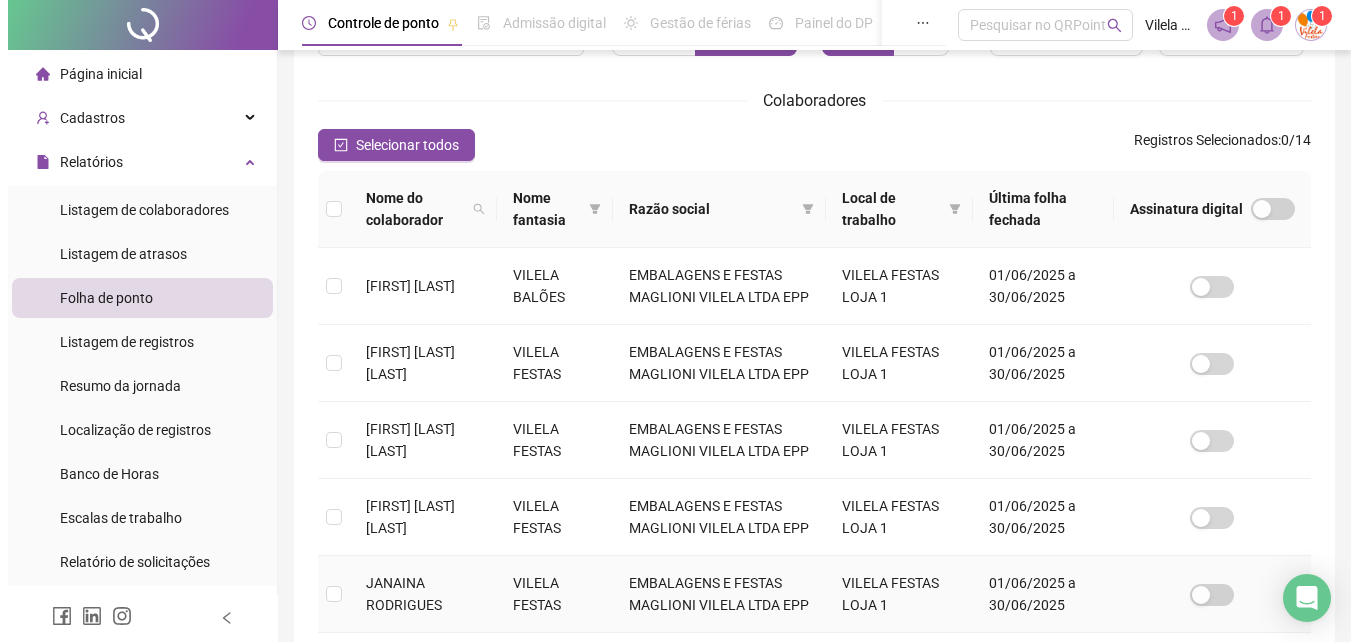 scroll, scrollTop: 0, scrollLeft: 0, axis: both 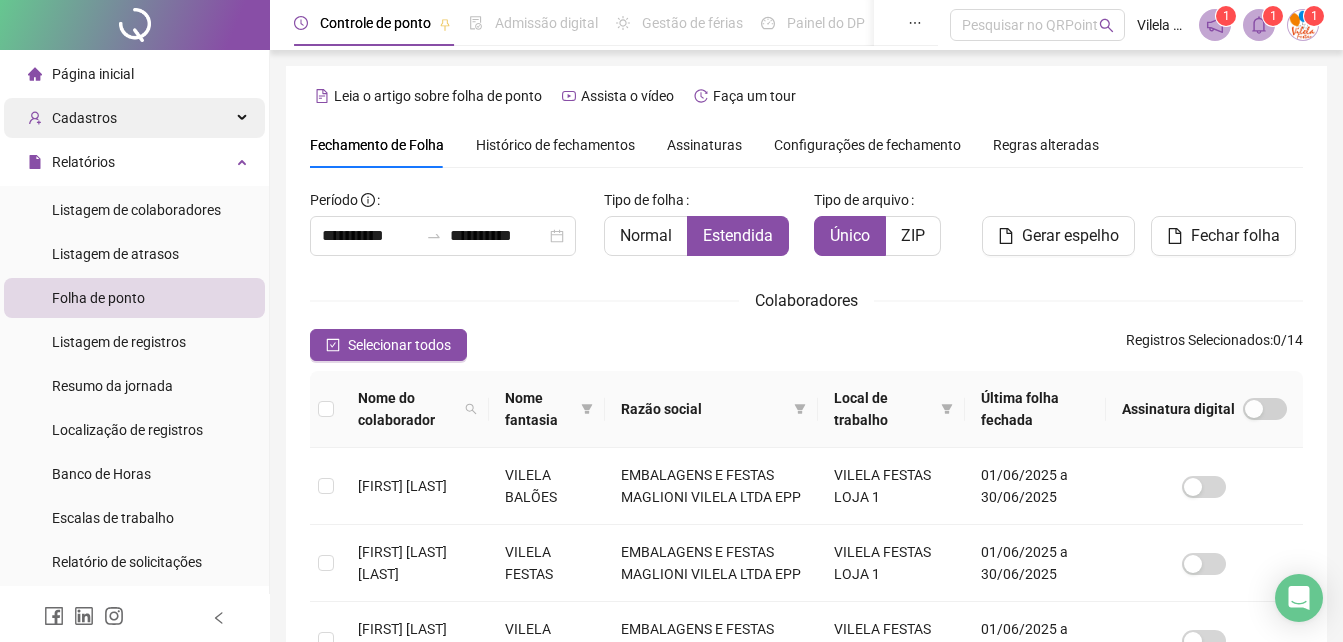 click on "Cadastros" at bounding box center (134, 118) 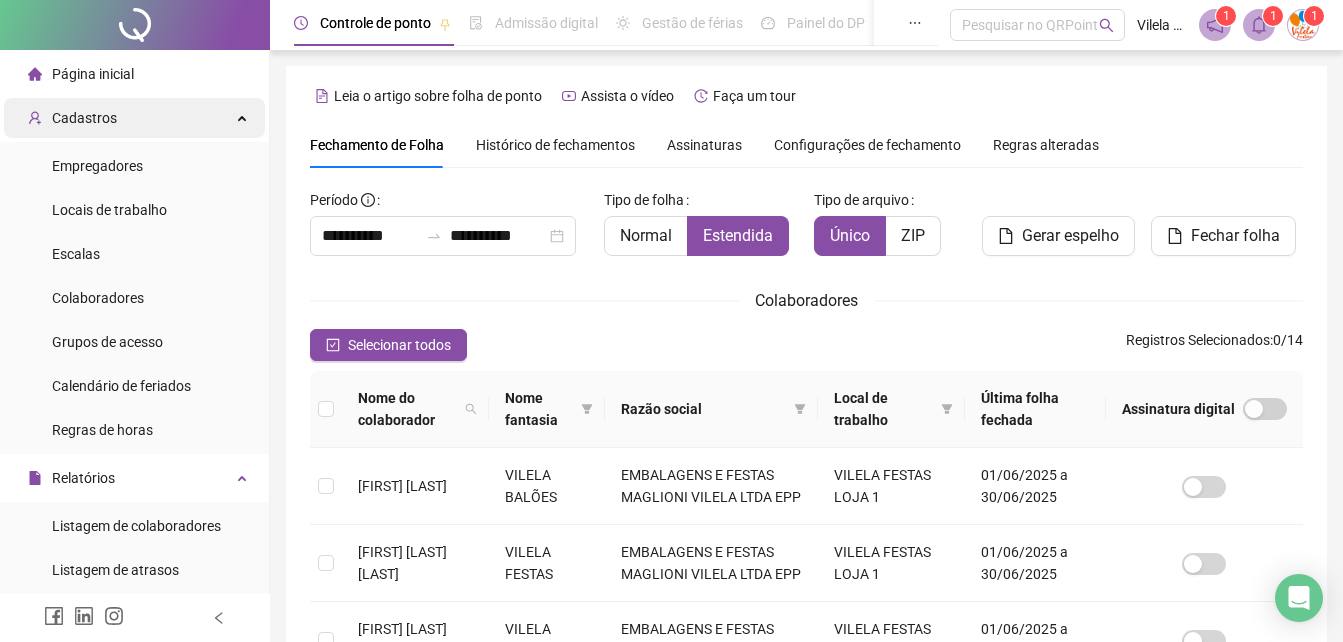 click on "Cadastros" at bounding box center (134, 118) 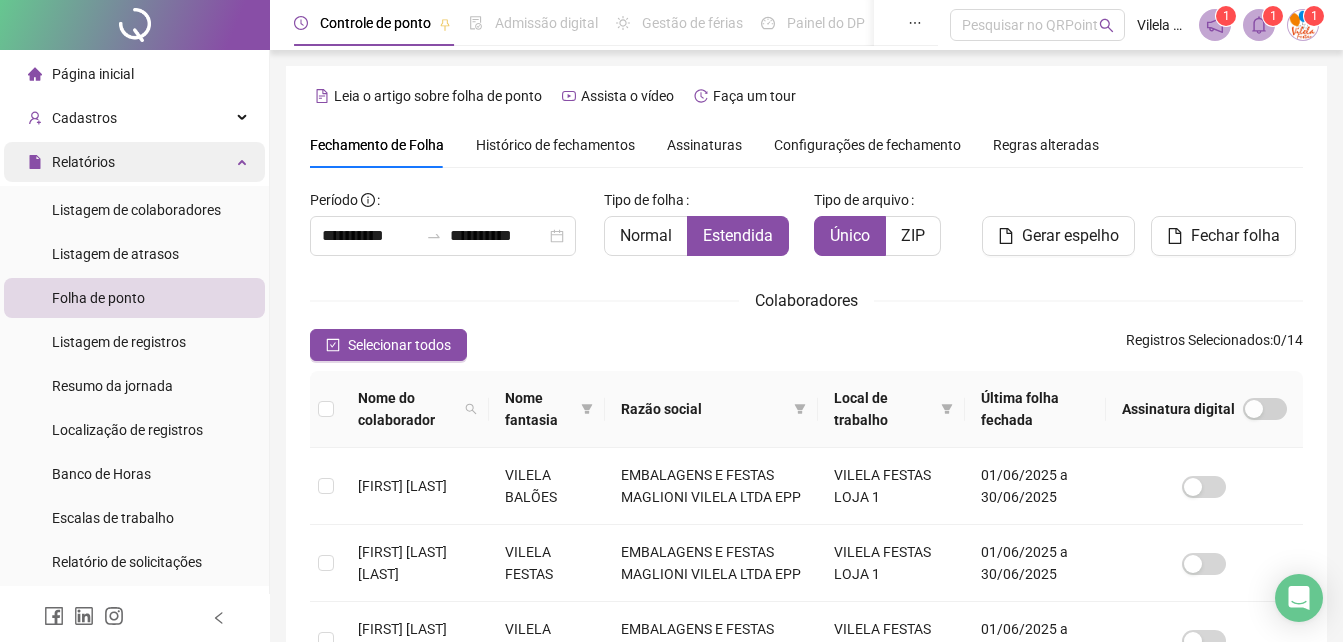 click on "Relatórios" at bounding box center [134, 162] 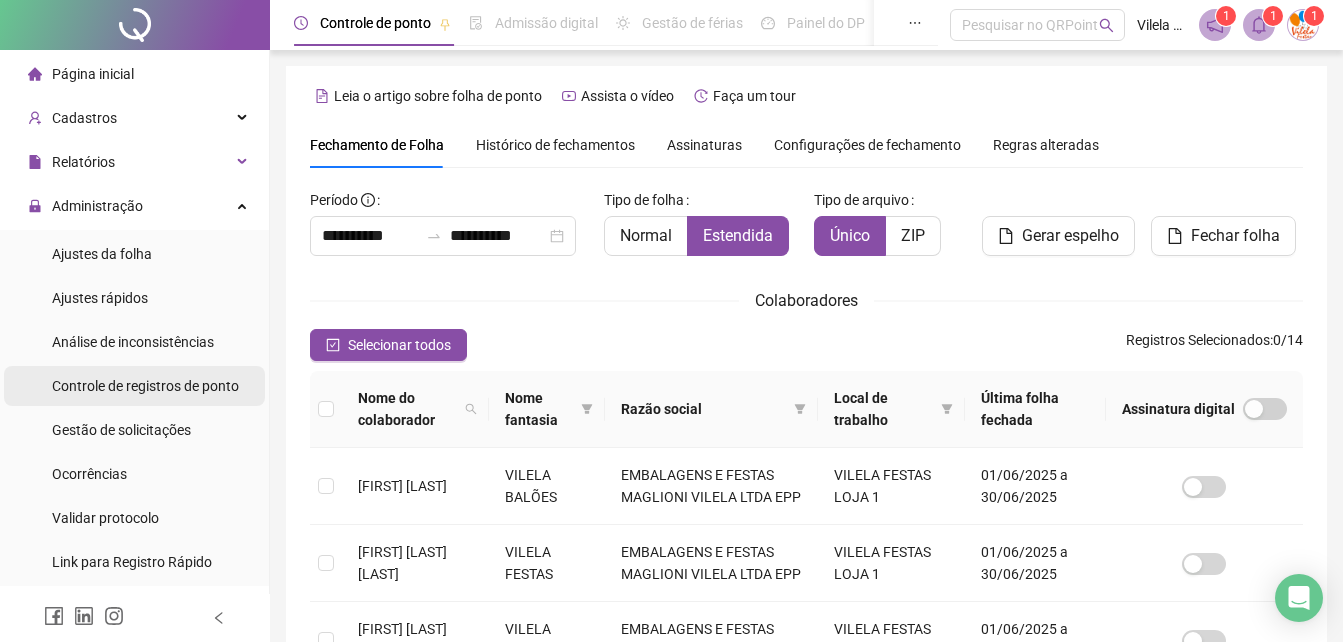 click on "Controle de registros de ponto" at bounding box center (145, 386) 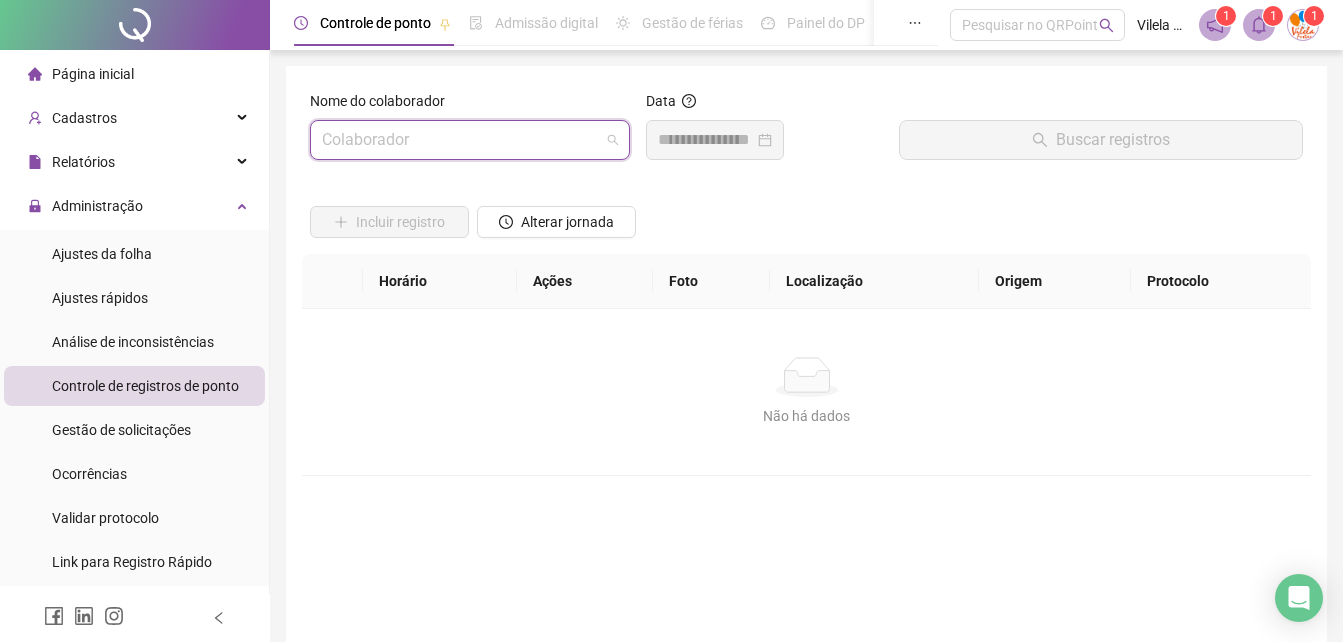 click at bounding box center [461, 140] 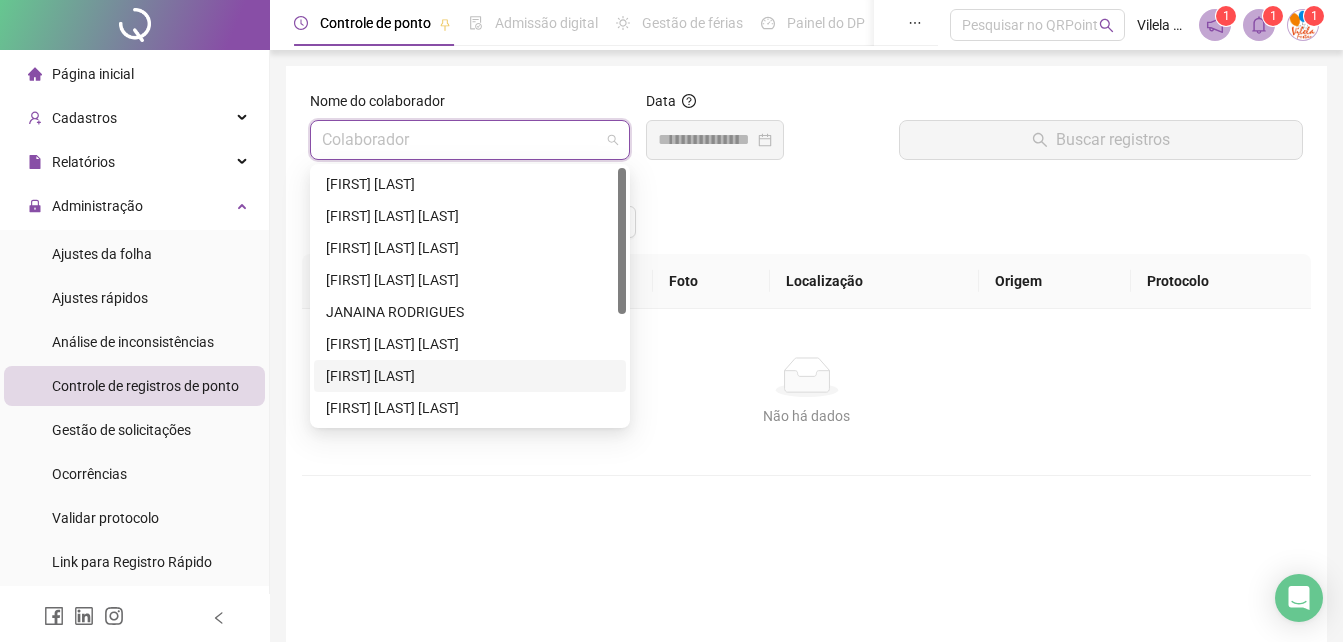 click on "[FIRST] [LAST]" at bounding box center (470, 376) 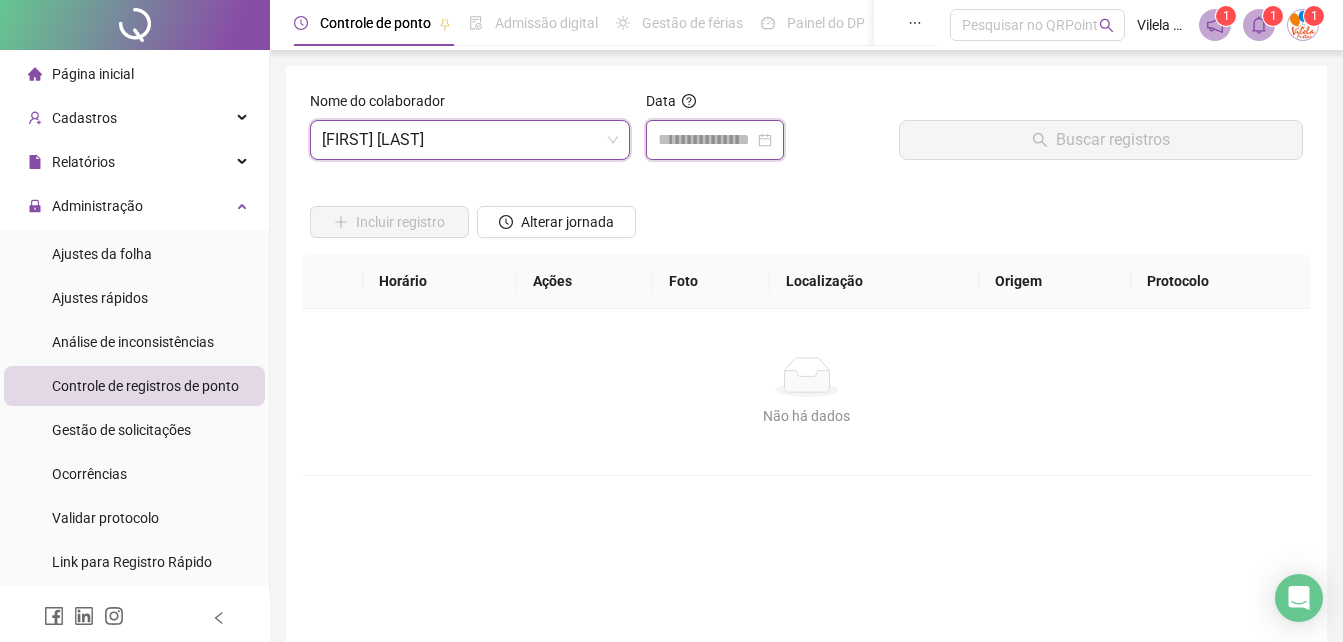 click at bounding box center [706, 140] 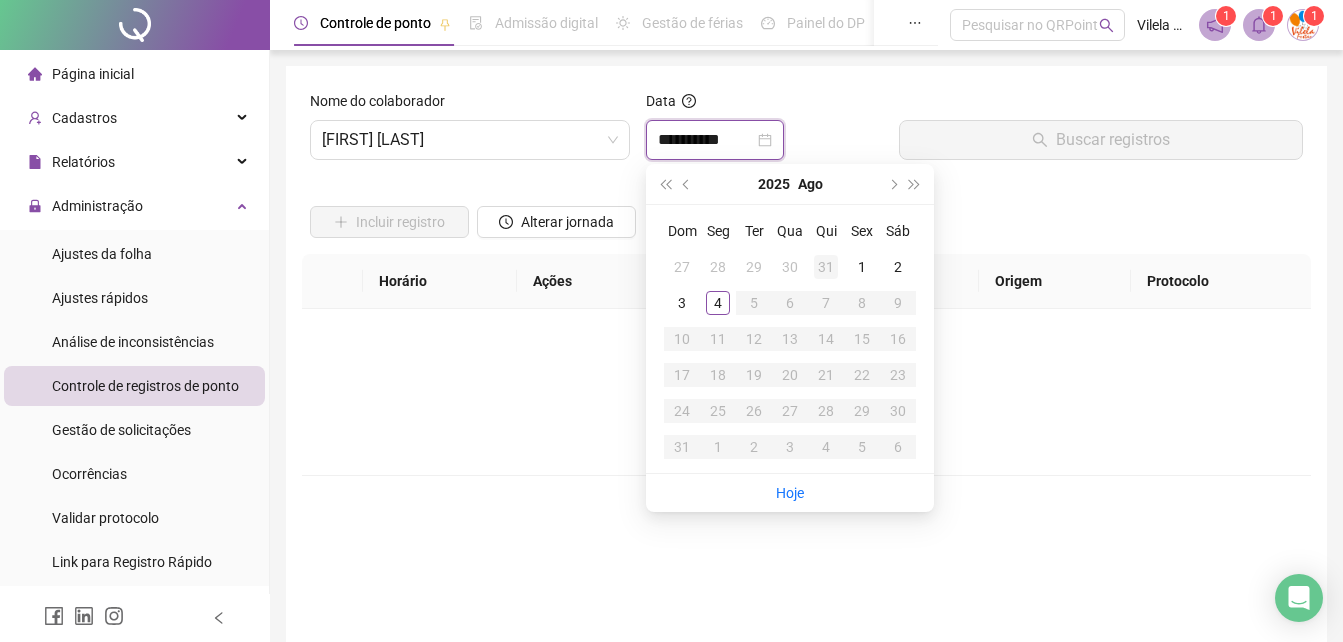 type on "**********" 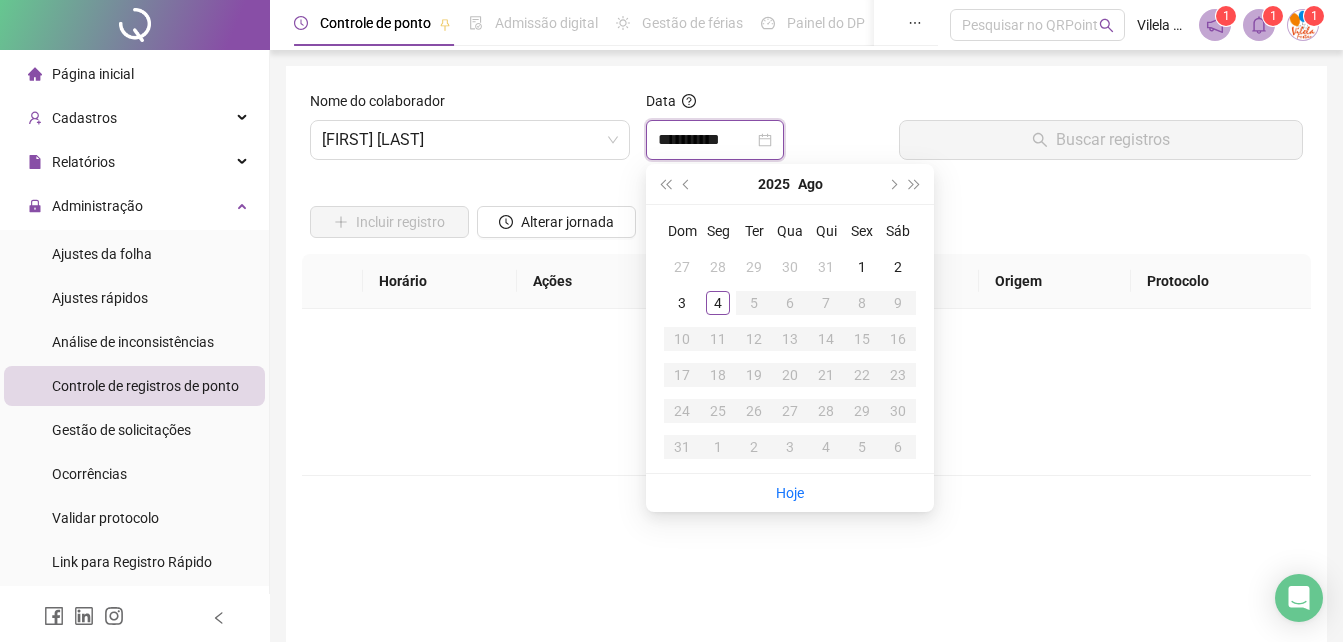 type on "**********" 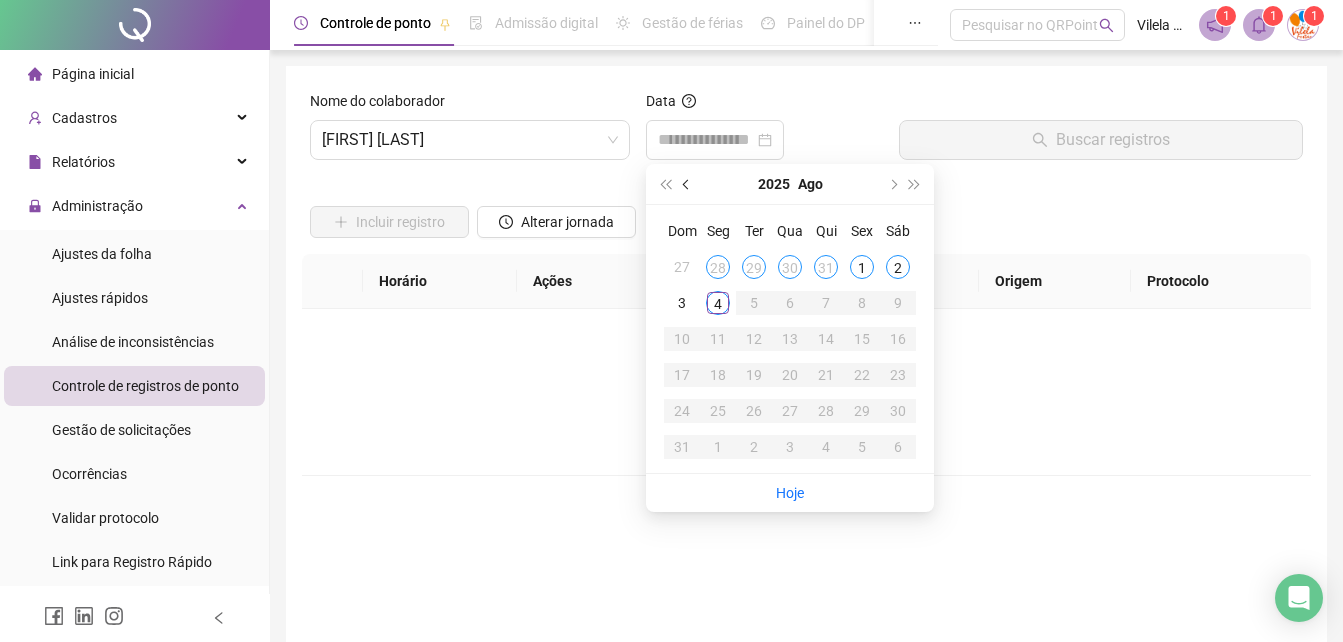 click at bounding box center [688, 184] 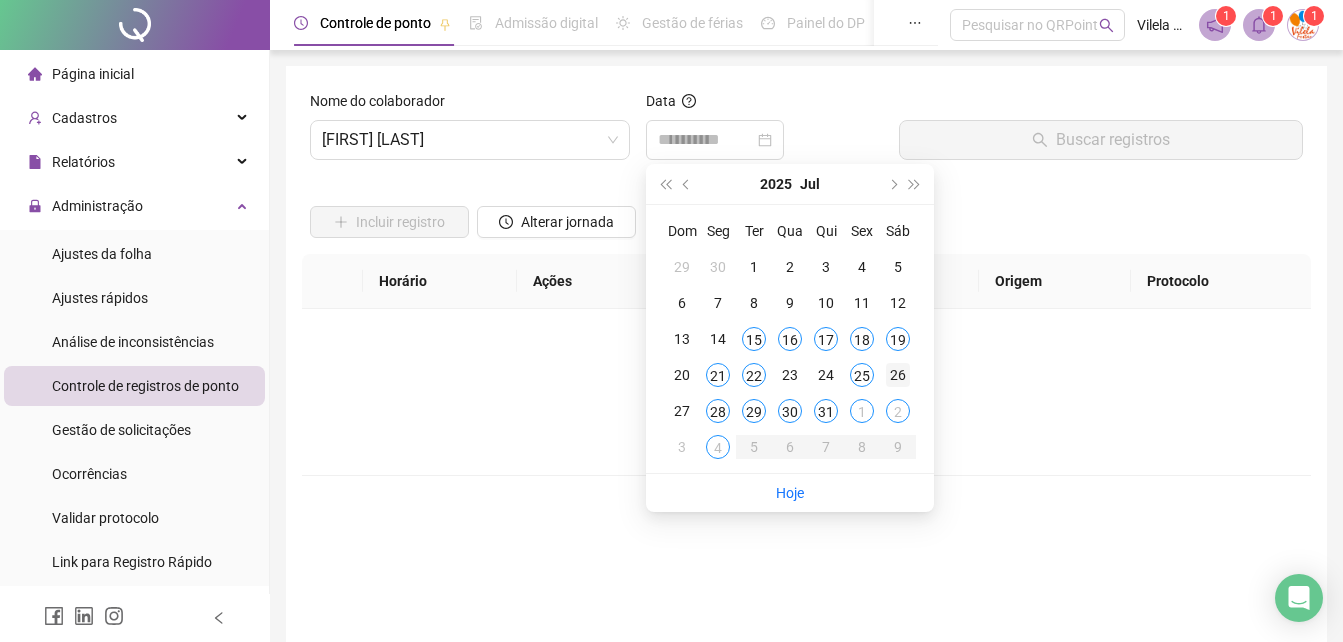 type on "**********" 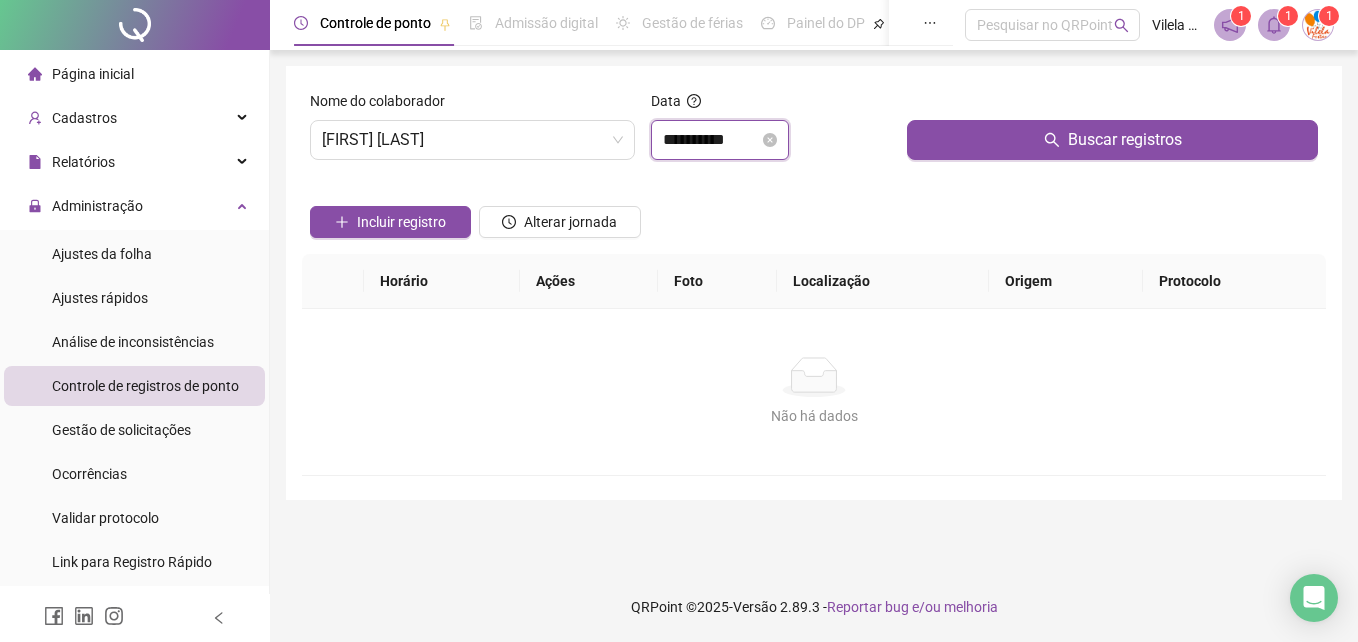 click on "**********" at bounding box center [711, 140] 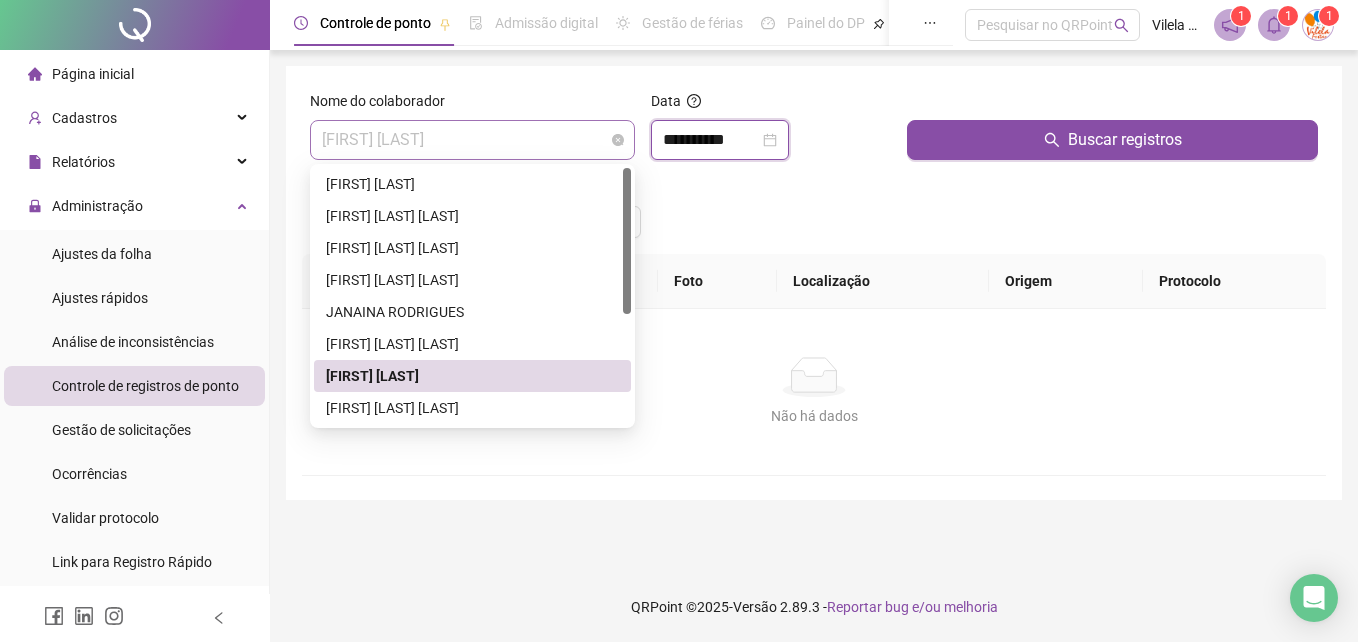 click on "[FIRST] [LAST]" at bounding box center (472, 140) 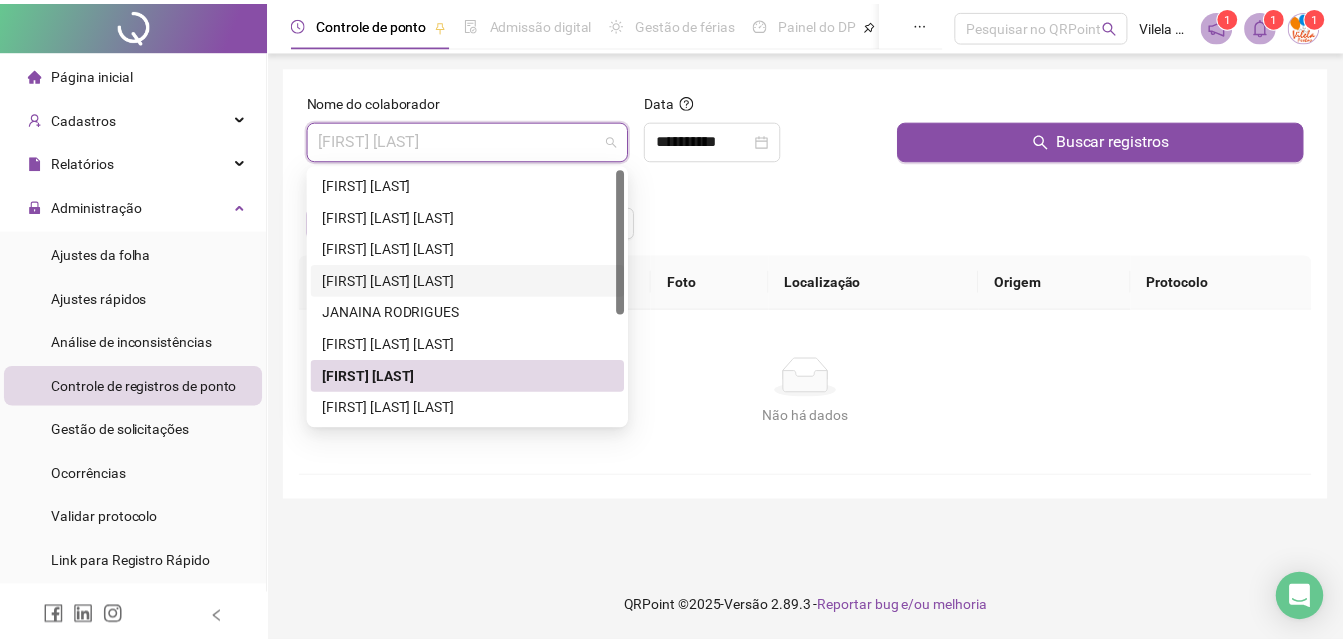 scroll, scrollTop: 100, scrollLeft: 0, axis: vertical 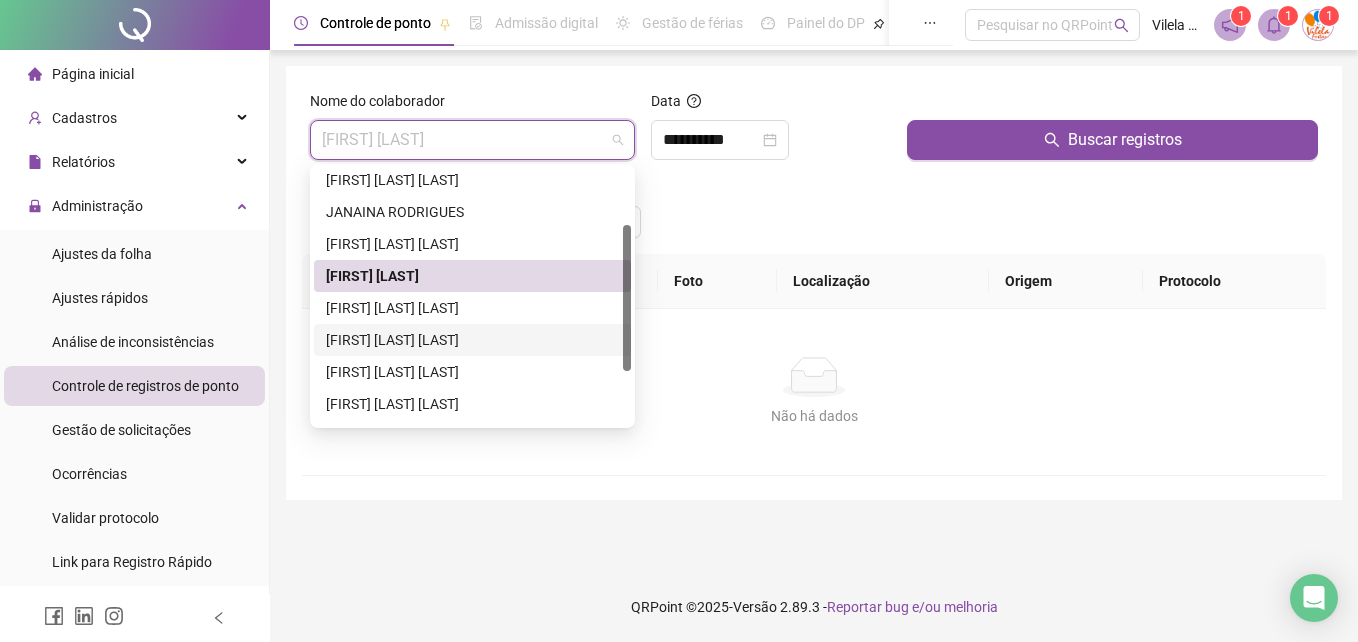 click on "[FIRST] [LAST]" at bounding box center (472, 340) 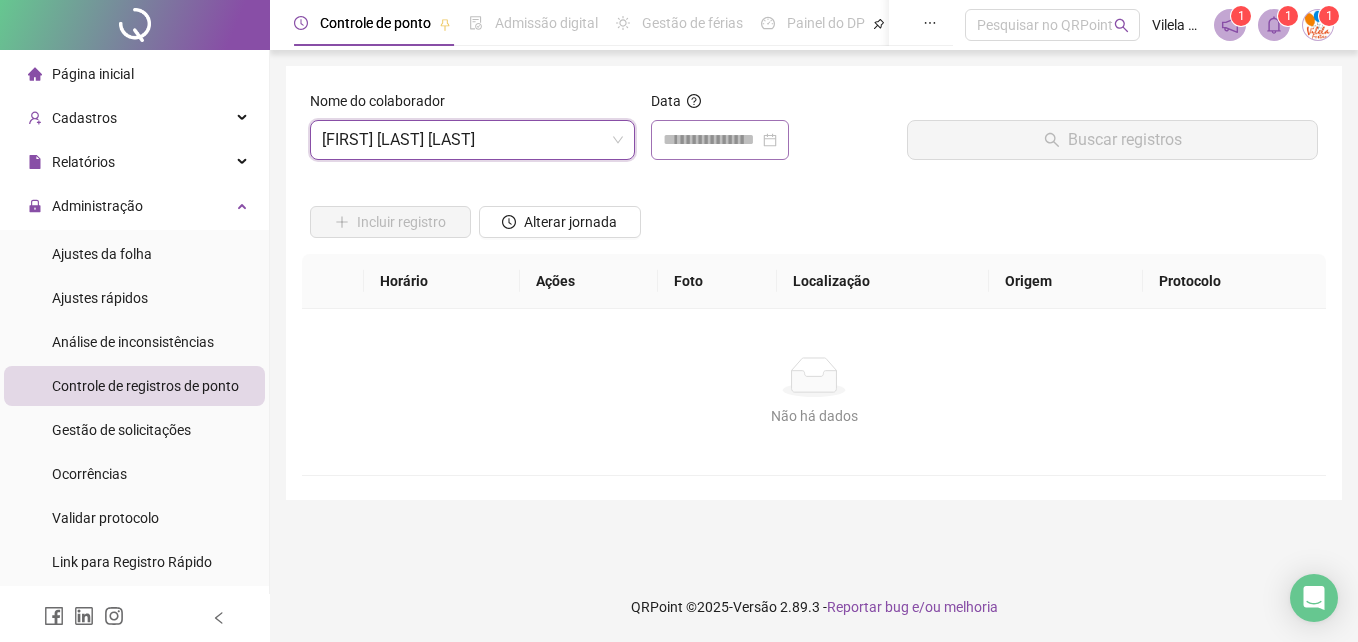 click at bounding box center (720, 140) 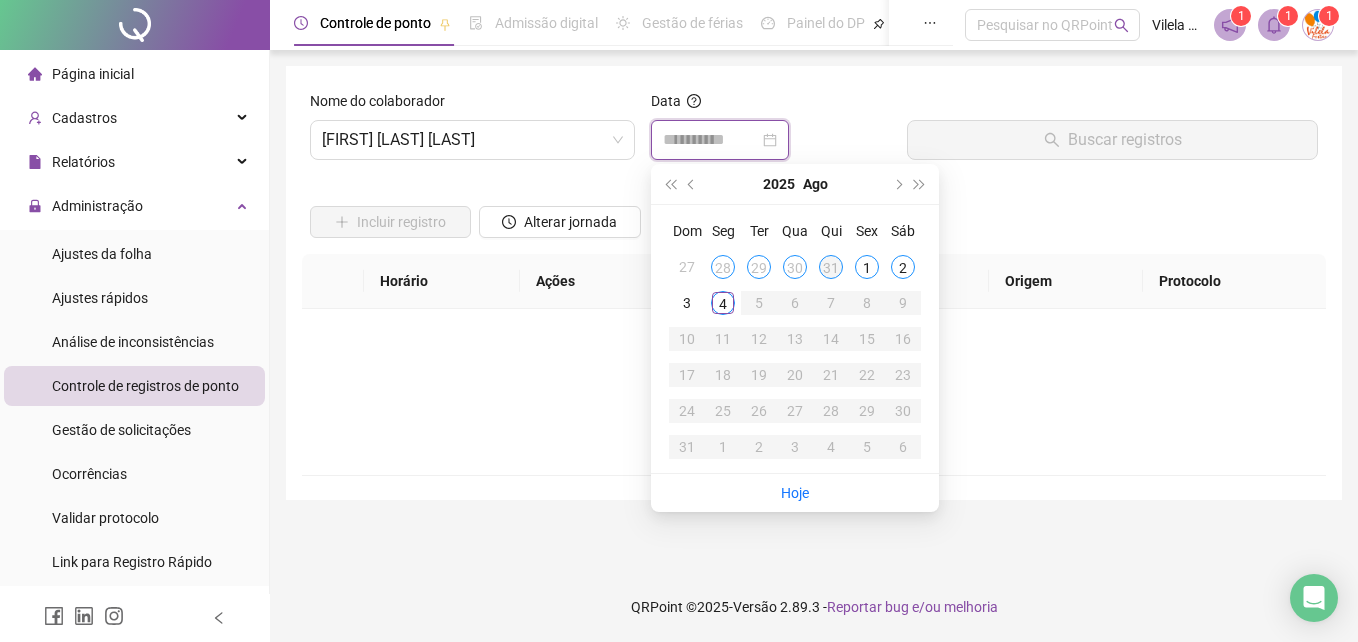 type on "**********" 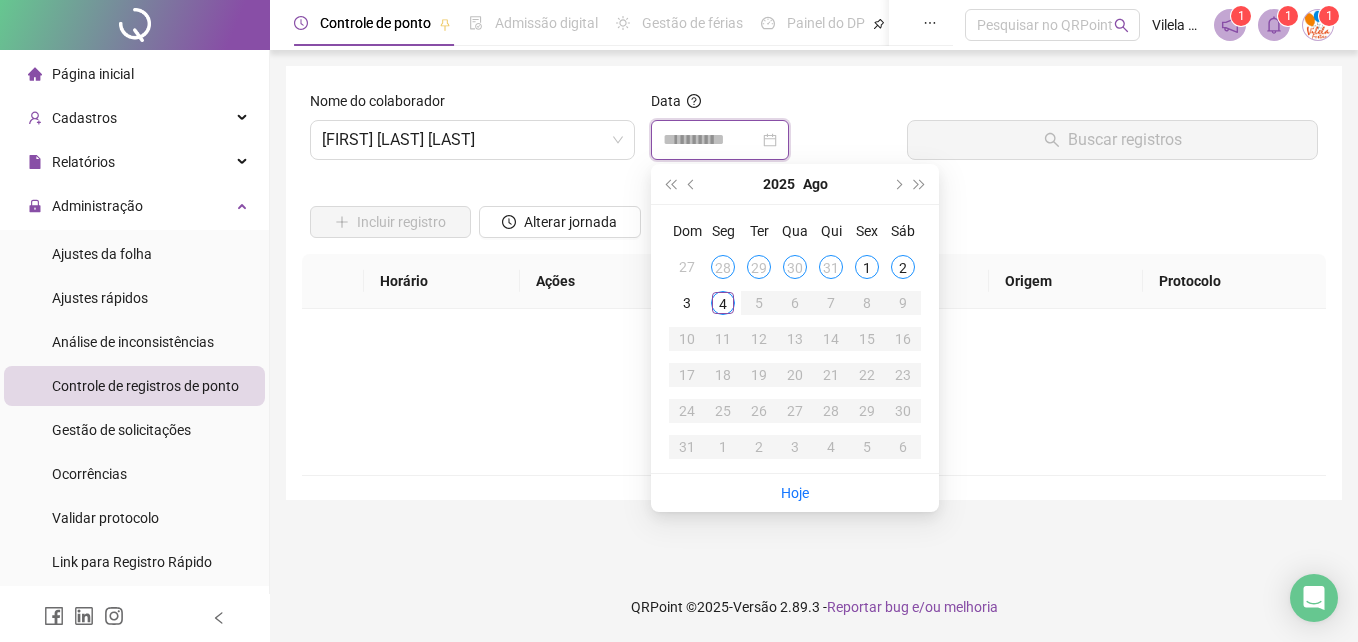 type on "**********" 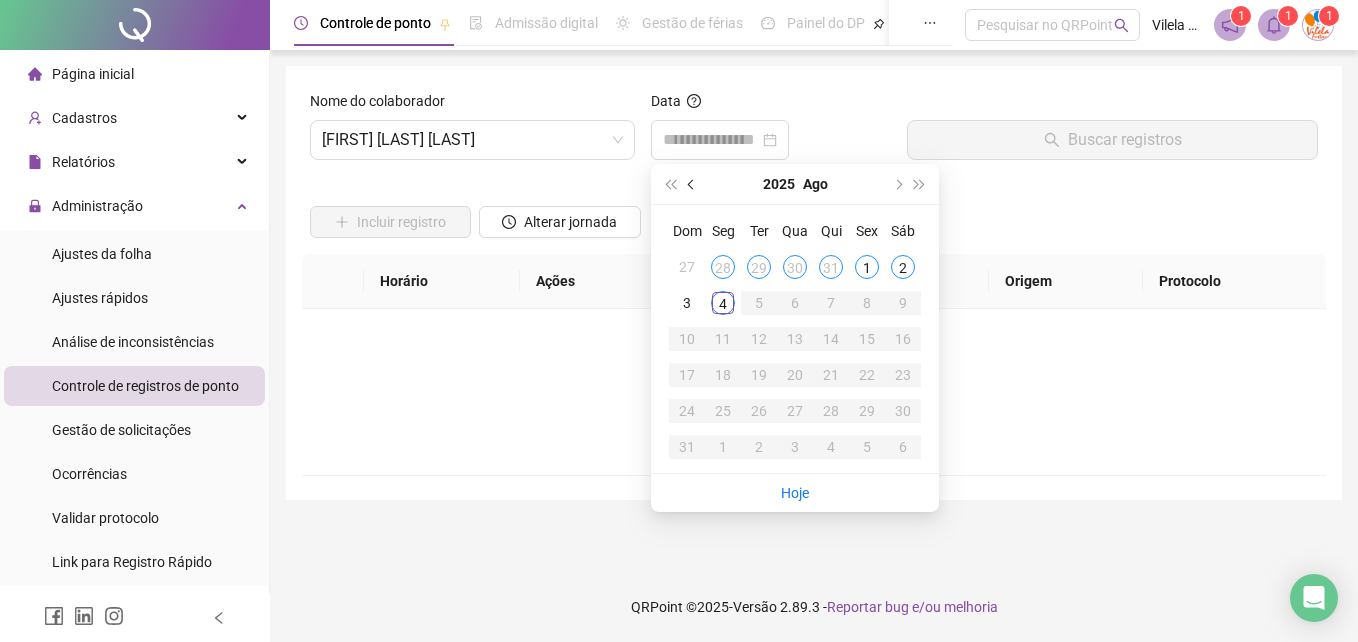 click at bounding box center [692, 184] 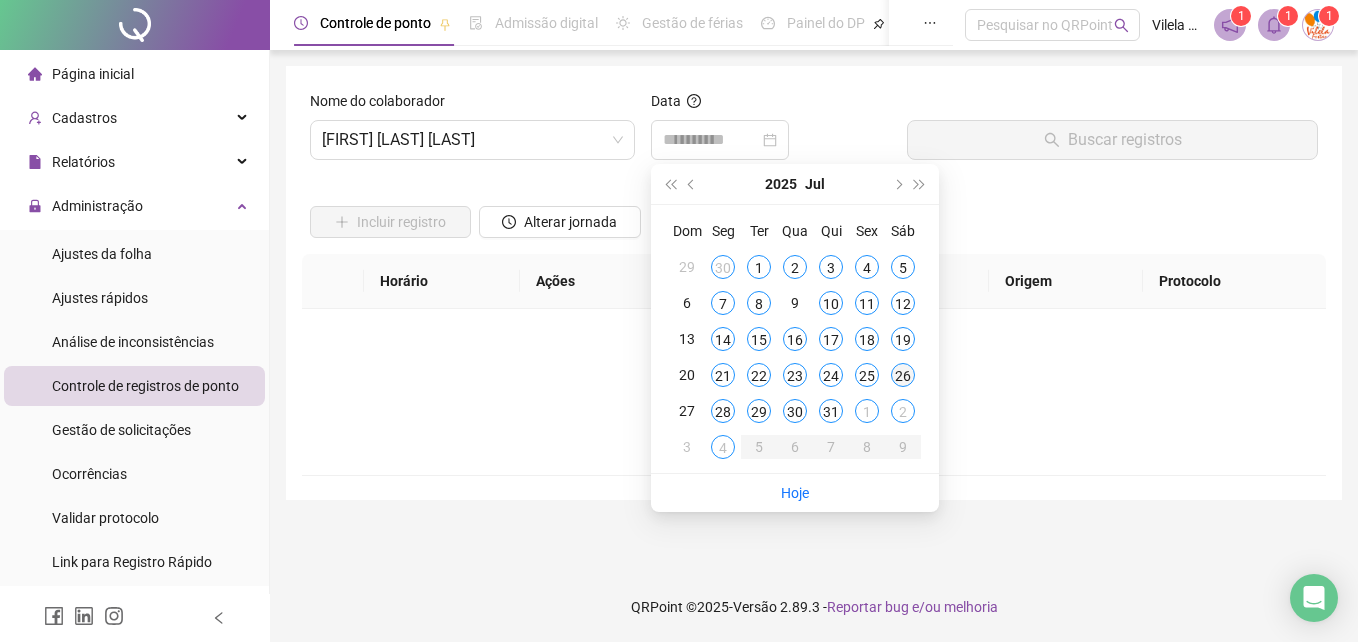type on "**********" 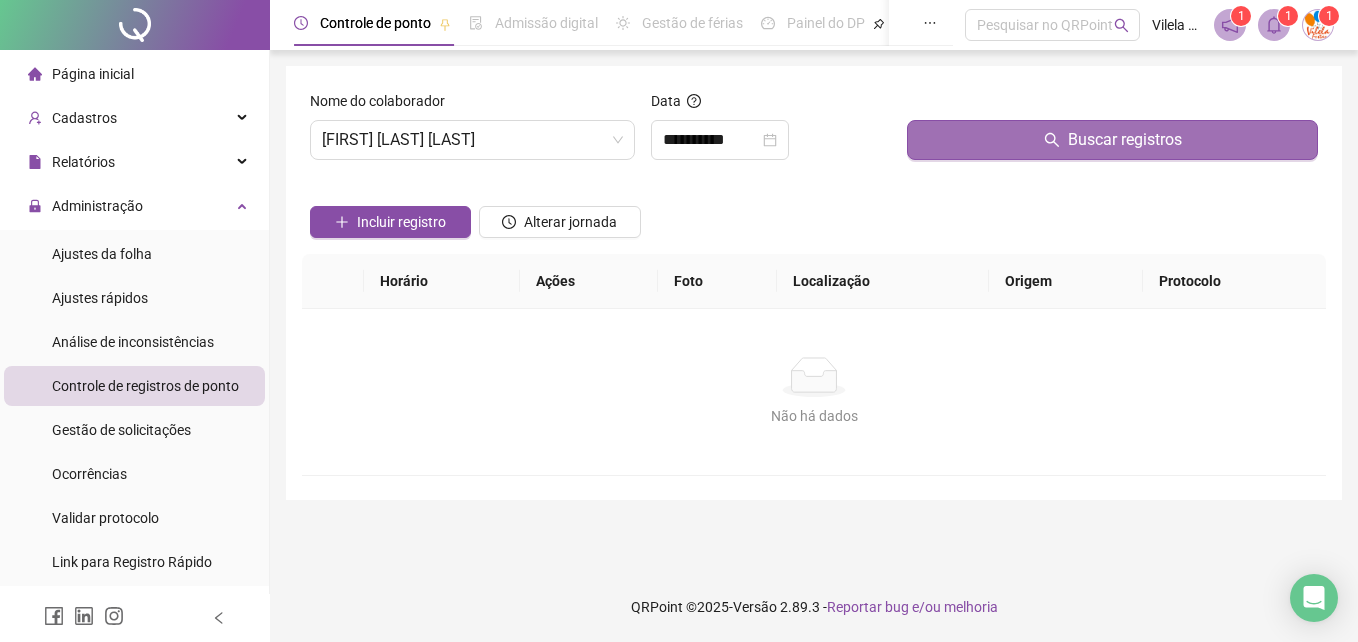 click on "Buscar registros" at bounding box center [1112, 140] 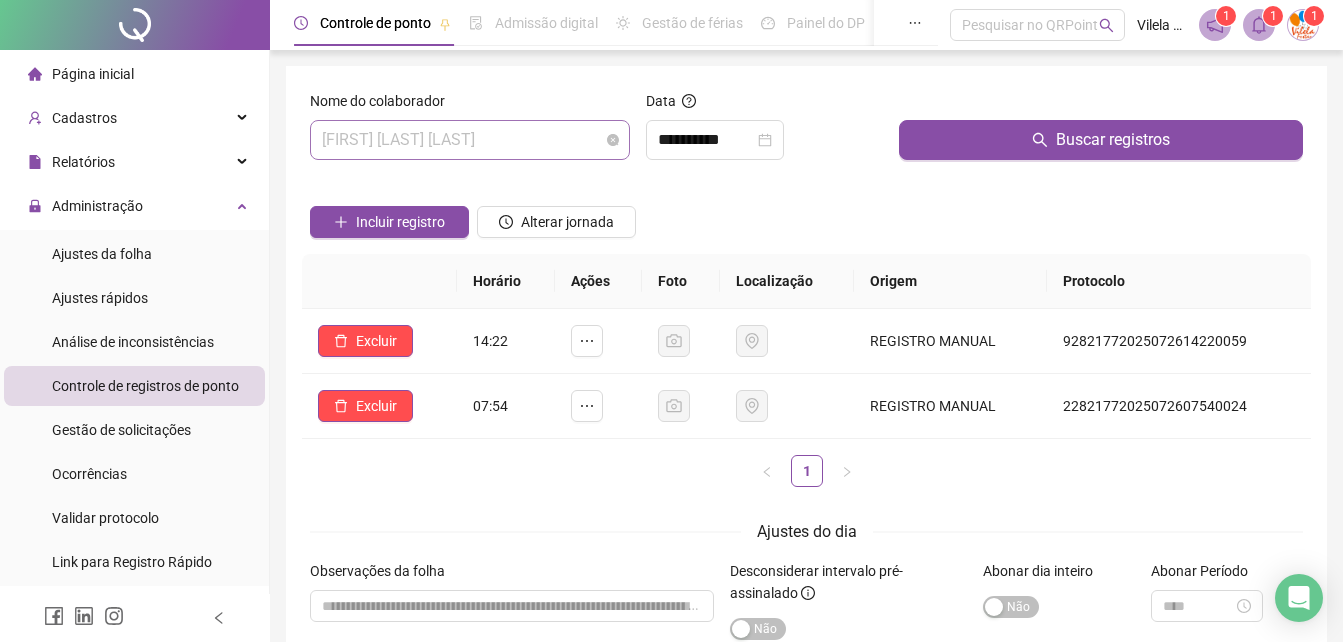 click on "[FIRST] [LAST]" at bounding box center (470, 140) 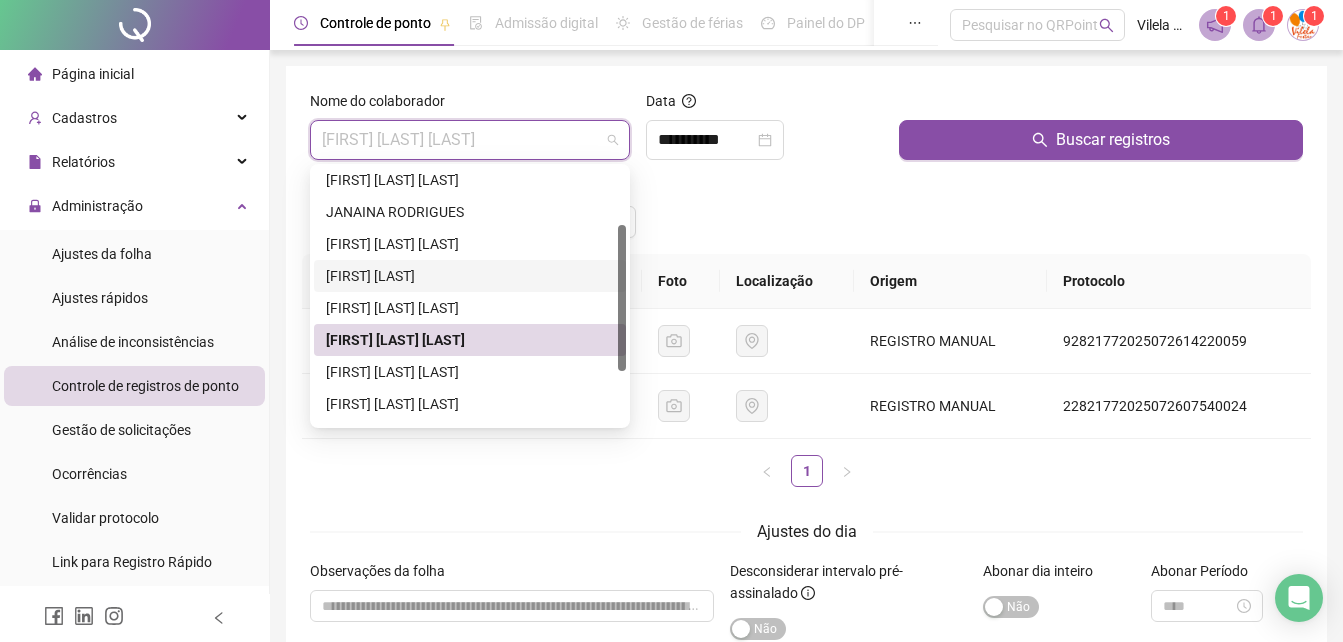 click on "[FIRST] [LAST]" at bounding box center (470, 276) 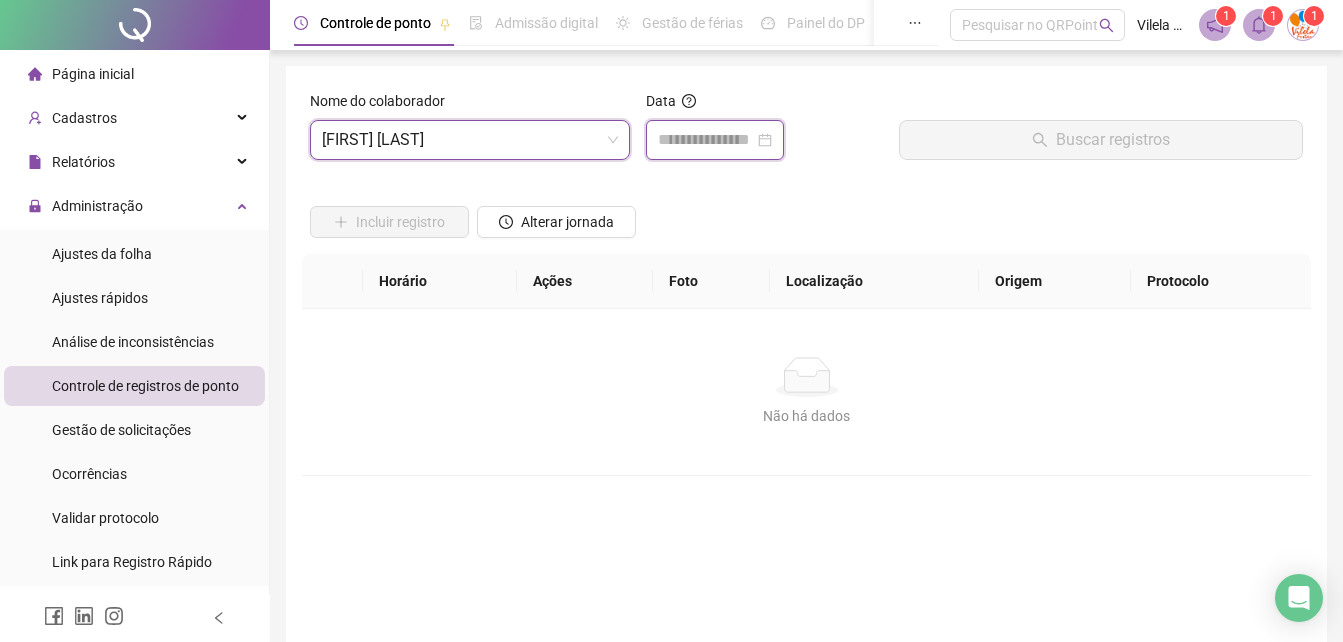 click at bounding box center (706, 140) 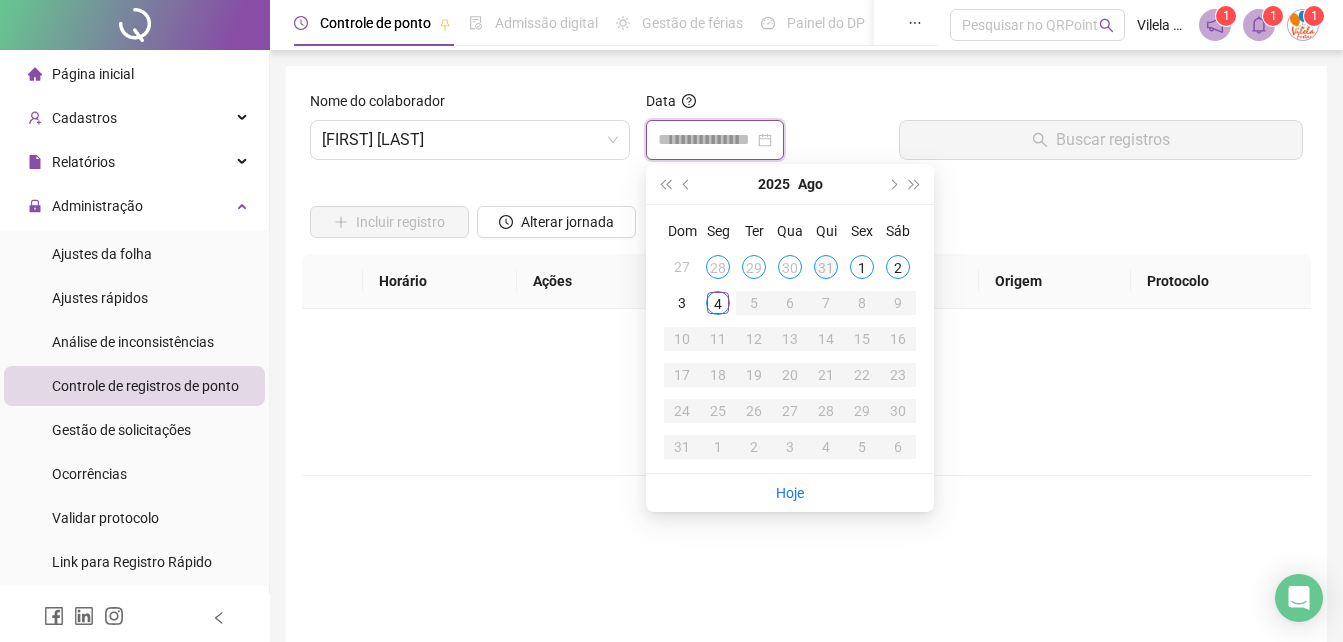 type on "**********" 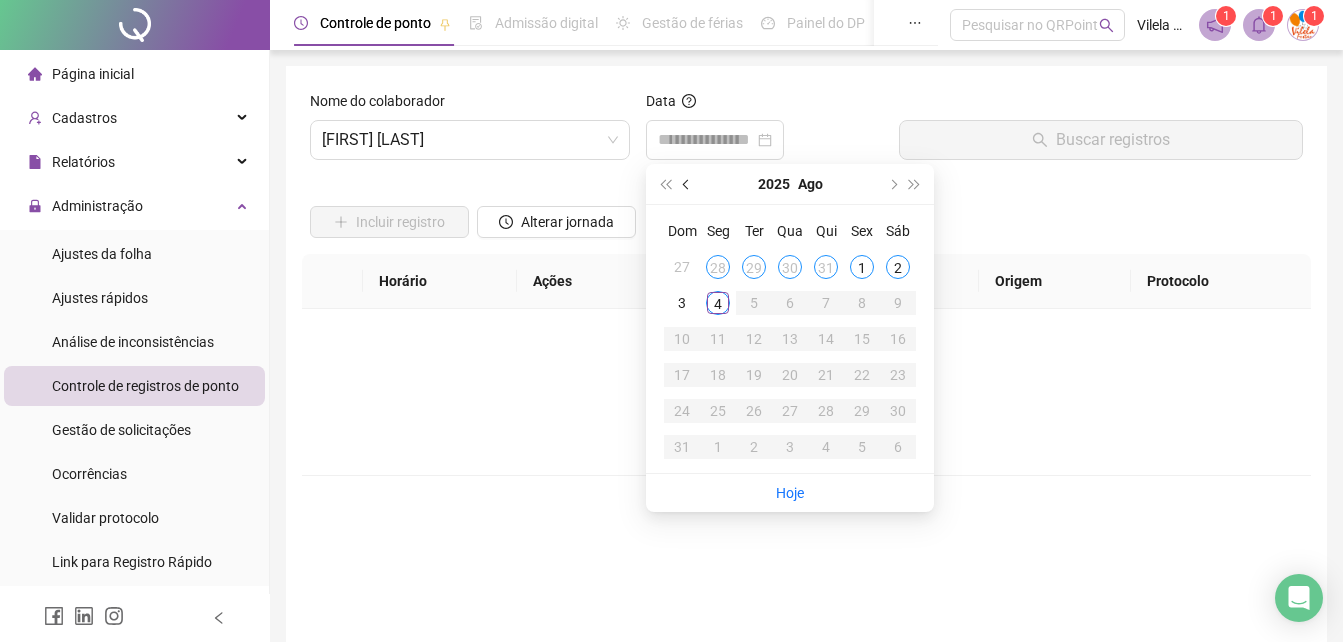 click at bounding box center (687, 184) 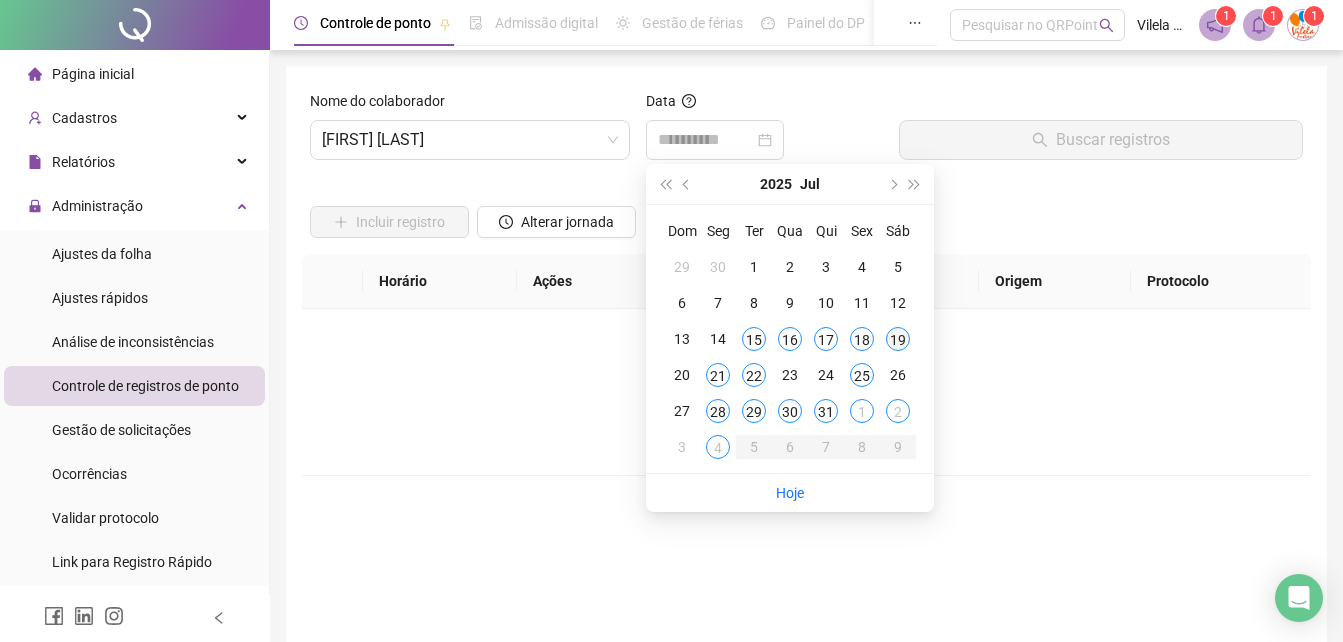 click on "19" at bounding box center [898, 339] 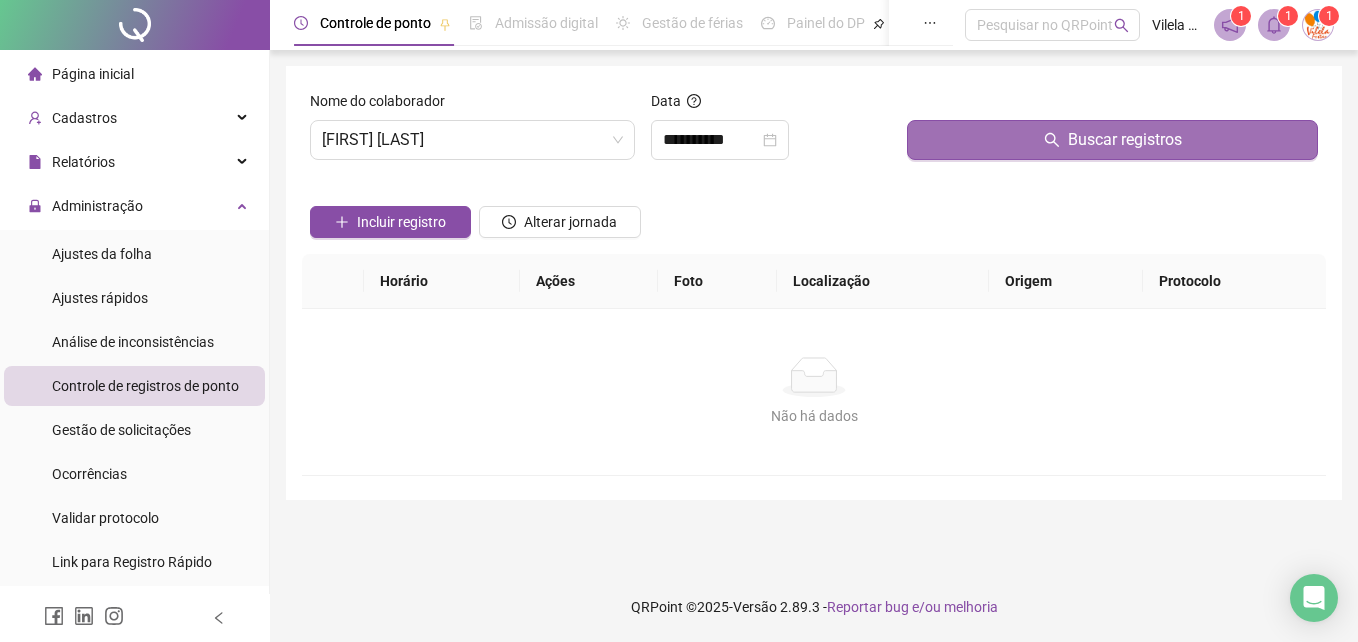 click on "Buscar registros" at bounding box center (1112, 140) 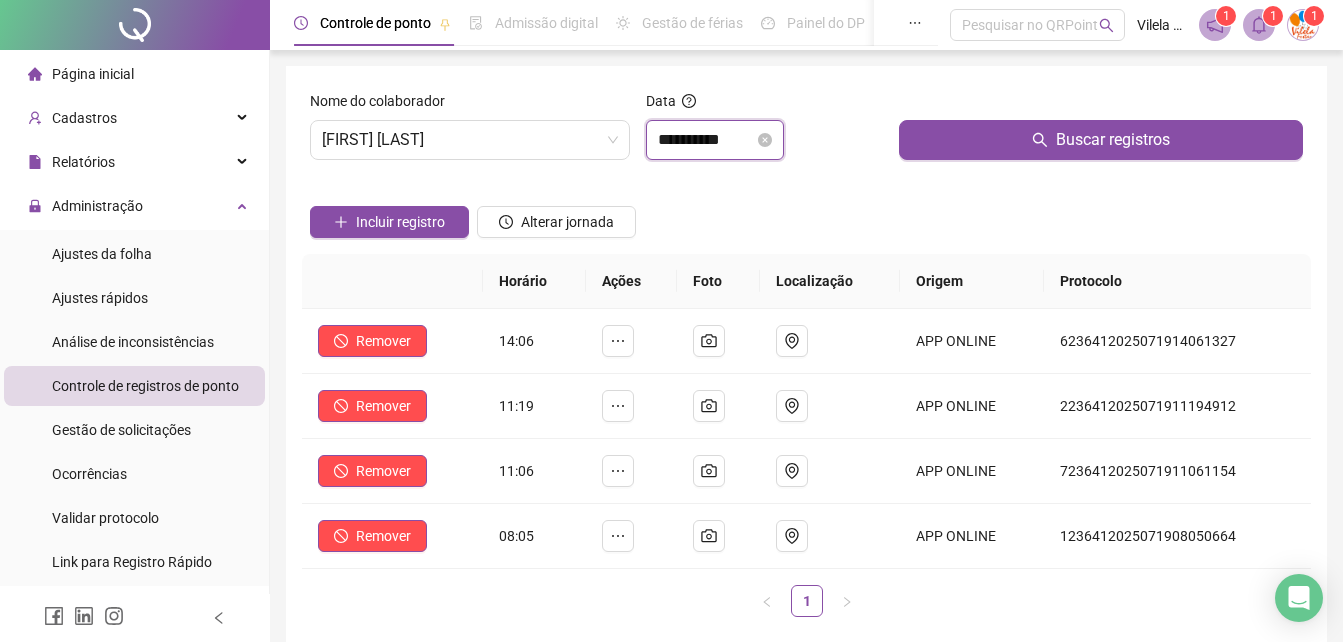 click on "**********" at bounding box center [706, 140] 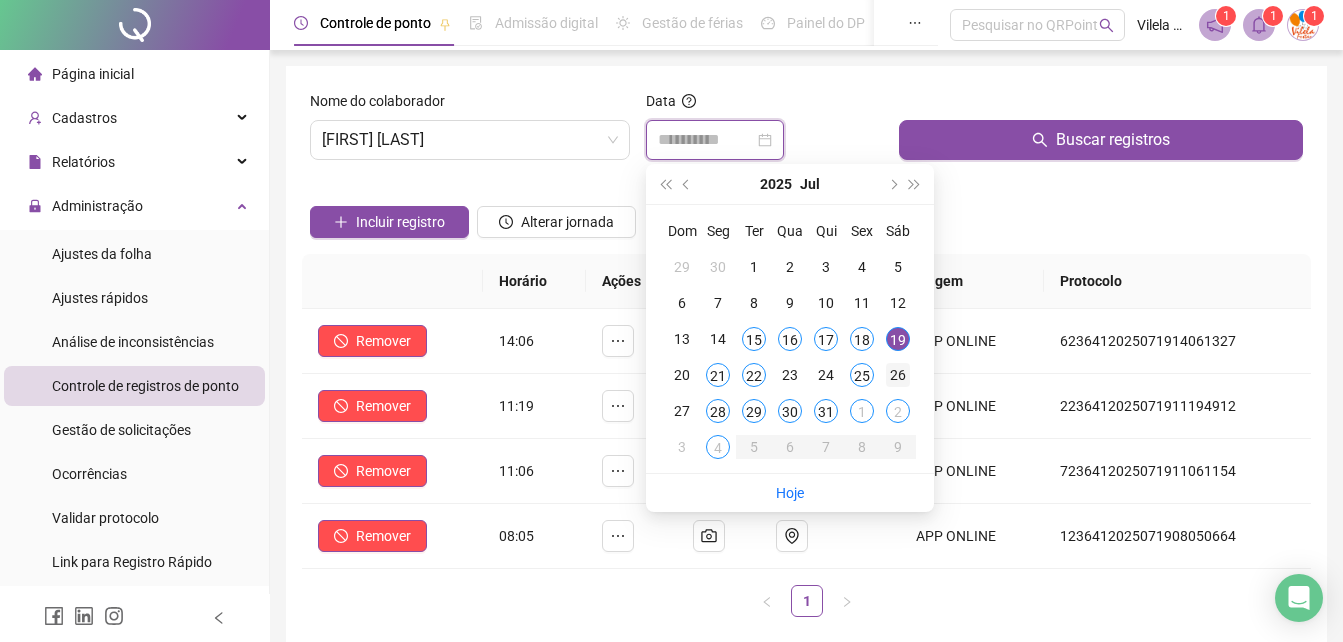 type on "**********" 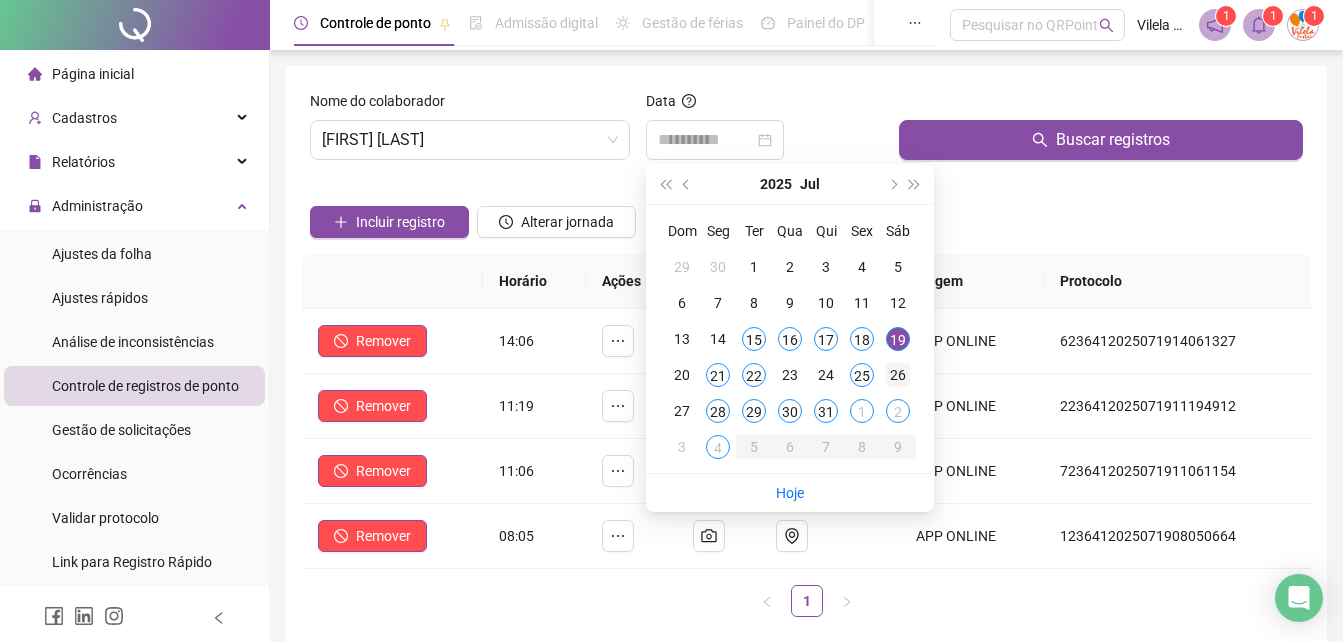 click on "26" at bounding box center (898, 375) 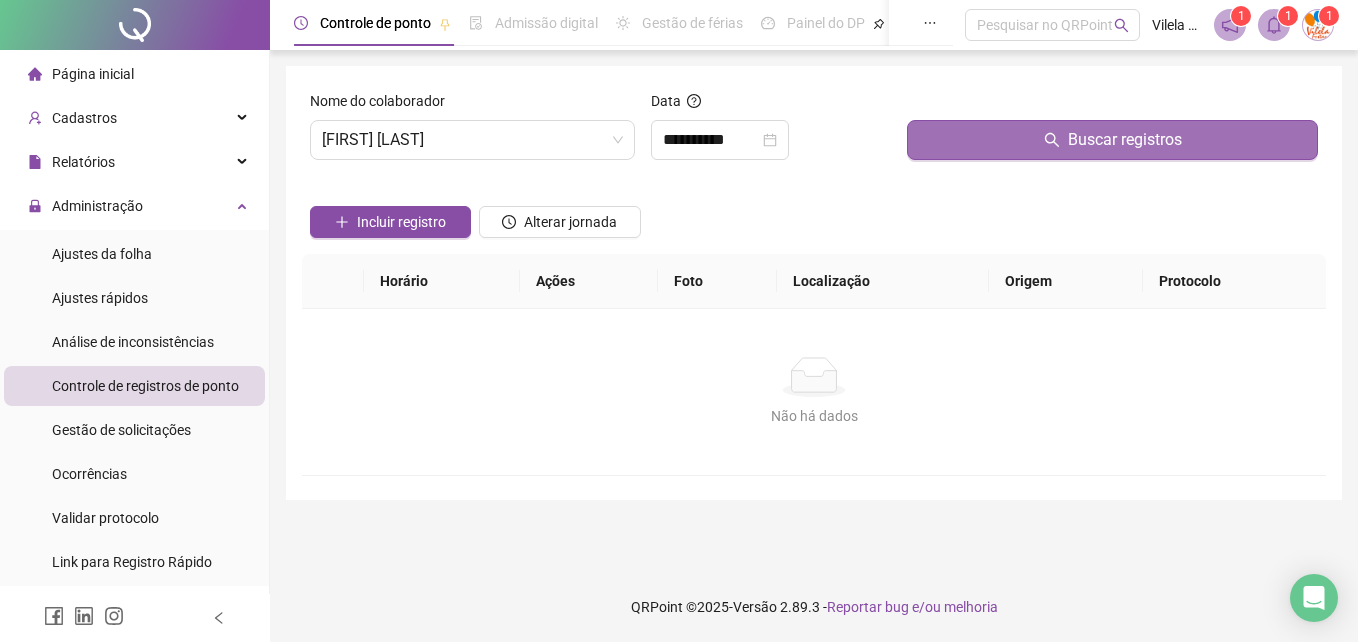 click on "Buscar registros" at bounding box center [1112, 140] 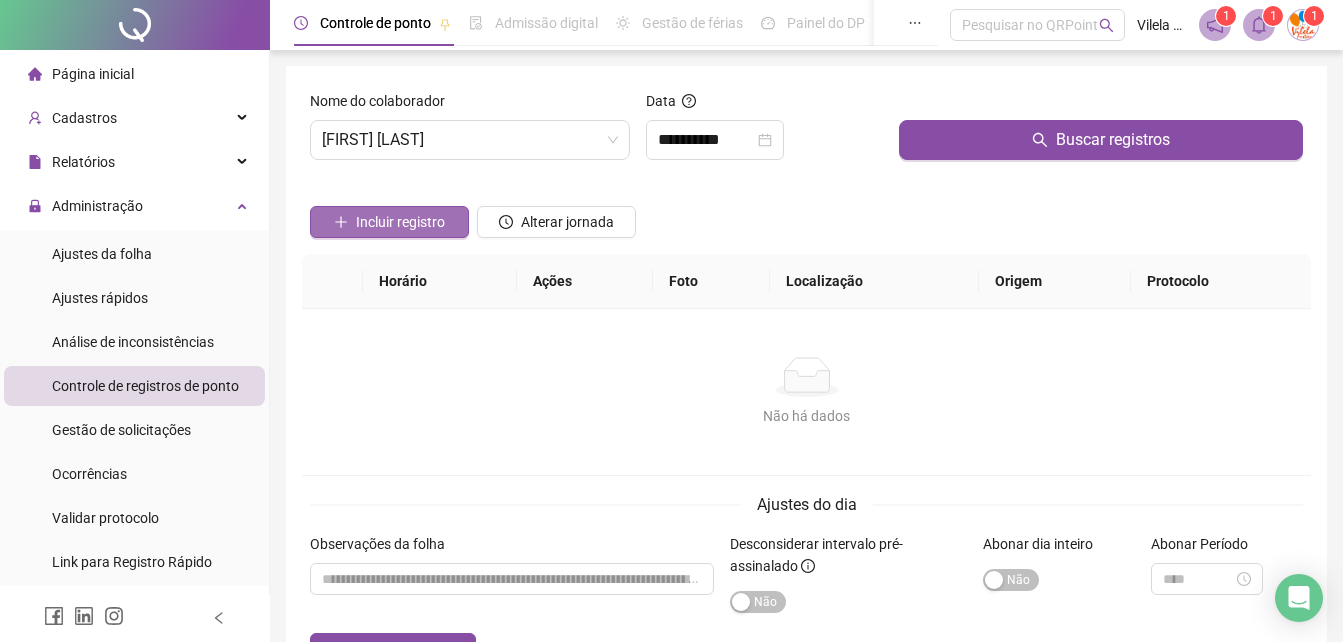 click on "Incluir registro" at bounding box center (400, 222) 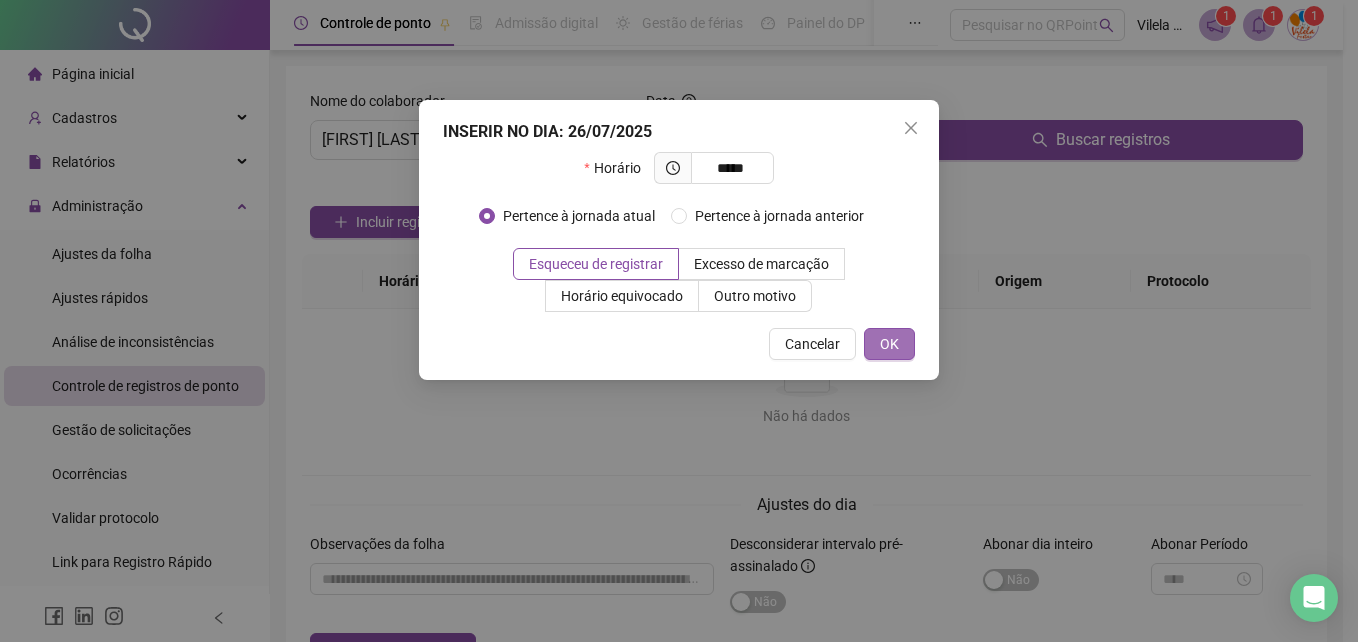 type on "*****" 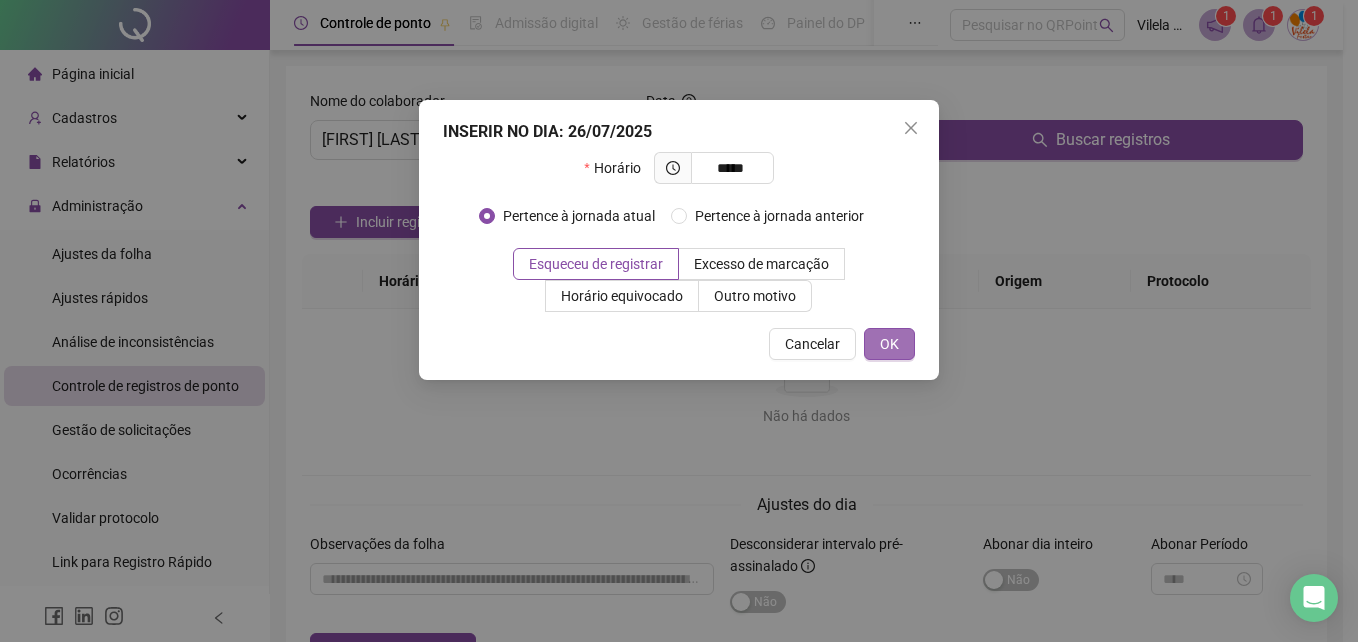 click on "OK" at bounding box center [889, 344] 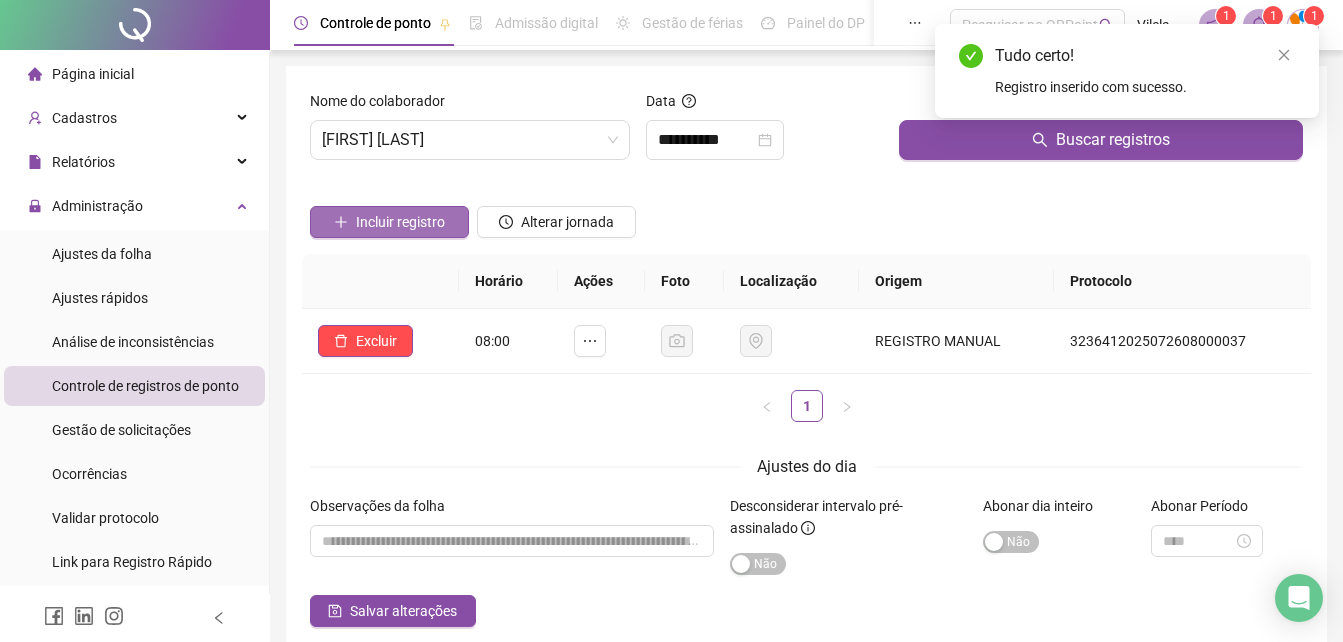 click on "Incluir registro" at bounding box center [389, 222] 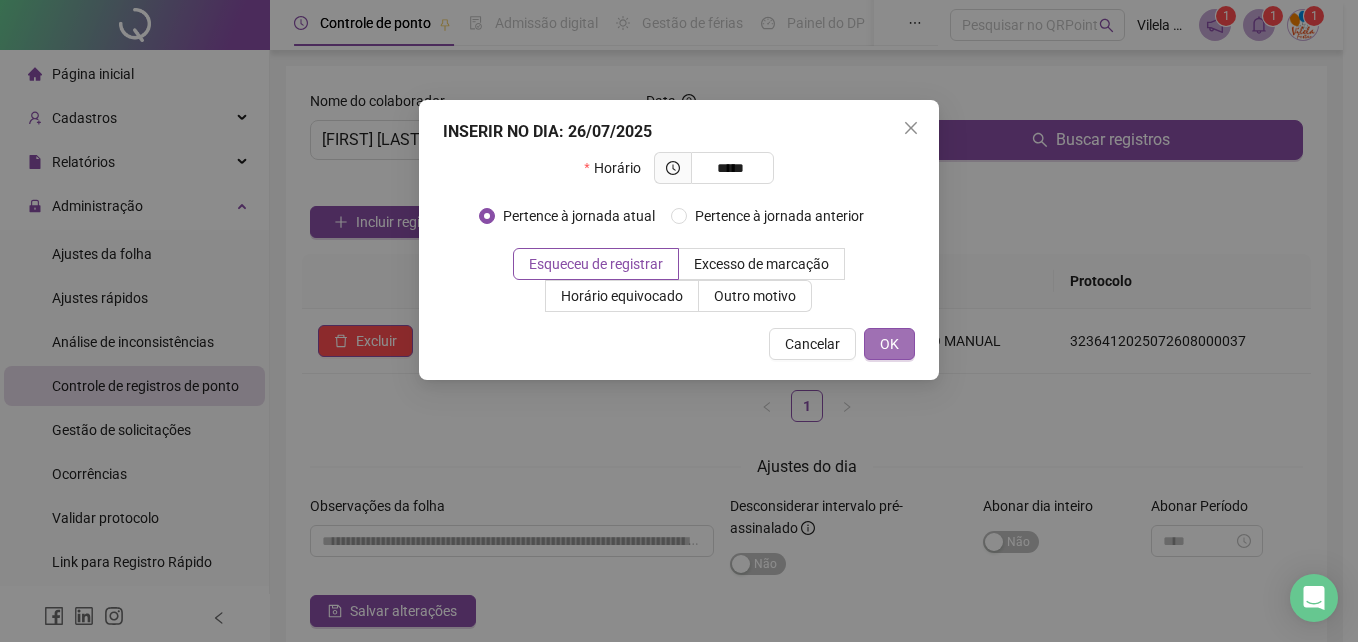 type on "*****" 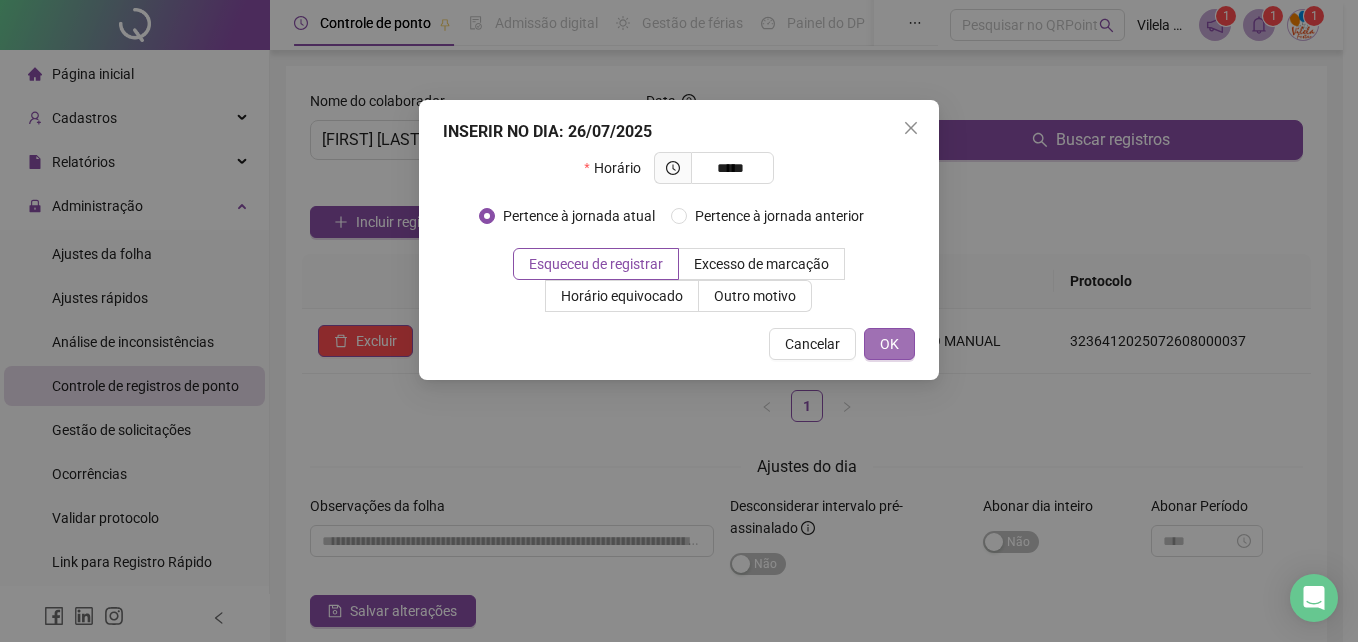 click on "OK" at bounding box center [889, 344] 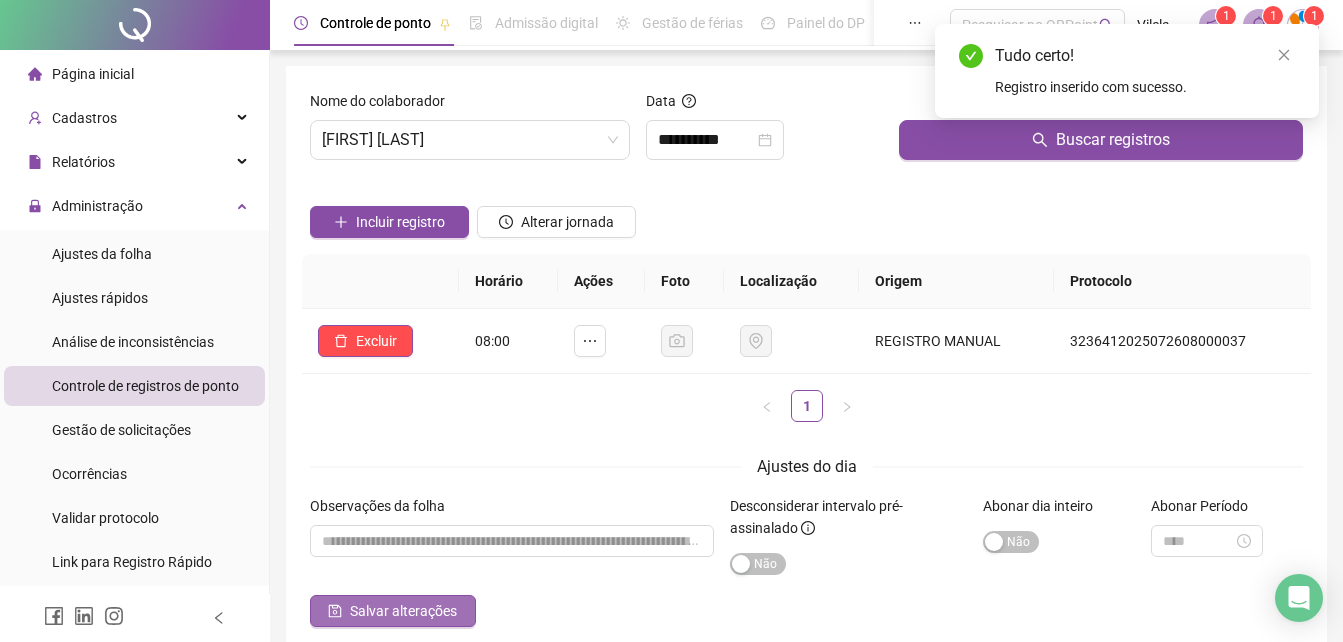 click on "Salvar alterações" at bounding box center (403, 611) 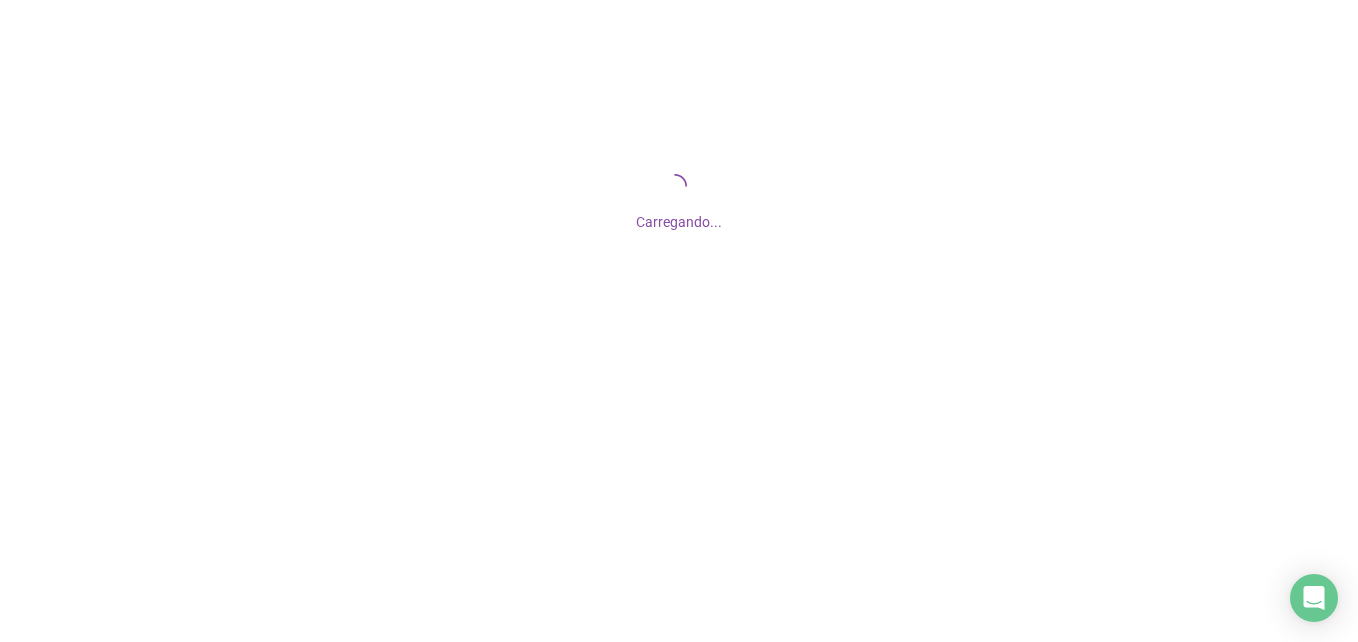 scroll, scrollTop: 0, scrollLeft: 0, axis: both 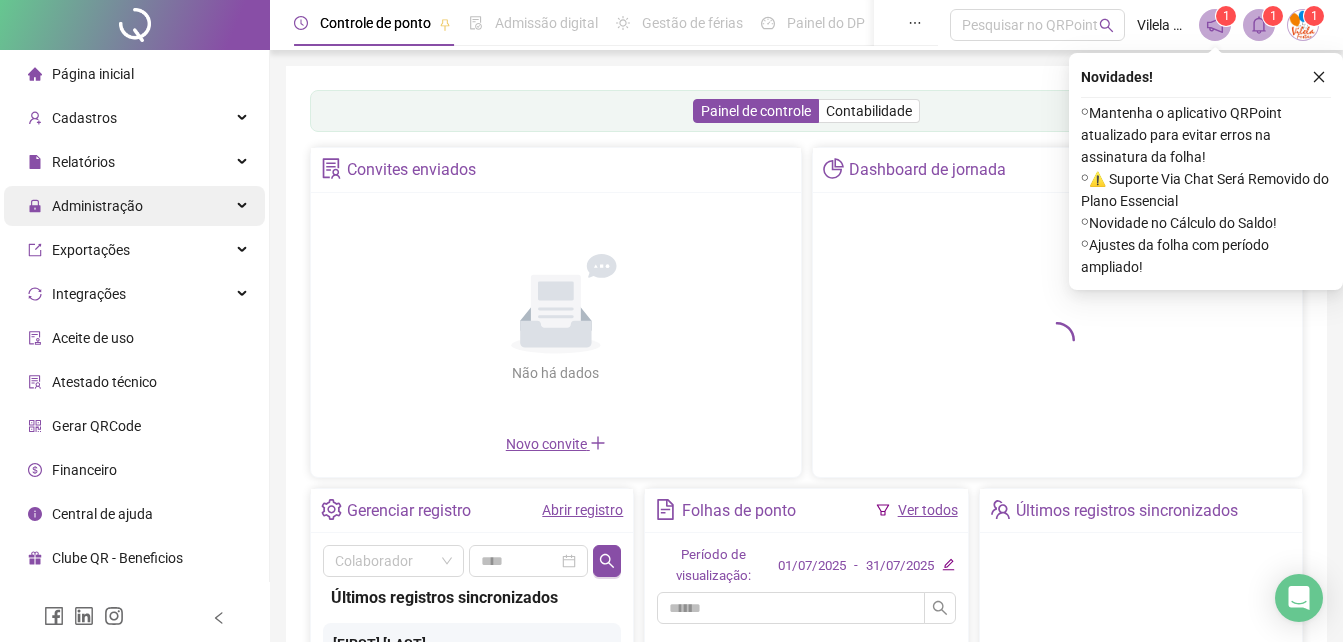 click on "Administração" at bounding box center (134, 206) 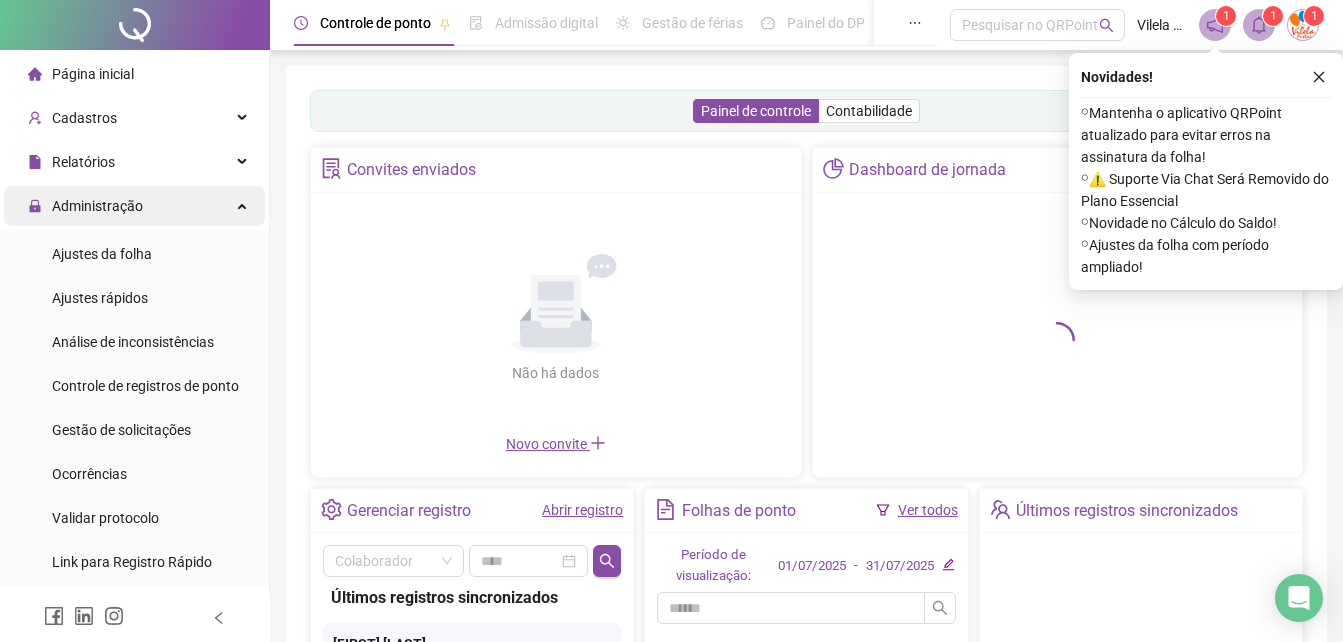 click on "Administração" at bounding box center (134, 206) 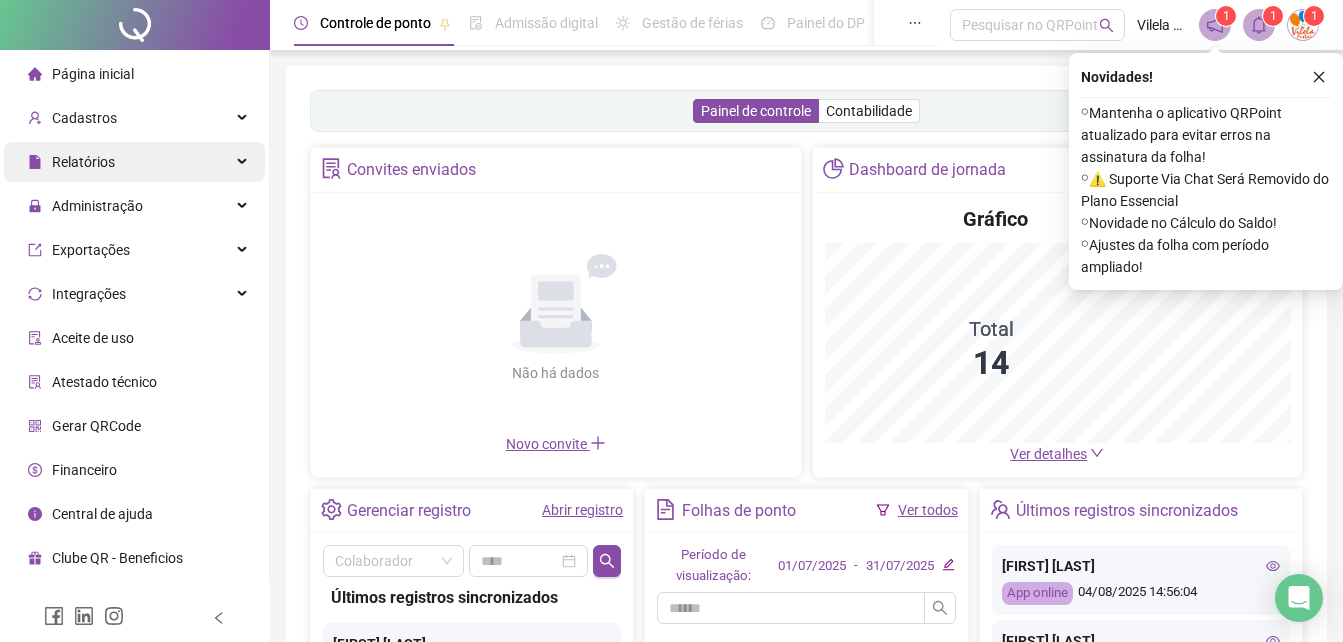 click on "Relatórios" at bounding box center [134, 162] 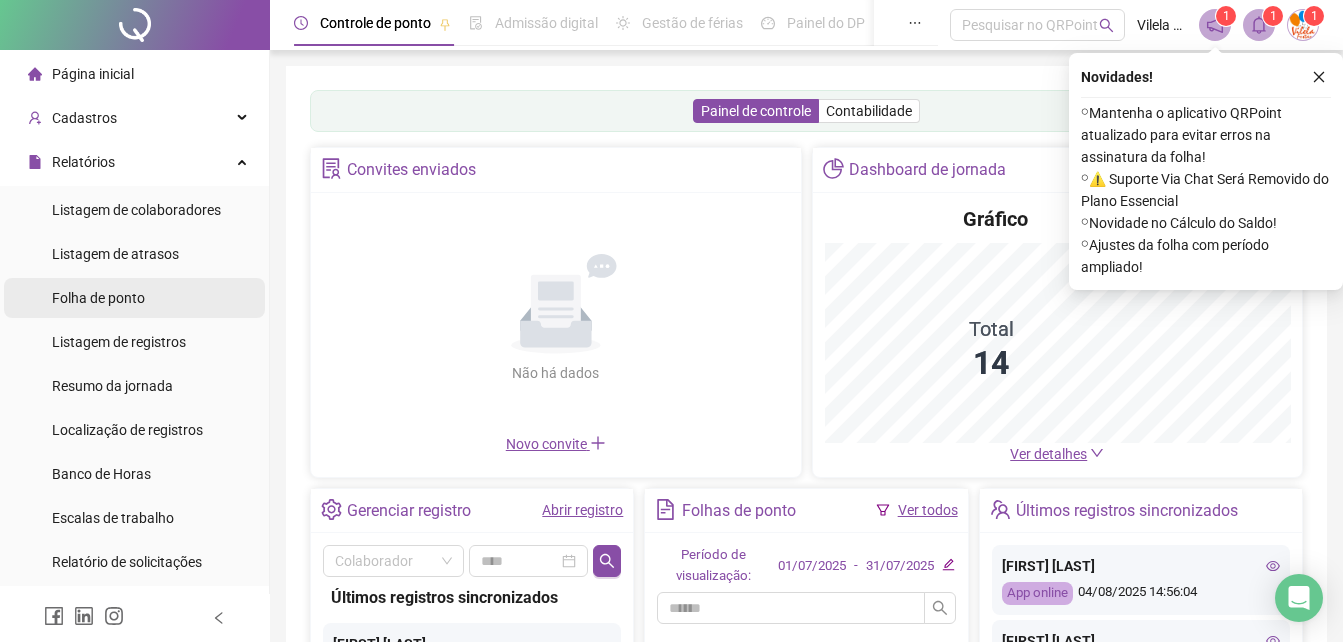 click on "Folha de ponto" at bounding box center [134, 298] 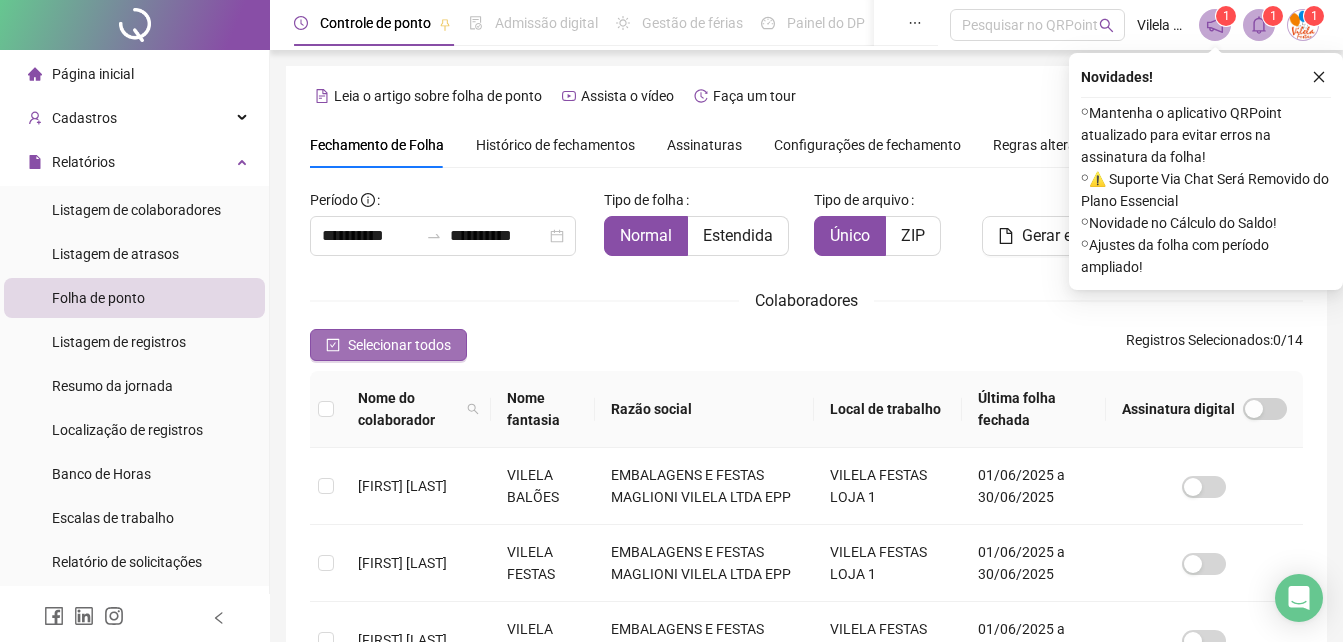 click on "Selecionar todos" at bounding box center (399, 345) 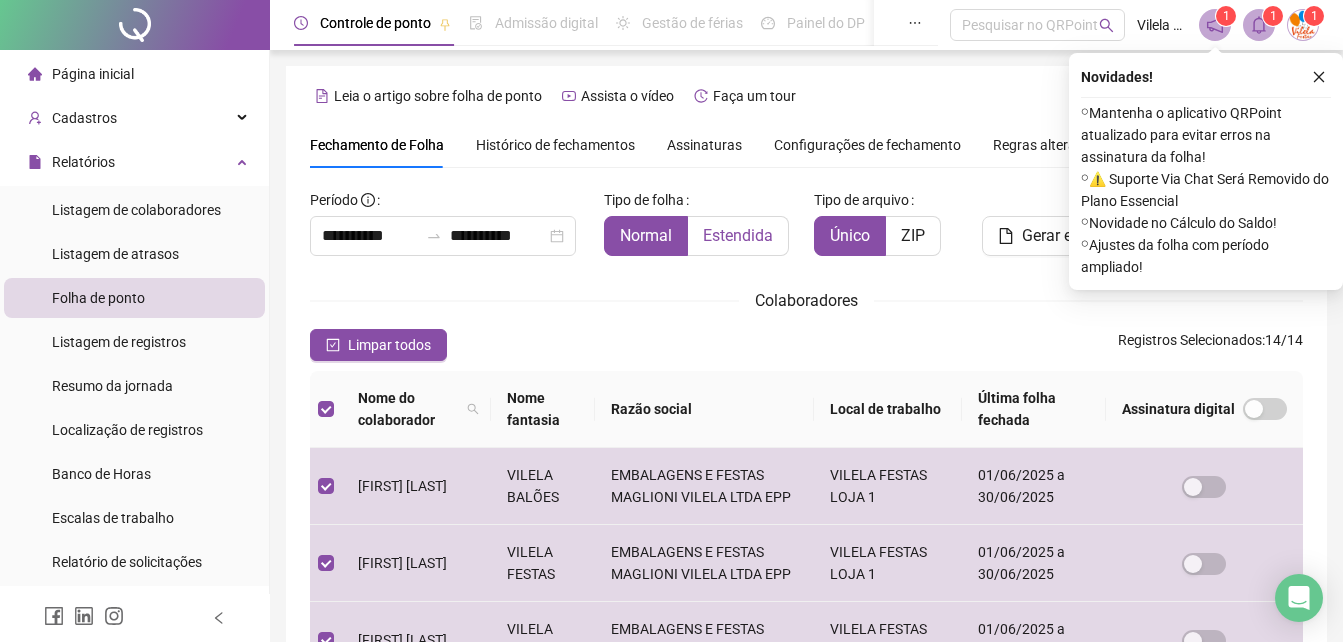 click on "Estendida" at bounding box center [738, 235] 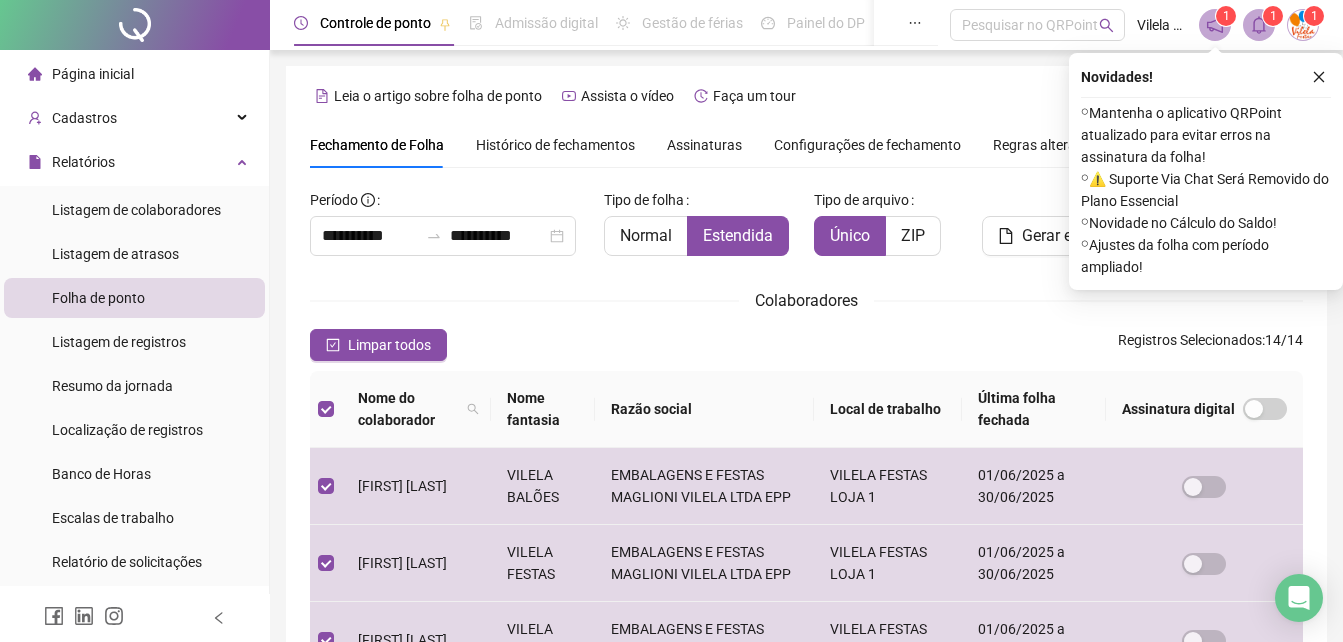 click on "Novidades ! ⚬  Mantenha o aplicativo QRPoint atualizado para evitar erros na assinatura da folha! ⚬  ⚠️ Suporte Via Chat Será Removido do Plano Essencial ⚬  Novidade no Cálculo do Saldo! ⚬  Ajustes da folha com período ampliado!" at bounding box center (1206, 171) 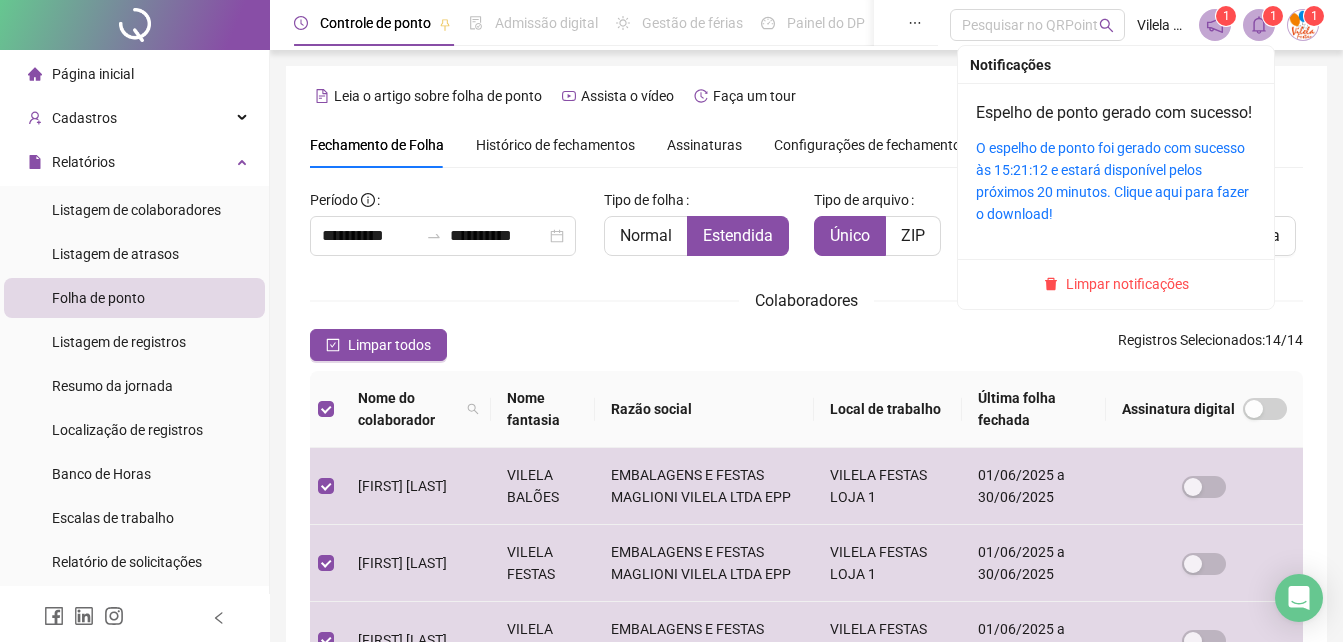 click 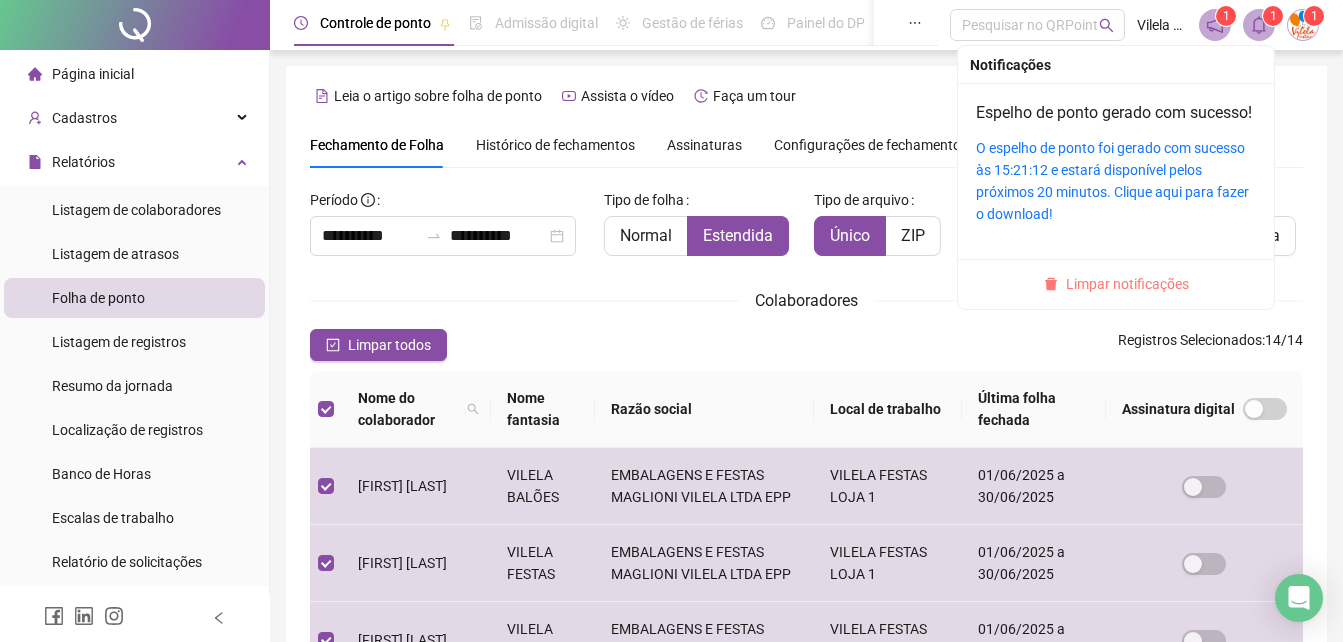 click on "Limpar notificações" at bounding box center (1127, 284) 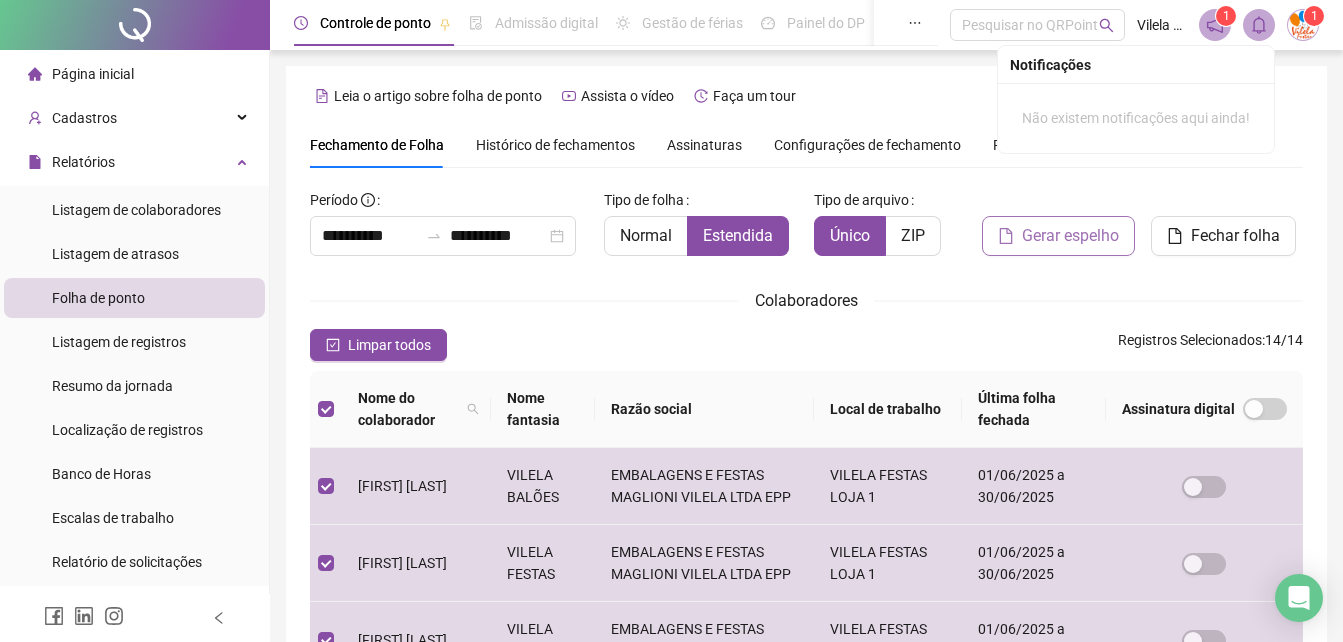 click on "Gerar espelho" at bounding box center [1070, 236] 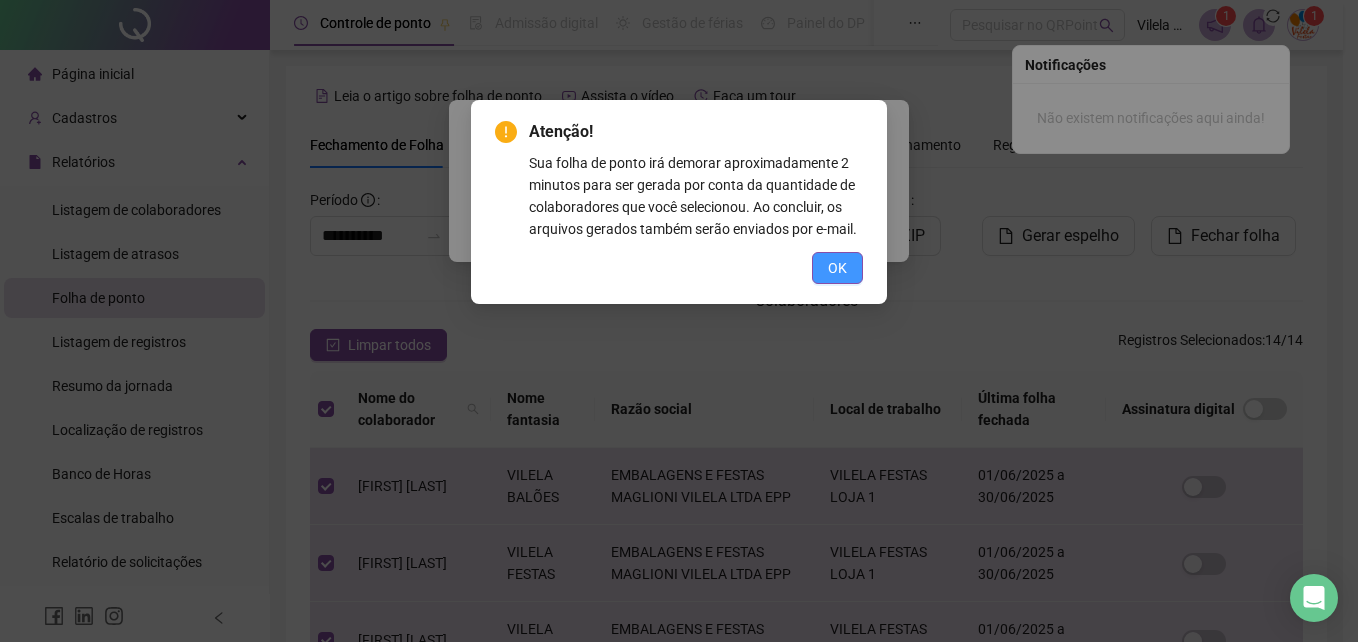 click on "OK" at bounding box center [837, 268] 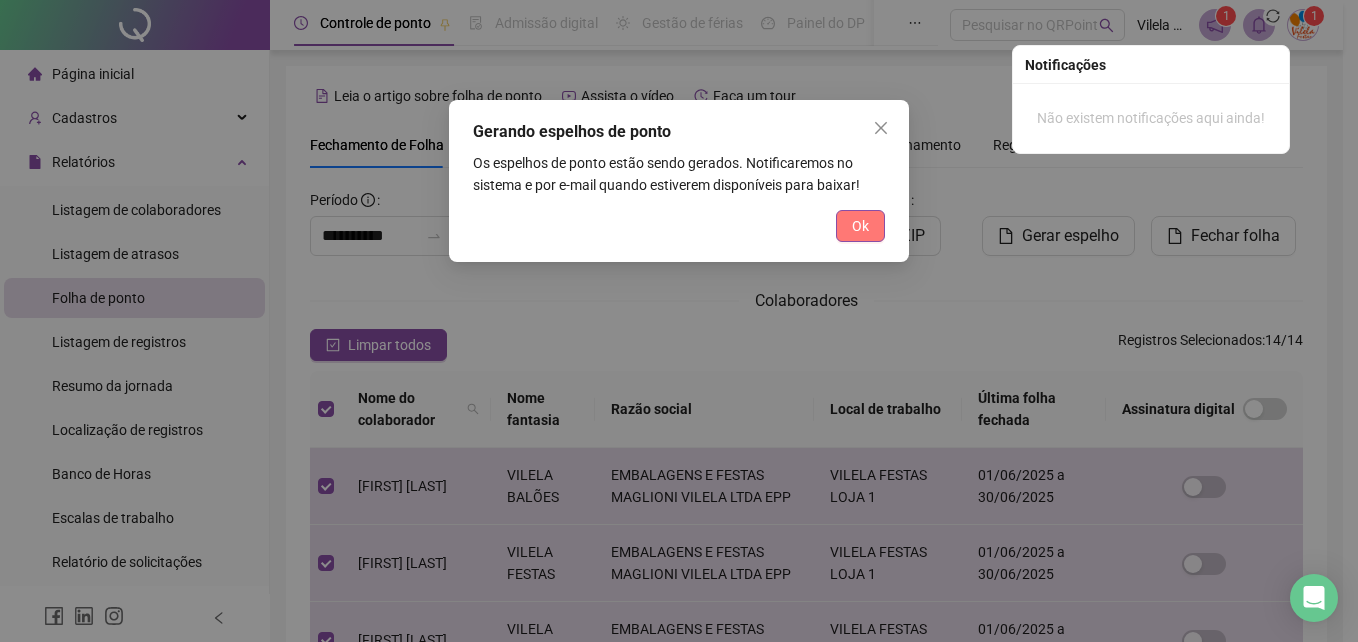 click on "Ok" at bounding box center [860, 226] 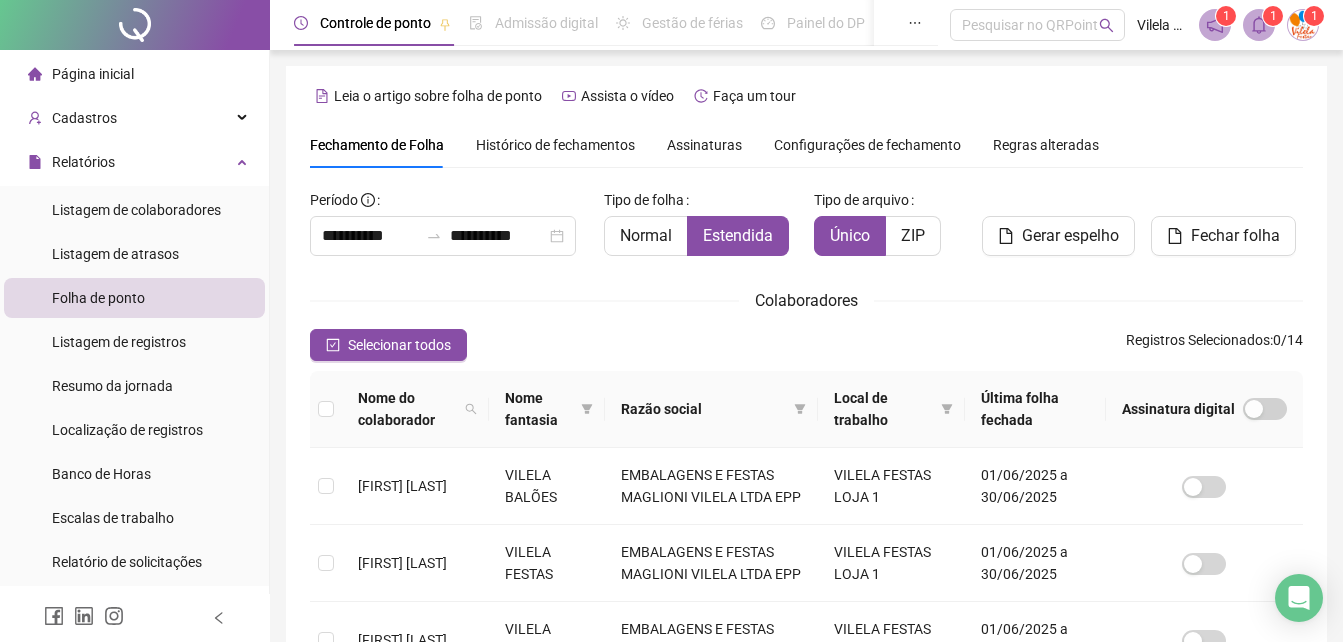 click on "1" at bounding box center [1273, 16] 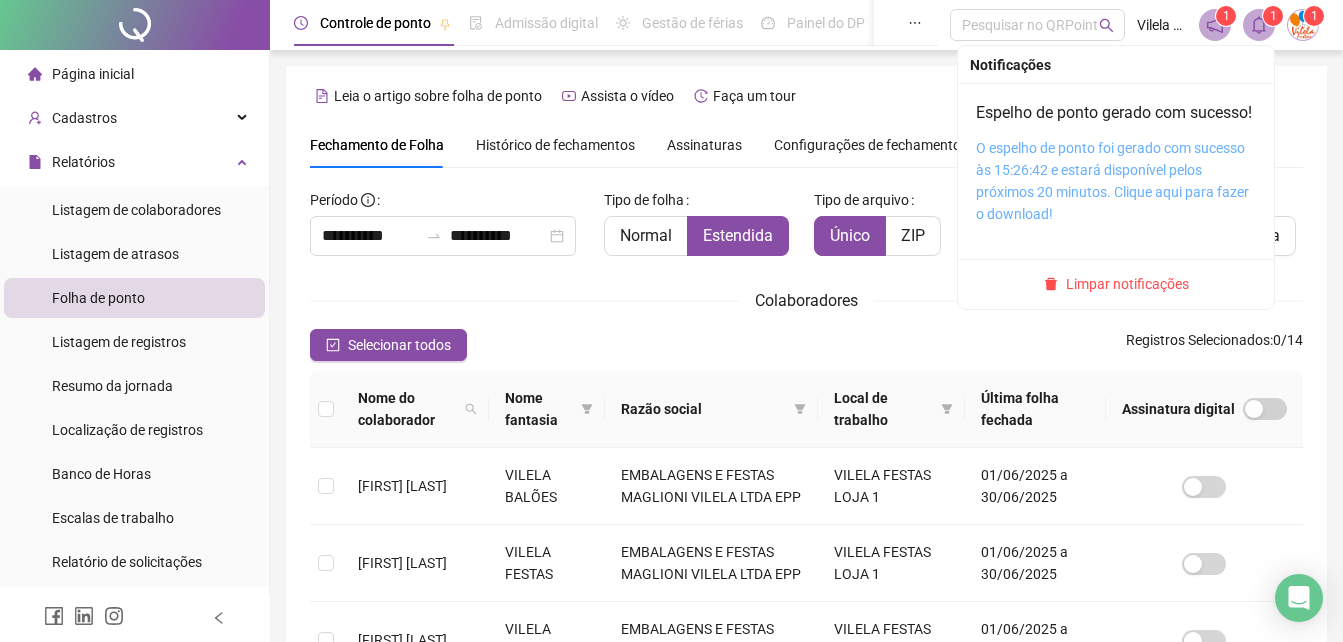 click on "O espelho de ponto foi gerado com sucesso às 15:26:42 e estará disponível pelos próximos 20 minutos.
Clique aqui para fazer o download!" at bounding box center (1112, 181) 